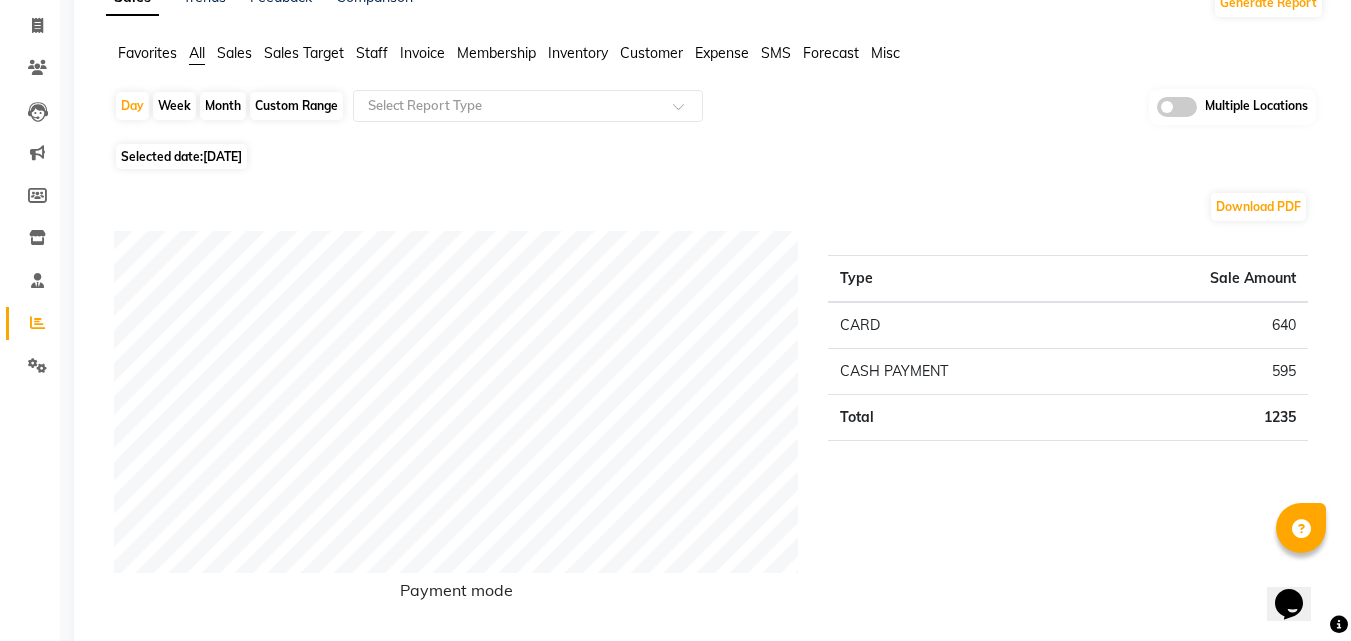 scroll, scrollTop: 0, scrollLeft: 0, axis: both 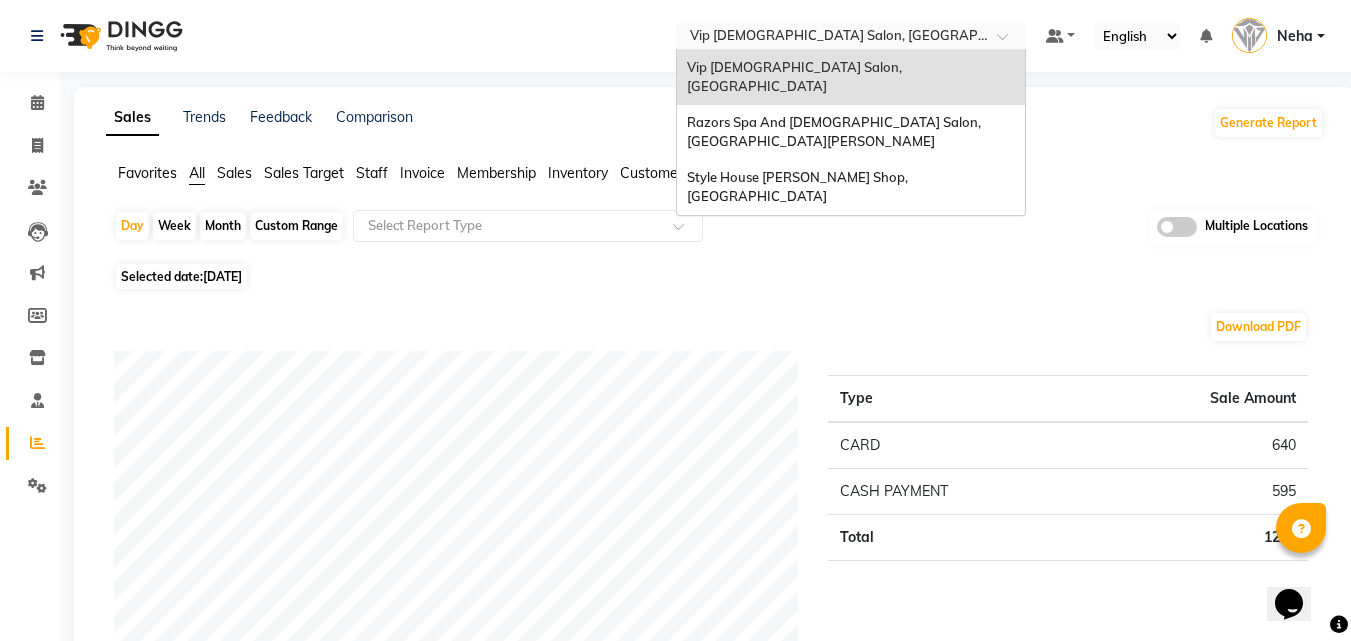 click at bounding box center [831, 38] 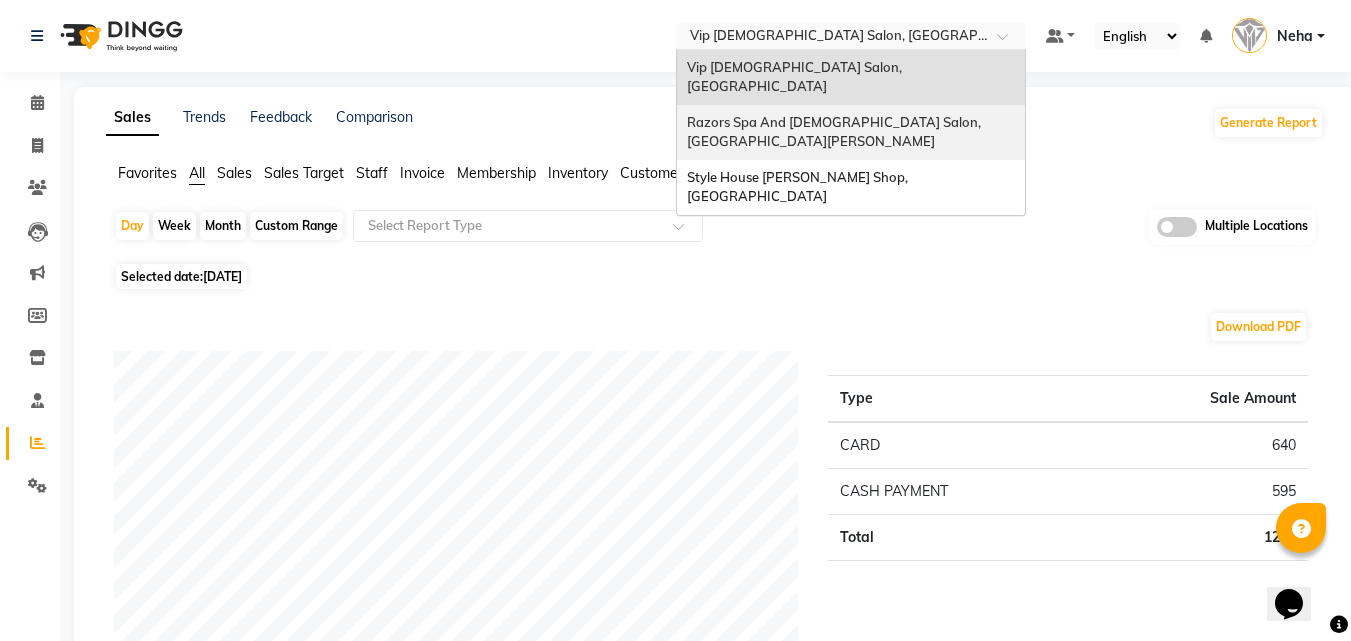 click on "Razors Spa And Gents Salon, Nadd Al Hamar" at bounding box center [835, 132] 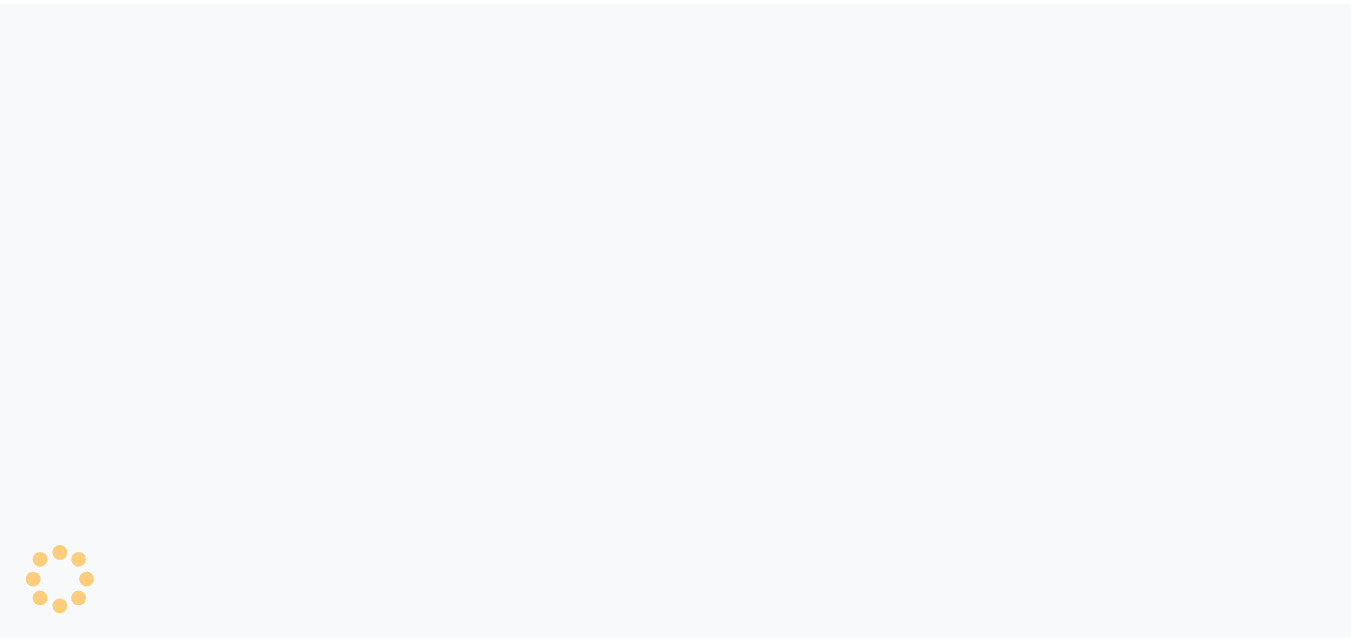 scroll, scrollTop: 0, scrollLeft: 0, axis: both 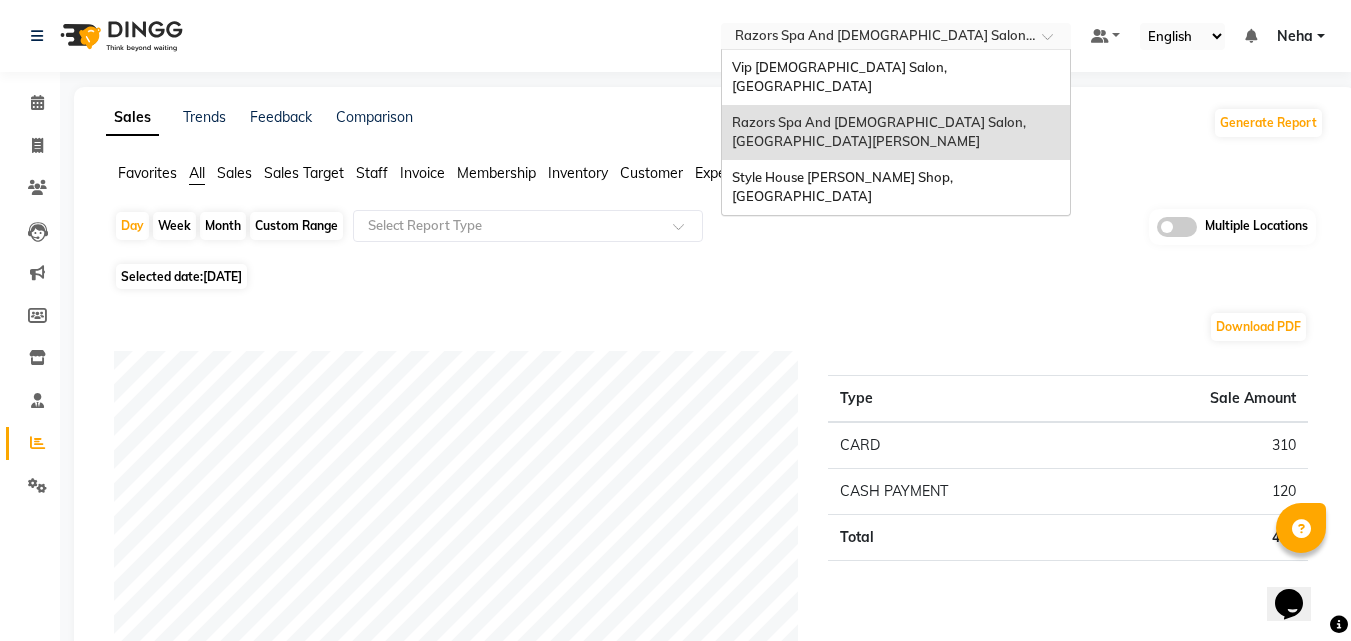 click at bounding box center [876, 38] 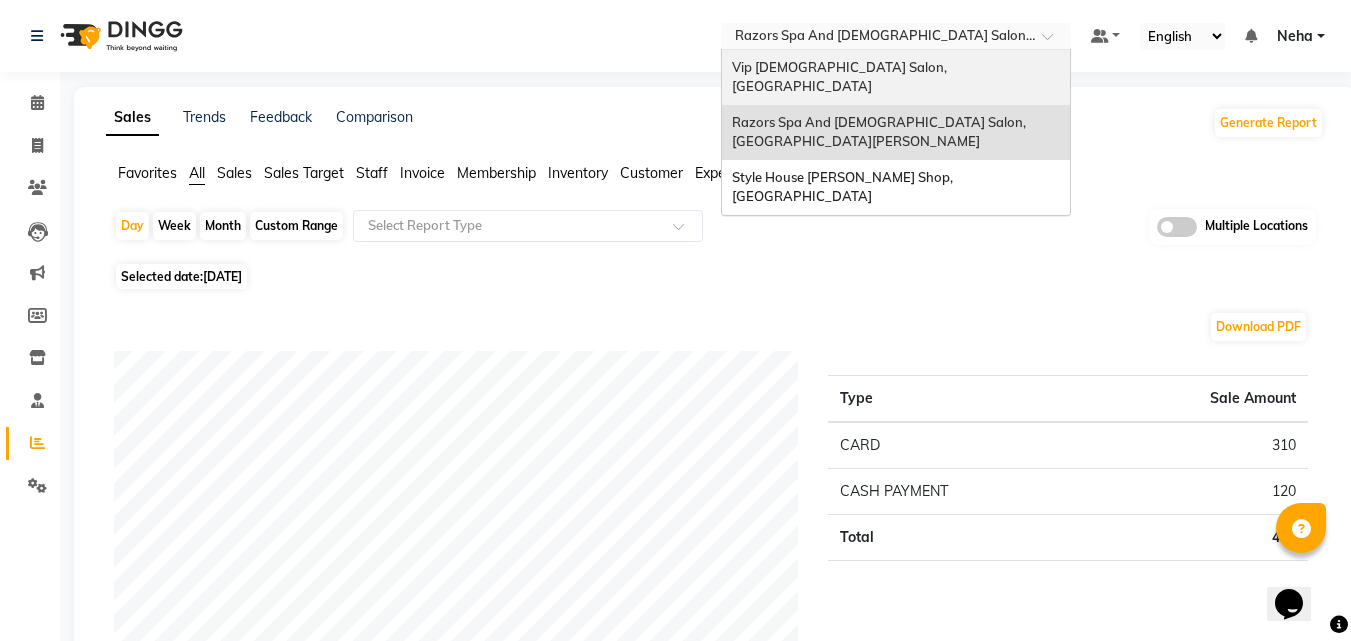 click on "Vip [DEMOGRAPHIC_DATA] Salon, [GEOGRAPHIC_DATA]" at bounding box center [841, 77] 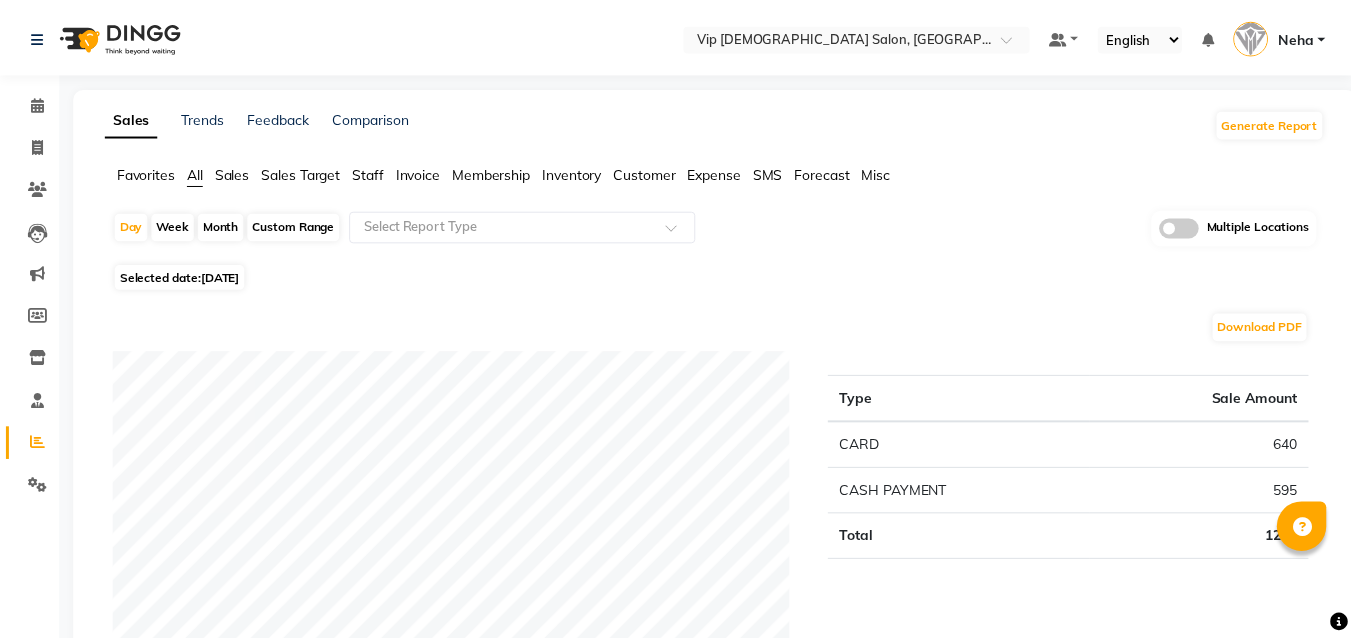 scroll, scrollTop: 0, scrollLeft: 0, axis: both 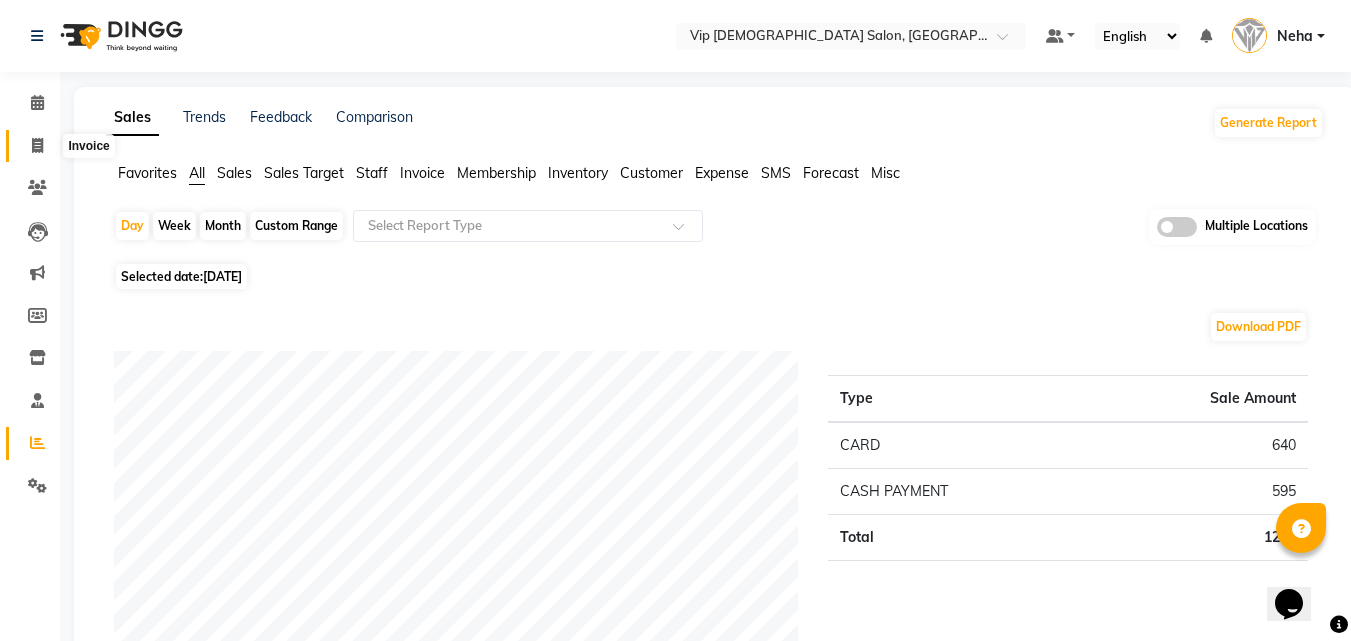 click 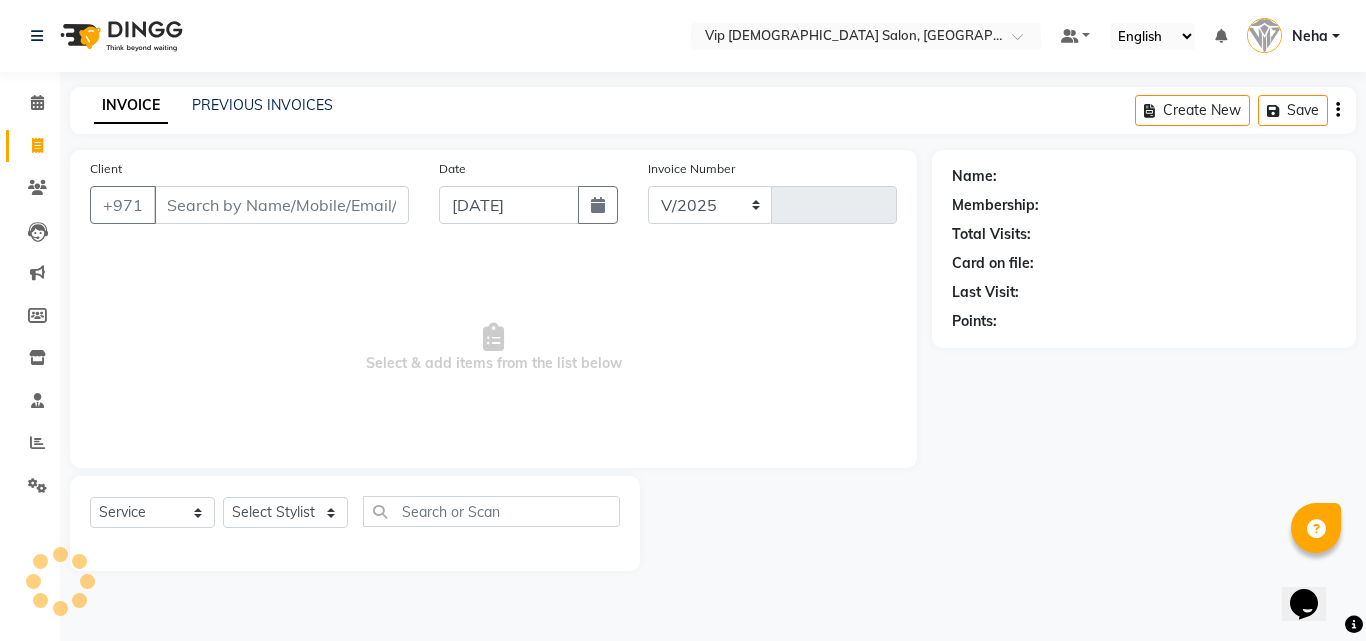 select on "8415" 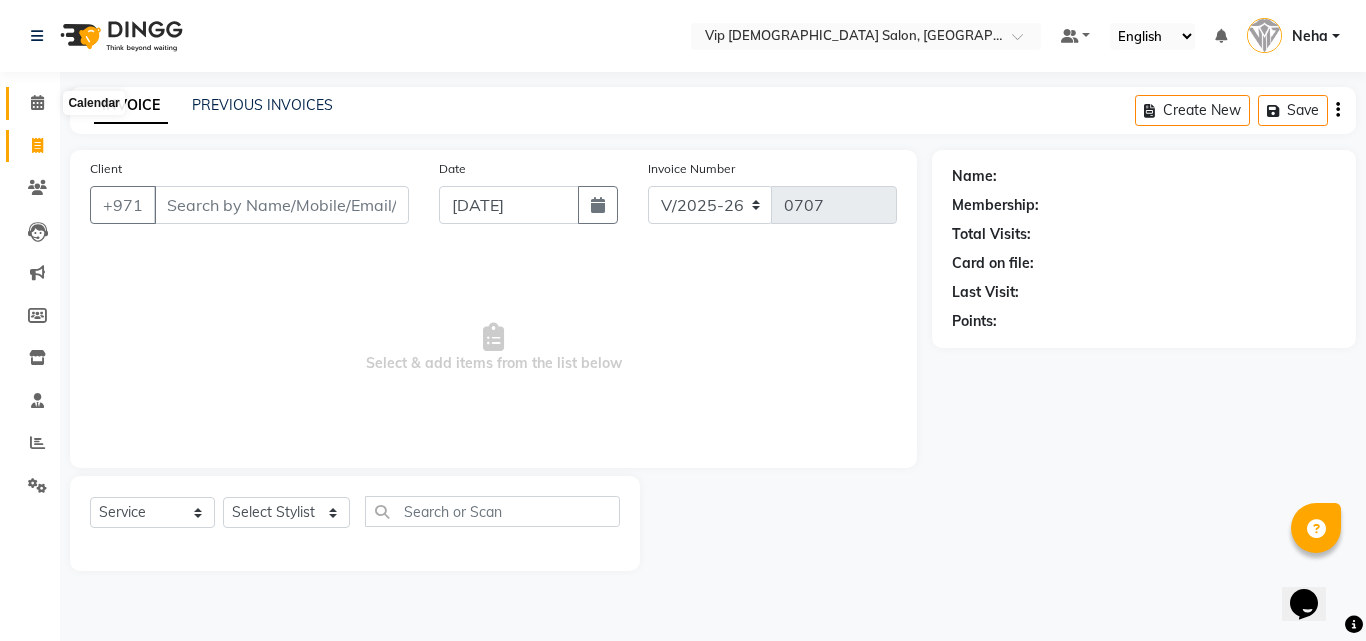 click 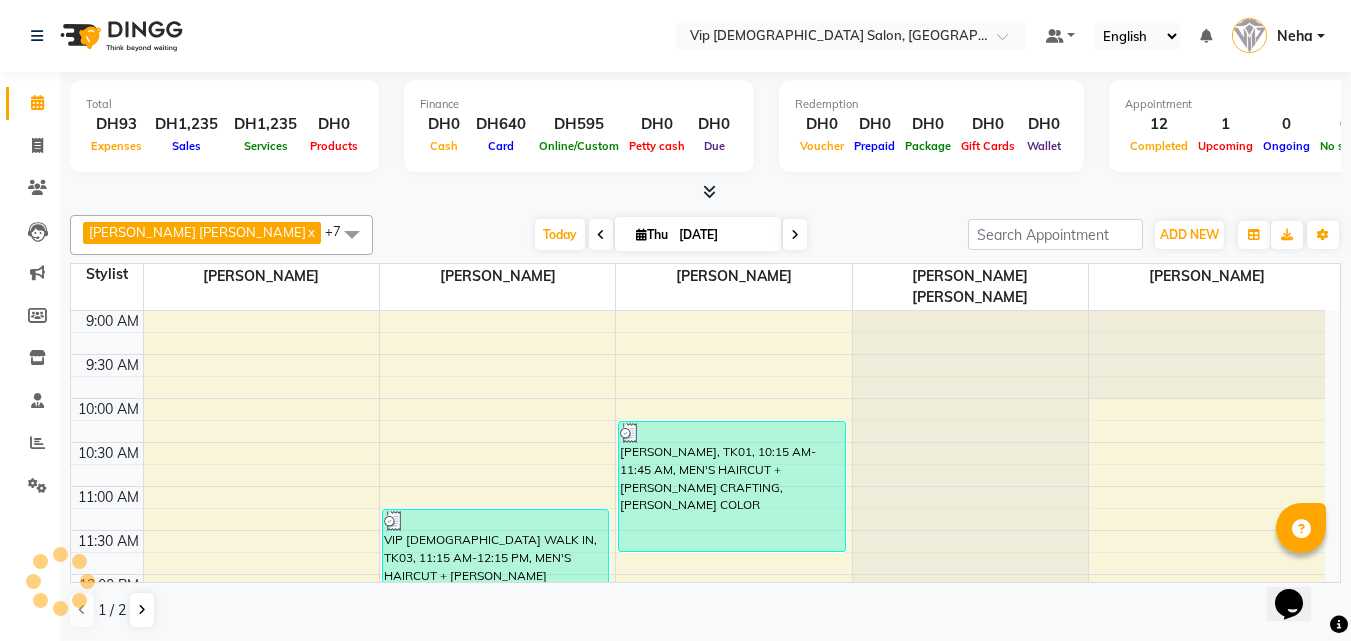 scroll, scrollTop: 0, scrollLeft: 0, axis: both 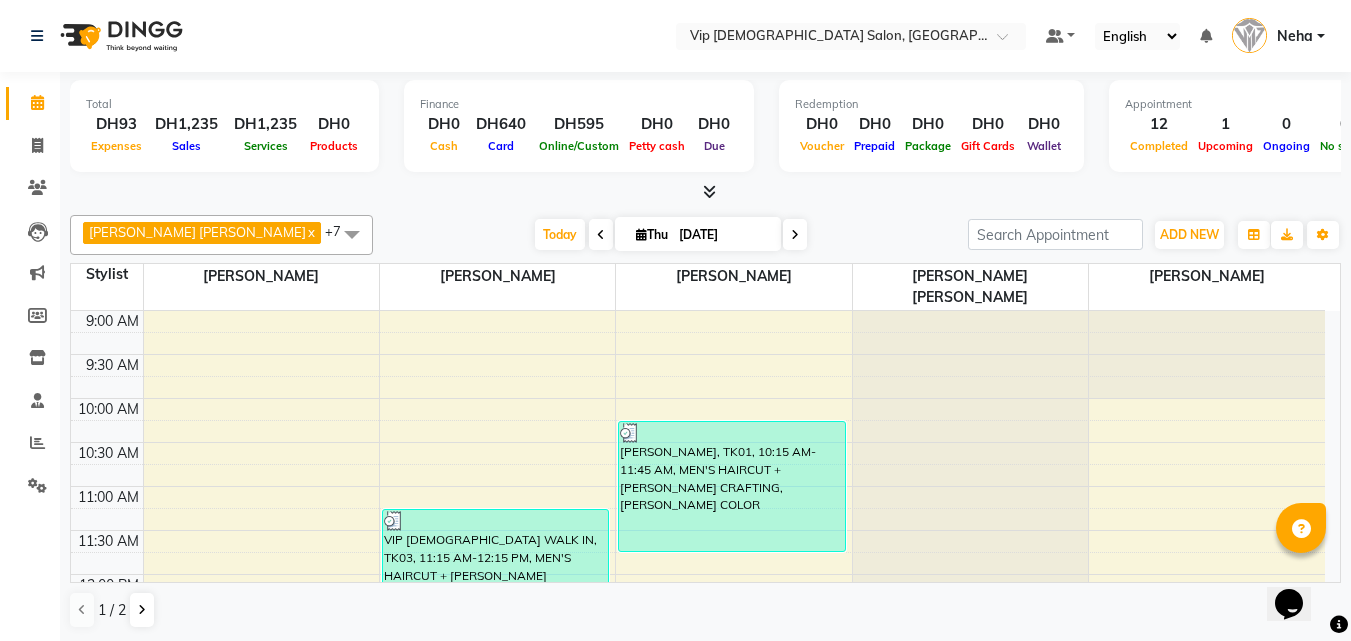 click on "Total  DH93  Expenses DH1,235  Sales DH1,235  Services DH0  Products Finance  DH0  Cash DH640  Card DH595  Online/Custom DH0 Petty cash DH0 Due  Redemption  DH0 Voucher DH0 Prepaid DH0 Package DH0  Gift Cards DH0  Wallet  Appointment  12 Completed 1 Upcoming 0 Ongoing 0 No show  Other sales  DH0  Packages DH0  Memberships DH0  Vouchers DH0  Prepaids DH0  Gift Cards" at bounding box center [705, 129] 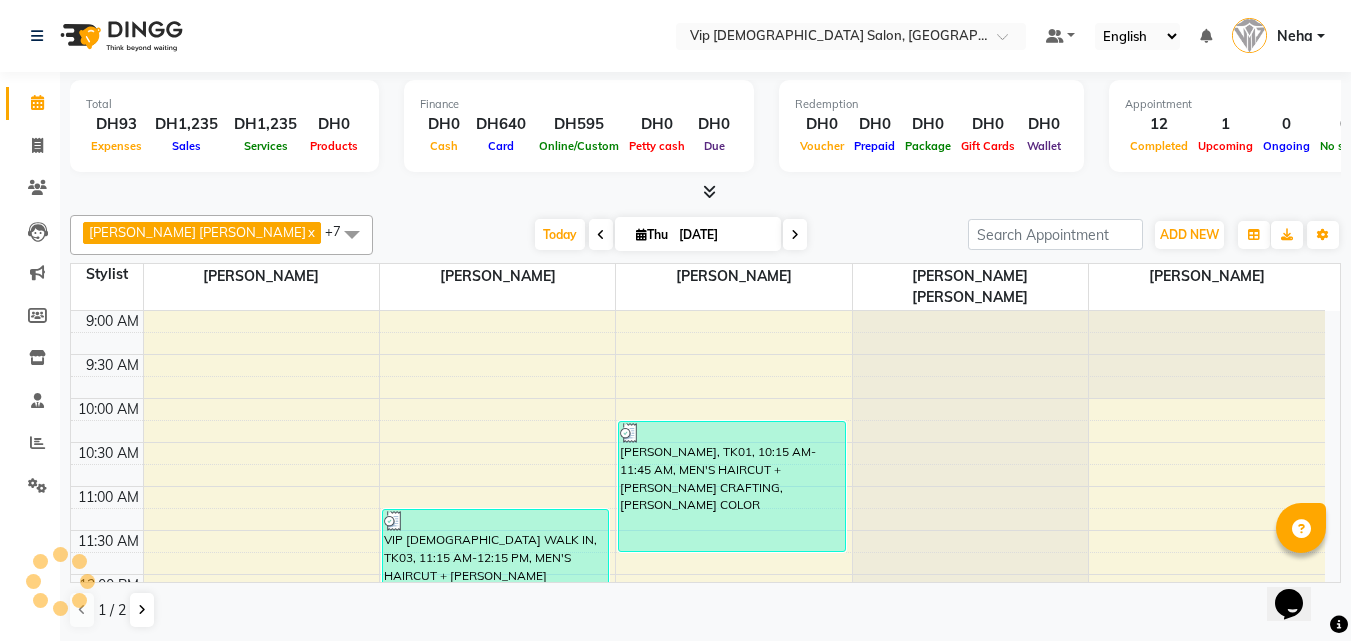 scroll, scrollTop: 1, scrollLeft: 0, axis: vertical 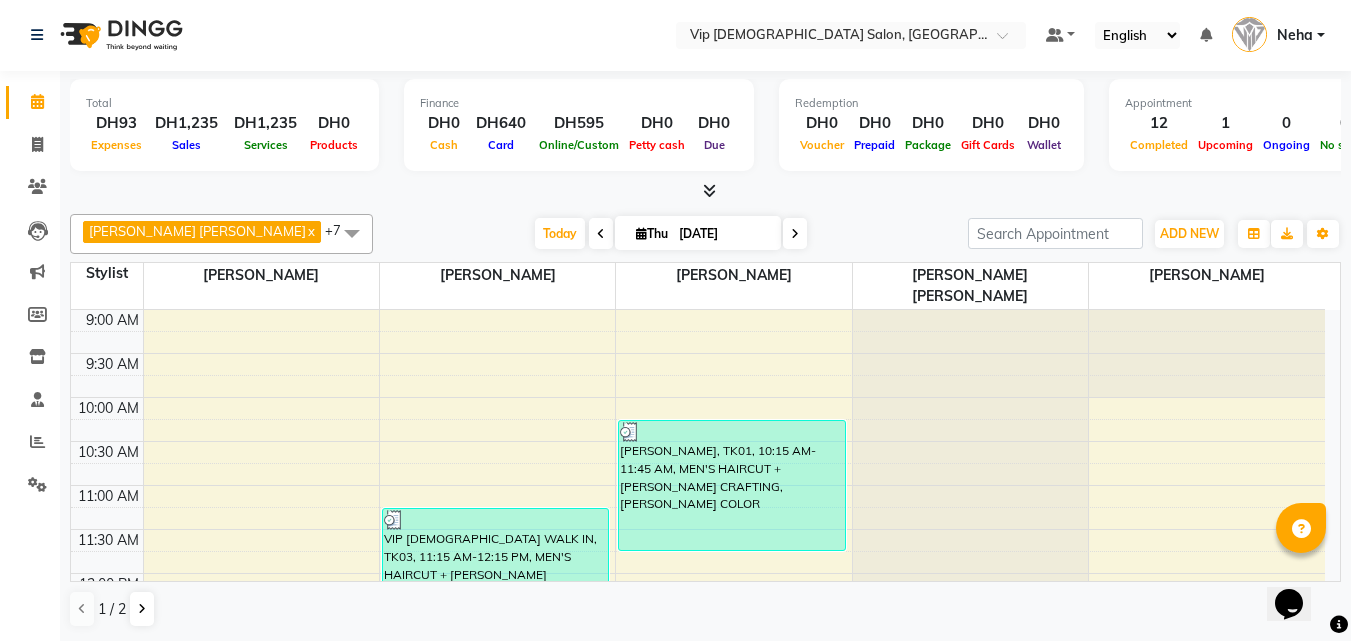 click on "AHMED MOHAMED MOHAMED ELKHODARY ABDELHAMID  x Allauddin Anwar Ali  x Ayoub Lakhbizi  x Nelson  x Ricalyn Colcol  x Taufeeq Anwar Ali  x Ali Rana  x Riffat Magdy  x +7 Select All AHMED MOHAMED MOHAMED ELKHODARY ABDELHAMID Ali Rana Allauddin Anwar Ali Ameen Ayoub Lakhbizi Jairah Mr. Mohannad Nelson Ricalyn Colcol Riffat Magdy Taufeeq Anwar Ali Tauseef  Akhilaque Zoya Bhatti. Today  Thu 10-07-2025 Toggle Dropdown Add Appointment Add Invoice Add Expense Add Attendance Add Client Add Transaction Toggle Dropdown Add Appointment Add Invoice Add Expense Add Attendance Add Client ADD NEW Toggle Dropdown Add Appointment Add Invoice Add Expense Add Attendance Add Client Add Transaction AHMED MOHAMED MOHAMED ELKHODARY ABDELHAMID  x Allauddin Anwar Ali  x Ayoub Lakhbizi  x Nelson  x Ricalyn Colcol  x Taufeeq Anwar Ali  x Ali Rana  x Riffat Magdy  x +7 Select All AHMED MOHAMED MOHAMED ELKHODARY ABDELHAMID Ali Rana Allauddin Anwar Ali Ameen Ayoub Lakhbizi Jairah Mr. Mohannad Nelson Ricalyn Colcol Group By 5" 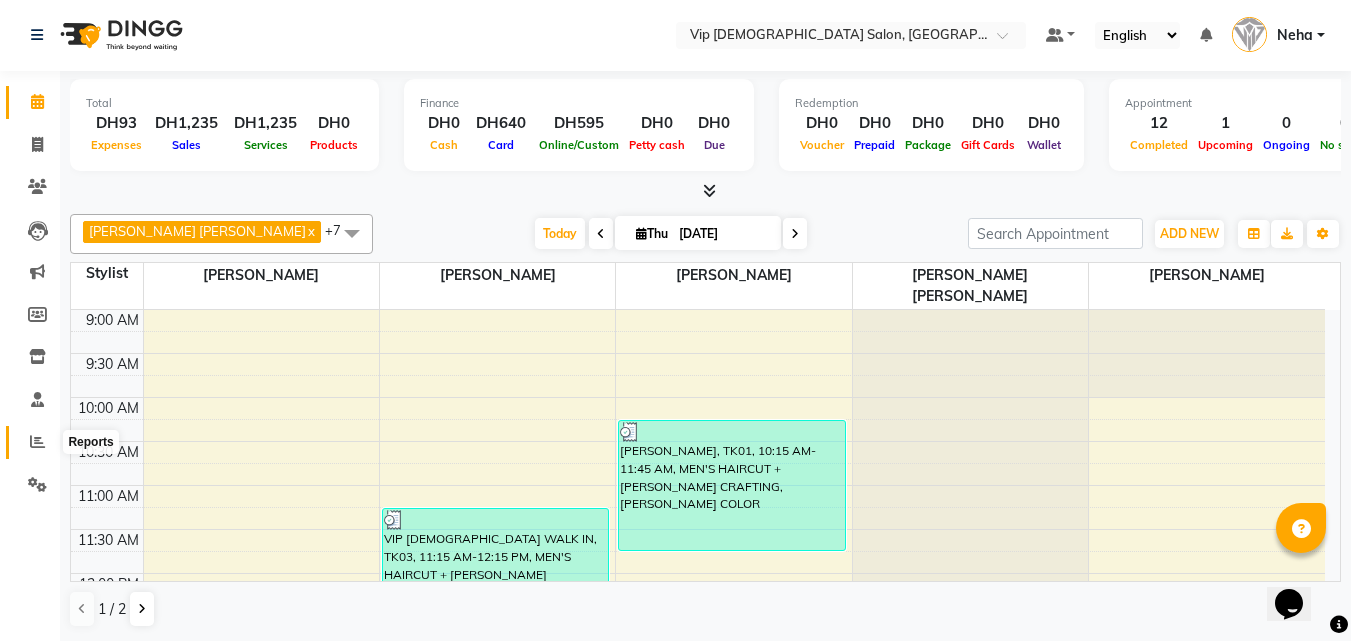 click 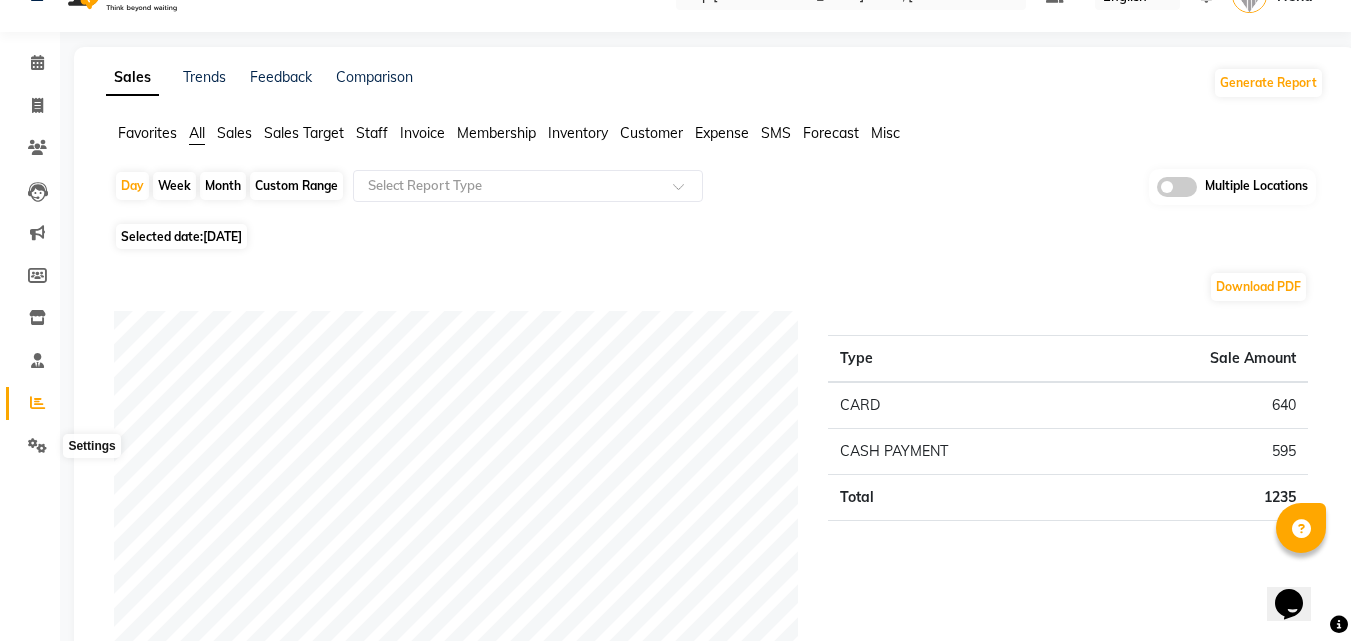scroll, scrollTop: 80, scrollLeft: 0, axis: vertical 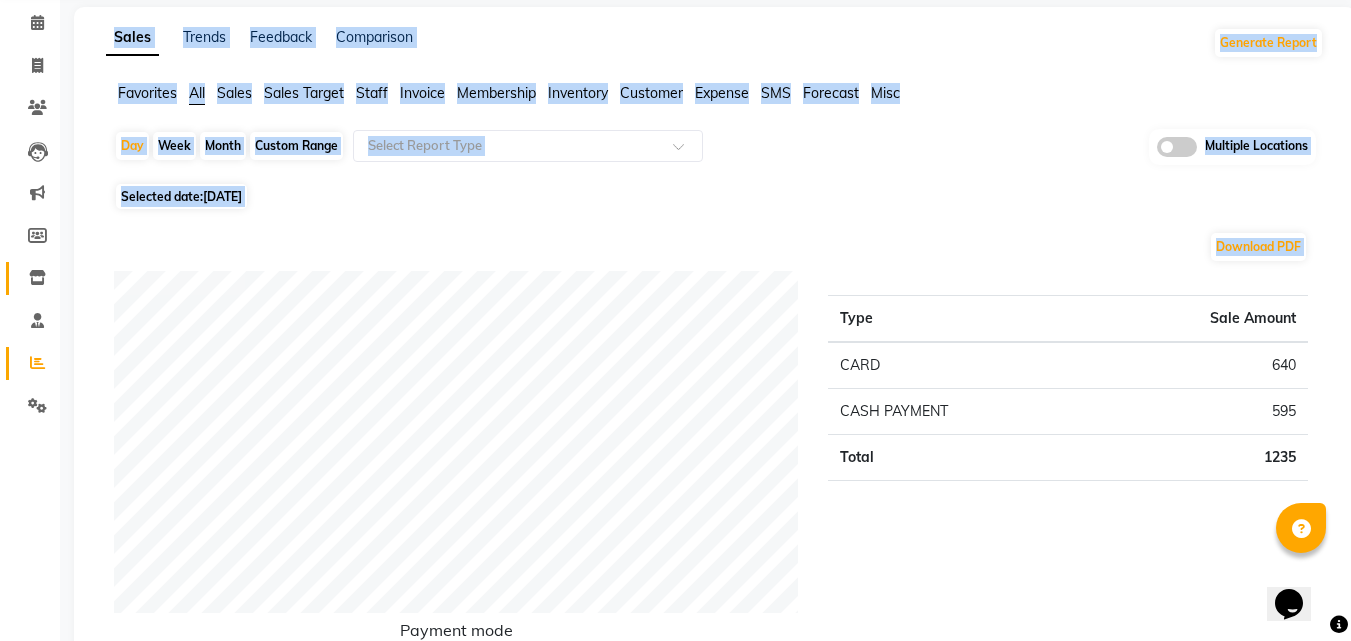 drag, startPoint x: 37, startPoint y: 442, endPoint x: 11, endPoint y: 272, distance: 171.97675 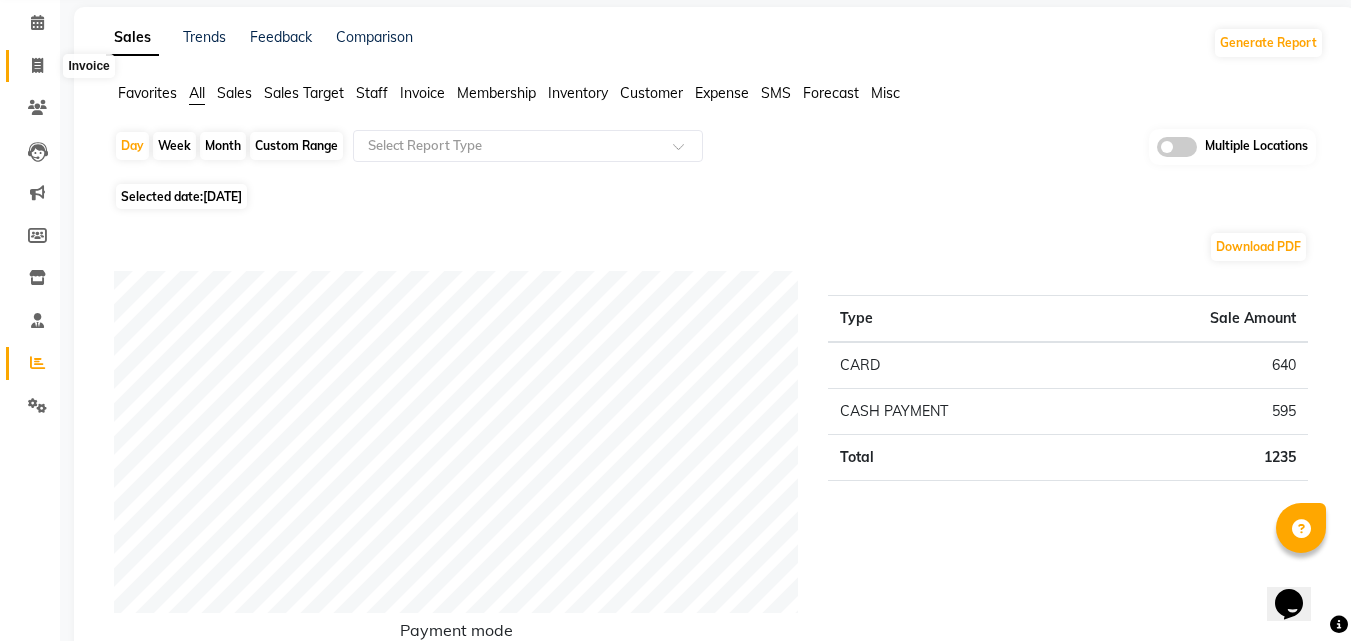 click 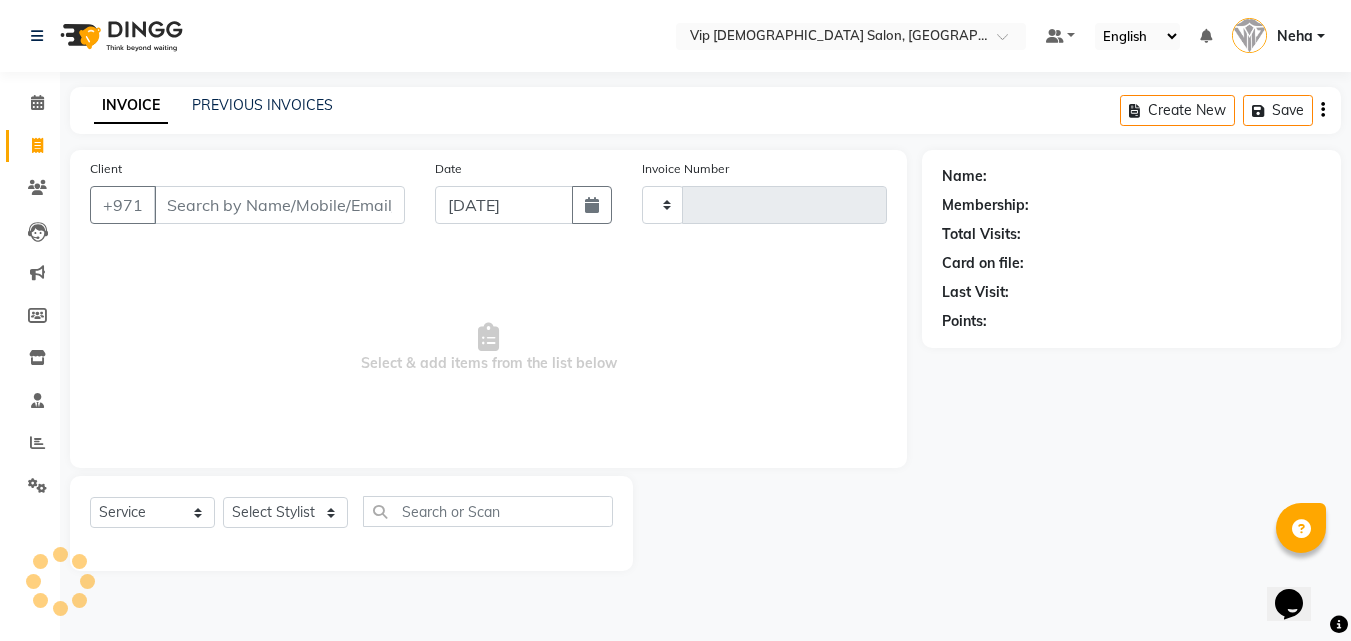 scroll, scrollTop: 0, scrollLeft: 0, axis: both 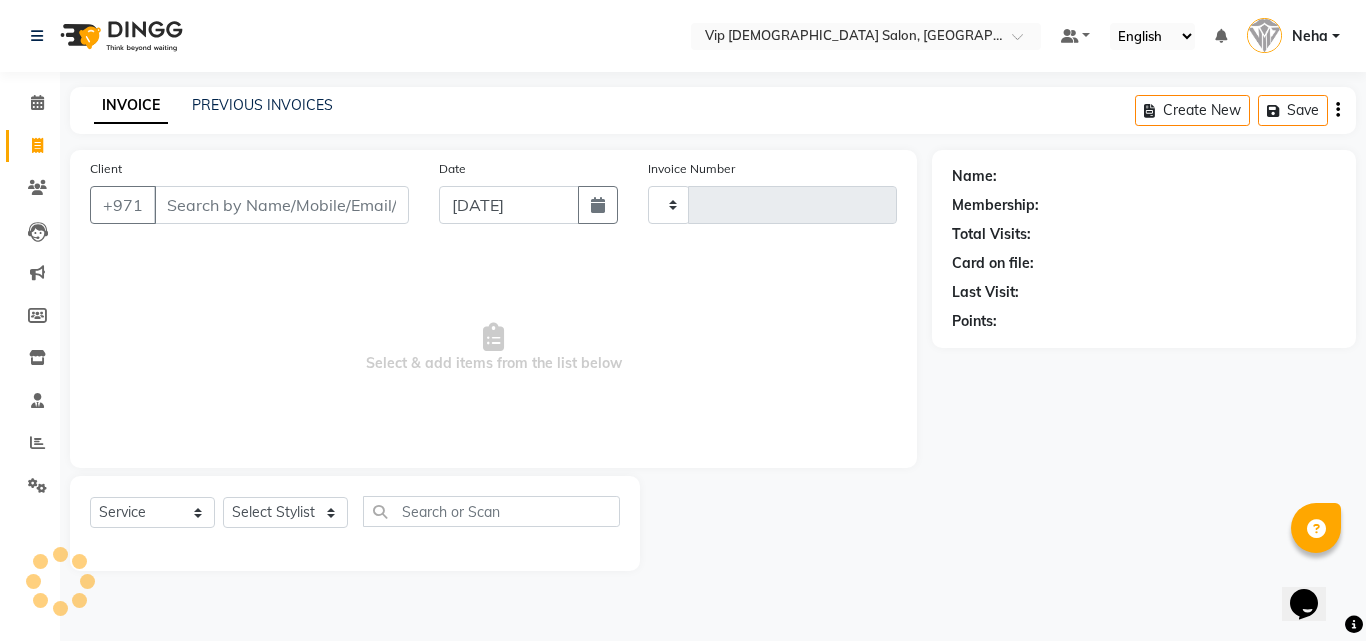 type on "0707" 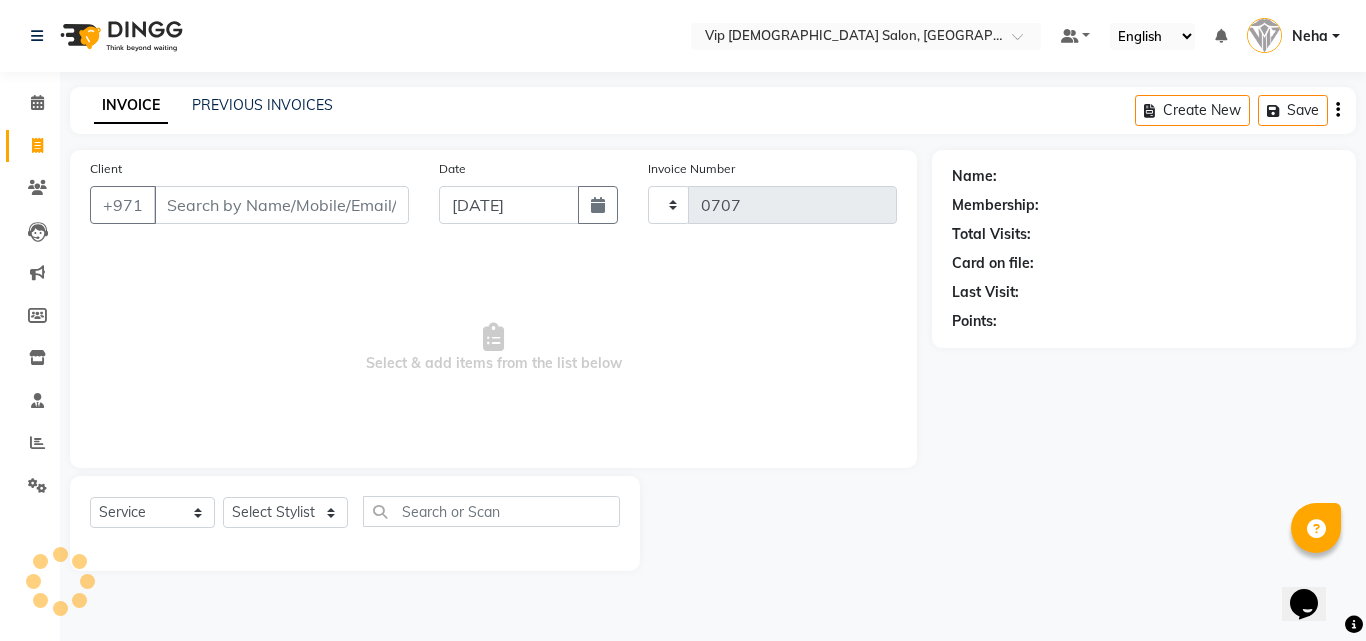 select on "8415" 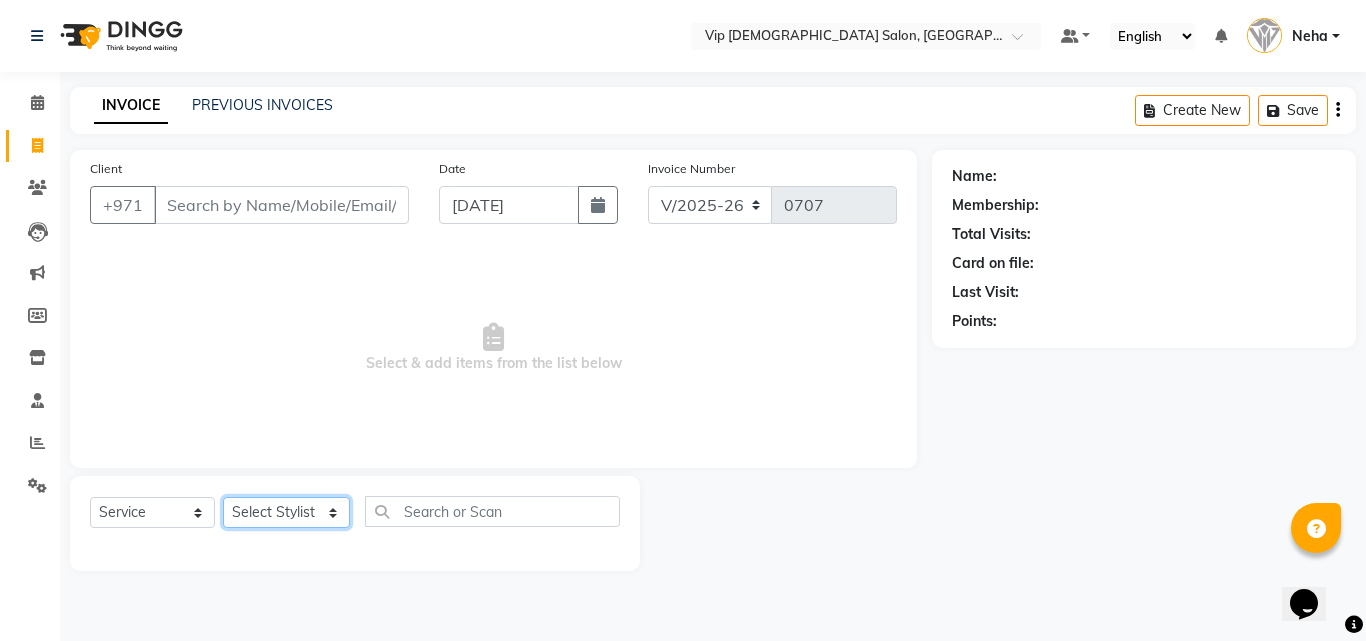 click on "Select Stylist [PERSON_NAME] [PERSON_NAME] [PERSON_NAME] [PERSON_NAME] [PERSON_NAME] [PERSON_NAME] Lakhbizi Jairah Mr. Mohannad [PERSON_NAME] [PERSON_NAME] [PERSON_NAME] [PERSON_NAME] [PERSON_NAME]  Akhilaque [PERSON_NAME]." 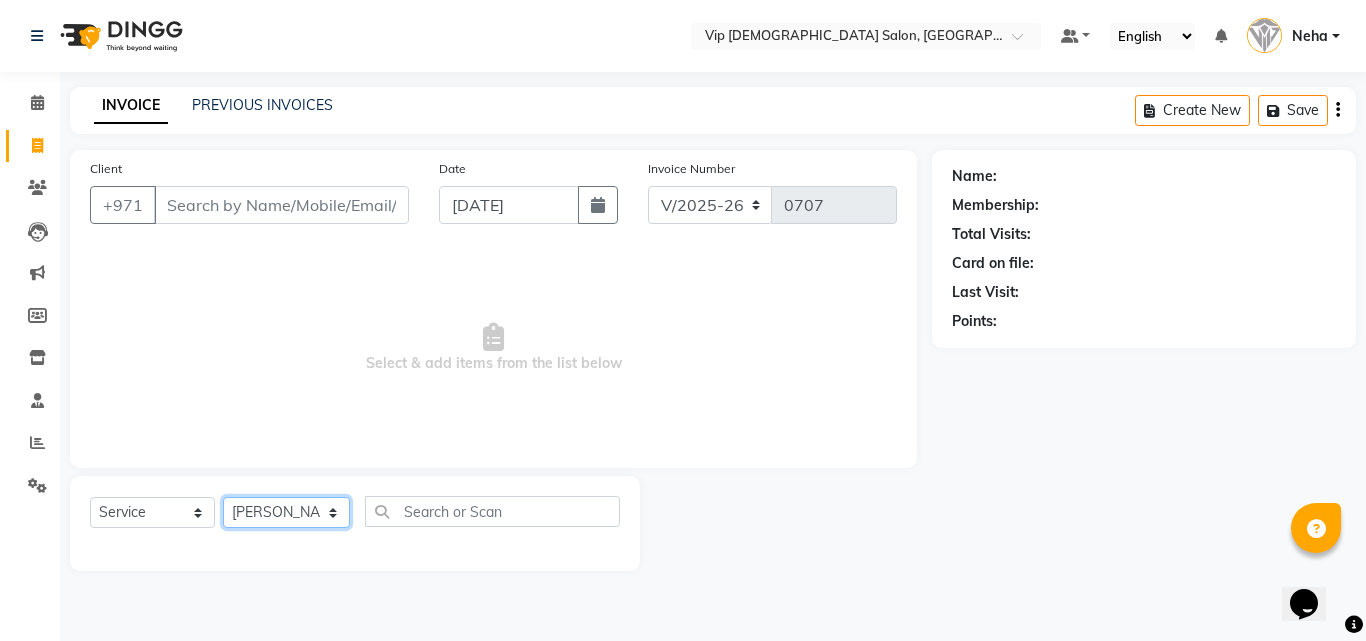 click on "Select Stylist [PERSON_NAME] [PERSON_NAME] [PERSON_NAME] [PERSON_NAME] [PERSON_NAME] [PERSON_NAME] Lakhbizi Jairah Mr. Mohannad [PERSON_NAME] [PERSON_NAME] [PERSON_NAME] [PERSON_NAME] [PERSON_NAME]  Akhilaque [PERSON_NAME]." 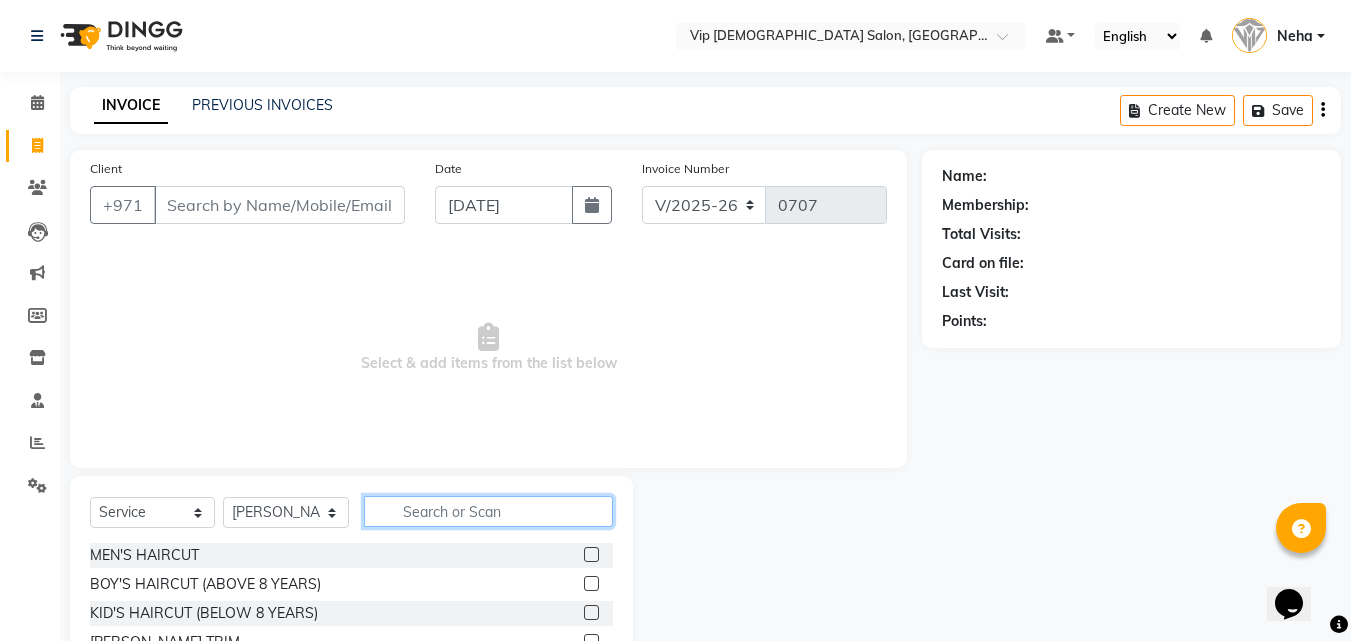 click 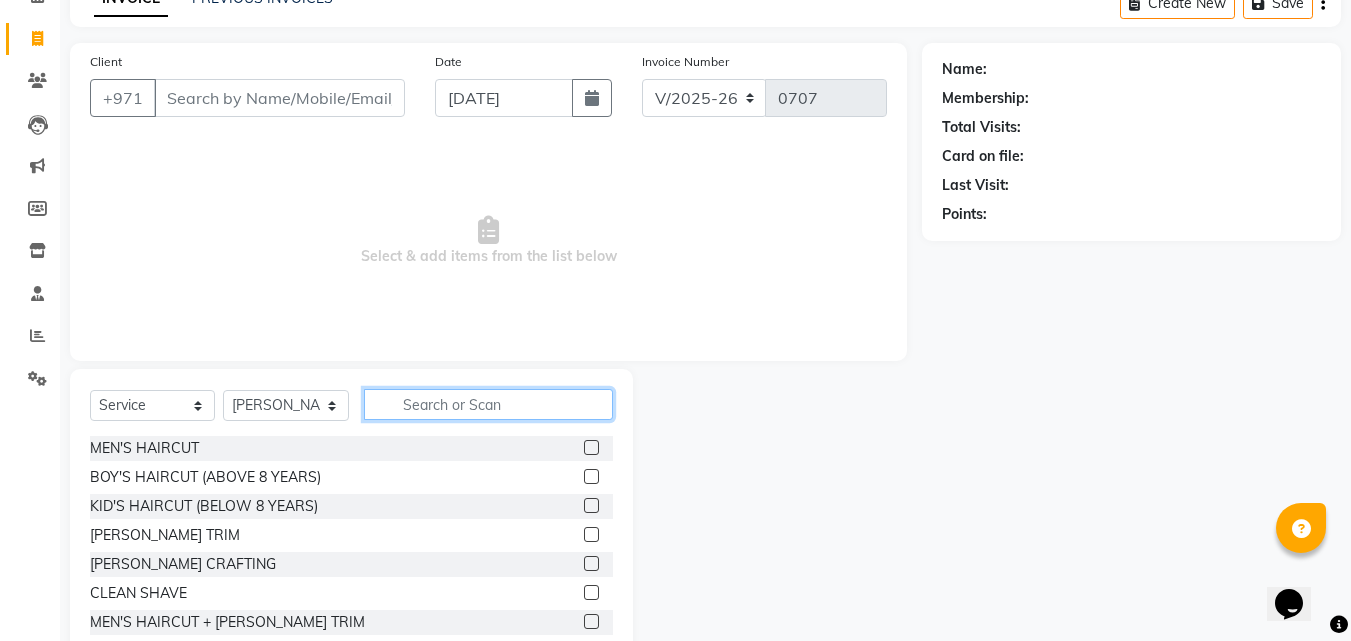 scroll, scrollTop: 134, scrollLeft: 0, axis: vertical 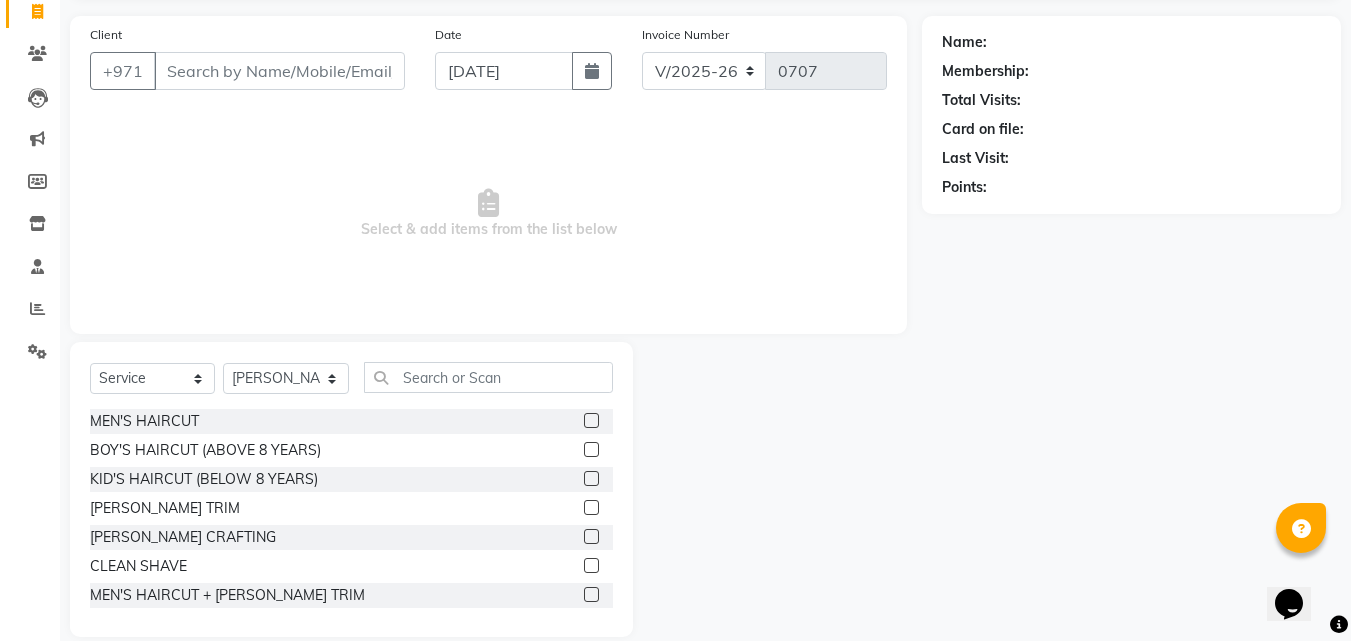 click 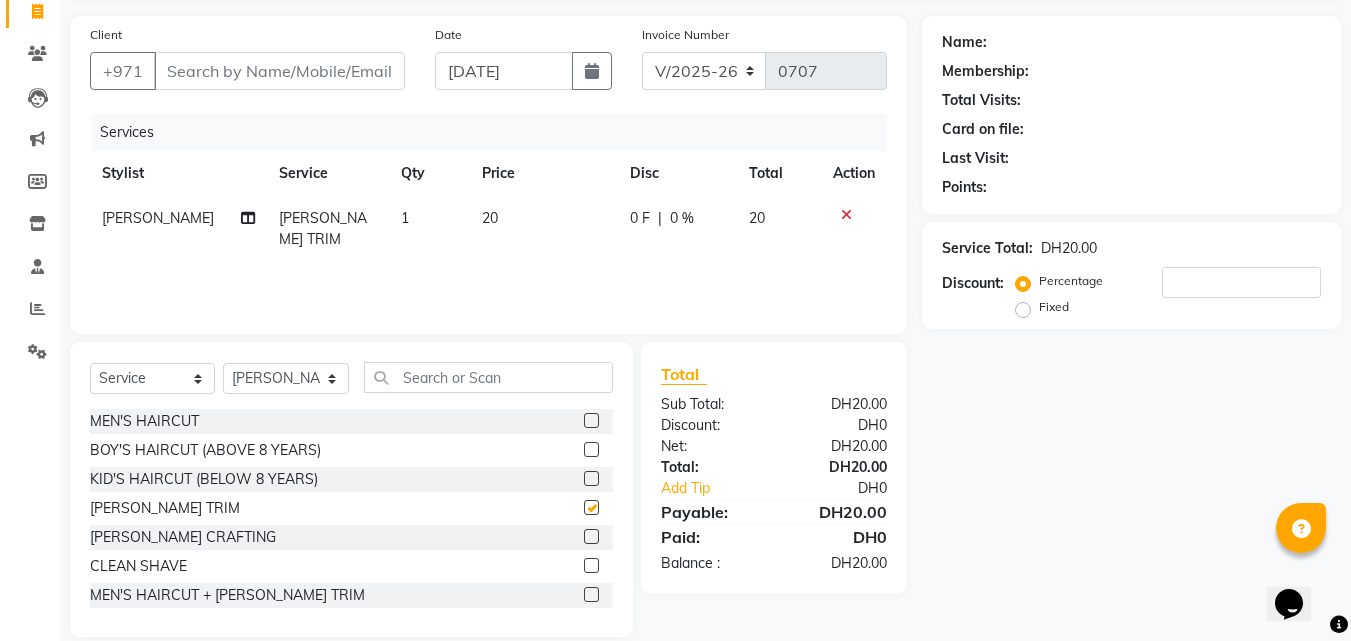 checkbox on "false" 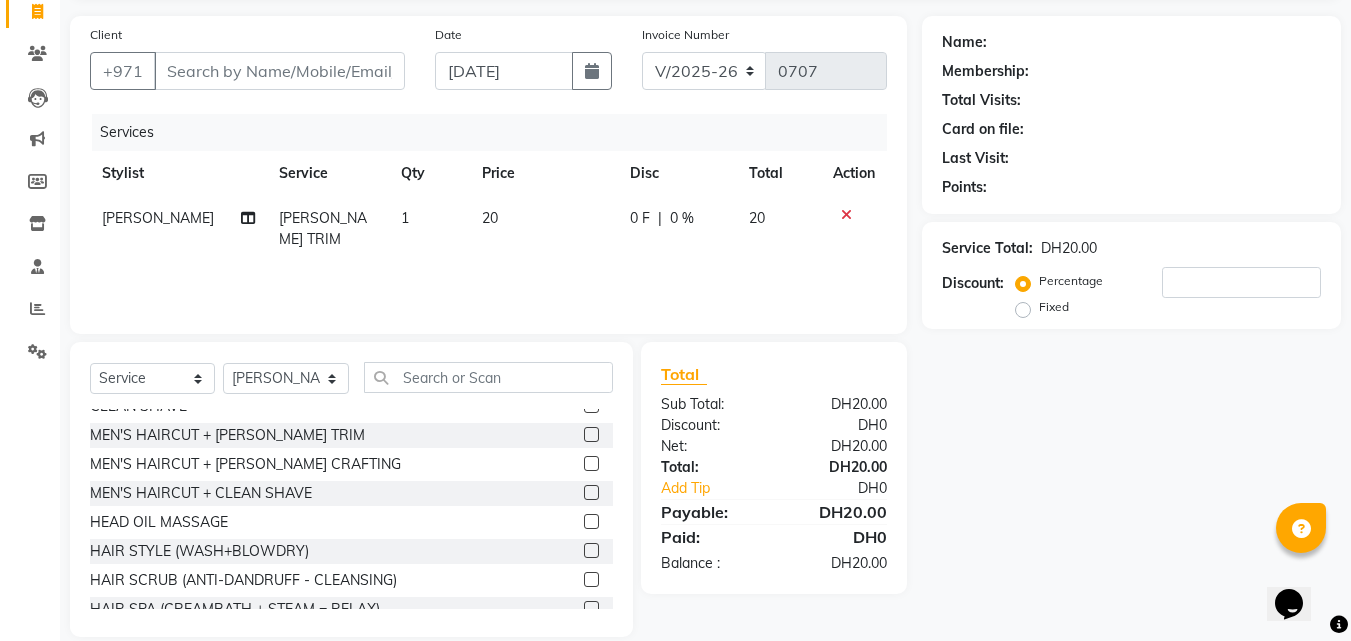 scroll, scrollTop: 200, scrollLeft: 0, axis: vertical 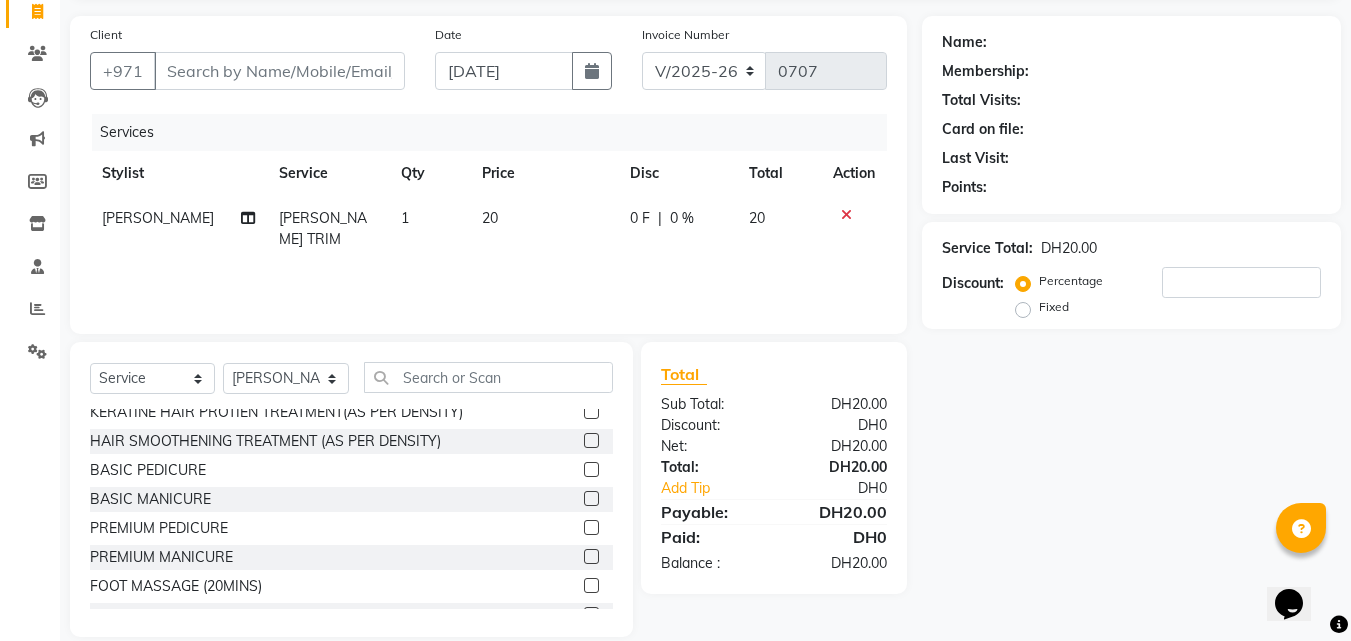 click 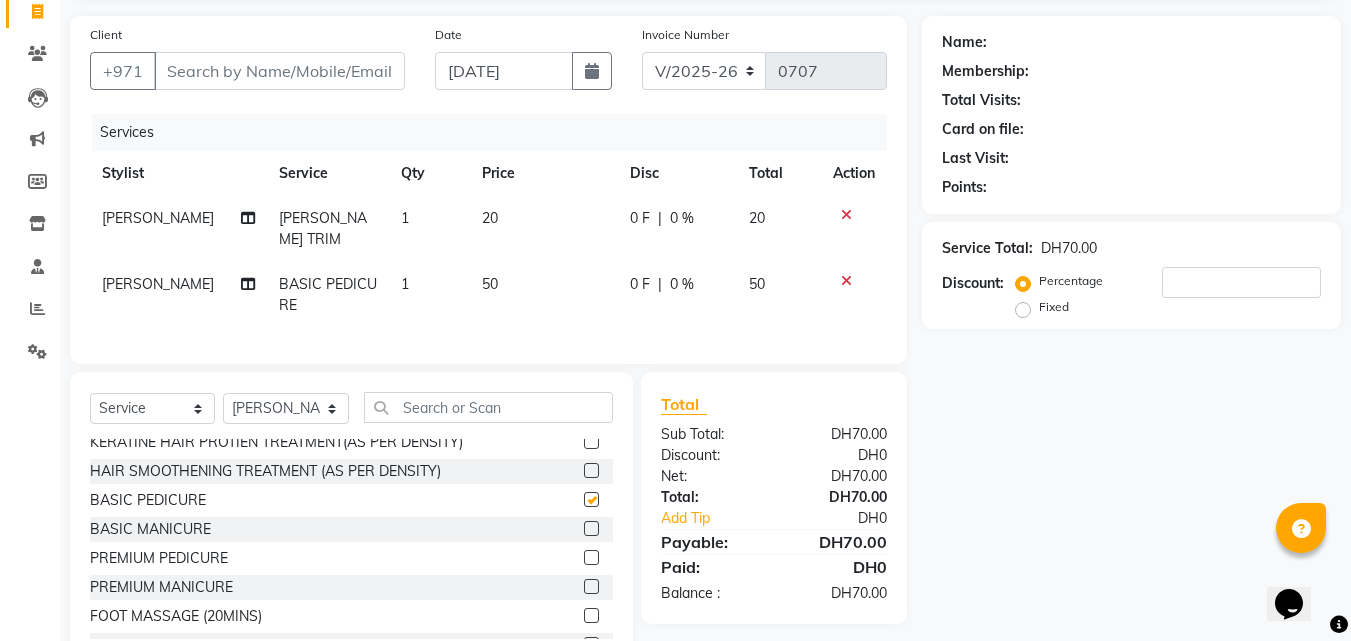 checkbox on "false" 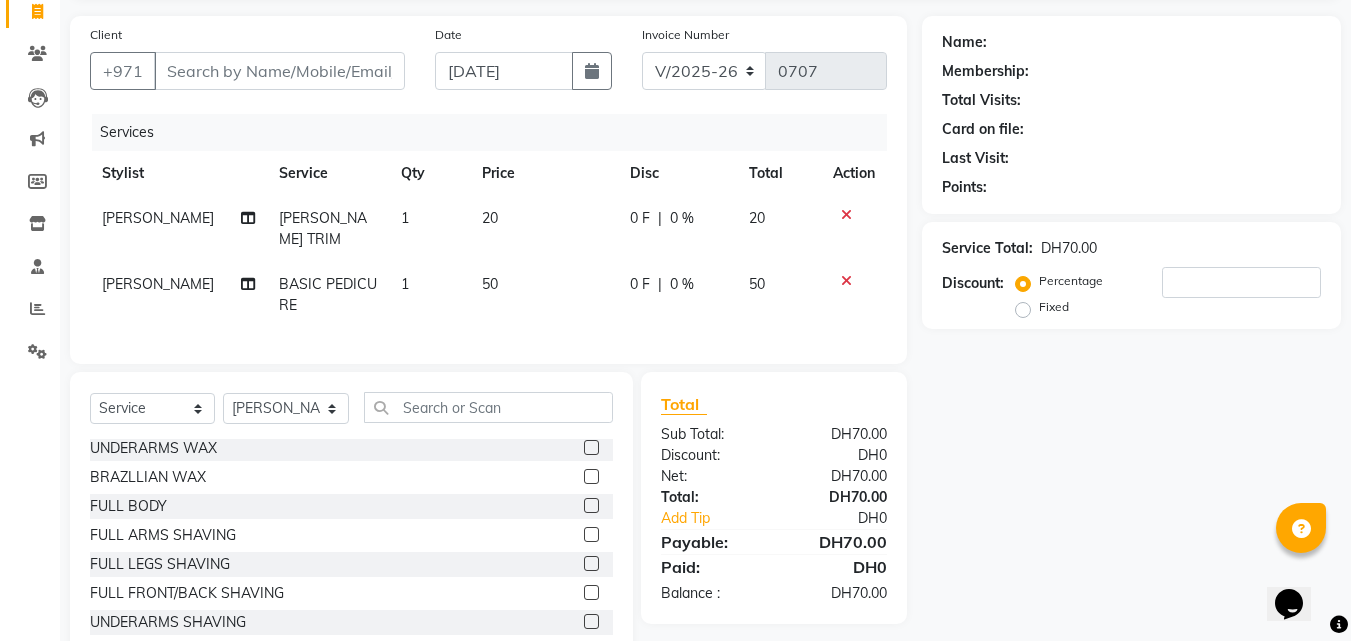 scroll, scrollTop: 1240, scrollLeft: 0, axis: vertical 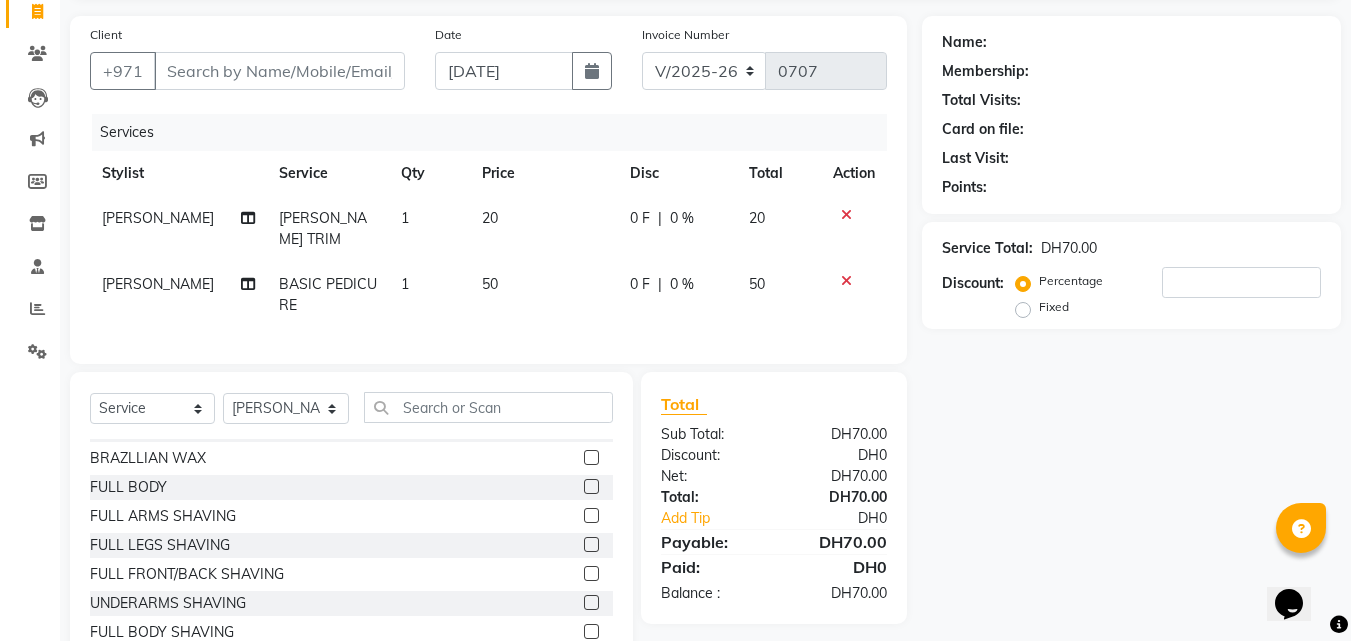 click 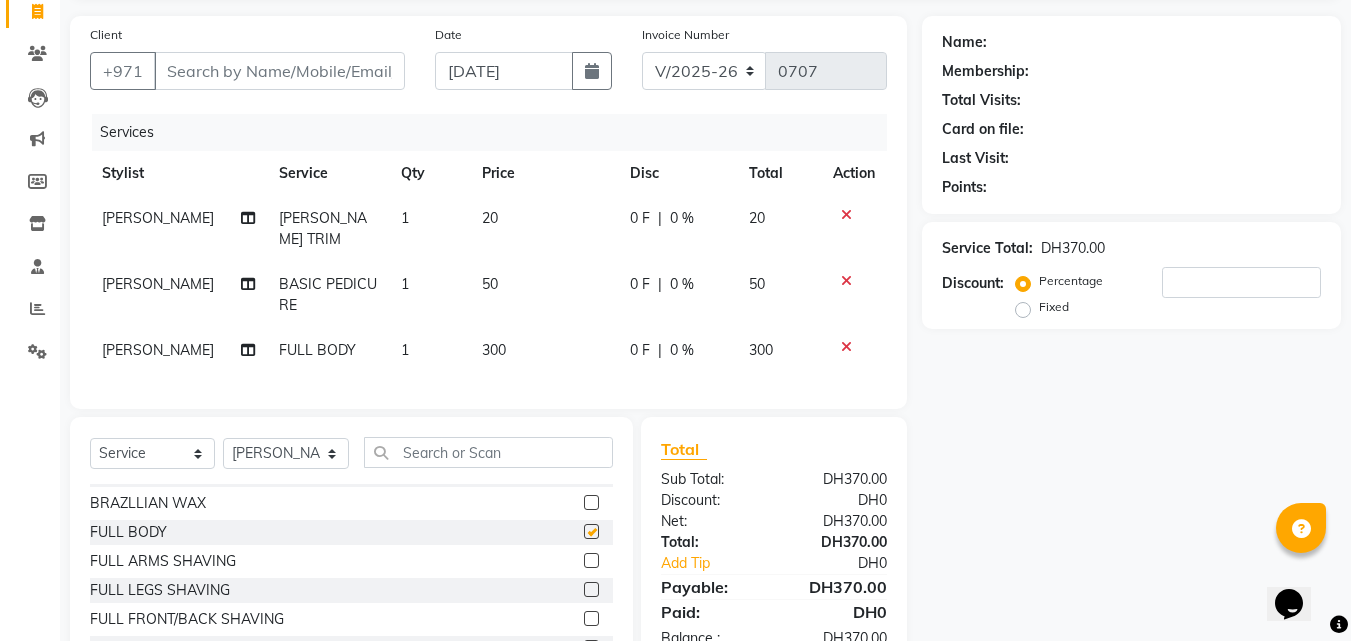 checkbox on "false" 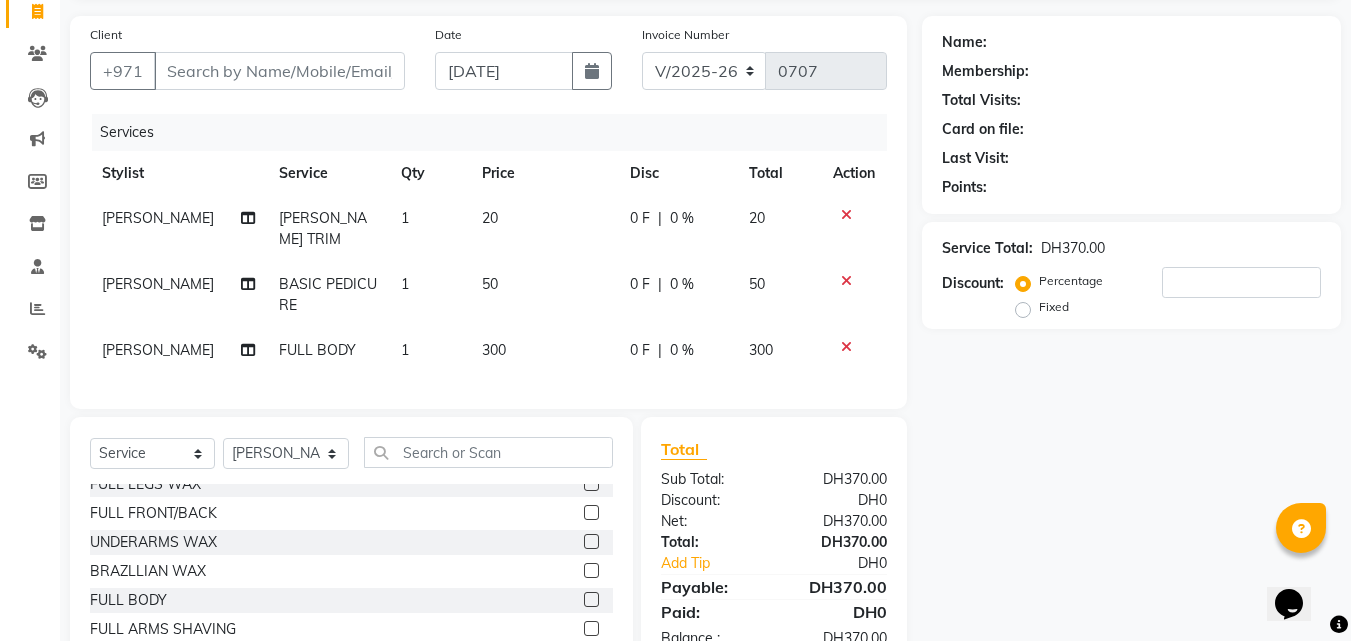 scroll, scrollTop: 1160, scrollLeft: 0, axis: vertical 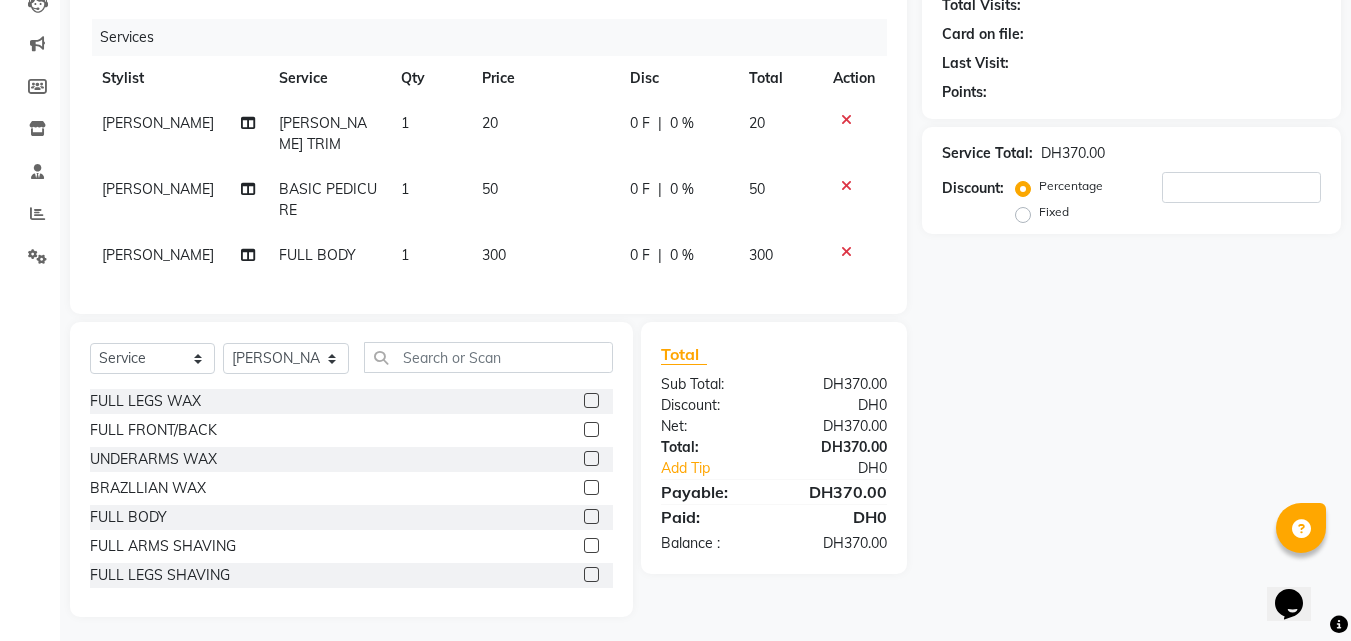 click 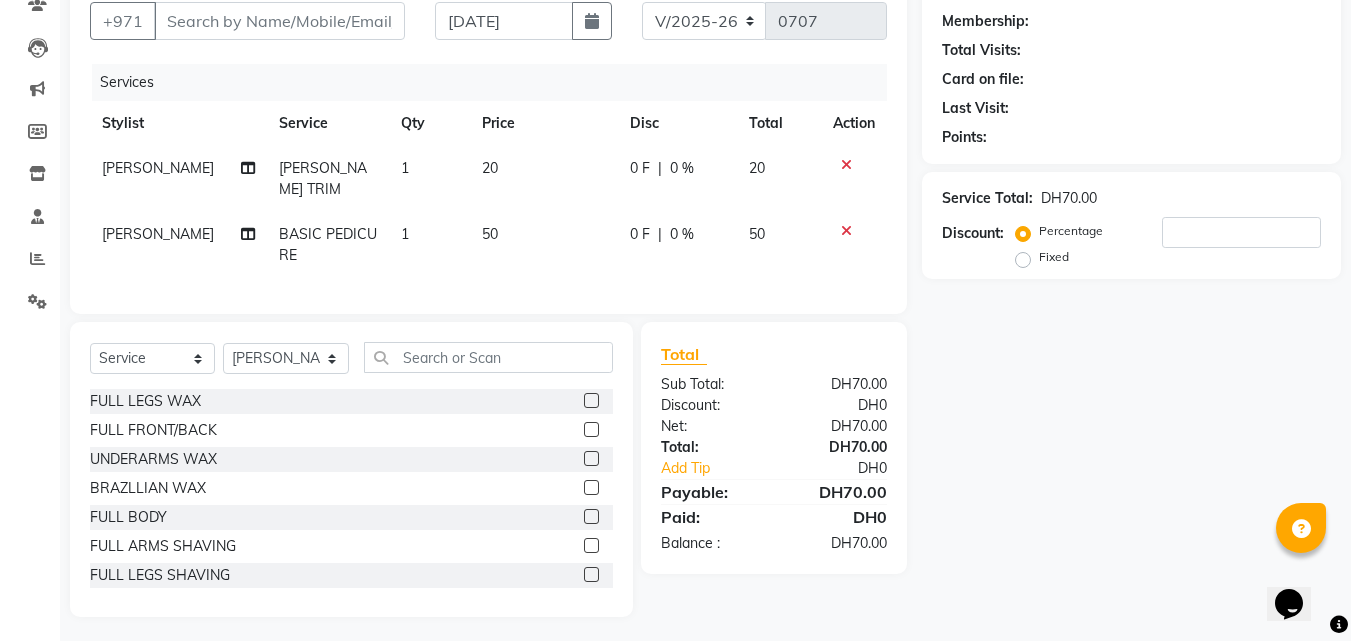 click 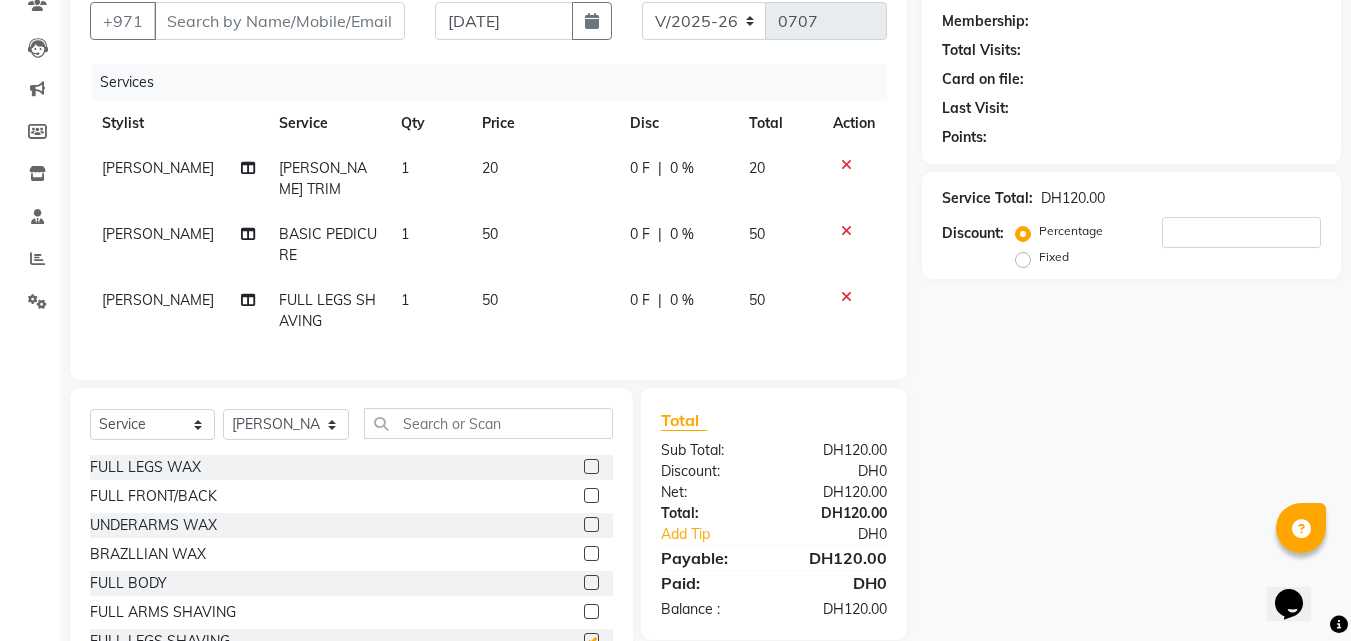 scroll, scrollTop: 229, scrollLeft: 0, axis: vertical 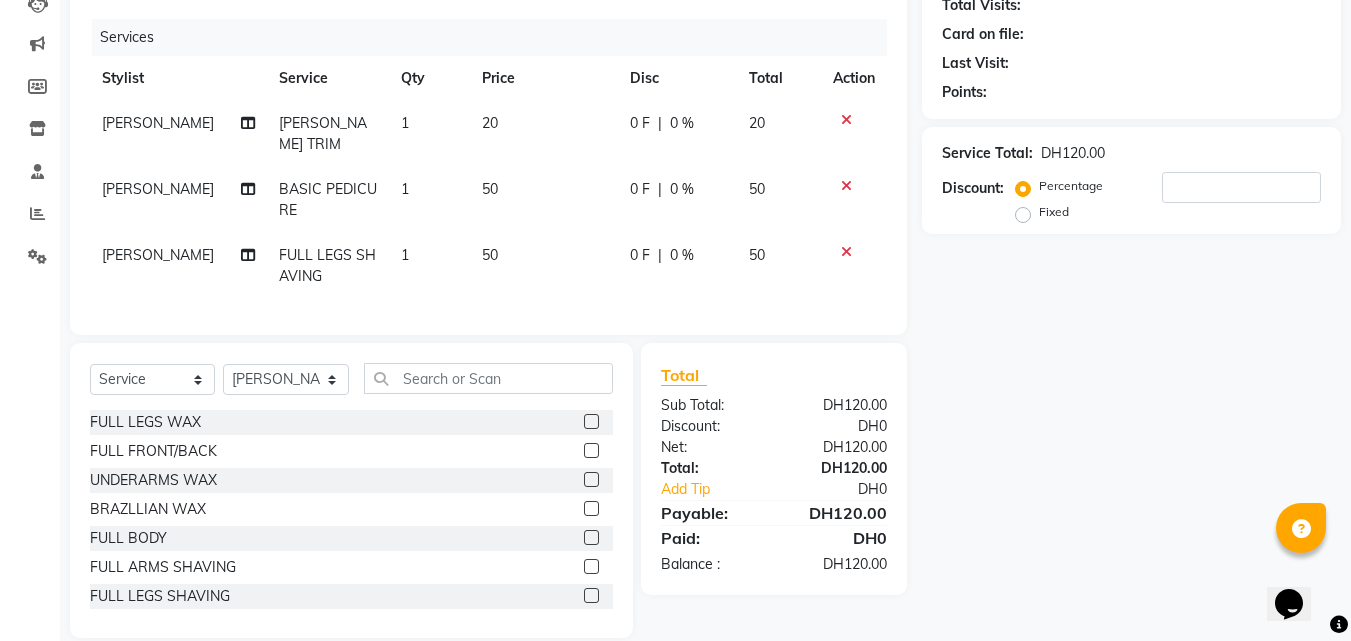 checkbox on "false" 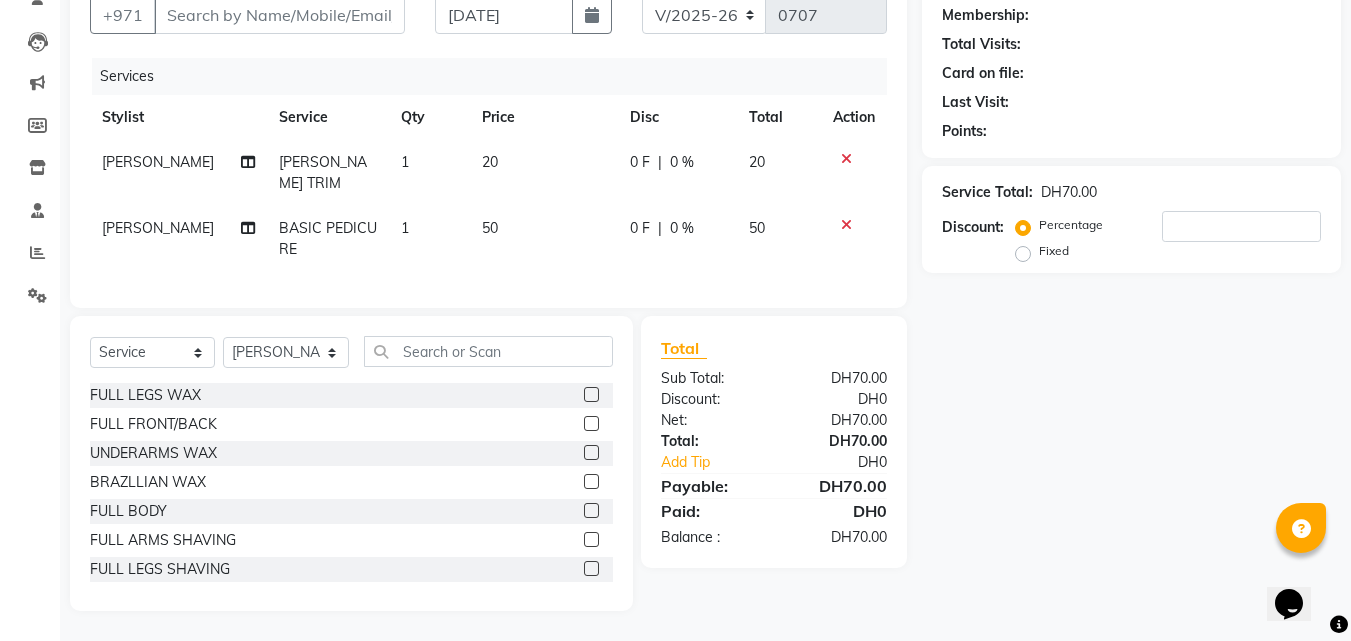scroll, scrollTop: 184, scrollLeft: 0, axis: vertical 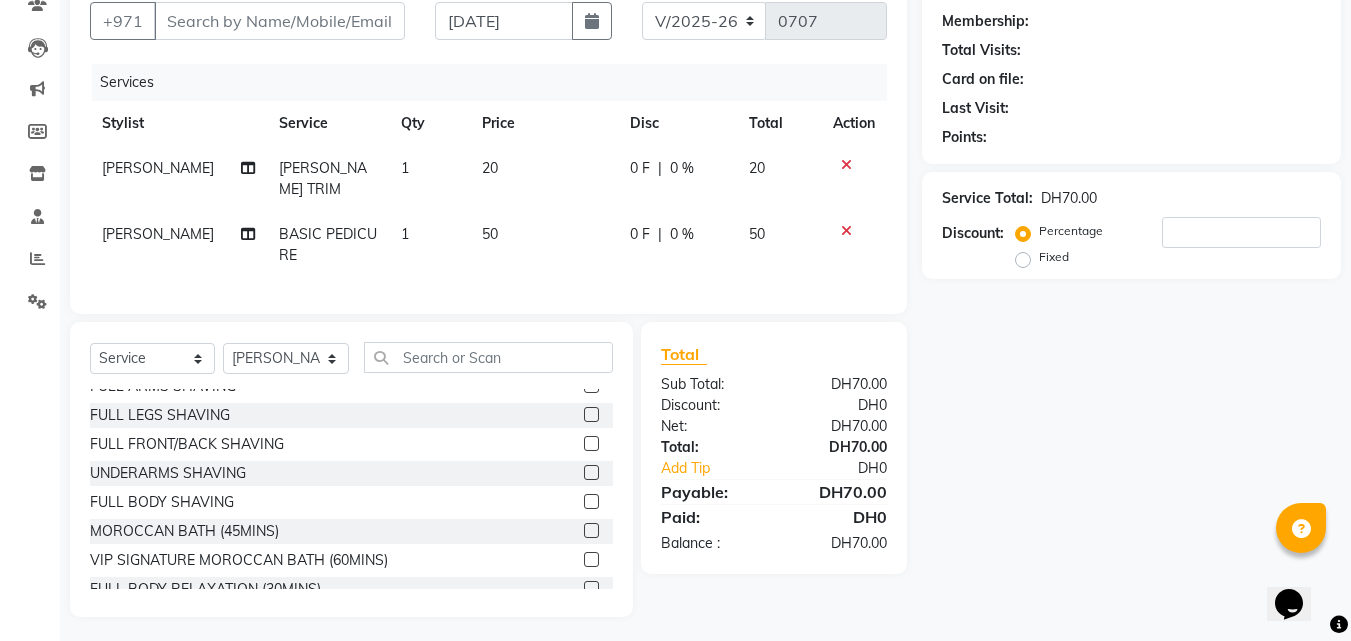 click 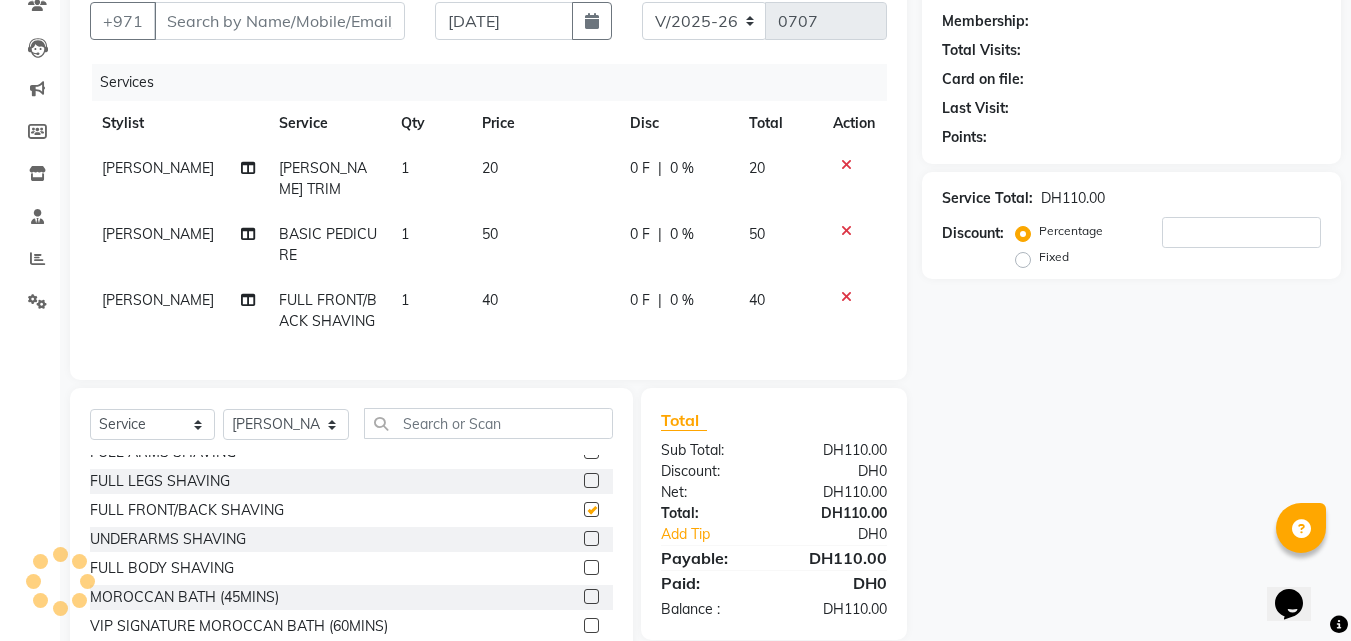 checkbox on "false" 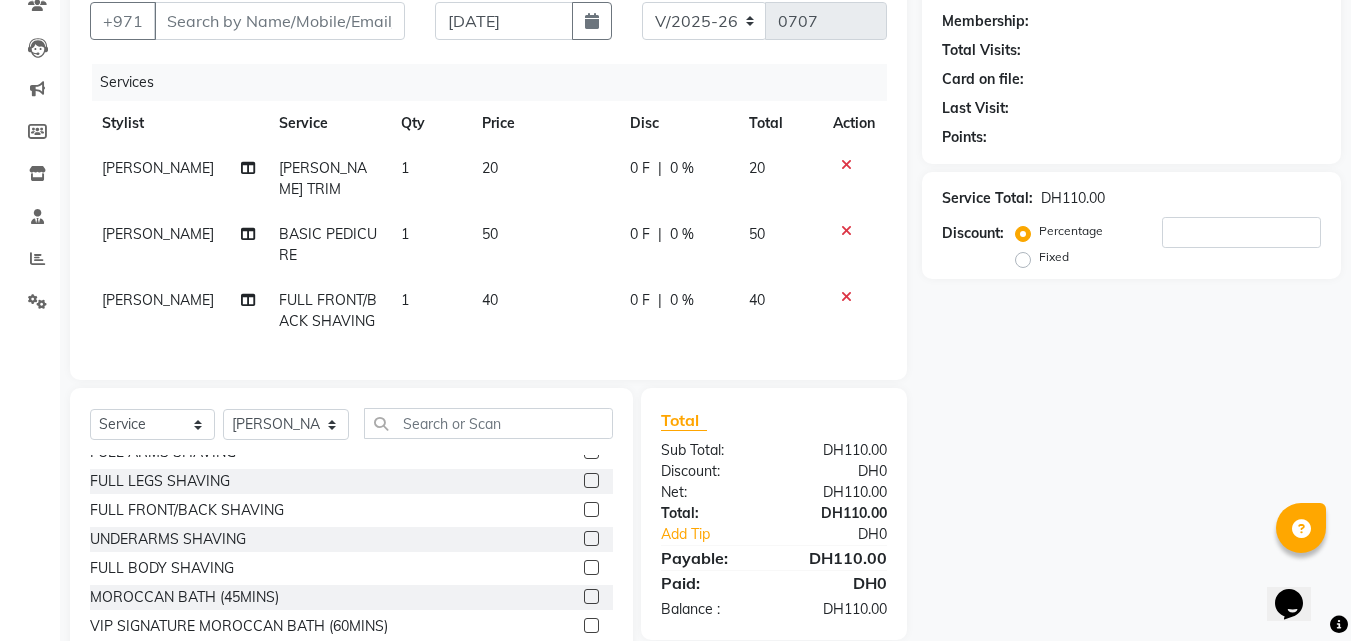 click 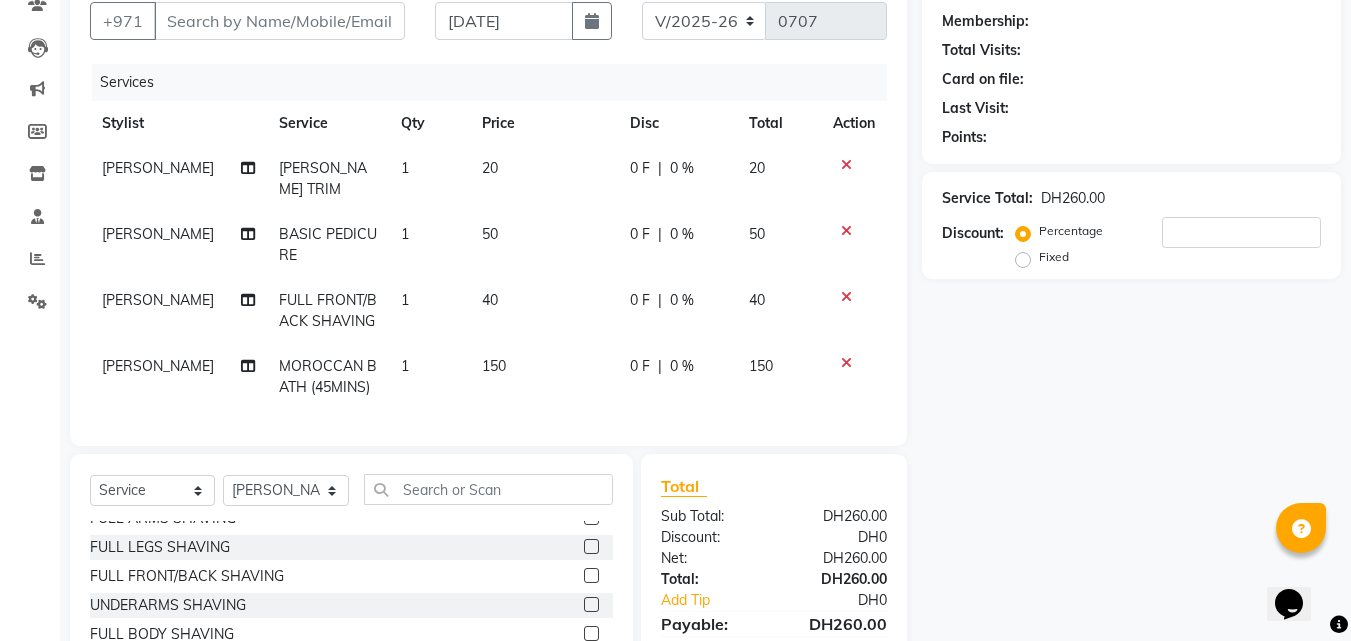 checkbox on "false" 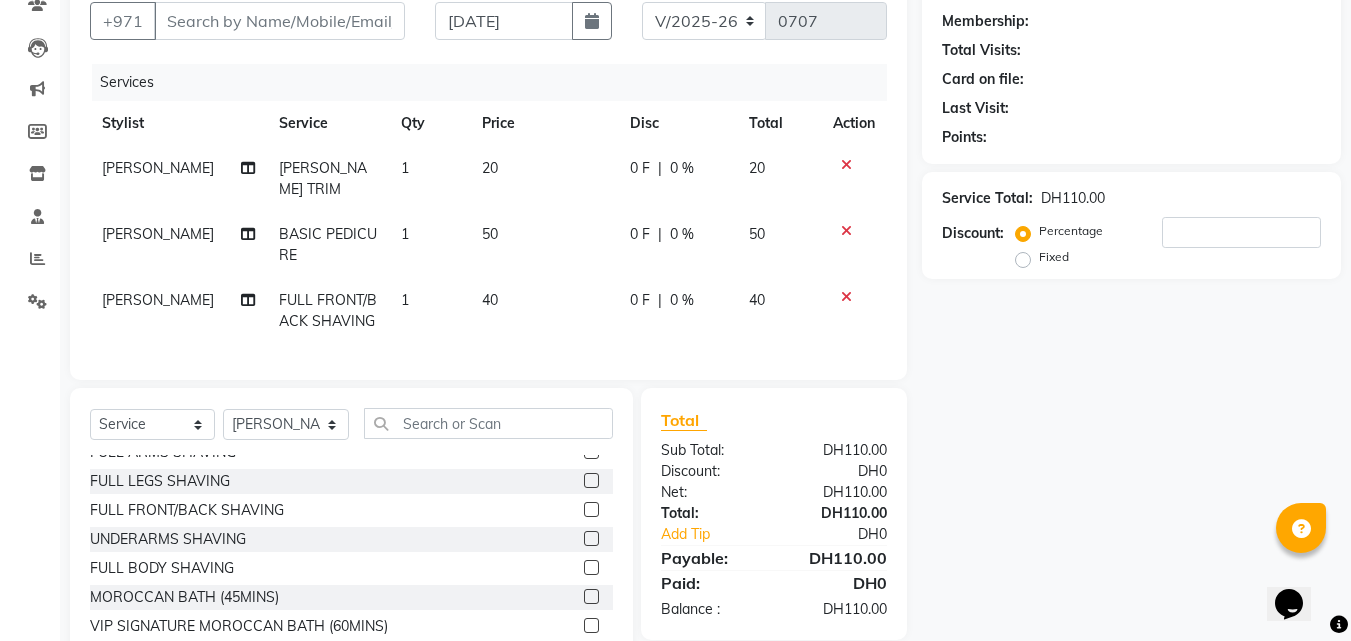 click 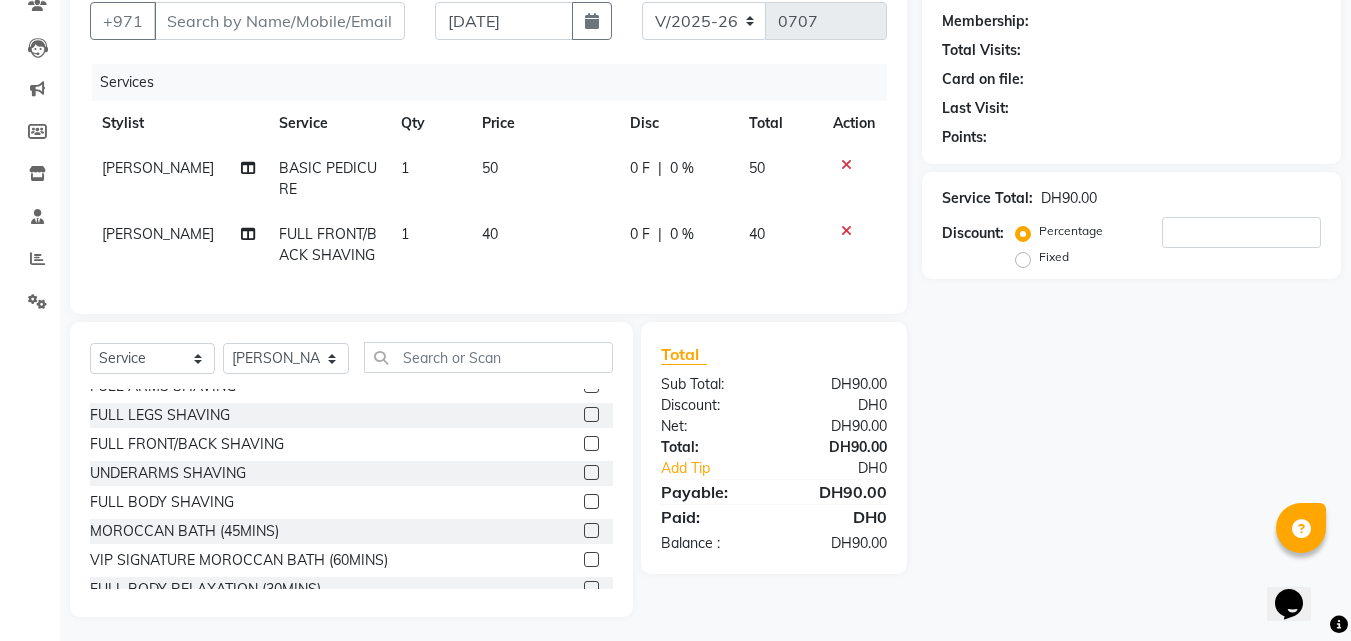 click 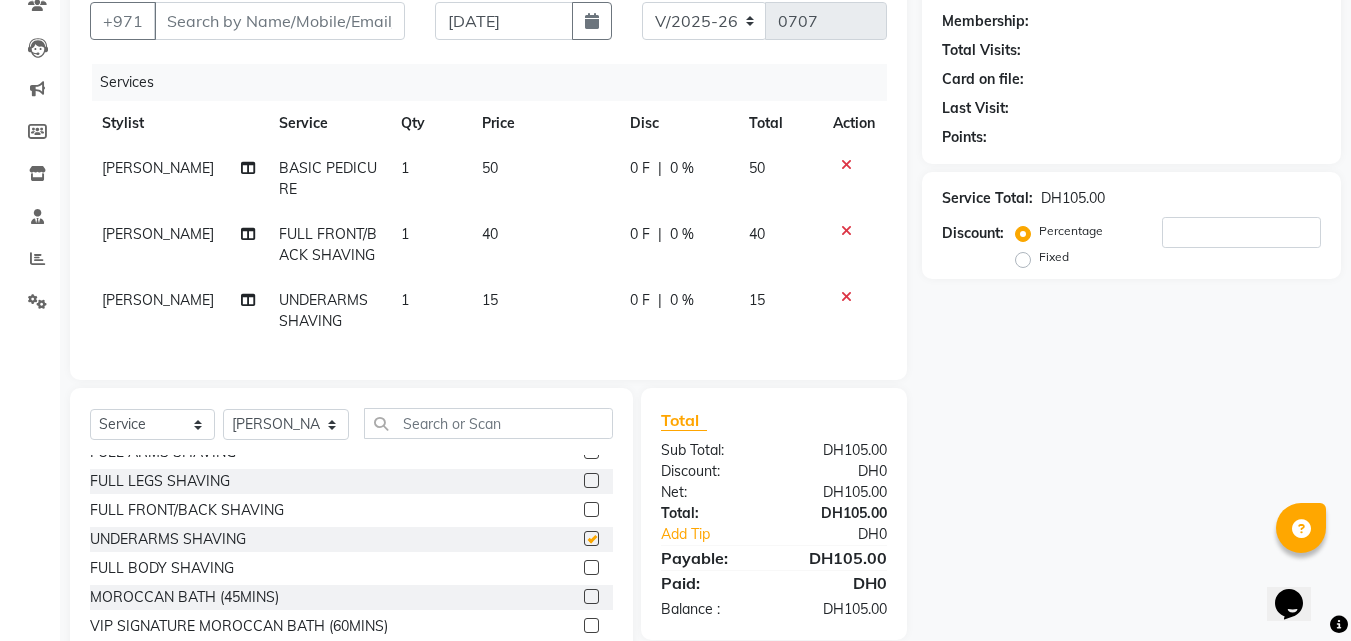 checkbox on "false" 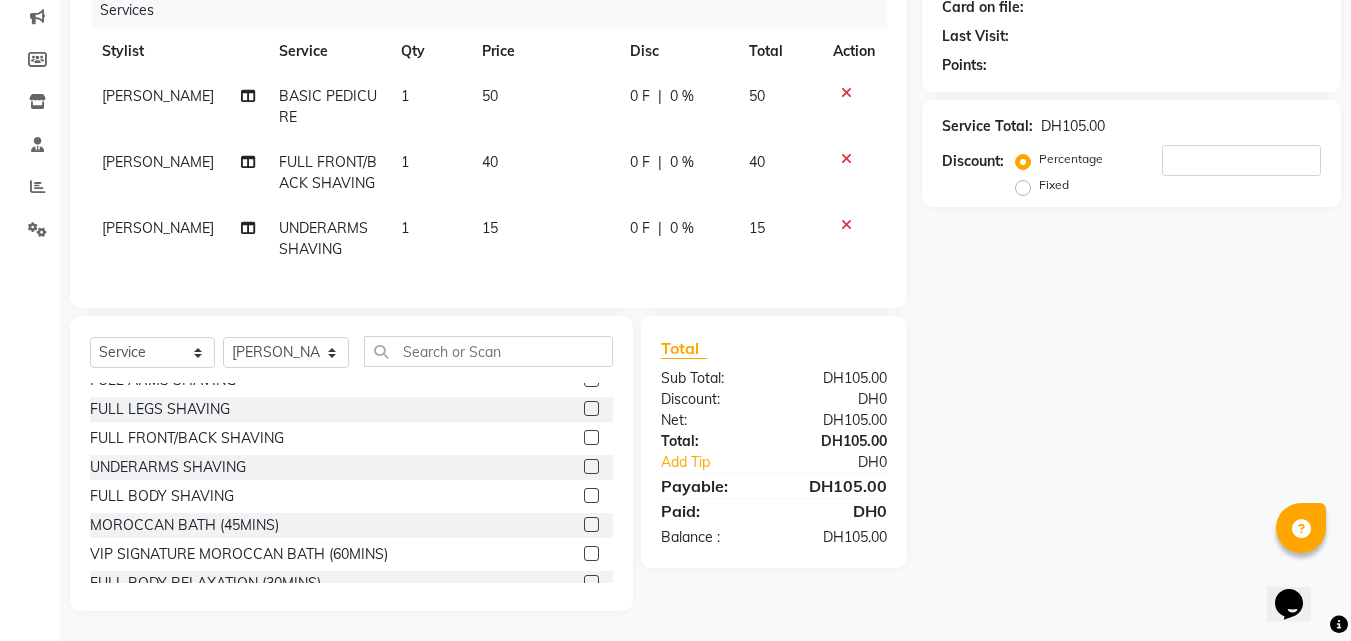 scroll, scrollTop: 271, scrollLeft: 0, axis: vertical 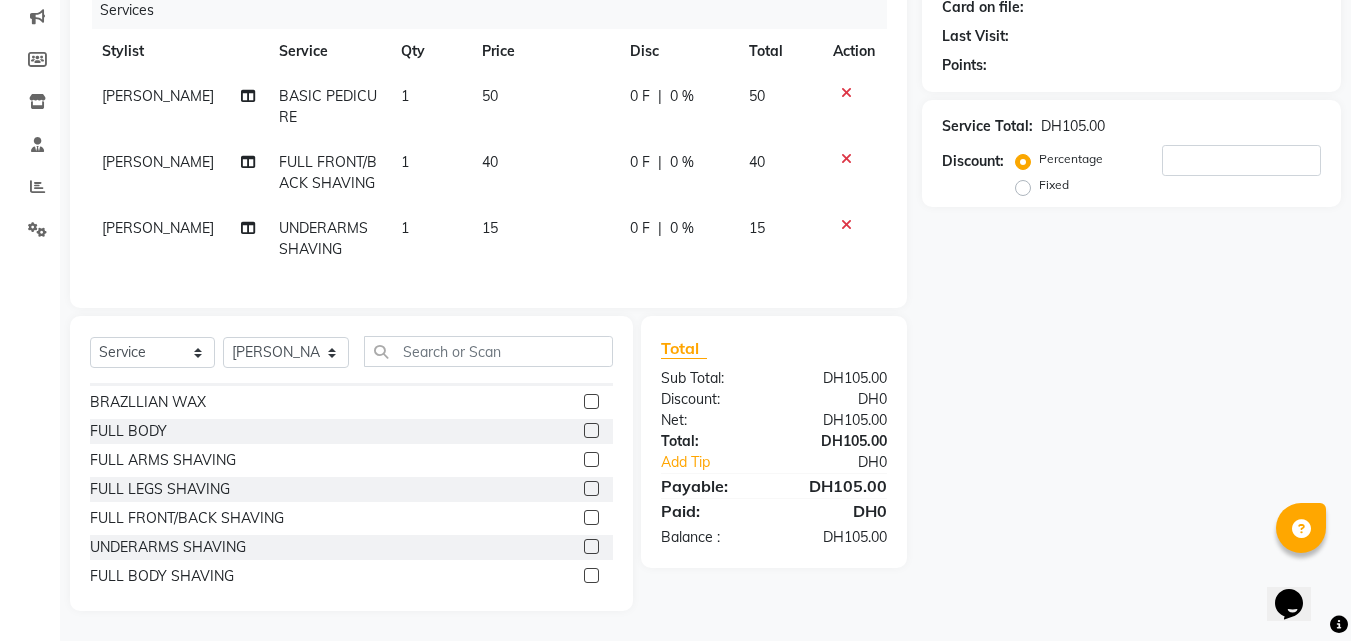 click 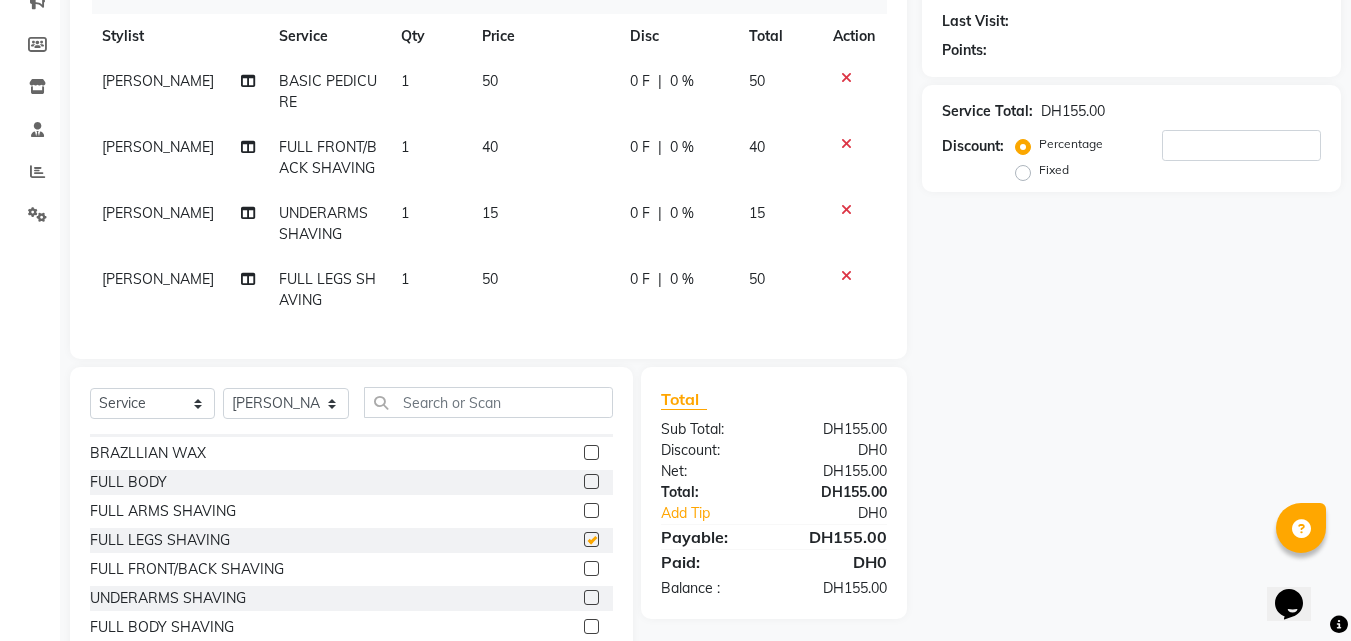 checkbox on "false" 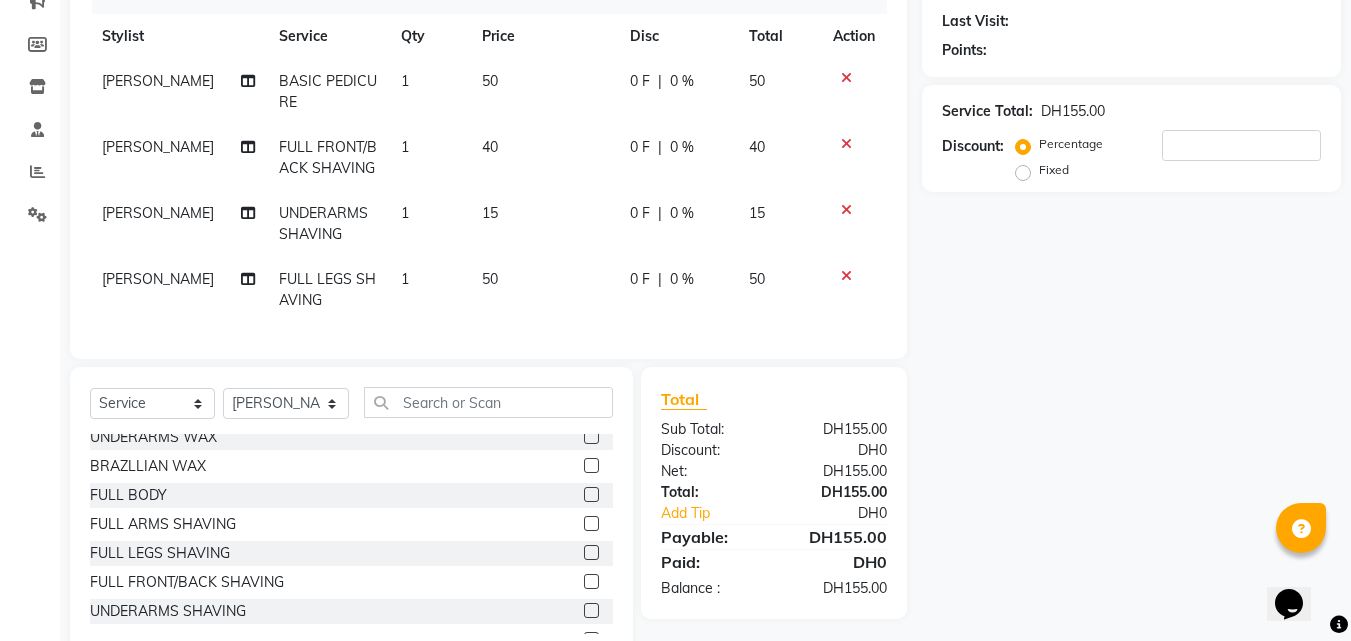 scroll, scrollTop: 1200, scrollLeft: 0, axis: vertical 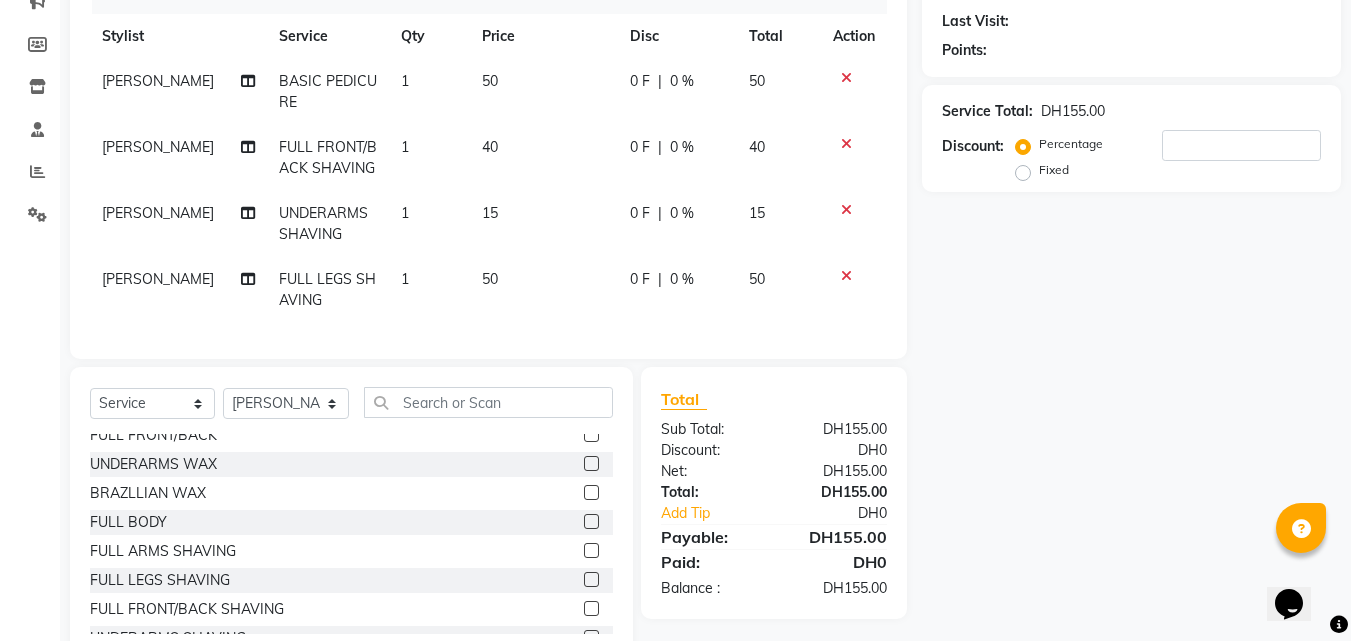 click on "Name: Membership: Total Visits: Card on file: Last Visit:  Points:  Service Total:  DH155.00  Discount:  Percentage   Fixed" 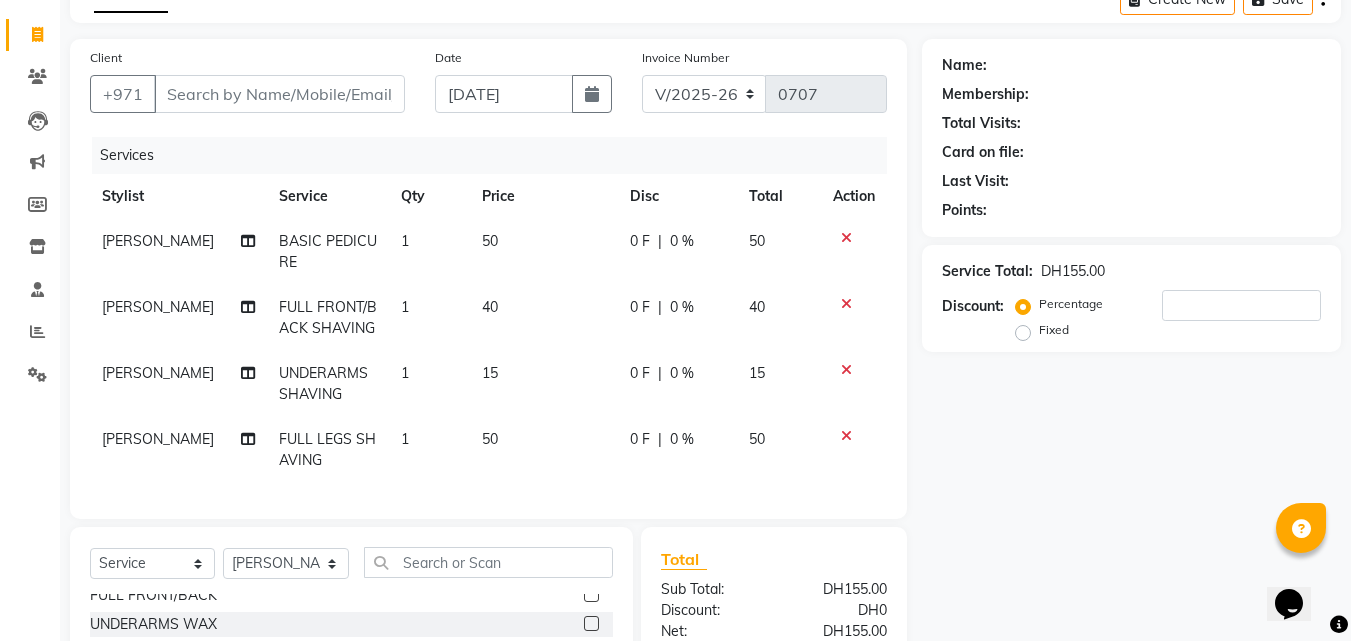 scroll, scrollTop: 337, scrollLeft: 0, axis: vertical 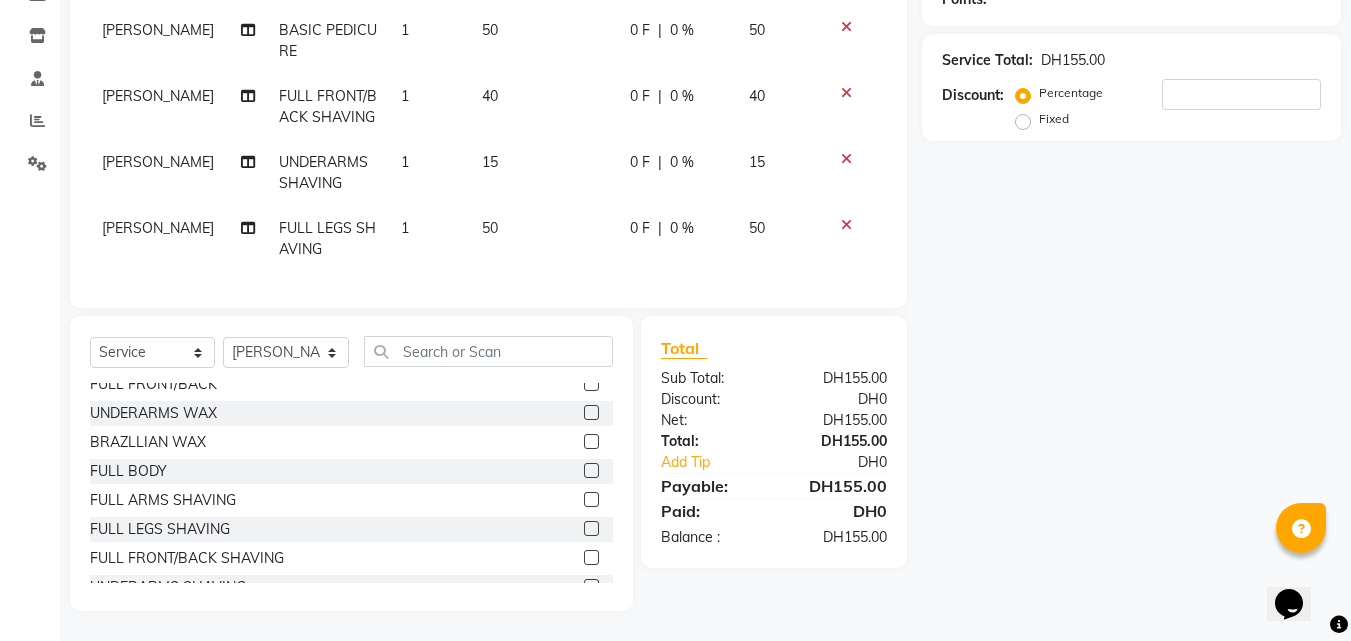 click on "Name: Membership: Total Visits: Card on file: Last Visit:  Points:  Service Total:  DH155.00  Discount:  Percentage   Fixed" 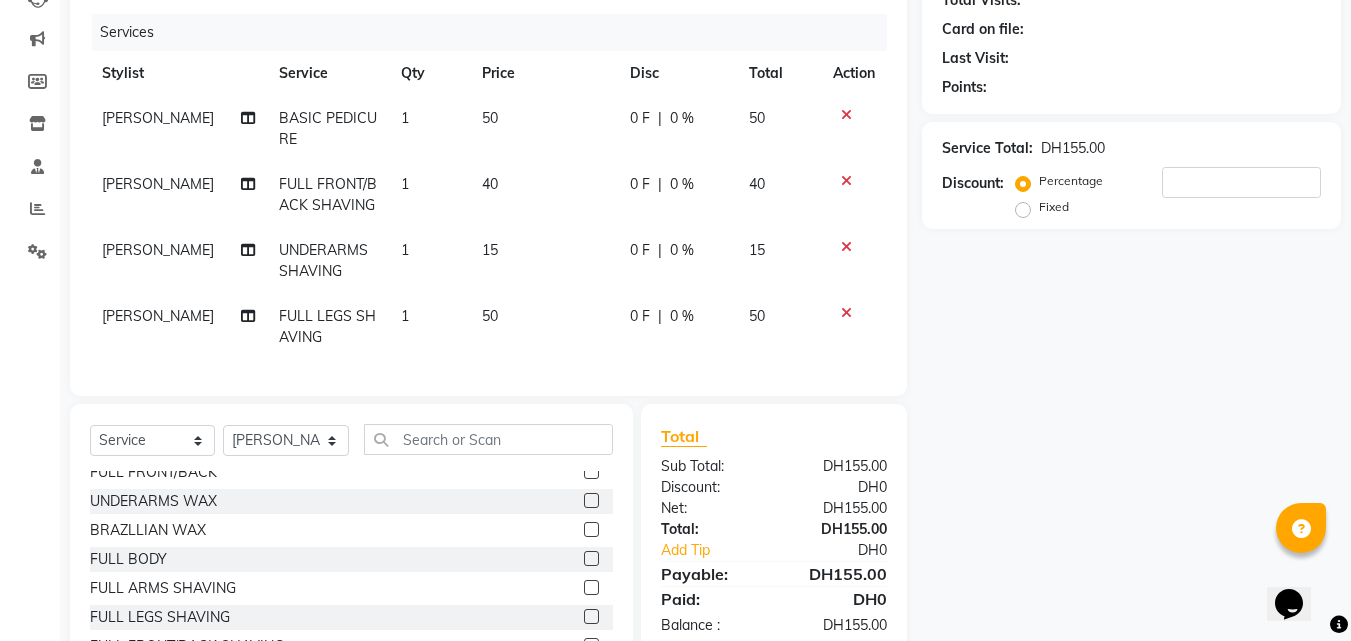 scroll, scrollTop: 257, scrollLeft: 0, axis: vertical 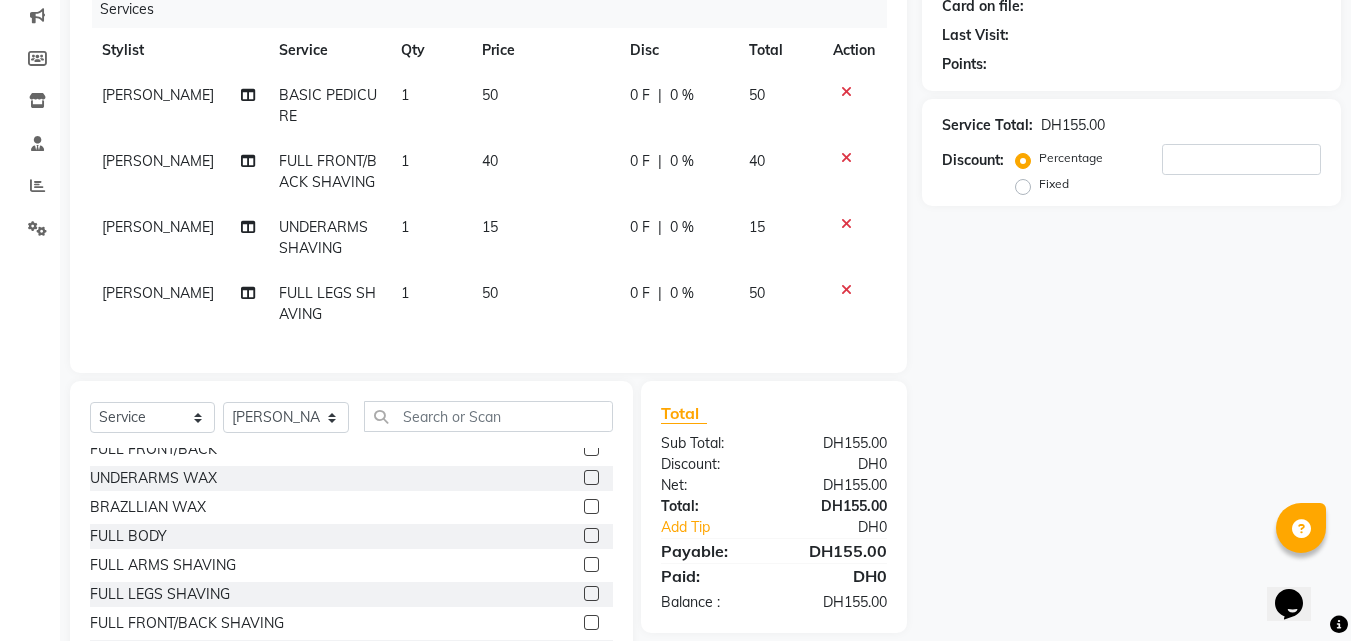 click on "Name: Membership: Total Visits: Card on file: Last Visit:  Points:  Service Total:  DH155.00  Discount:  Percentage   Fixed" 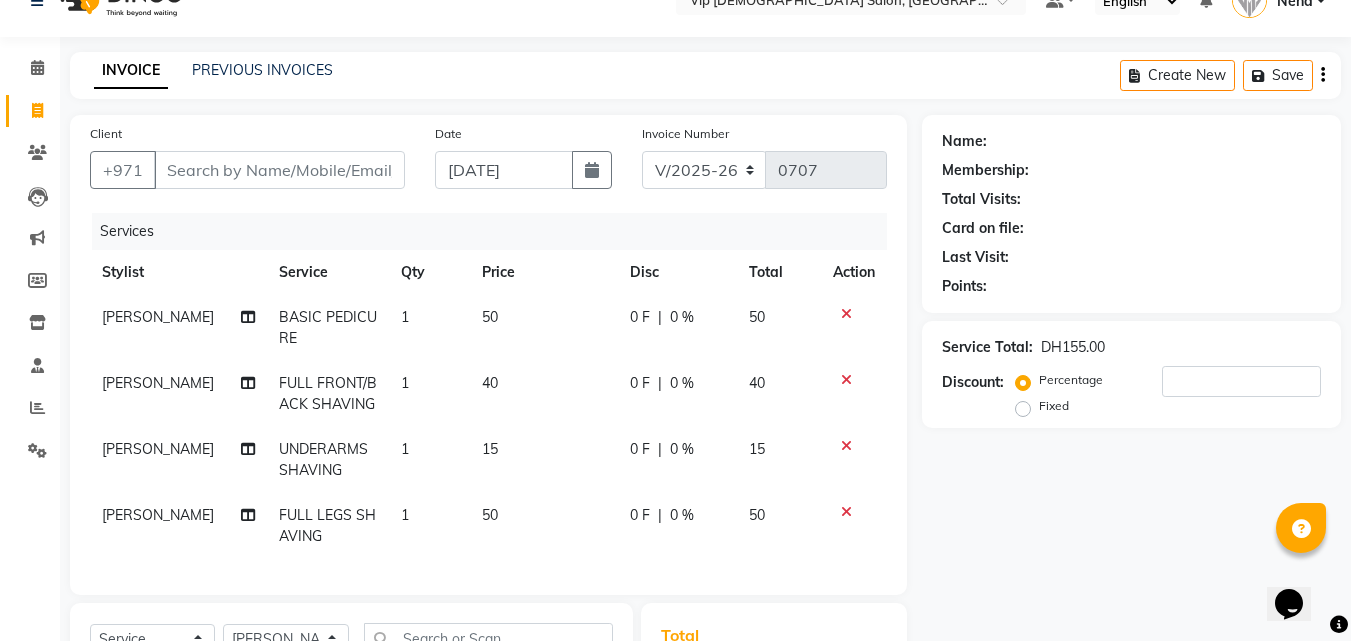 scroll, scrollTop: 17, scrollLeft: 0, axis: vertical 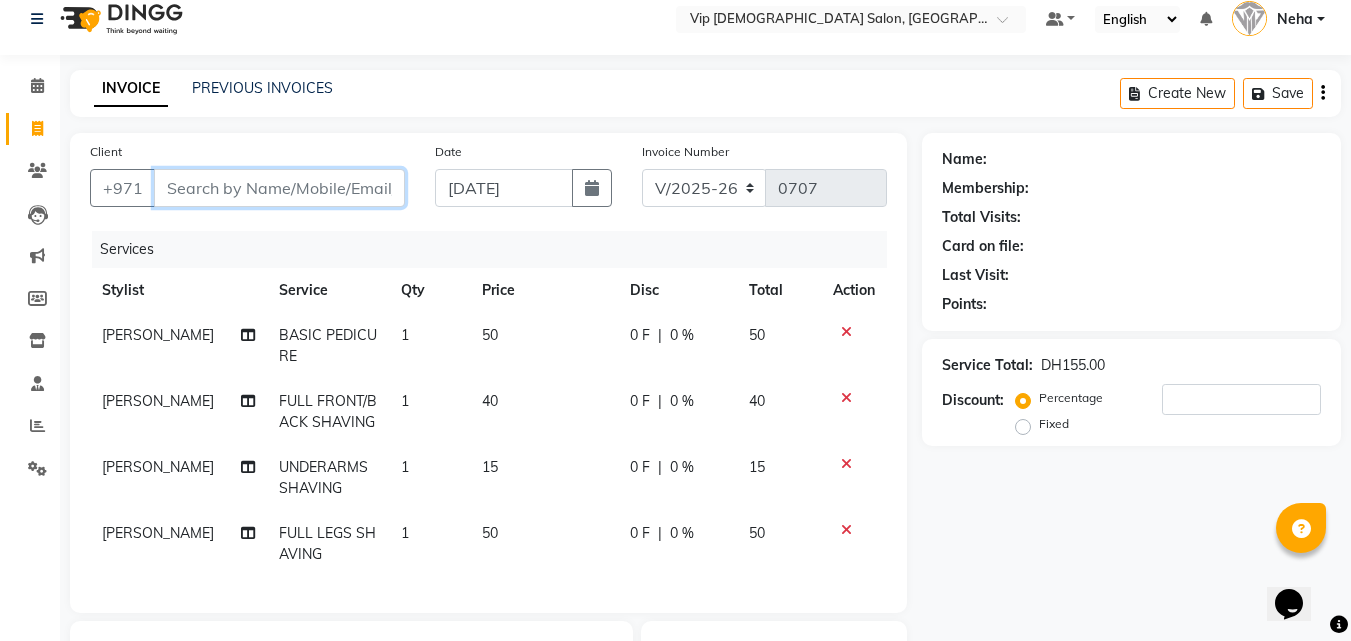 click on "Client" at bounding box center [279, 188] 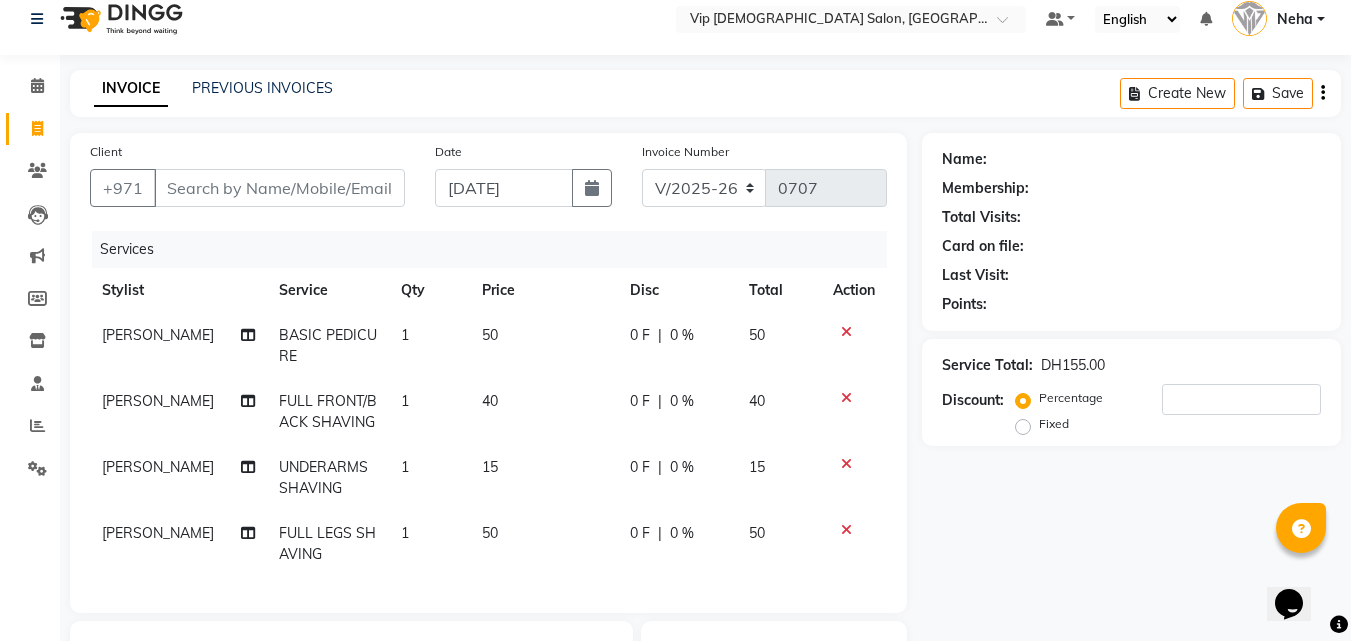 click on "Client +971 Date 10-07-2025 Invoice Number V/2025 V/2025-26 0707 Services Stylist Service Qty Price Disc Total Action Nelson BASIC PEDICURE 1 50 0 F | 0 % 50 Nelson FULL FRONT/BACK SHAVING 1 40 0 F | 0 % 40 Nelson UNDERARMS SHAVING 1 15 0 F | 0 % 15 Nelson FULL LEGS SHAVING 1 50 0 F | 0 % 50 Select  Service  Product  Membership  Package Voucher Prepaid Gift Card  Select Stylist AHMED MOHAMED MOHAMED ELKHODARY ABDELHAMID Ali Rana Allauddin Anwar Ali Ameen Ayoub Lakhbizi Jairah Mr. Mohannad Neha Nelson Ricalyn Colcol Riffat Magdy Taufeeq Anwar Ali Tauseef  Akhilaque Zoya Bhatti. MEN'S HAIRCUT  BOY'S HAIRCUT (ABOVE 8 YEARS)  KID'S HAIRCUT (BELOW 8 YEARS)  BEARD TRIM  BEARD CRAFTING  CLEAN SHAVE  MEN'S HAIRCUT + BEARD TRIM  MEN'S HAIRCUT + BEARD CRAFTING  MEN'S HAIRCUT + CLEAN SHAVE  HEAD OIL MASSAGE  HAIR STYLE (WASH+BLOWDRY)  HAIR SCRUB (ANTI-DANDRUFF - CLEANSING)  HAIR SPA (CREAMBATH + STEAM = RELAX)  HAIR GLOBAL COLOR (SHORT)  HAIR GLOBAL COLOR (LONG)  HAIR HIGHLIGHTS (AS PER DENSITY)  BEARD COLOR  D-TAN  DH0" 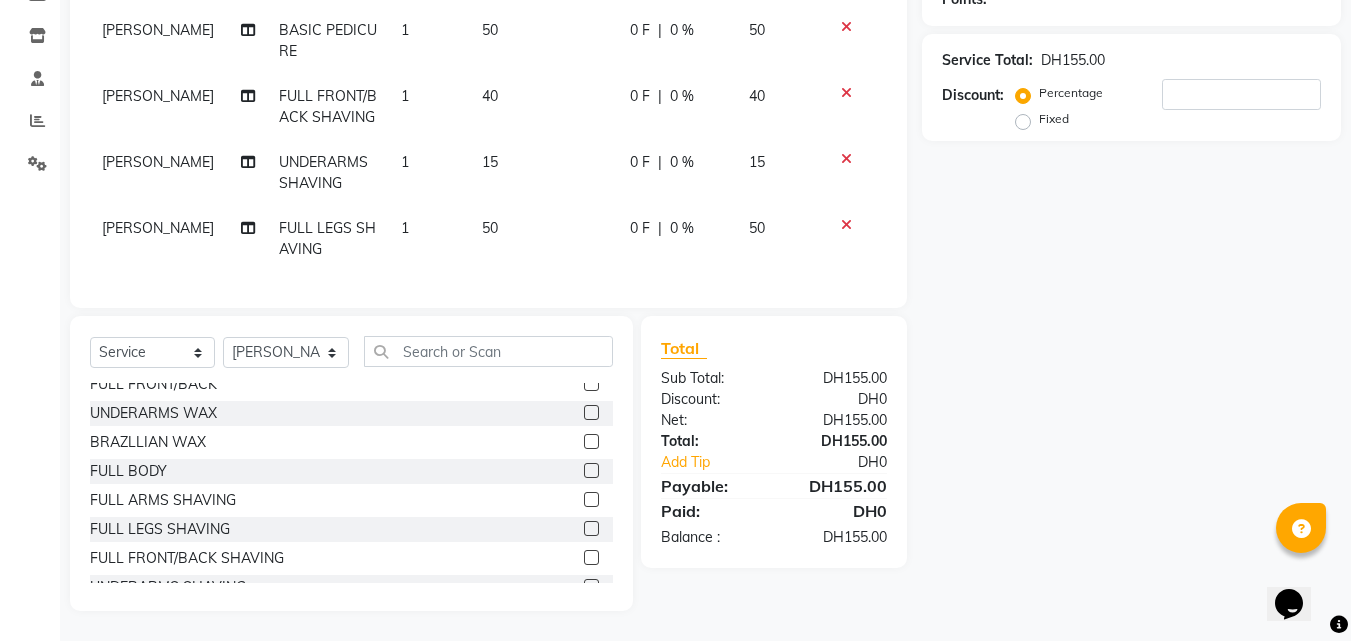 scroll, scrollTop: 337, scrollLeft: 0, axis: vertical 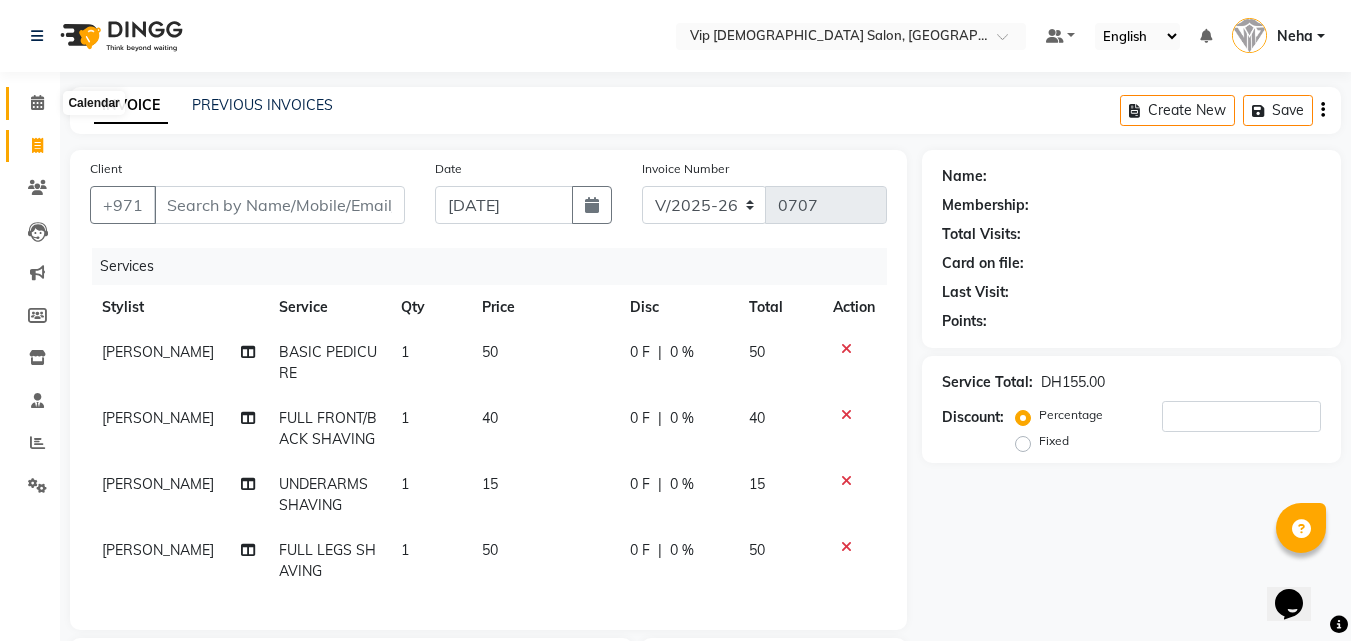 click 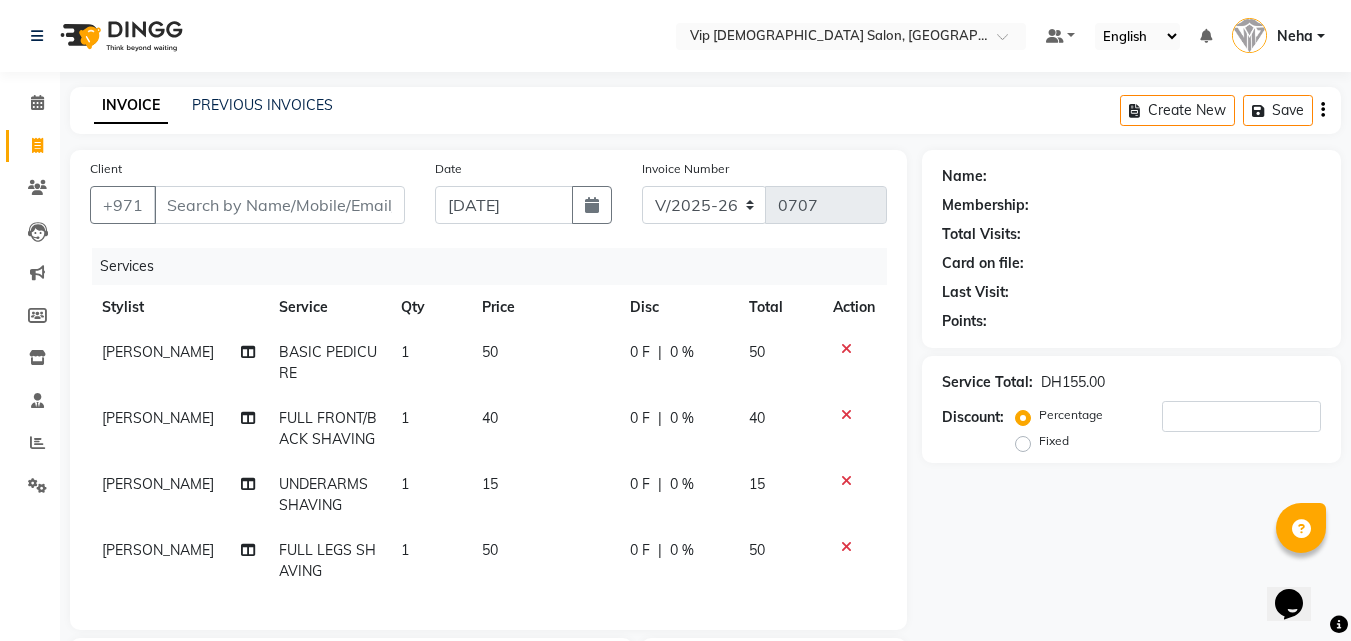 click on "Name: Membership: Total Visits: Card on file: Last Visit:  Points:  Service Total:  DH155.00  Discount:  Percentage   Fixed" 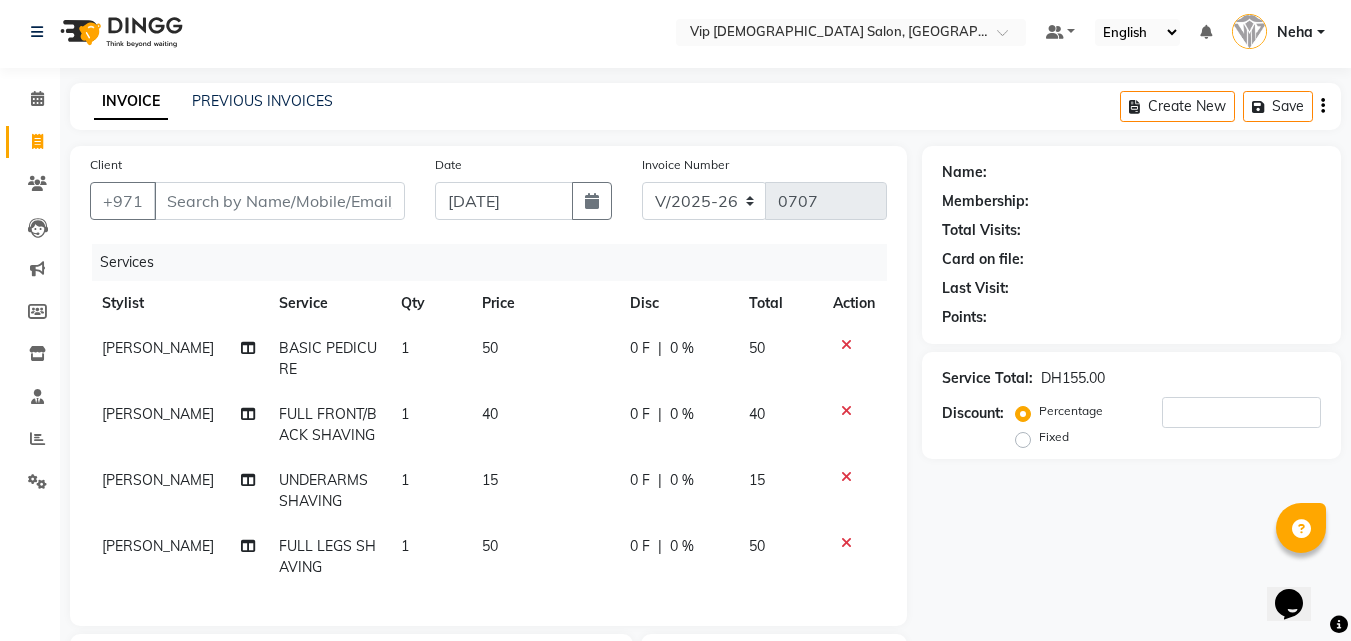 scroll, scrollTop: 0, scrollLeft: 0, axis: both 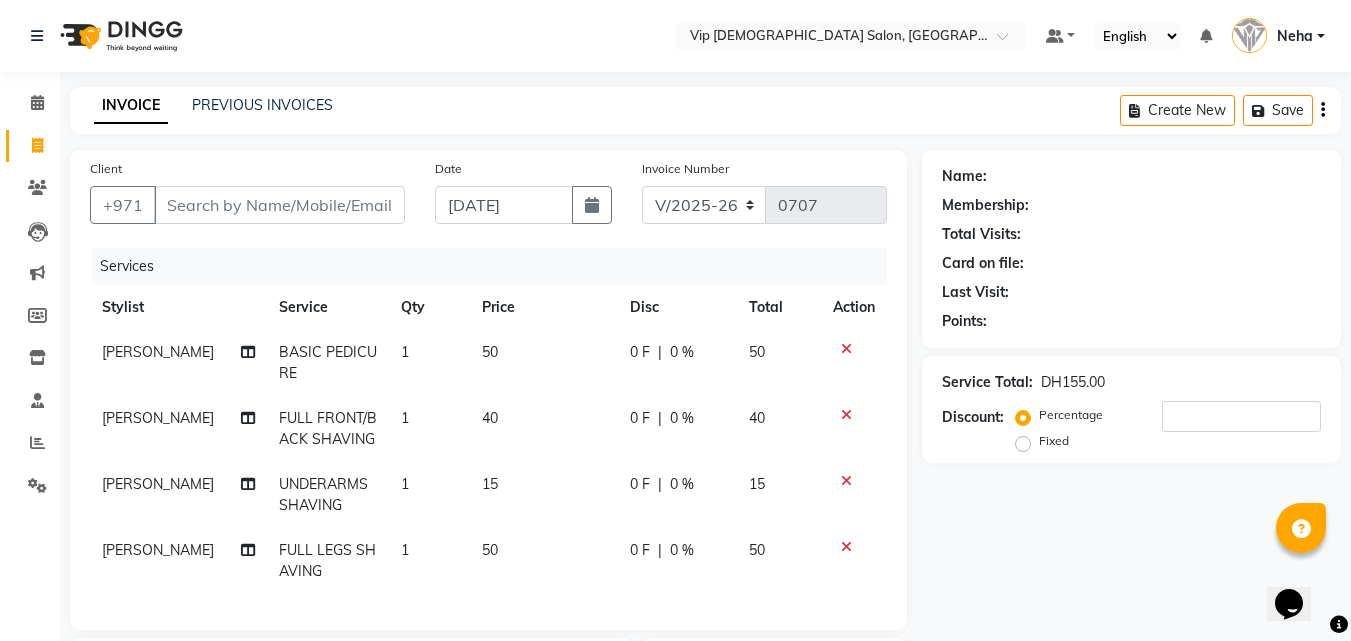 click on "Name: Membership: Total Visits: Card on file: Last Visit:  Points:  Service Total:  DH155.00  Discount:  Percentage   Fixed" 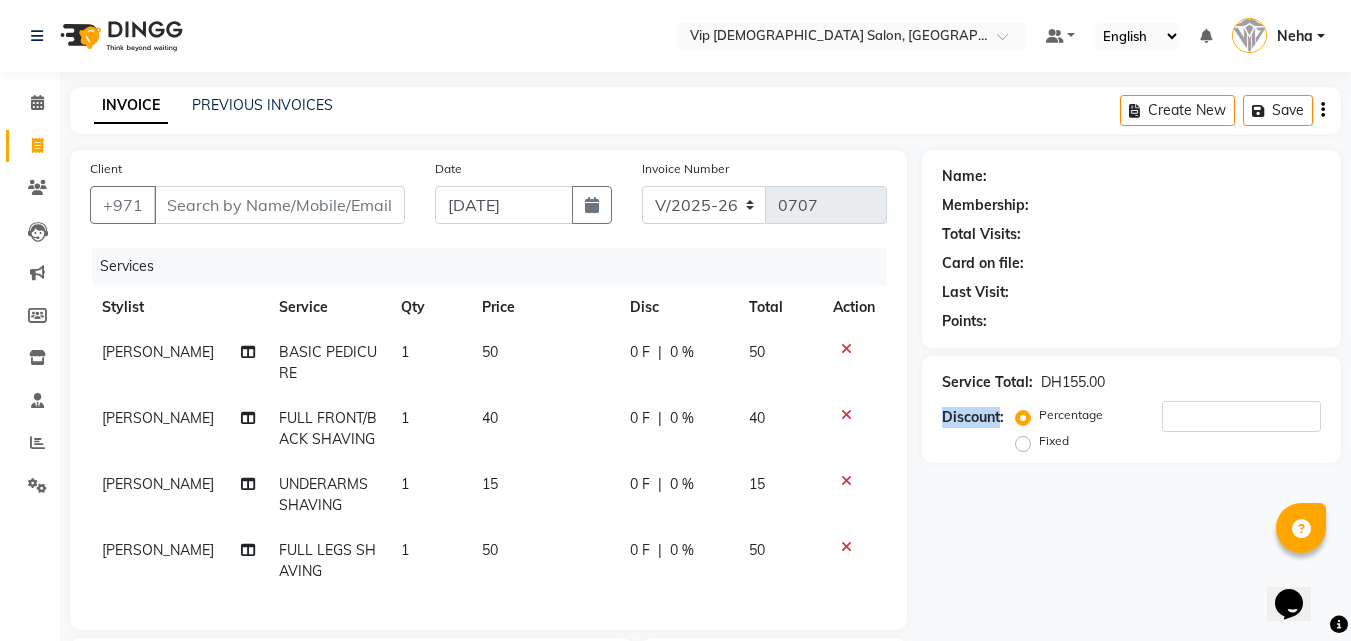 click on "Name: Membership: Total Visits: Card on file: Last Visit:  Points:  Service Total:  DH155.00  Discount:  Percentage   Fixed" 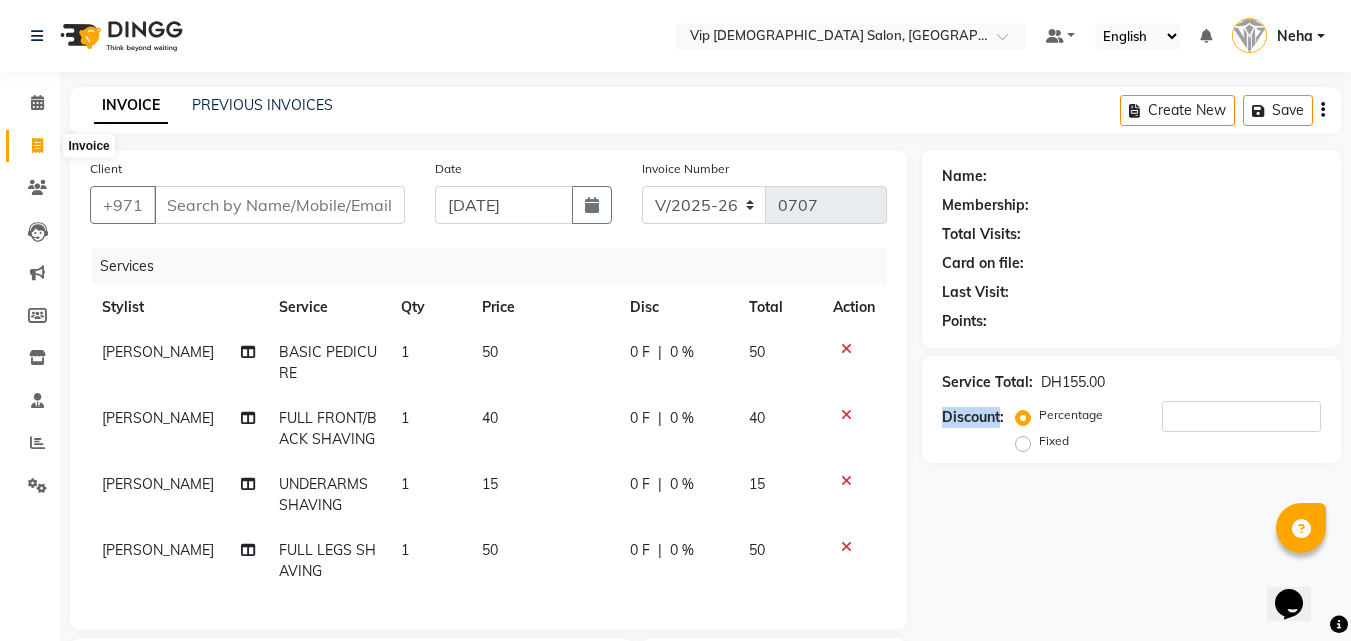 click 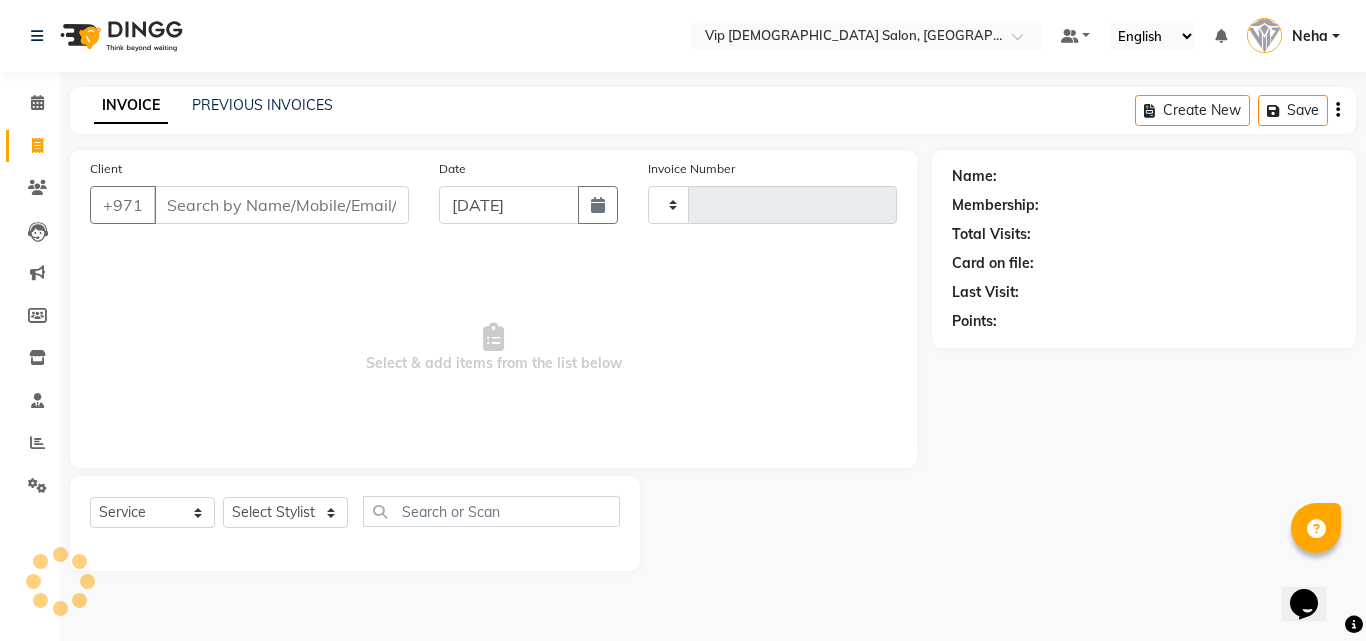 type on "0707" 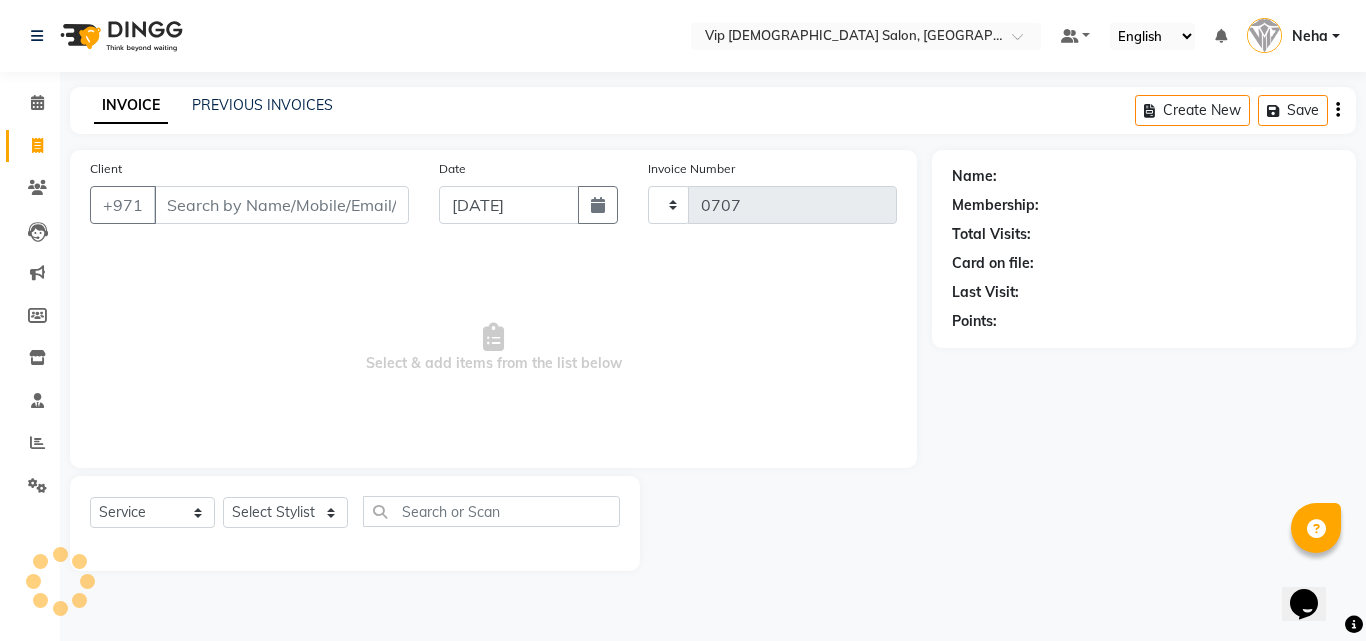 select on "8415" 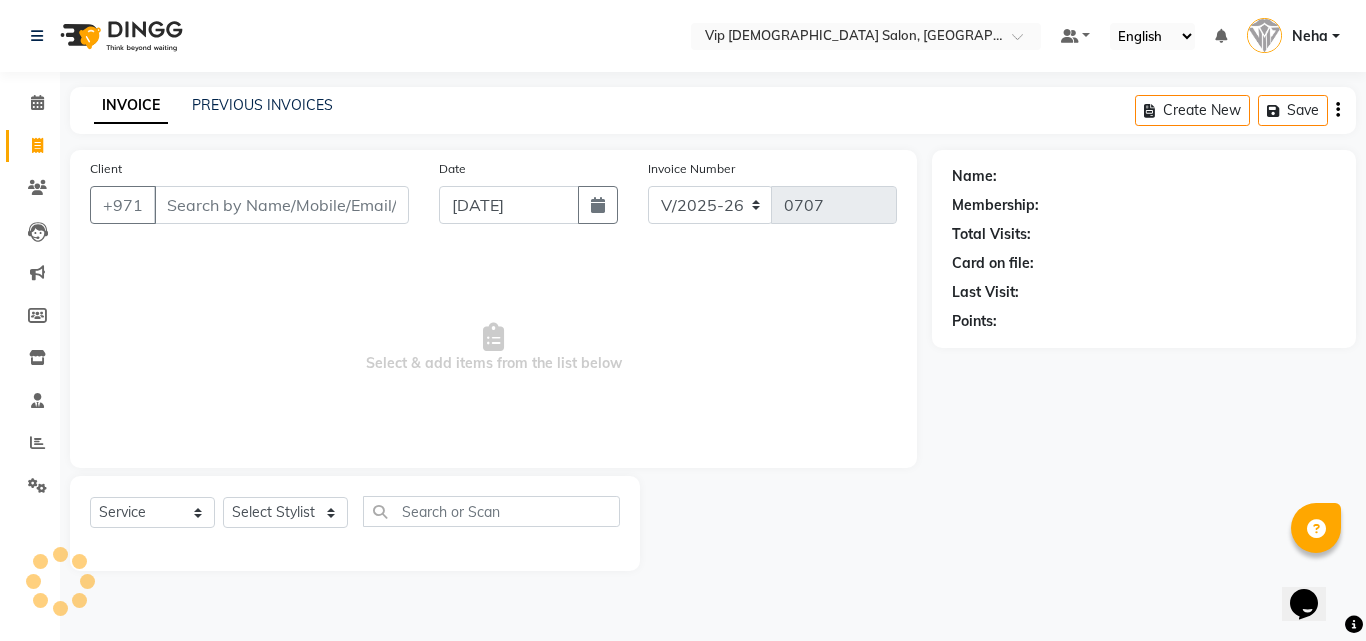 click on "Client" at bounding box center (281, 205) 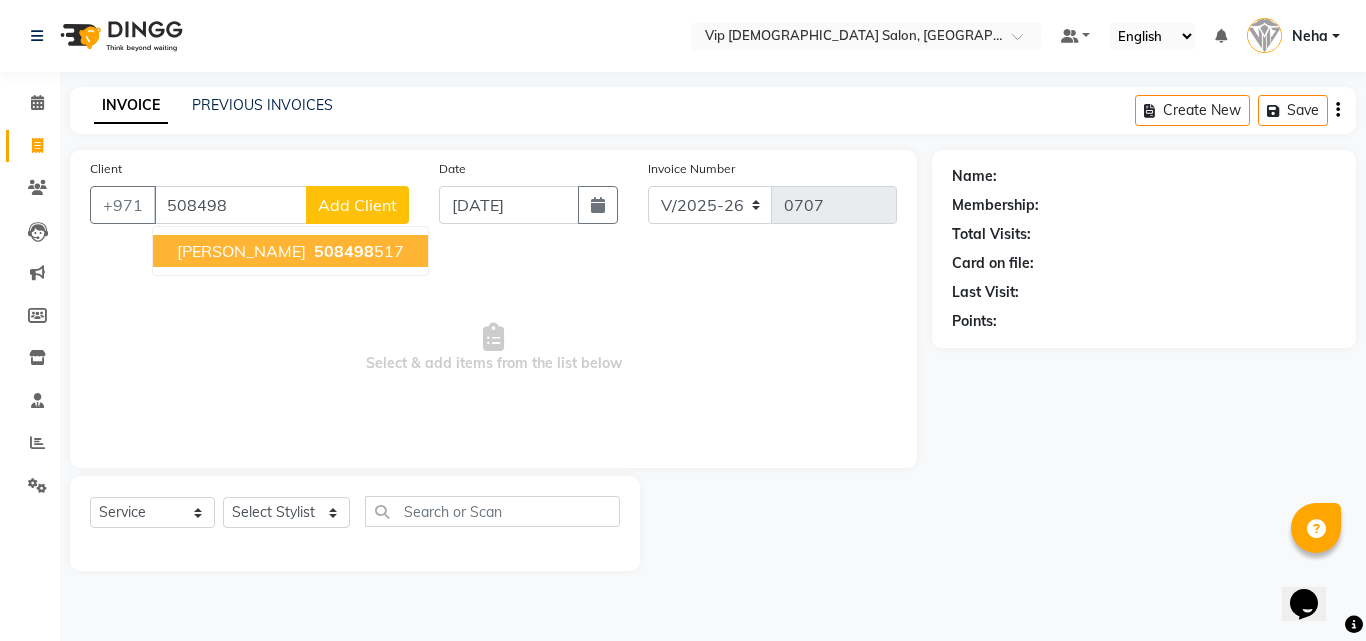 click on "508498" at bounding box center (344, 251) 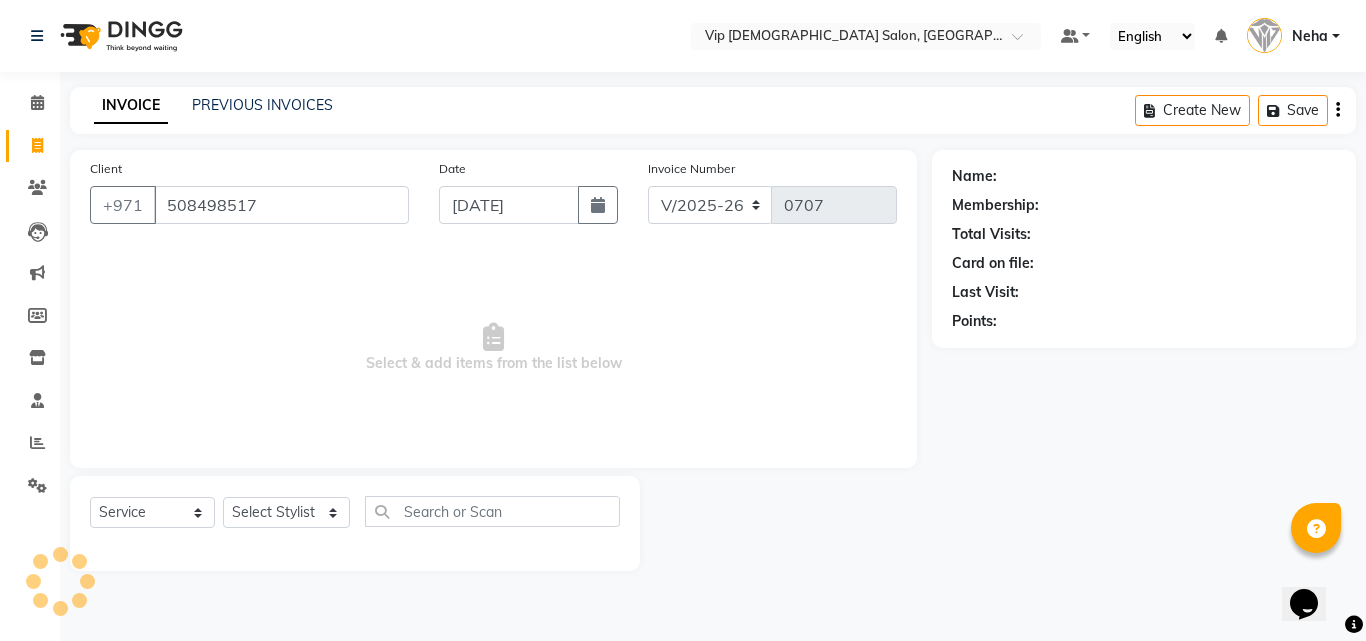 type on "508498517" 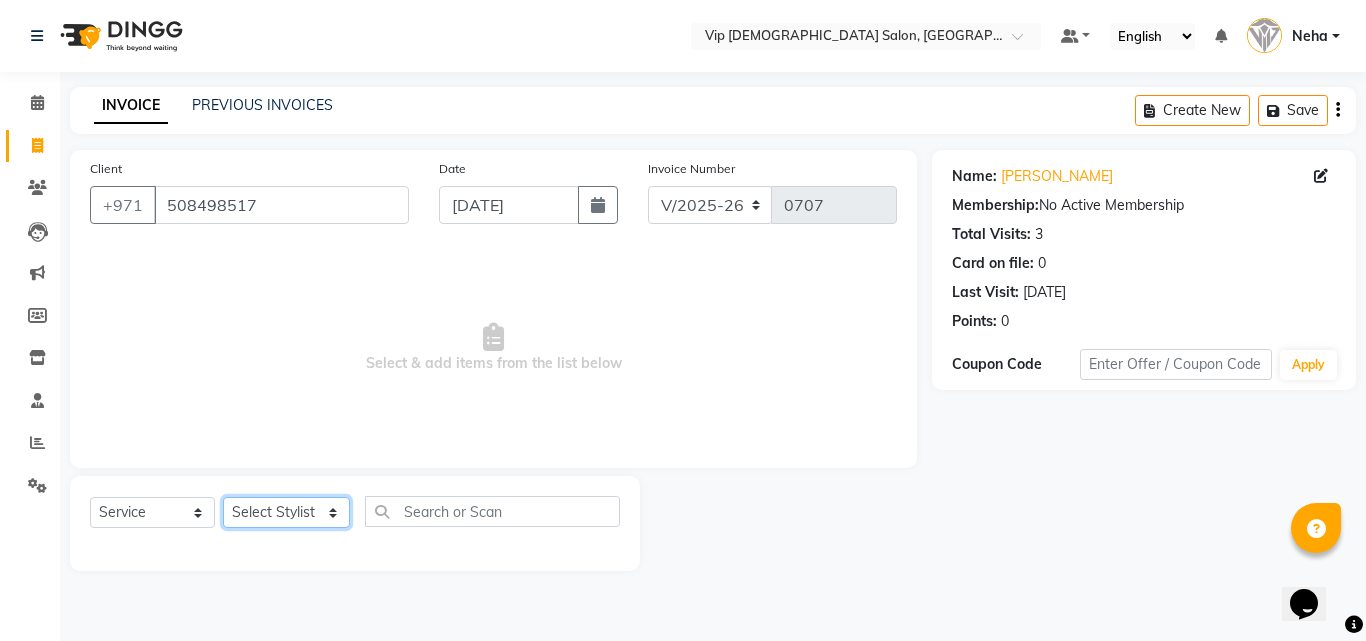 click on "Select Stylist [PERSON_NAME] [PERSON_NAME] [PERSON_NAME] [PERSON_NAME] [PERSON_NAME] [PERSON_NAME] Lakhbizi Jairah Mr. Mohannad [PERSON_NAME] [PERSON_NAME] [PERSON_NAME] [PERSON_NAME] [PERSON_NAME]  Akhilaque [PERSON_NAME]." 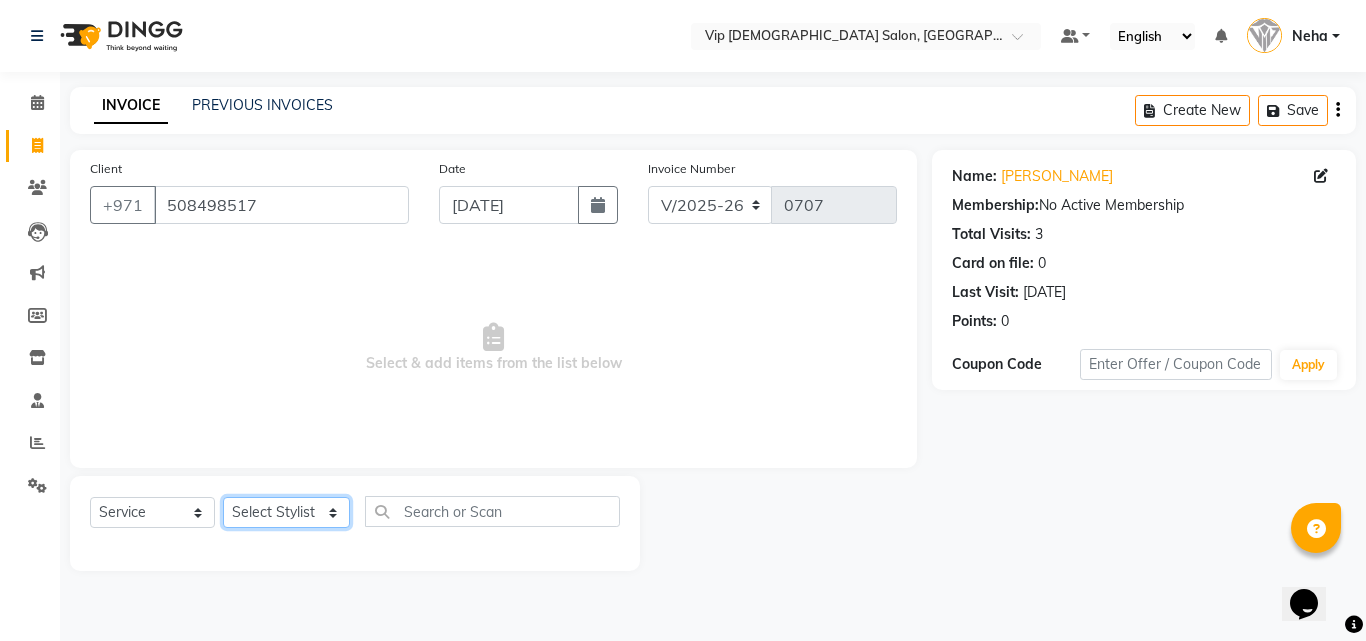 select on "81343" 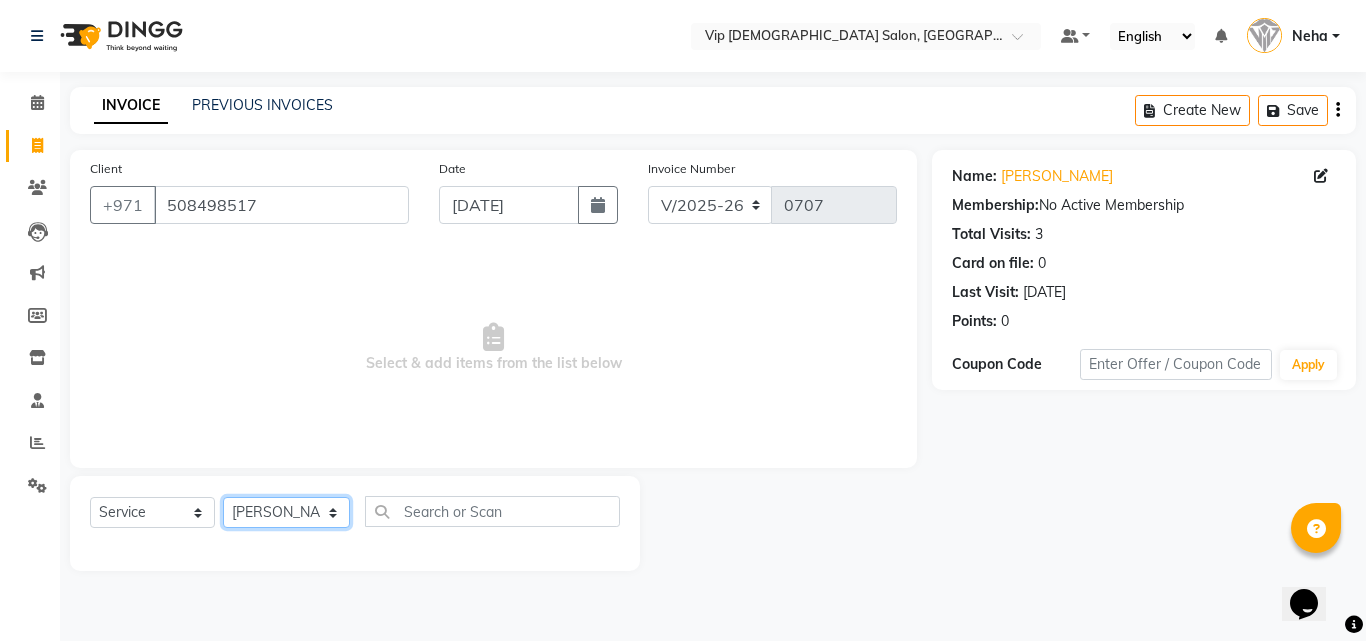 click on "Select Stylist [PERSON_NAME] [PERSON_NAME] [PERSON_NAME] [PERSON_NAME] [PERSON_NAME] [PERSON_NAME] Lakhbizi Jairah Mr. Mohannad [PERSON_NAME] [PERSON_NAME] [PERSON_NAME] [PERSON_NAME] [PERSON_NAME]  Akhilaque [PERSON_NAME]." 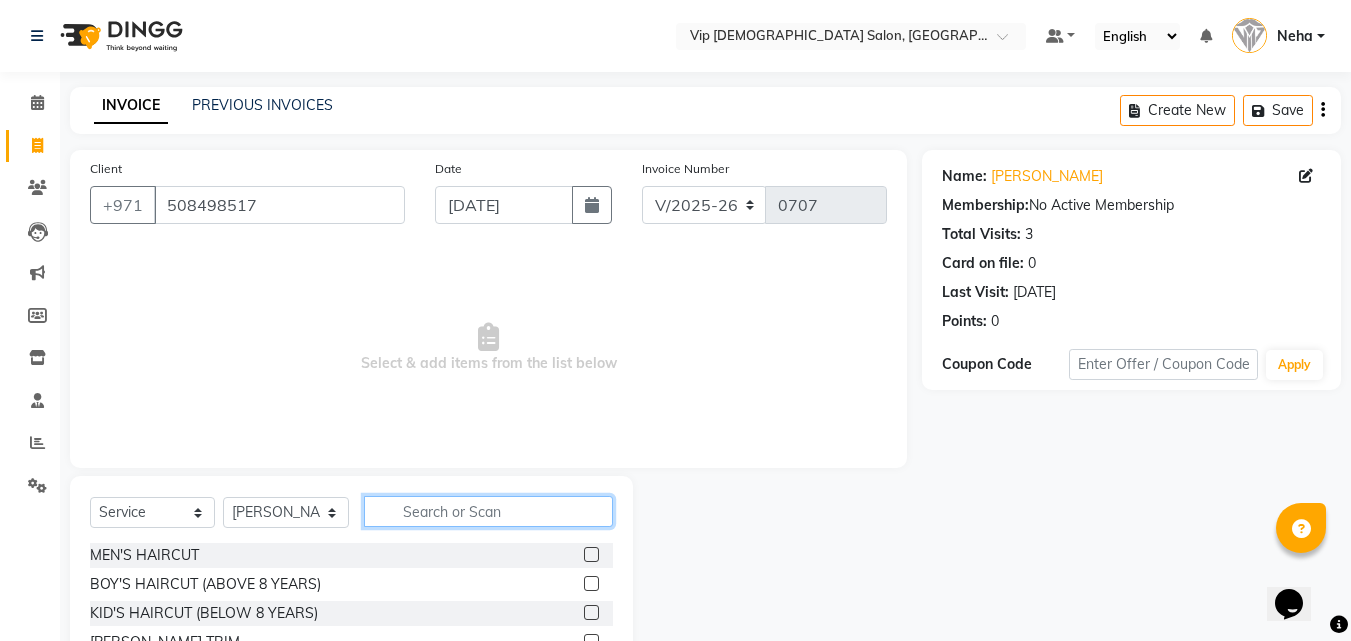click 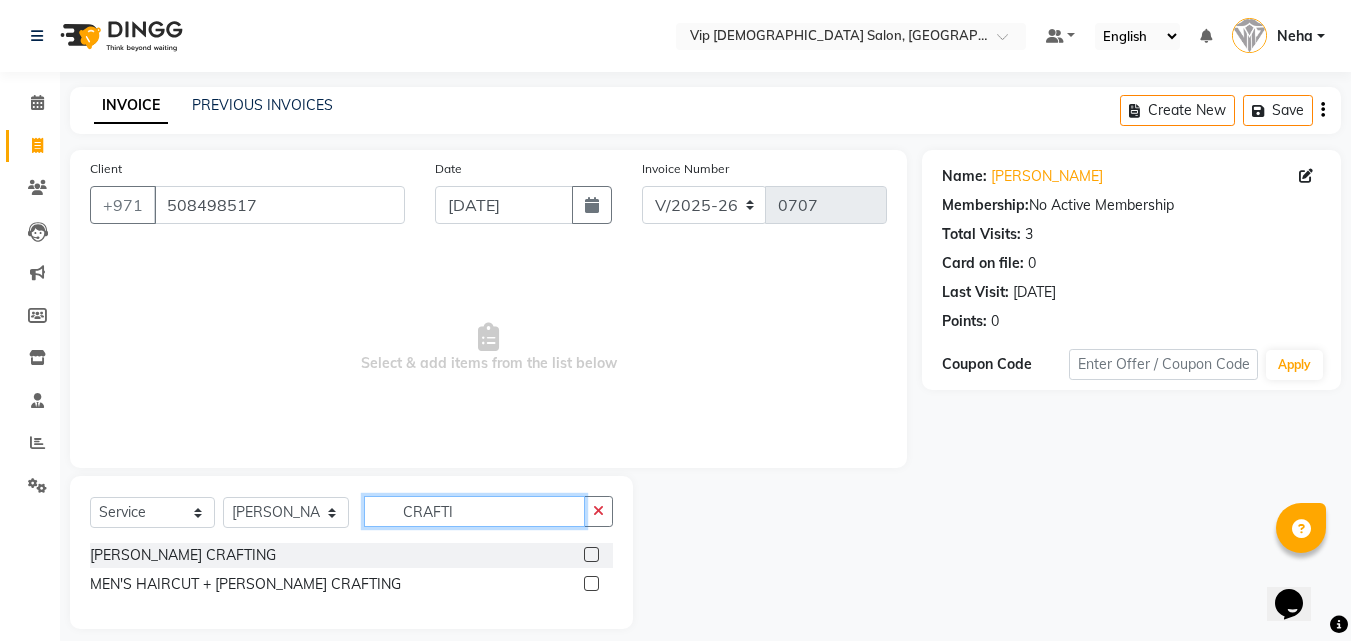 type on "CRAFTI" 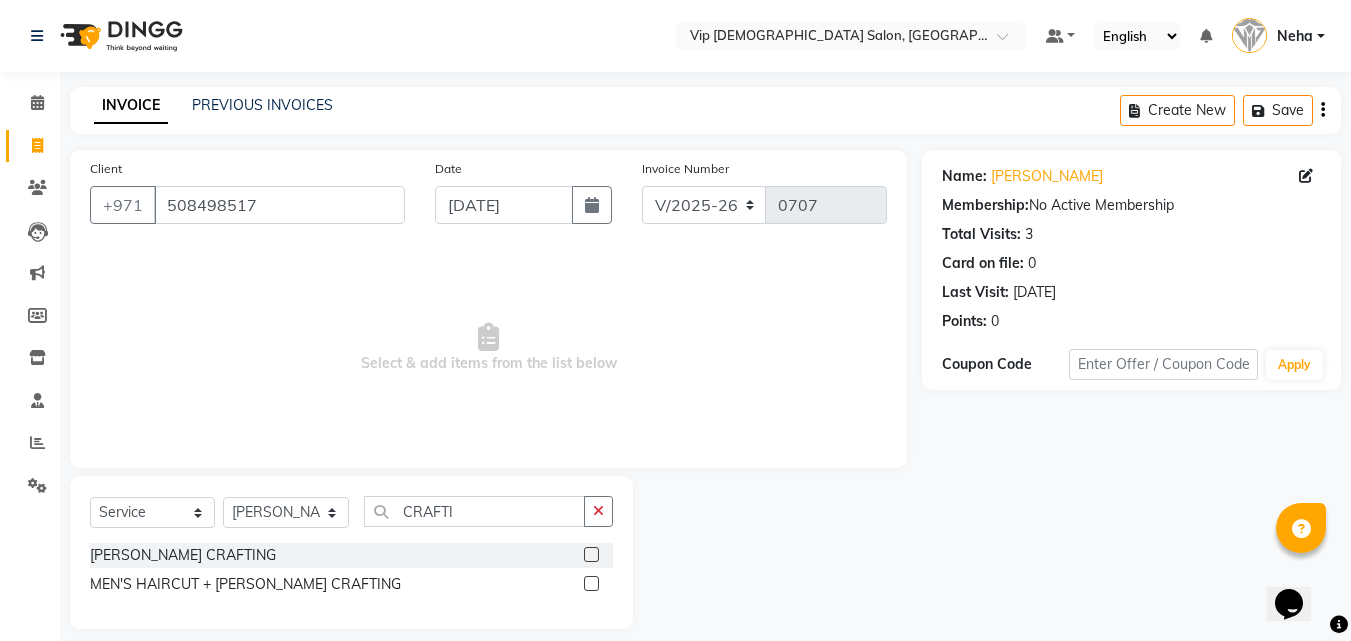 click 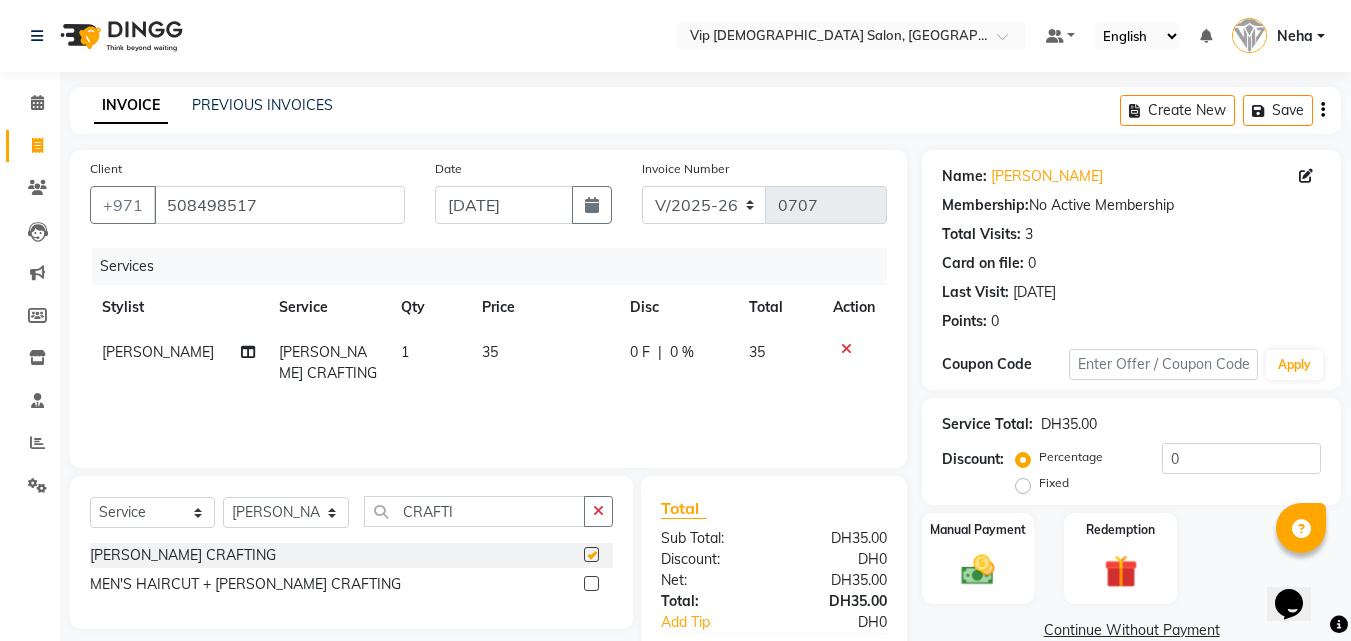 checkbox on "false" 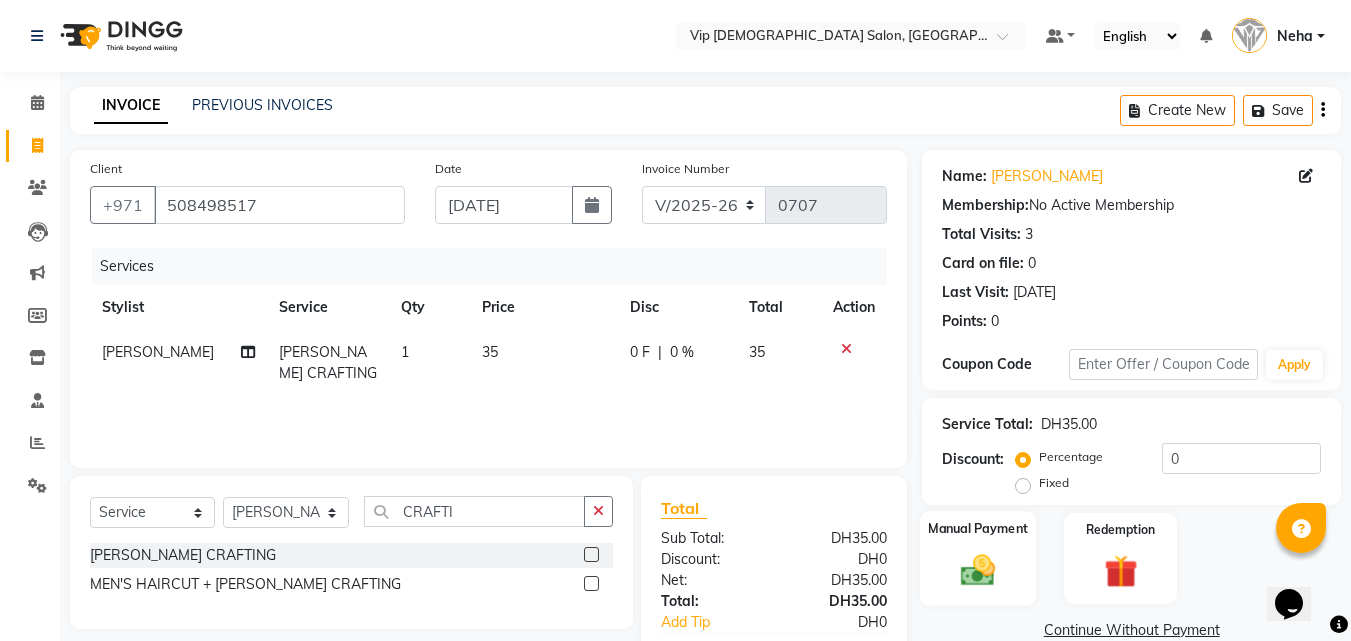 click 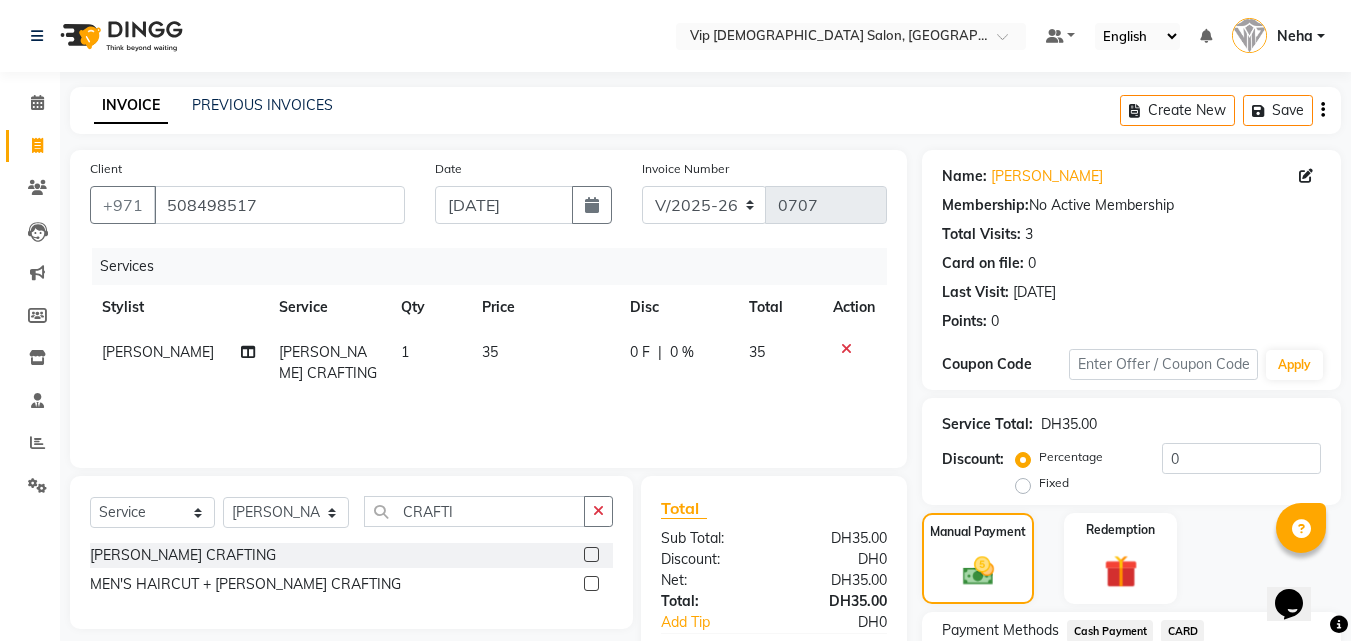 click on "Name: Joel  Membership:  No Active Membership  Total Visits:  3 Card on file:  0 Last Visit:   04-07-2025 Points:   0  Coupon Code Apply Service Total:  DH35.00  Discount:  Percentage   Fixed  0 Manual Payment Redemption Payment Methods  Cash Payment   CARD   Continue Without Payment" 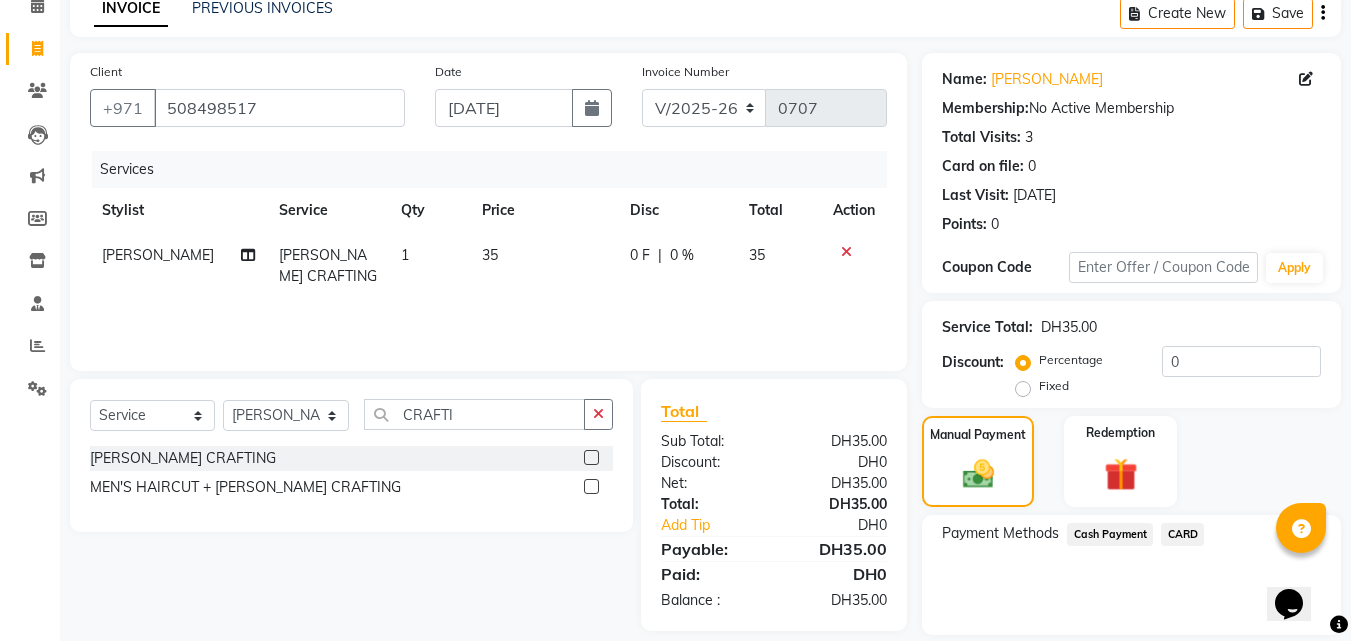 scroll, scrollTop: 120, scrollLeft: 0, axis: vertical 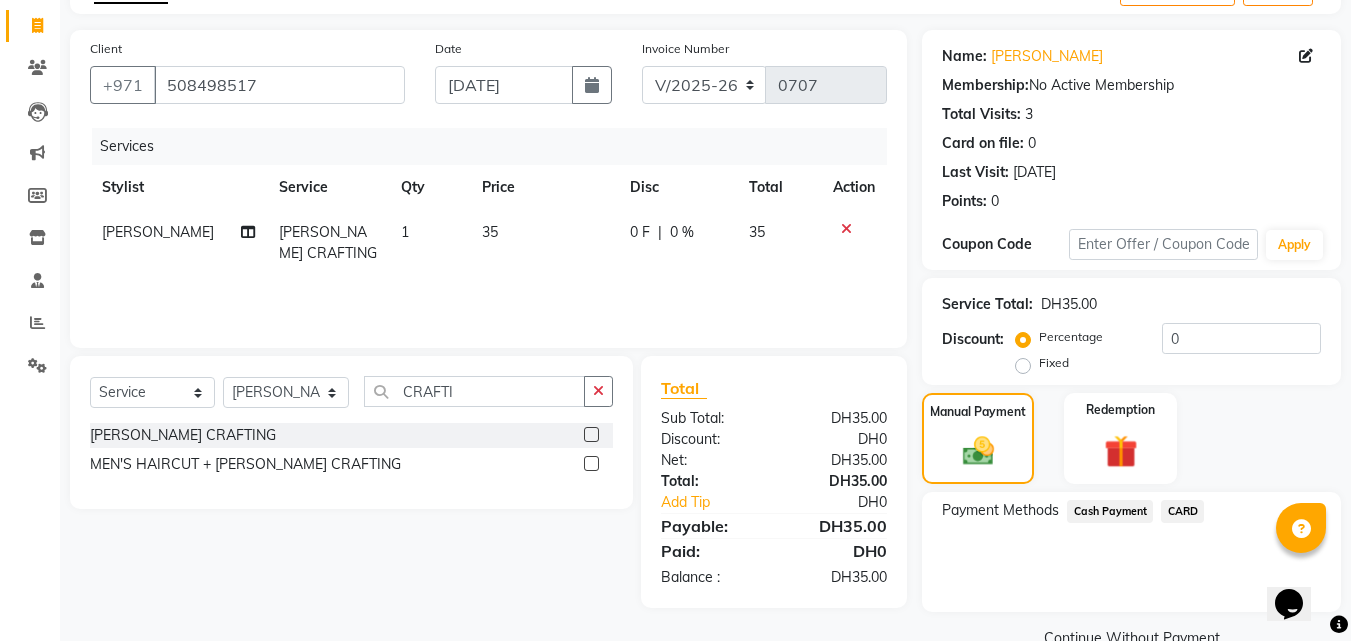 click on "CARD" 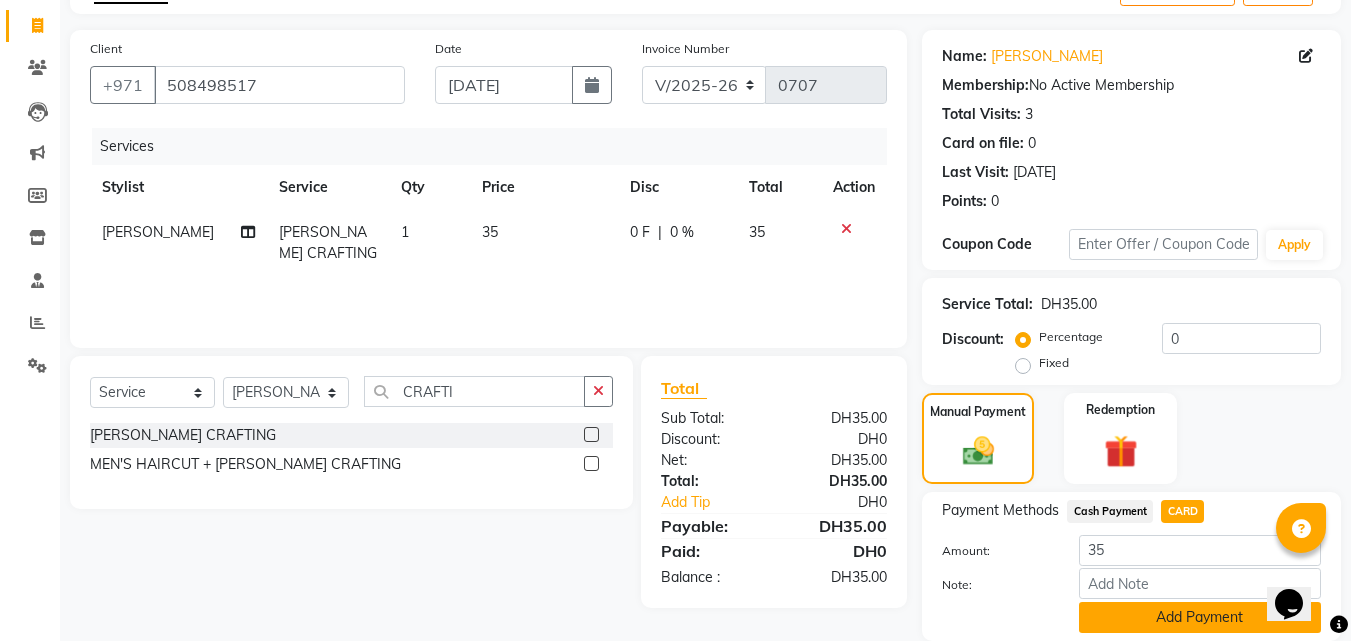 click on "Add Payment" 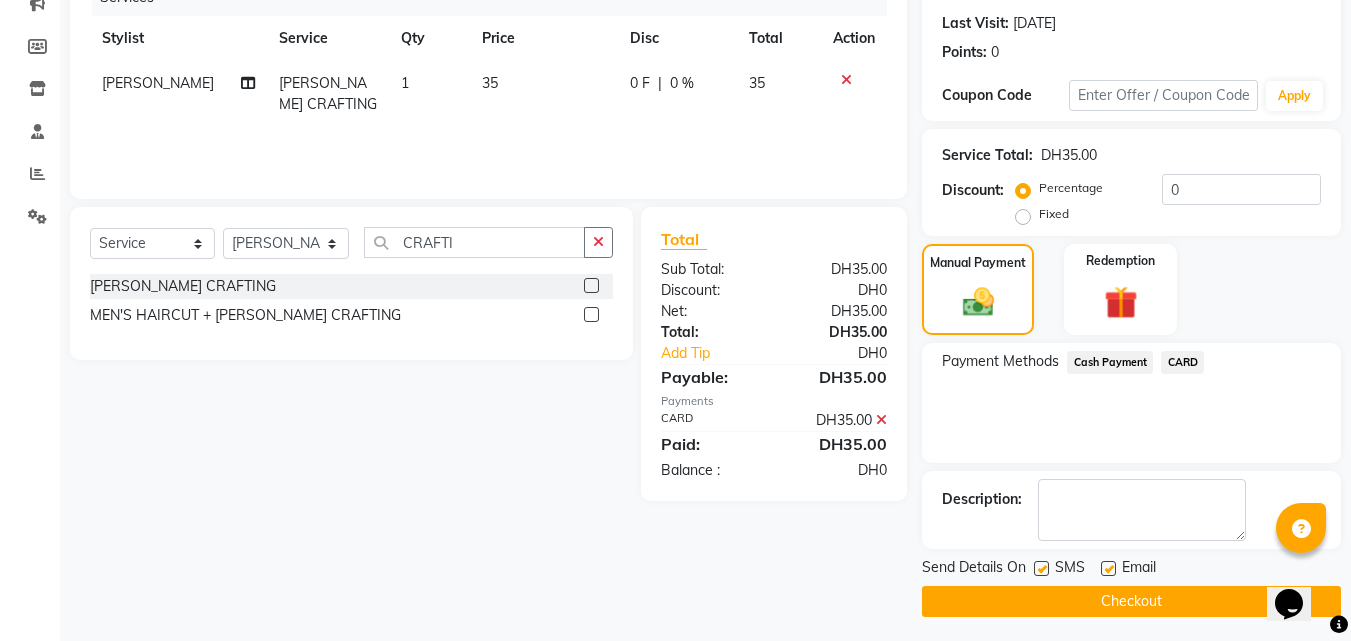 scroll, scrollTop: 275, scrollLeft: 0, axis: vertical 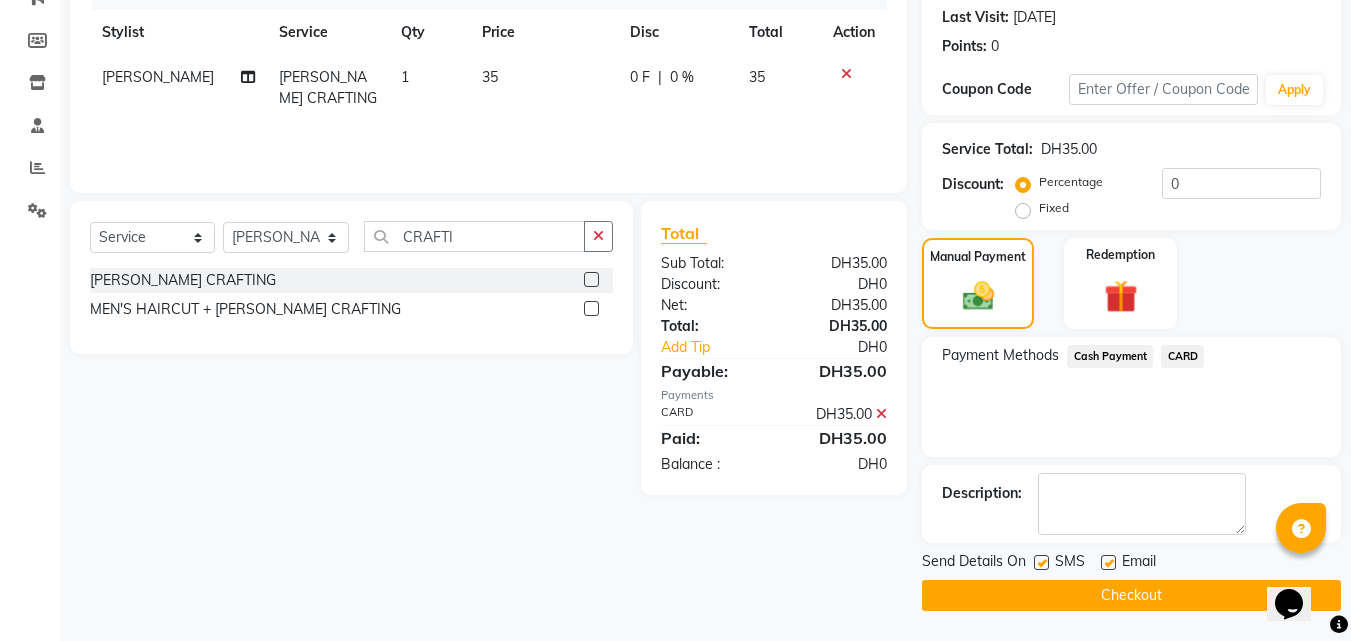 click on "Checkout" 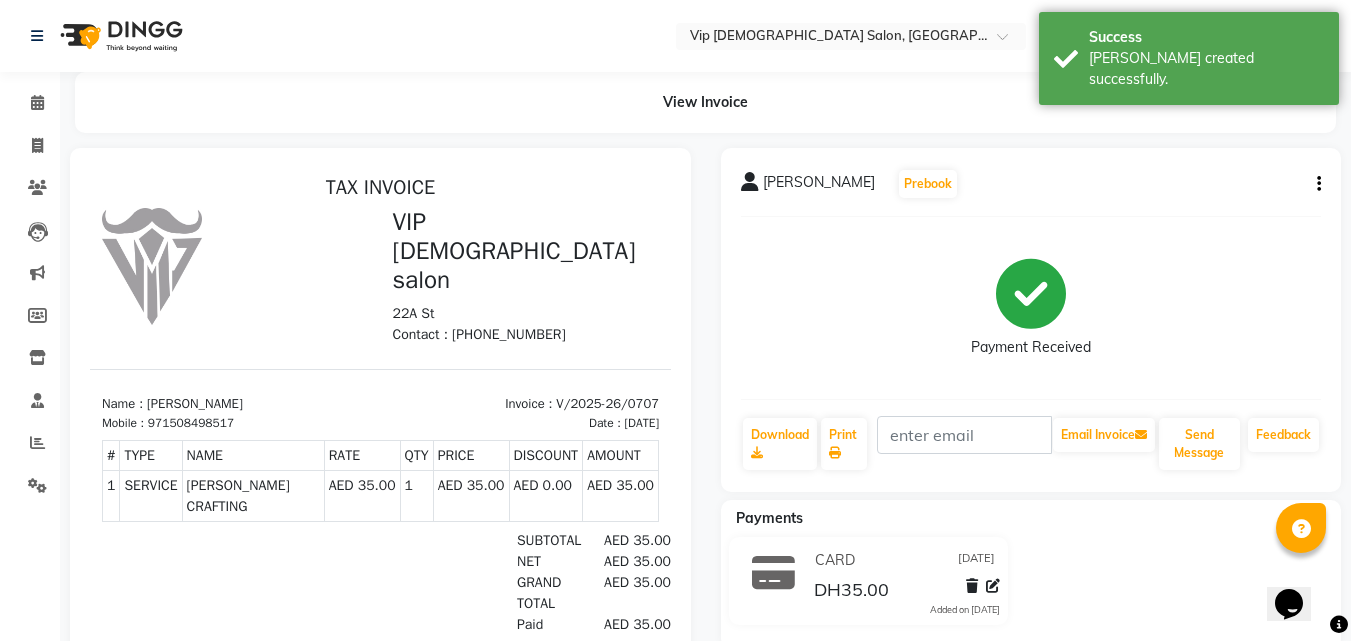 scroll, scrollTop: 0, scrollLeft: 0, axis: both 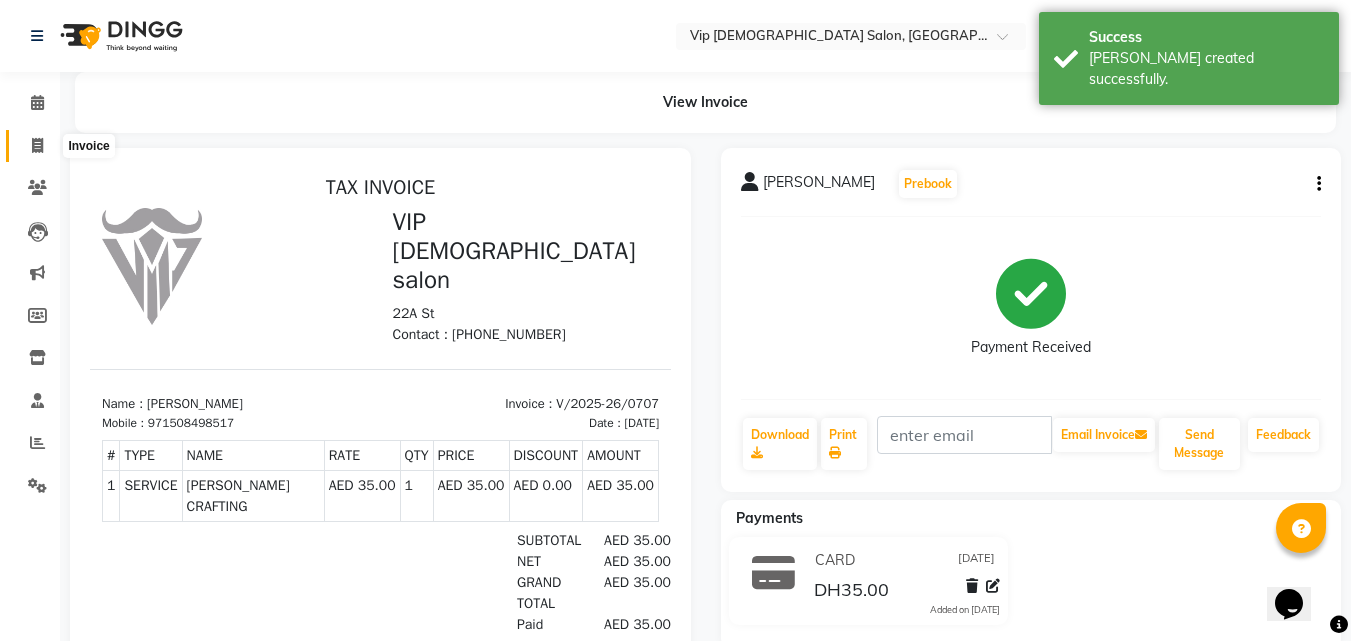 click 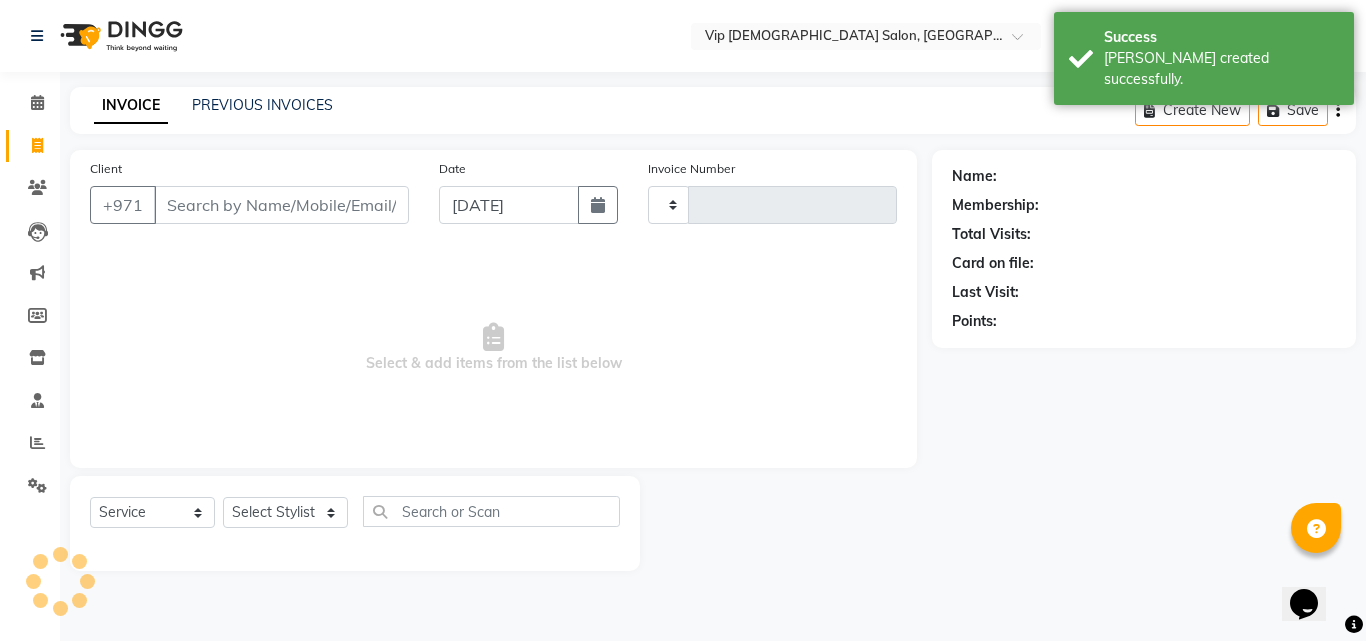 type on "0708" 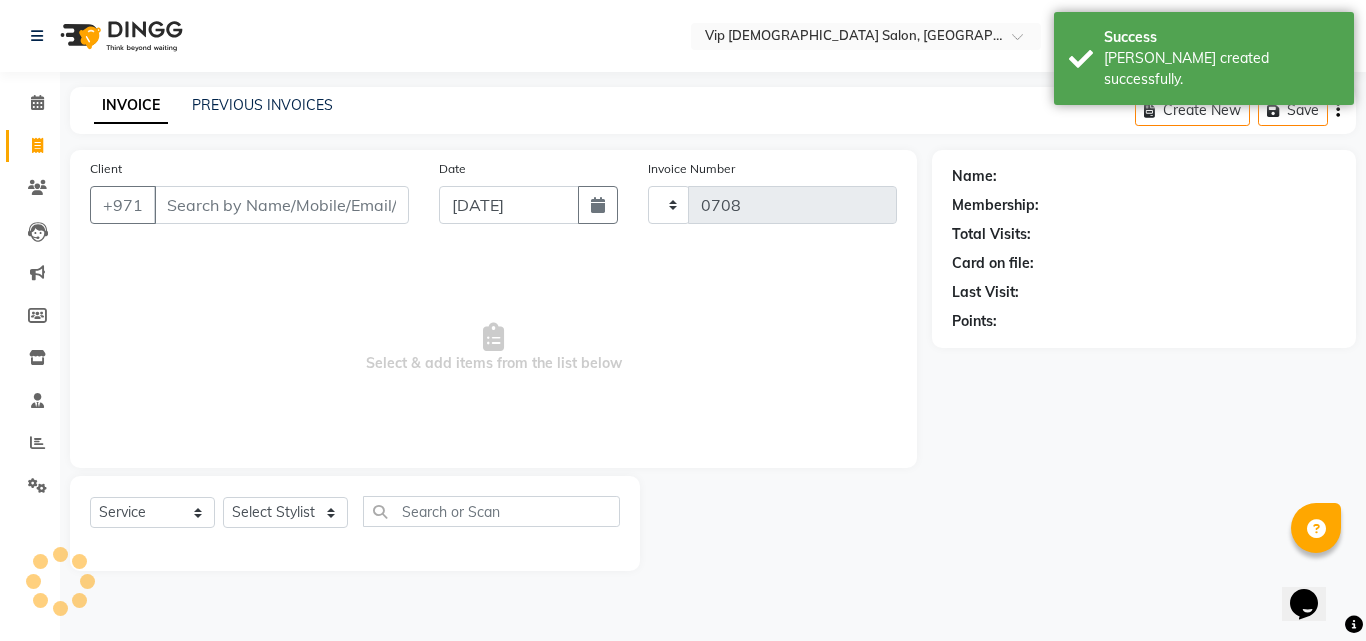 select on "8415" 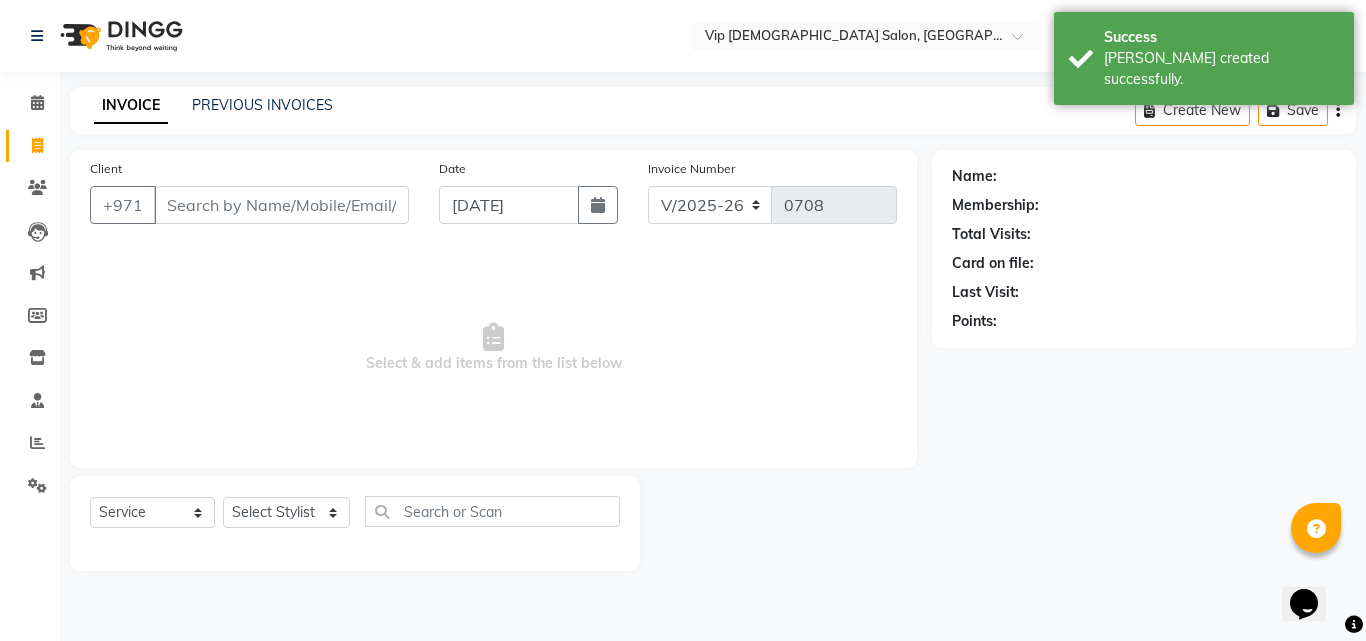 click on "Client" at bounding box center (281, 205) 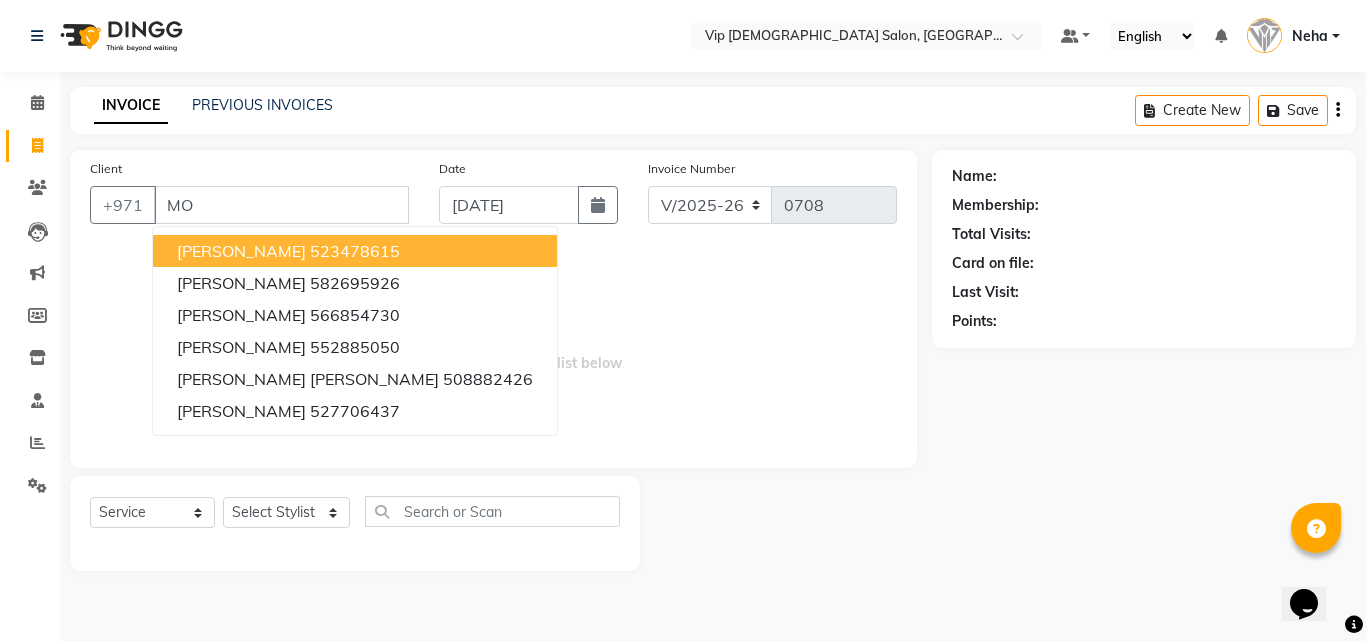 type on "M" 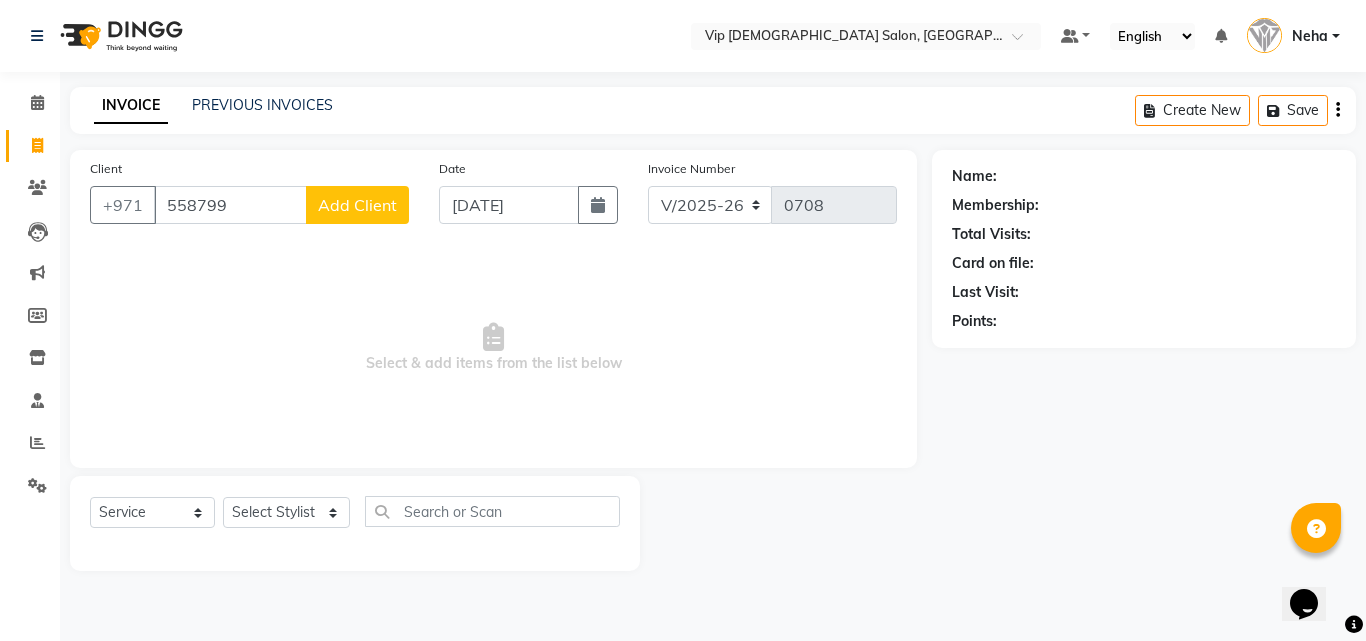 click on "Client +971 558799 Add Client" 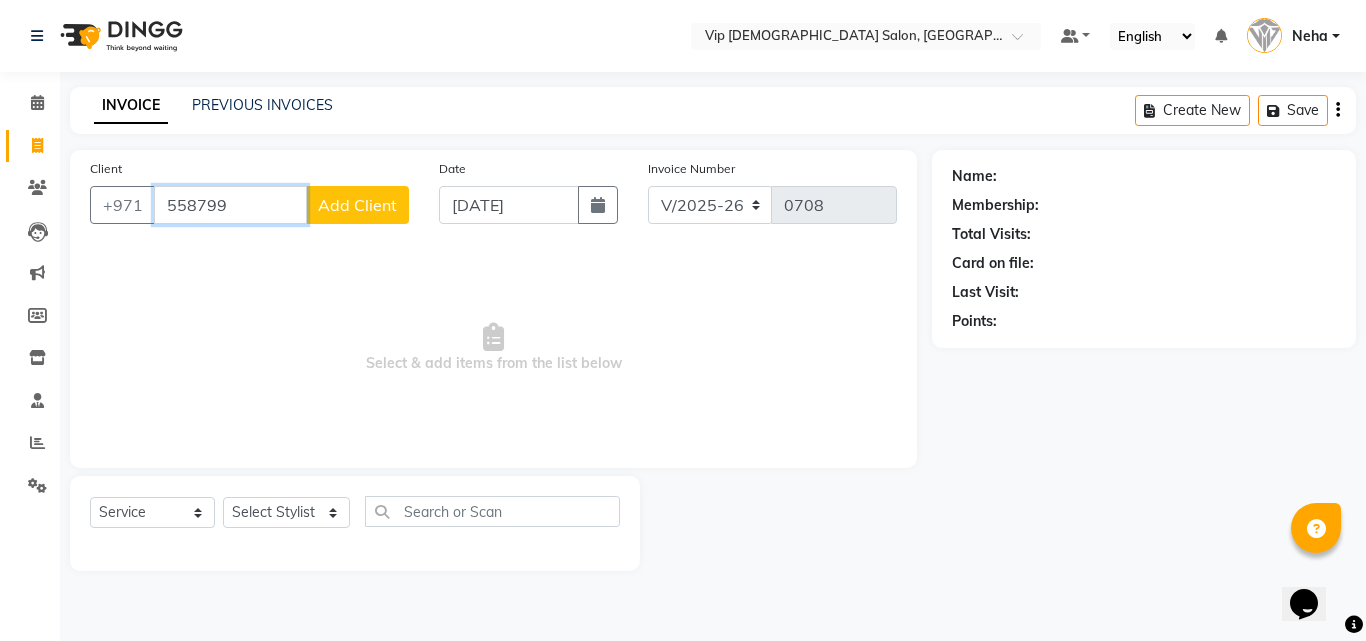 click on "558799" at bounding box center (230, 205) 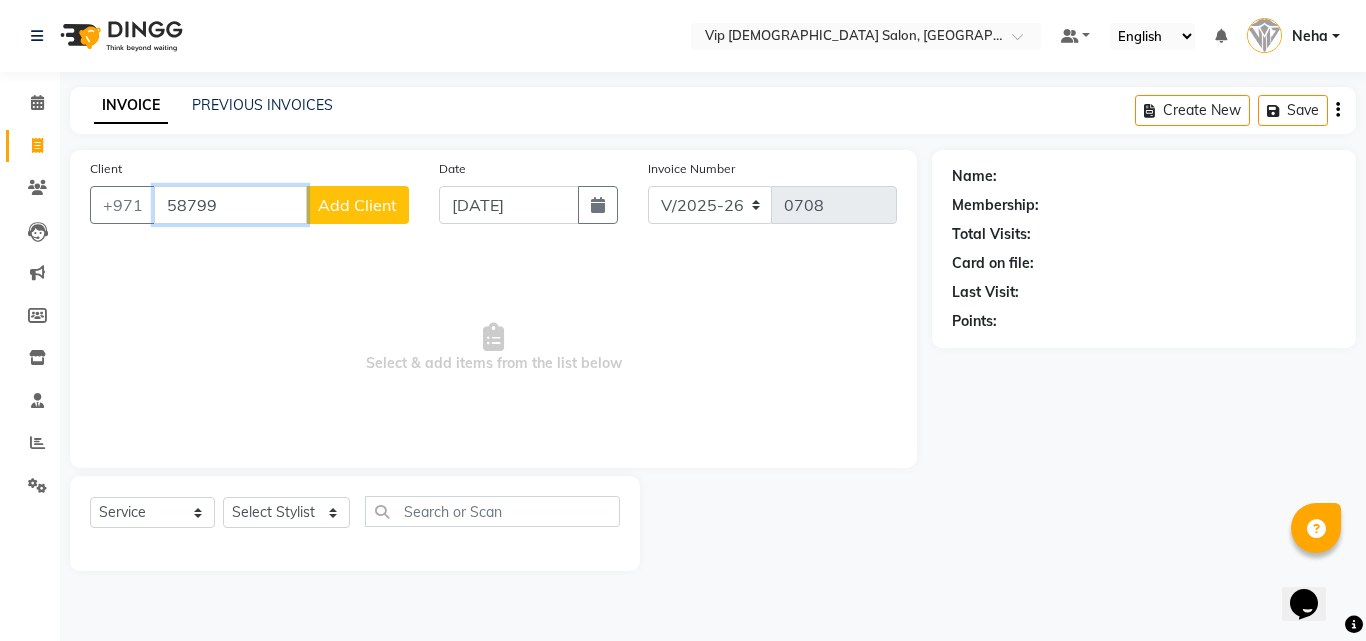 click on "58799" at bounding box center (230, 205) 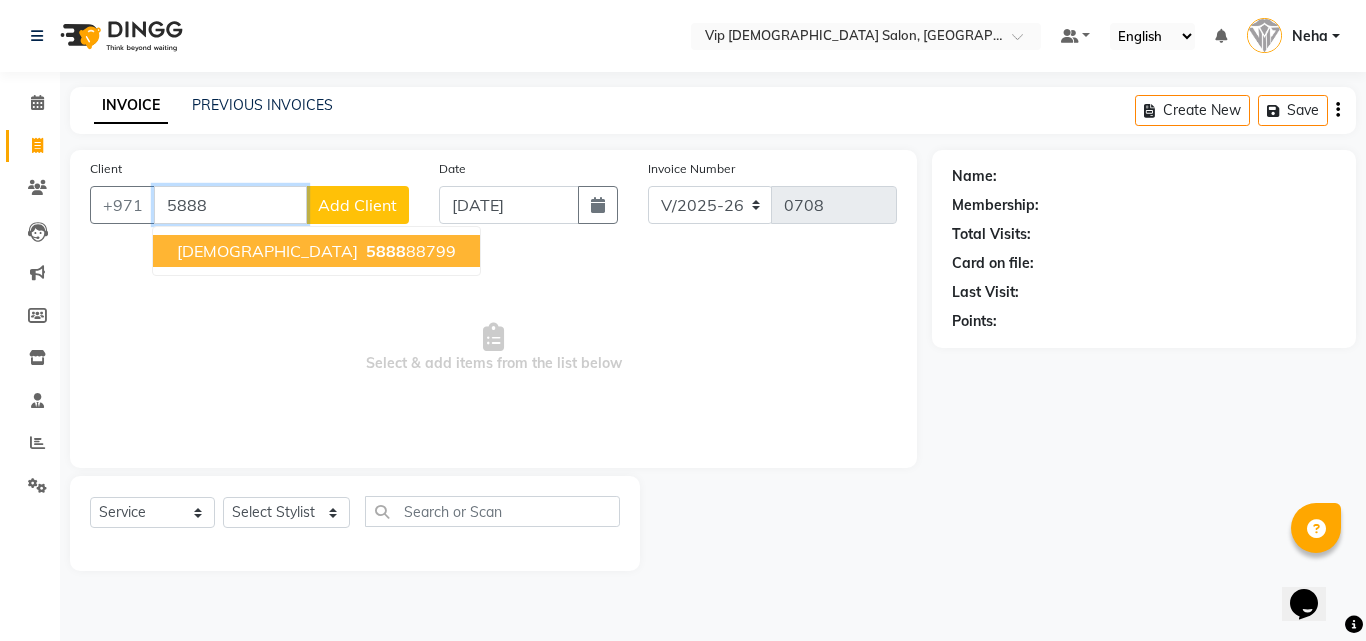 click on "5888" at bounding box center (386, 251) 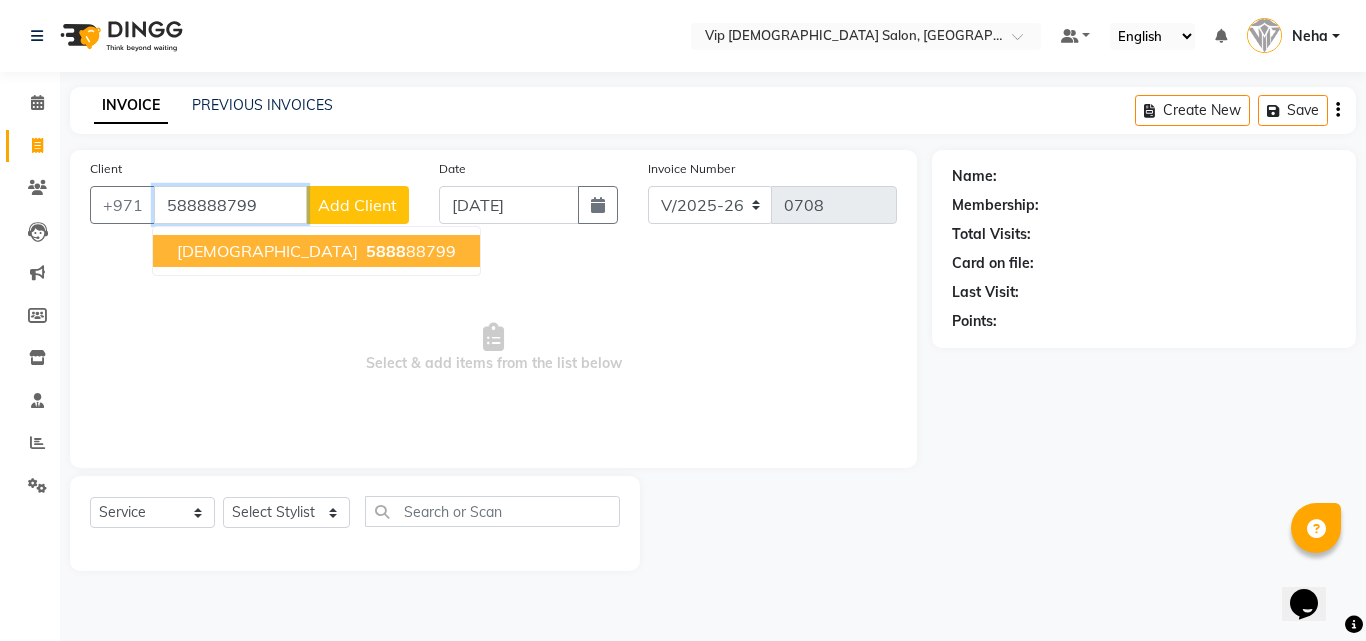 type on "588888799" 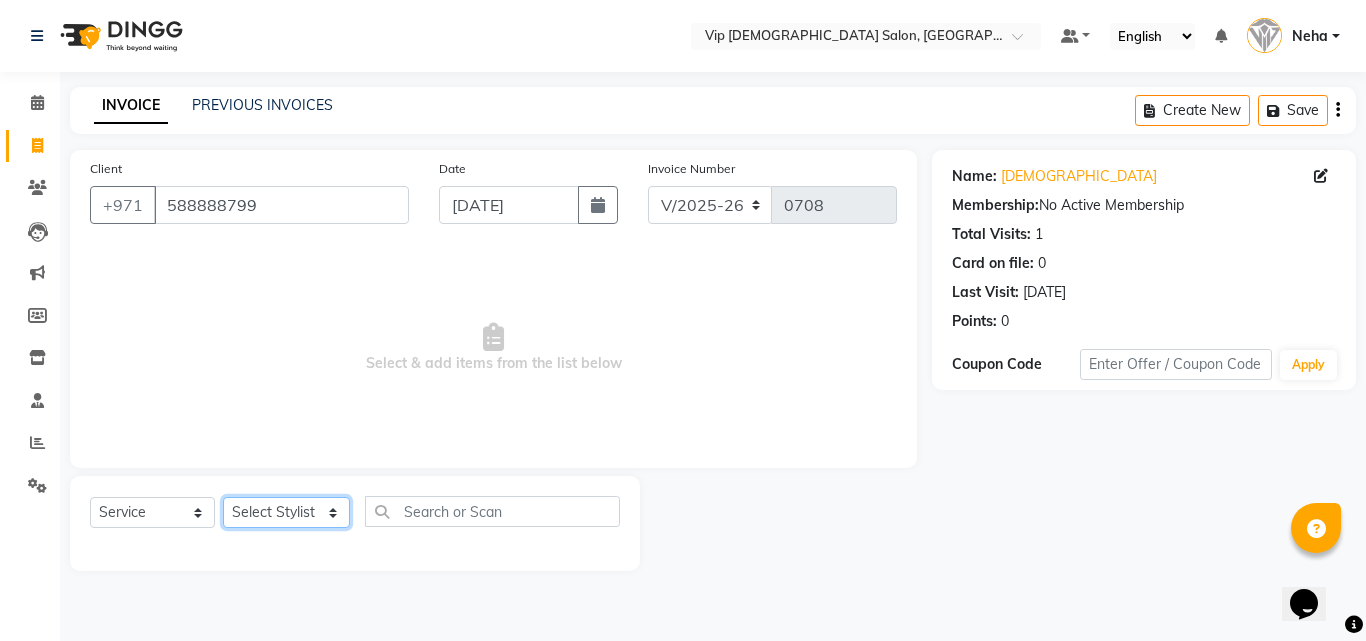 click on "Select Stylist [PERSON_NAME] [PERSON_NAME] [PERSON_NAME] [PERSON_NAME] [PERSON_NAME] [PERSON_NAME] Lakhbizi Jairah Mr. Mohannad [PERSON_NAME] [PERSON_NAME] [PERSON_NAME] [PERSON_NAME] [PERSON_NAME]  Akhilaque [PERSON_NAME]." 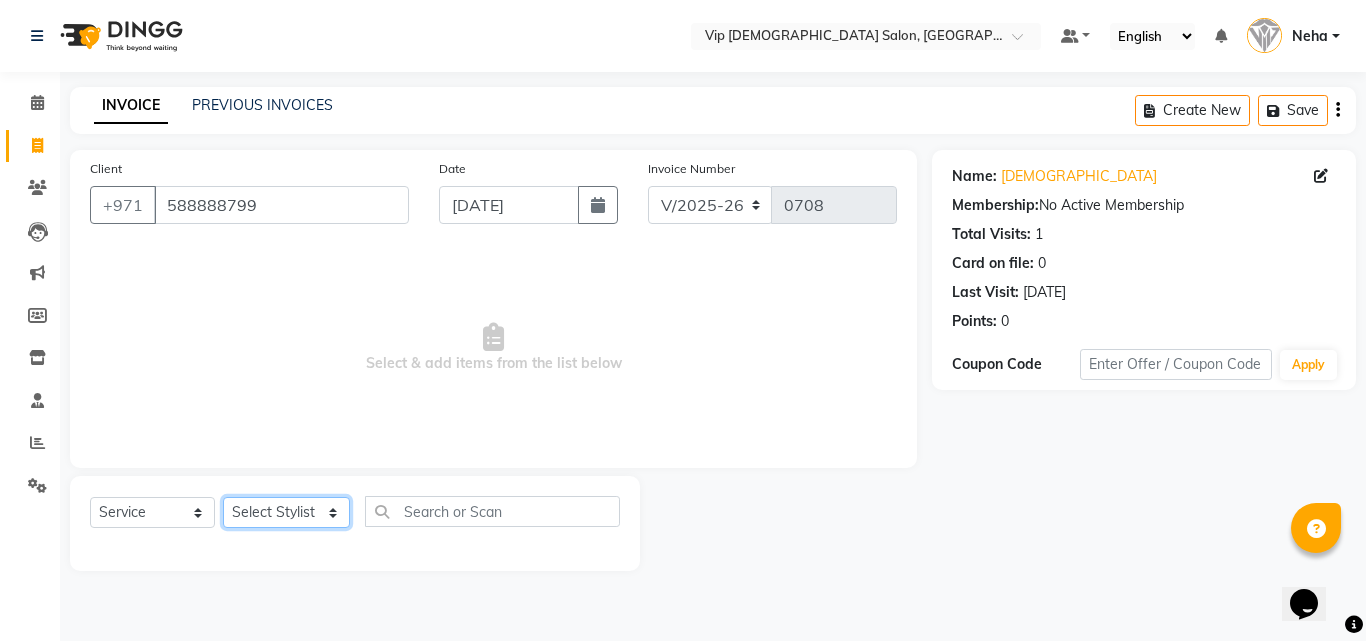 select on "81364" 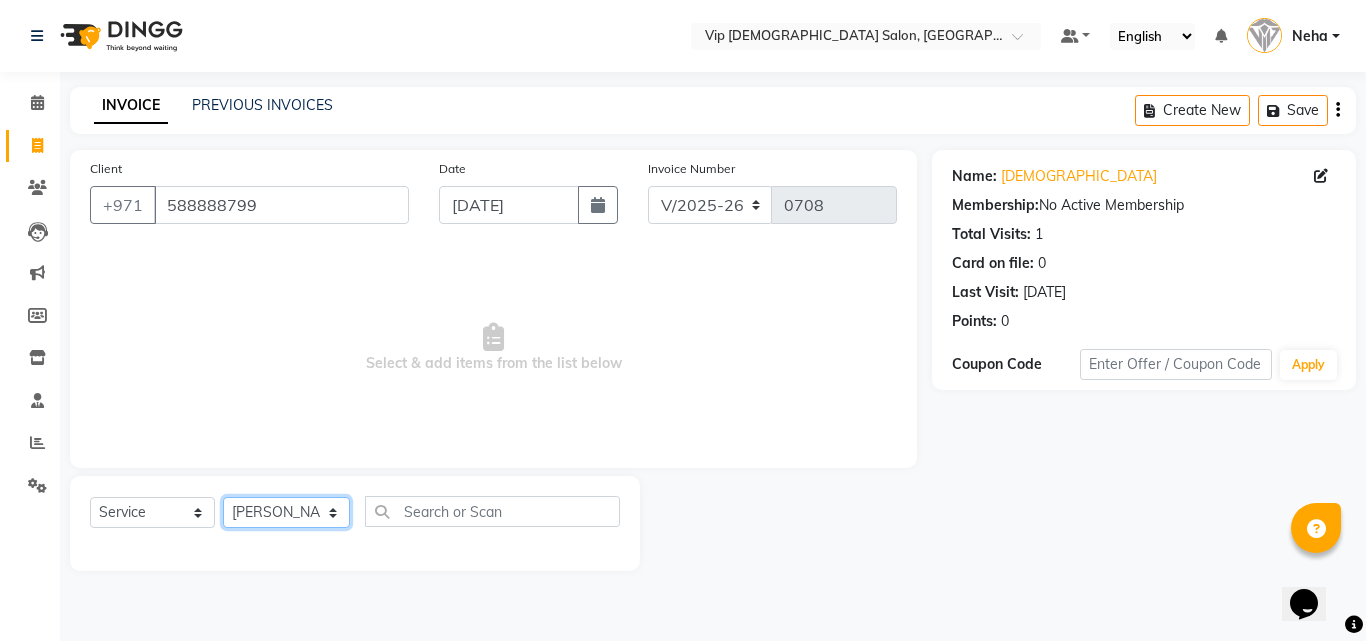 click on "Select Stylist [PERSON_NAME] [PERSON_NAME] [PERSON_NAME] [PERSON_NAME] [PERSON_NAME] [PERSON_NAME] Lakhbizi Jairah Mr. Mohannad [PERSON_NAME] [PERSON_NAME] [PERSON_NAME] [PERSON_NAME] [PERSON_NAME]  Akhilaque [PERSON_NAME]." 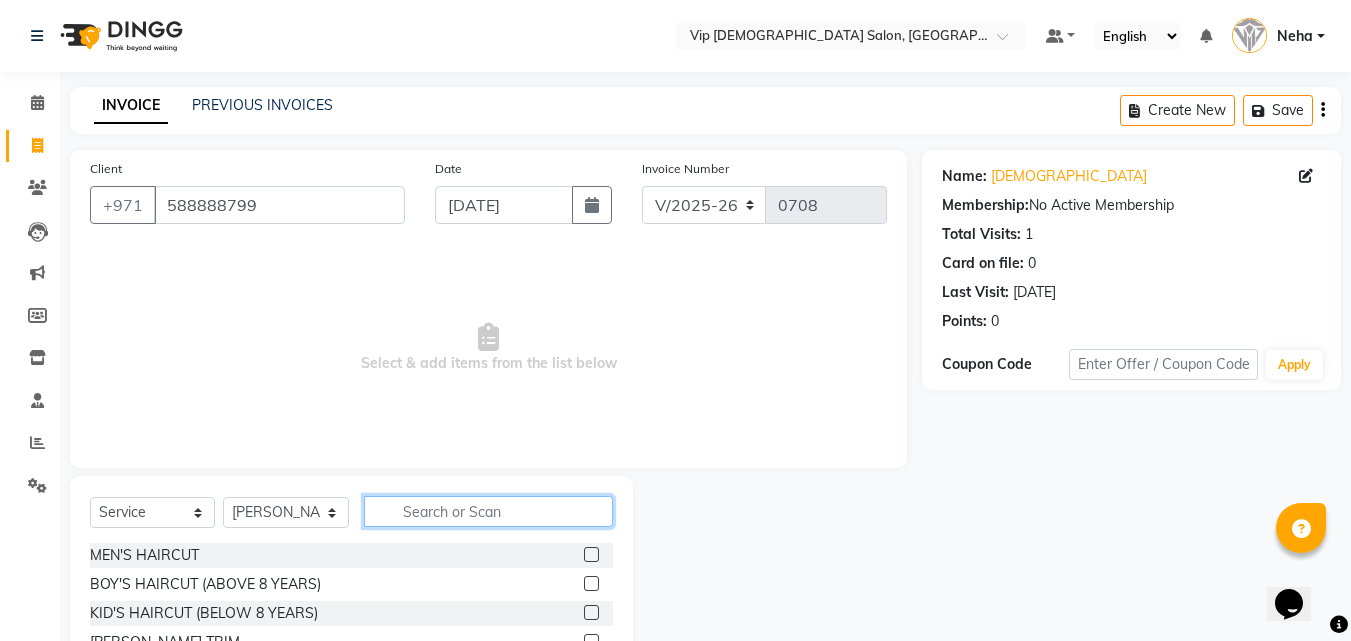 click 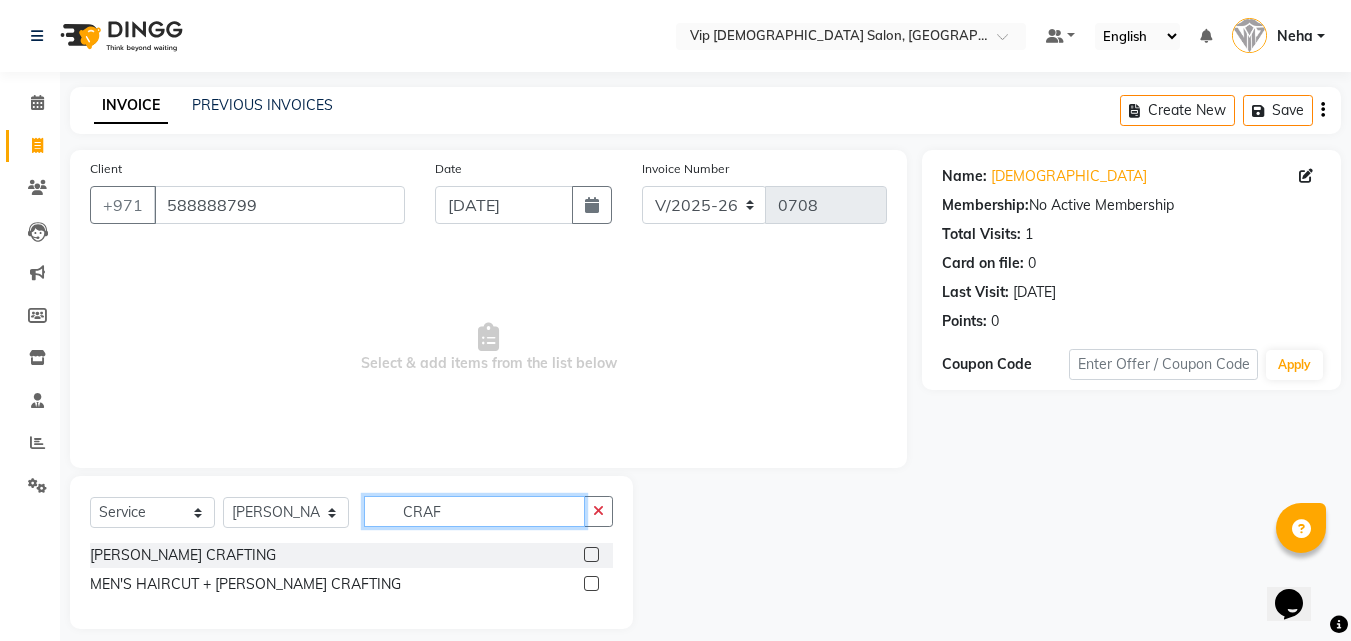 type on "CRAF" 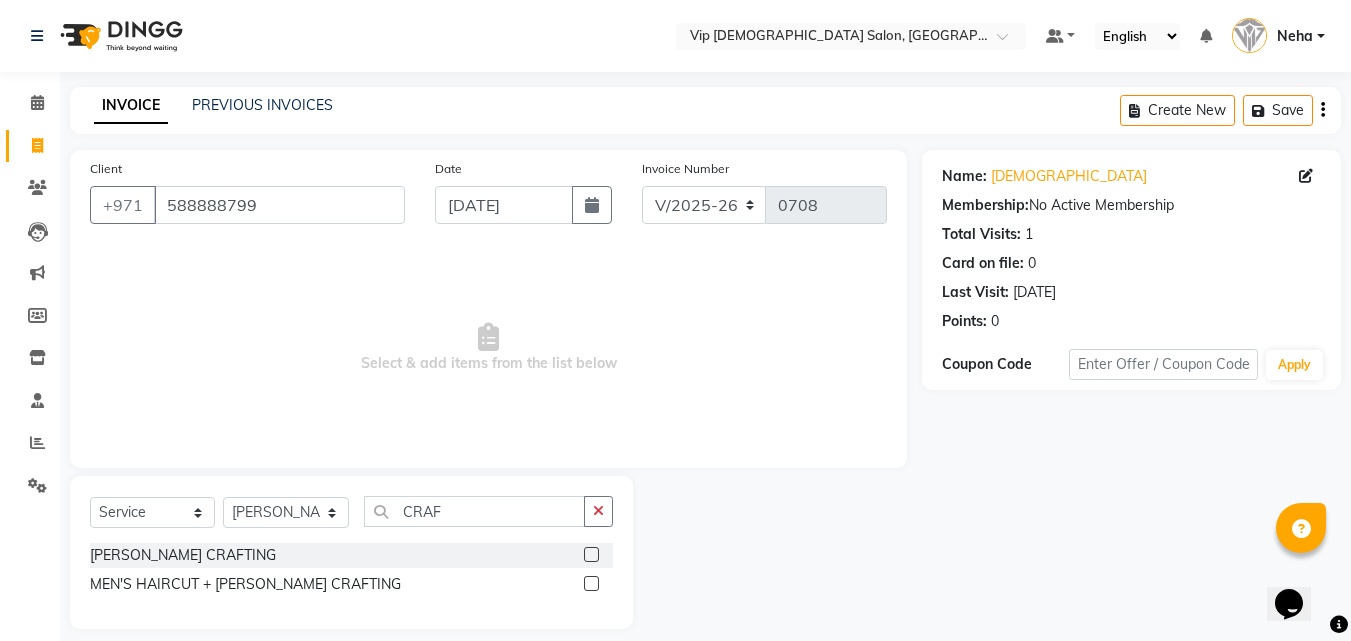 click 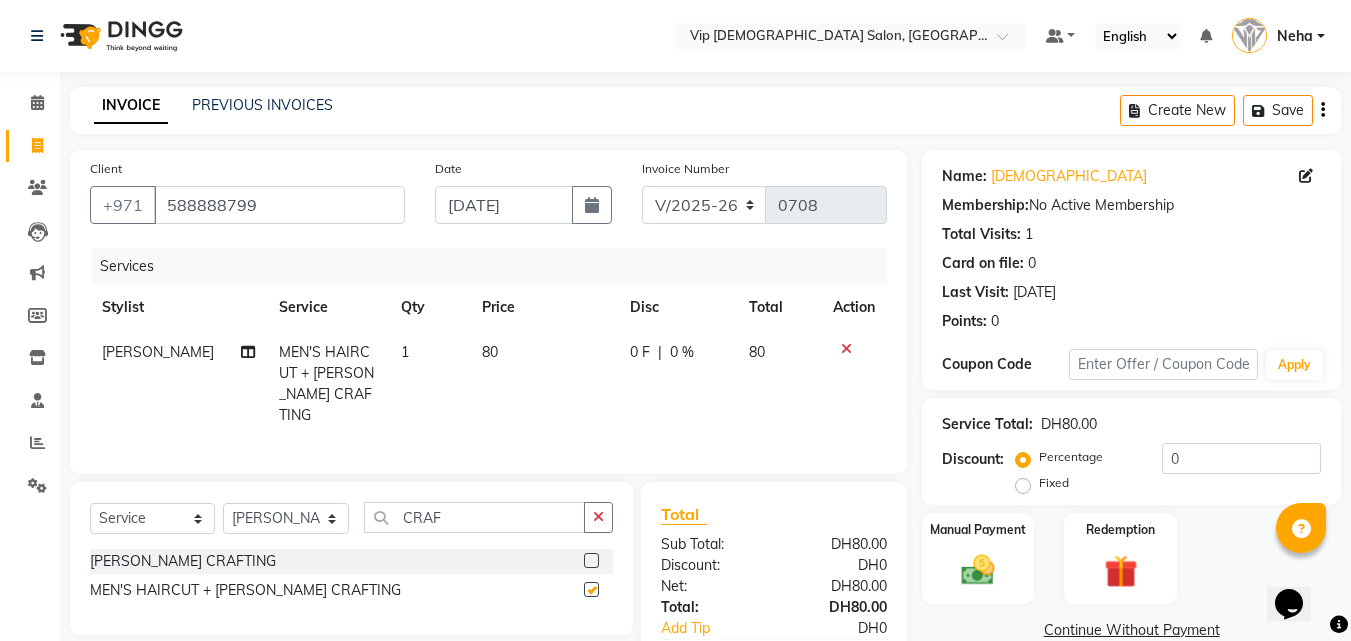 checkbox on "false" 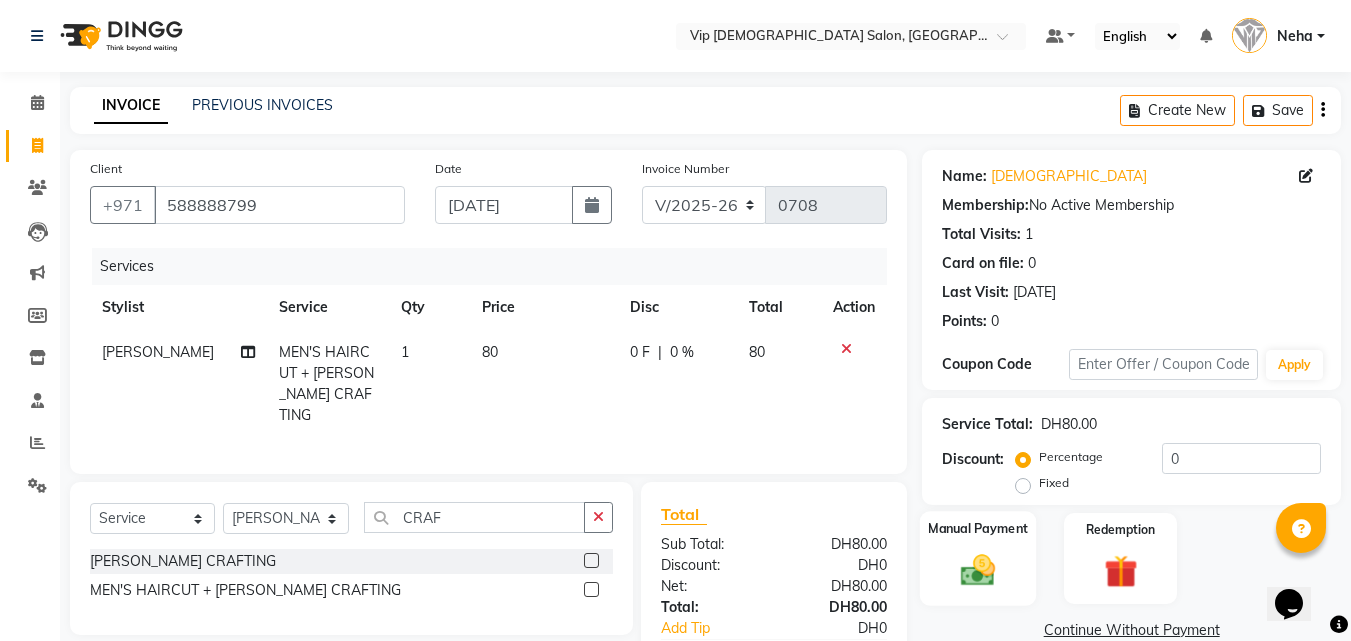 click 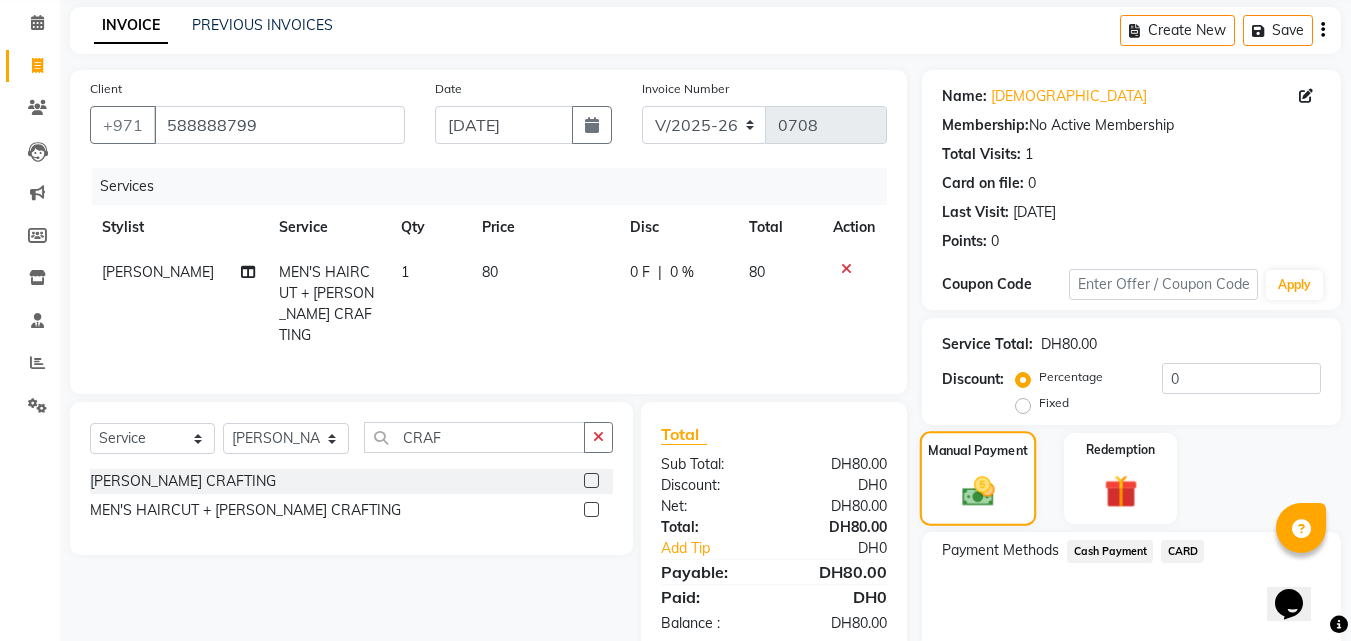 scroll, scrollTop: 120, scrollLeft: 0, axis: vertical 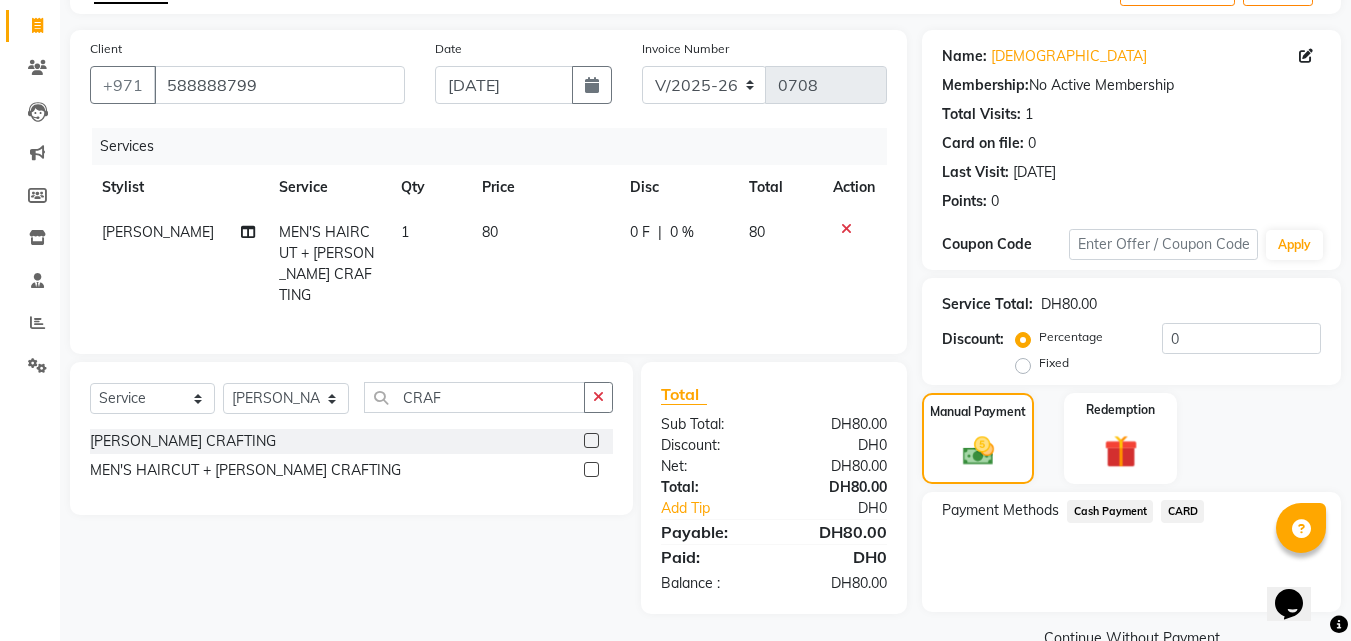 click on "CARD" 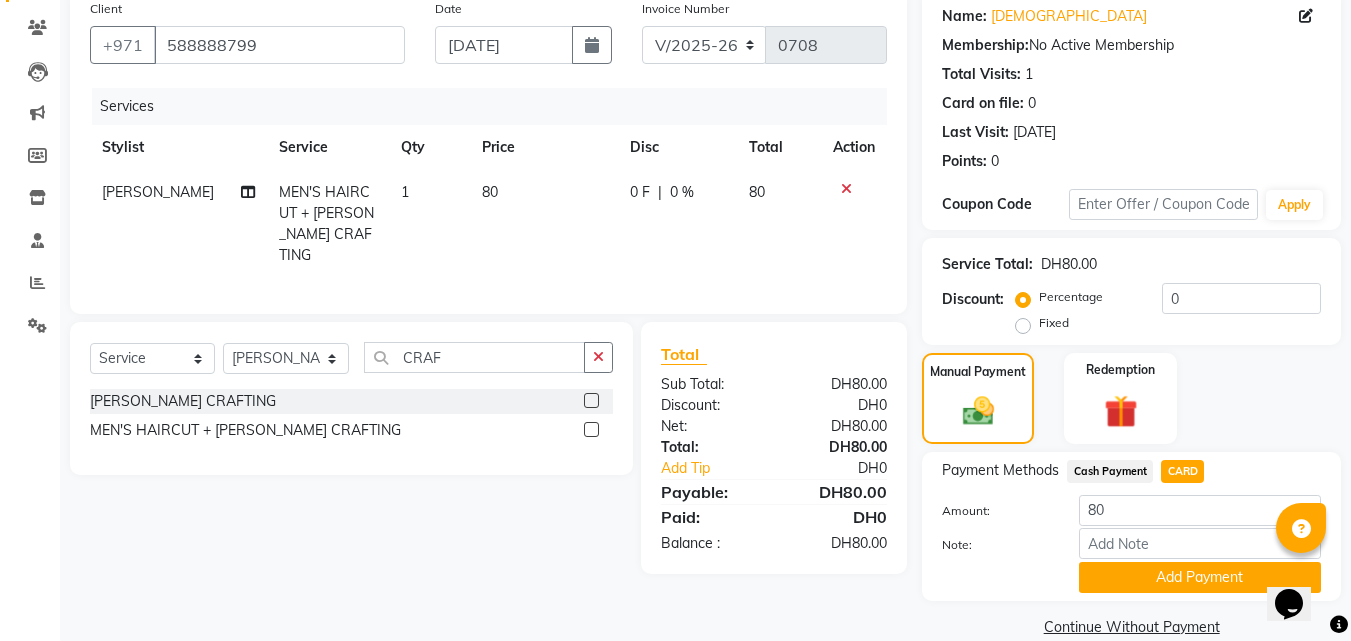 scroll, scrollTop: 191, scrollLeft: 0, axis: vertical 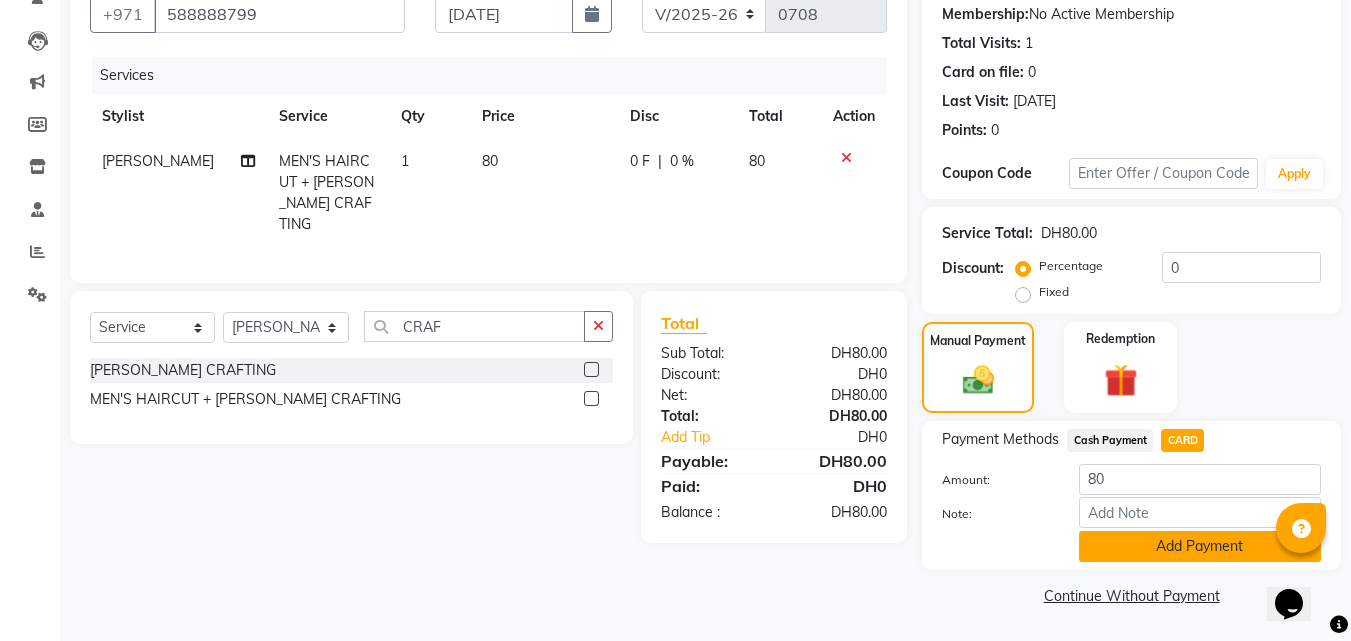 click on "Add Payment" 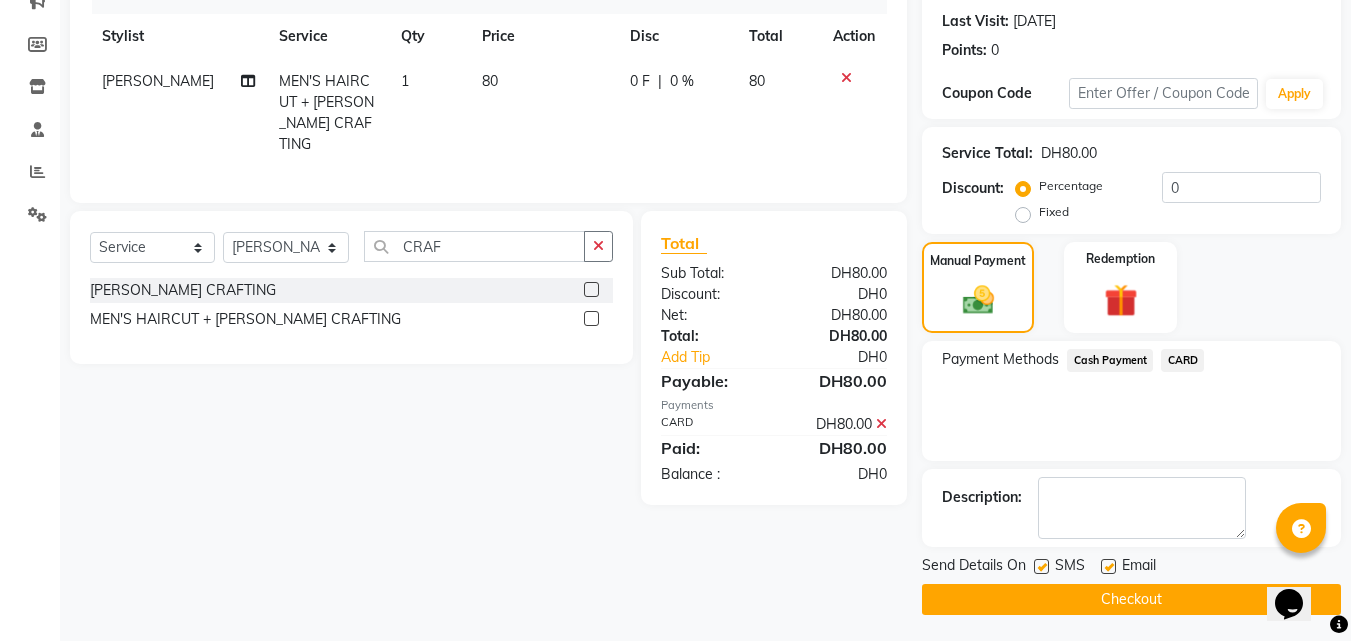 scroll, scrollTop: 275, scrollLeft: 0, axis: vertical 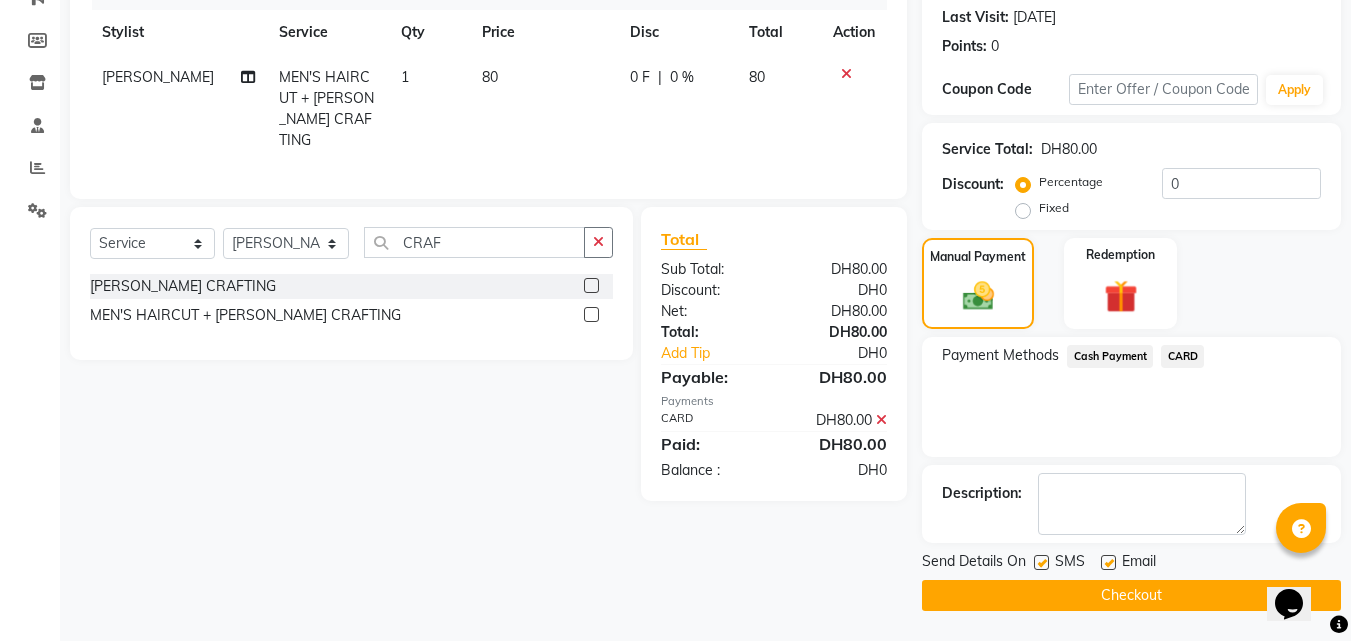 click on "Checkout" 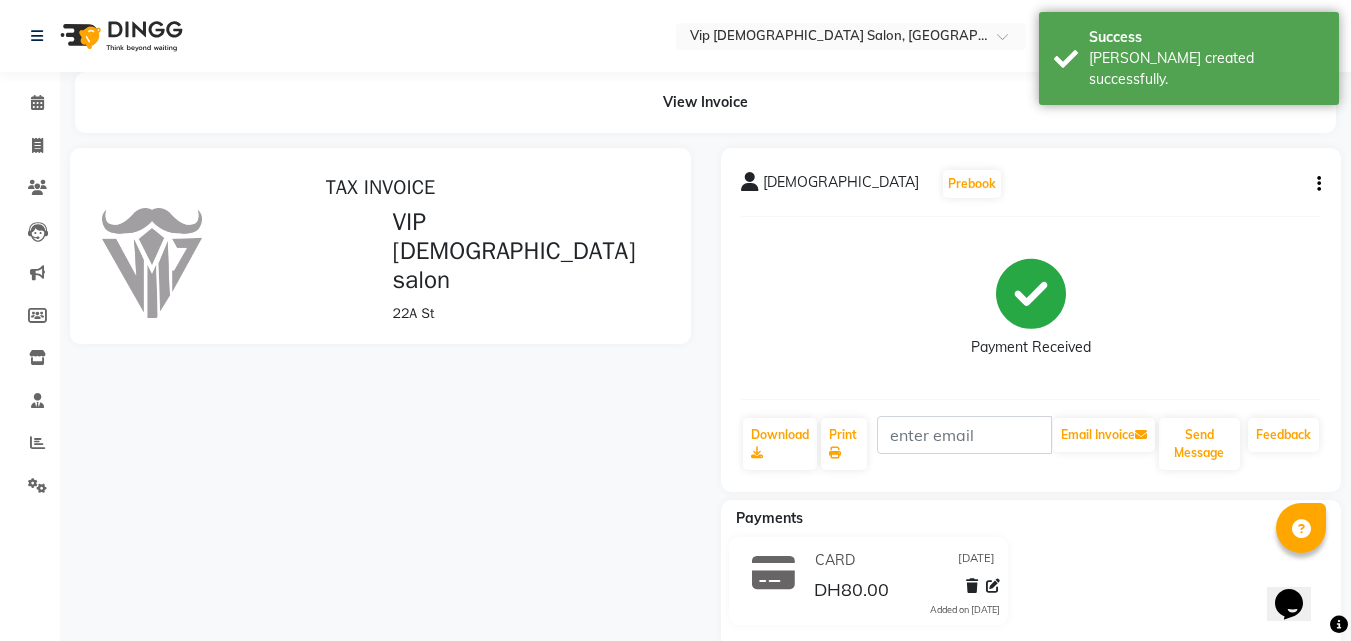 scroll, scrollTop: 0, scrollLeft: 0, axis: both 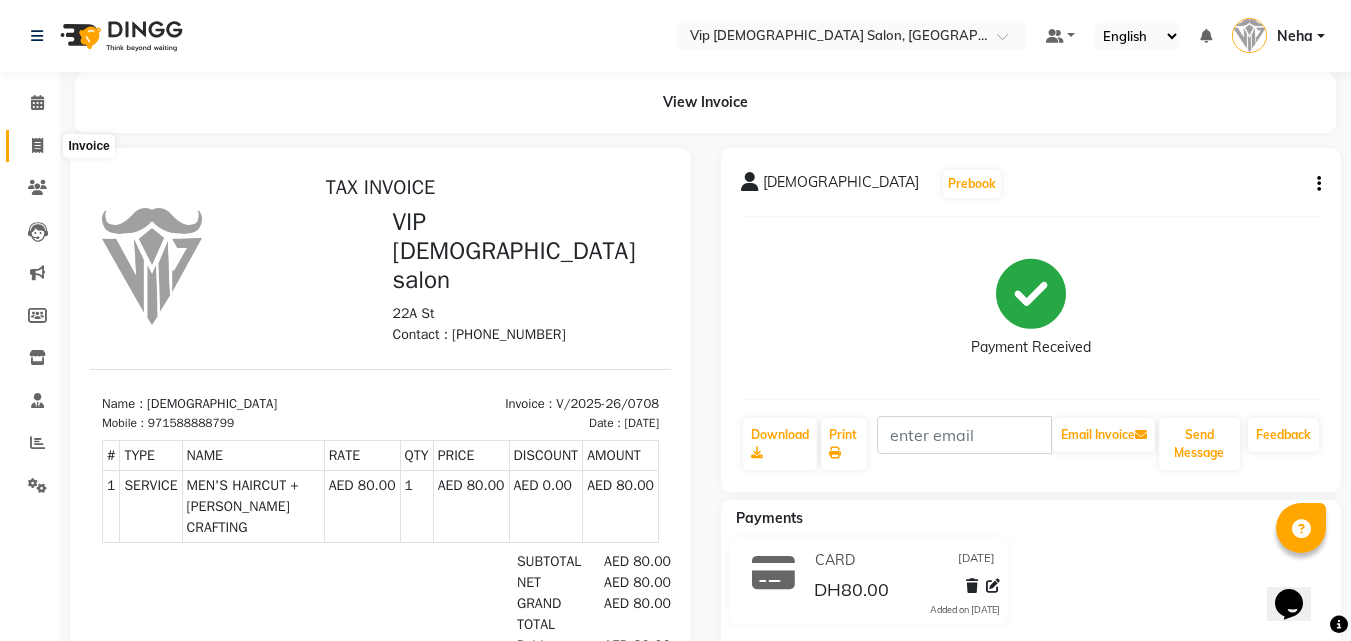 click 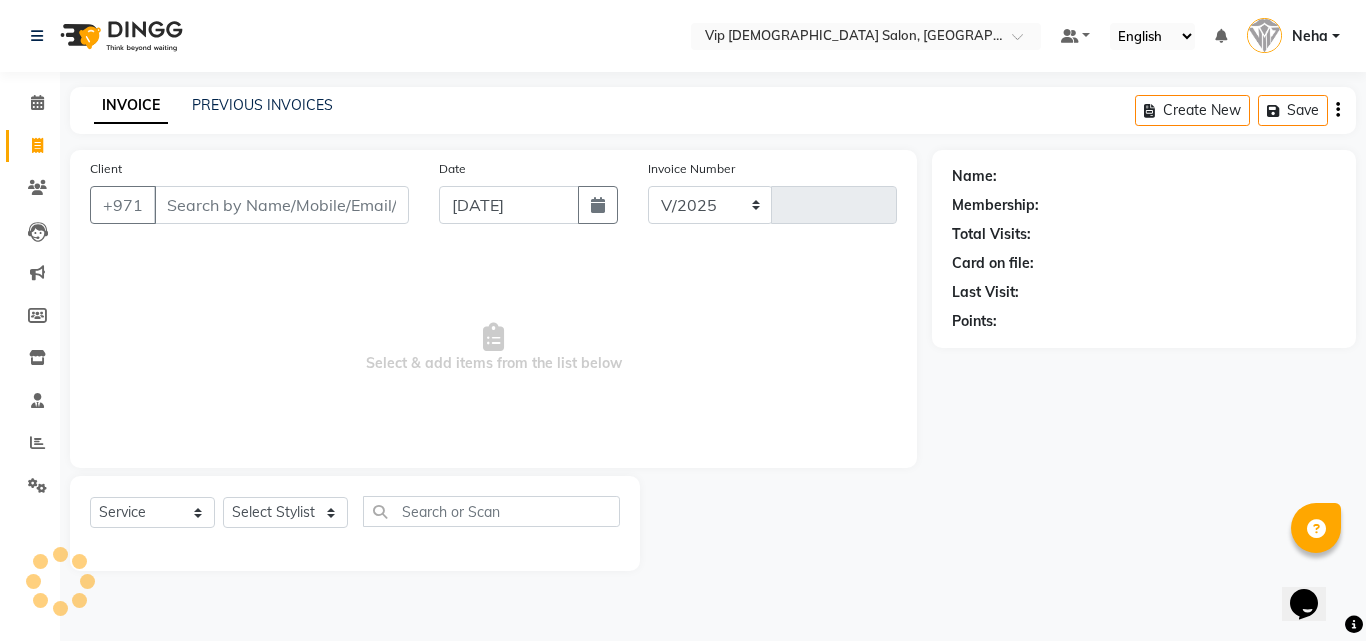 select on "8415" 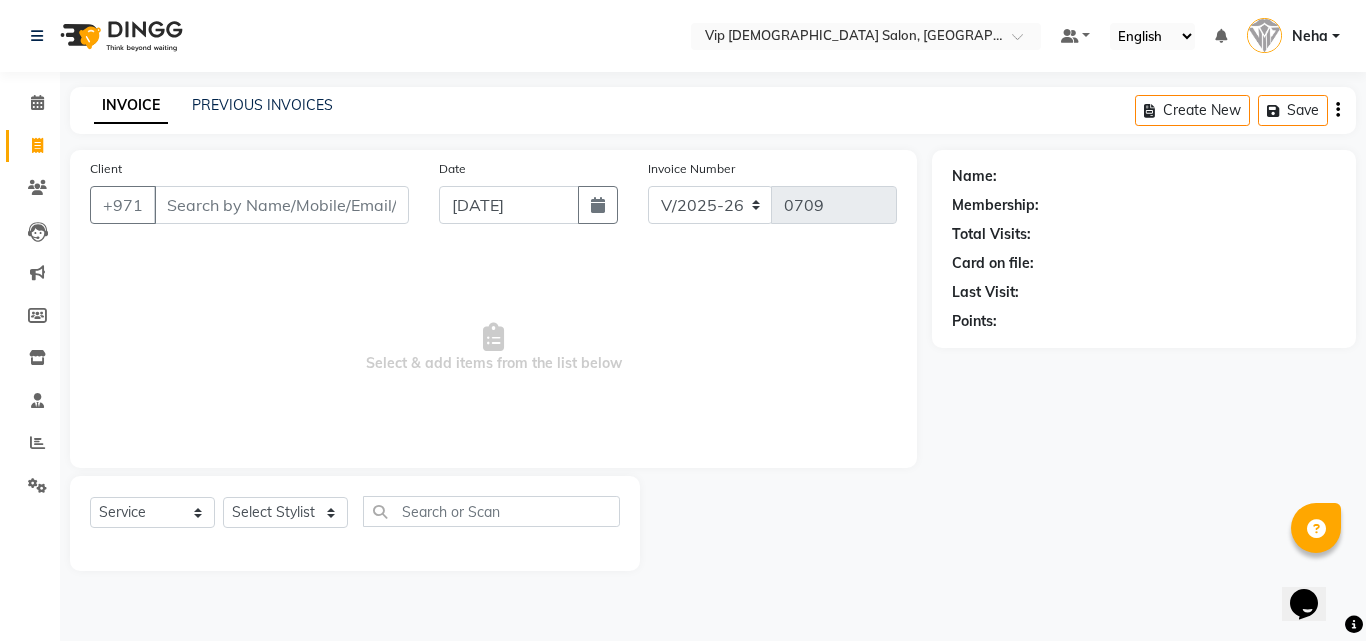 click on "Client" at bounding box center [281, 205] 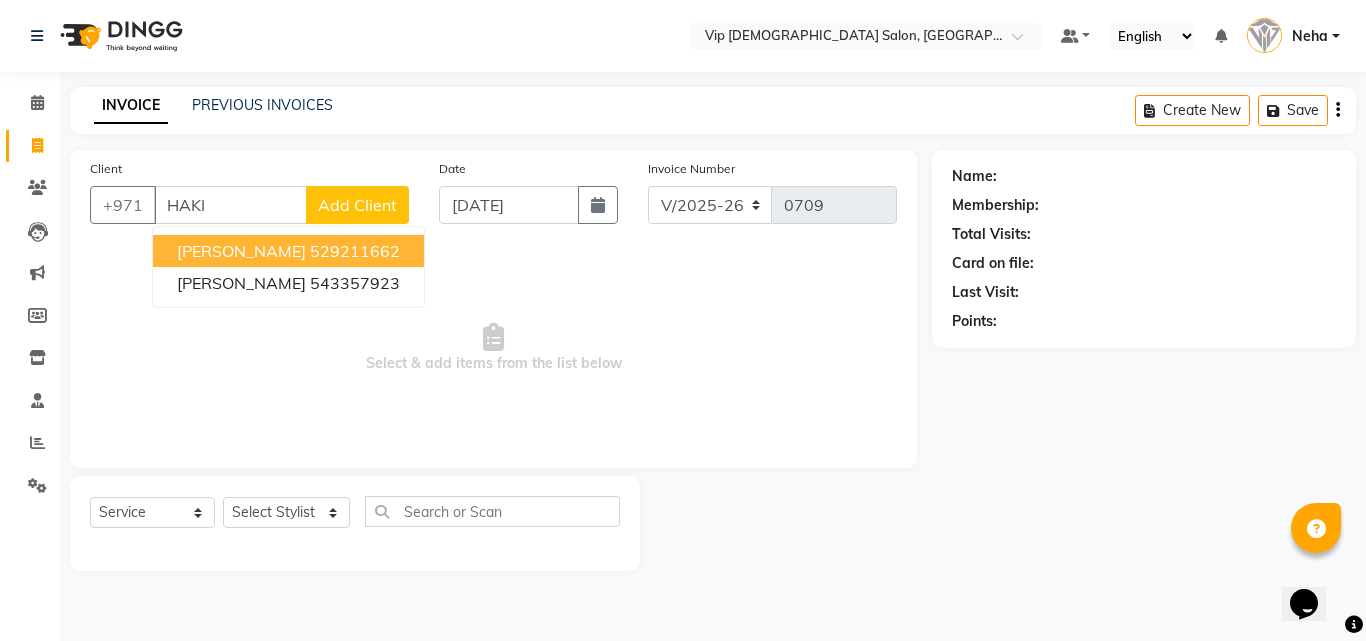 click on "Dr Hakim" at bounding box center (241, 251) 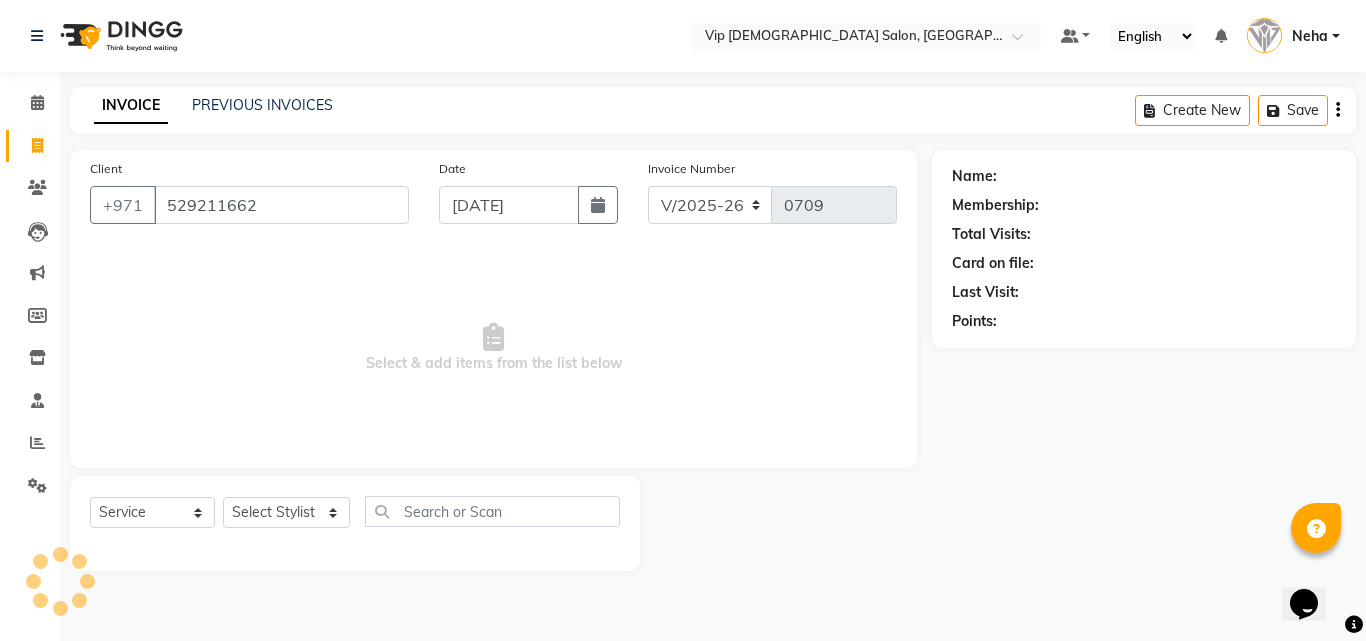 type on "529211662" 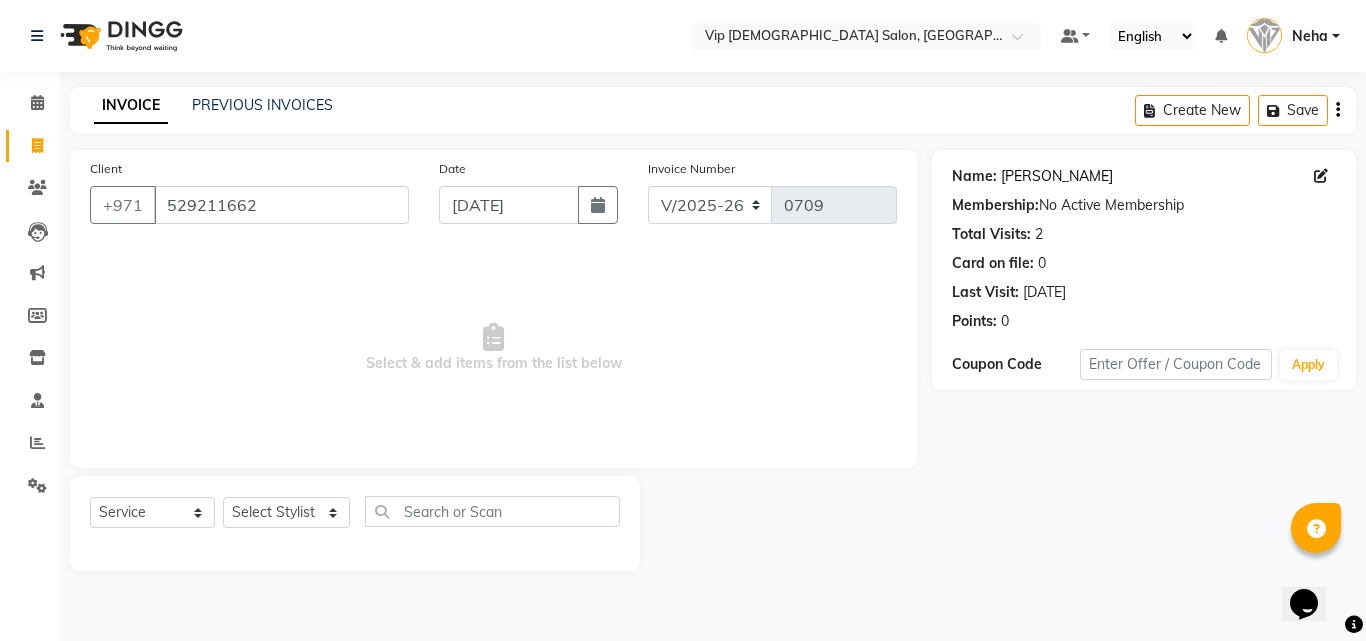 click on "Dr Hakim" 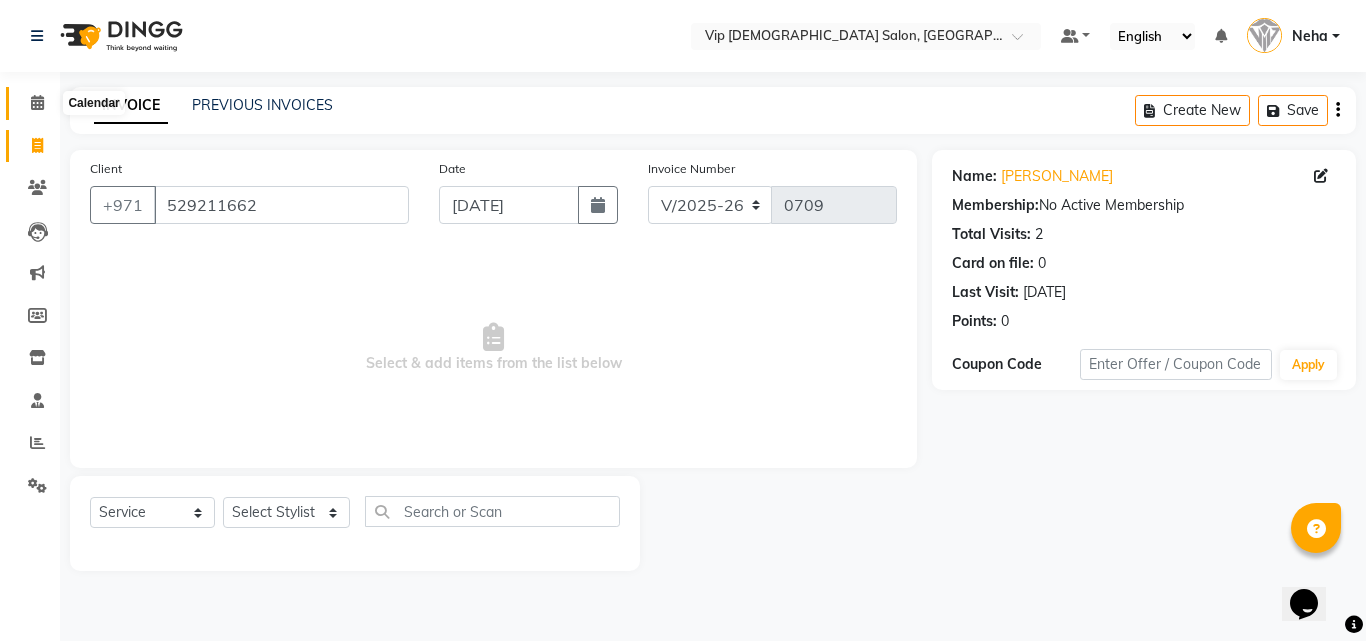 click 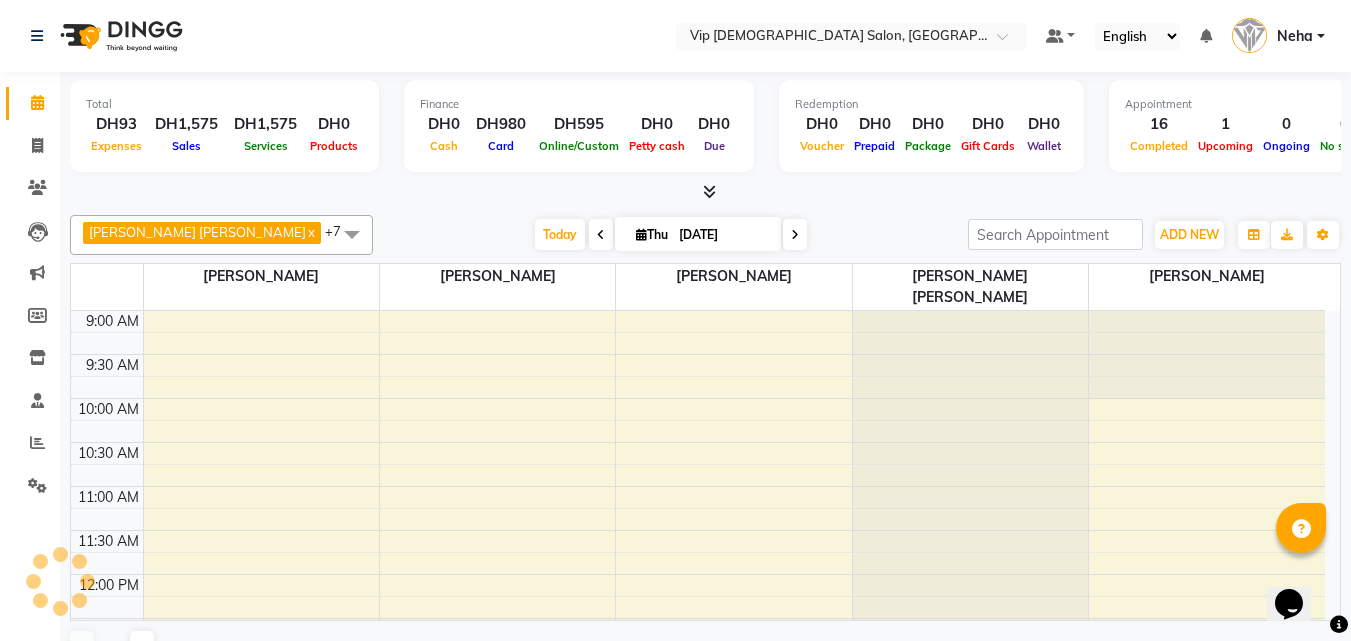 scroll, scrollTop: 0, scrollLeft: 0, axis: both 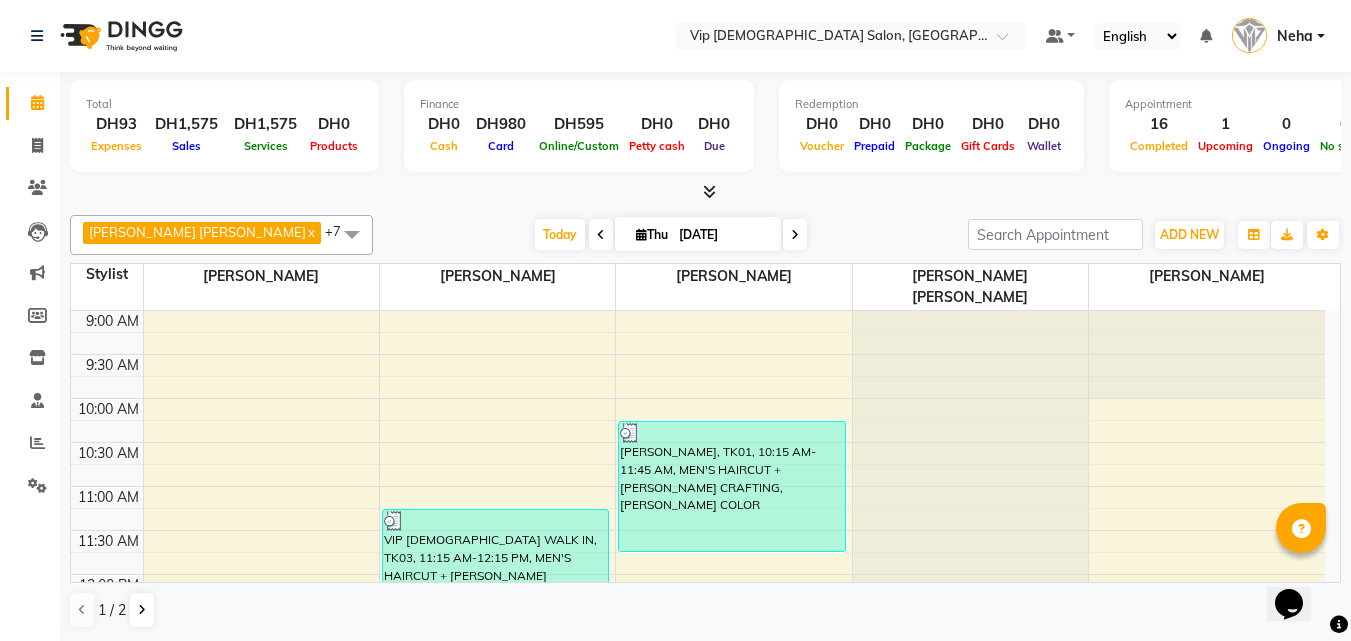 click on "Today  Thu 10-07-2025" at bounding box center (670, 235) 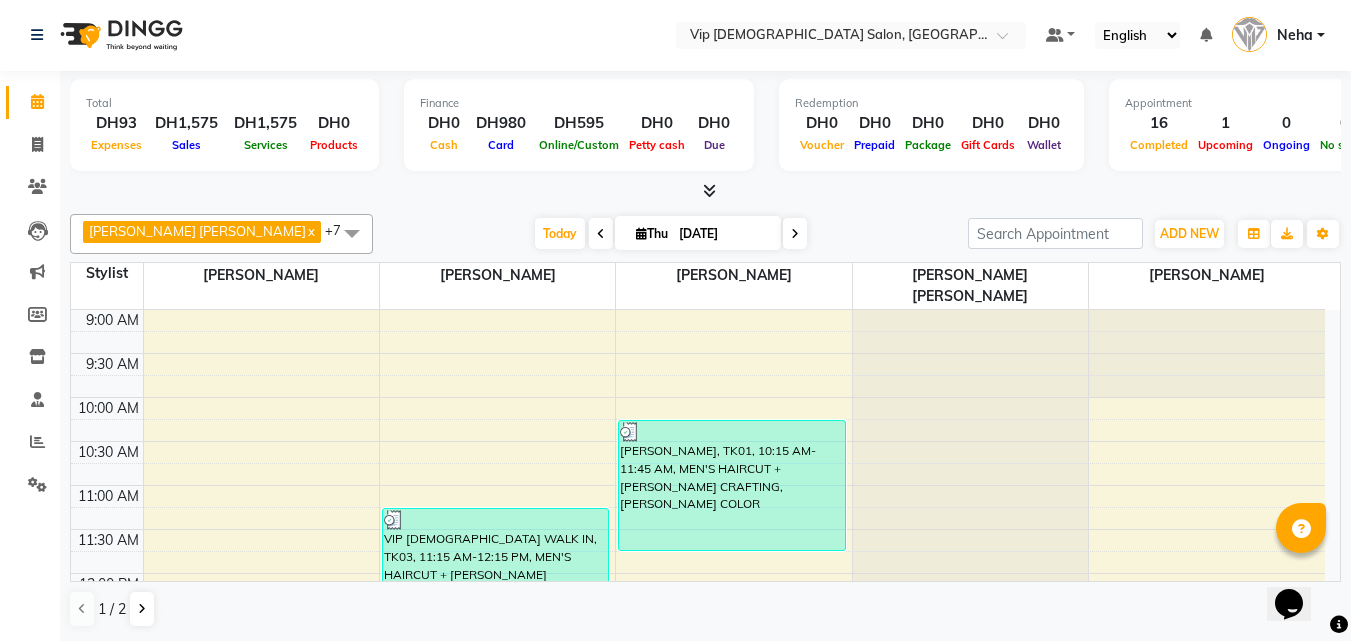 scroll, scrollTop: 0, scrollLeft: 0, axis: both 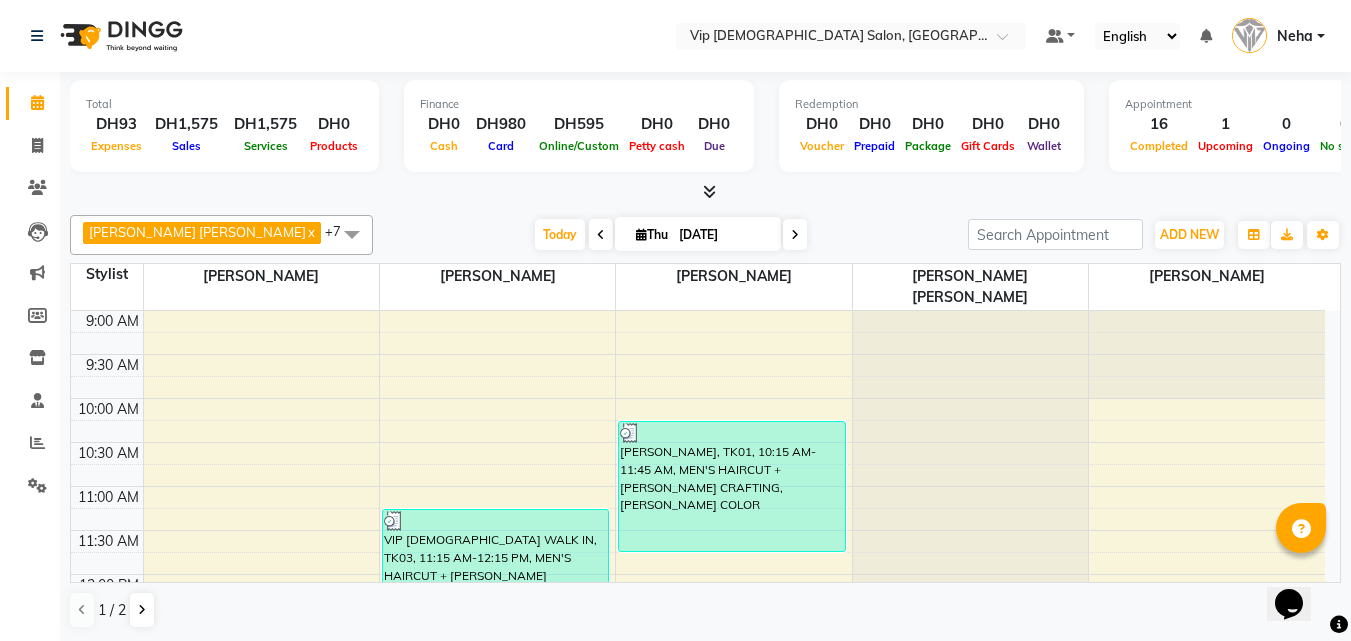 click on "Today  Thu 10-07-2025" at bounding box center [670, 235] 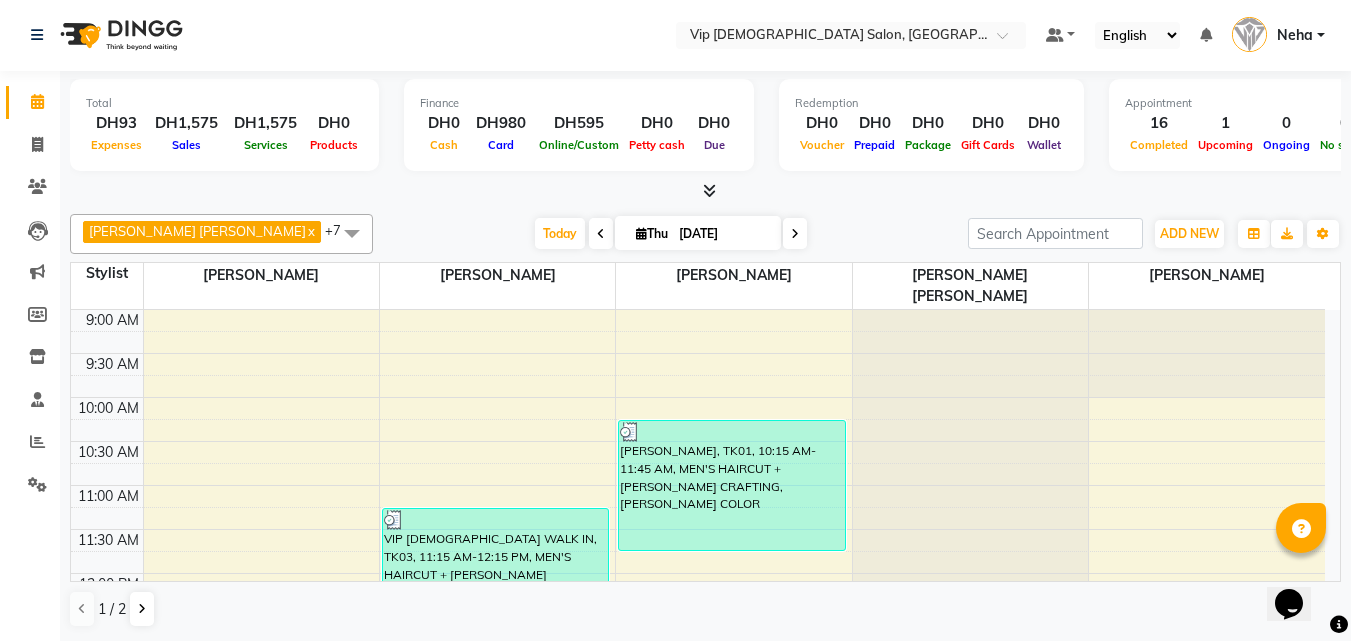 drag, startPoint x: 921, startPoint y: 486, endPoint x: 1365, endPoint y: 610, distance: 460.99023 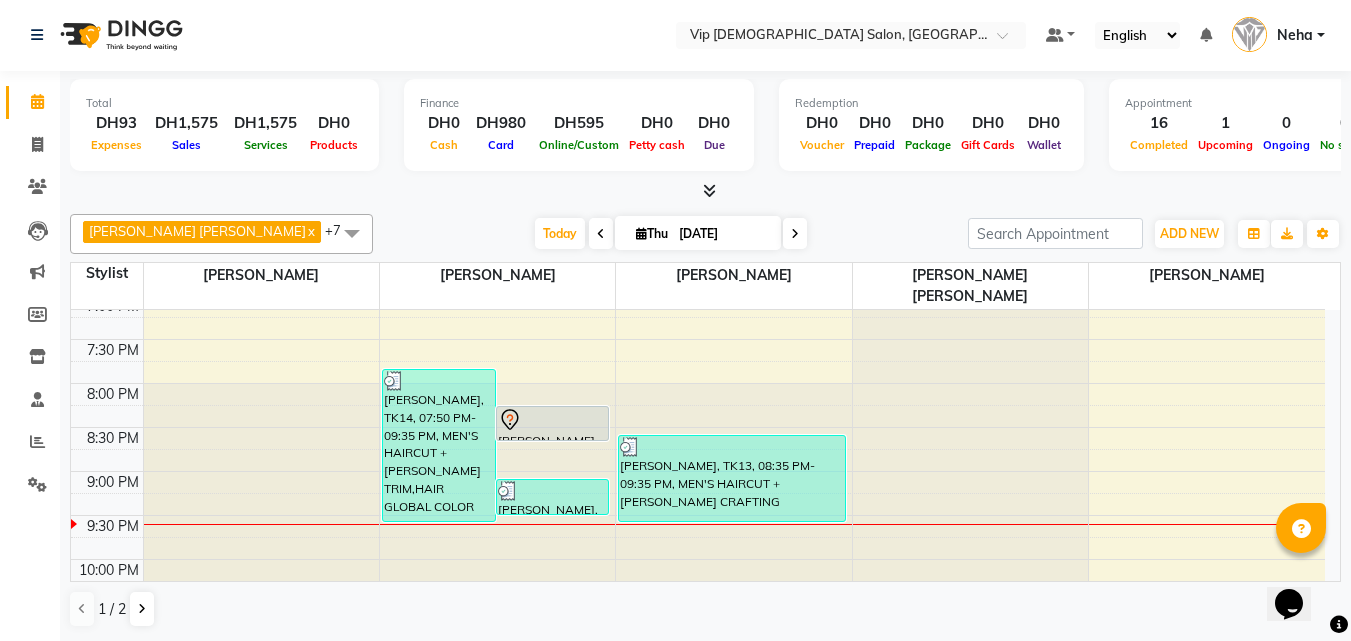 scroll, scrollTop: 920, scrollLeft: 0, axis: vertical 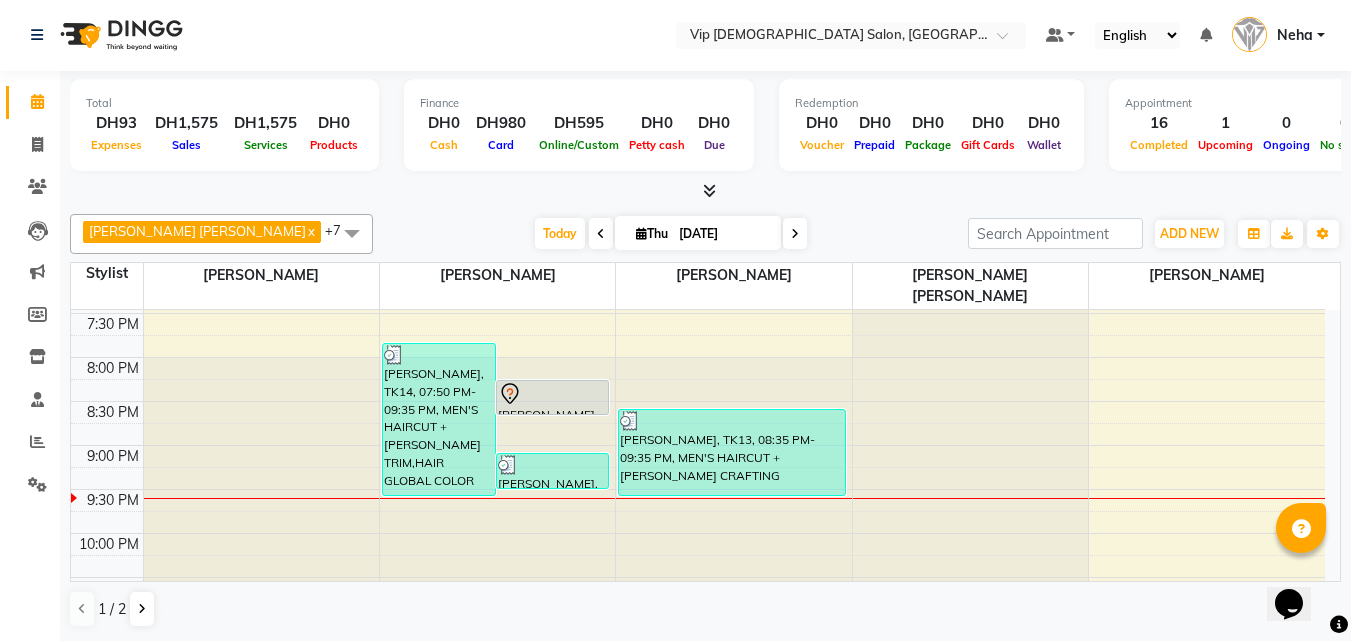 click on "Reports" 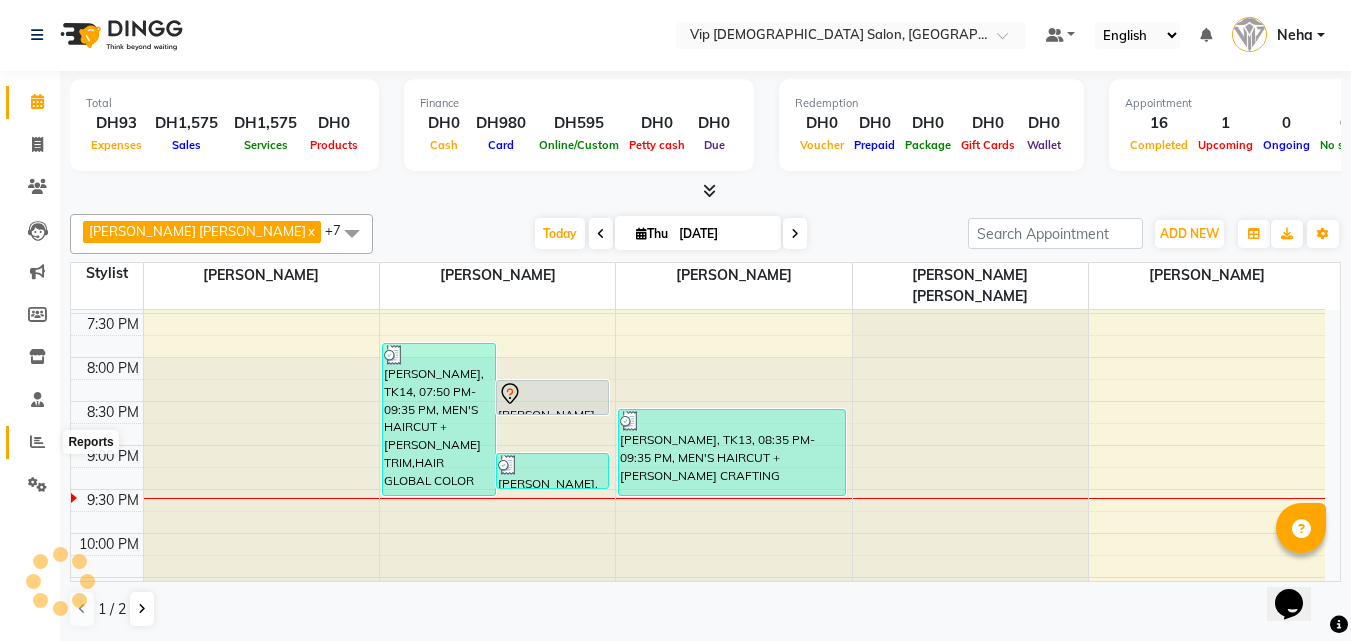 click 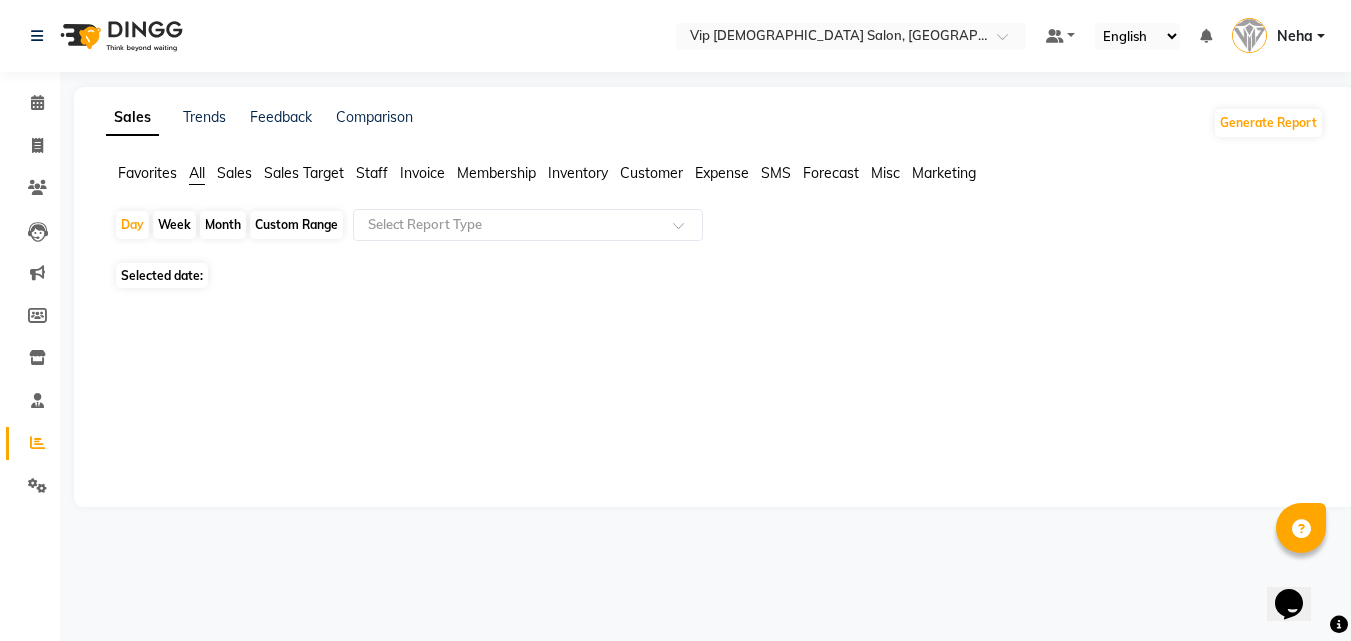 scroll, scrollTop: 0, scrollLeft: 0, axis: both 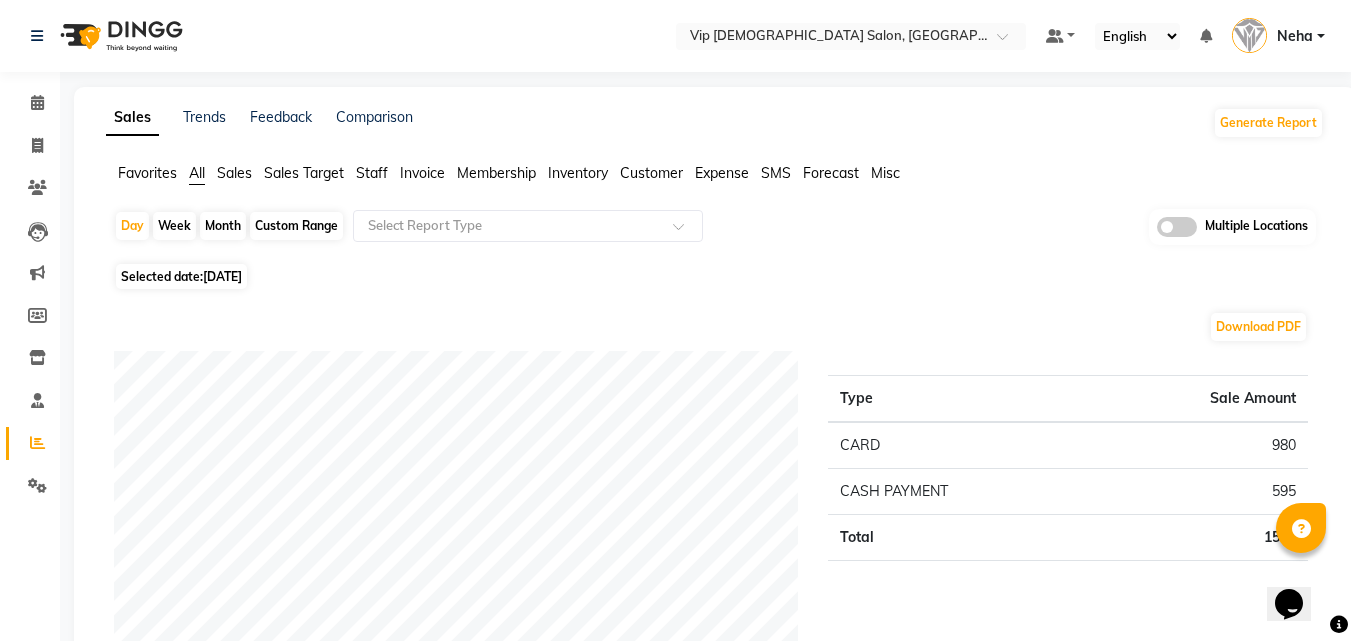 click on "Selected date:  10-07-2025" 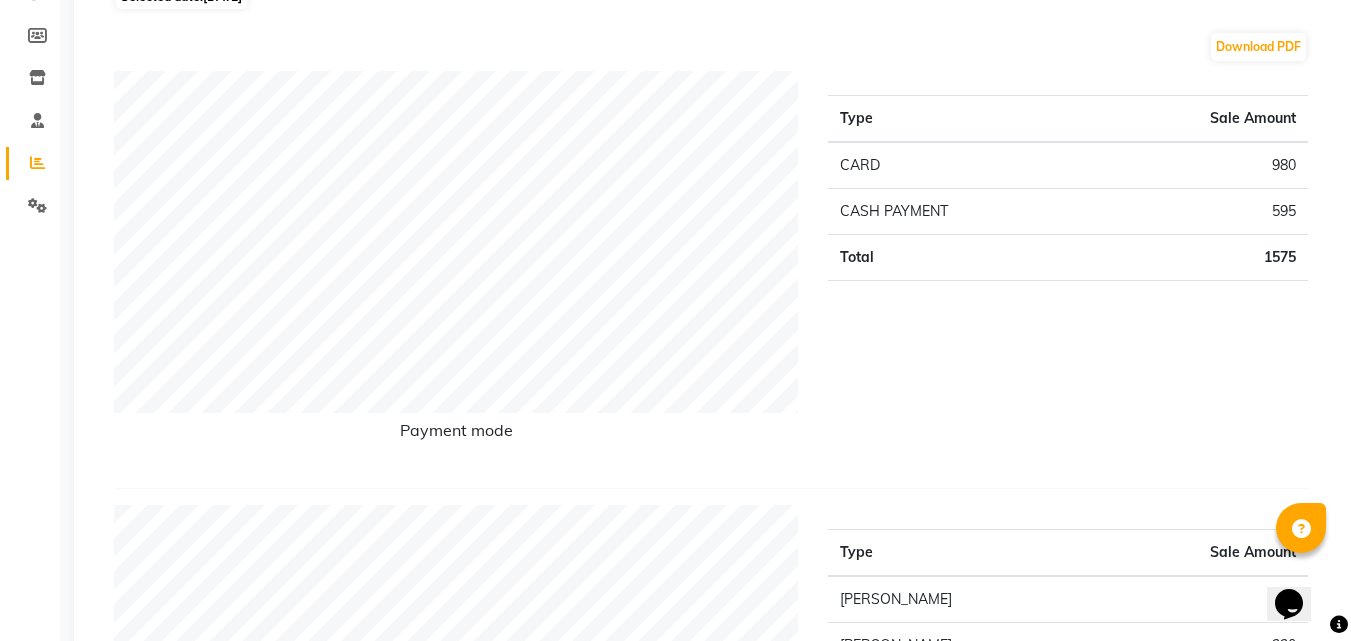 scroll, scrollTop: 0, scrollLeft: 0, axis: both 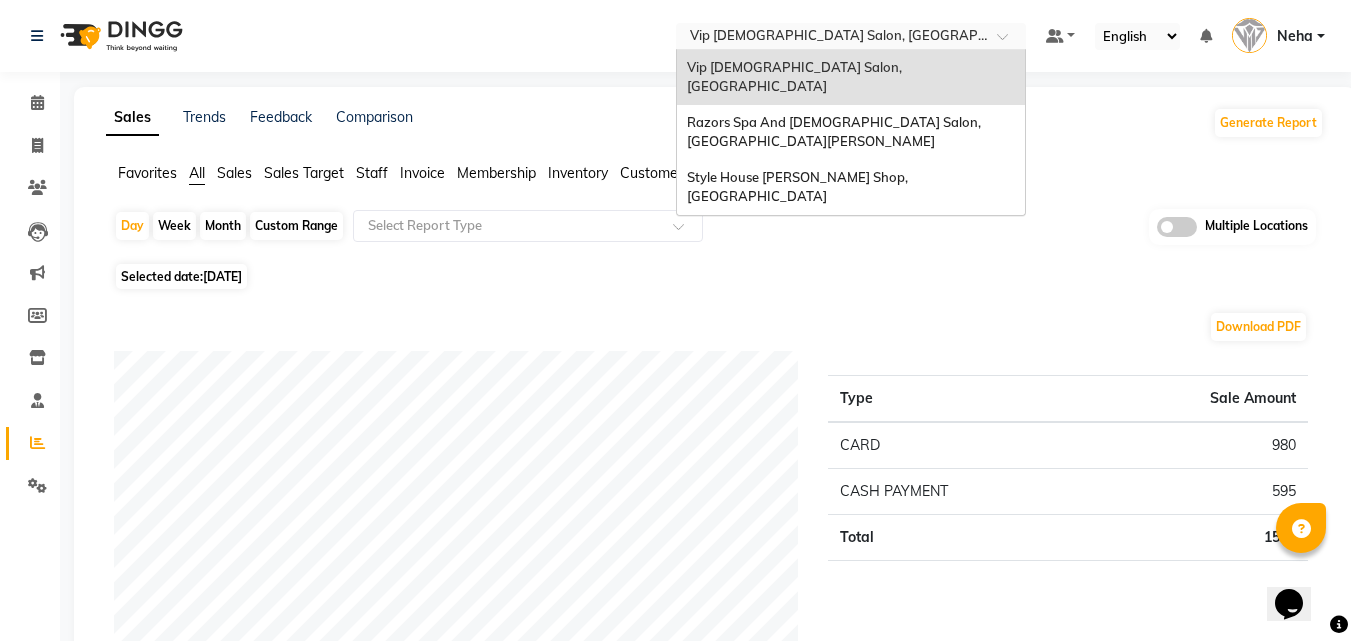 click at bounding box center (831, 38) 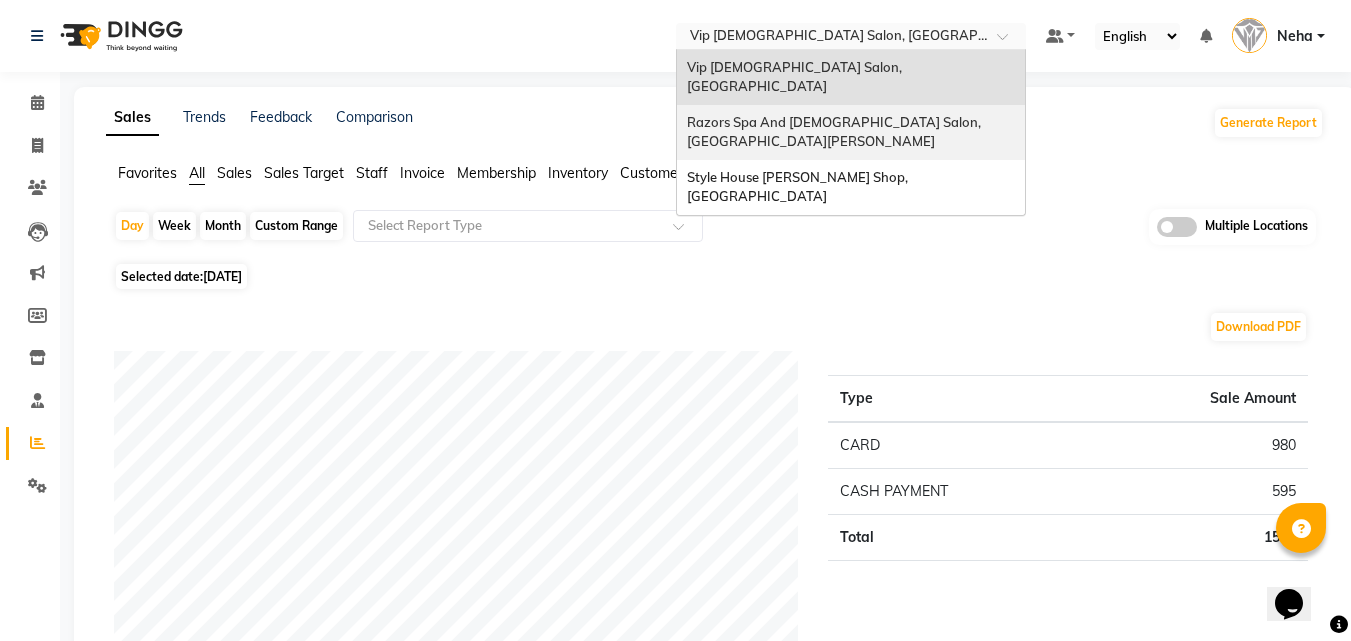 click on "Razors Spa And [DEMOGRAPHIC_DATA] Salon, [GEOGRAPHIC_DATA][PERSON_NAME]" at bounding box center [835, 132] 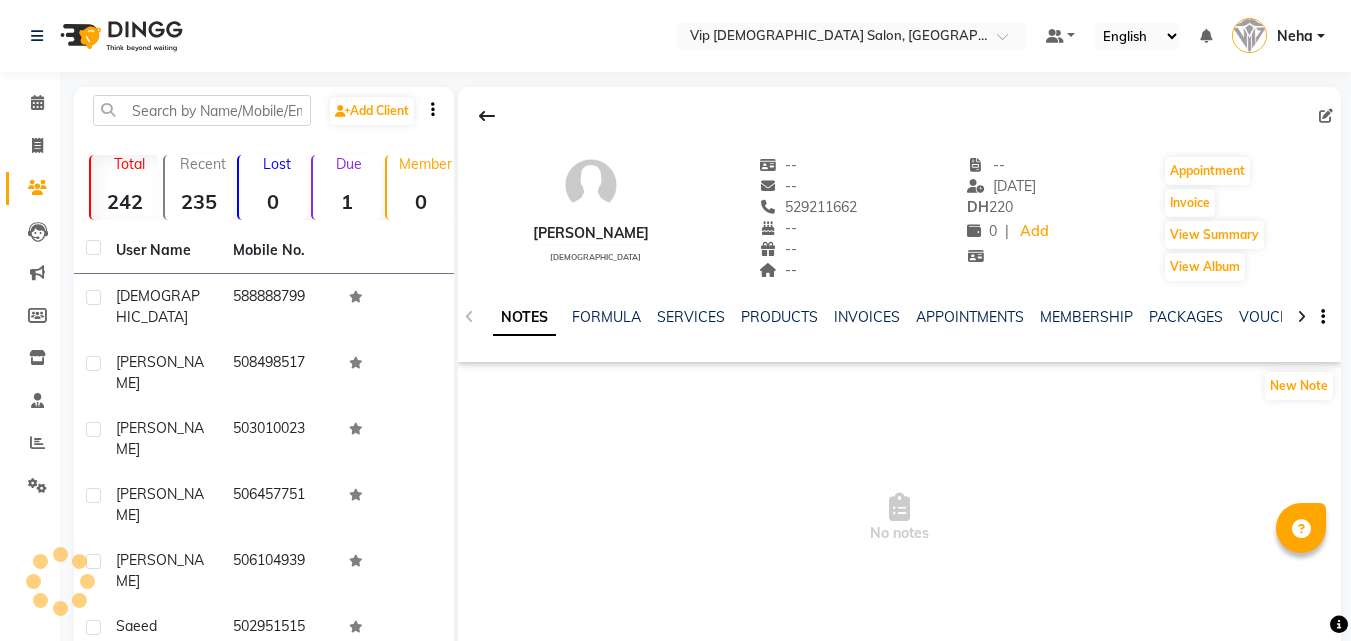 scroll, scrollTop: 0, scrollLeft: 0, axis: both 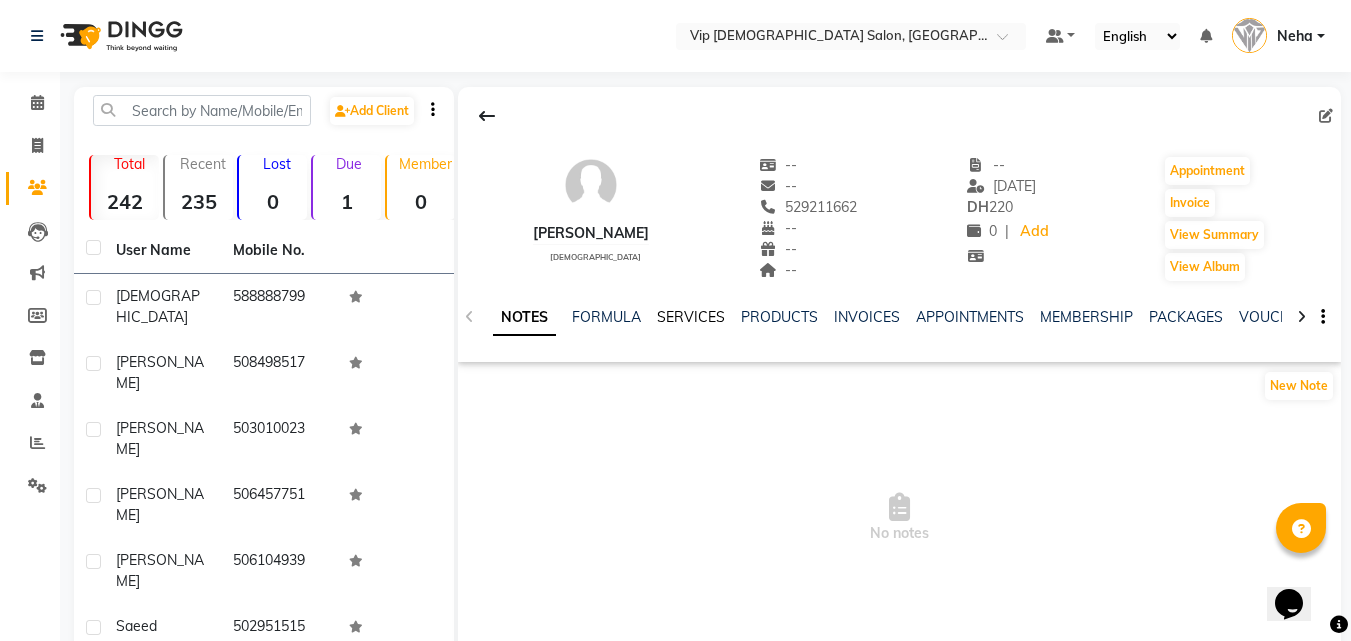 click on "SERVICES" 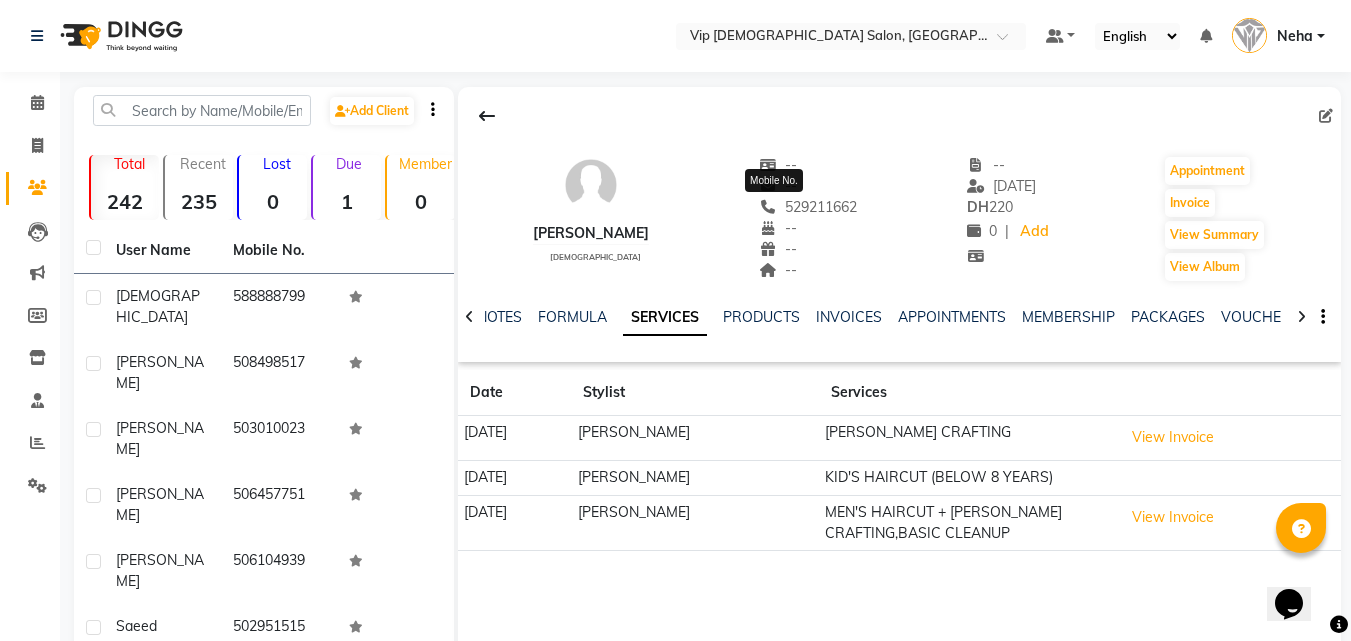 click on "529211662" 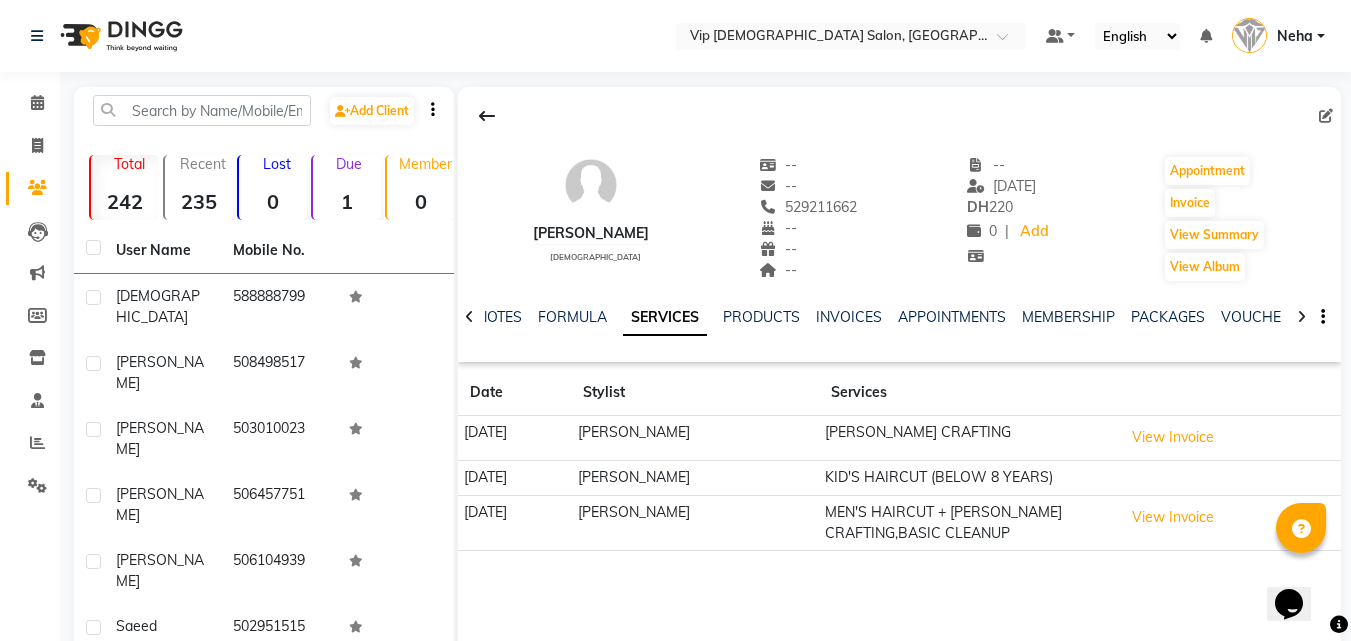 copy on "529211662" 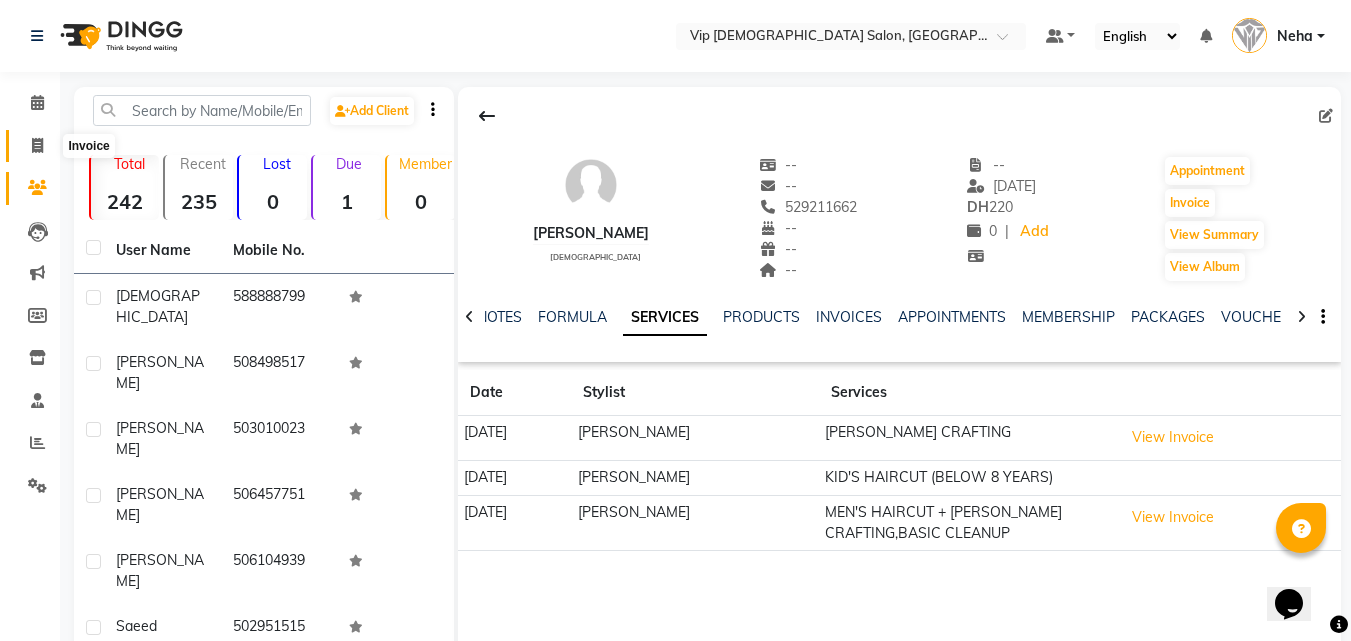click 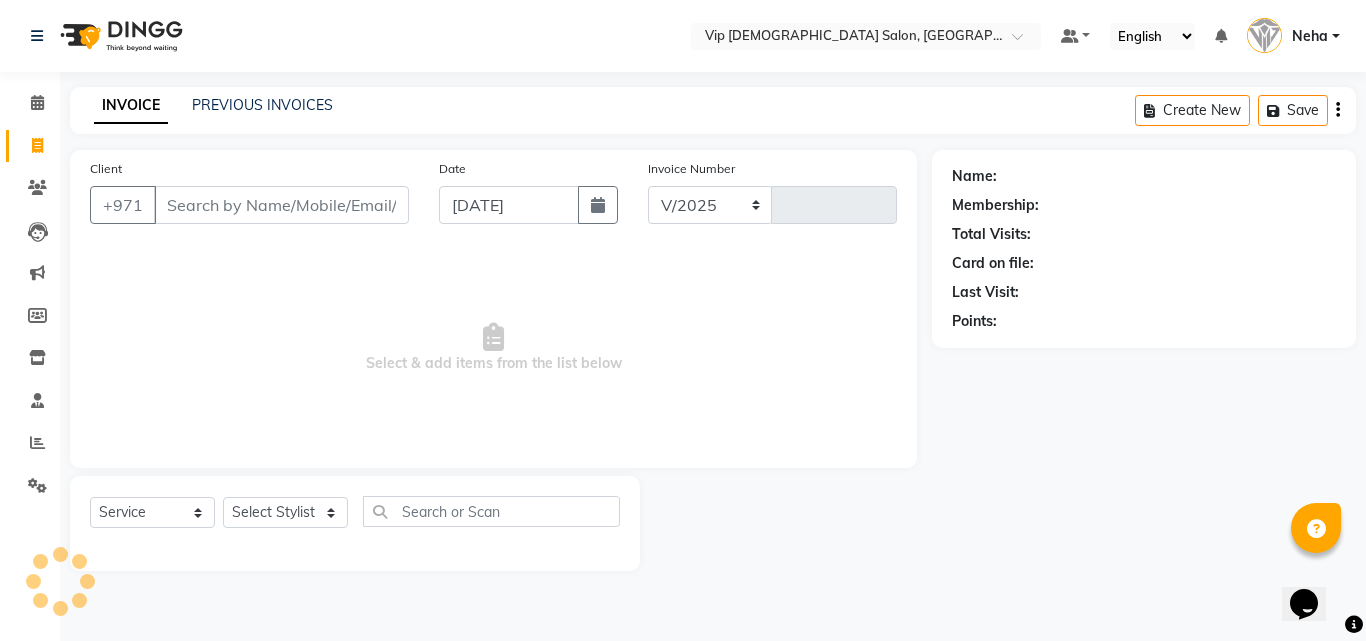 select on "8415" 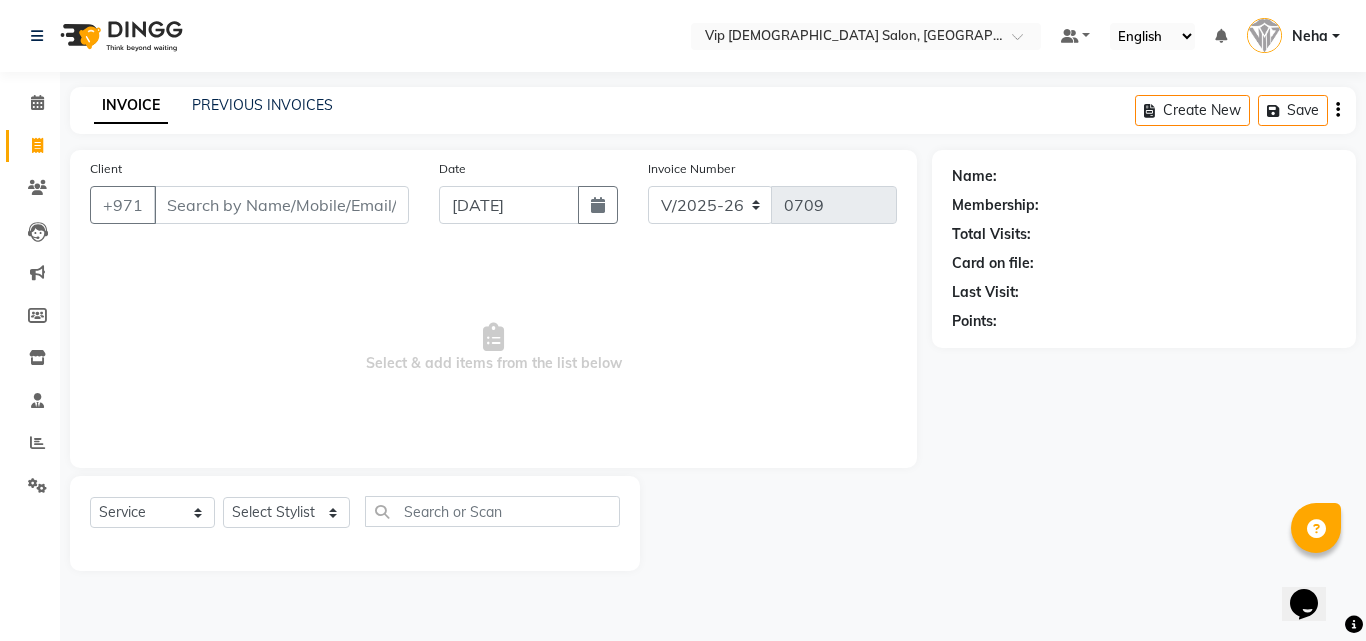 click on "Client" at bounding box center [281, 205] 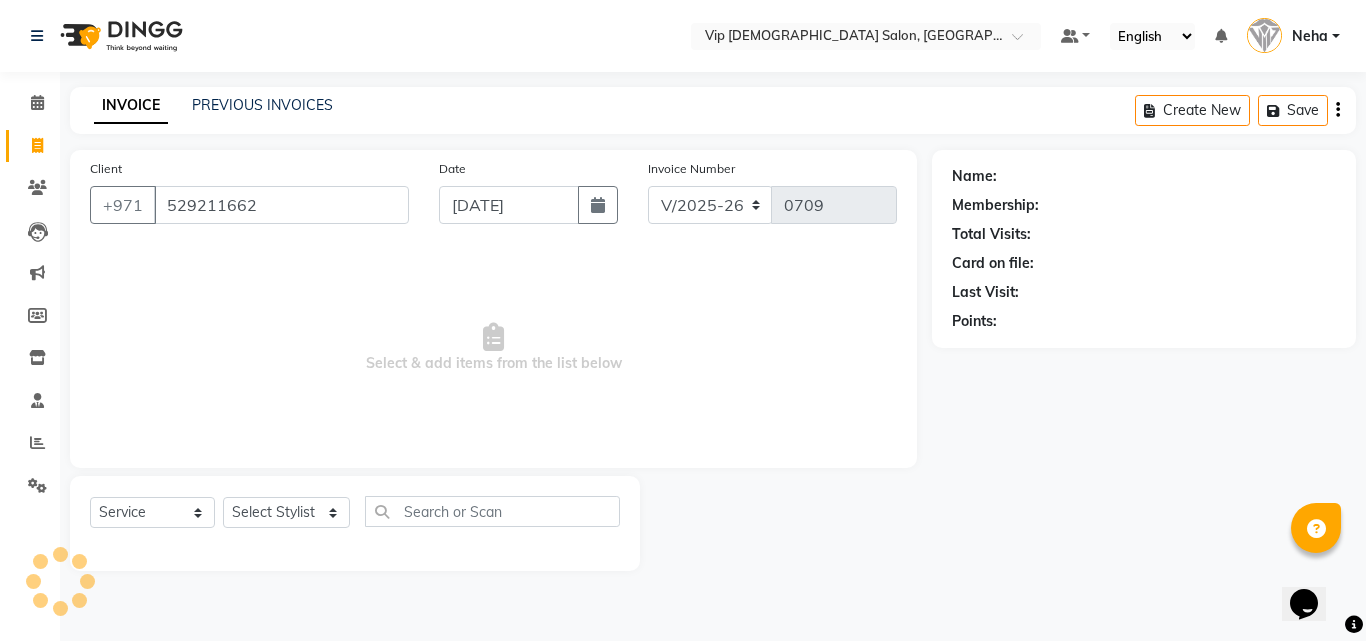 type on "529211662" 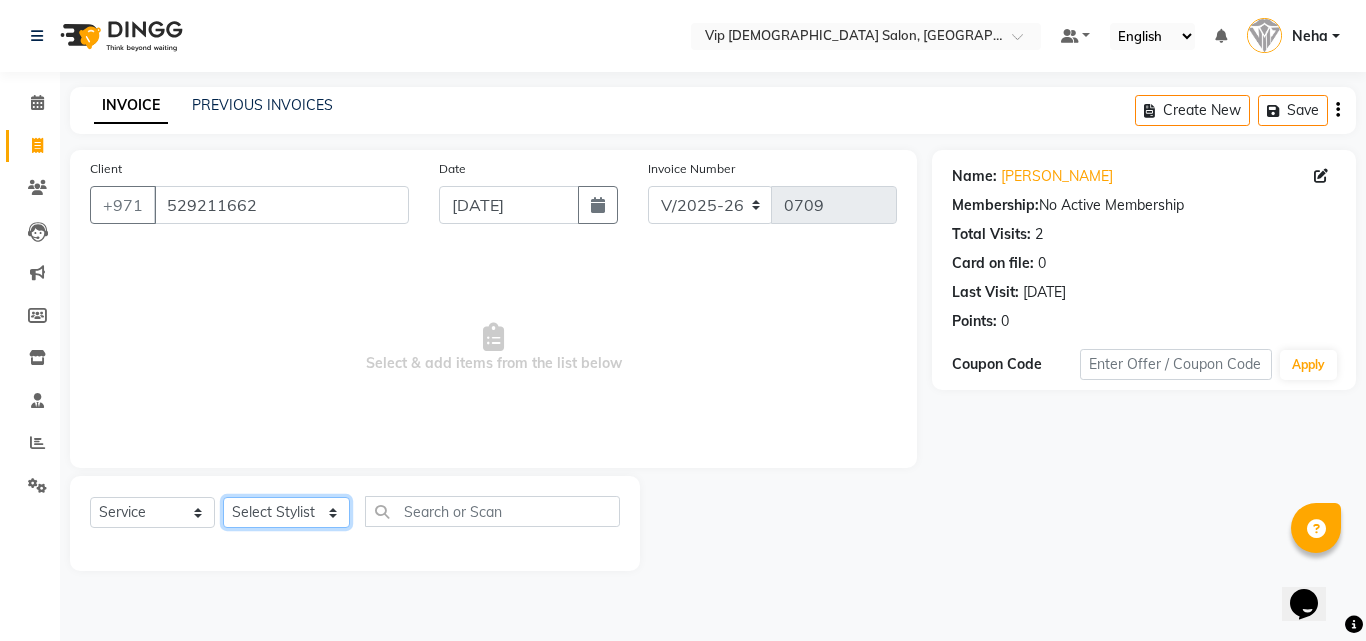 click on "Select Stylist [PERSON_NAME] [PERSON_NAME] [PERSON_NAME] [PERSON_NAME] [PERSON_NAME] [PERSON_NAME] Lakhbizi Jairah Mr. Mohannad [PERSON_NAME] [PERSON_NAME] [PERSON_NAME] [PERSON_NAME] [PERSON_NAME]  Akhilaque [PERSON_NAME]." 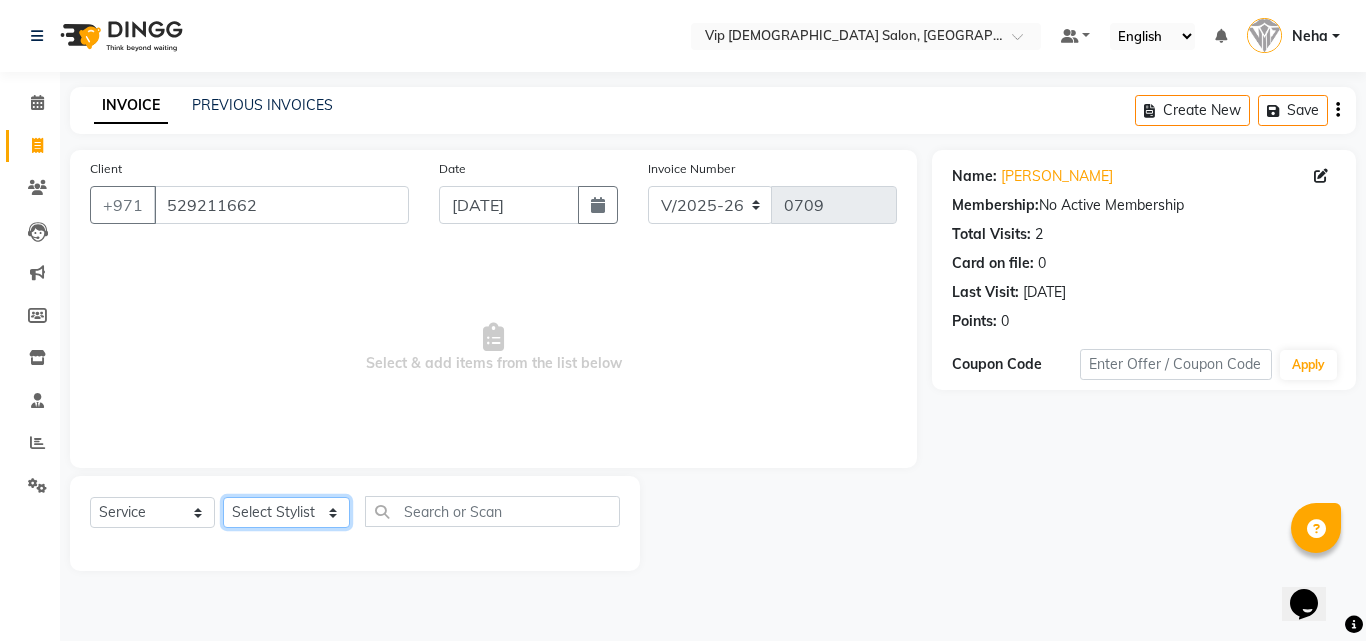 select on "81343" 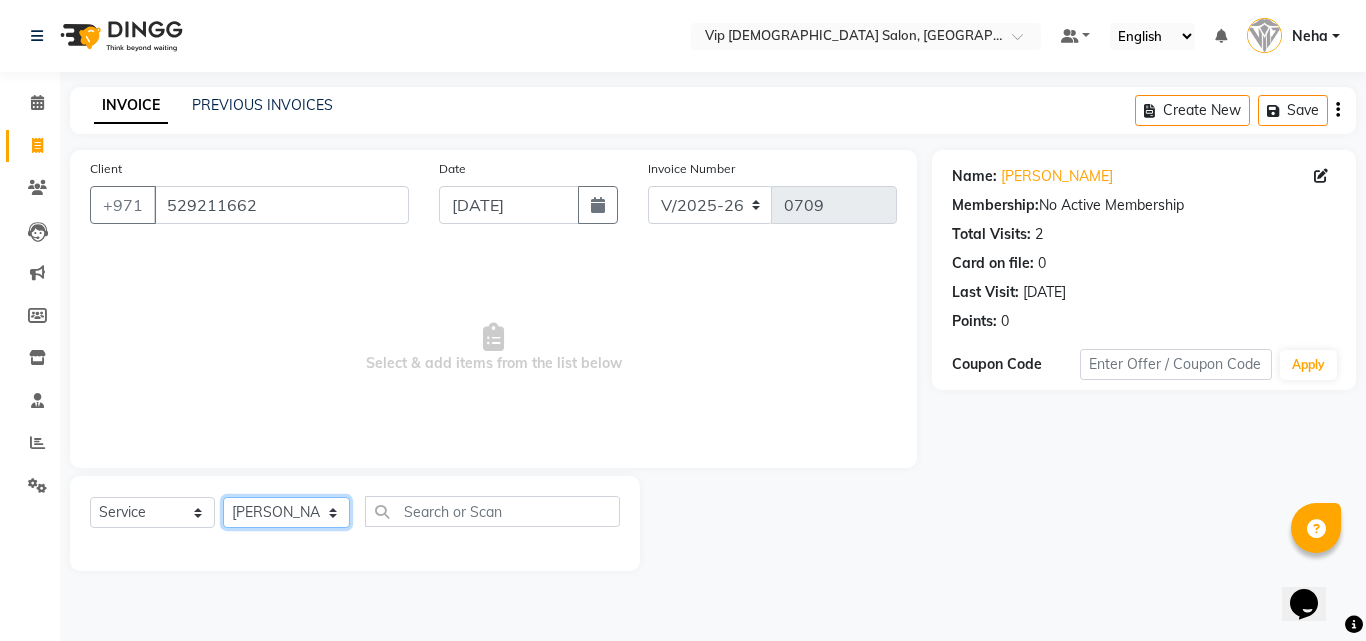 click on "Select Stylist [PERSON_NAME] [PERSON_NAME] [PERSON_NAME] [PERSON_NAME] [PERSON_NAME] [PERSON_NAME] Lakhbizi Jairah Mr. Mohannad [PERSON_NAME] [PERSON_NAME] [PERSON_NAME] [PERSON_NAME] [PERSON_NAME]  Akhilaque [PERSON_NAME]." 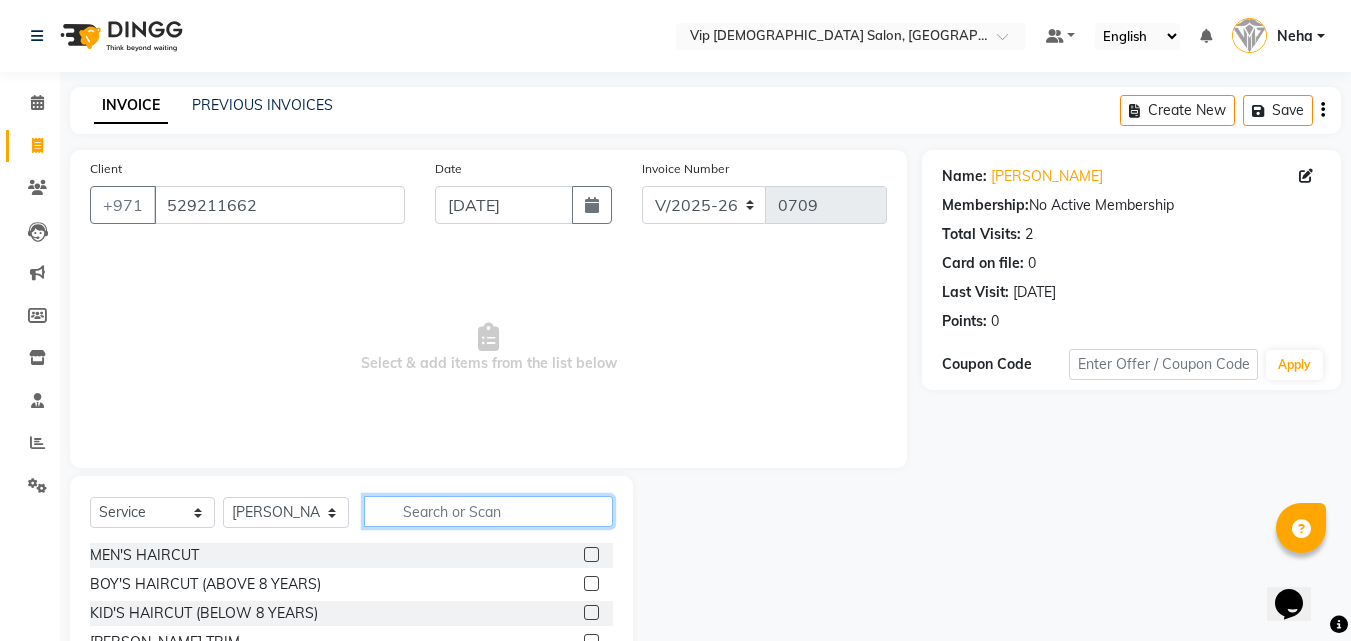click 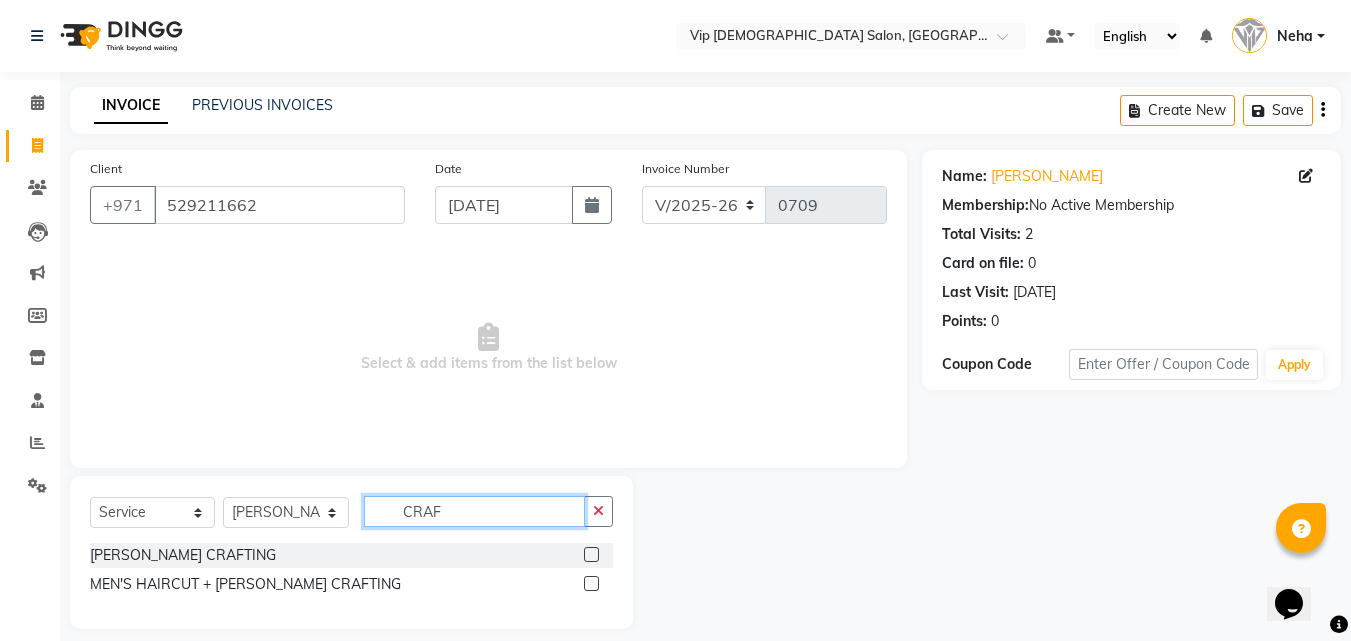 type on "CRAF" 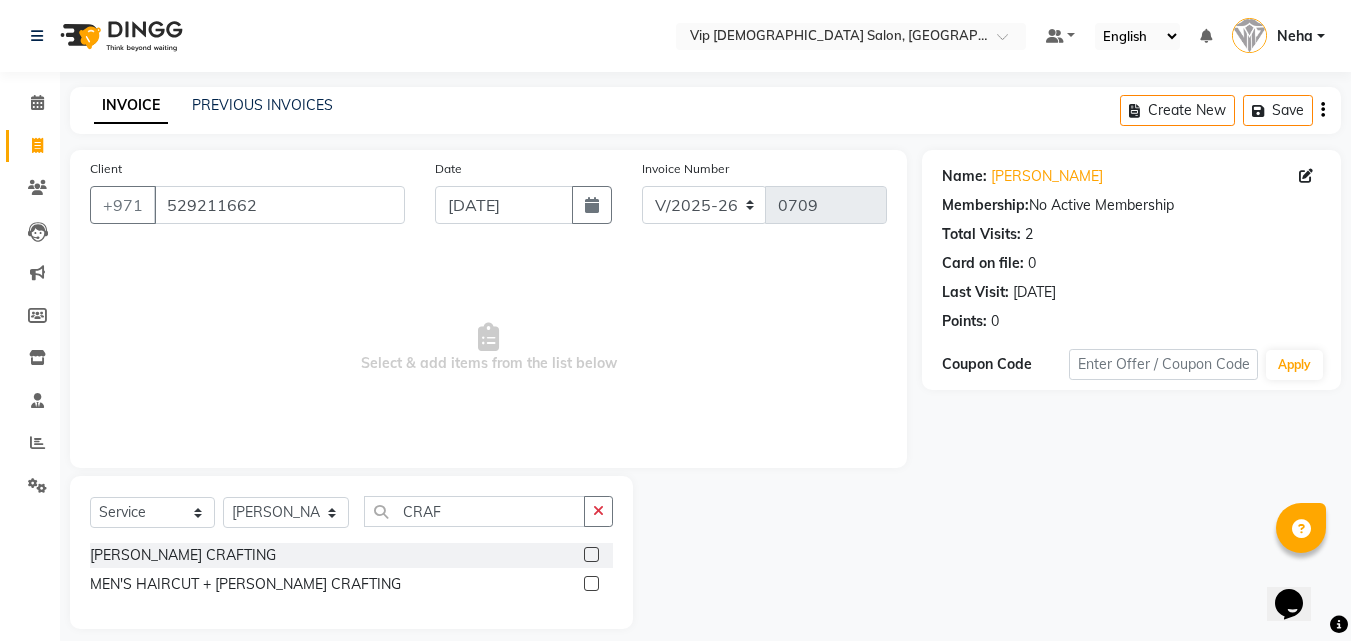 click 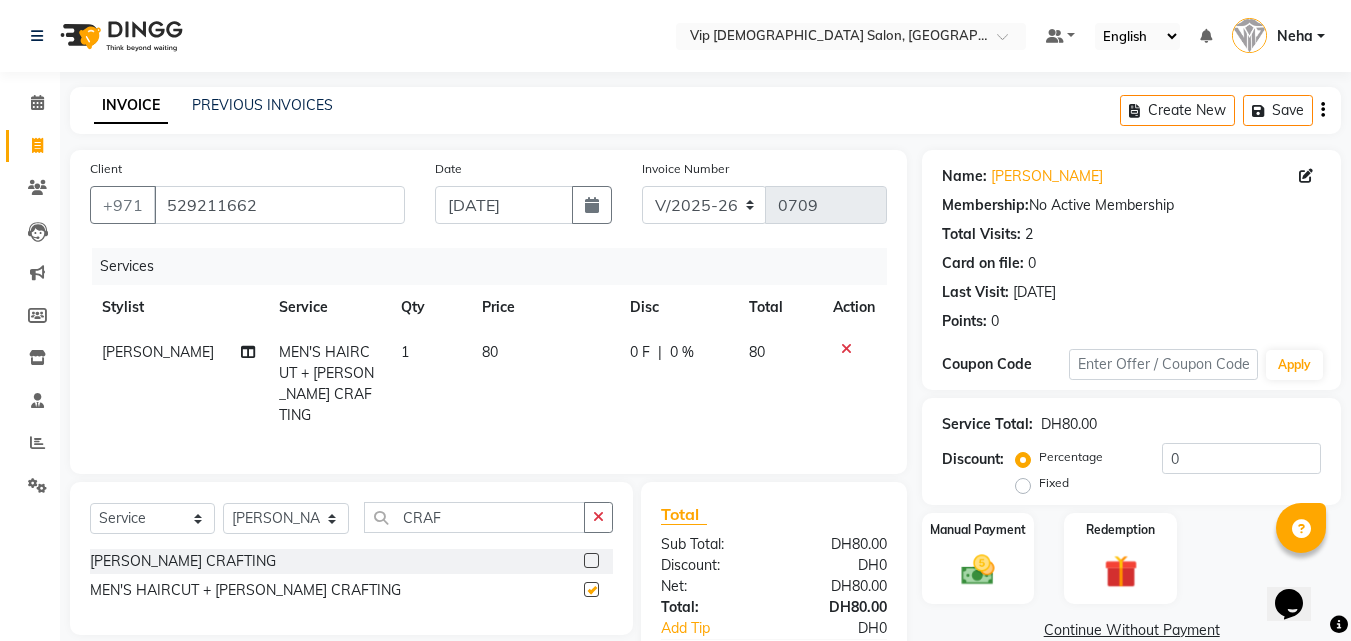 checkbox on "false" 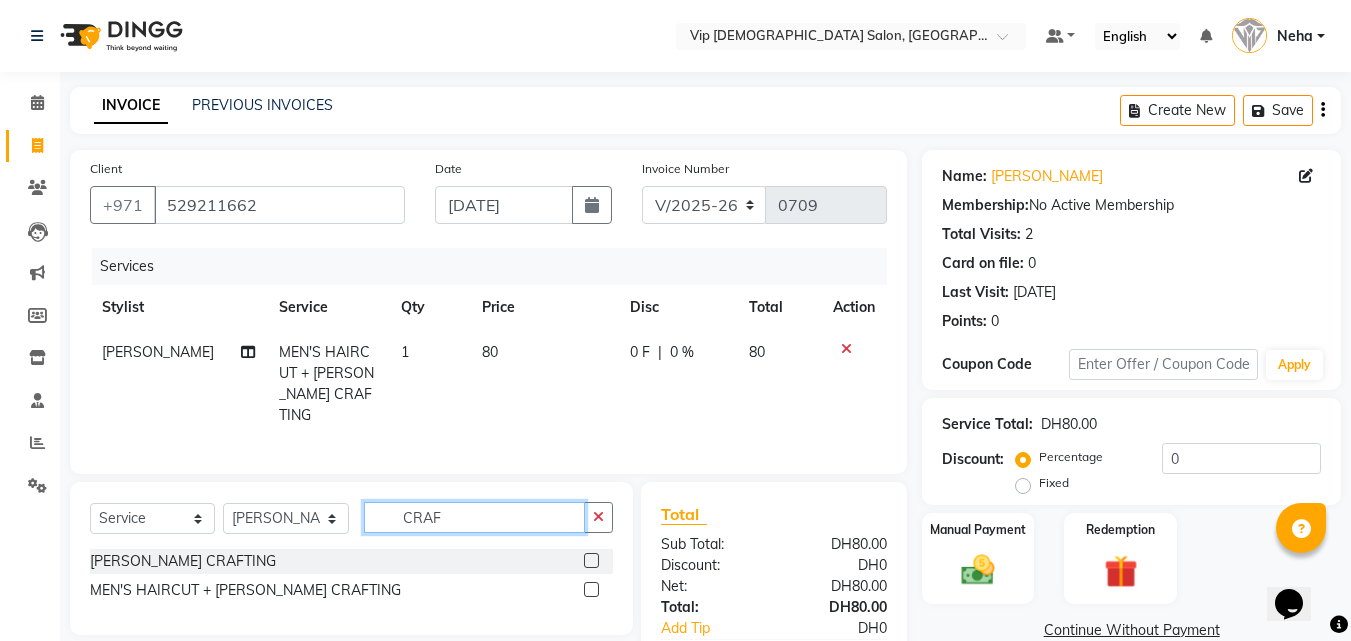 click on "CRAF" 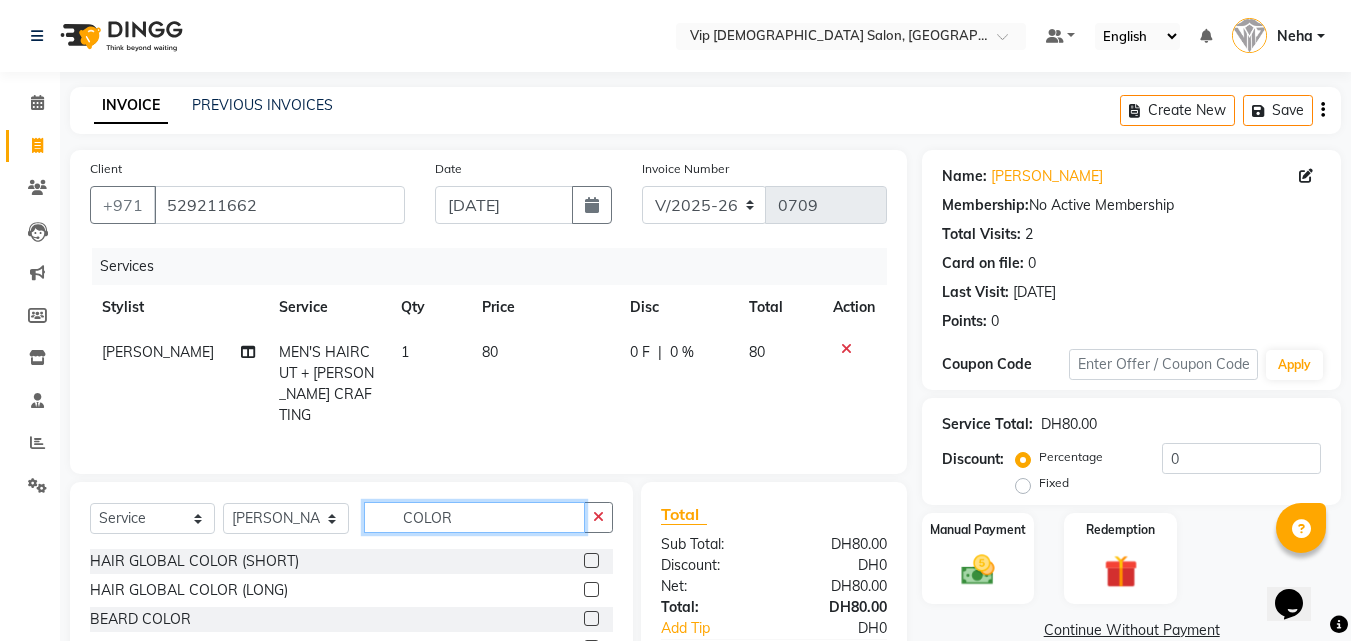 type on "COLOR" 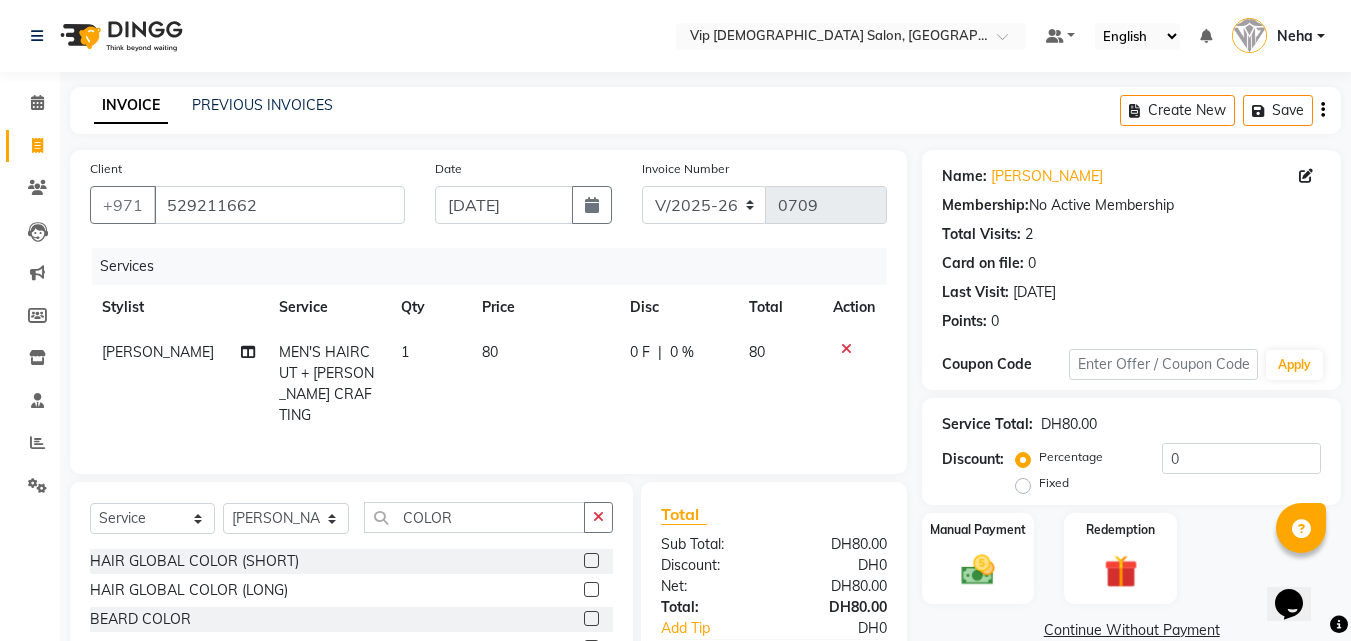 click 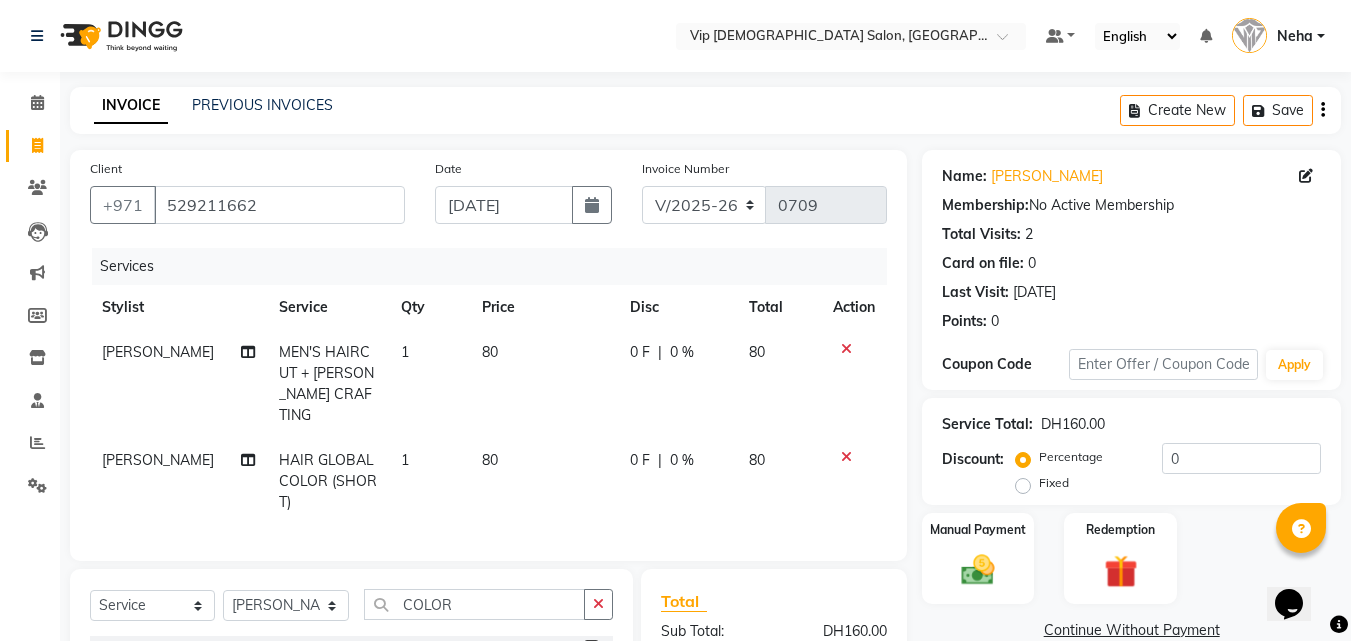 checkbox on "false" 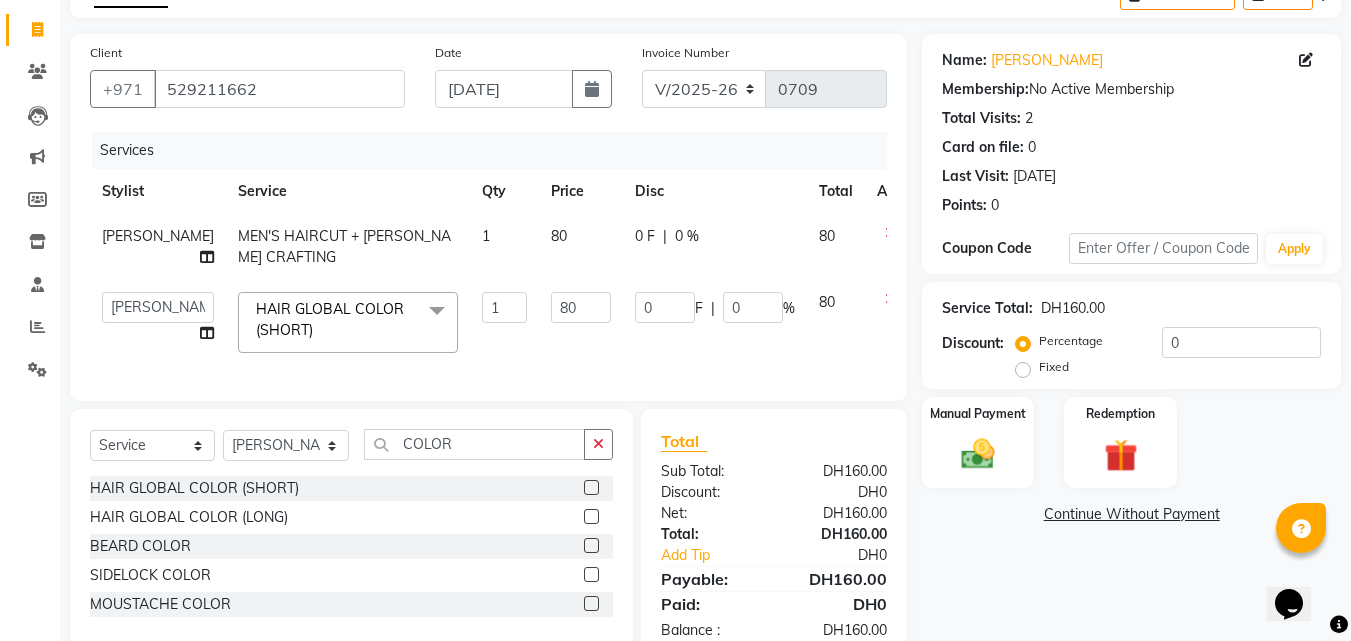 scroll, scrollTop: 120, scrollLeft: 0, axis: vertical 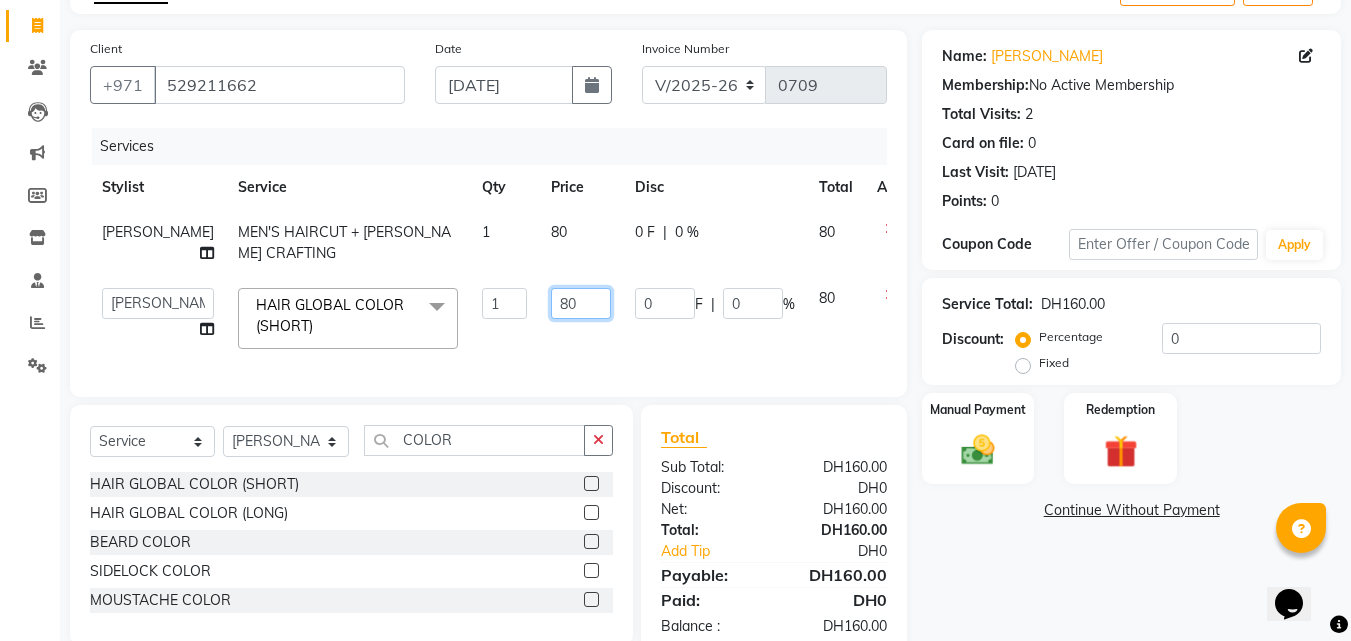 click on "80" 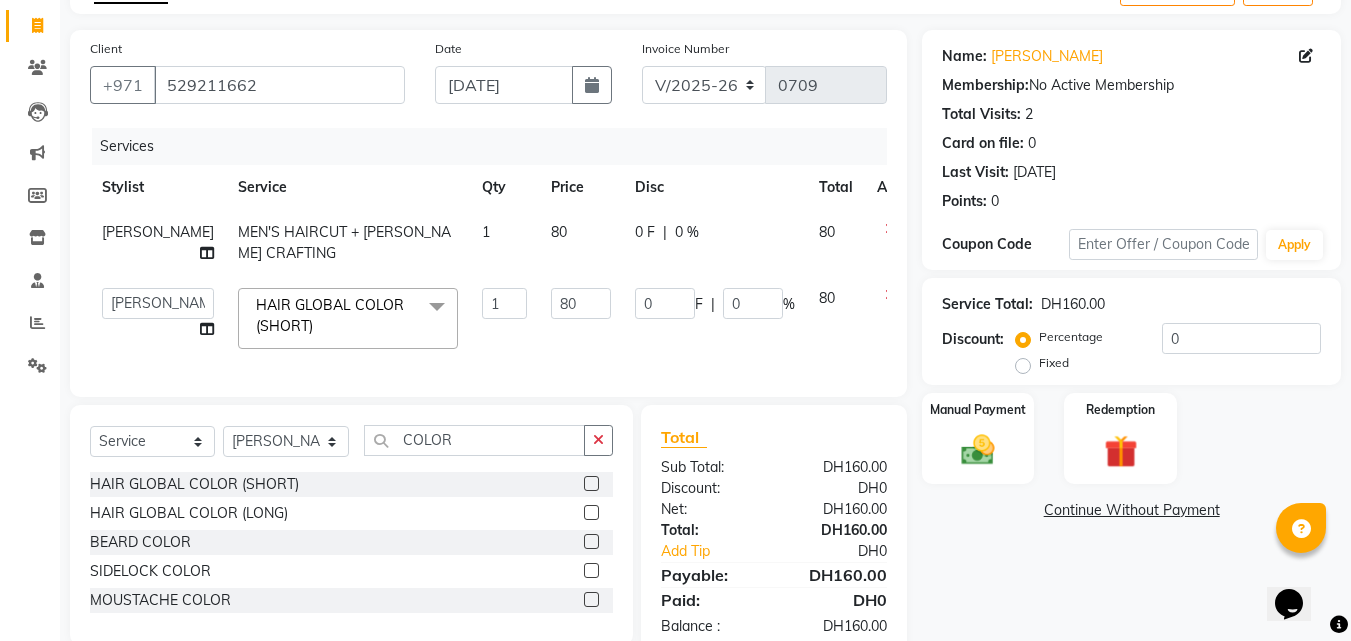 click on "MEN'S HAIRCUT + [PERSON_NAME] CRAFTING" 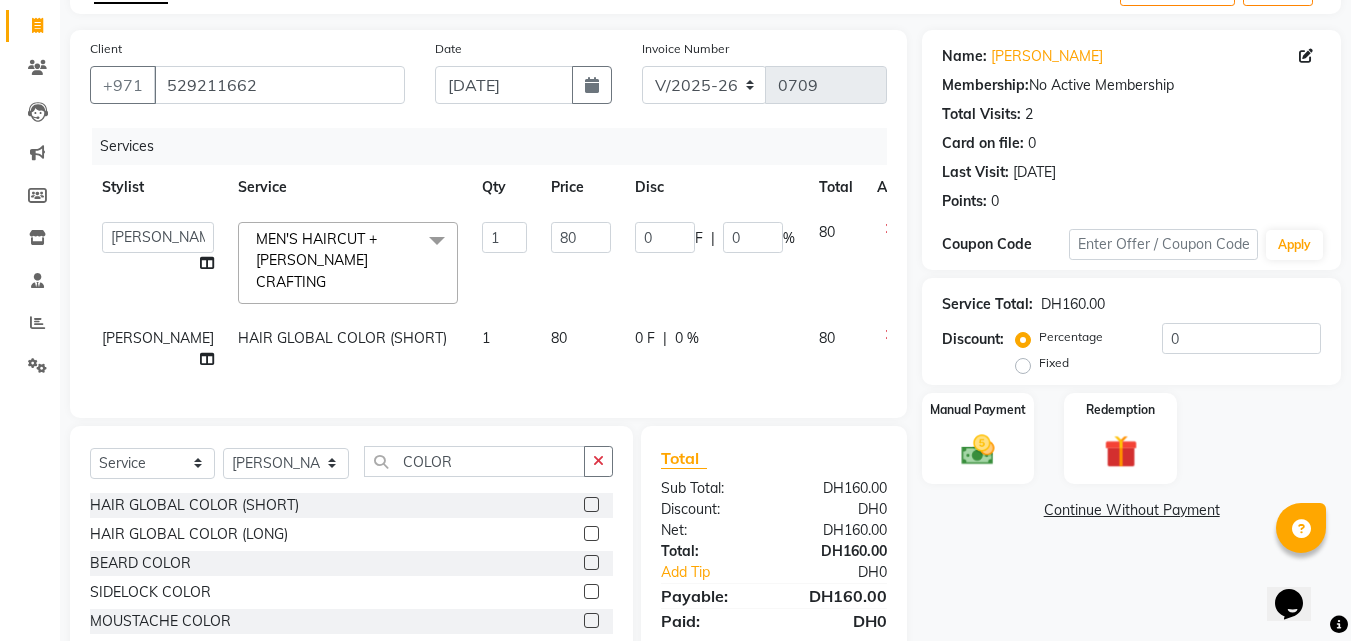 click 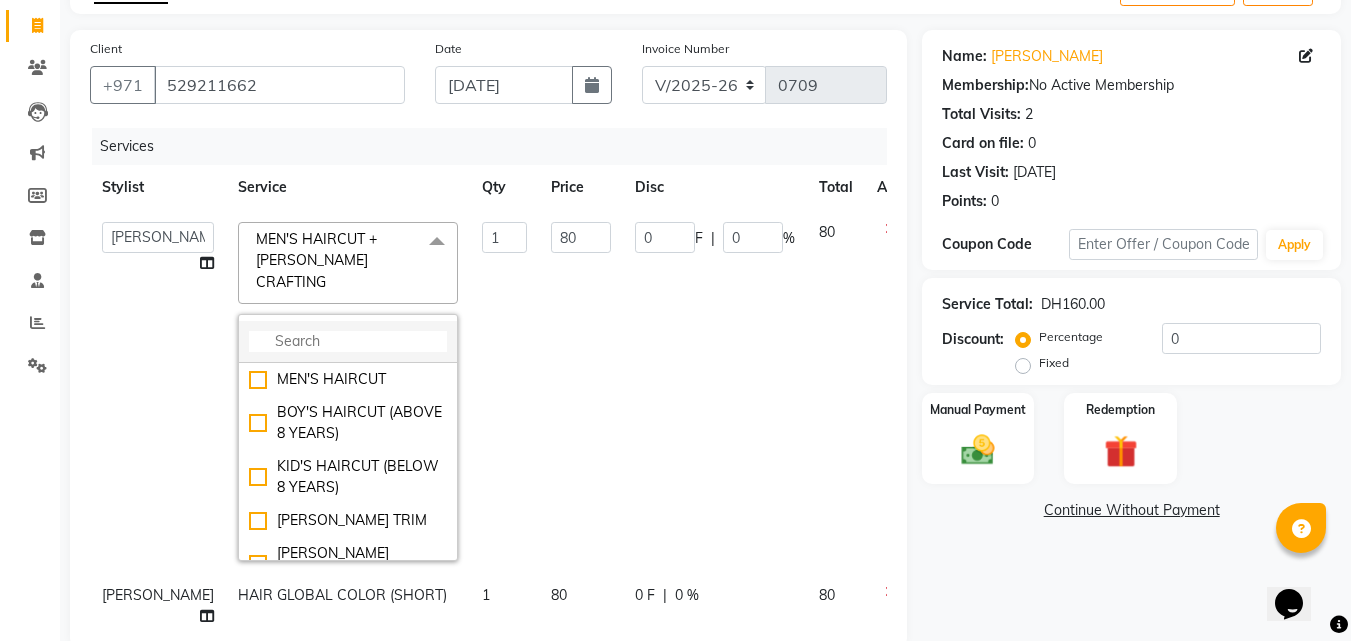 click 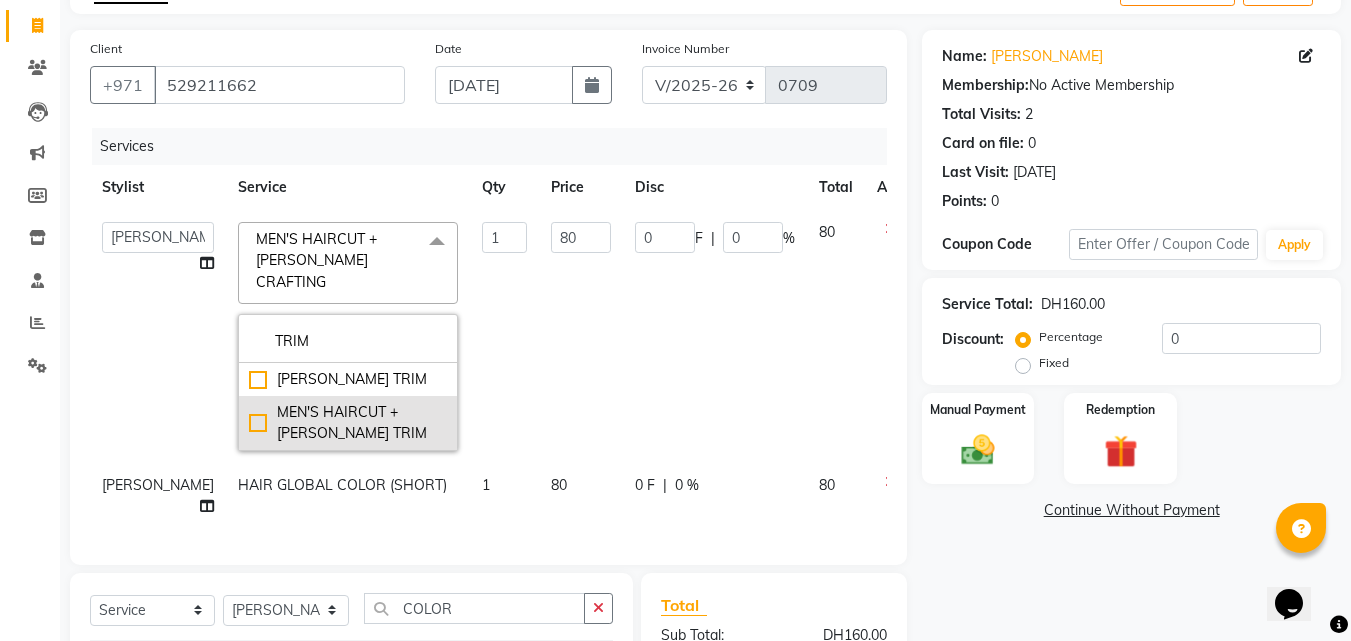 type on "TRIM" 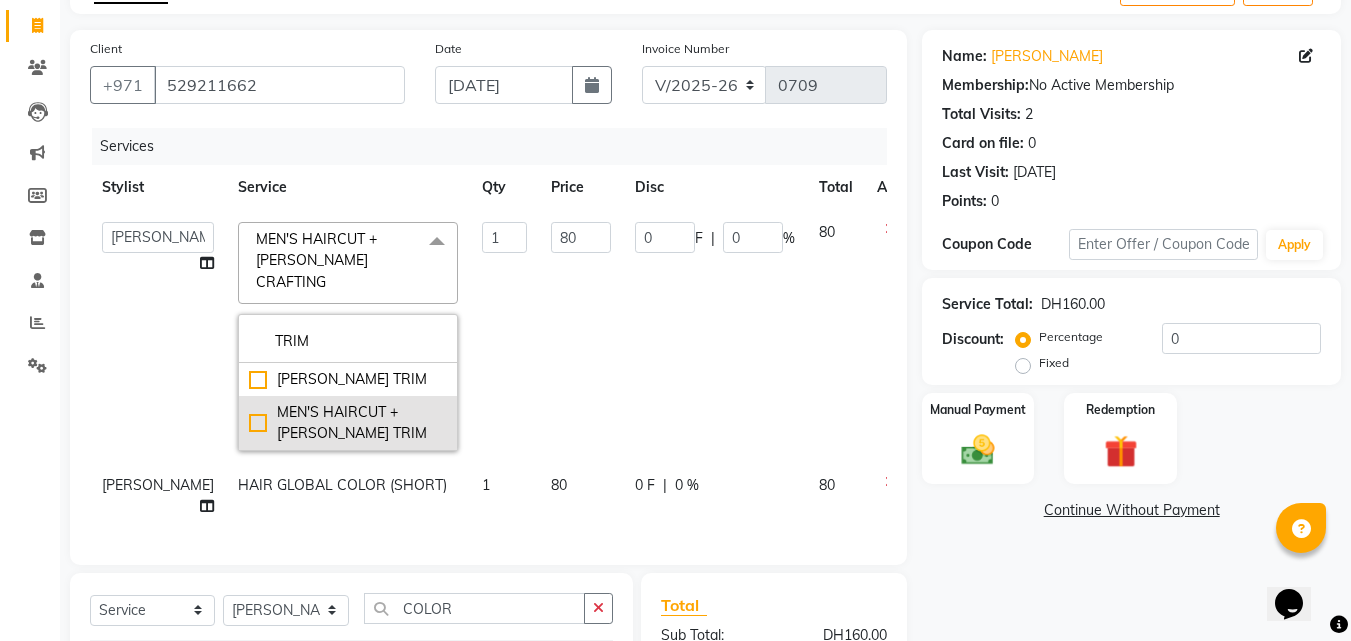 click on "MEN'S HAIRCUT + BEARD TRIM" 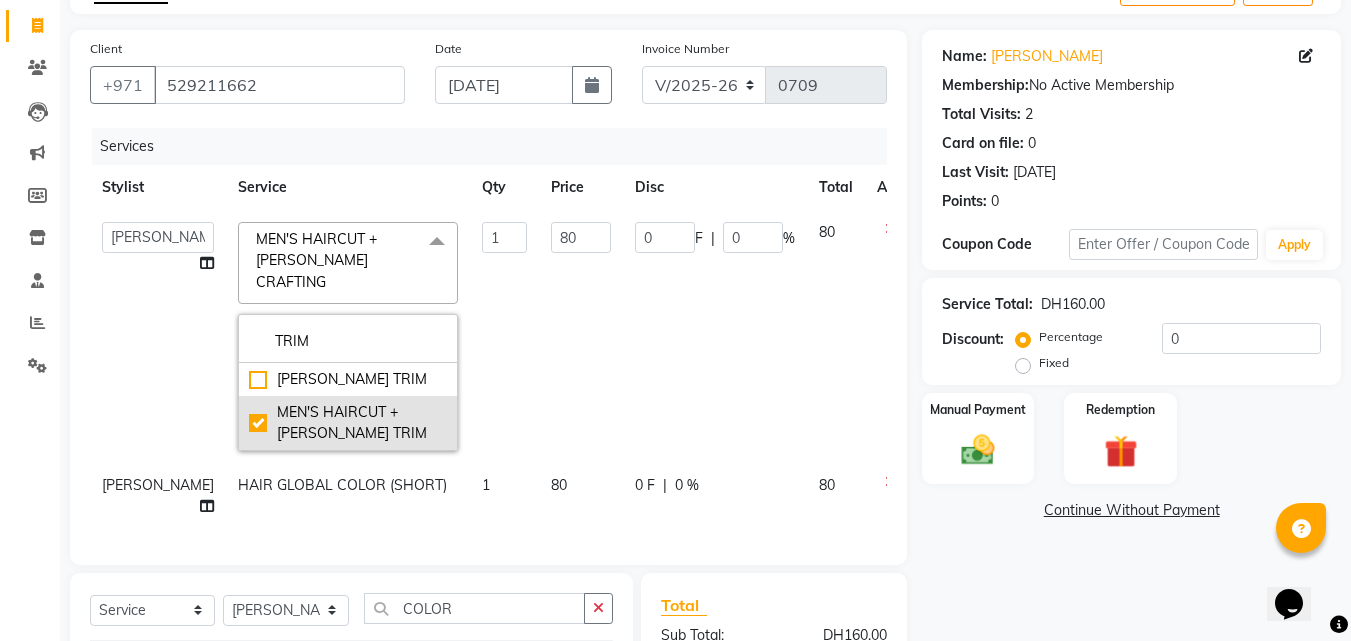 checkbox on "true" 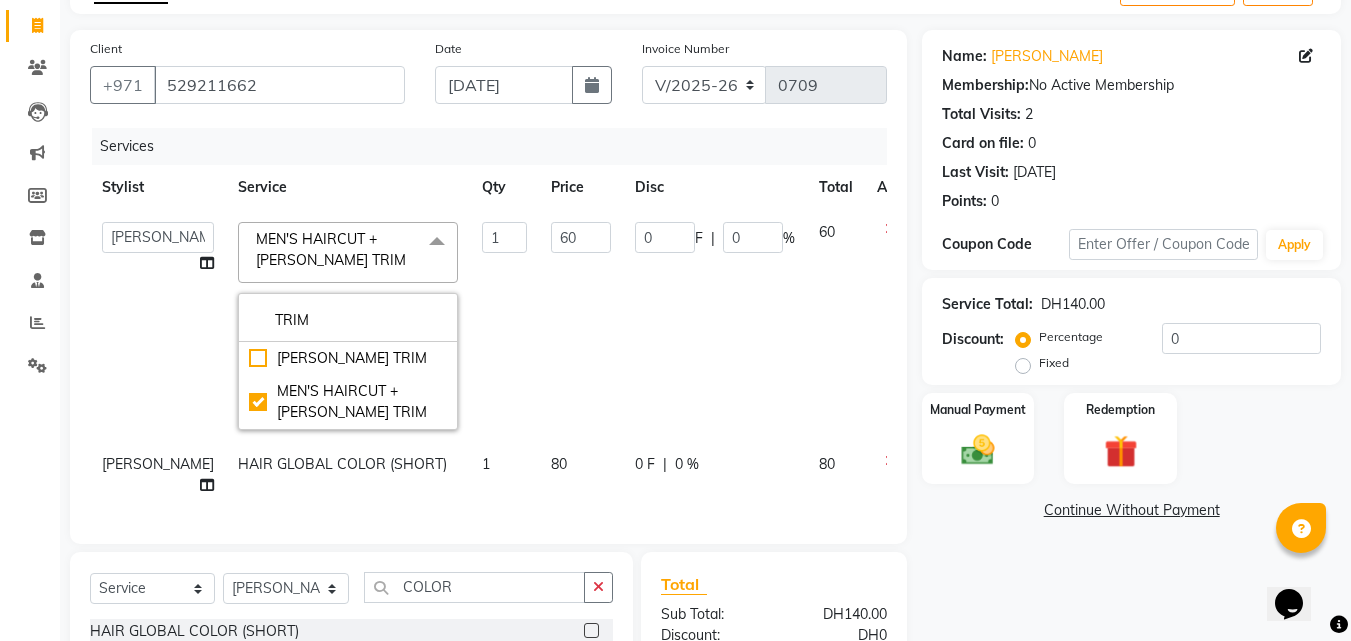 click on "1" 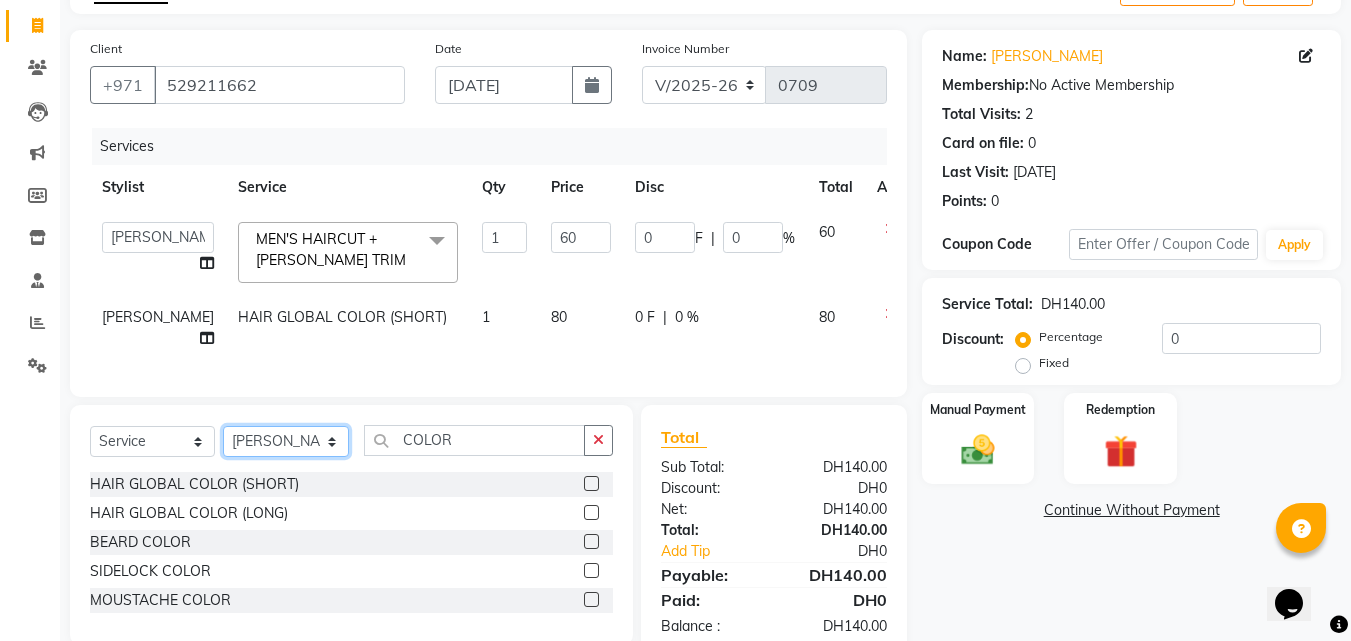 click on "Select Stylist AHMED MOHAMED MOHAMED ELKHODARY ABDELHAMID Ali Rana Allauddin Anwar Ali Ameen Ayoub Lakhbizi Jairah Mr. Mohannad Neha Nelson Ricalyn Colcol Riffat Magdy Taufeeq Anwar Ali Tauseef  Akhilaque Zoya Bhatti." 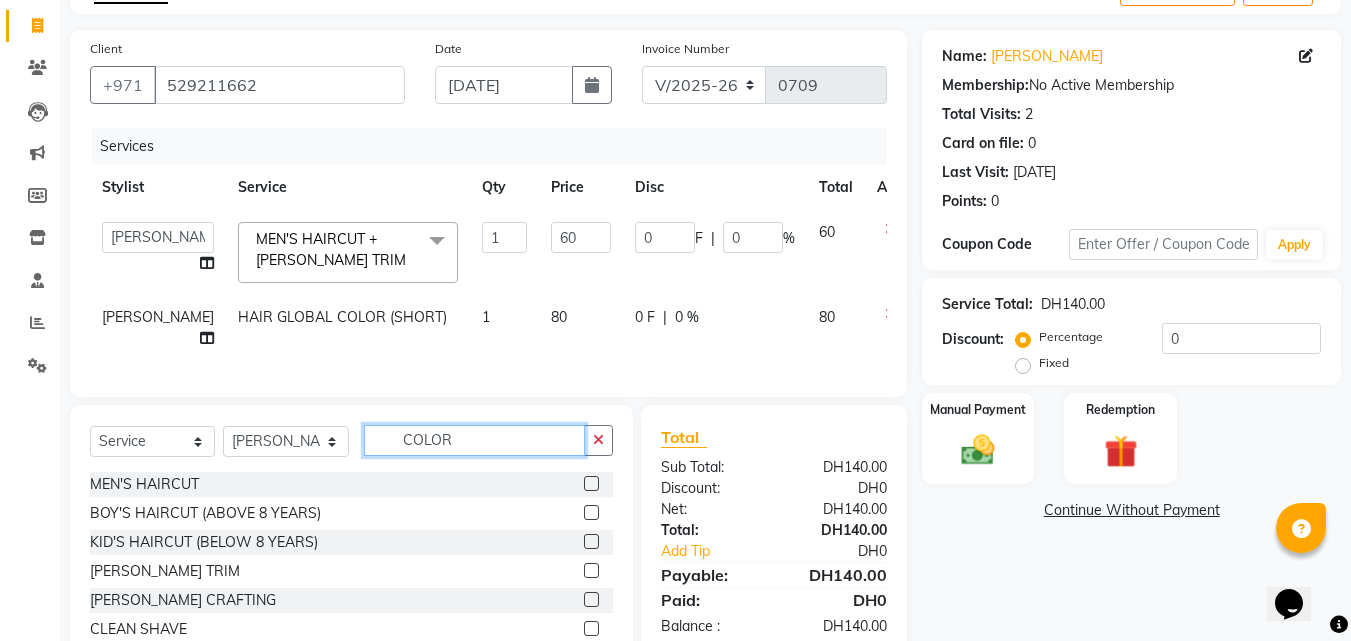 click on "COLOR" 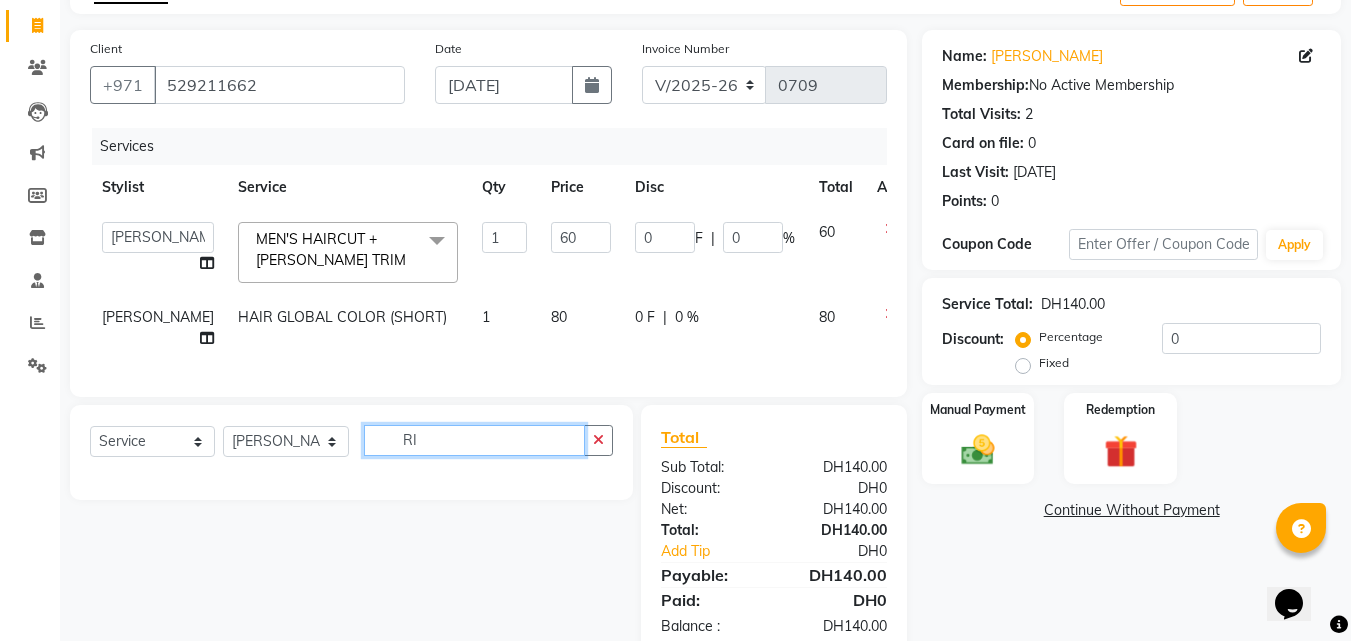 type on "R" 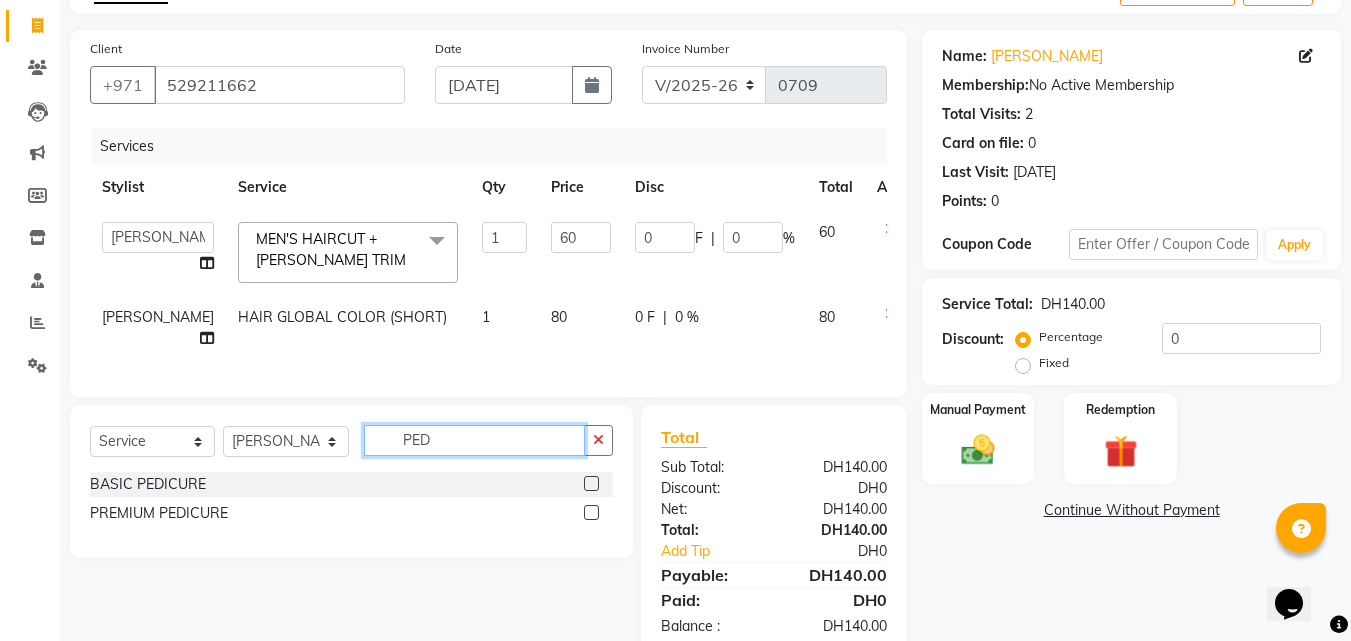 type on "PED" 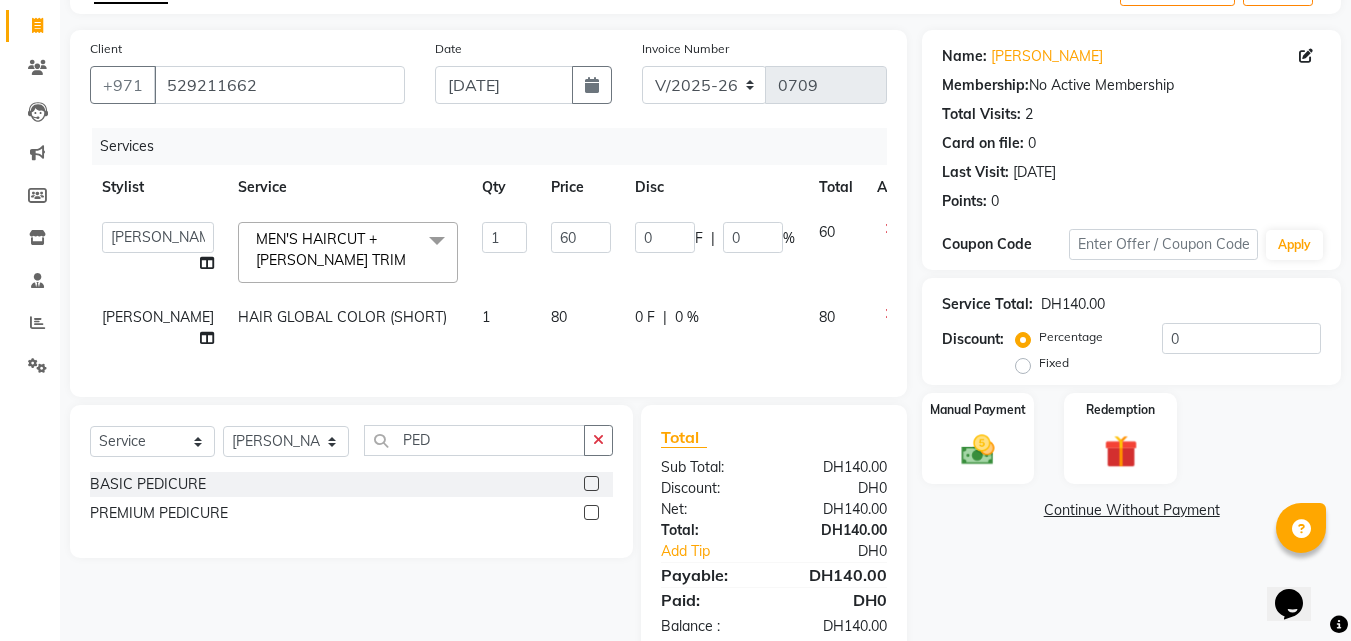 click on "BASIC PEDICURE" 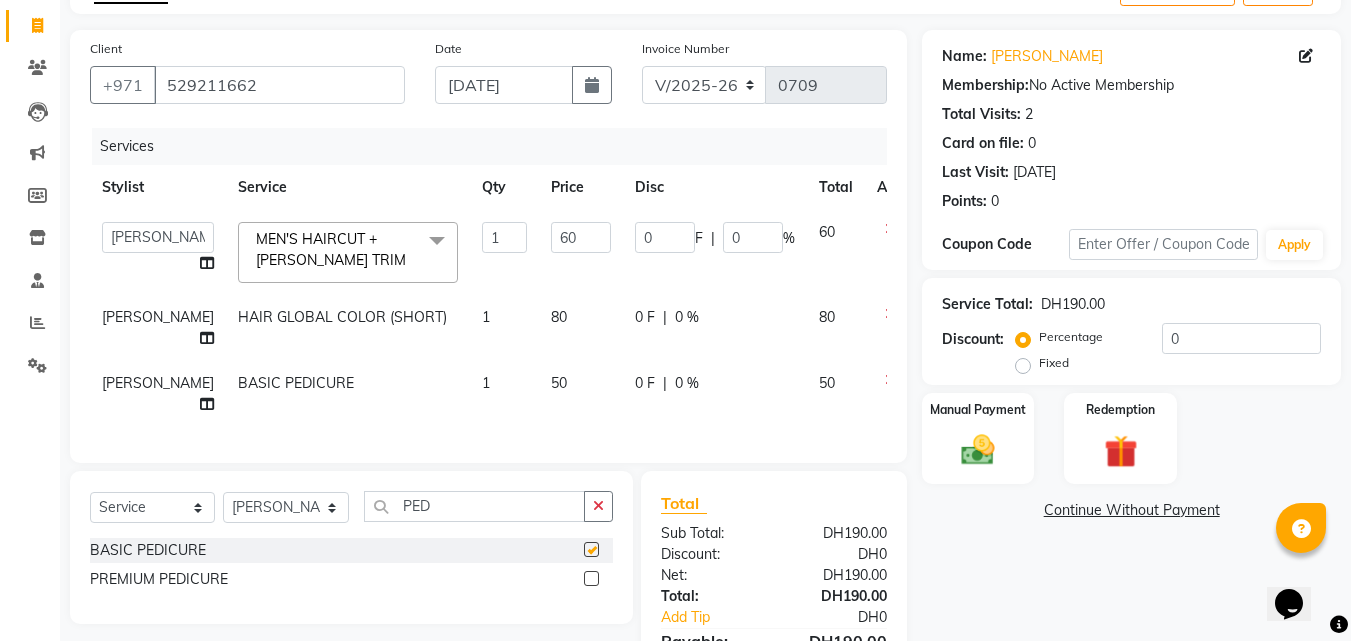 checkbox on "false" 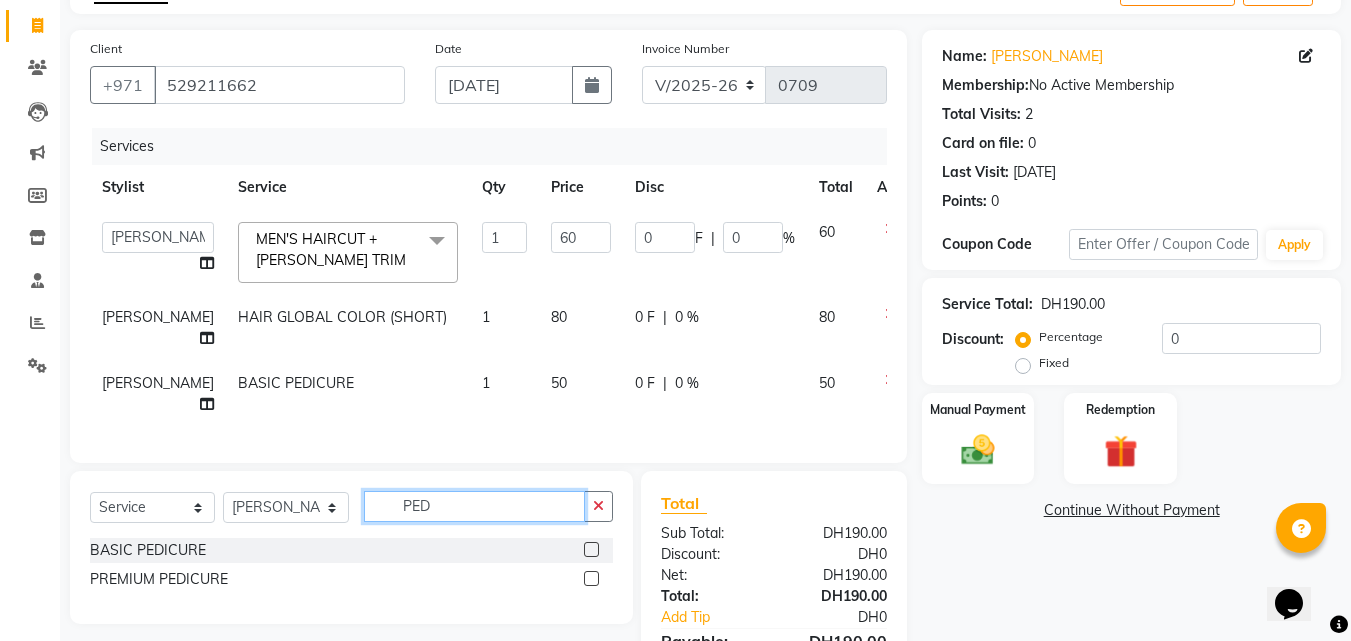 click on "PED" 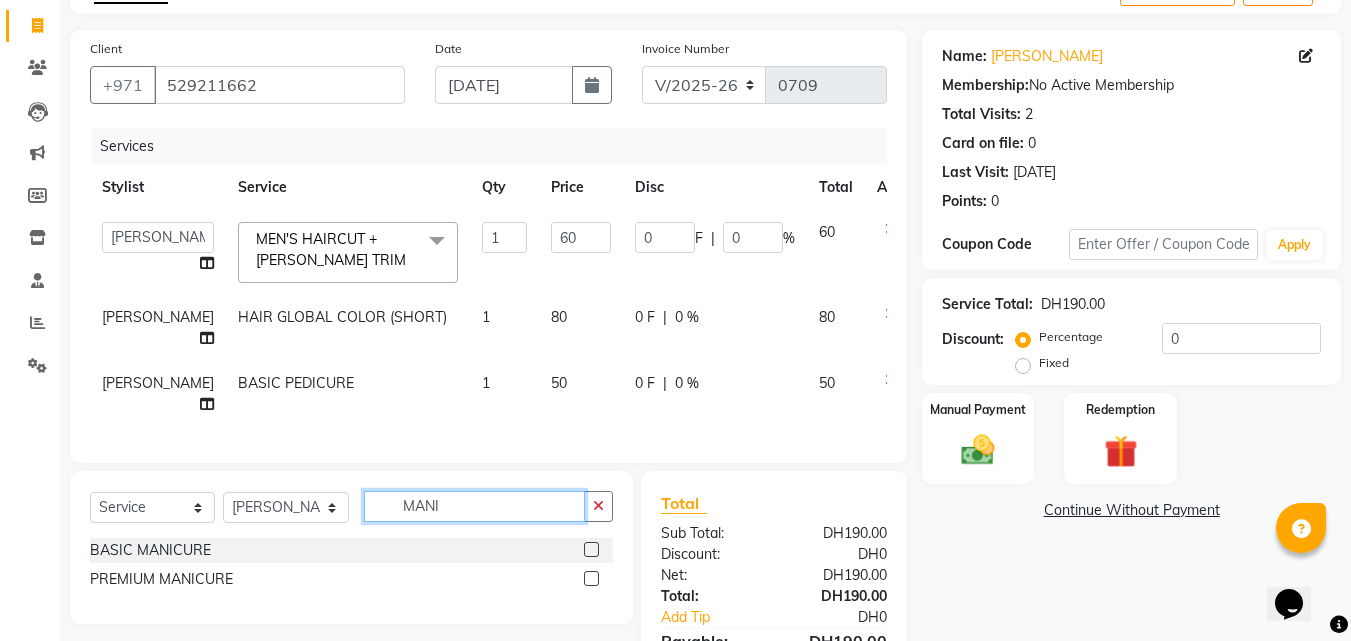 type on "MANI" 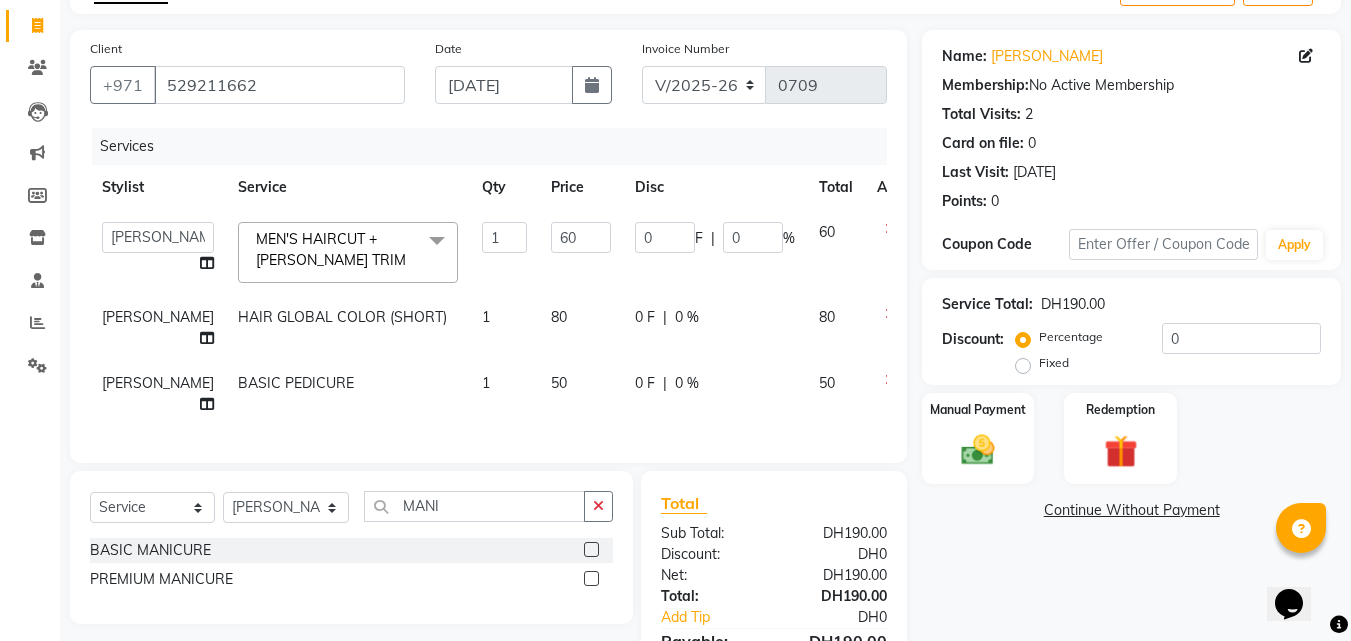 click 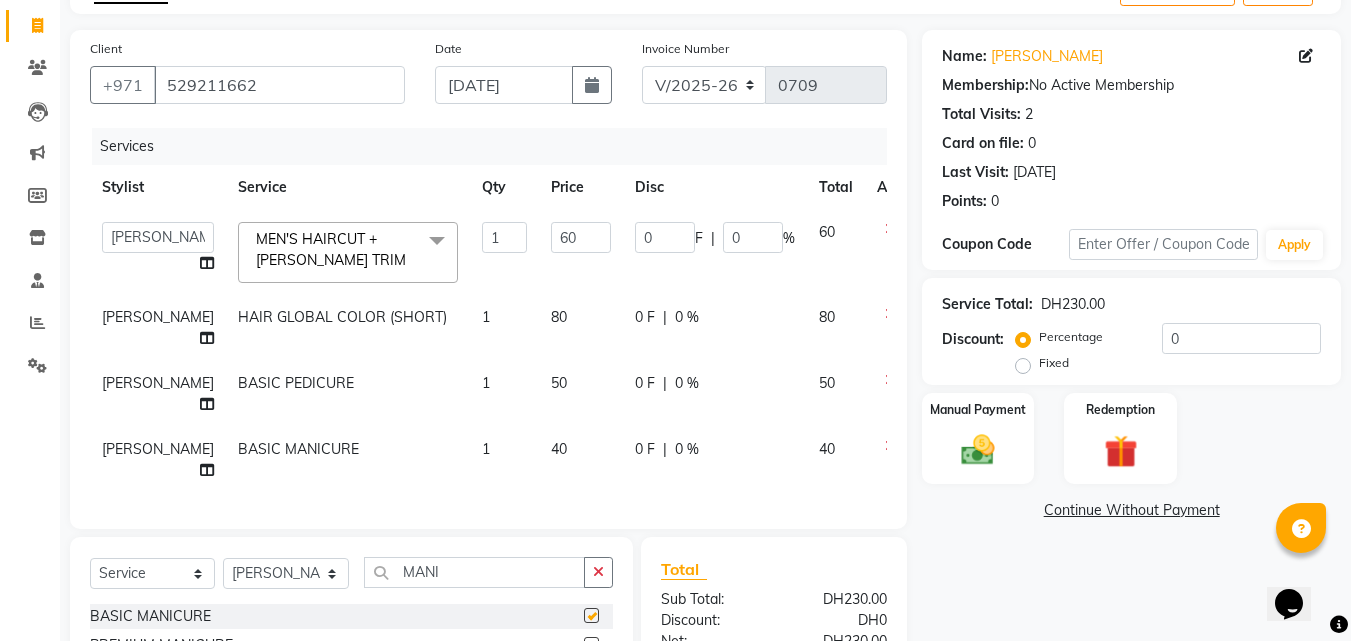 checkbox on "false" 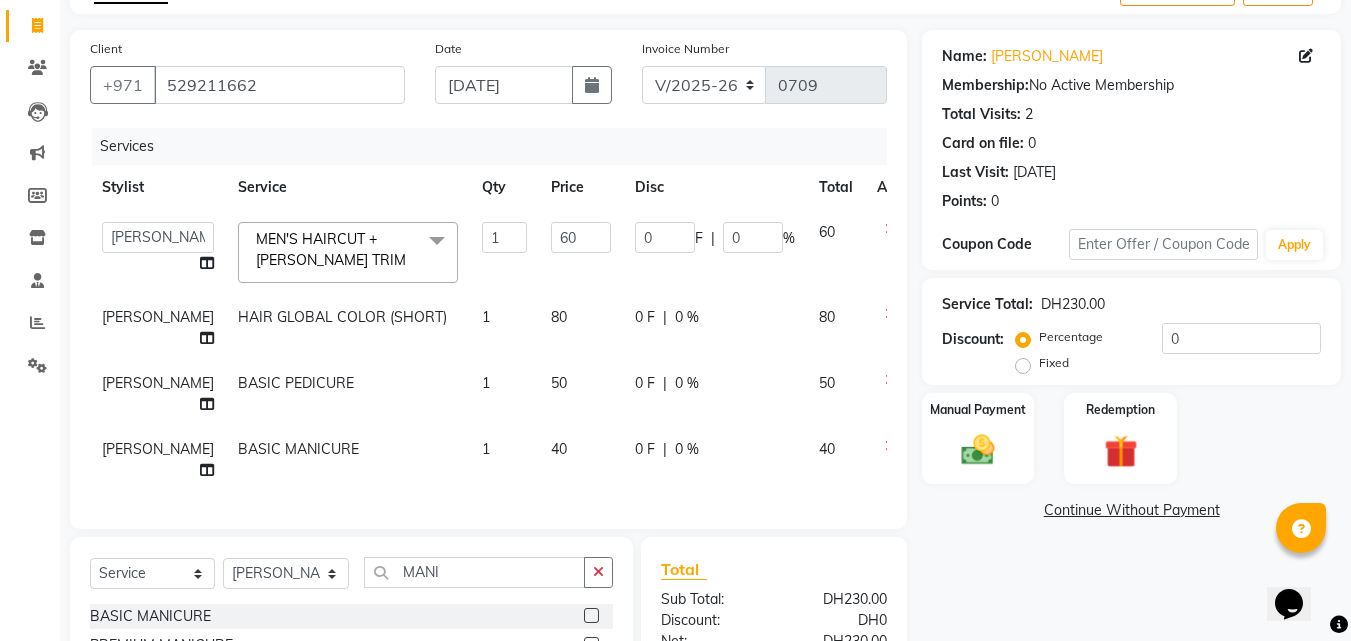 click on "40" 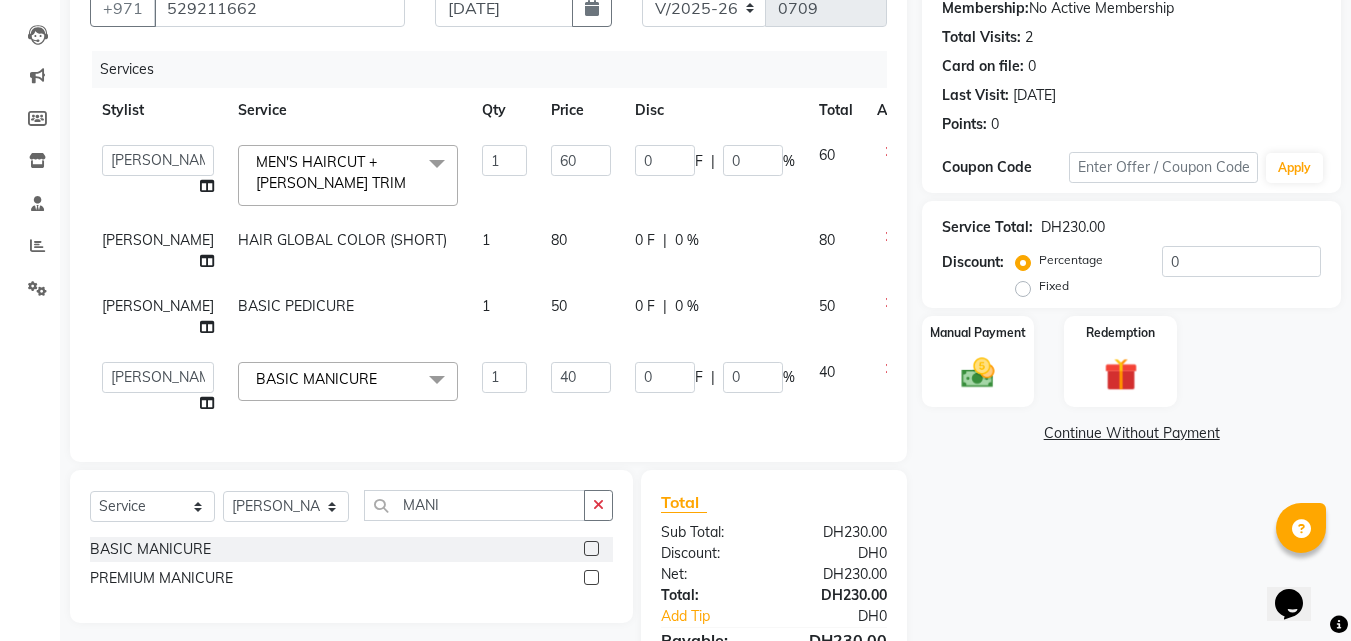 scroll, scrollTop: 240, scrollLeft: 0, axis: vertical 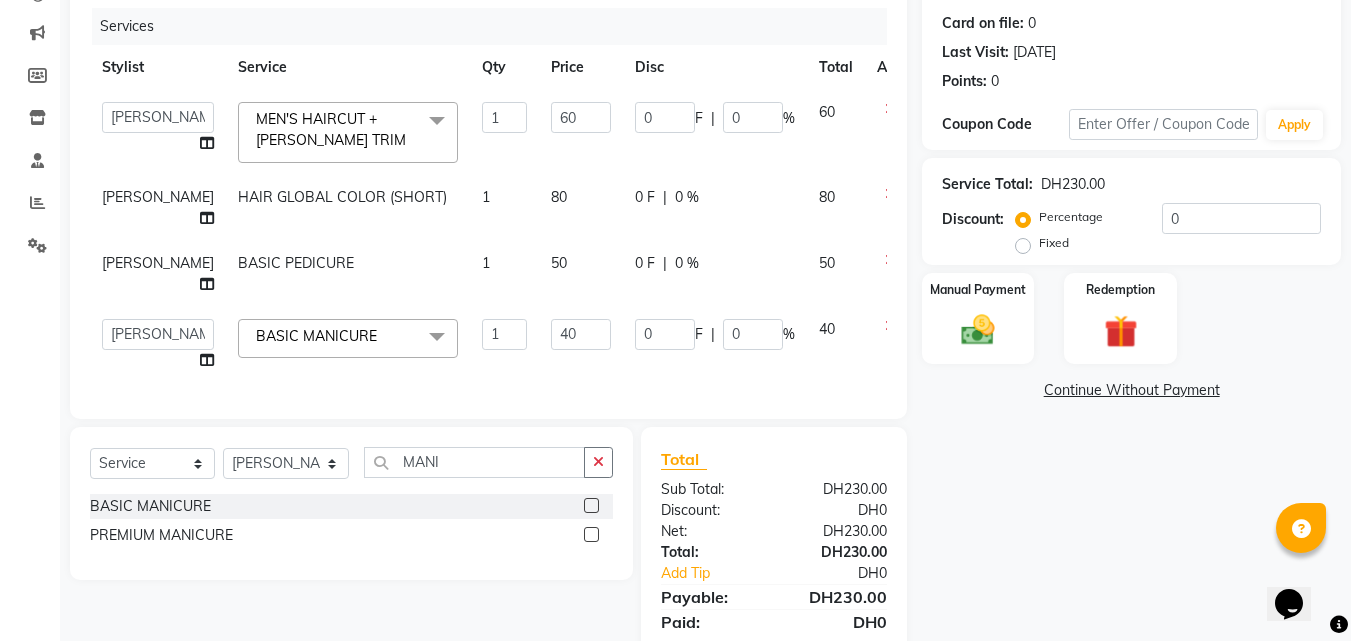 click on "50" 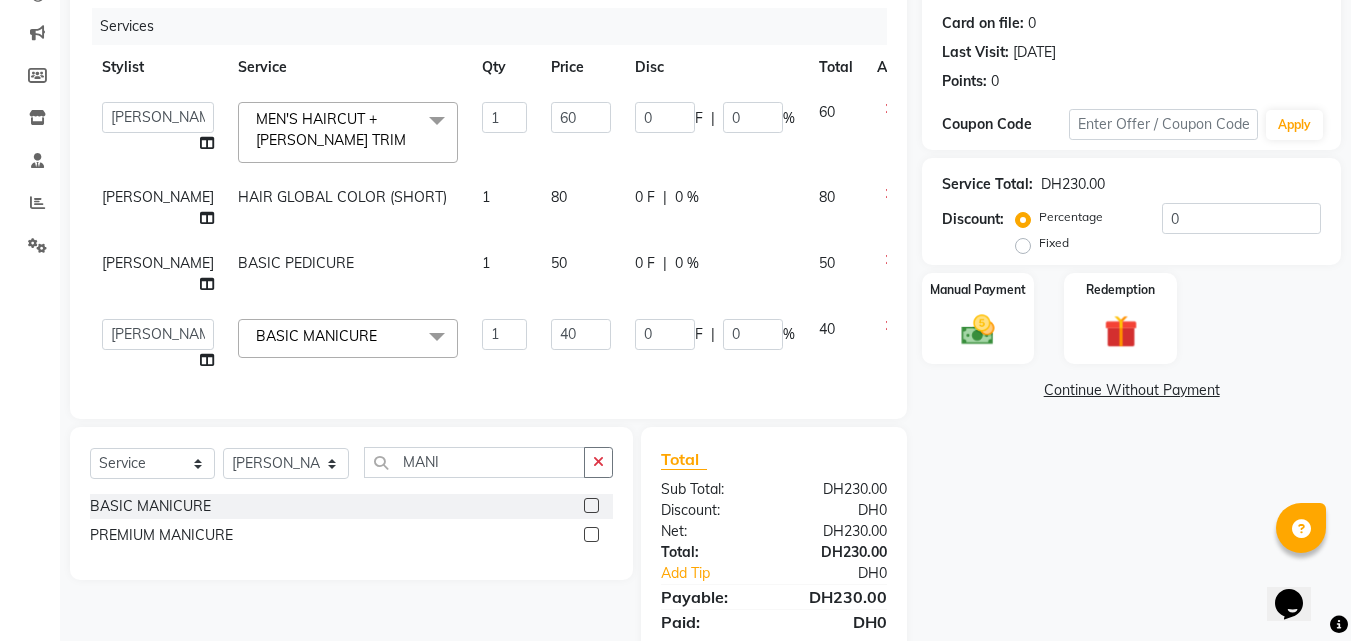 select on "81365" 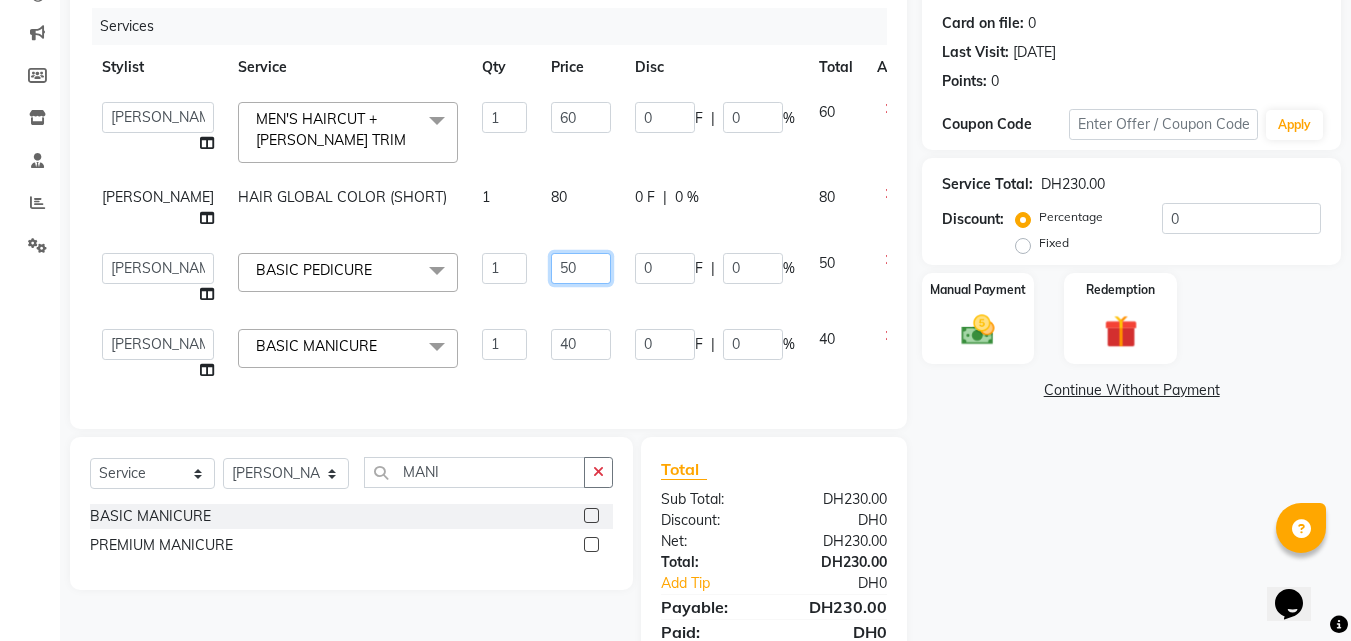 click on "50" 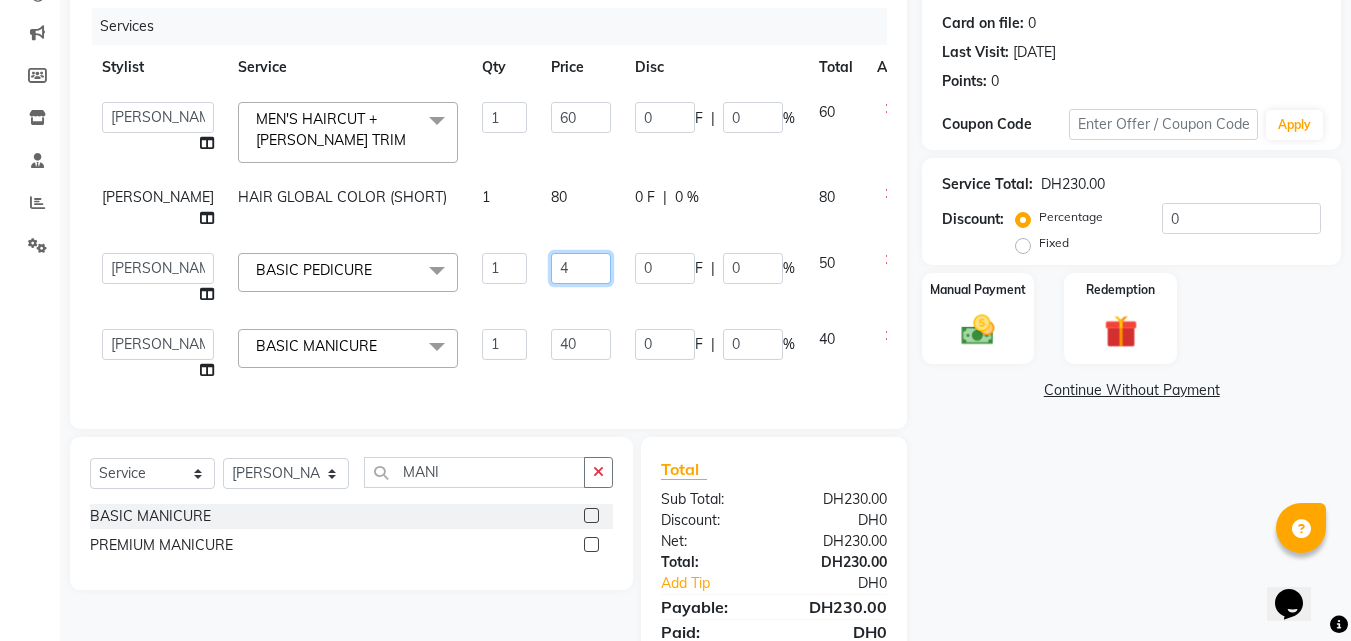 type on "45" 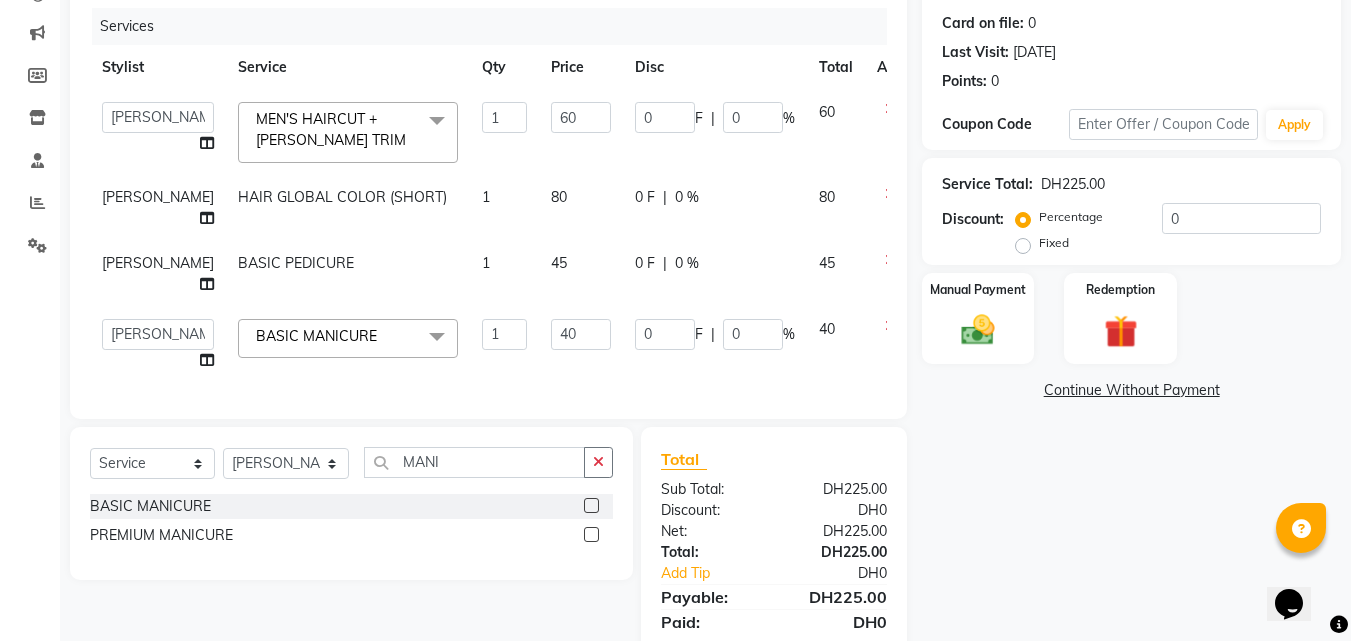 click on "Services Stylist Service Qty Price Disc Total Action  AHMED MOHAMED MOHAMED ELKHODARY ABDELHAMID   Ali Rana   Allauddin Anwar Ali   Ameen   Ayoub Lakhbizi   Jairah   Mr. Mohannad   Neha   Nelson   Ricalyn Colcol   Riffat Magdy   Taufeeq Anwar Ali   Tauseef  Akhilaque   Zoya Bhatti.  MEN'S HAIRCUT + BEARD TRIM  x MEN'S HAIRCUT BOY'S HAIRCUT (ABOVE 8 YEARS) KID'S HAIRCUT (BELOW 8 YEARS) BEARD TRIM BEARD CRAFTING CLEAN SHAVE MEN'S HAIRCUT + BEARD TRIM MEN'S HAIRCUT + BEARD CRAFTING MEN'S HAIRCUT + CLEAN SHAVE HEAD OIL MASSAGE HAIR STYLE (WASH+BLOWDRY) HAIR SCRUB (ANTI-DANDRUFF - CLEANSING) HAIR SPA (CREAMBATH + STEAM = RELAX) HAIR GLOBAL COLOR (SHORT) HAIR GLOBAL COLOR (LONG) HAIR HIGHLIGHTS (AS PER DENSITY) BEARD COLOR SIDELOCK COLOR MOUSTACHE COLOR KERATINE HAIR PROTIEN TREATMENT(AS PER DENSITY) HAIR SMOOTHENING TREATMENT (AS PER DENSITY) BASIC PEDICURE BASIC MANICURE PREMIUM PEDICURE PREMIUM MANICURE FOOT MASSAGE (20MINS) FOOT REFLEXOLOGY (30MINS) NAIL CUT & FILLING BASIC CLEANUP BASIC FACIAL PREMIUM FACIAL" 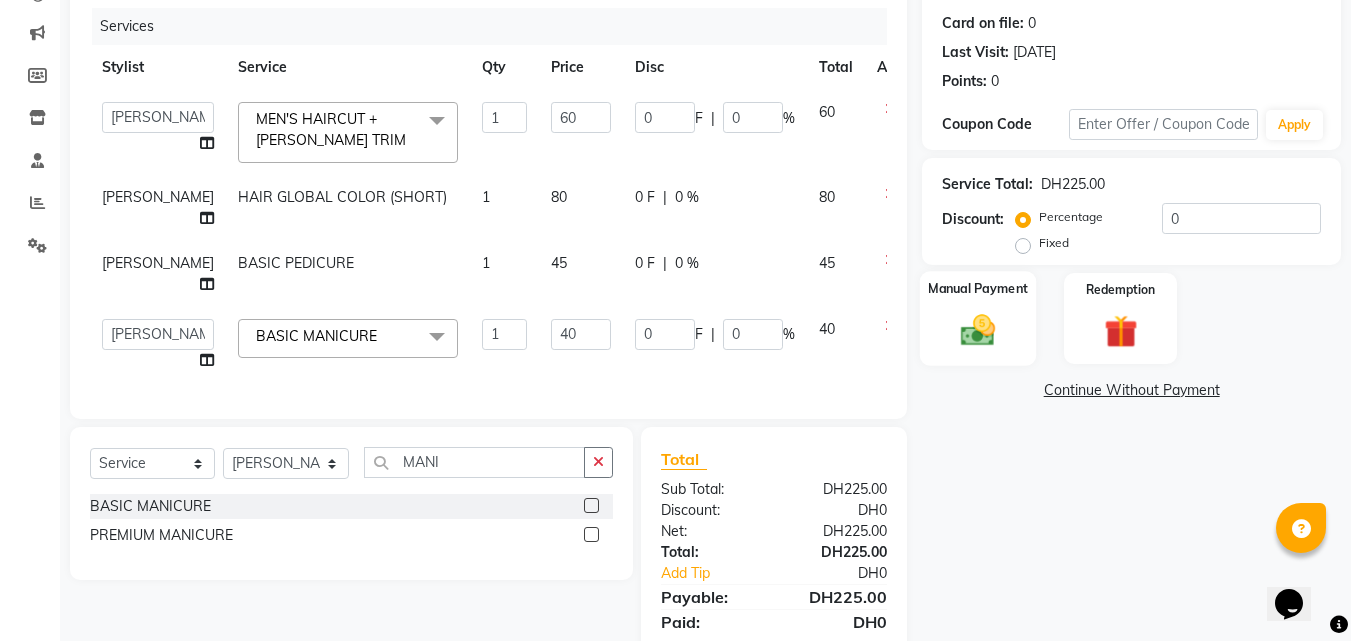 click 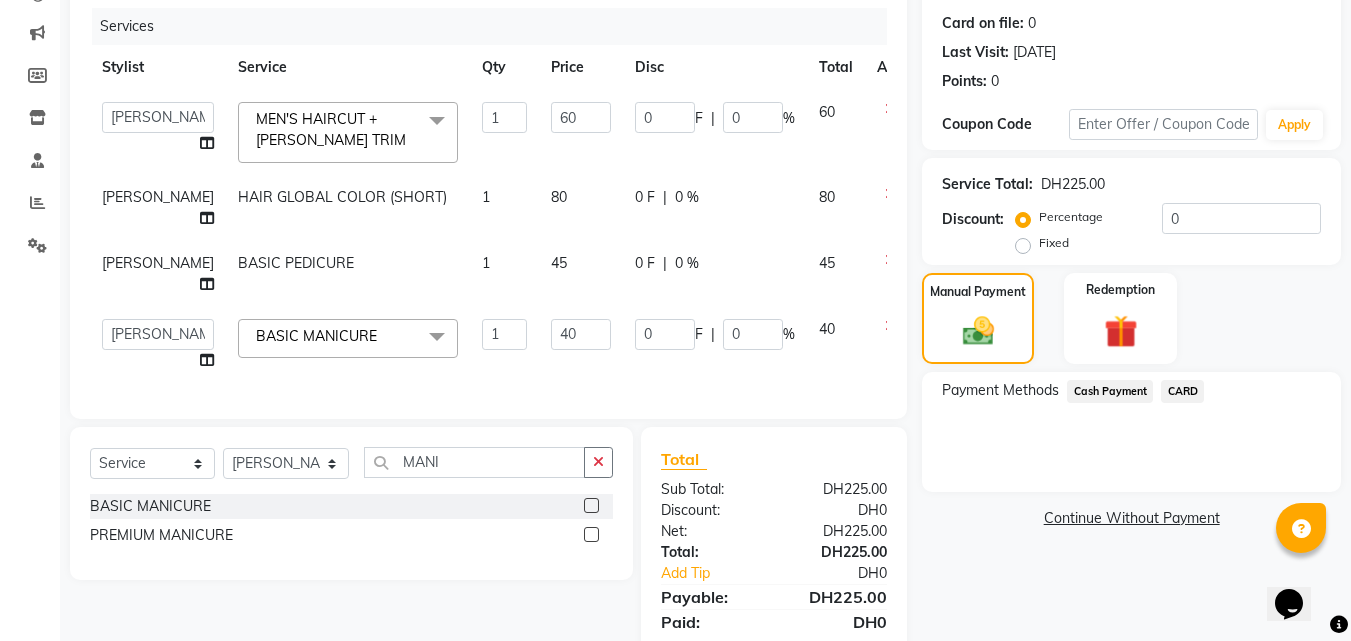 click on "CARD" 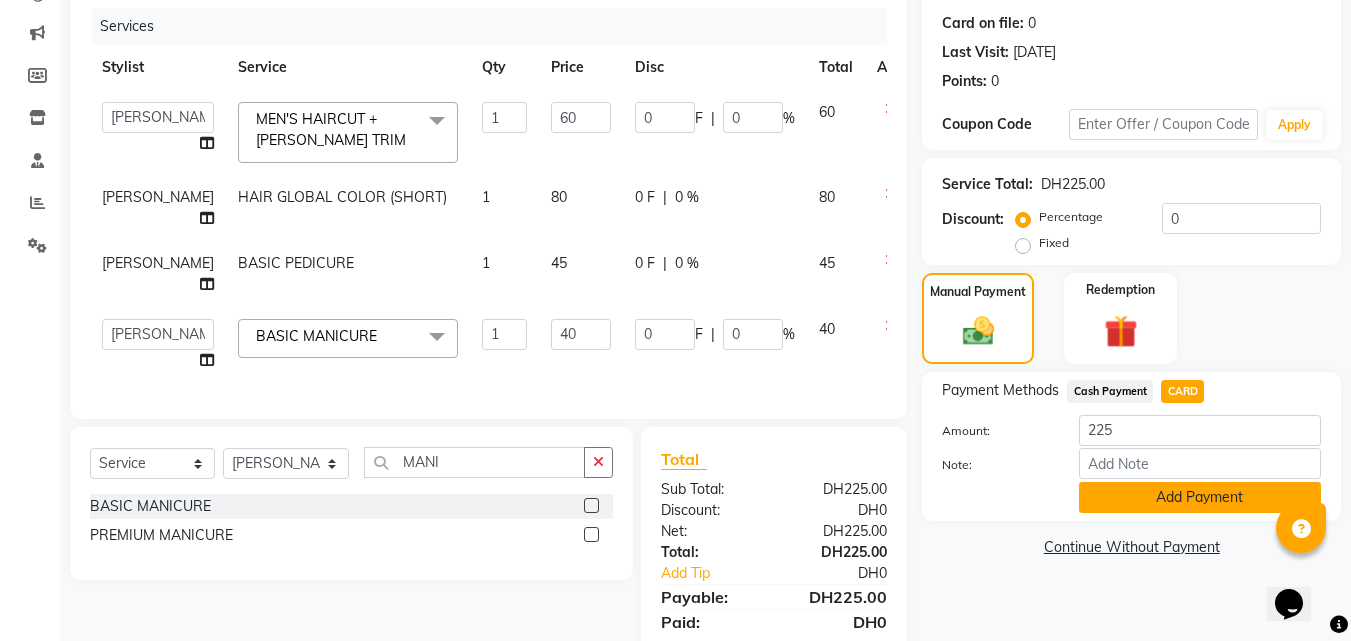 click on "Add Payment" 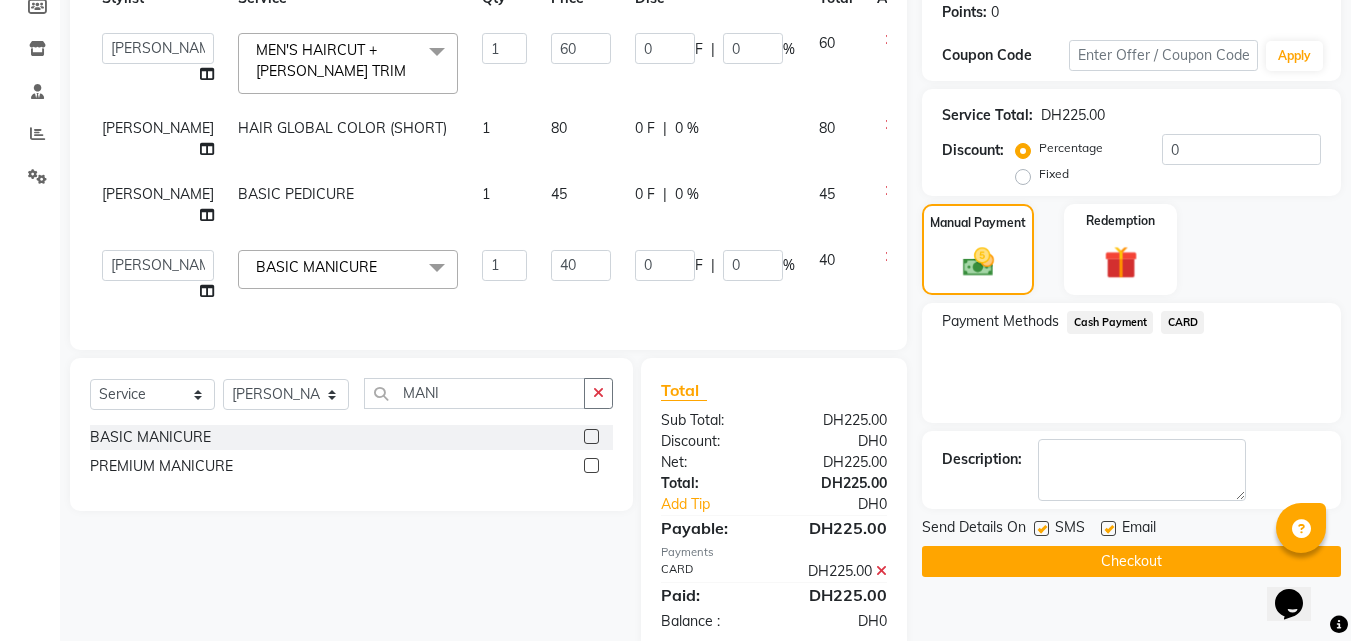 scroll, scrollTop: 320, scrollLeft: 0, axis: vertical 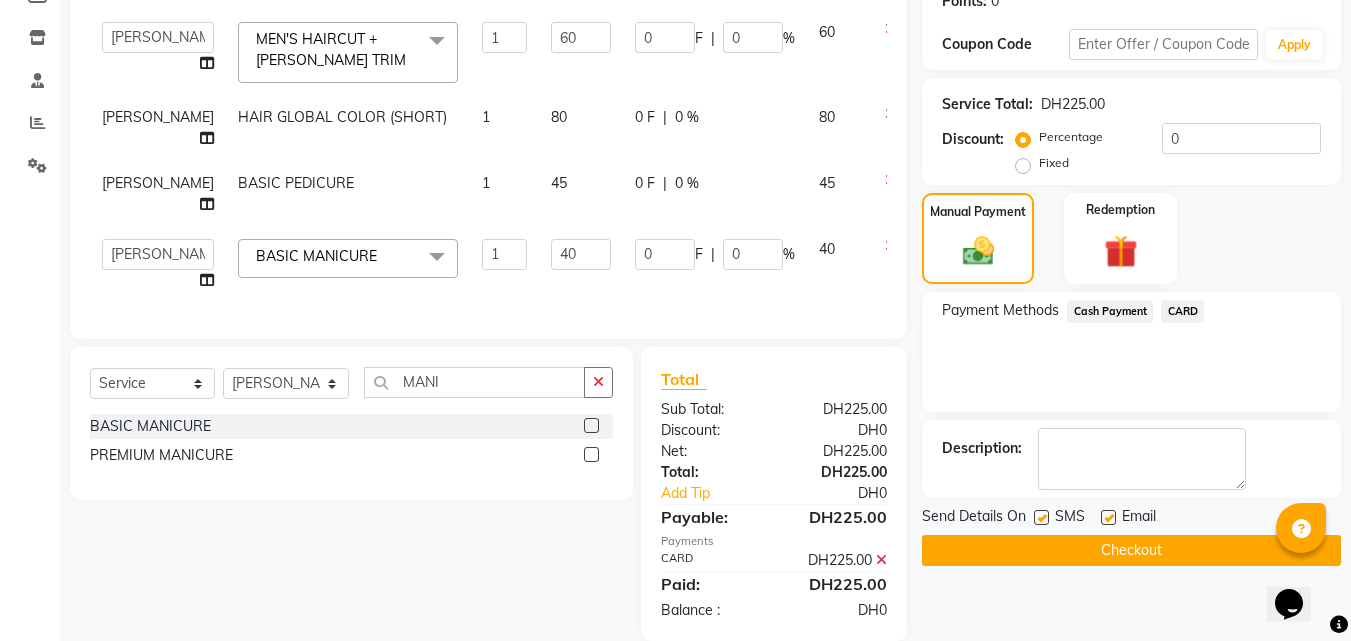 click on "Checkout" 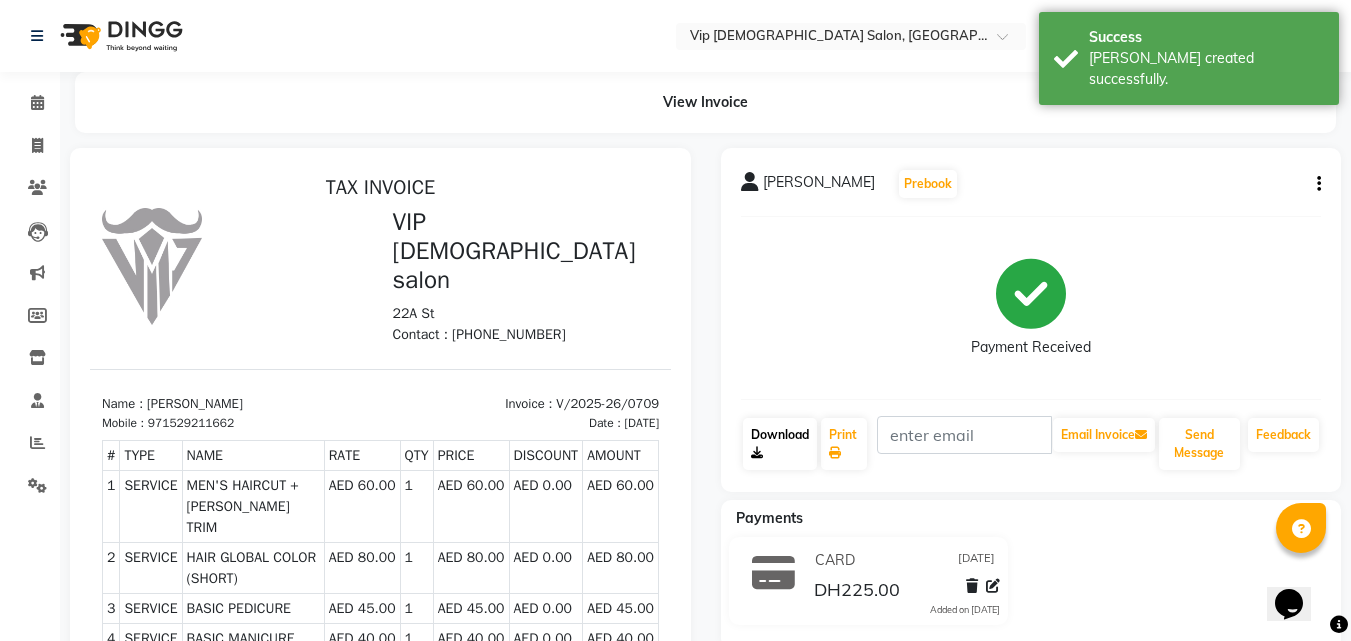 scroll, scrollTop: 0, scrollLeft: 0, axis: both 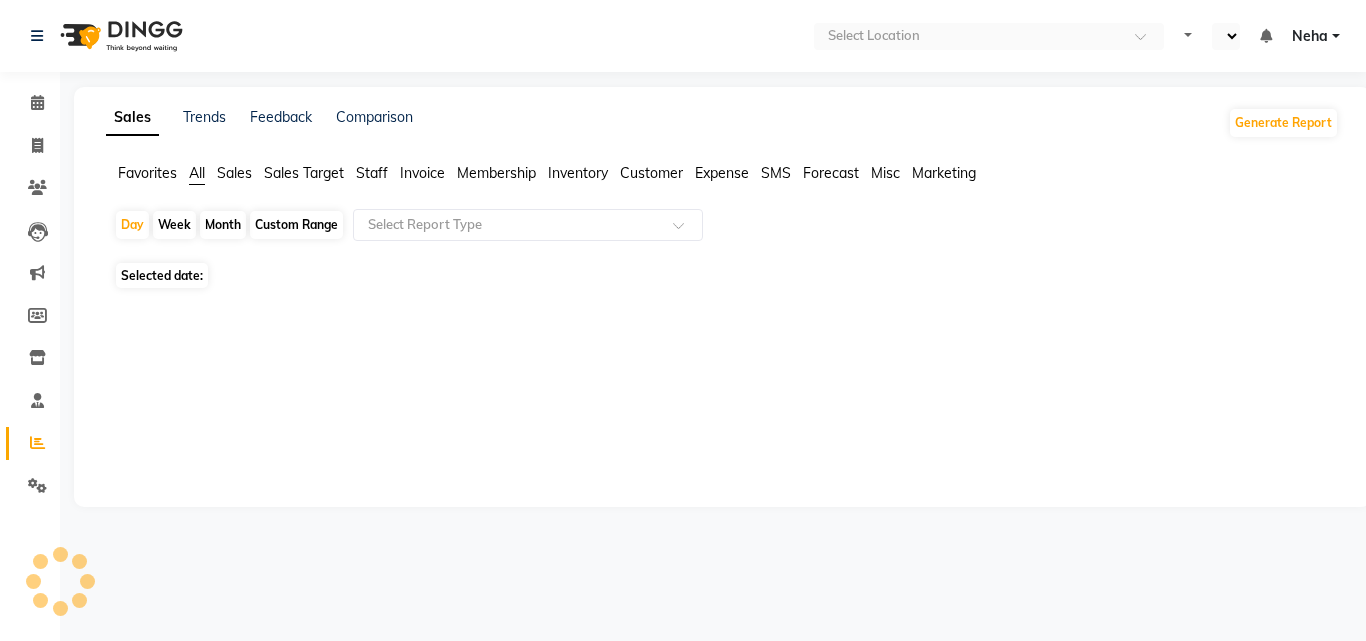 select on "en" 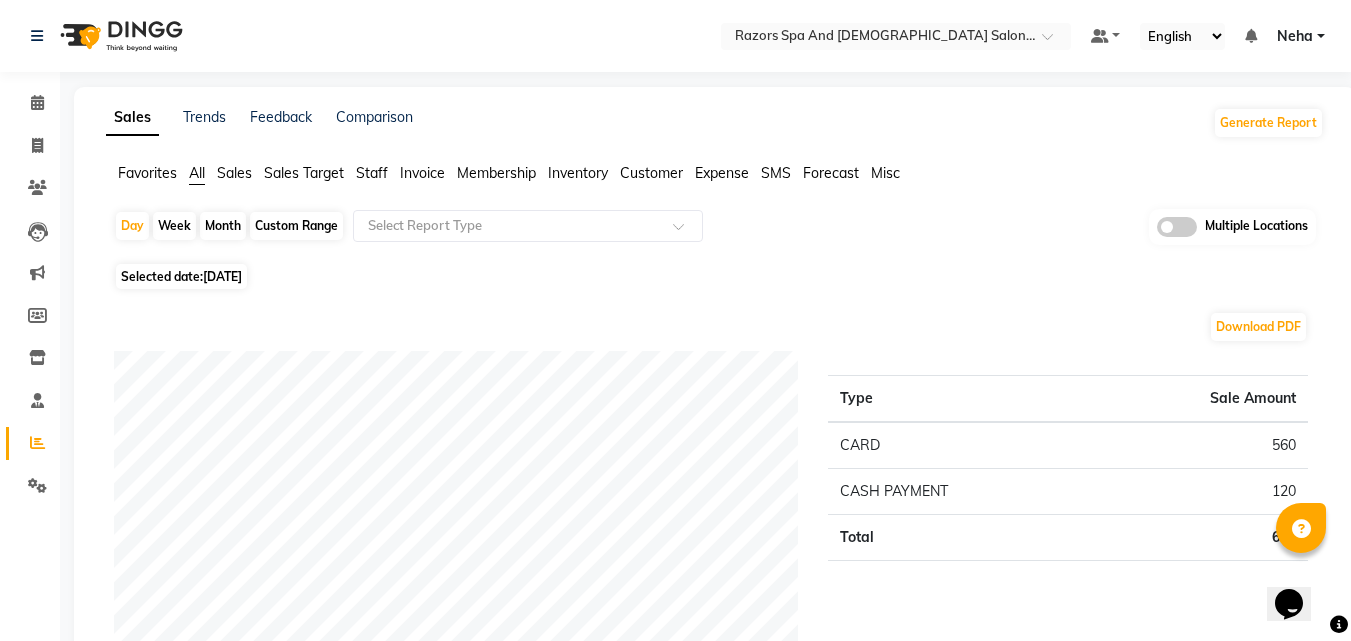 scroll, scrollTop: 0, scrollLeft: 0, axis: both 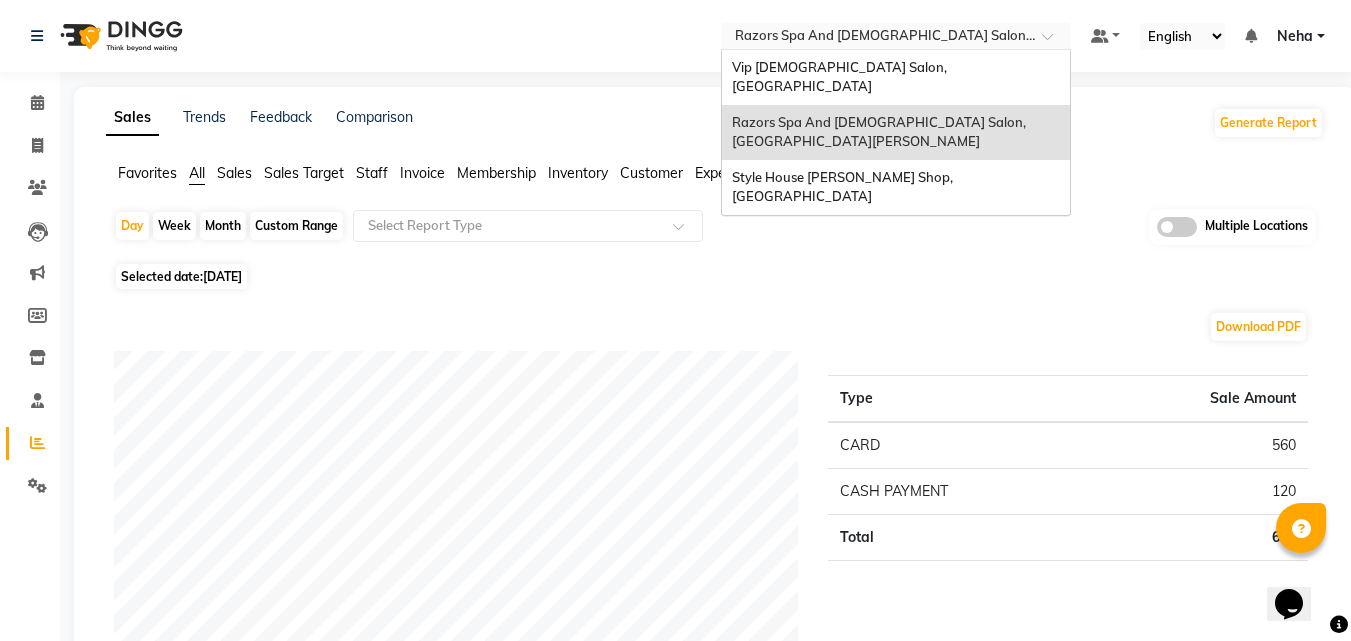 click at bounding box center [876, 38] 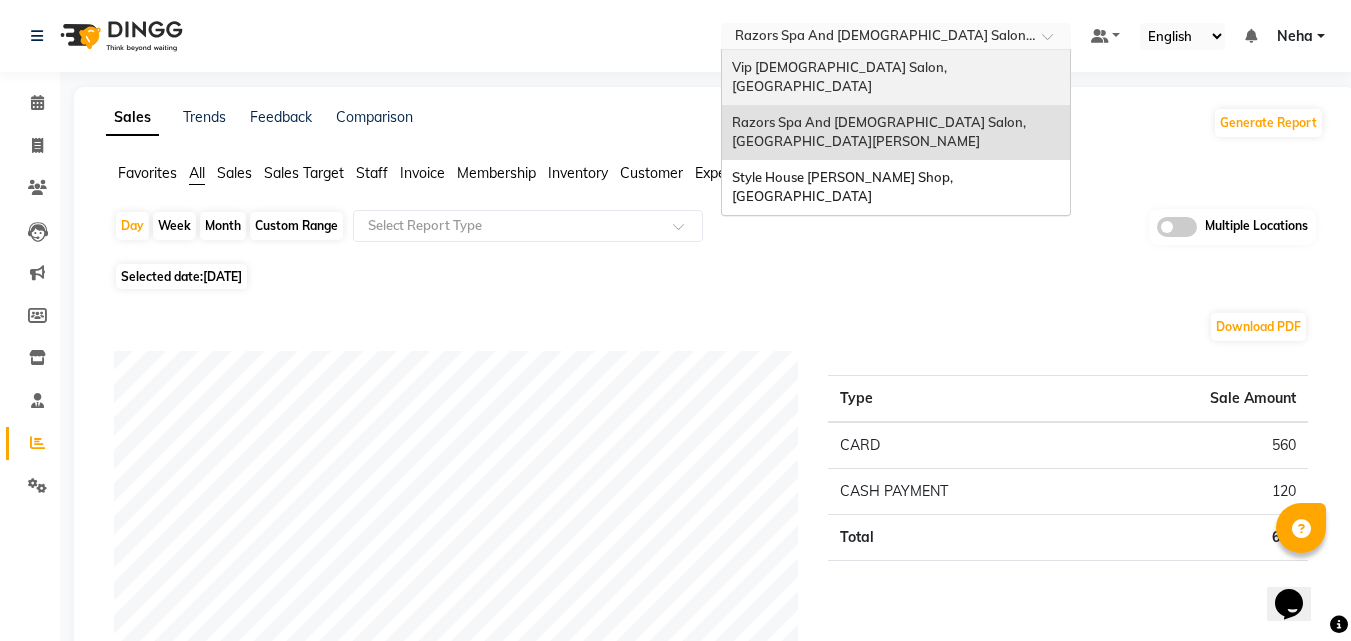 click on "Vip [DEMOGRAPHIC_DATA] Salon, [GEOGRAPHIC_DATA]" at bounding box center [841, 77] 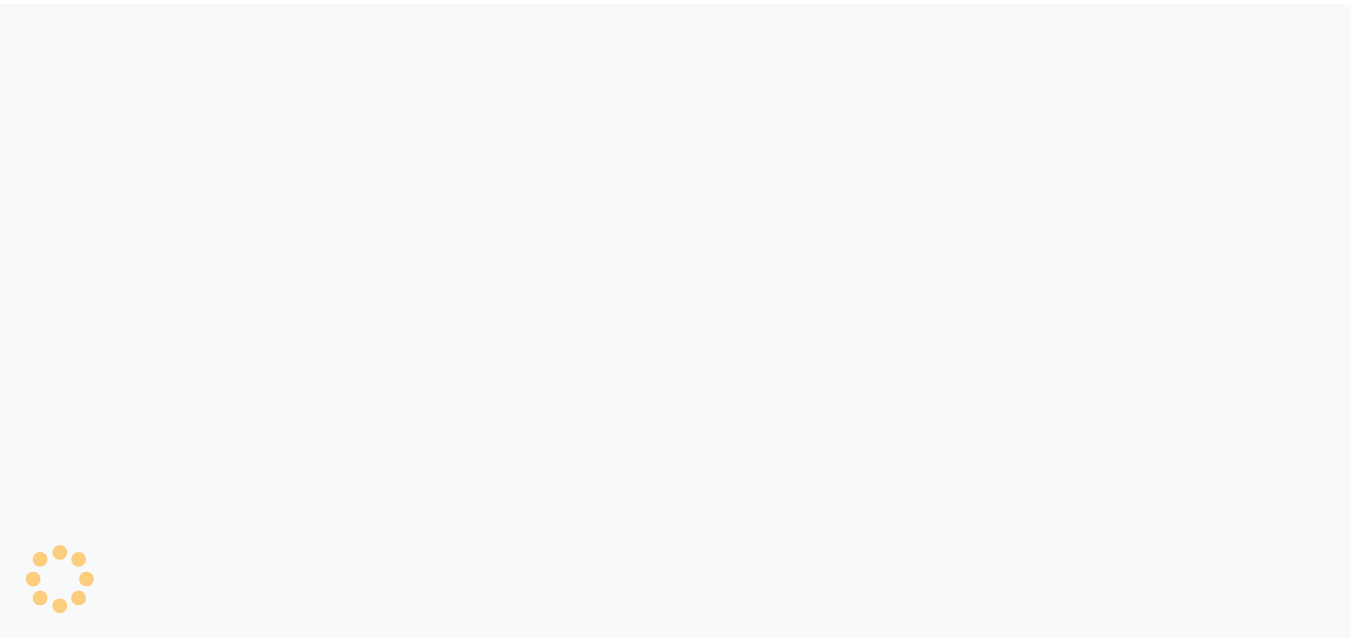 scroll, scrollTop: 0, scrollLeft: 0, axis: both 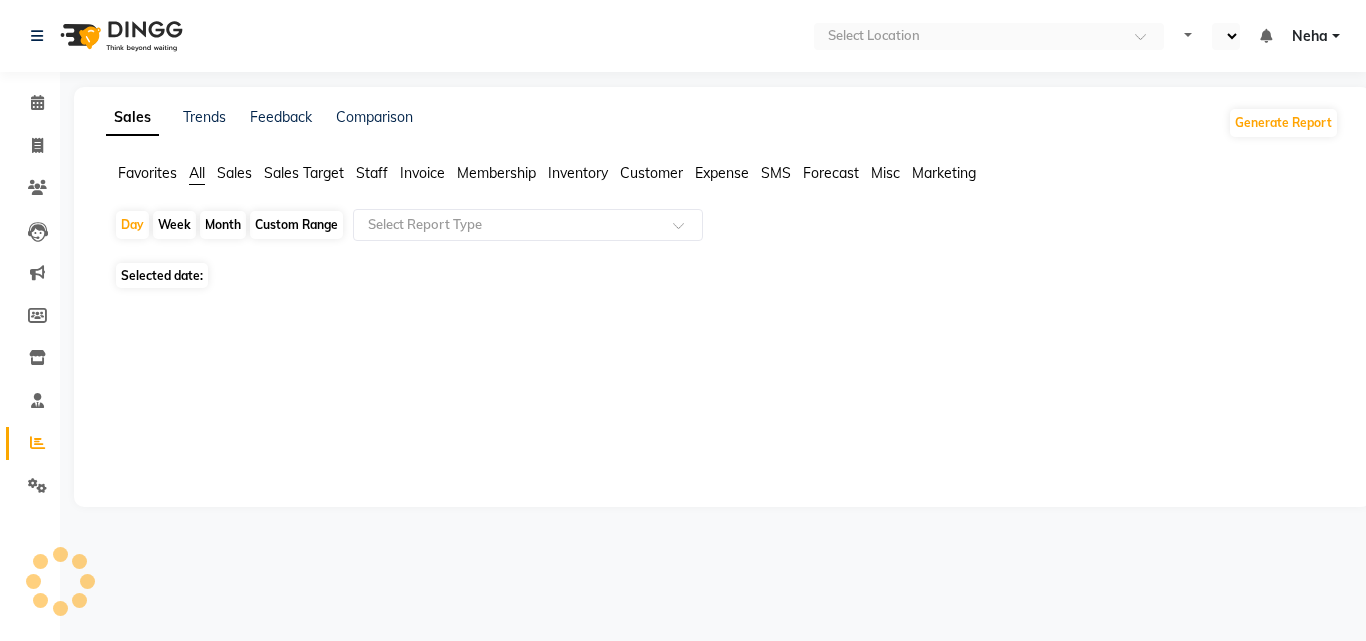 select on "en" 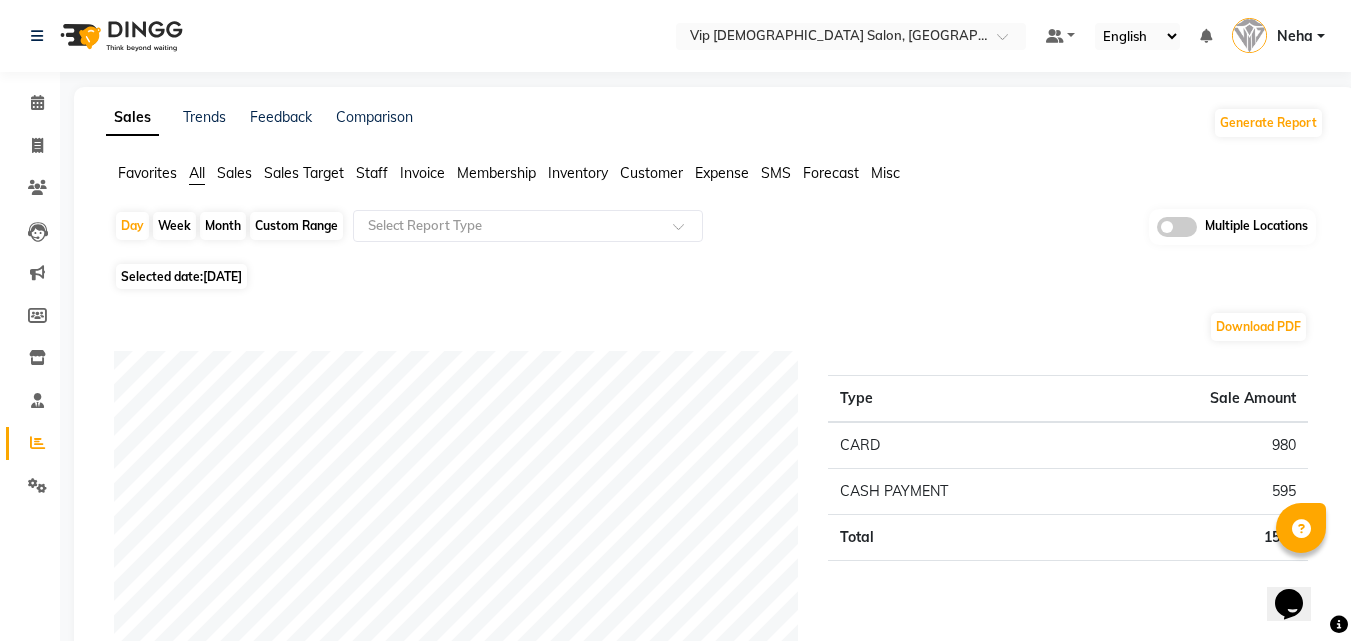 scroll, scrollTop: 0, scrollLeft: 0, axis: both 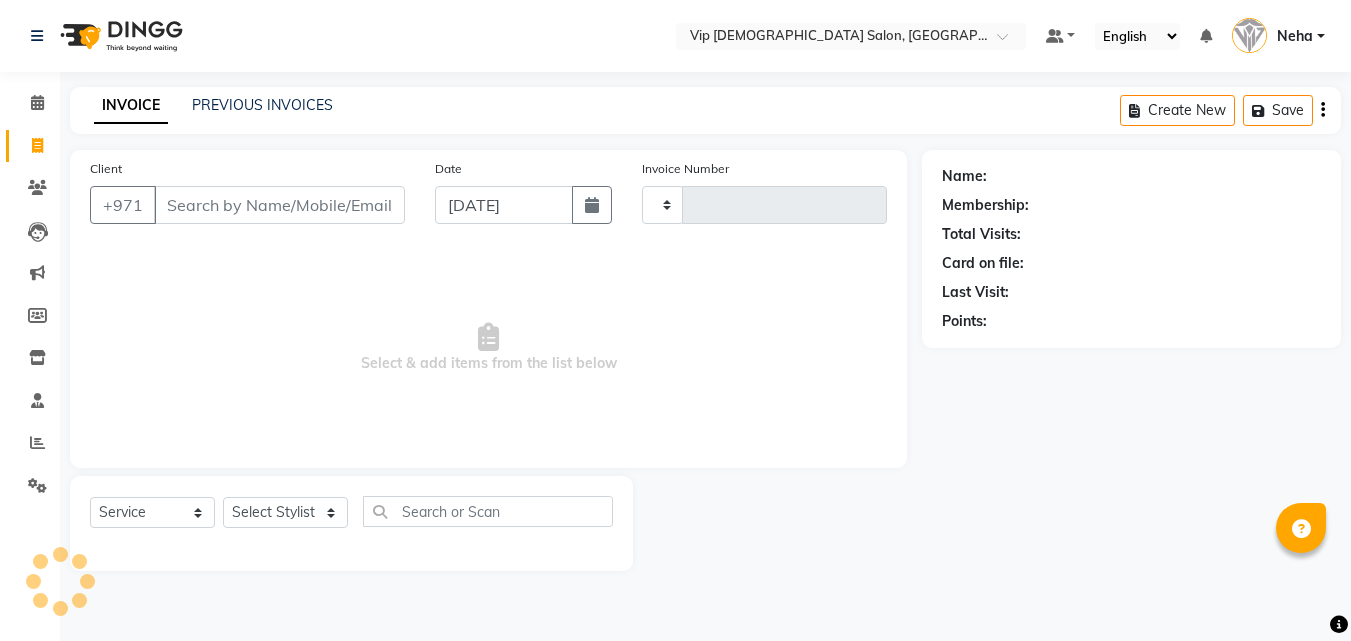 select on "service" 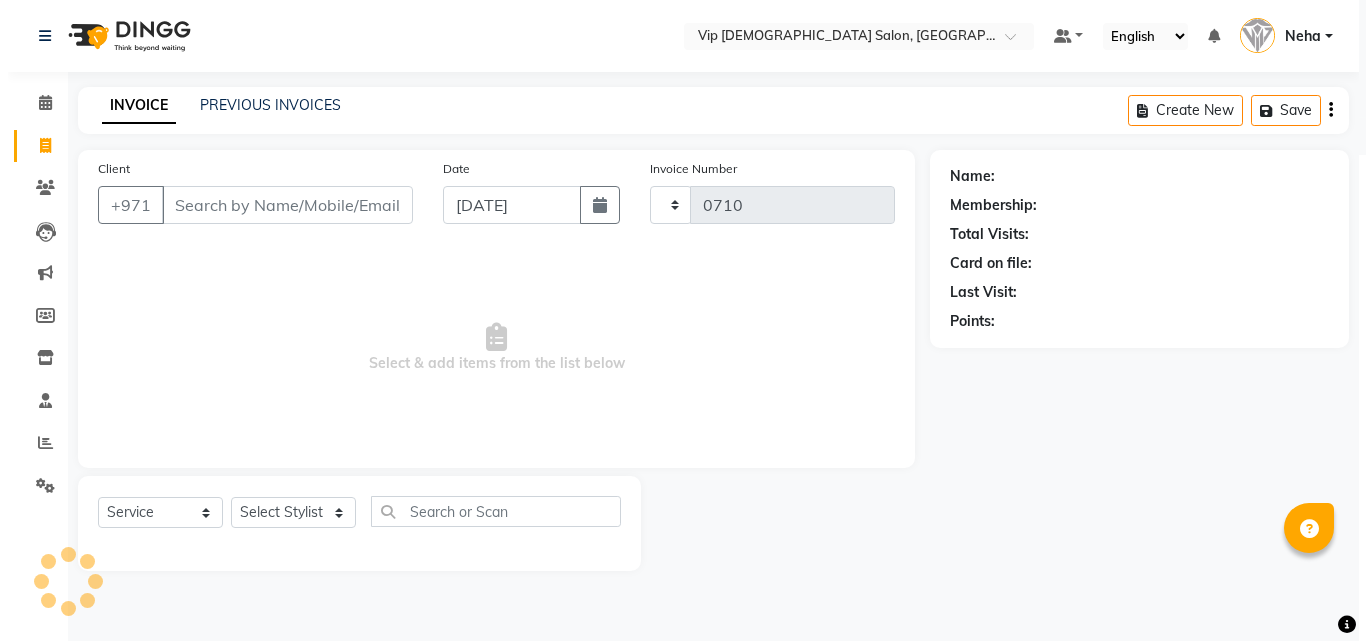 scroll, scrollTop: 0, scrollLeft: 0, axis: both 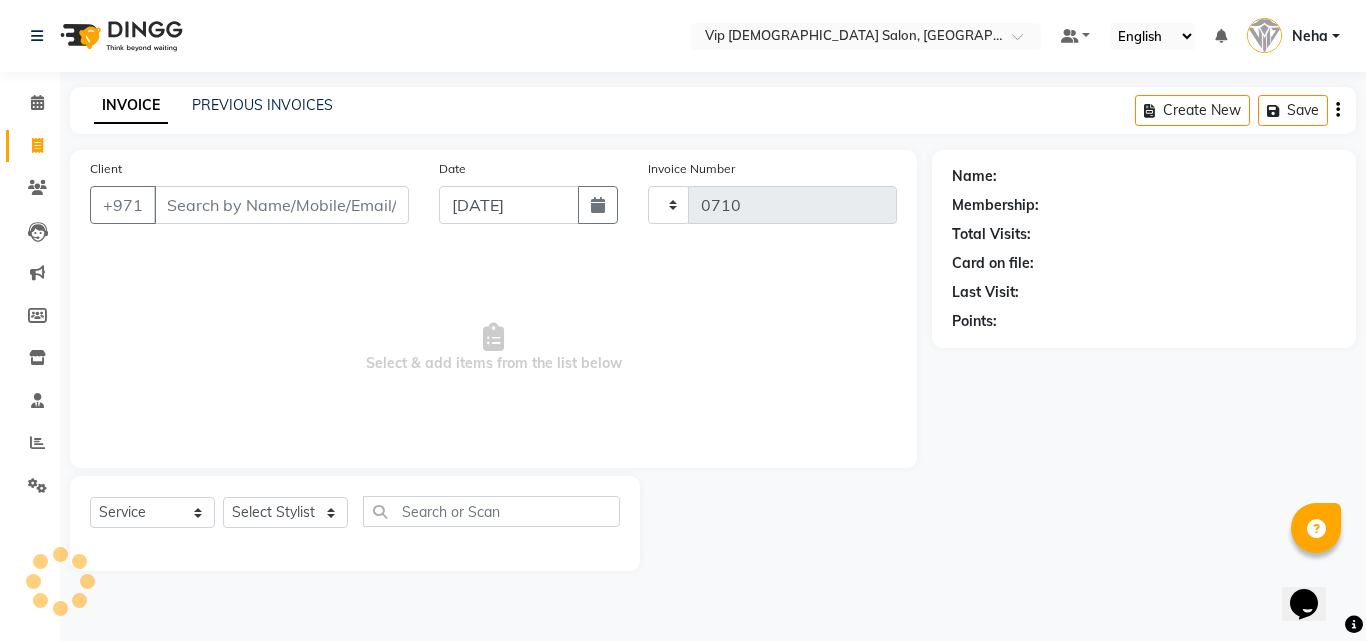 select on "8415" 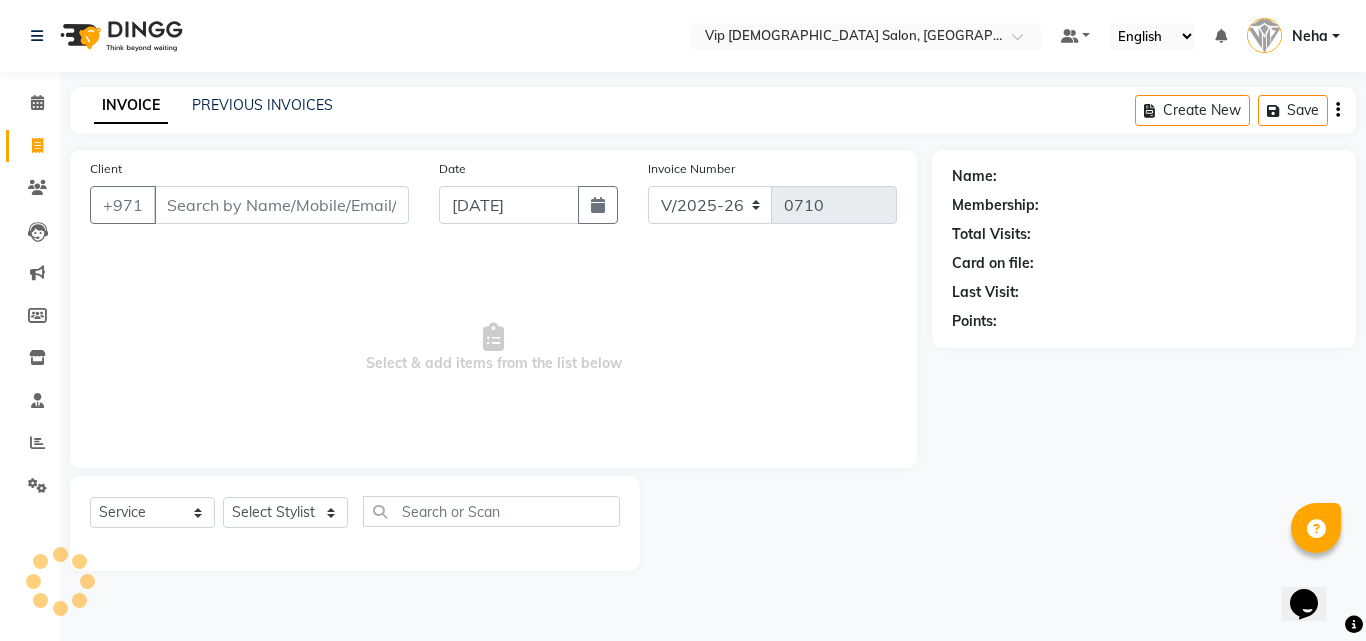scroll, scrollTop: 0, scrollLeft: 0, axis: both 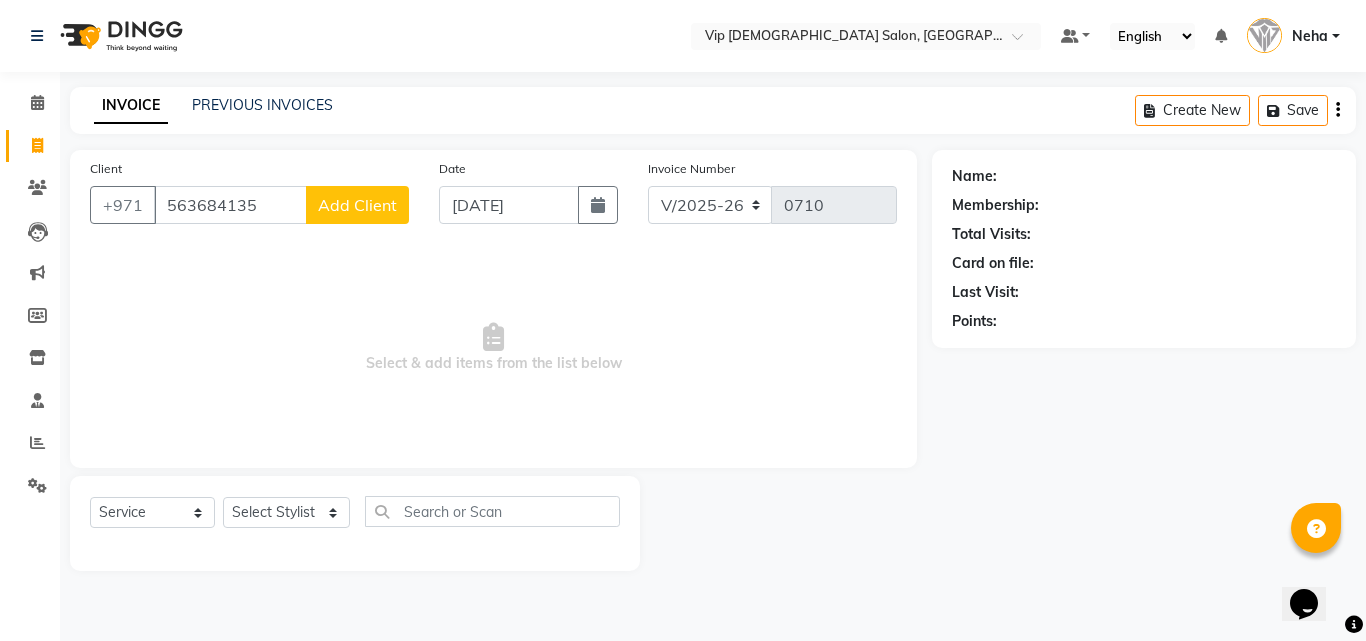 type on "563684135" 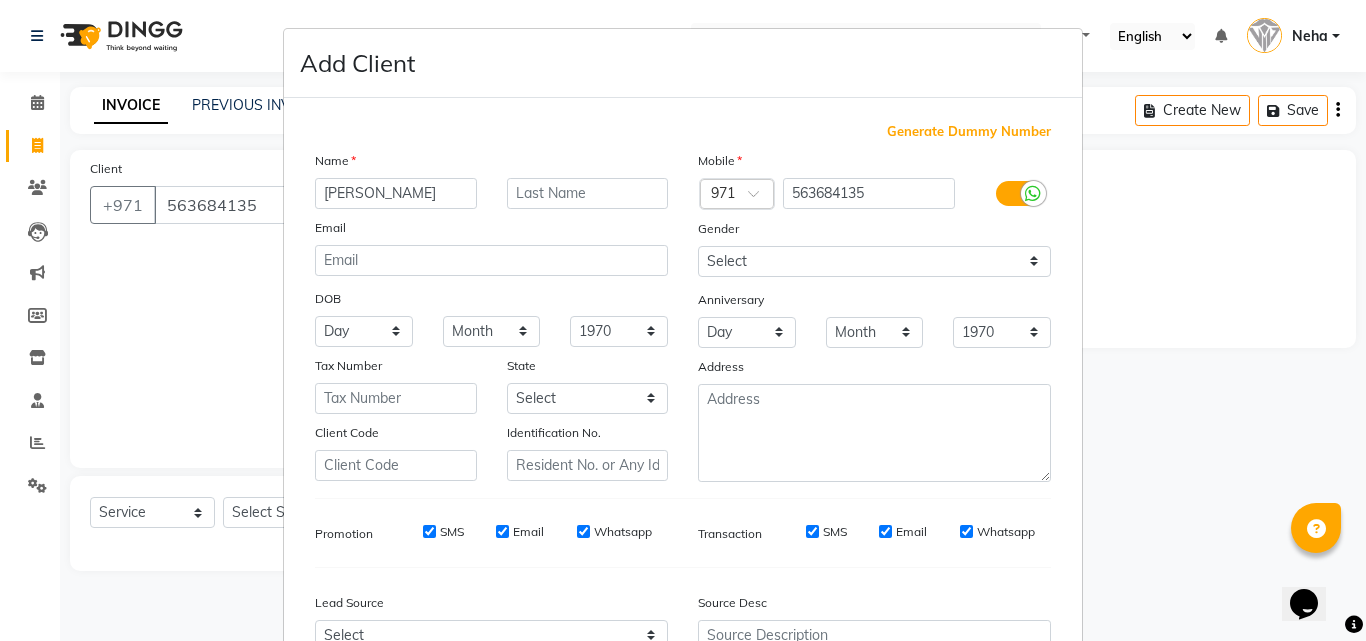 type on "Mahmoud" 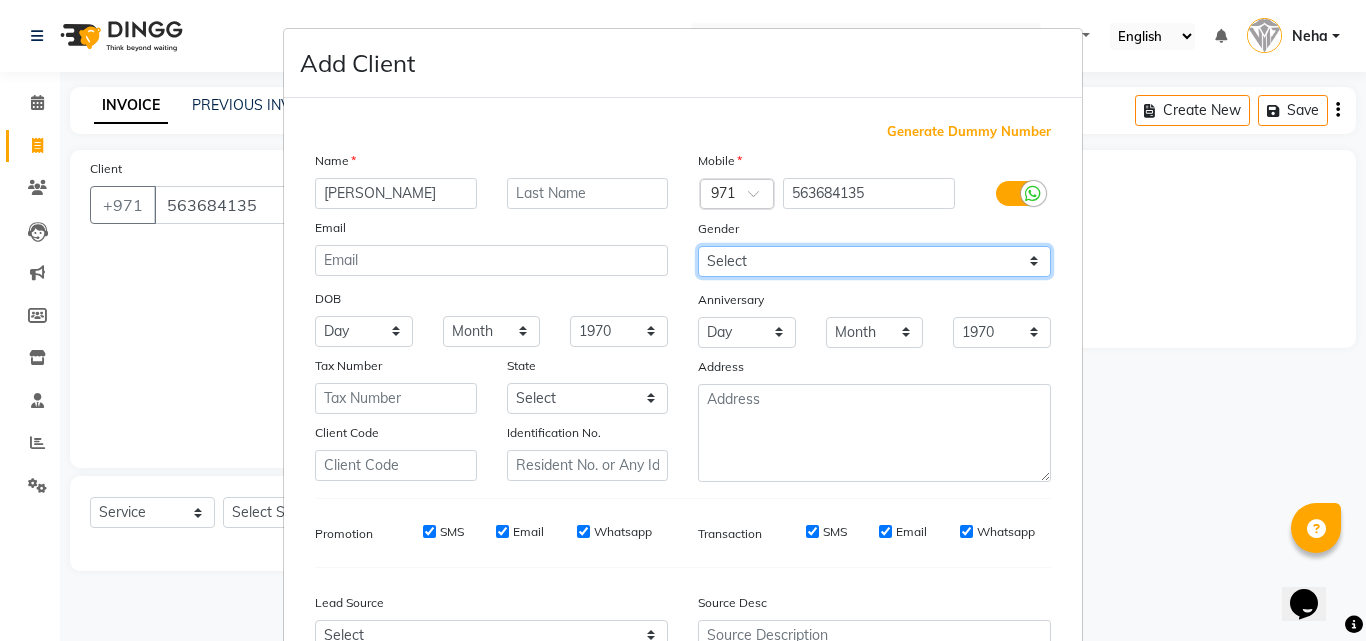 click on "Select [DEMOGRAPHIC_DATA] [DEMOGRAPHIC_DATA] Other Prefer Not To Say" at bounding box center (874, 261) 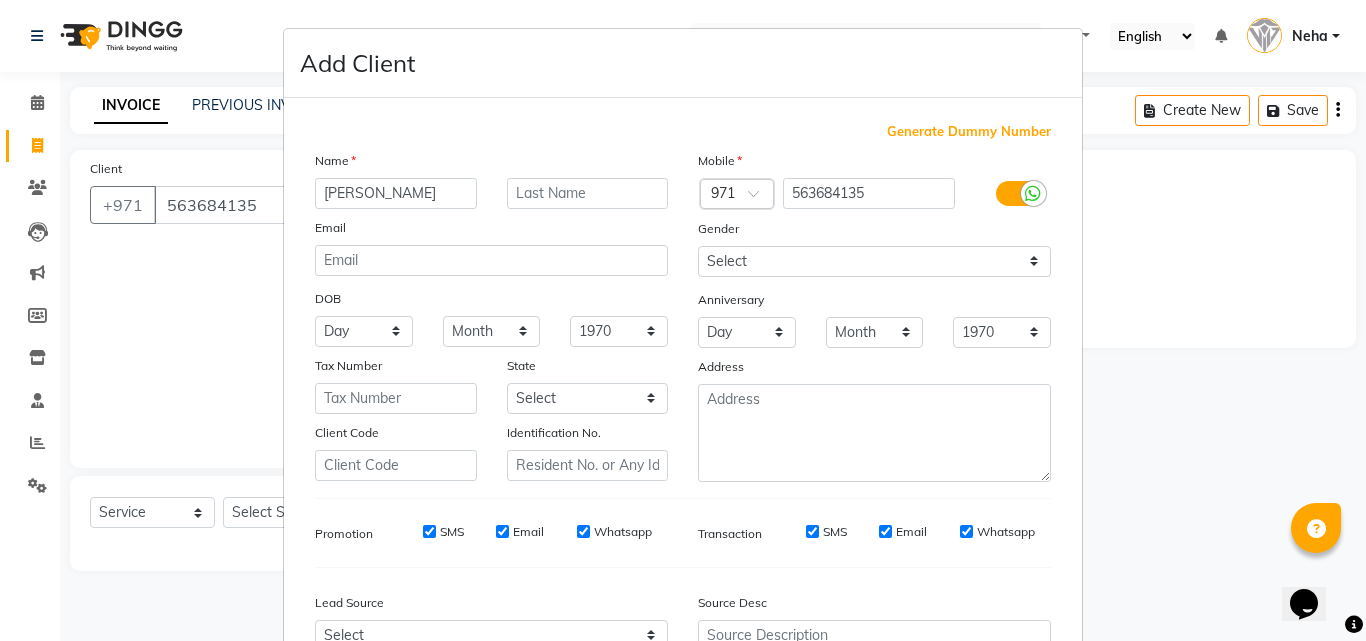 click on "Address" at bounding box center (715, 370) 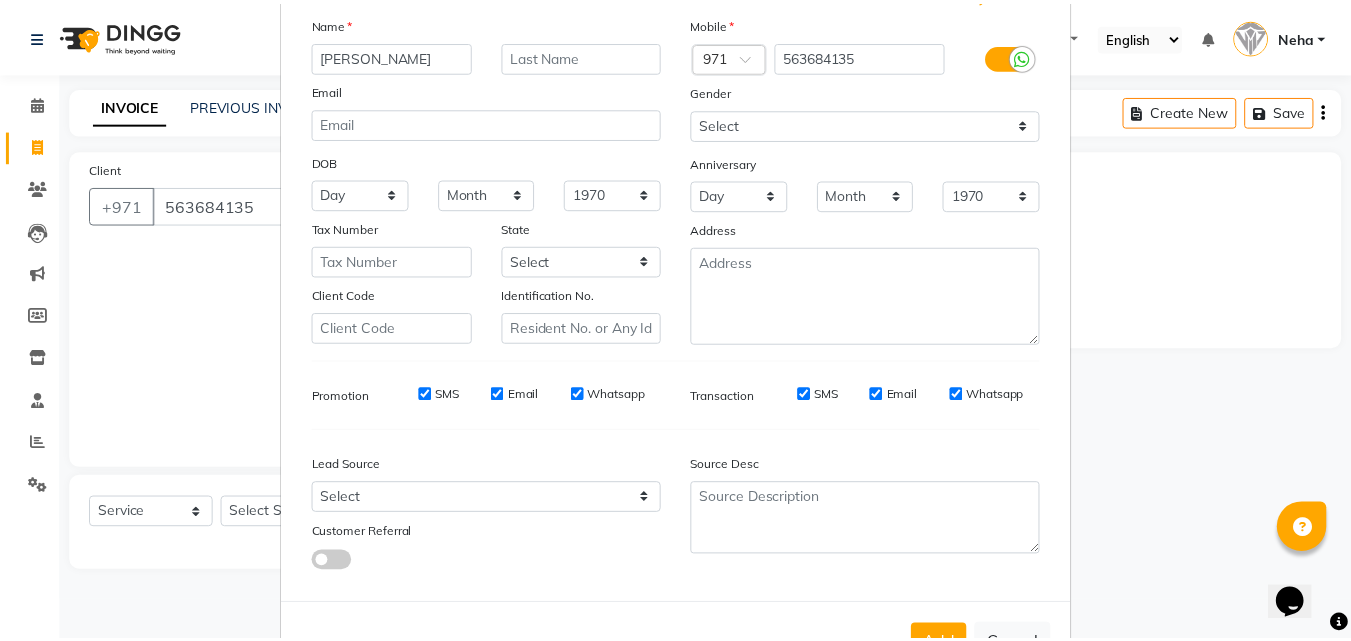 scroll, scrollTop: 208, scrollLeft: 0, axis: vertical 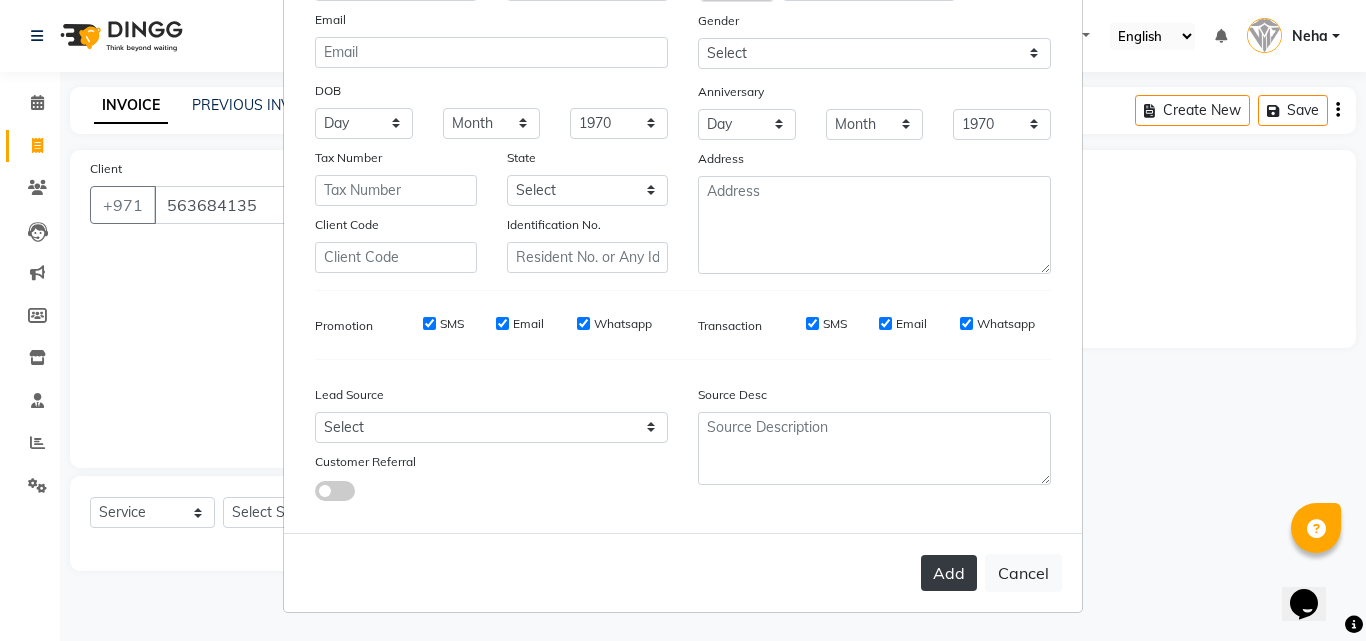 click on "Add" at bounding box center (949, 573) 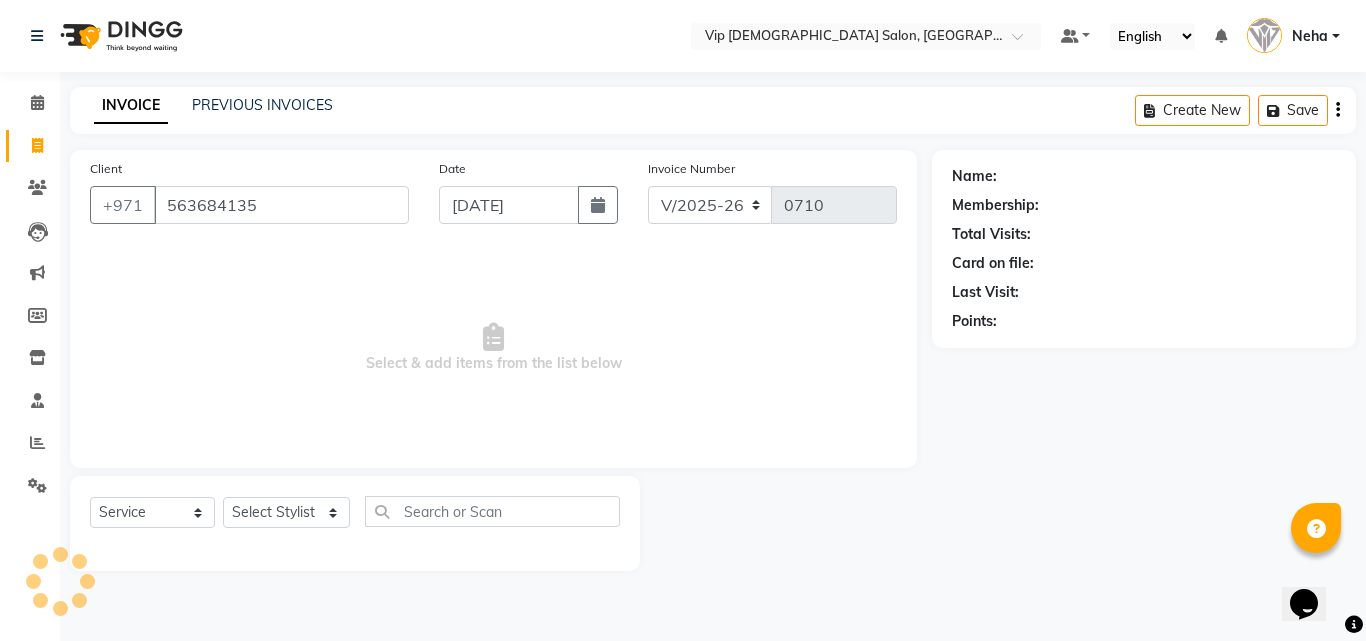 type 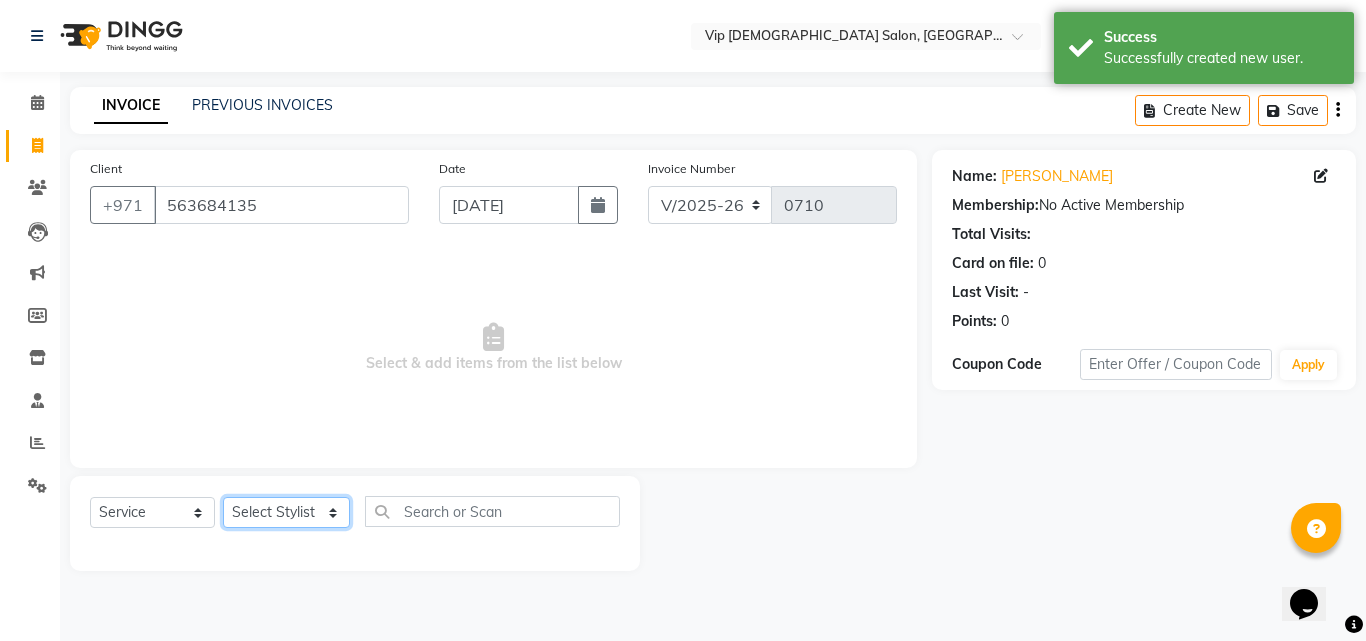 click on "Select Stylist [PERSON_NAME] [PERSON_NAME] [PERSON_NAME] [PERSON_NAME] [PERSON_NAME] [PERSON_NAME] Lakhbizi Jairah Mr. Mohannad [PERSON_NAME] [PERSON_NAME] [PERSON_NAME] [PERSON_NAME] [PERSON_NAME]  Akhilaque [PERSON_NAME]." 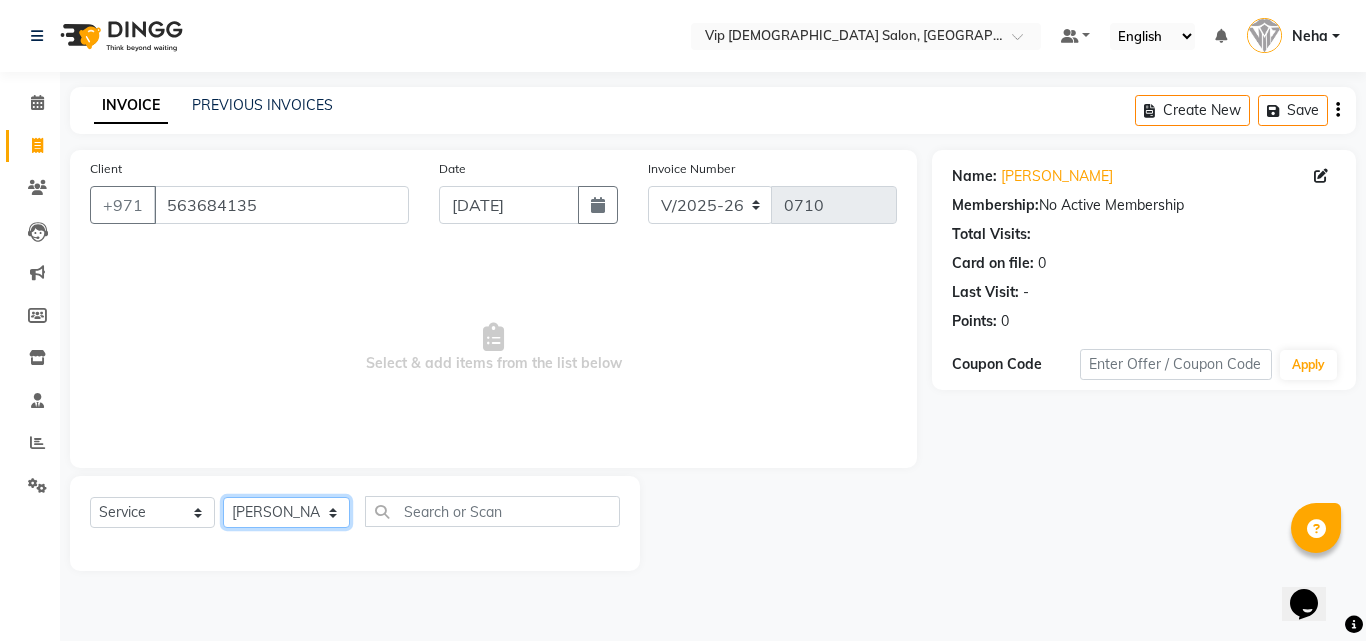 click on "Select Stylist [PERSON_NAME] [PERSON_NAME] [PERSON_NAME] [PERSON_NAME] [PERSON_NAME] [PERSON_NAME] Lakhbizi Jairah Mr. Mohannad [PERSON_NAME] [PERSON_NAME] [PERSON_NAME] [PERSON_NAME] [PERSON_NAME]  Akhilaque [PERSON_NAME]." 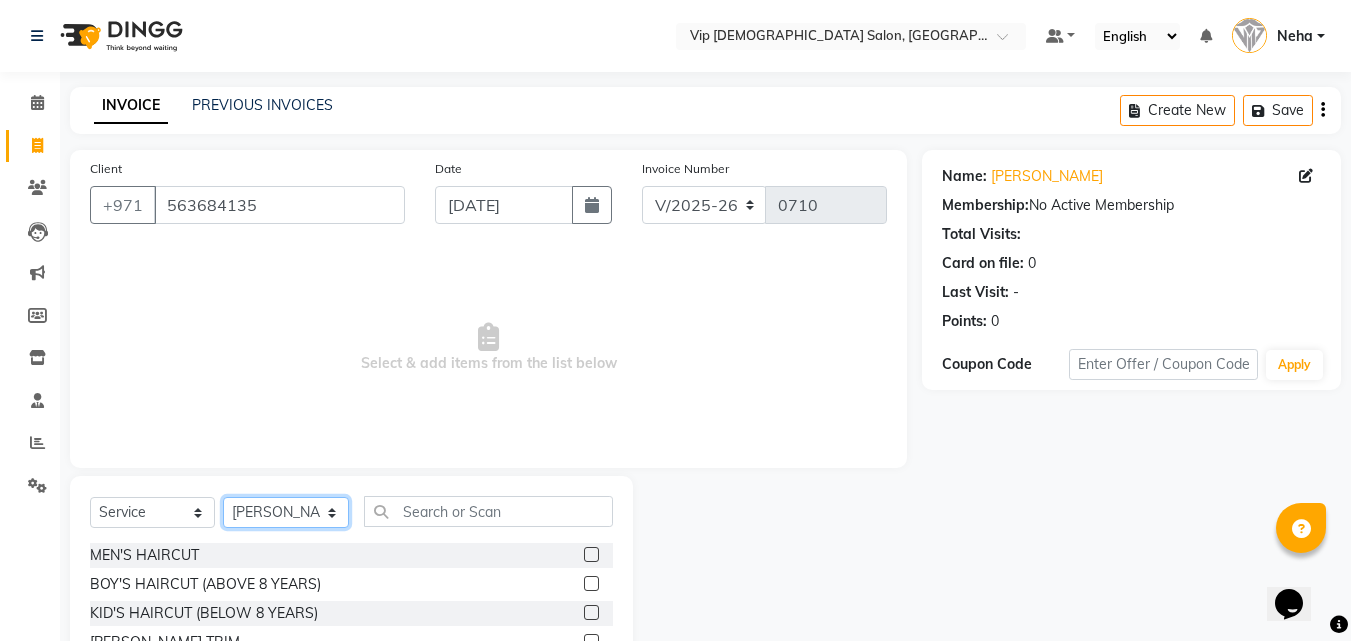 click on "Select Stylist [PERSON_NAME] [PERSON_NAME] [PERSON_NAME] [PERSON_NAME] [PERSON_NAME] [PERSON_NAME] Lakhbizi Jairah Mr. Mohannad [PERSON_NAME] [PERSON_NAME] [PERSON_NAME] [PERSON_NAME] [PERSON_NAME]  Akhilaque [PERSON_NAME]." 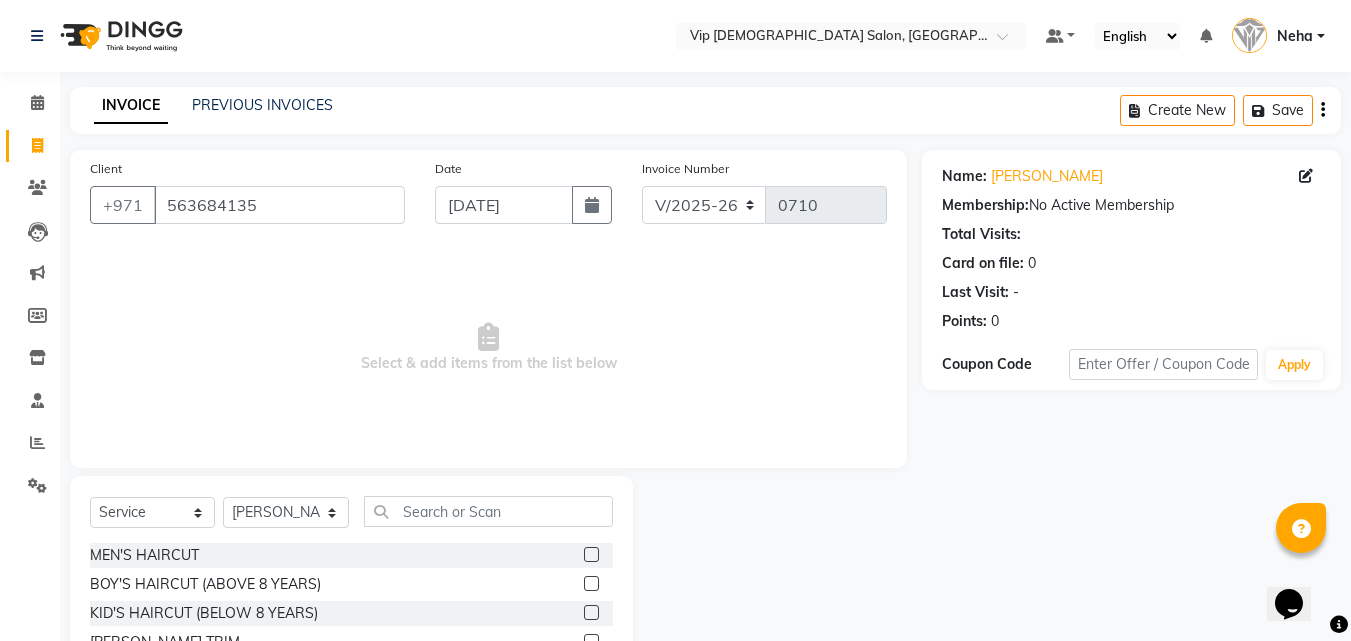 click 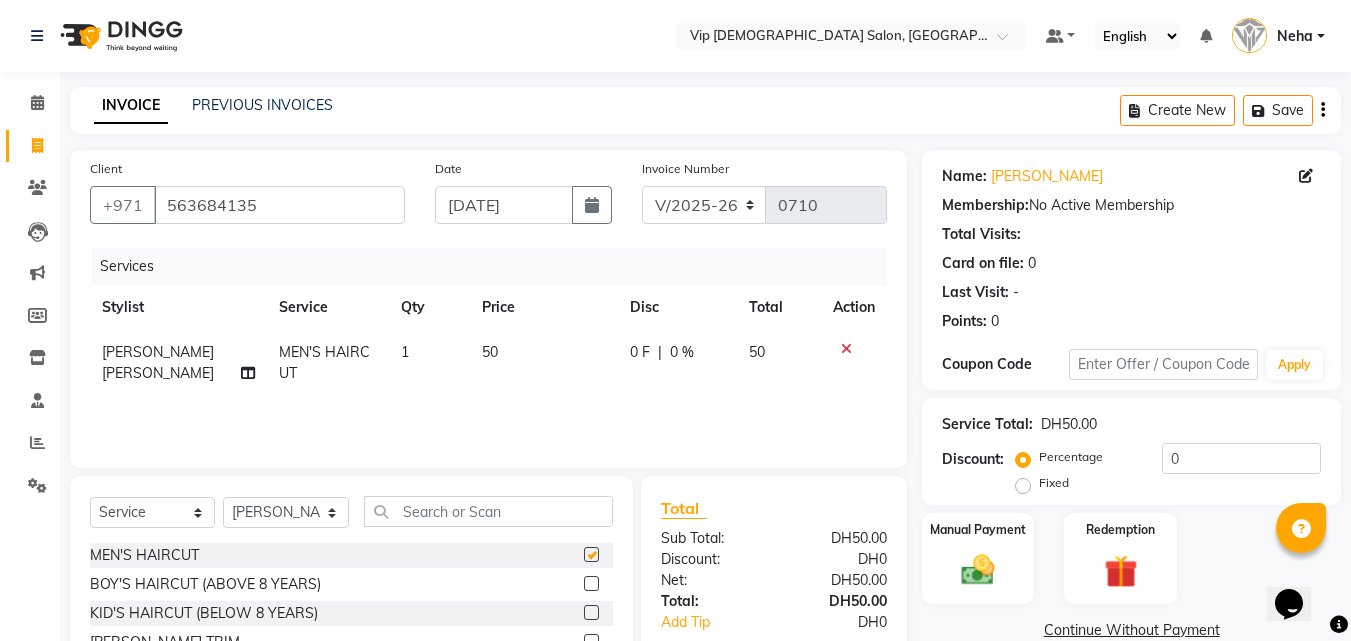checkbox on "false" 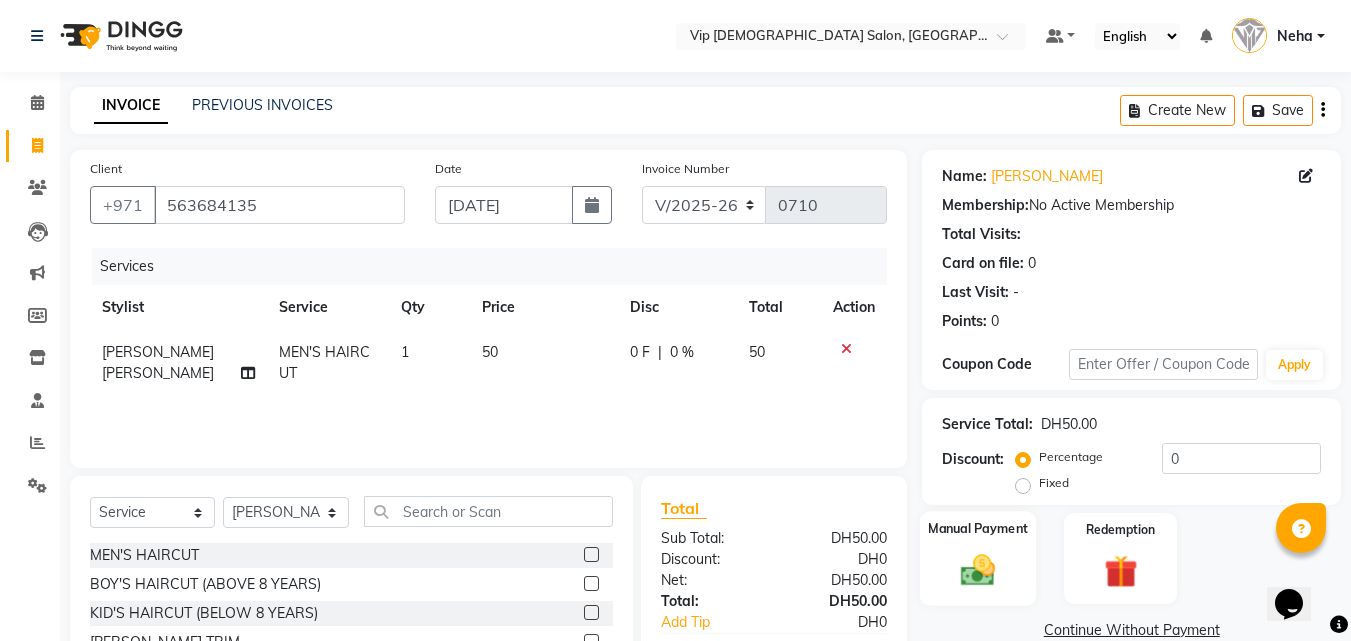click 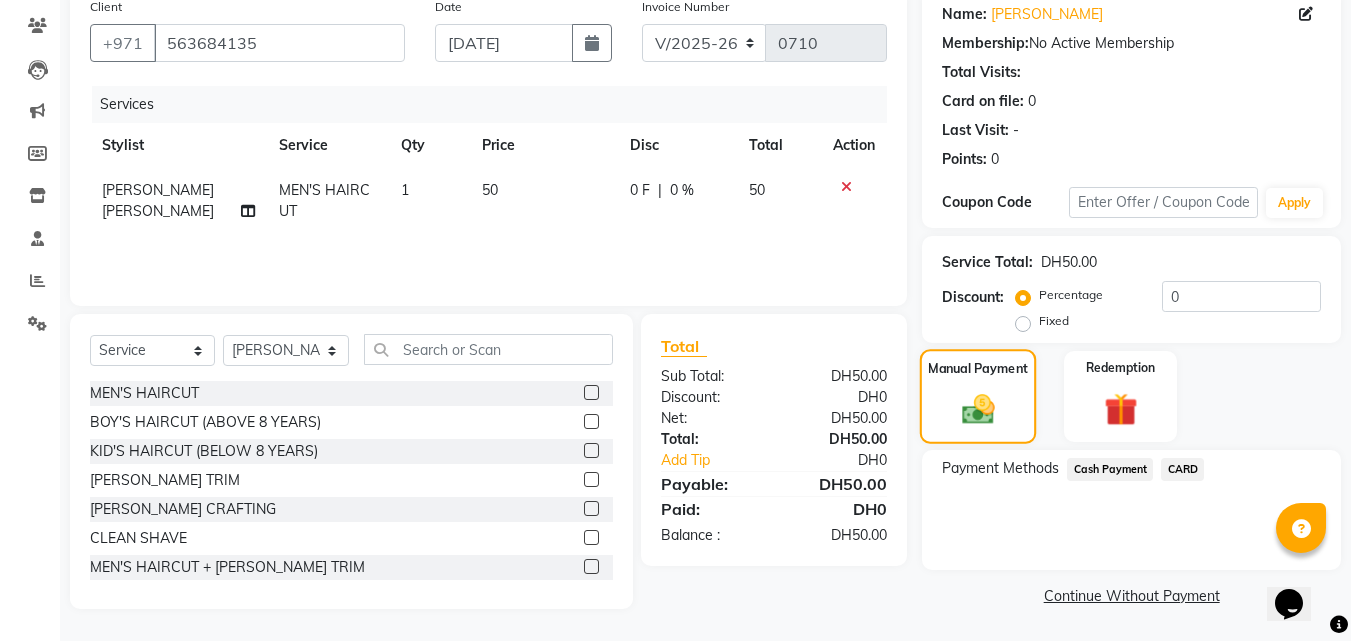 scroll, scrollTop: 181, scrollLeft: 0, axis: vertical 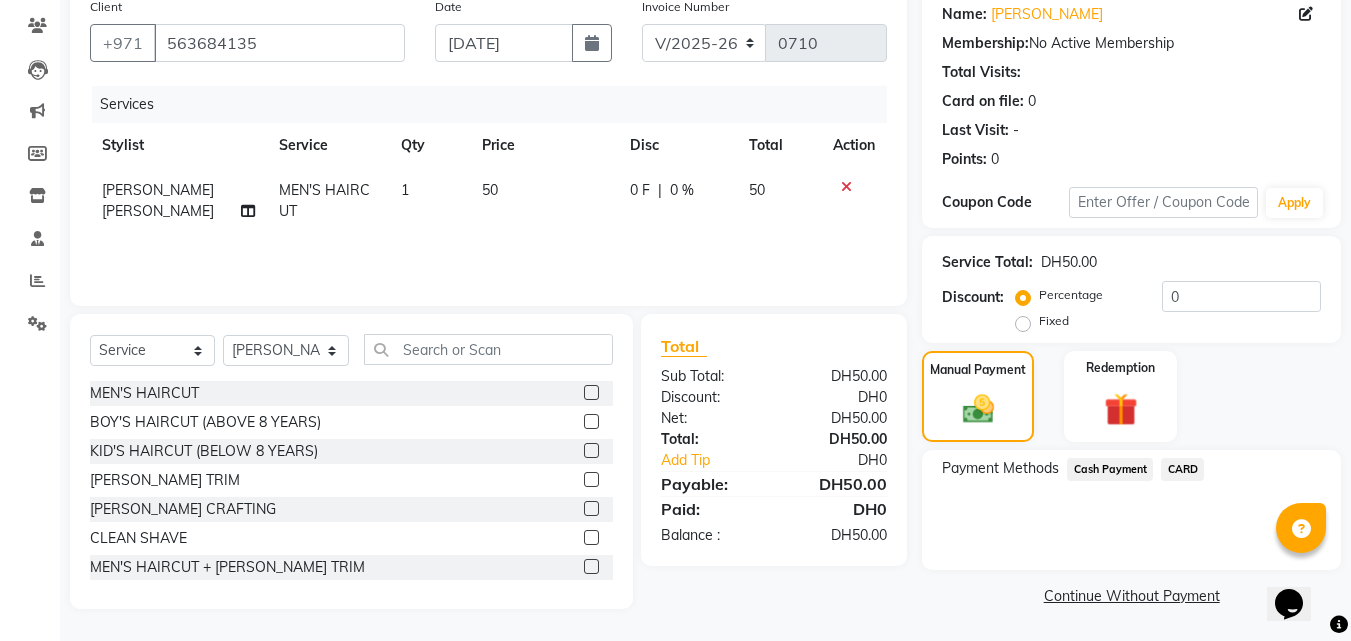 click on "Cash Payment" 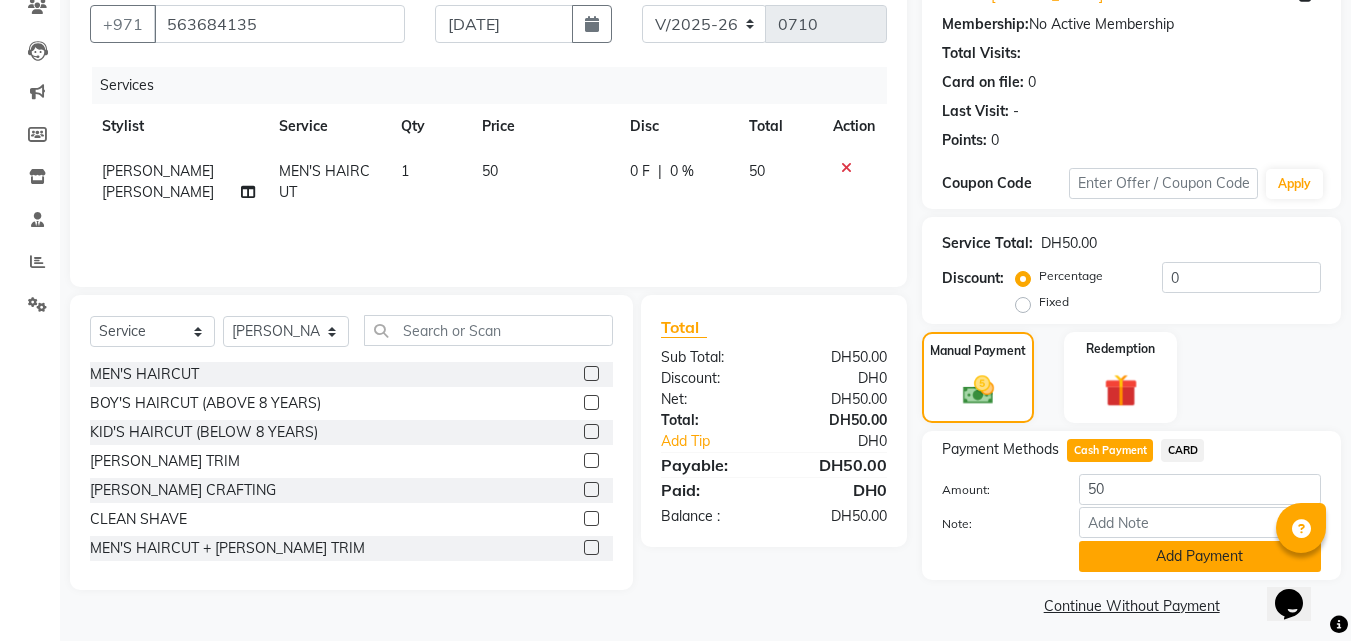 click on "Add Payment" 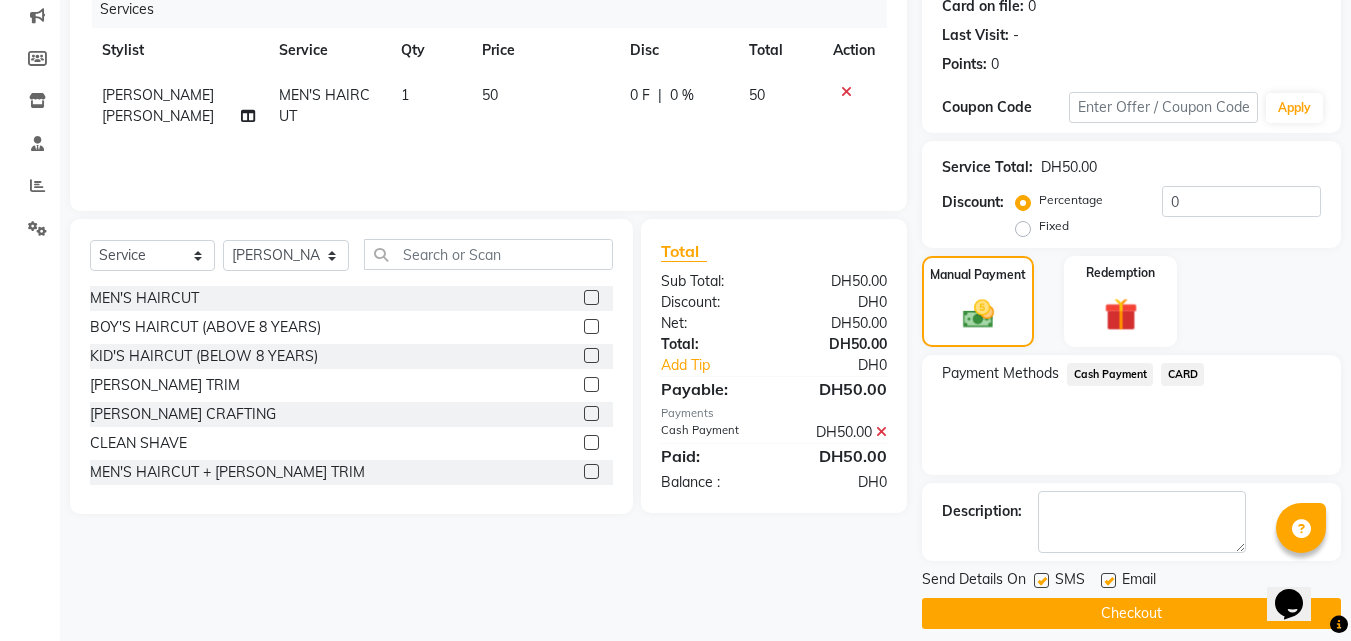 scroll, scrollTop: 275, scrollLeft: 0, axis: vertical 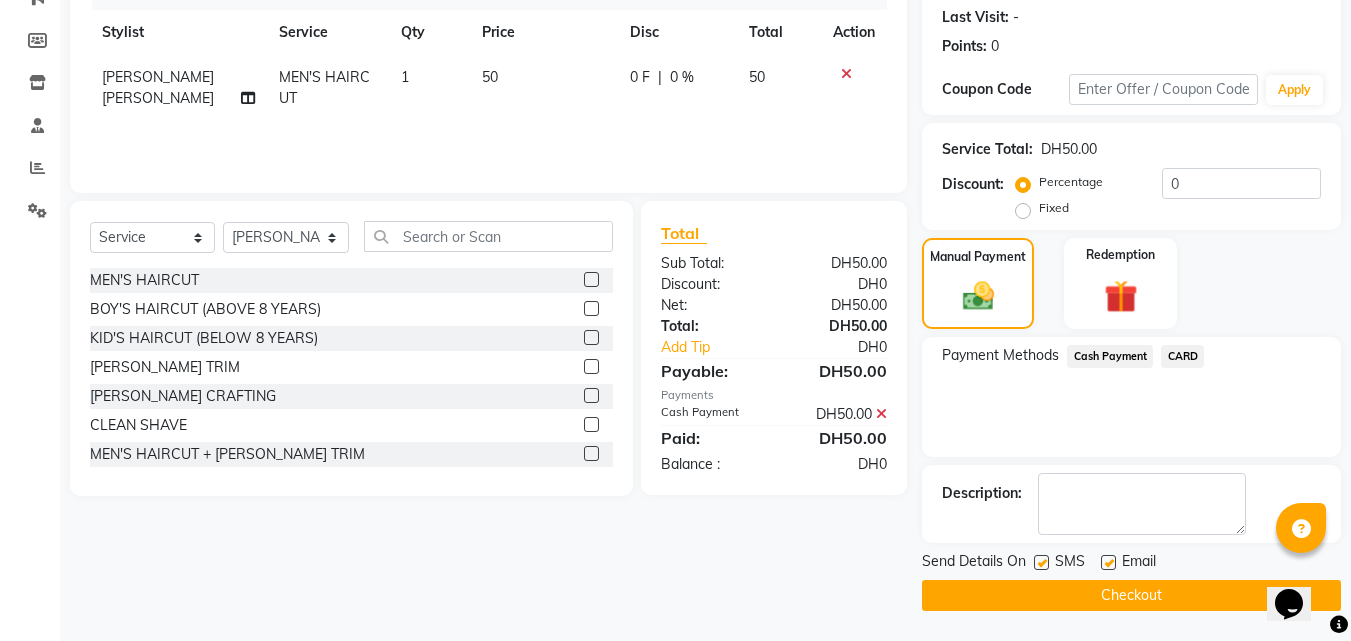 click on "Checkout" 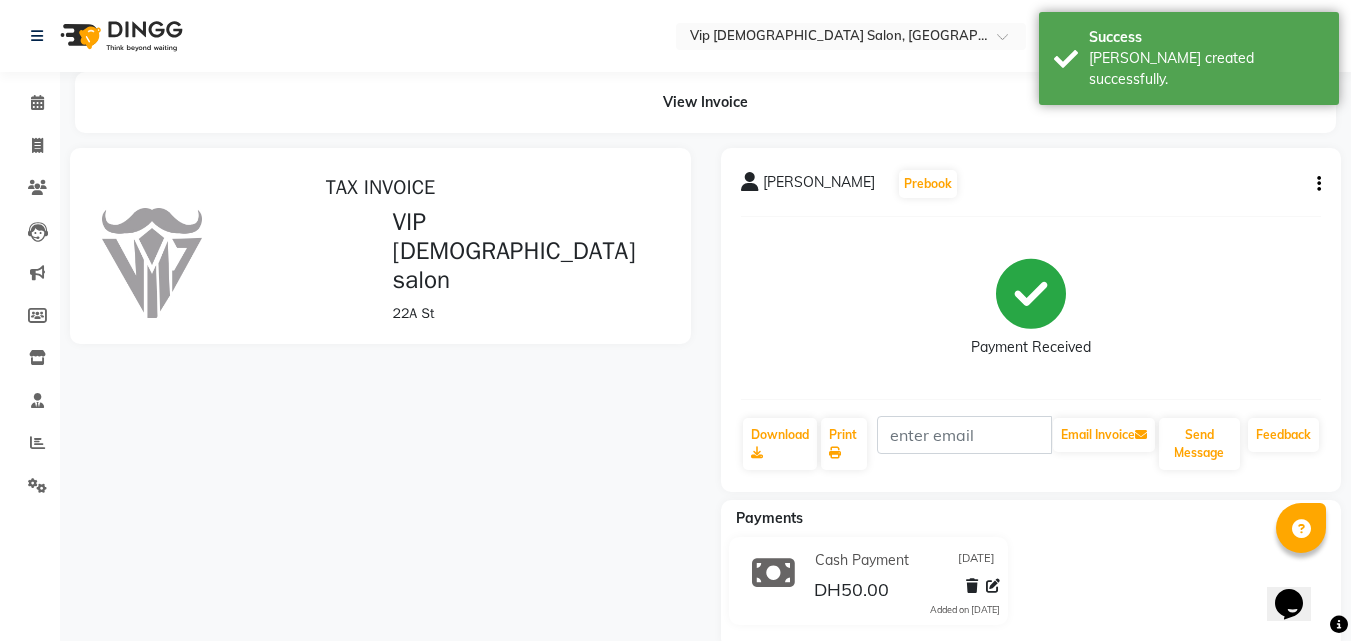 scroll, scrollTop: 0, scrollLeft: 0, axis: both 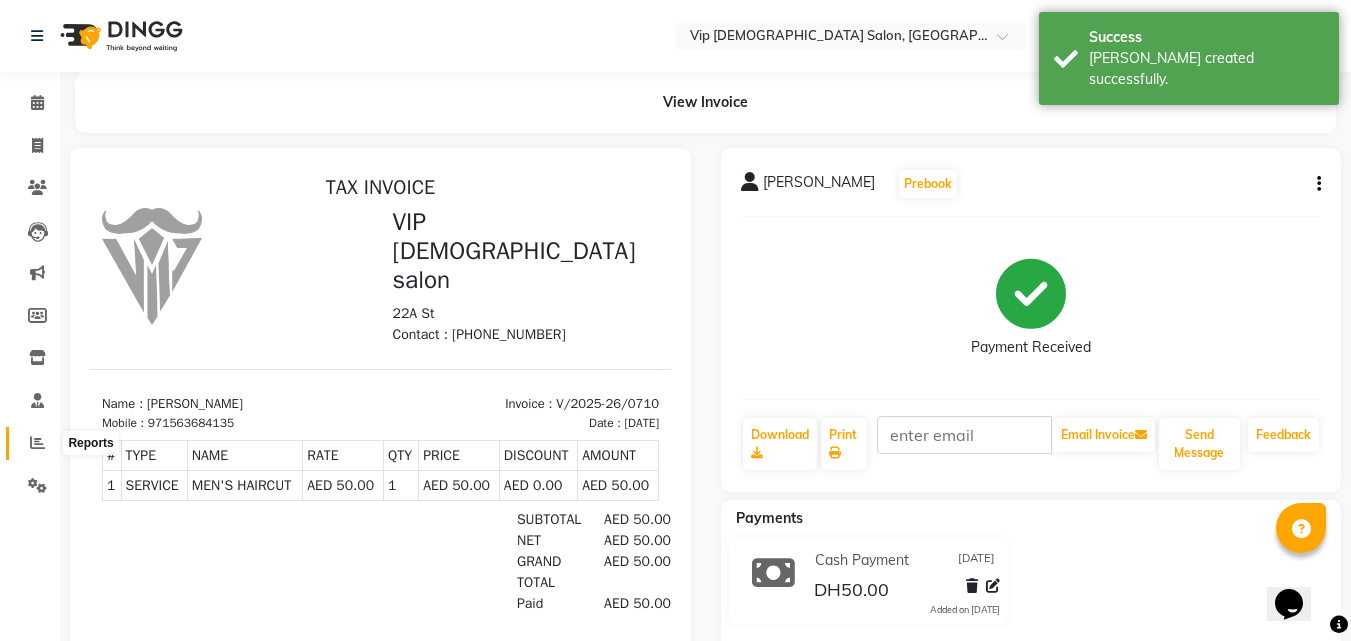 click 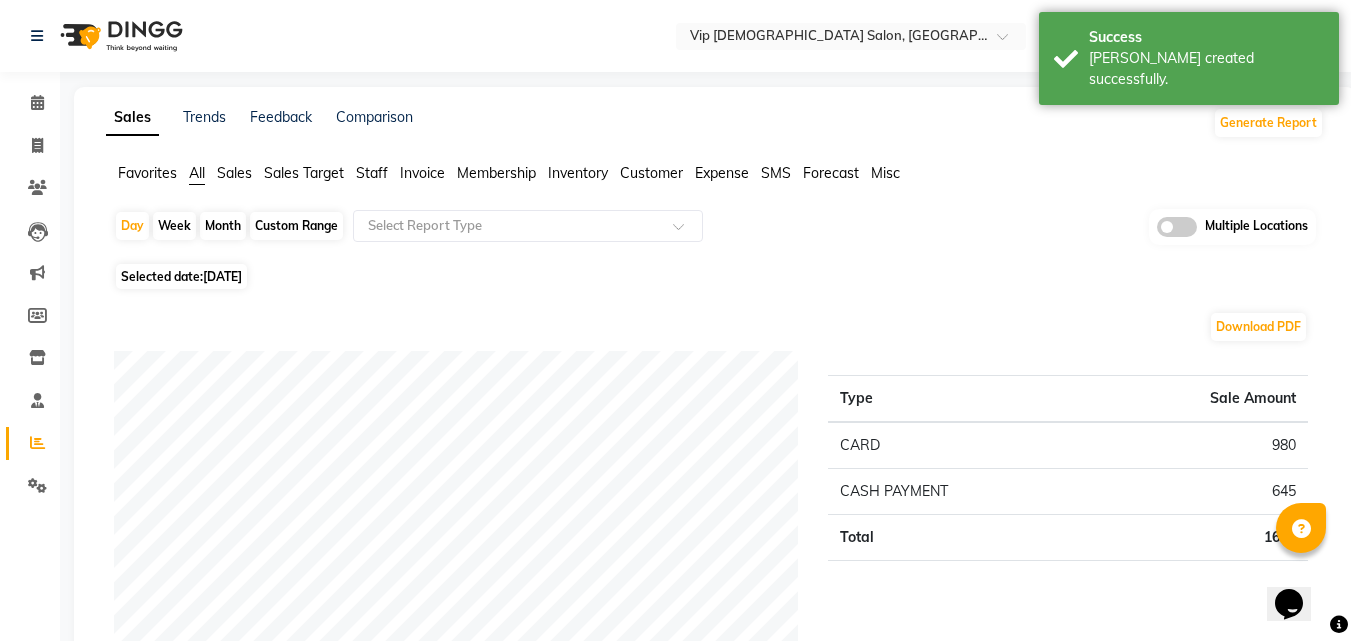 click on "Selected date:  10-07-2025" 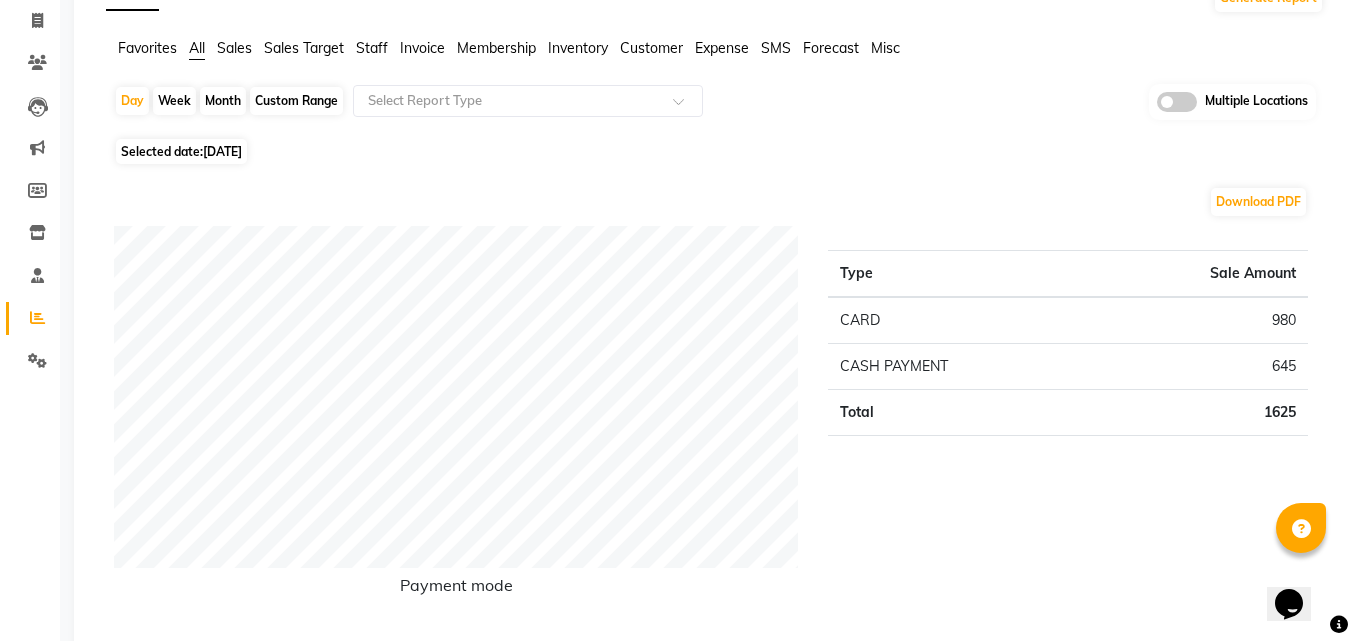 scroll, scrollTop: 160, scrollLeft: 0, axis: vertical 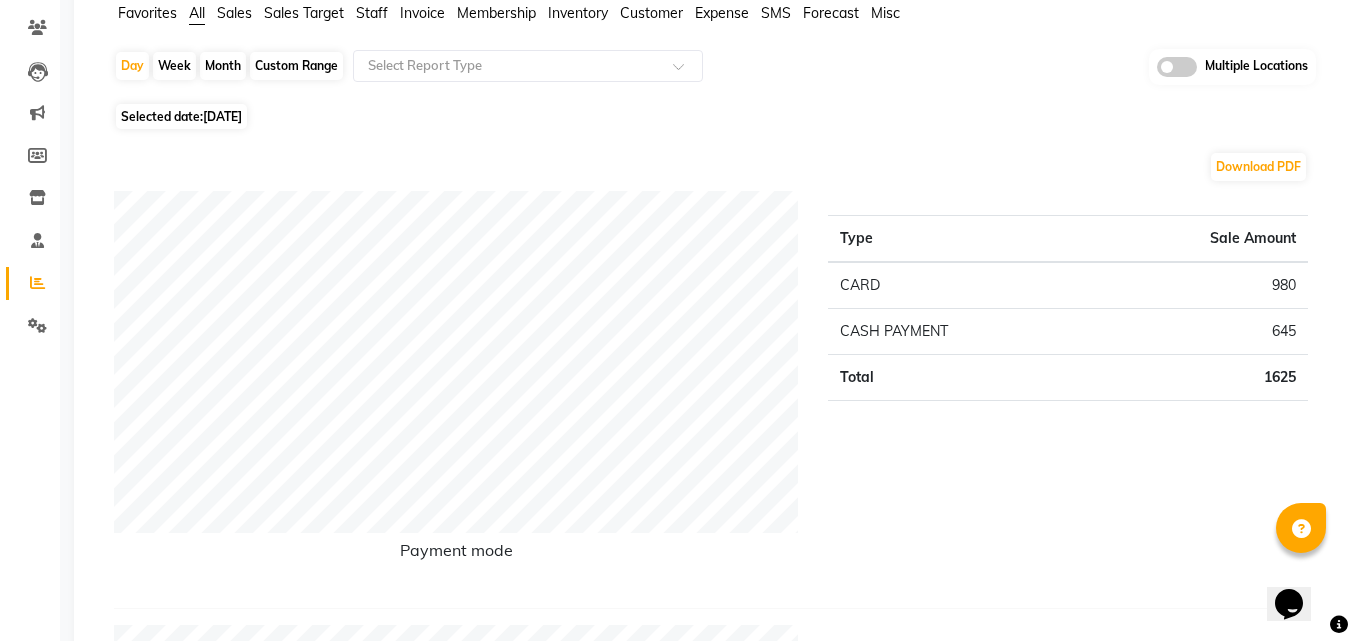 click on "Download PDF Payment mode Type Sale Amount CARD 980 CASH PAYMENT 645 Total 1625 Staff summary Type Sale Amount Ali Rana 415 Allauddin Anwar Ali 330 Ayoub Lakhbizi 300 Taufeeq Anwar Ali 190 Ahmed Mohamed Mohamed Elkhodary Abdelhamid 130 Ricalyn Colcol 100 Riffat Magdy 80 Nelson 80 Total 1625 Sales summary Type Sale Amount Memberships 0 Gift card 0 Prepaid 0 Vouchers 0 Products 0 Packages 0 Tips 0 Services 1625 Fee 0 Total 1625 Expense by type Type Sale Amount Miscellaneous 93 Total 93 Service by category Type Sale Amount HAIR 1445 PEDICURE-MANICURE 180 Total 1625 Service sales Type Sale Amount MEN'S HAIRCUT + BEARD CRAFTING 640 KERATINE HAIR PROTIEN TREATMENT(AS PER DENSITY) 300 HAIR GLOBAL COLOR (SHORT) 240 MEN'S HAIRCUT 150 PREMIUM PEDICURE 80 MEN'S HAIRCUT + BEARD TRIM 60 BASIC PEDICURE 45 BASIC MANICURE 40 BEARD CRAFTING 35 BEARD COLOR 20 Others 15 Total 1625" 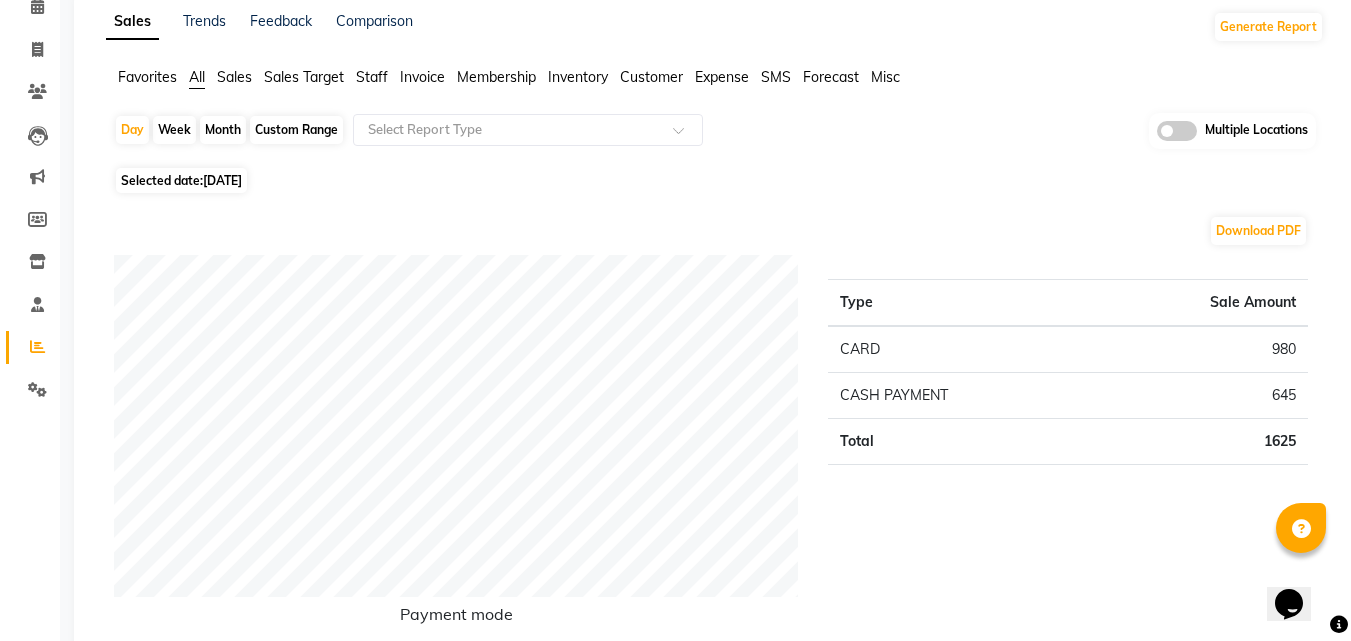scroll, scrollTop: 0, scrollLeft: 0, axis: both 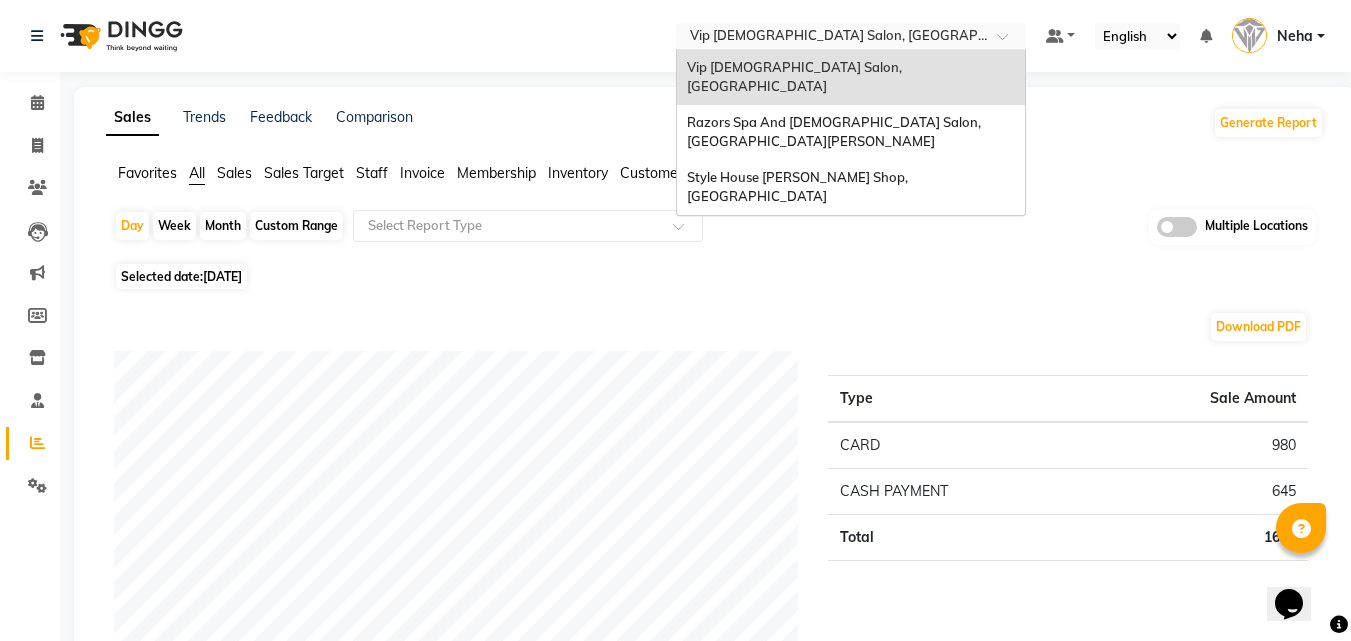click at bounding box center [831, 38] 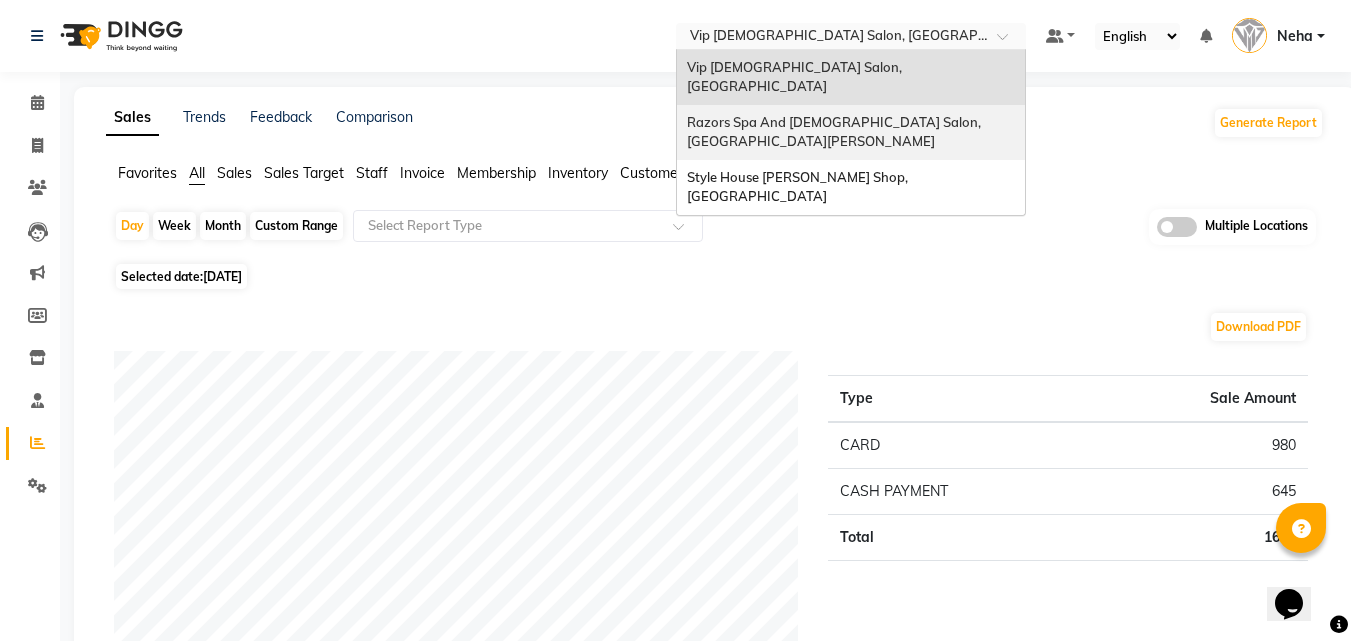 click on "Razors Spa And [DEMOGRAPHIC_DATA] Salon, [GEOGRAPHIC_DATA][PERSON_NAME]" at bounding box center [835, 132] 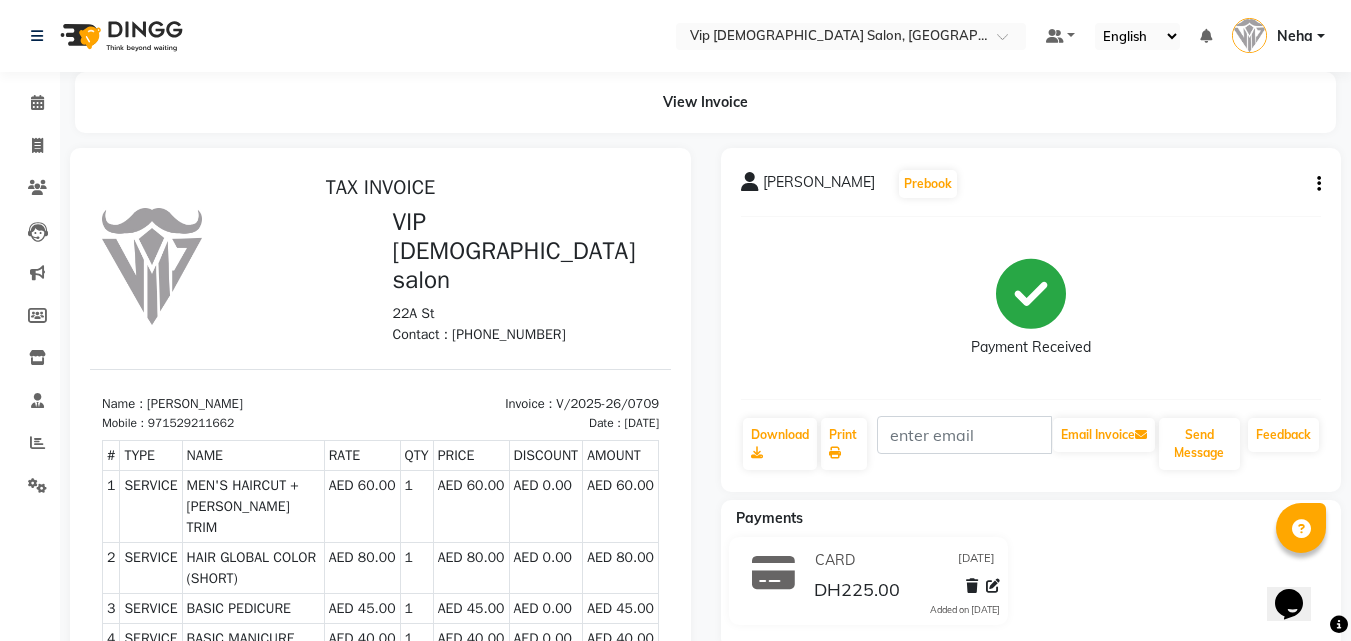 scroll, scrollTop: 0, scrollLeft: 0, axis: both 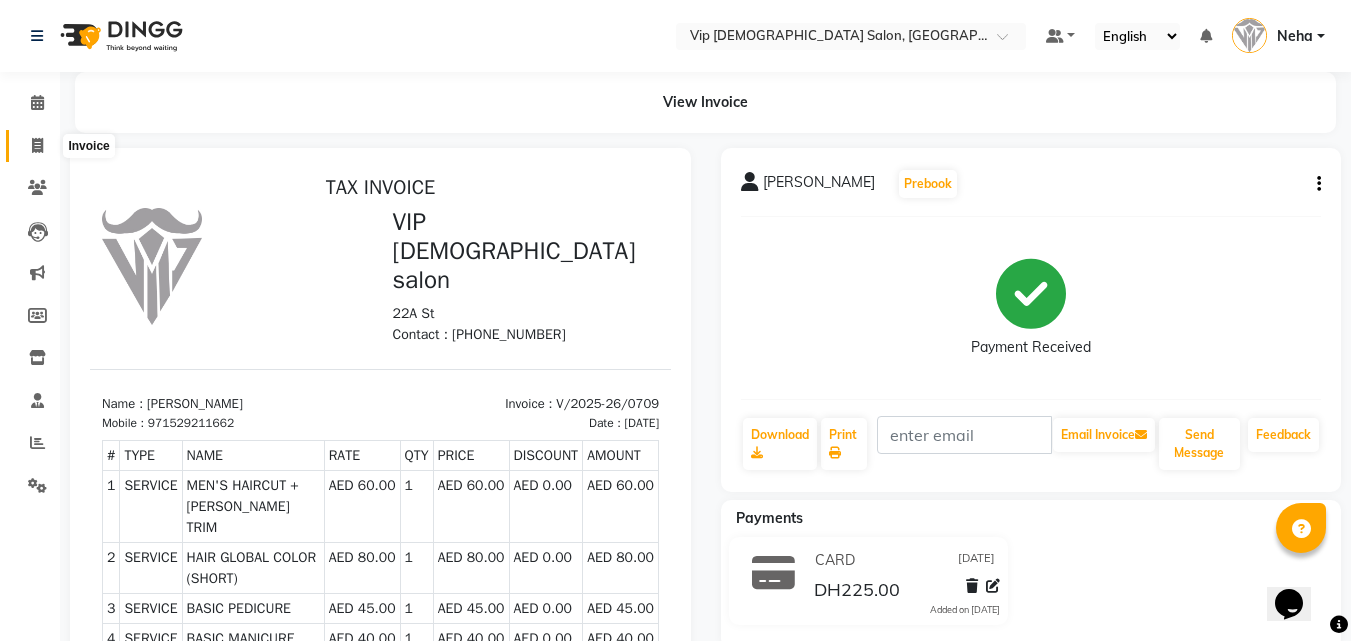 click 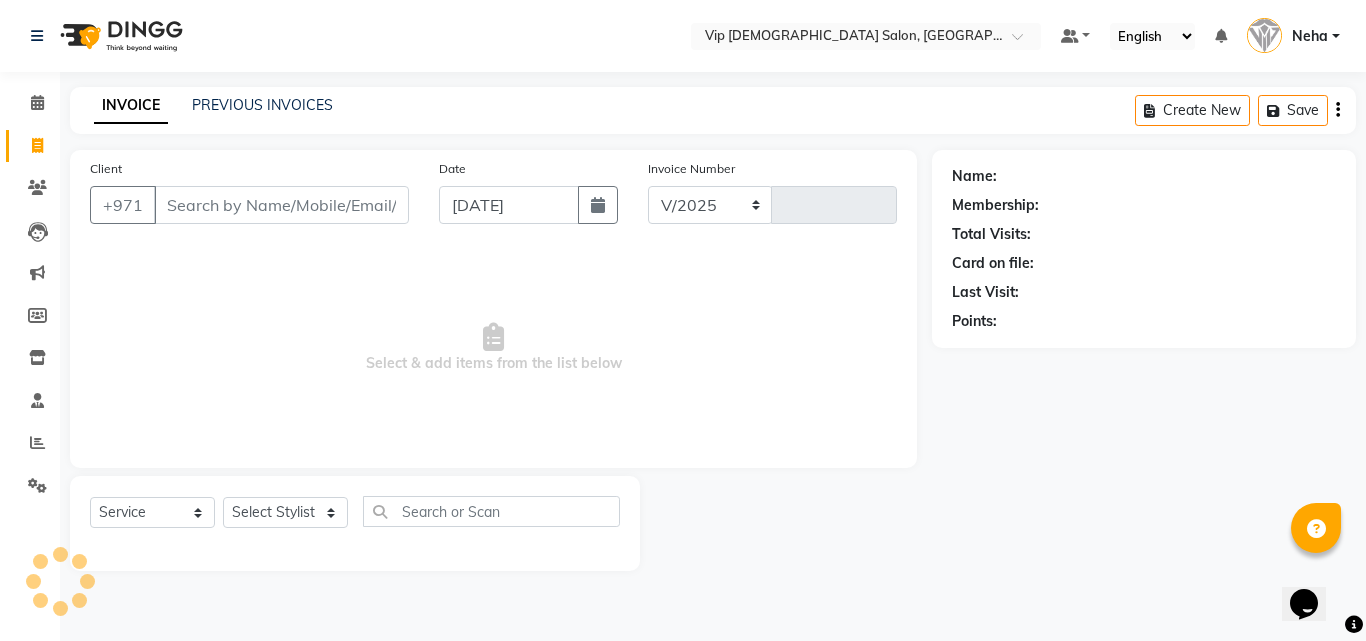 select on "8415" 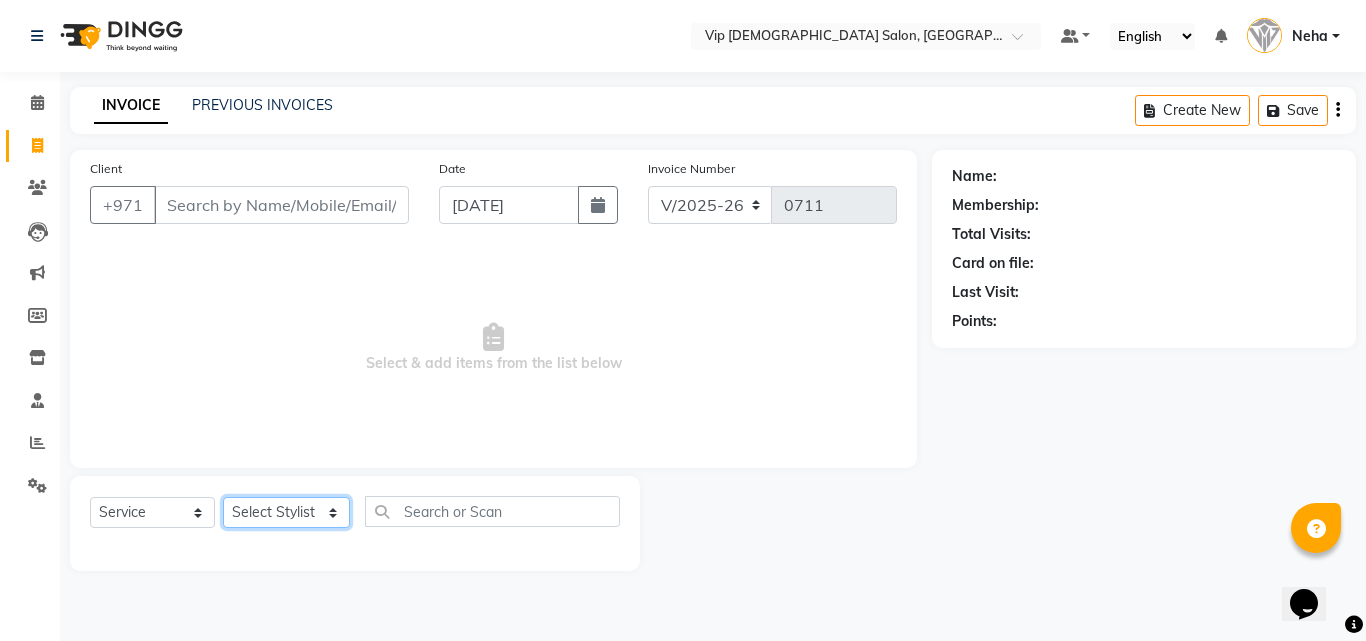 click on "Select Stylist [PERSON_NAME] [PERSON_NAME] [PERSON_NAME] [PERSON_NAME] [PERSON_NAME] [PERSON_NAME] Lakhbizi Jairah Mr. Mohannad [PERSON_NAME] [PERSON_NAME] [PERSON_NAME] [PERSON_NAME] [PERSON_NAME]  Akhilaque [PERSON_NAME]." 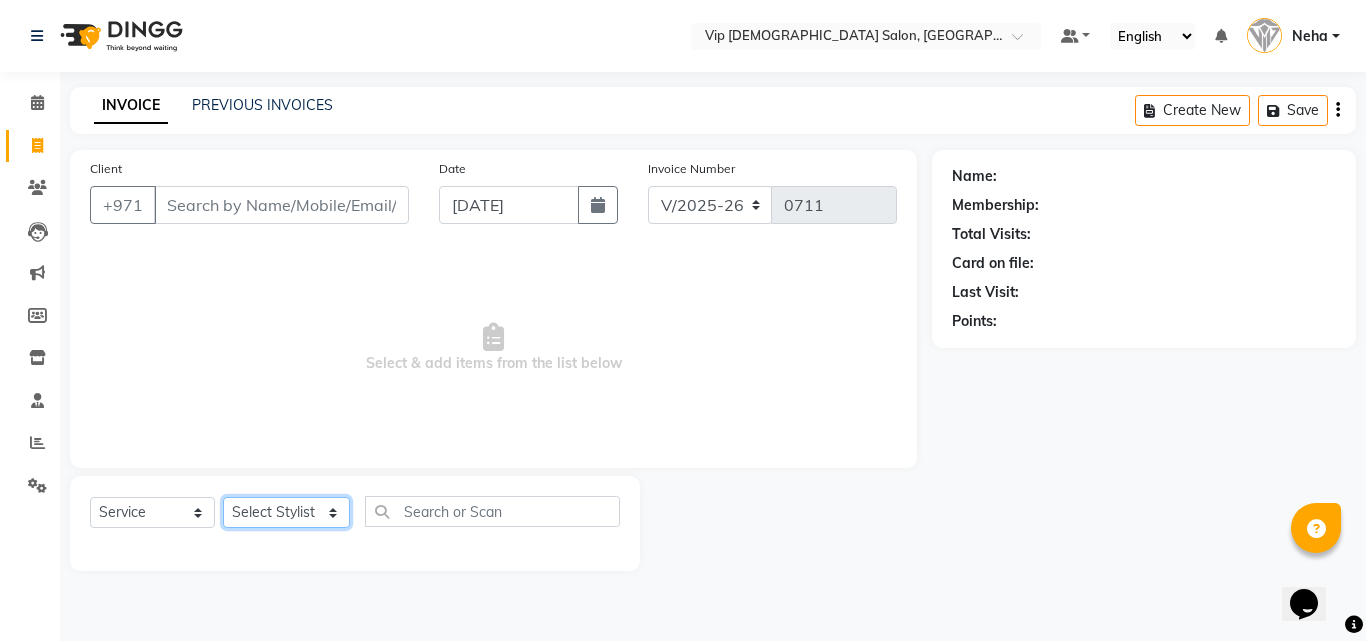 select on "85762" 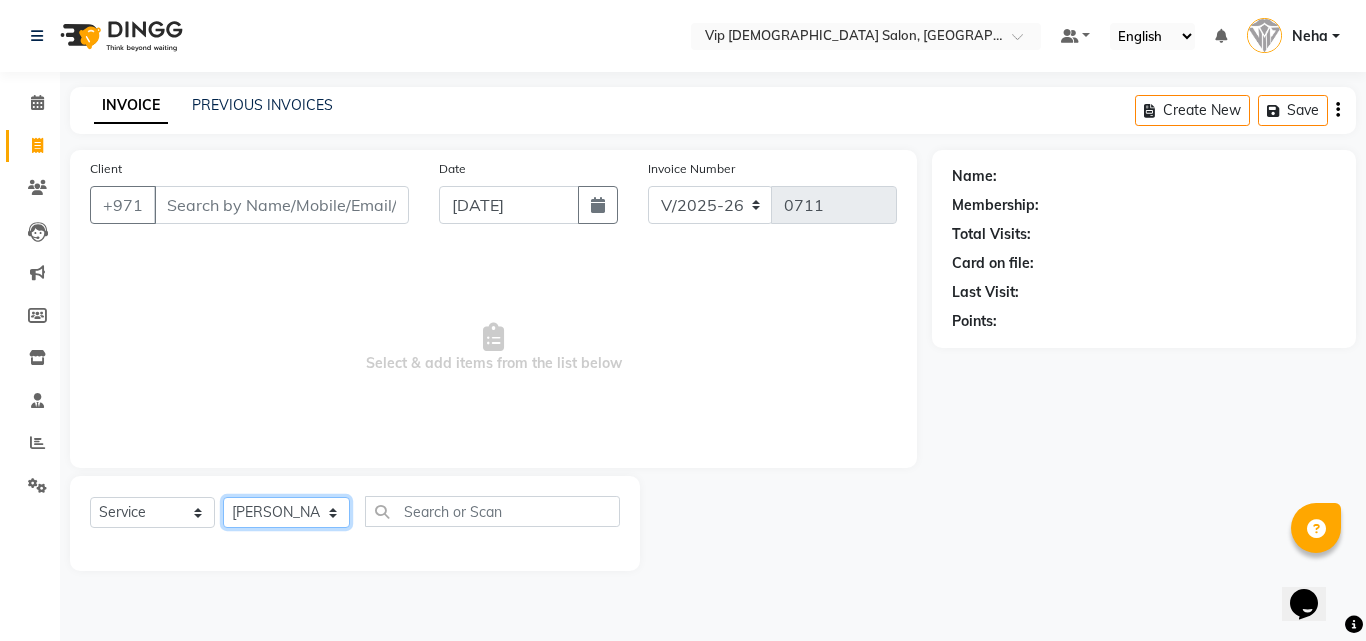 click on "Select Stylist [PERSON_NAME] [PERSON_NAME] [PERSON_NAME] [PERSON_NAME] [PERSON_NAME] [PERSON_NAME] Lakhbizi Jairah Mr. Mohannad [PERSON_NAME] [PERSON_NAME] [PERSON_NAME] [PERSON_NAME] [PERSON_NAME]  Akhilaque [PERSON_NAME]." 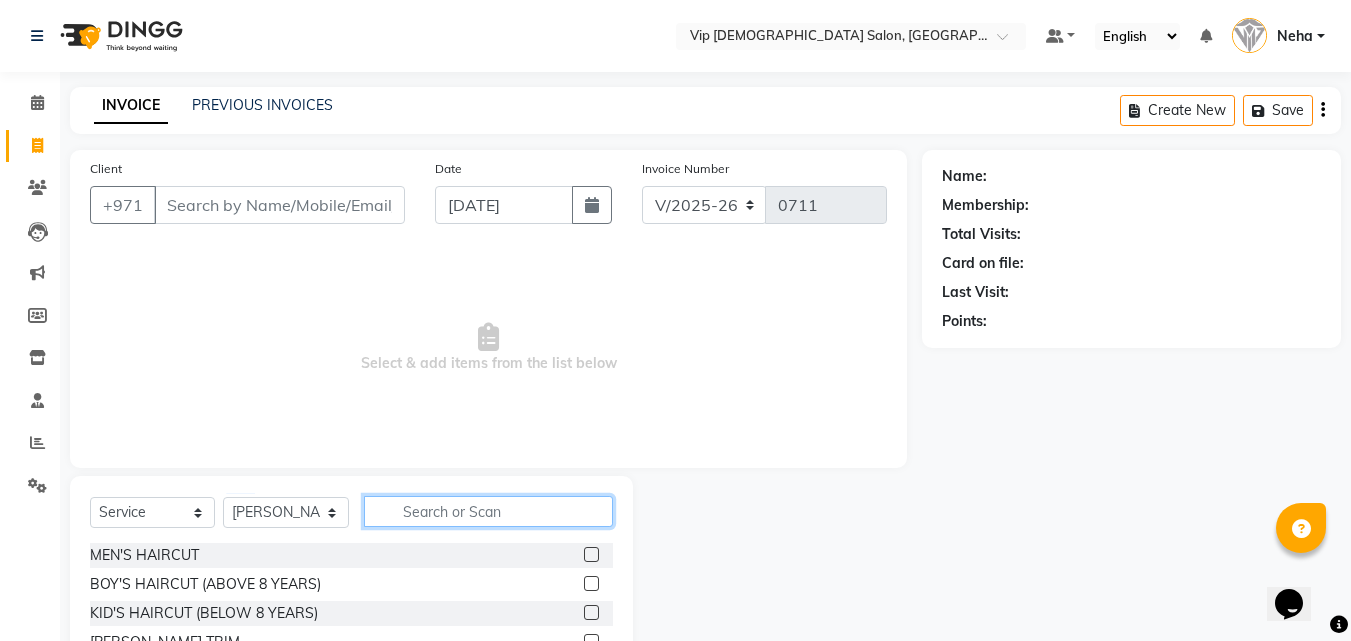 click 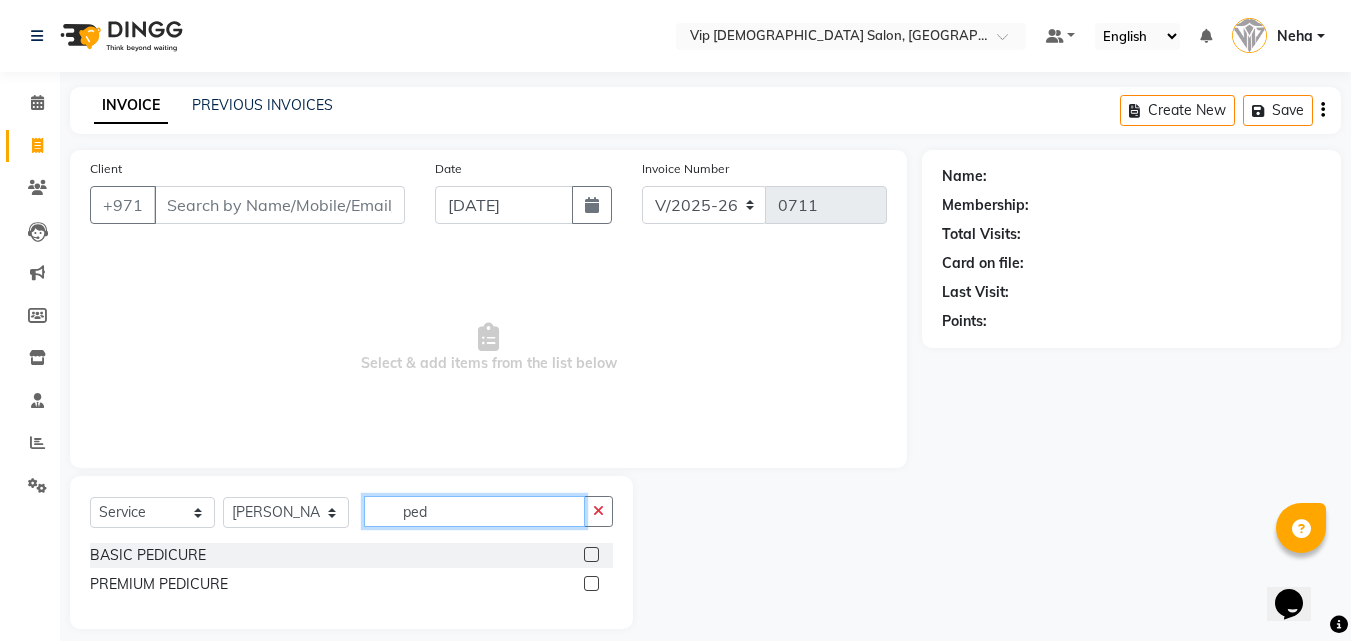 type on "ped" 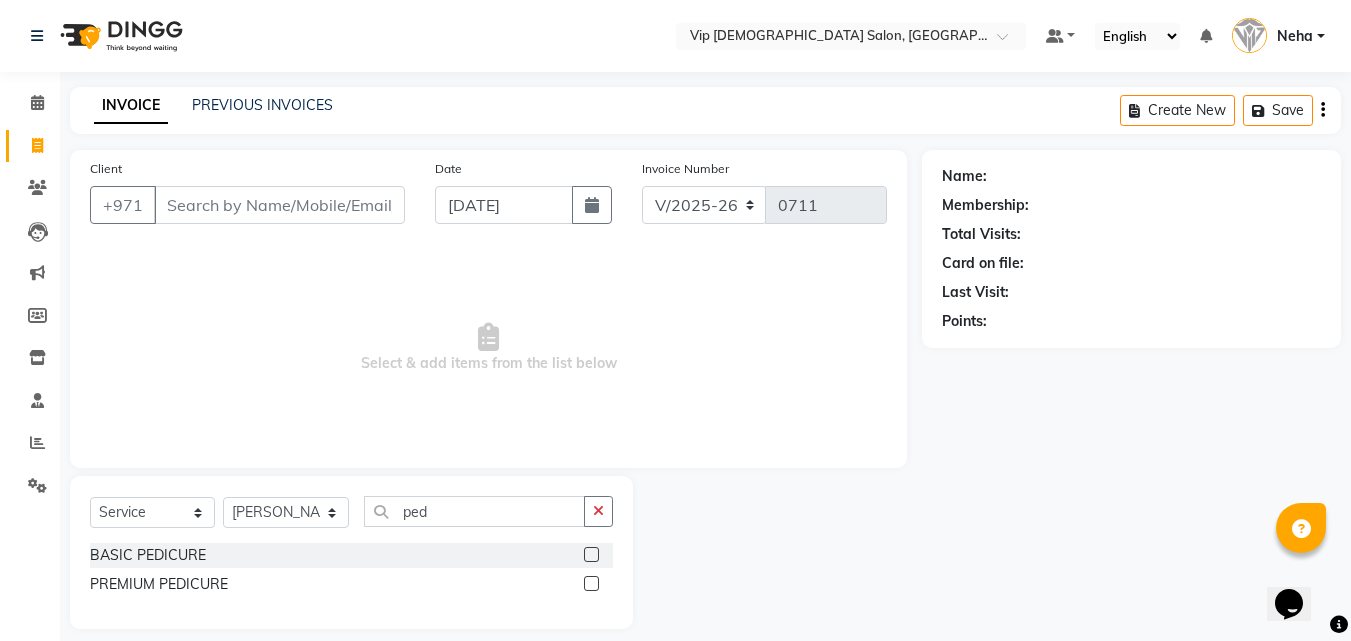 click 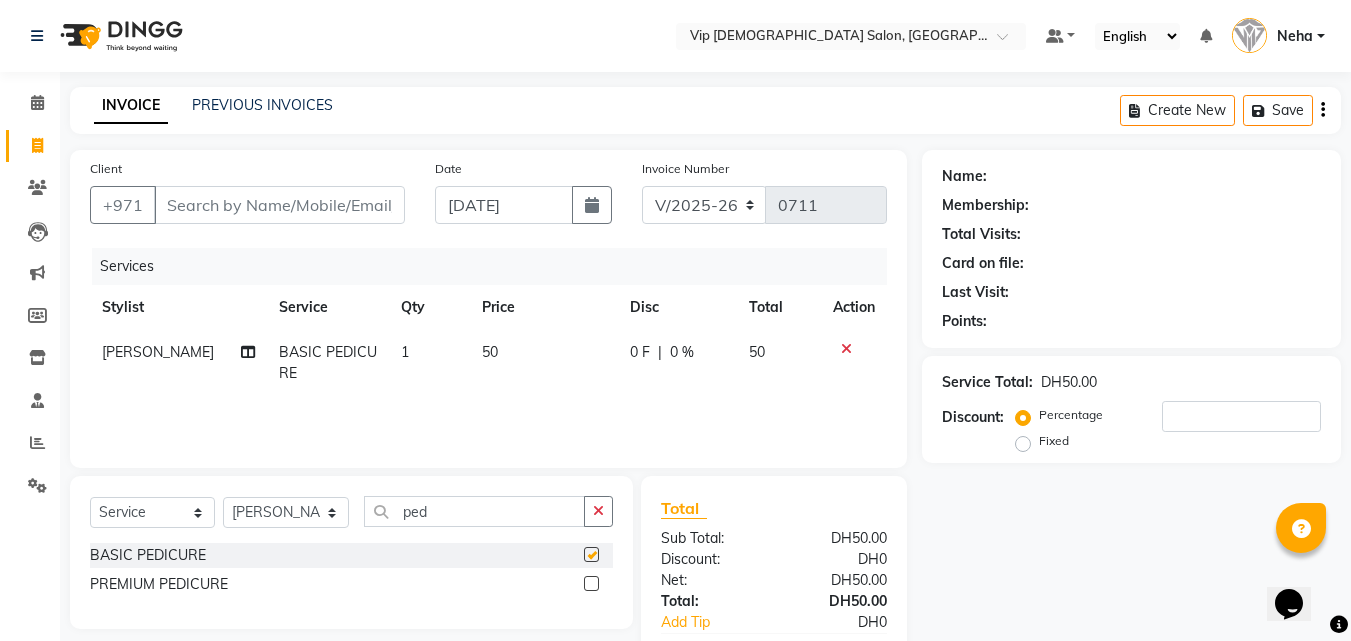 checkbox on "false" 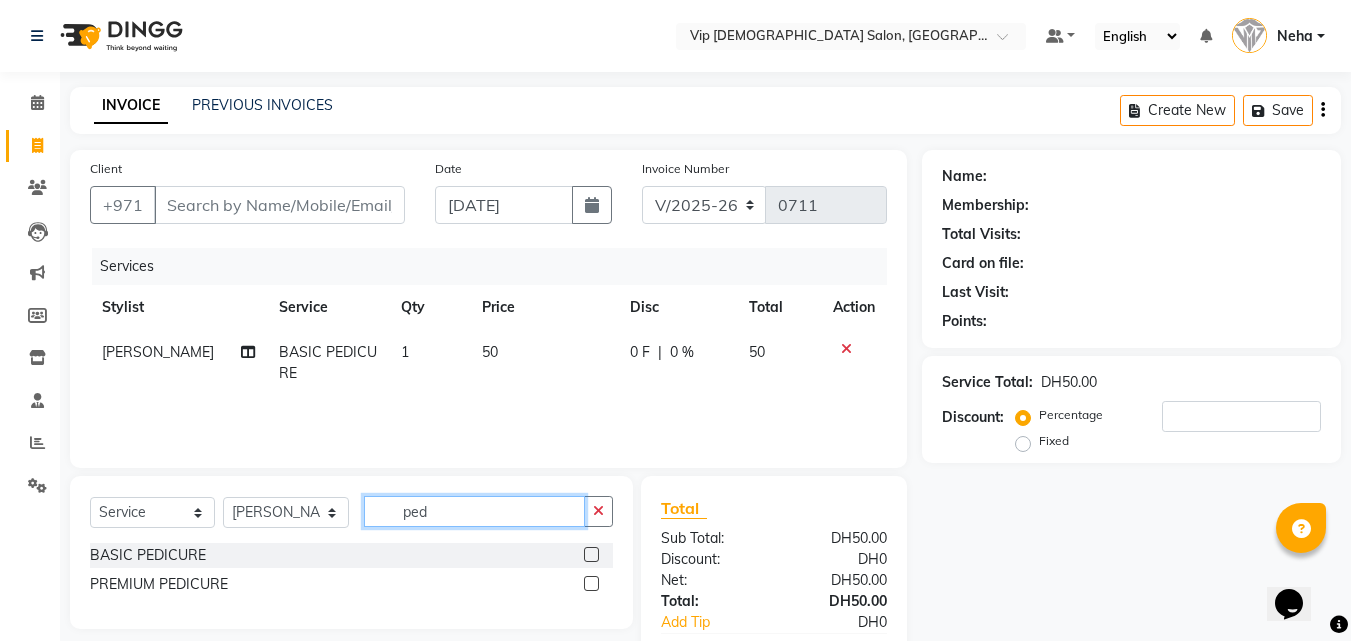 click on "ped" 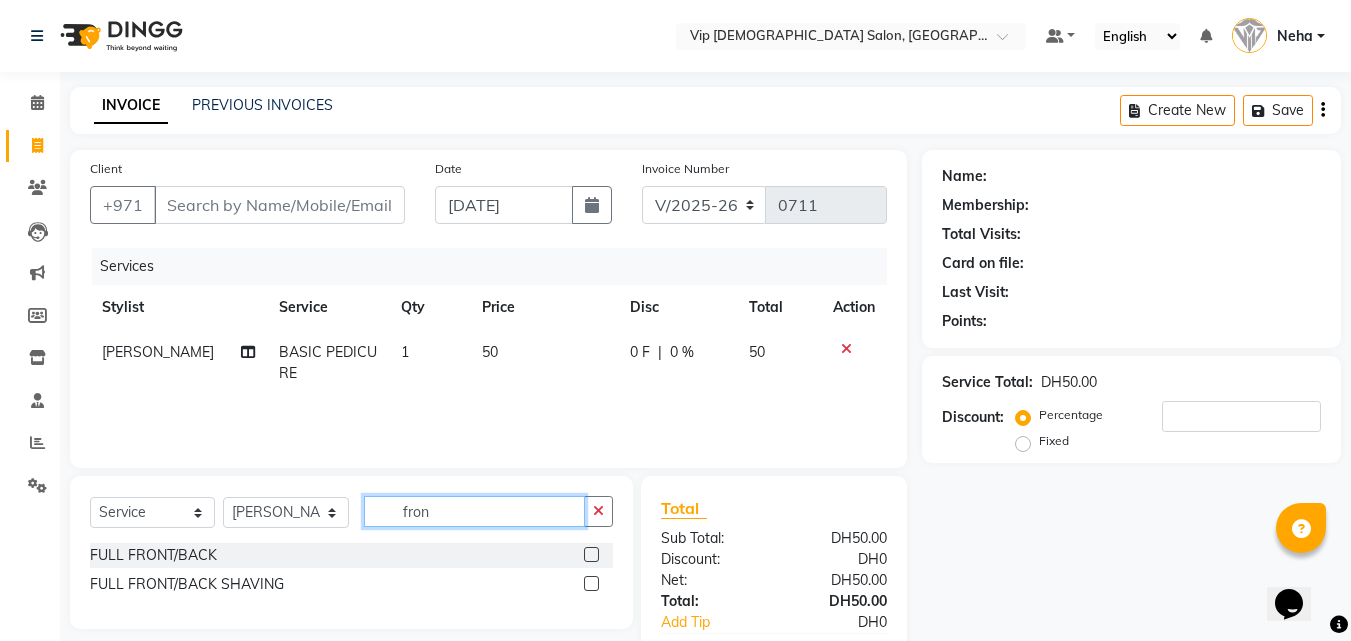 type on "fron" 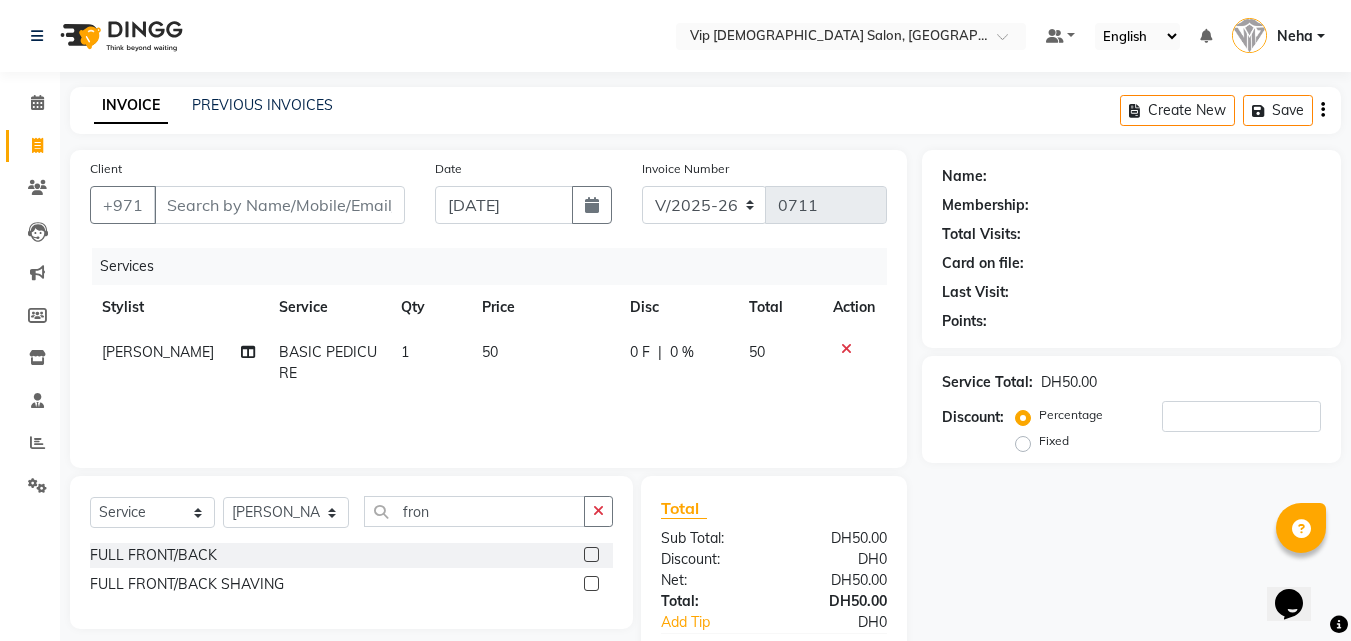 click 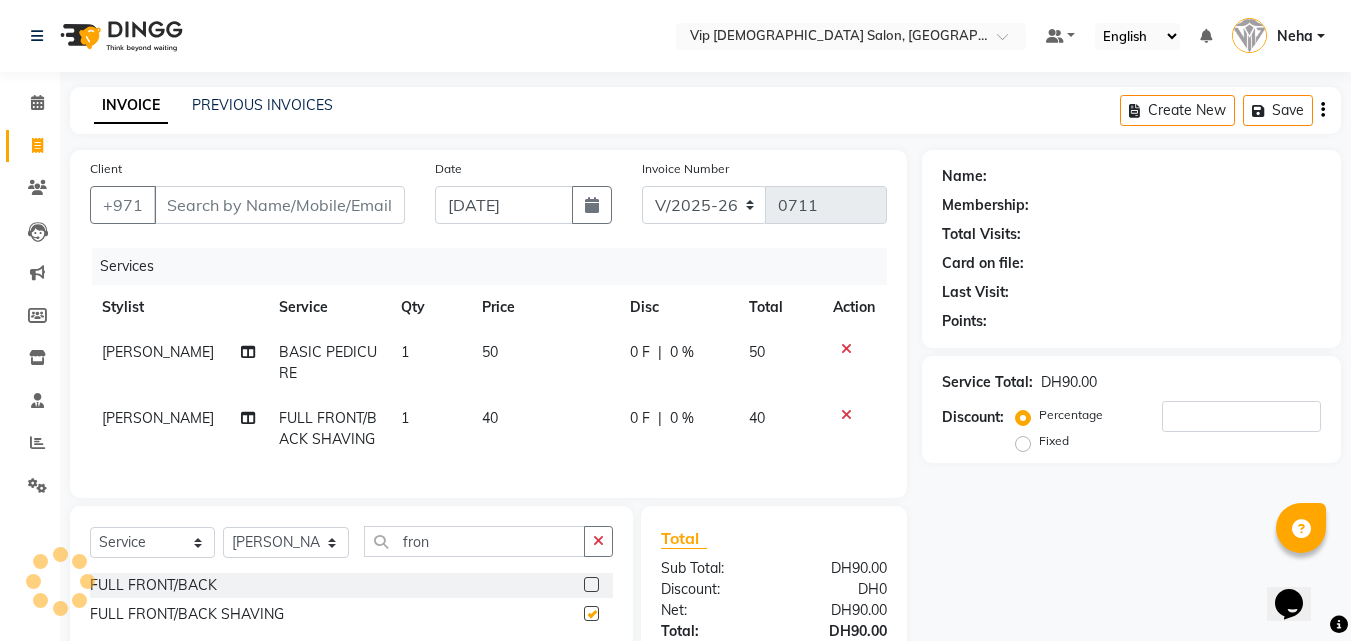 checkbox on "false" 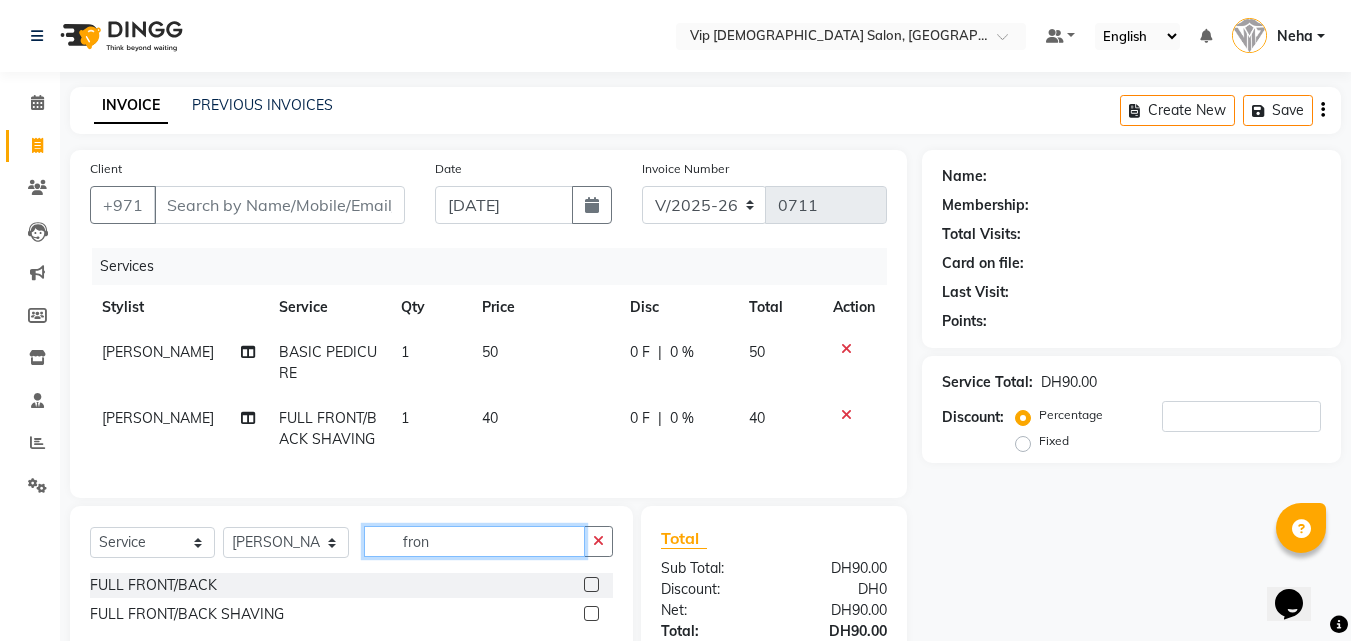 click on "fron" 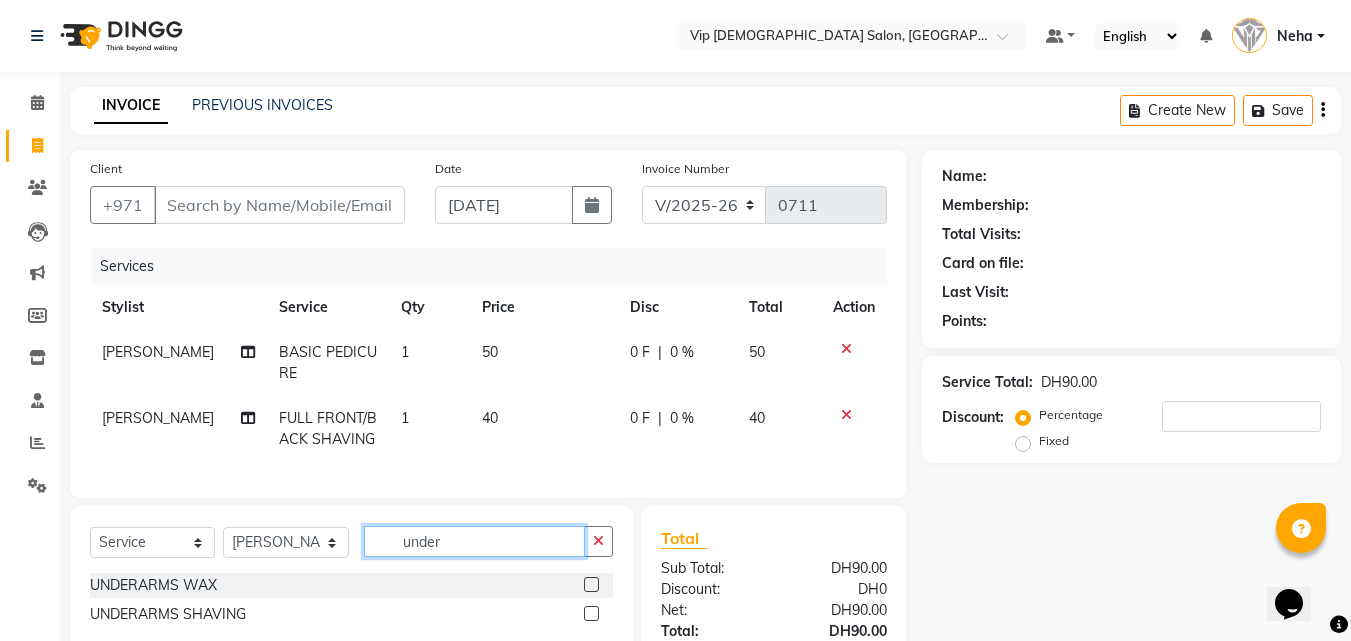 type on "under" 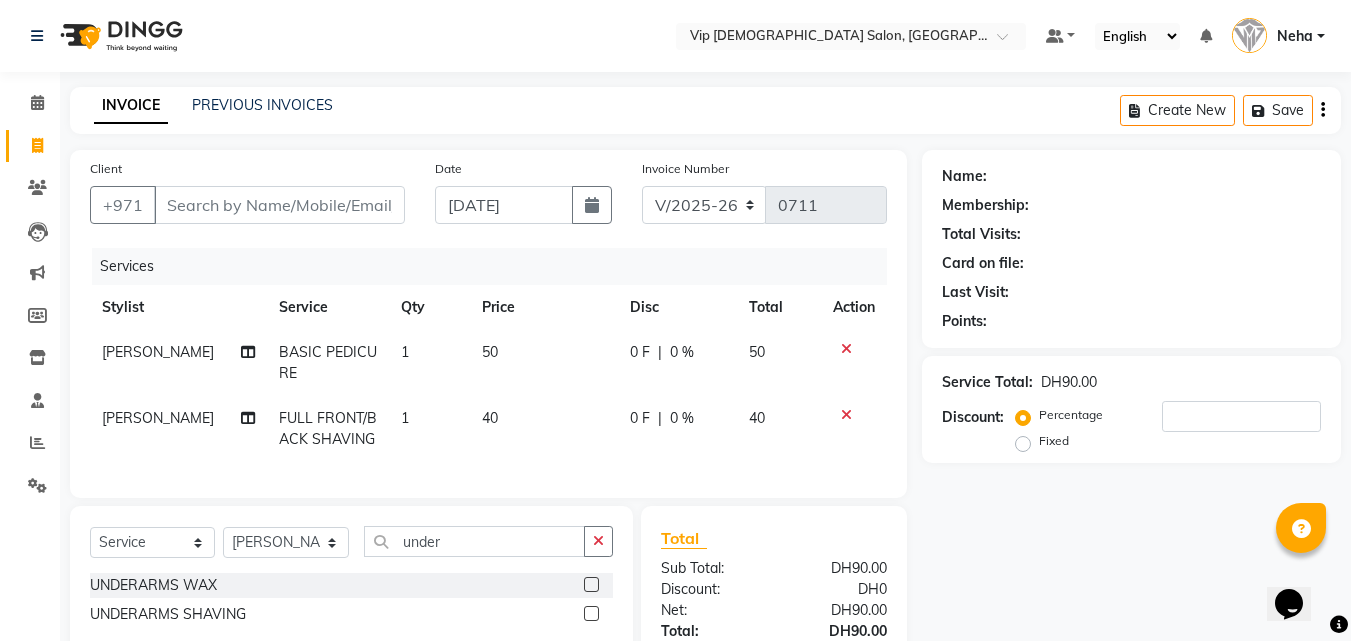 click 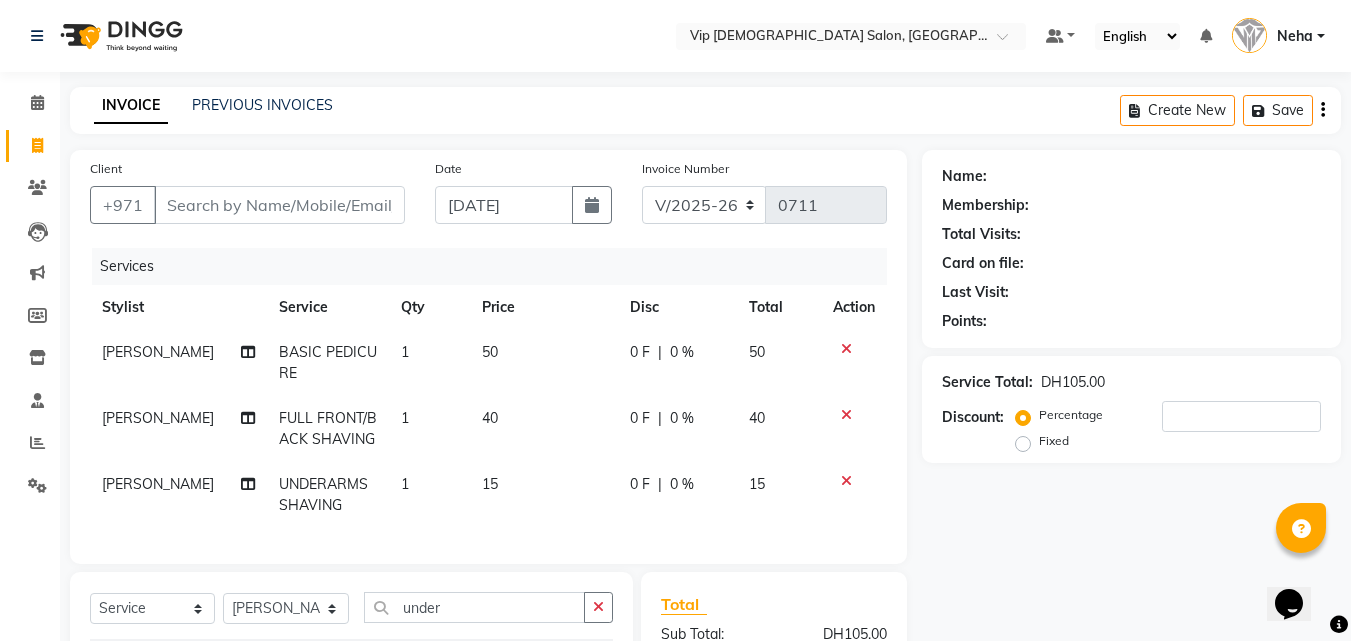 checkbox on "false" 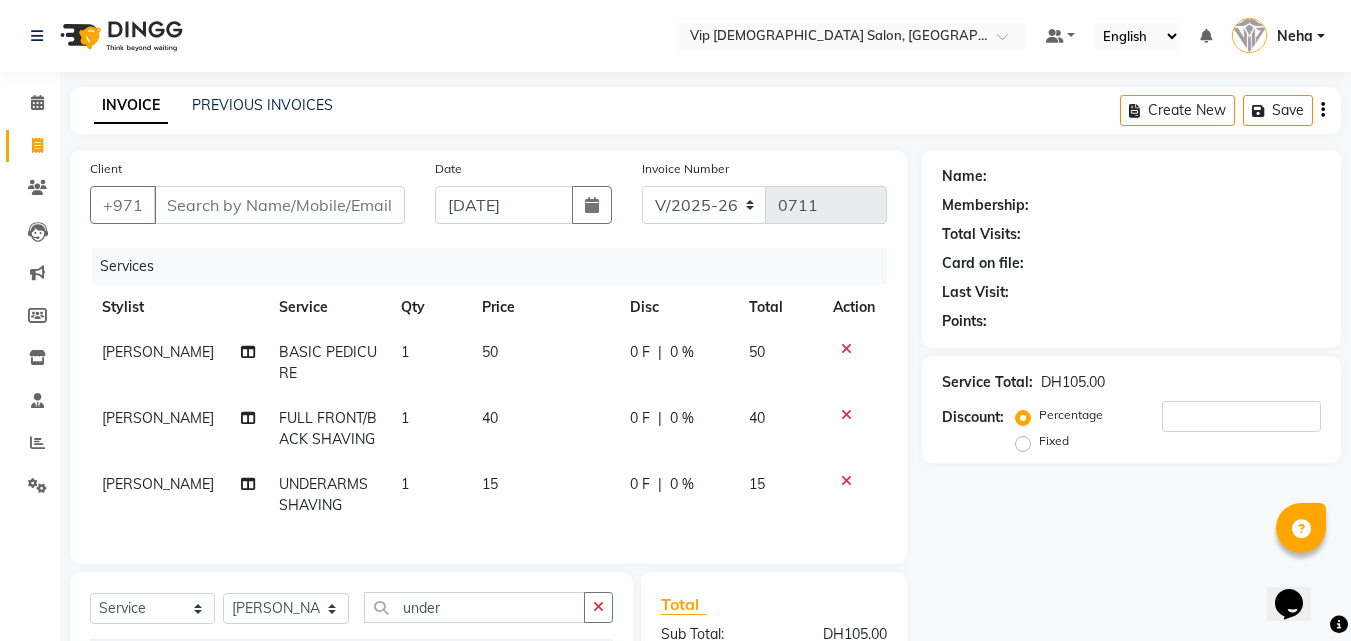 click on "Name: Membership: Total Visits: Card on file: Last Visit:  Points:  Service Total:  DH105.00  Discount:  Percentage   Fixed" 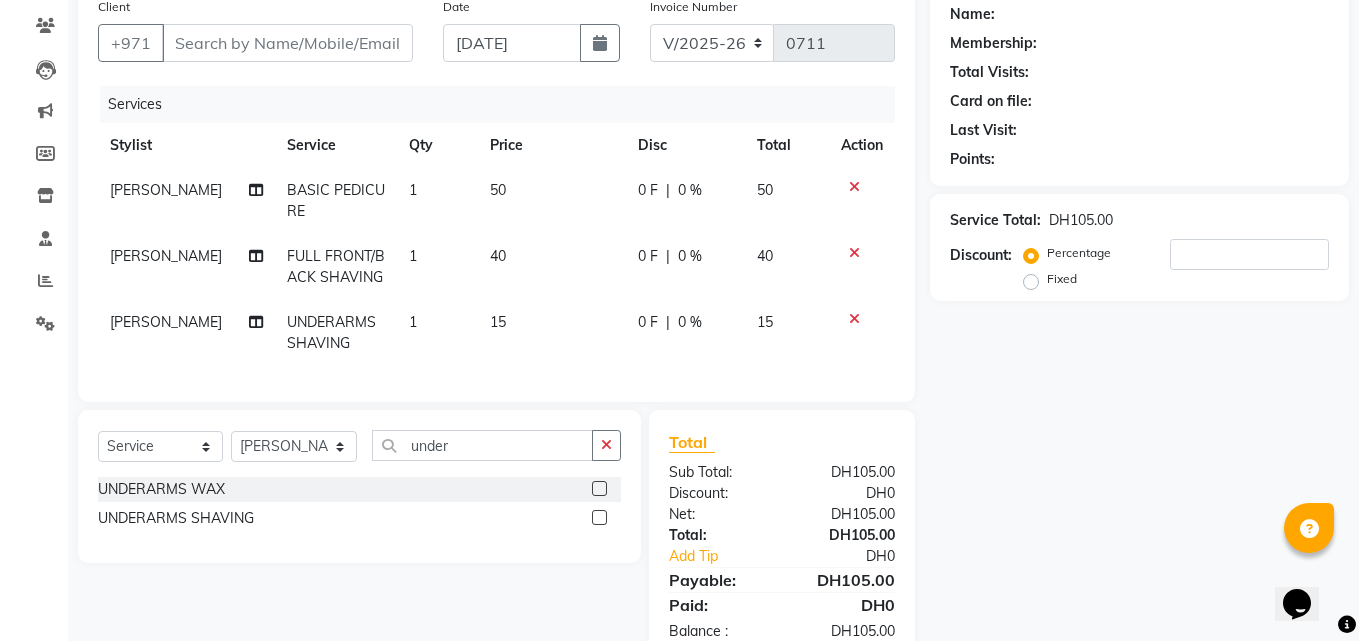 scroll, scrollTop: 160, scrollLeft: 0, axis: vertical 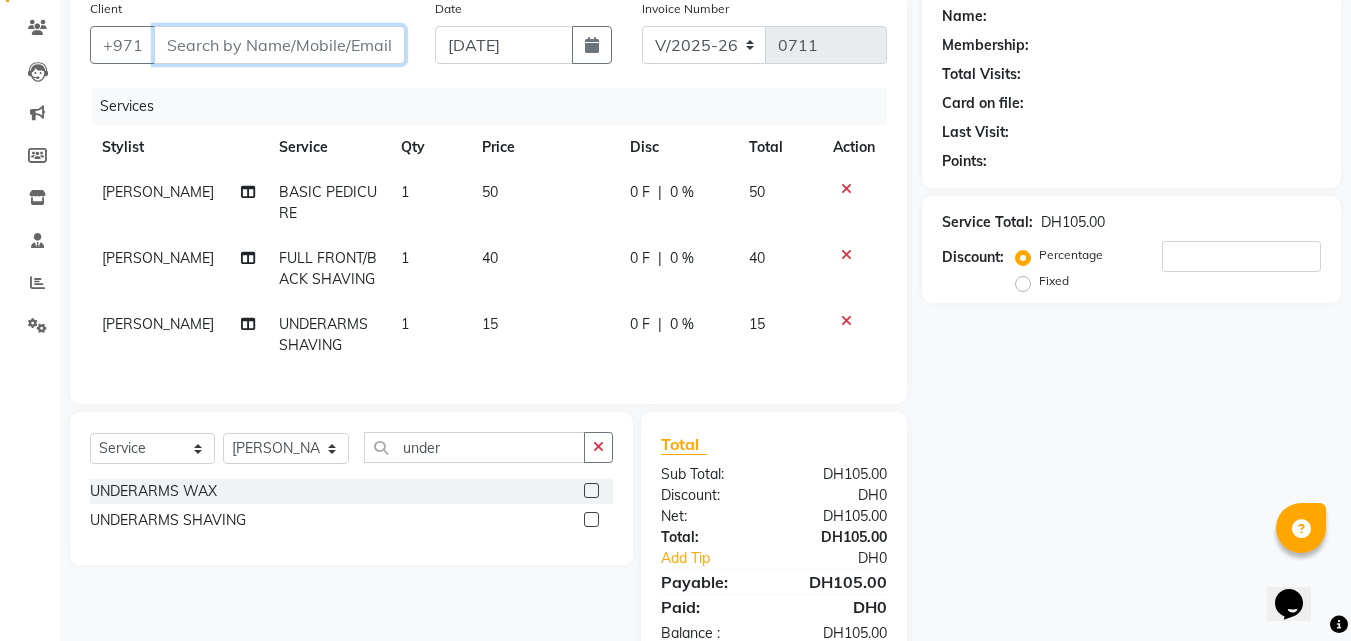 click on "Client" at bounding box center (279, 45) 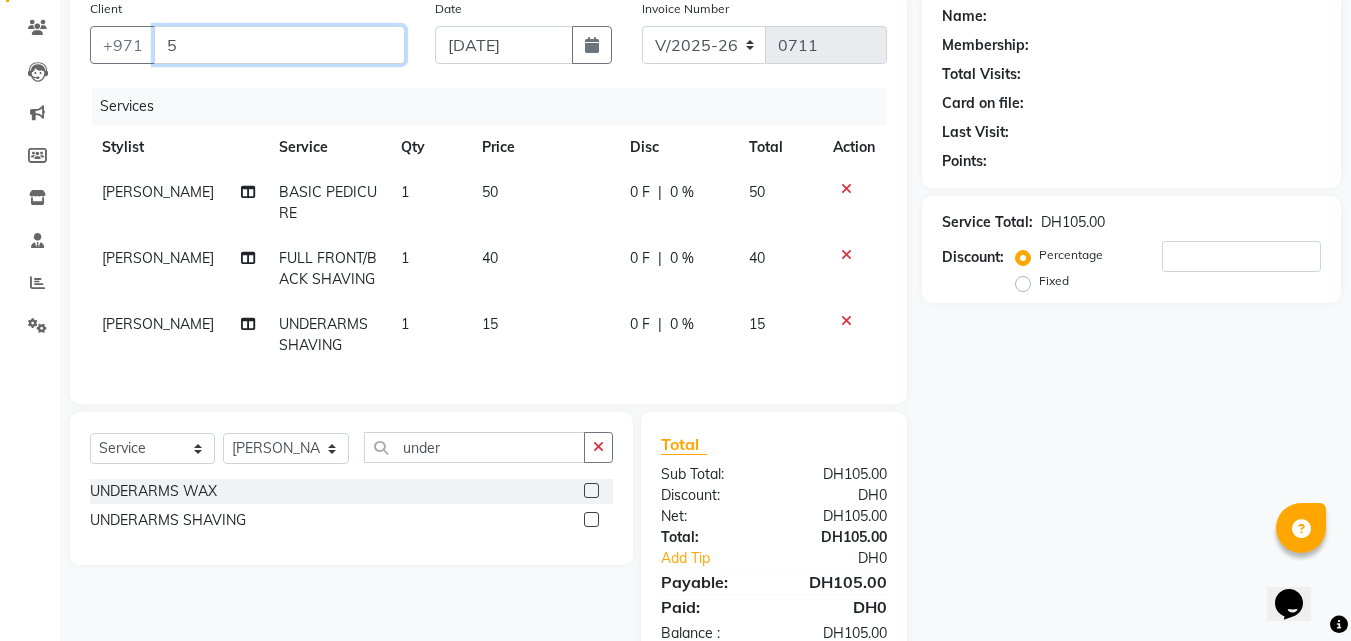 type on "0" 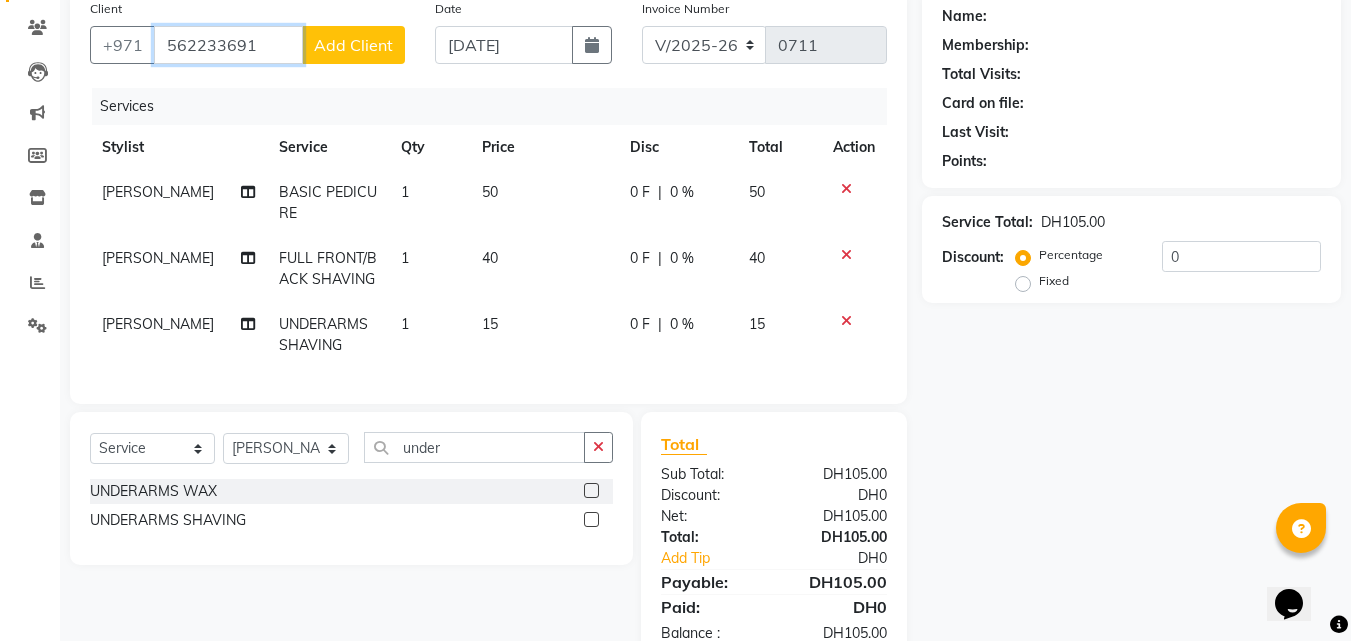 type on "562233691" 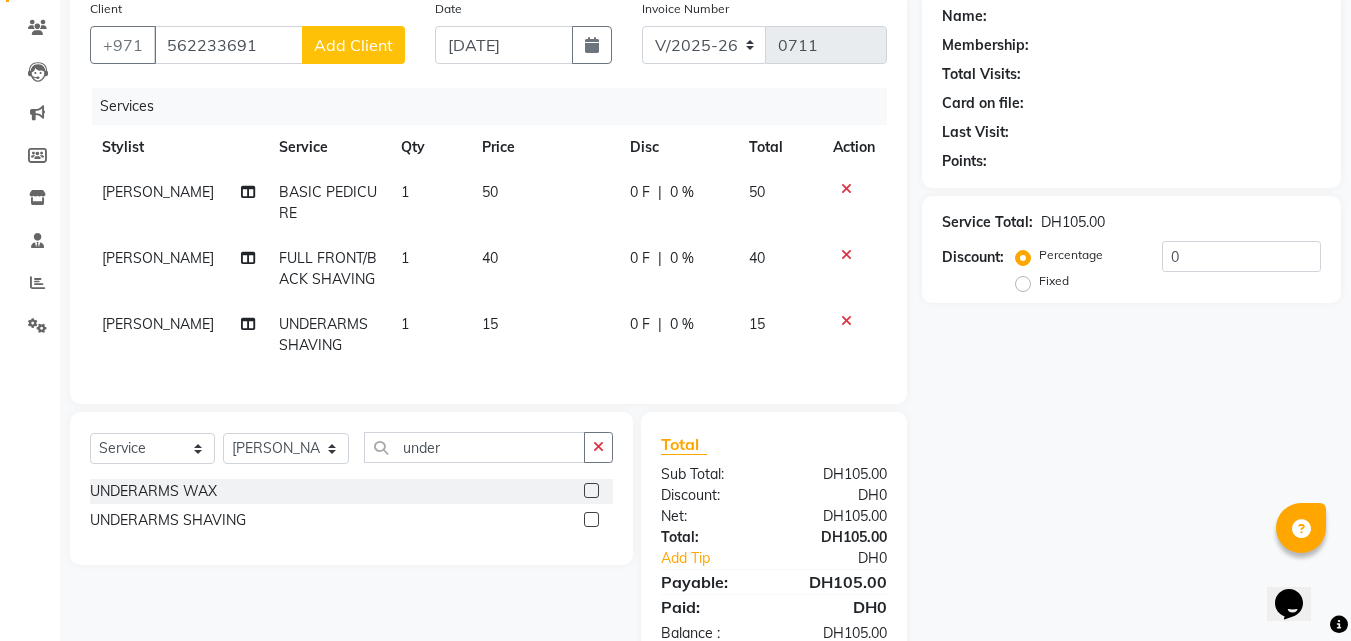 click on "Add Client" 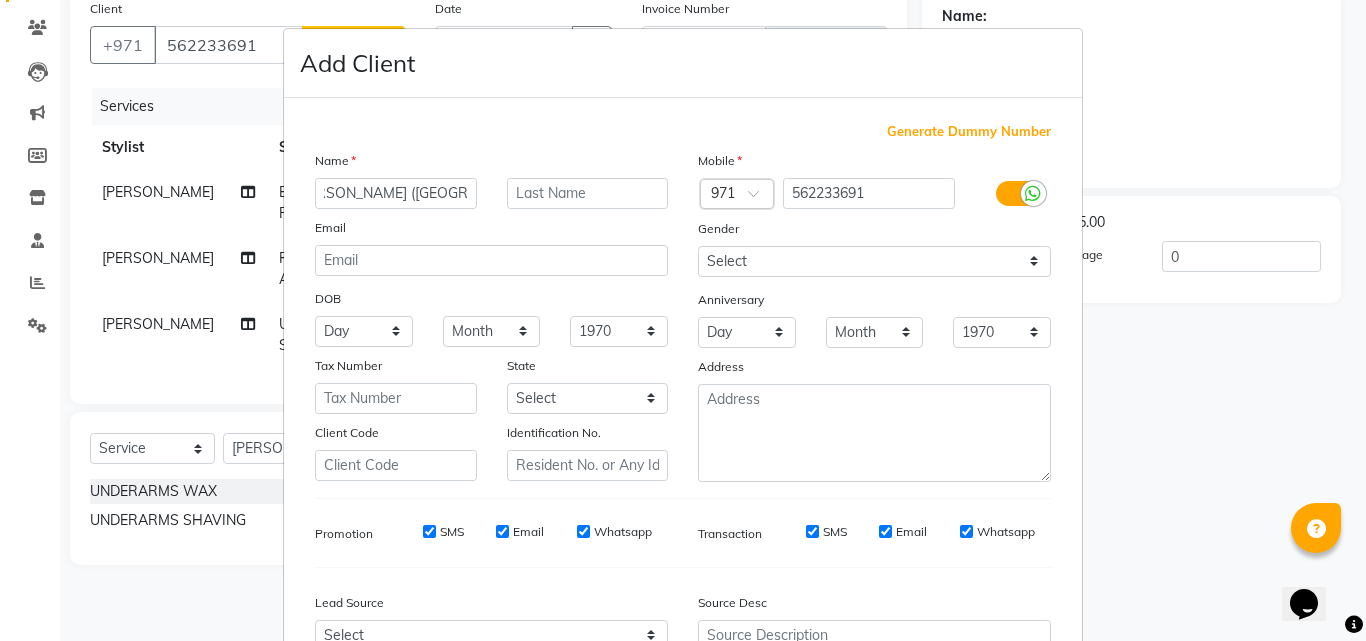 scroll, scrollTop: 0, scrollLeft: 33, axis: horizontal 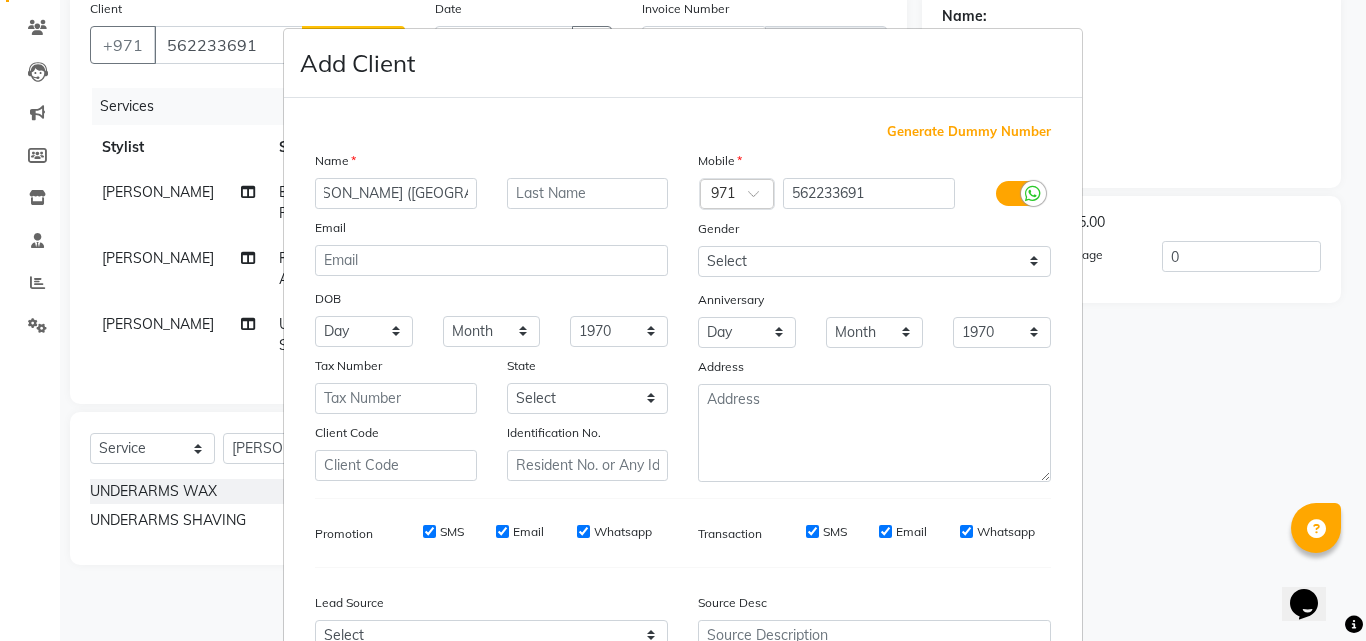 click on "[PERSON_NAME] ([GEOGRAPHIC_DATA])" at bounding box center [396, 193] 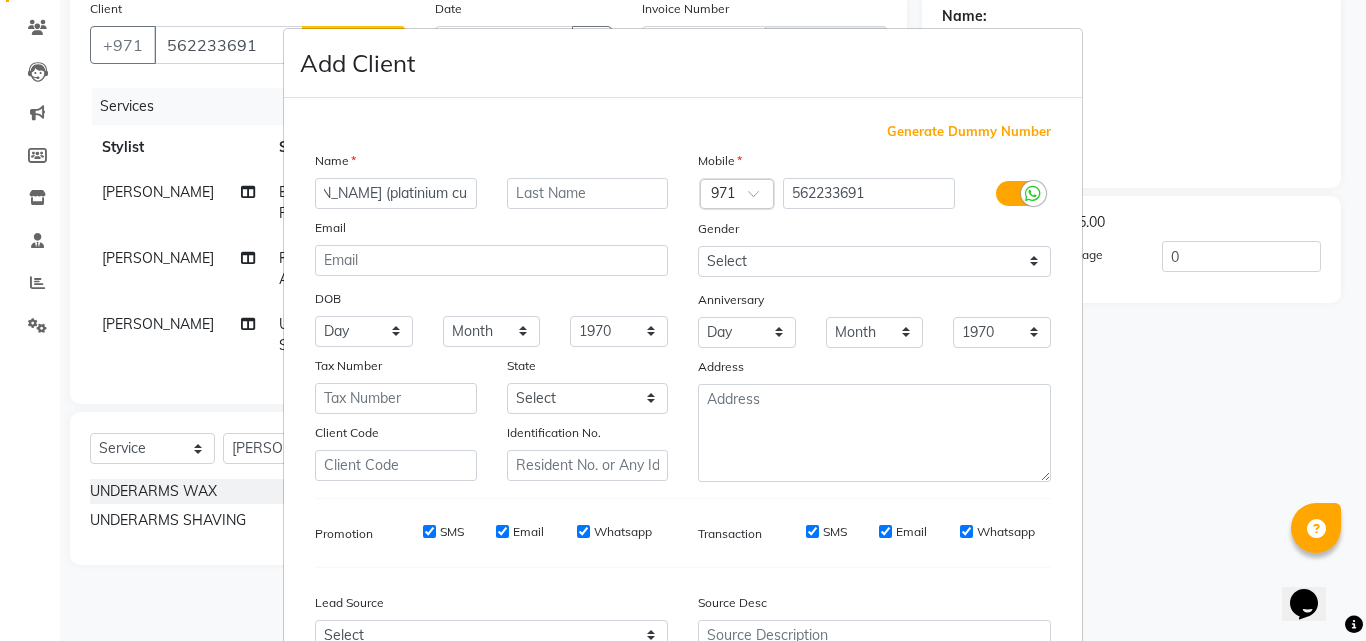 scroll, scrollTop: 0, scrollLeft: 57, axis: horizontal 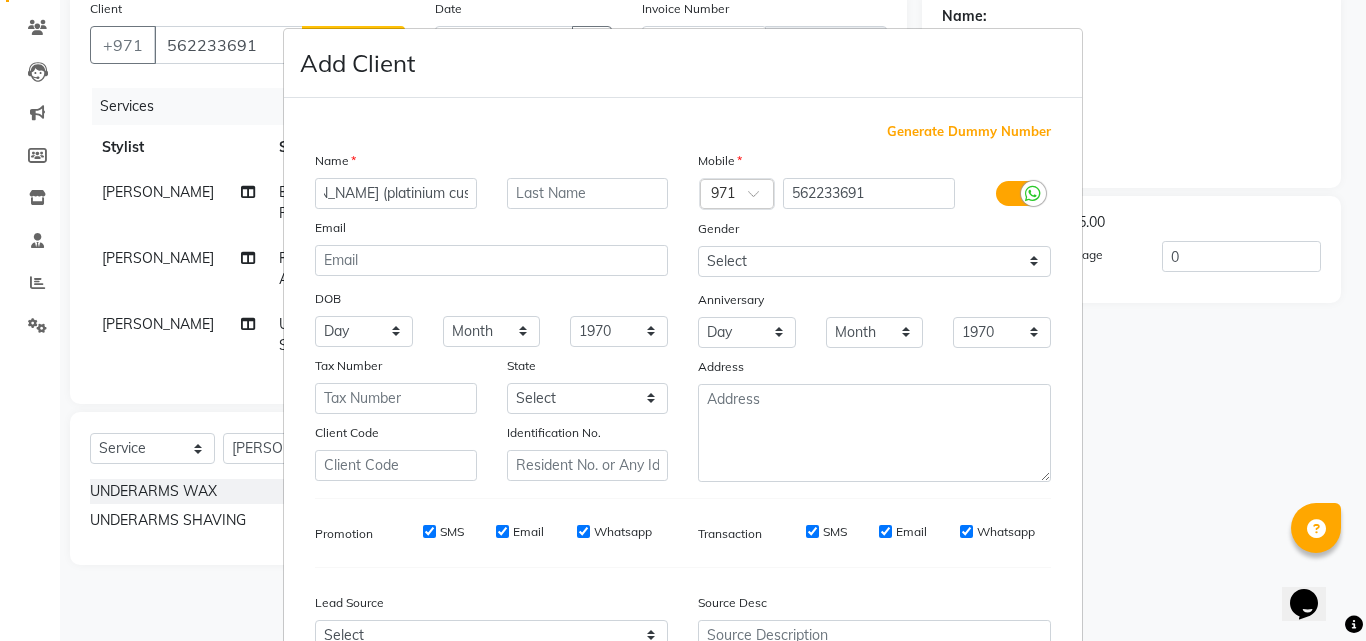 type on "[PERSON_NAME] (platinium customer)" 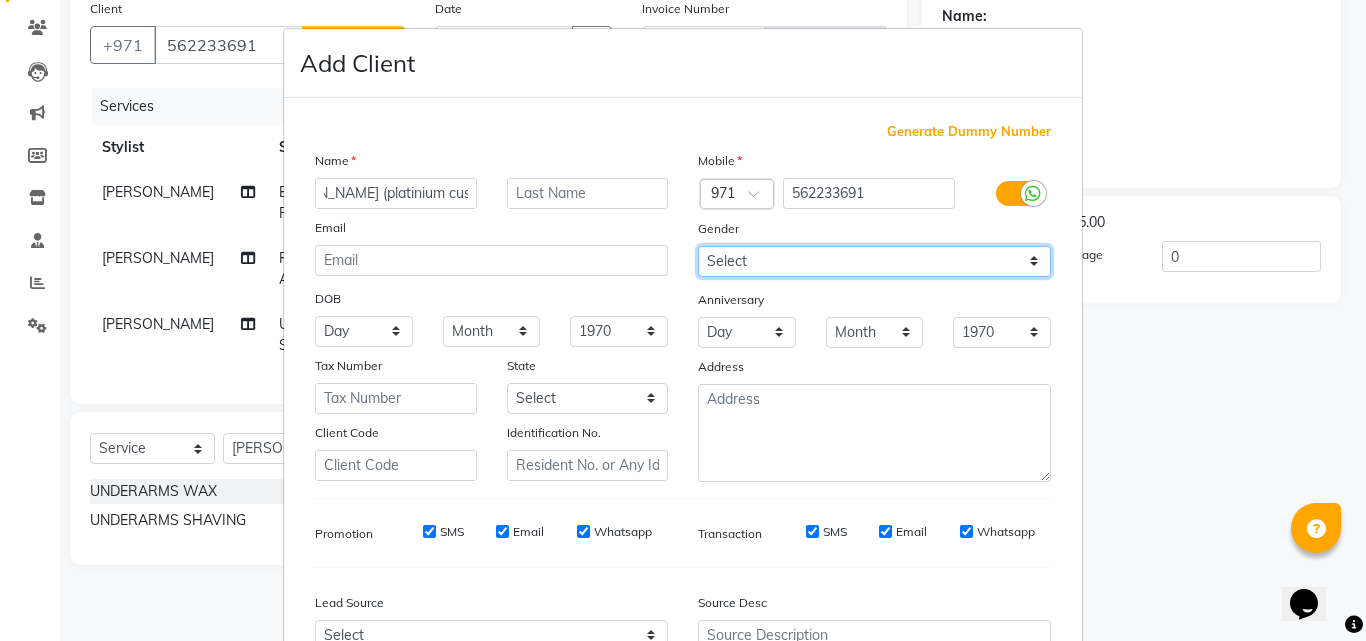 scroll, scrollTop: 0, scrollLeft: 0, axis: both 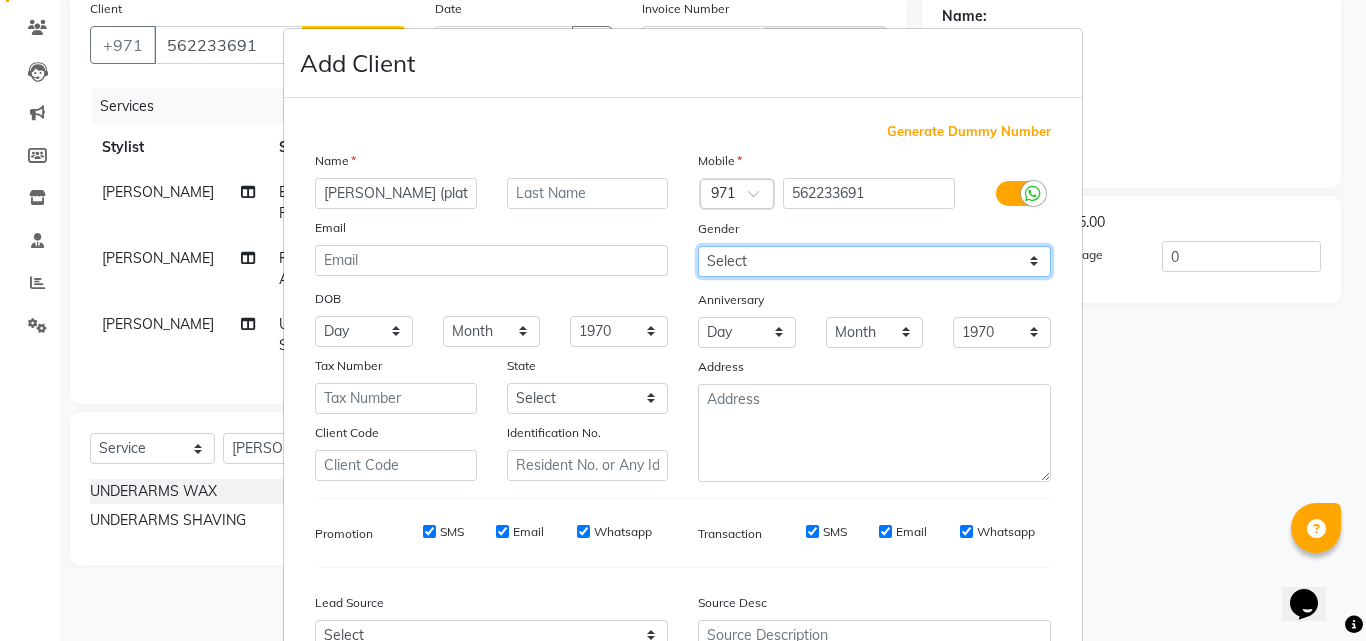 click on "Select [DEMOGRAPHIC_DATA] [DEMOGRAPHIC_DATA] Other Prefer Not To Say" at bounding box center (874, 261) 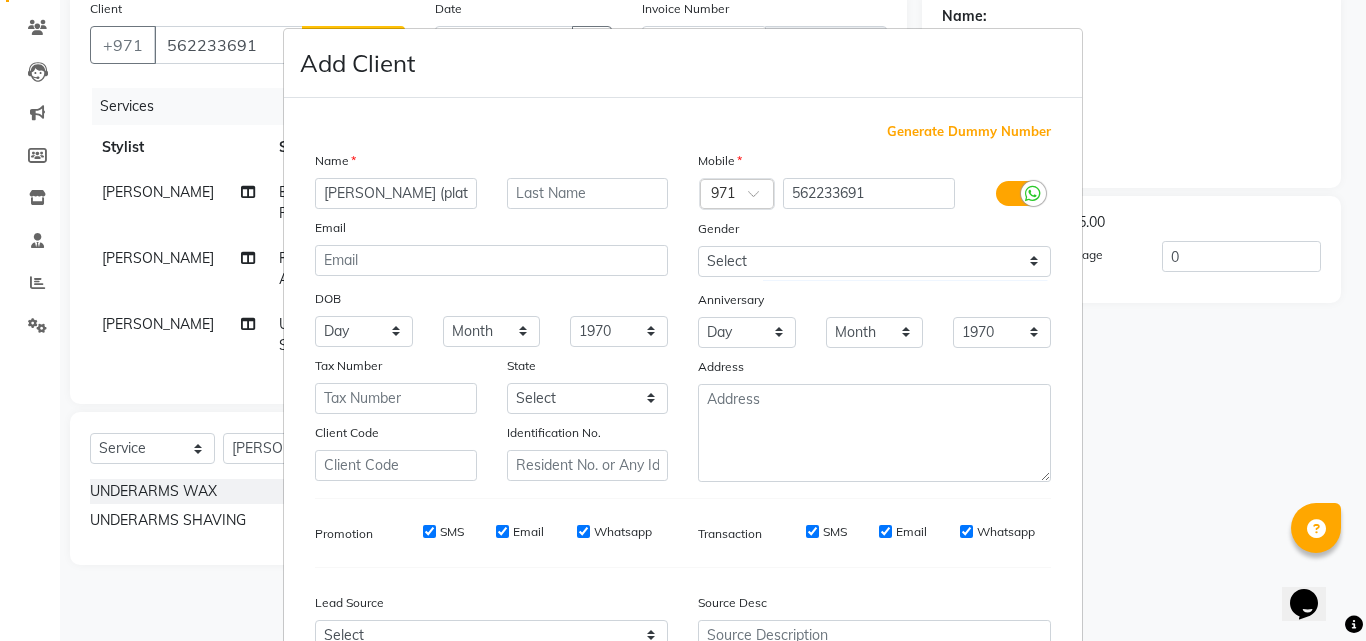 click at bounding box center [874, 433] 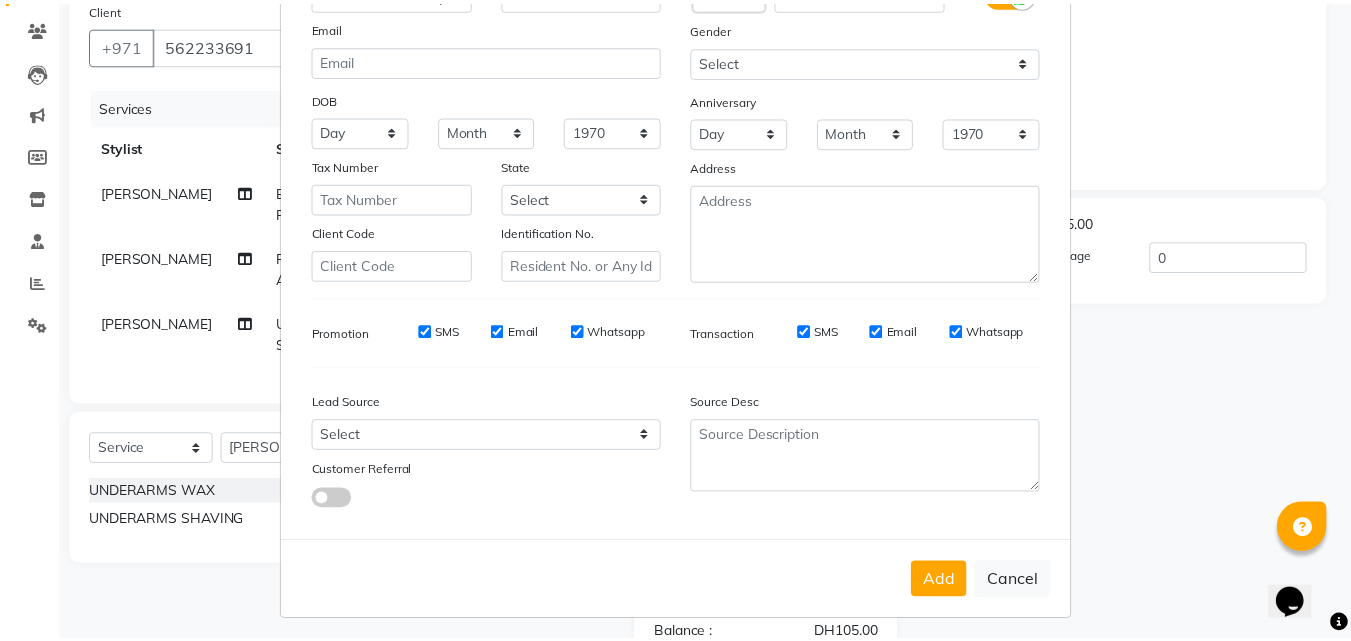 scroll, scrollTop: 208, scrollLeft: 0, axis: vertical 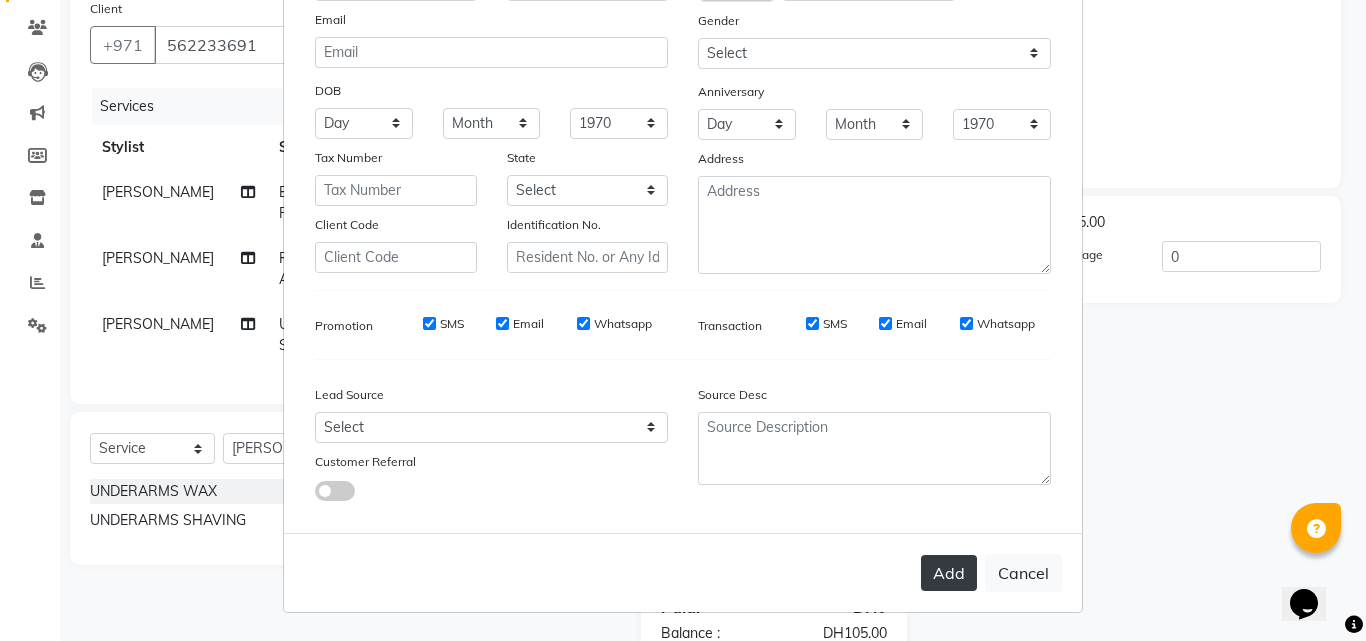click on "Add" at bounding box center (949, 573) 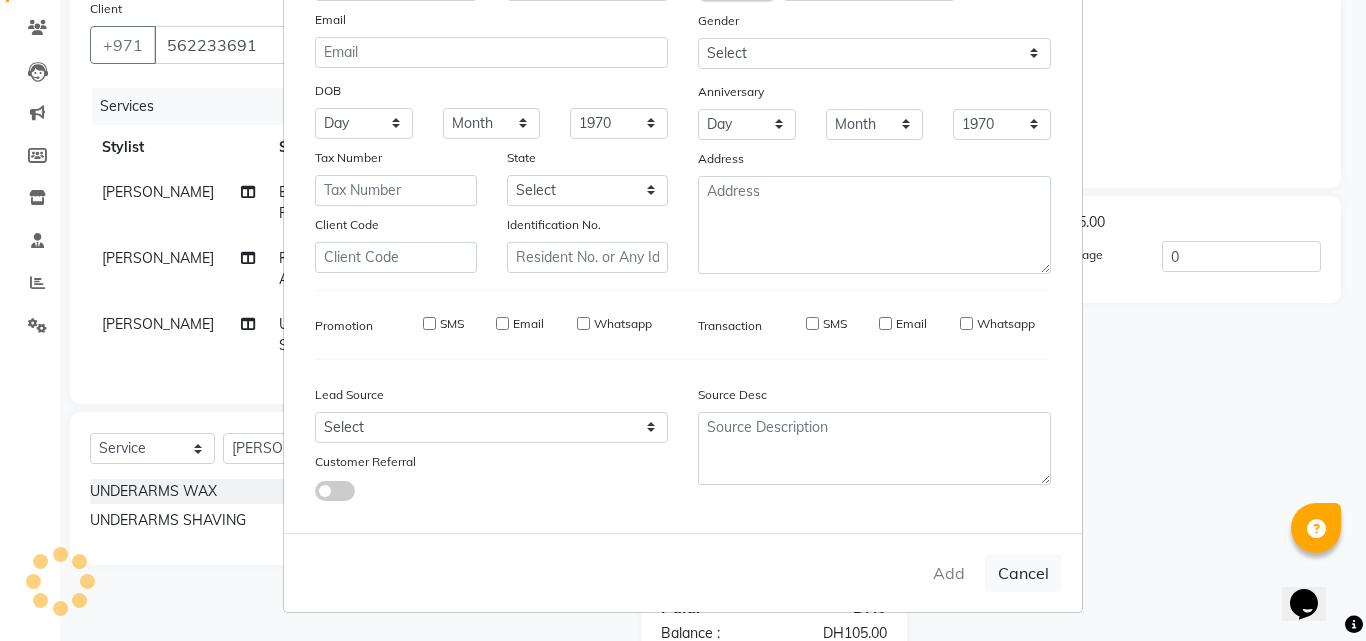 type 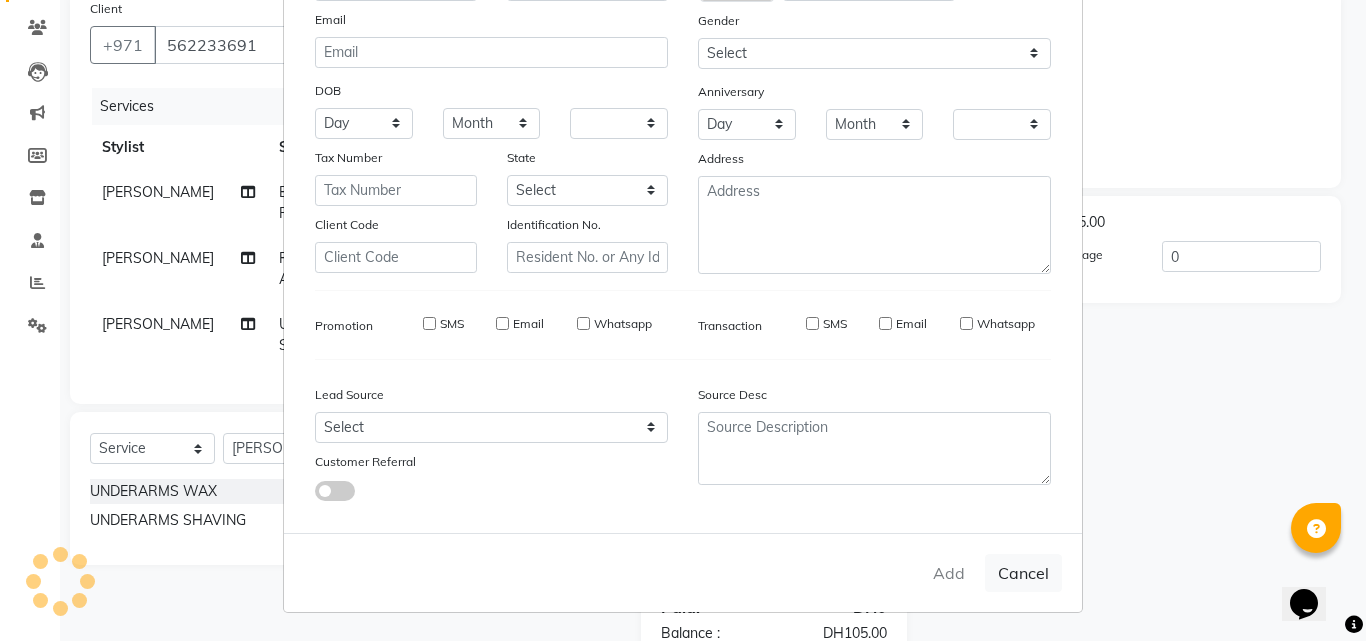 checkbox on "false" 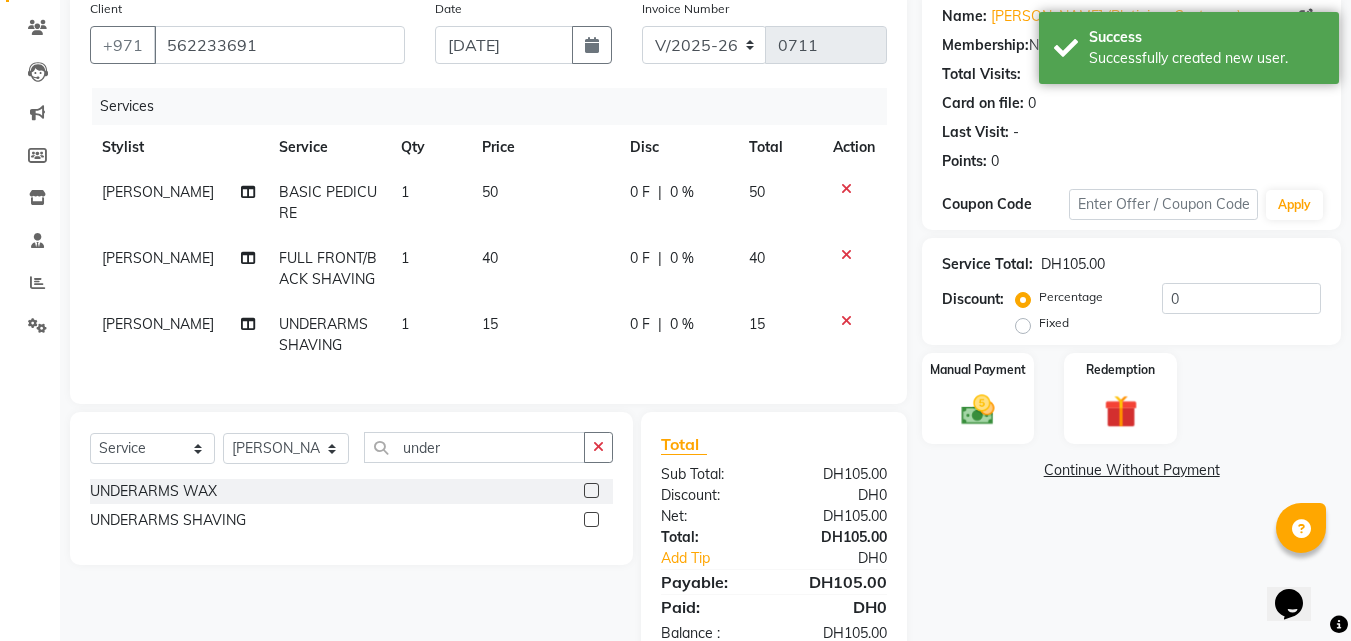 click on "Manual Payment Redemption" 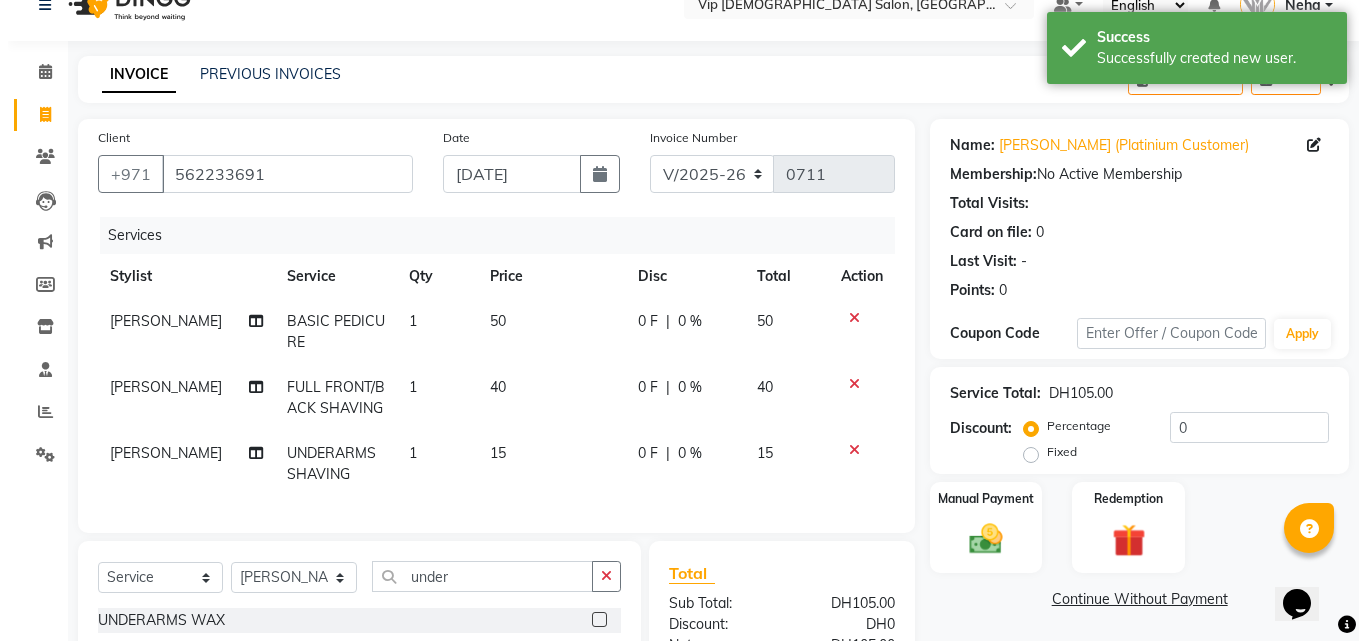 scroll, scrollTop: 28, scrollLeft: 0, axis: vertical 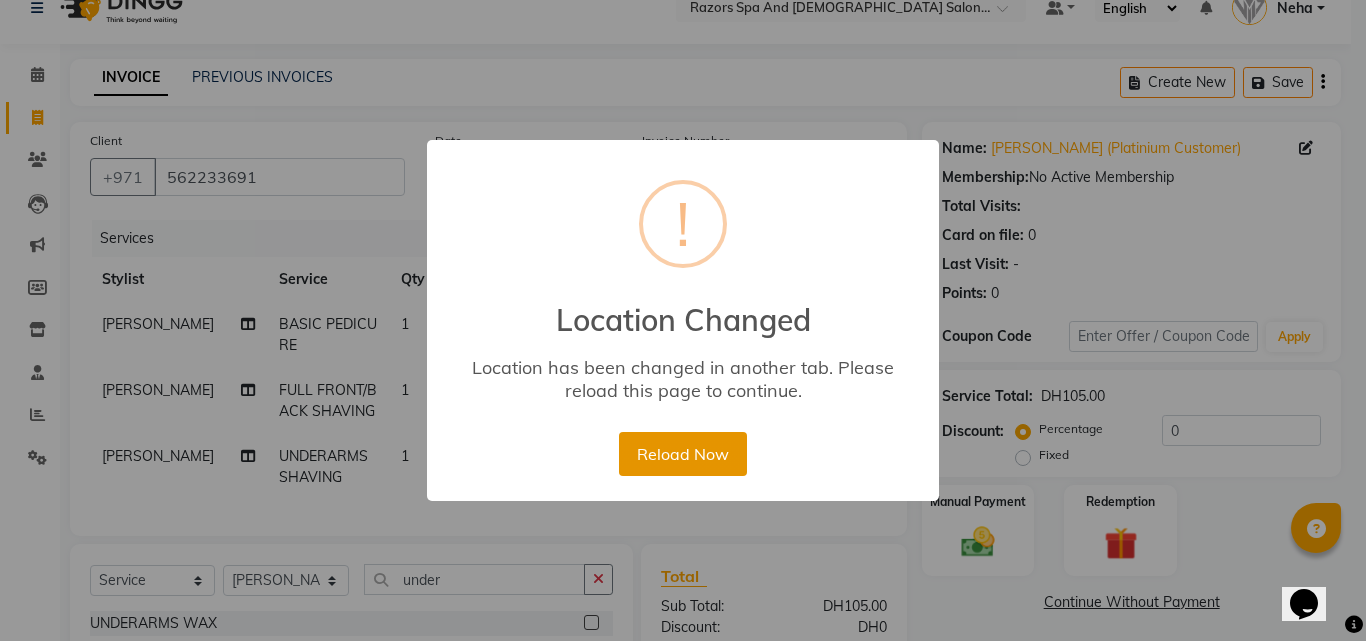click on "Reload Now" at bounding box center [682, 454] 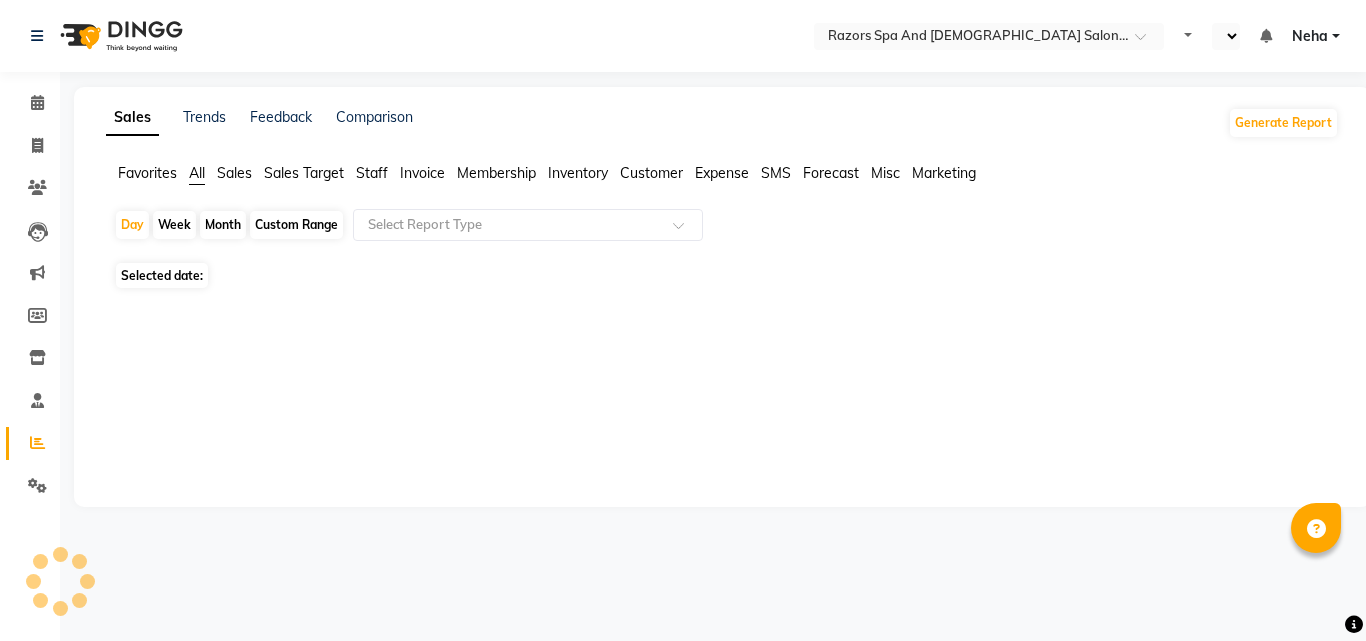 scroll, scrollTop: 0, scrollLeft: 0, axis: both 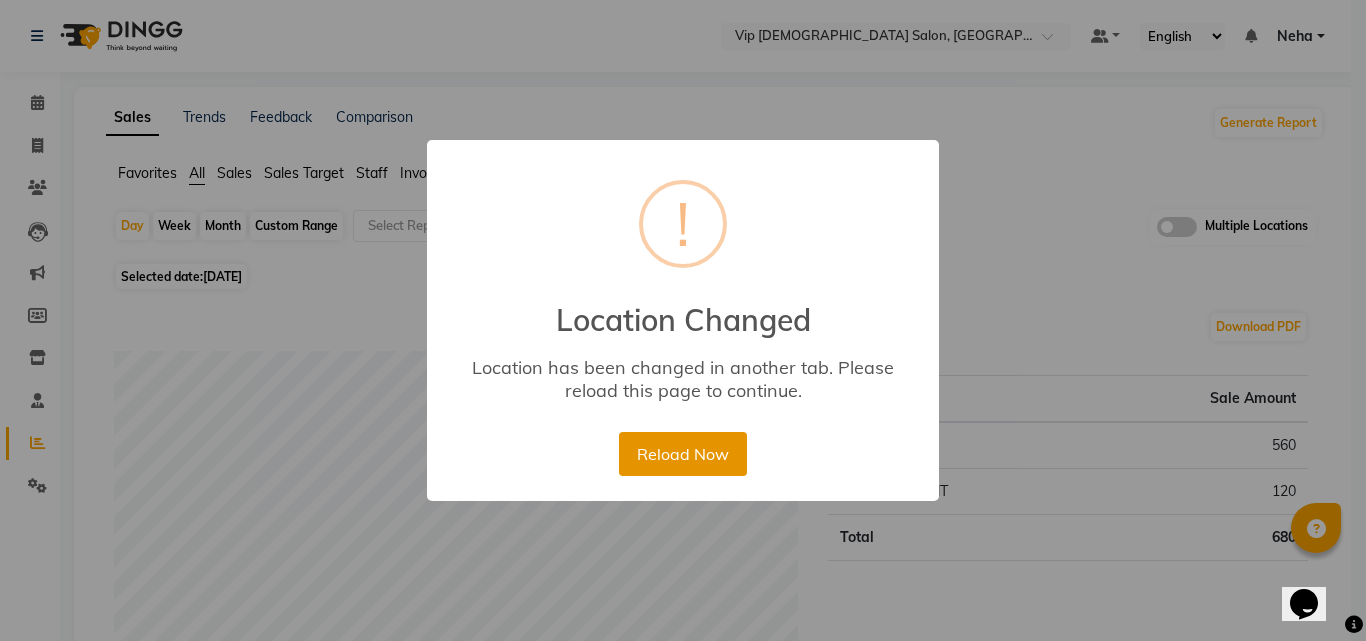 click on "Reload Now" at bounding box center (682, 454) 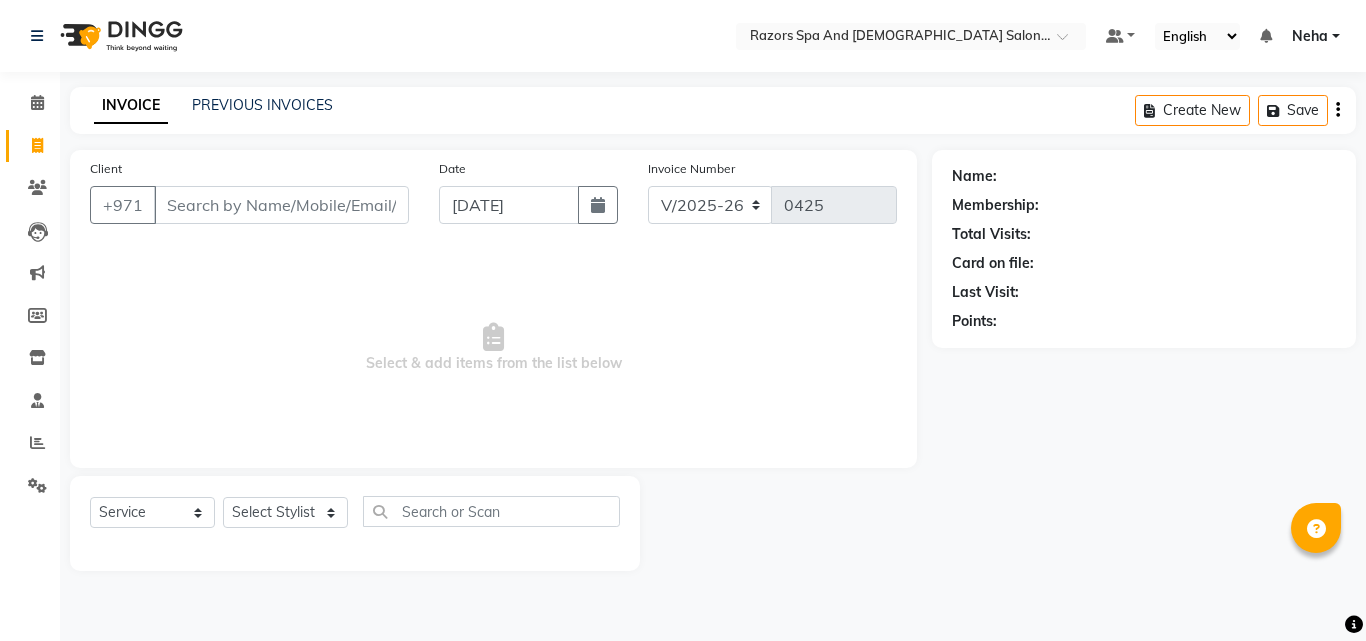 select on "8419" 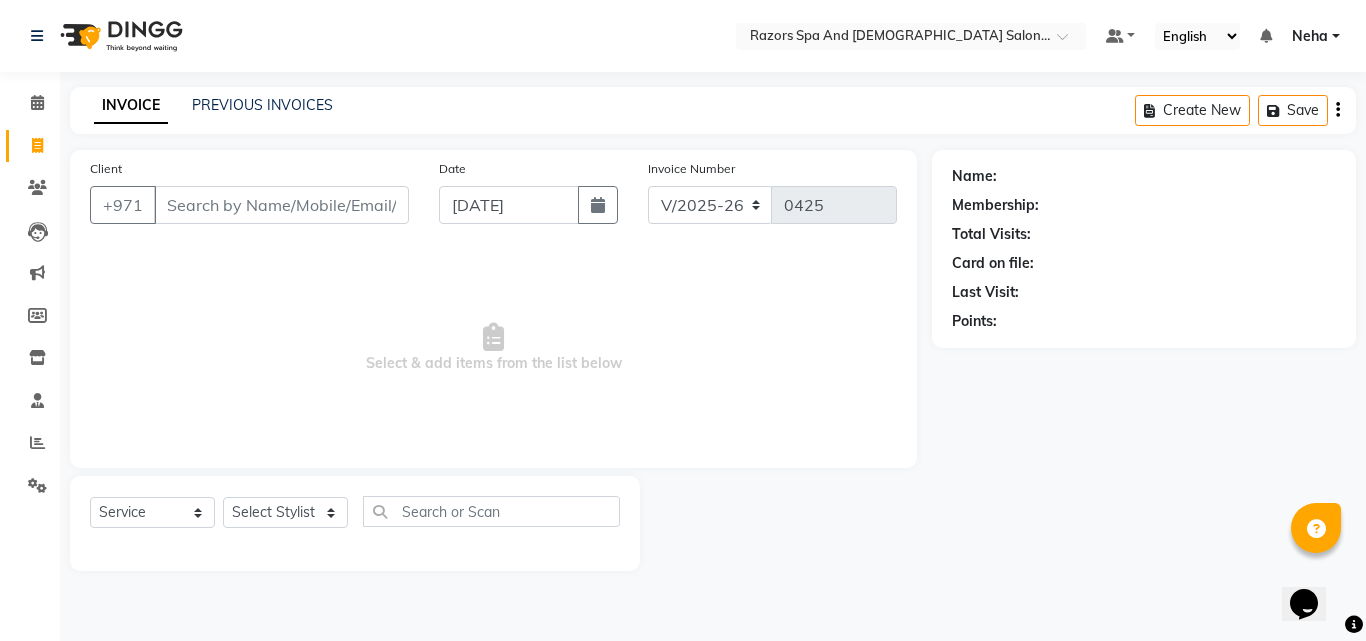 scroll, scrollTop: 0, scrollLeft: 0, axis: both 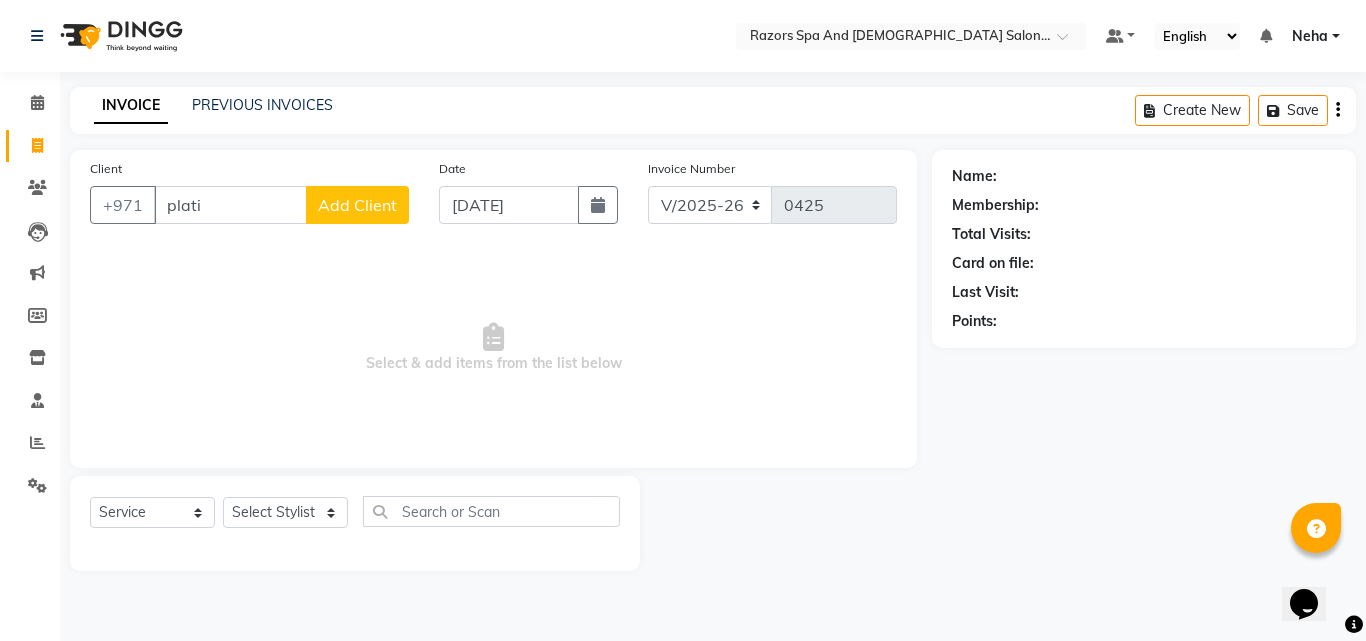 click on "plati" at bounding box center (230, 205) 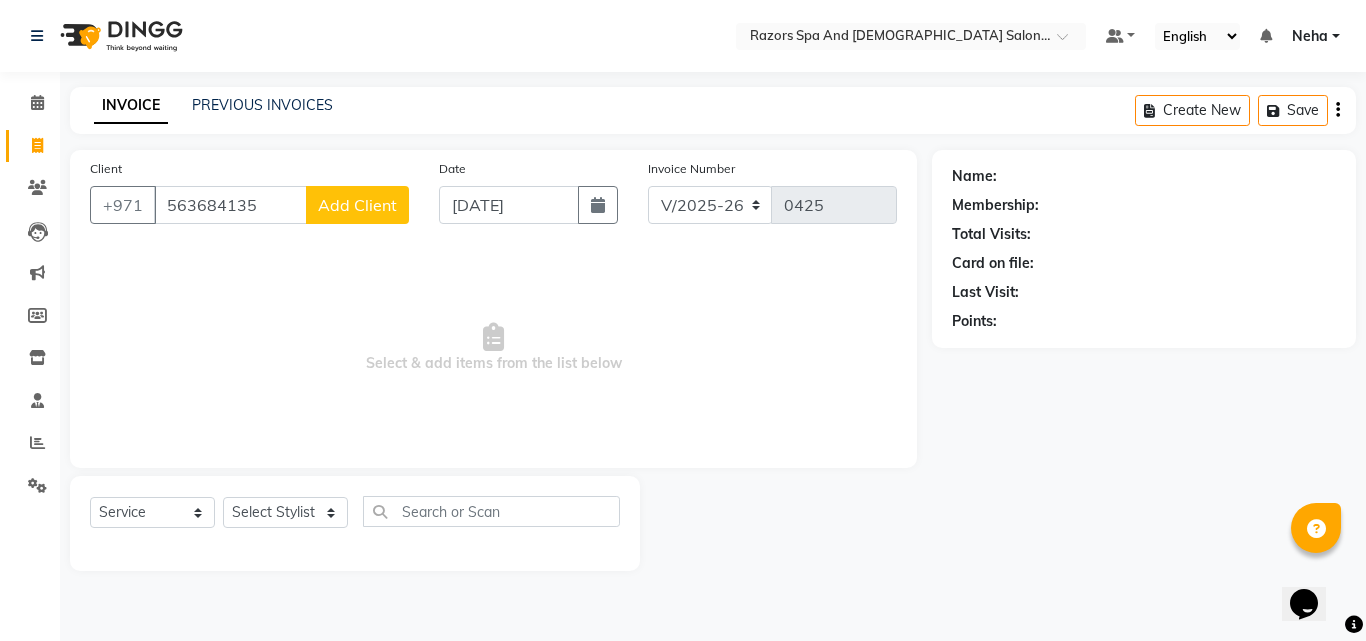 type on "563684135" 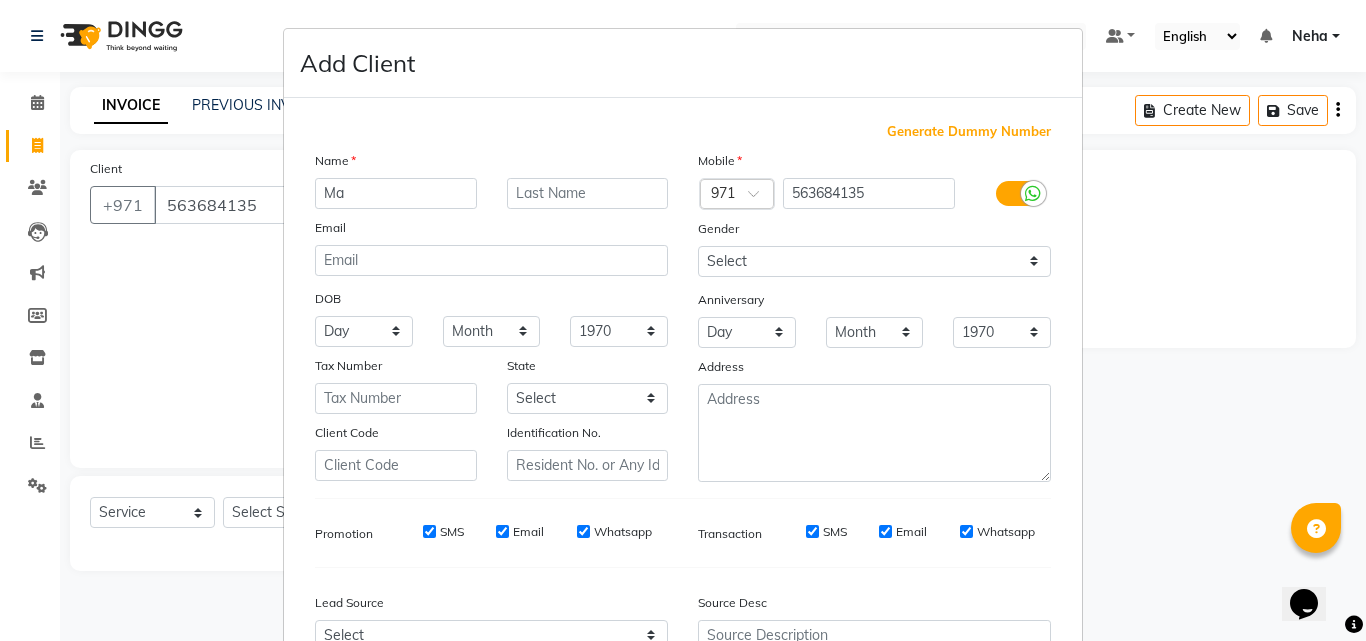 type on "M" 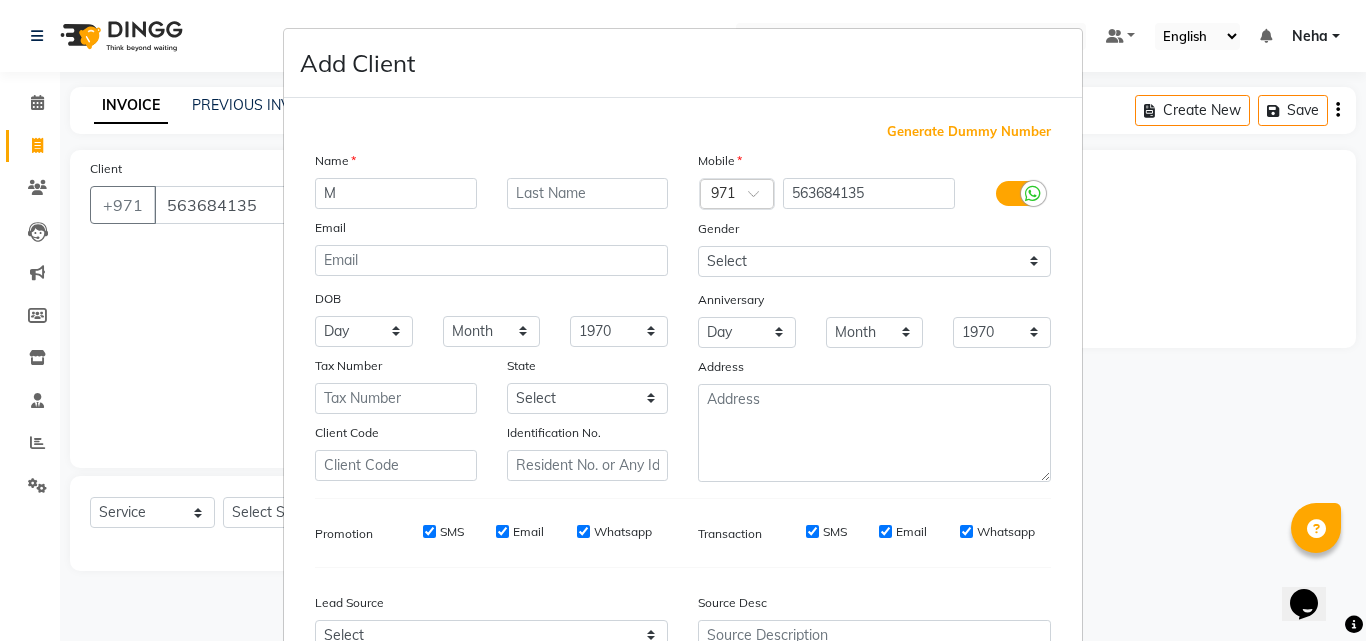 type 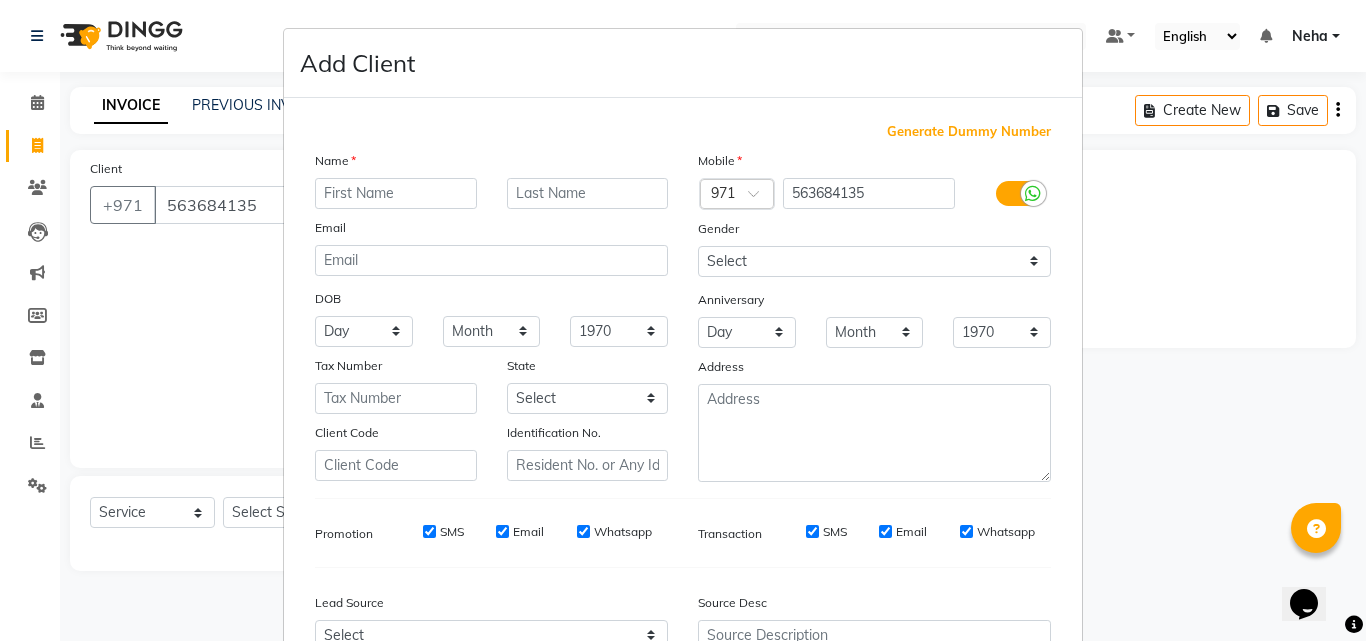 click on "Add Client Generate Dummy Number Name Email DOB Day 01 02 03 04 05 06 07 08 09 10 11 12 13 14 15 16 17 18 19 20 21 22 23 24 25 26 27 28 29 30 31 Month January February March April May June July August September October November December 1940 1941 1942 1943 1944 1945 1946 1947 1948 1949 1950 1951 1952 1953 1954 1955 1956 1957 1958 1959 1960 1961 1962 1963 1964 1965 1966 1967 1968 1969 1970 1971 1972 1973 1974 1975 1976 1977 1978 1979 1980 1981 1982 1983 1984 1985 1986 1987 1988 1989 1990 1991 1992 1993 1994 1995 1996 1997 1998 1999 2000 2001 2002 2003 2004 2005 2006 2007 2008 2009 2010 2011 2012 2013 2014 2015 2016 2017 2018 2019 2020 2021 2022 2023 2024 Tax Number State Select Abu Zabi Ajman Dubai Ras al-Khaymah Sharjah Sharjha Umm al Qaywayn al-Fujayrah ash-Shariqah Client Code Identification No. Mobile Country Code × 971 563684135 Gender Select Male Female Other Prefer Not To Say Anniversary Day 01 02 03 04 05 06 07 08 09 10 11 12 13 14 15 16 17 18 19 20 21 22 23 24 25 26 27 28 29 30 31 Month January March" at bounding box center (683, 320) 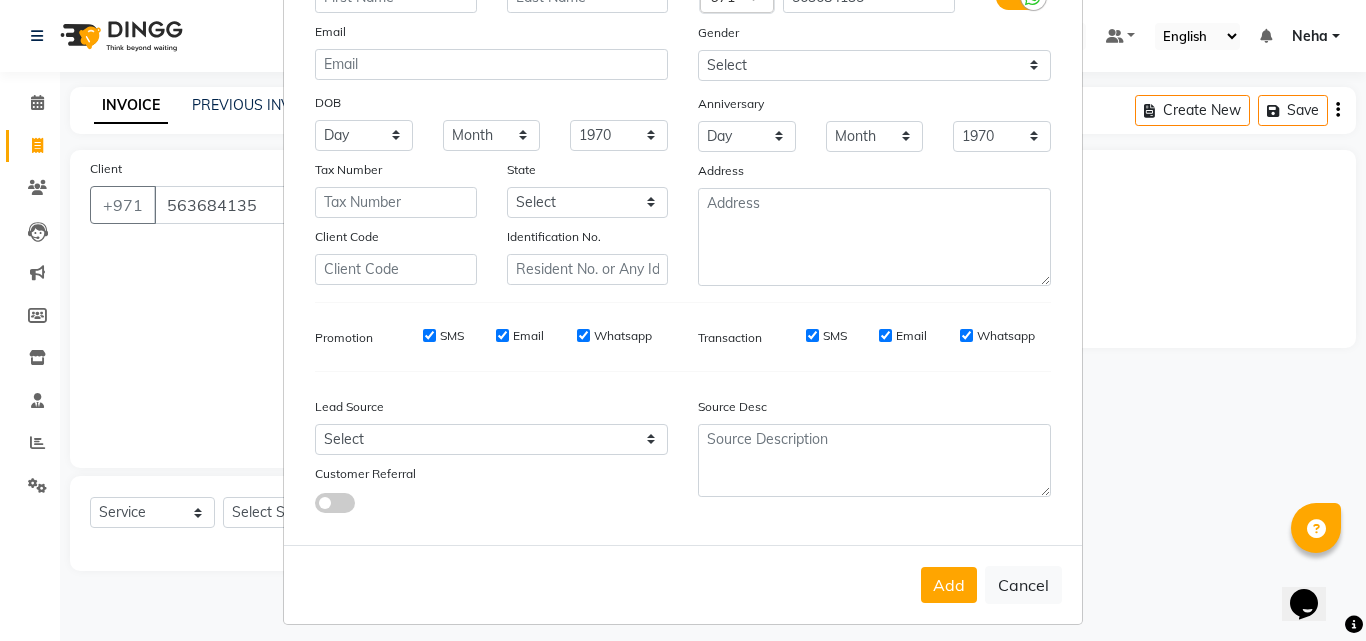 scroll, scrollTop: 208, scrollLeft: 0, axis: vertical 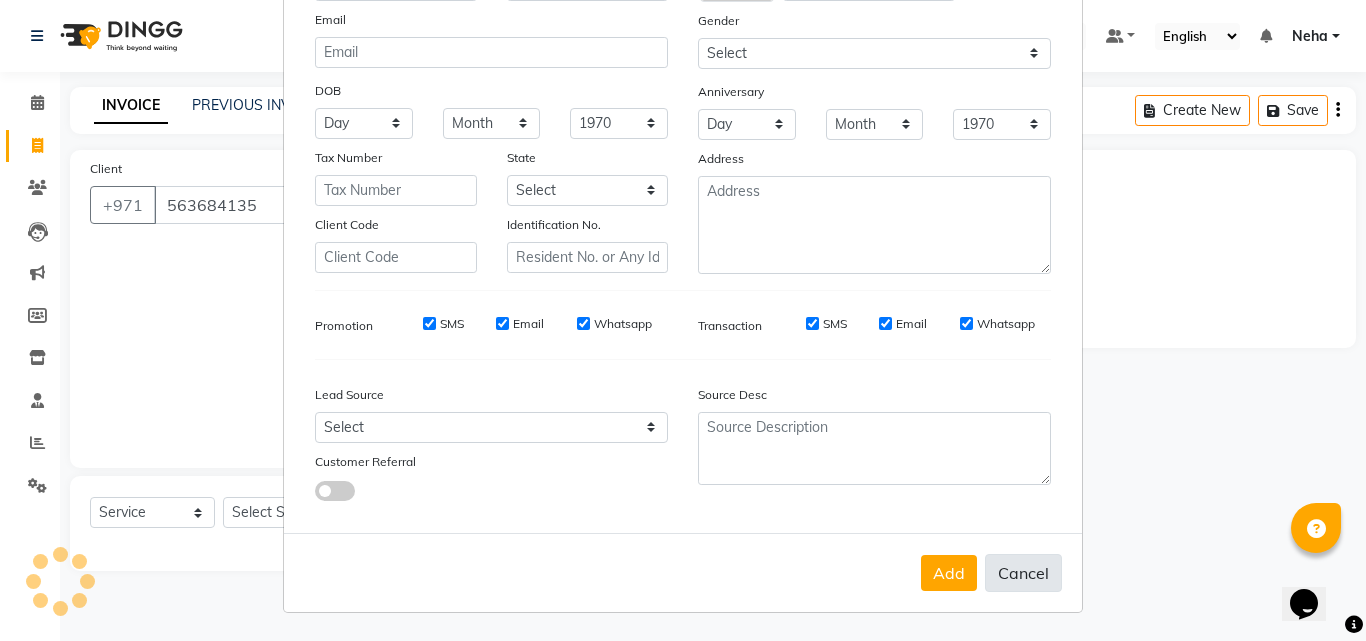 click on "Cancel" at bounding box center [1023, 573] 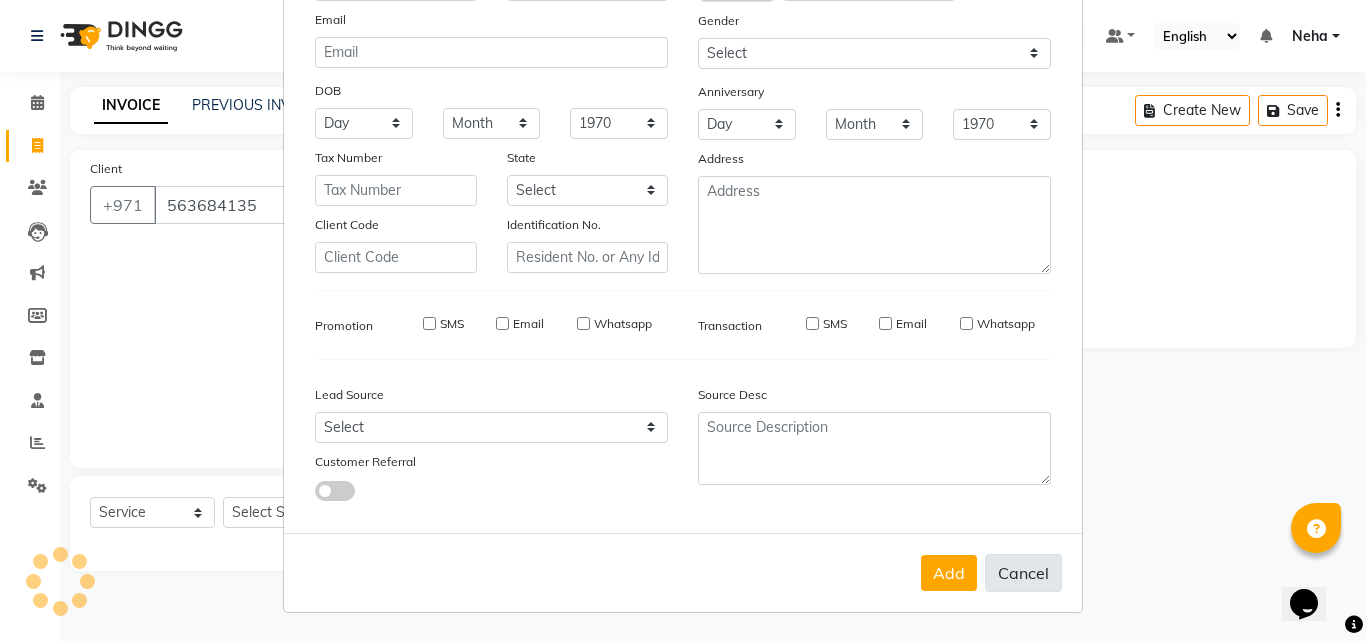 select 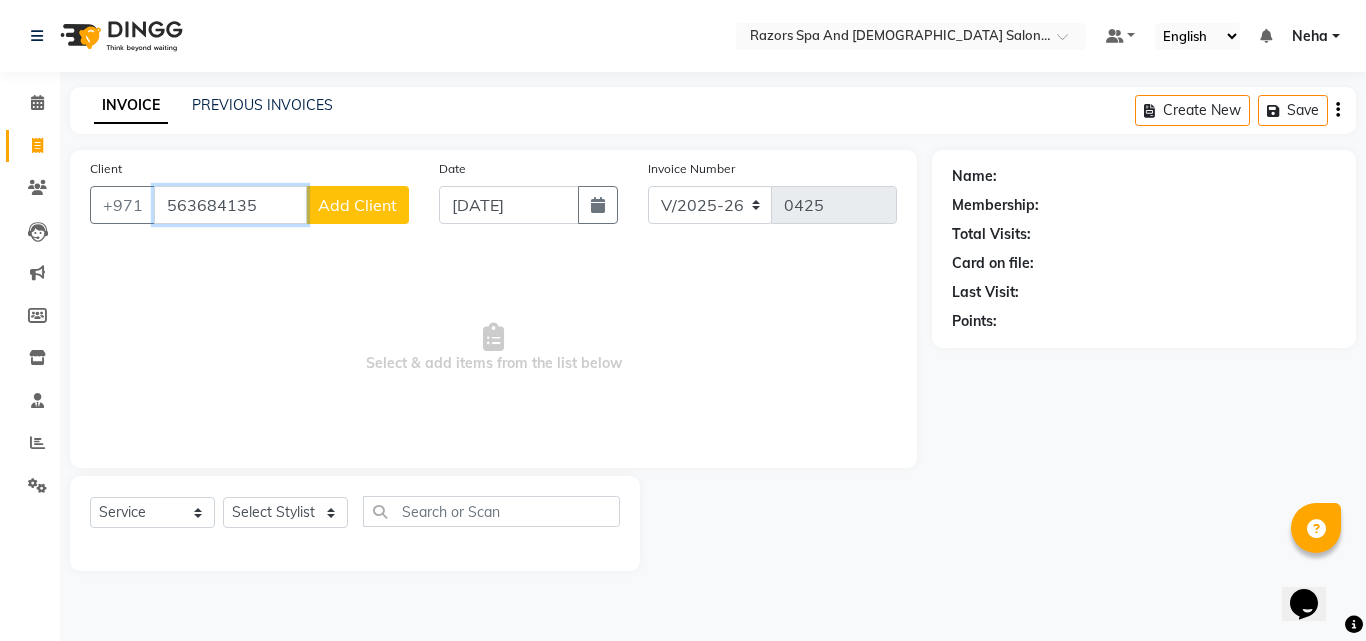 click on "563684135" at bounding box center [230, 205] 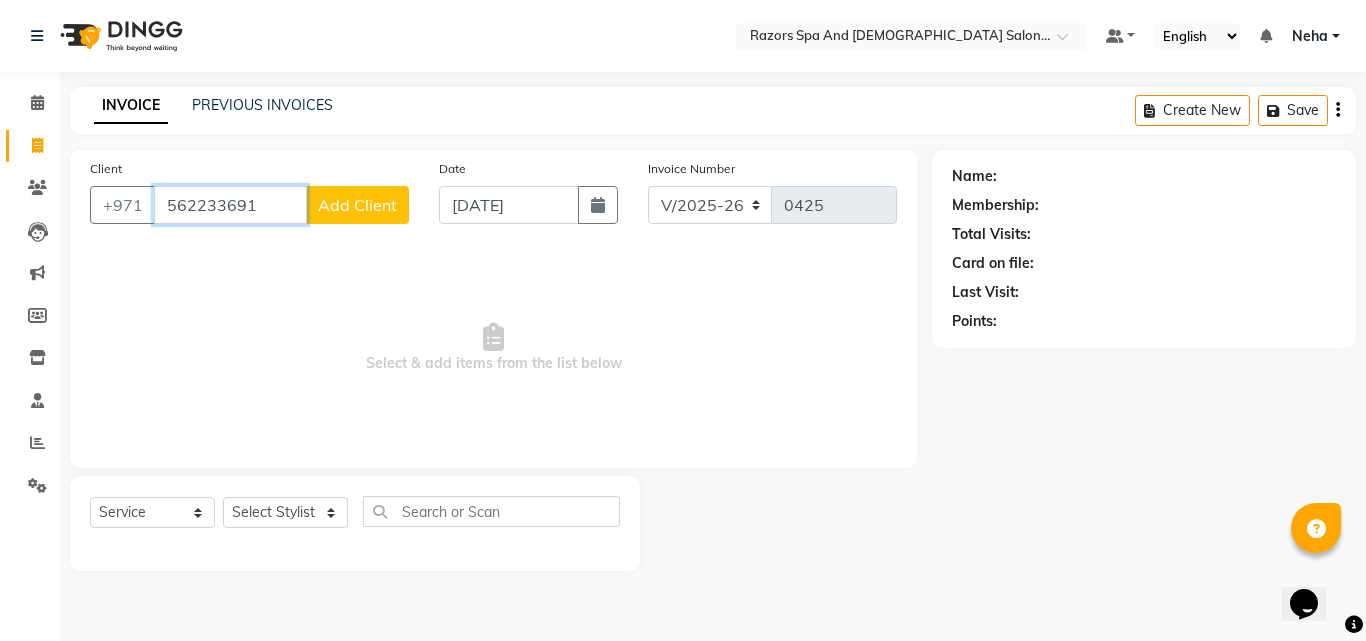 click on "562233691" at bounding box center (230, 205) 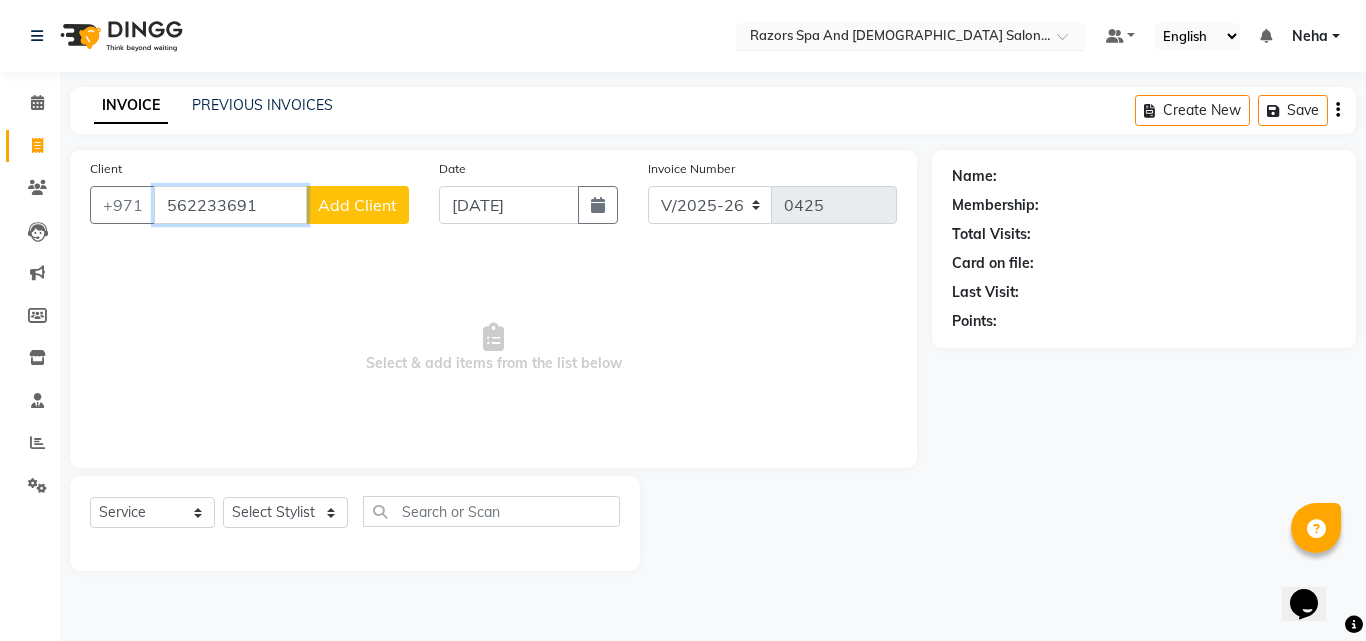 type on "562233691" 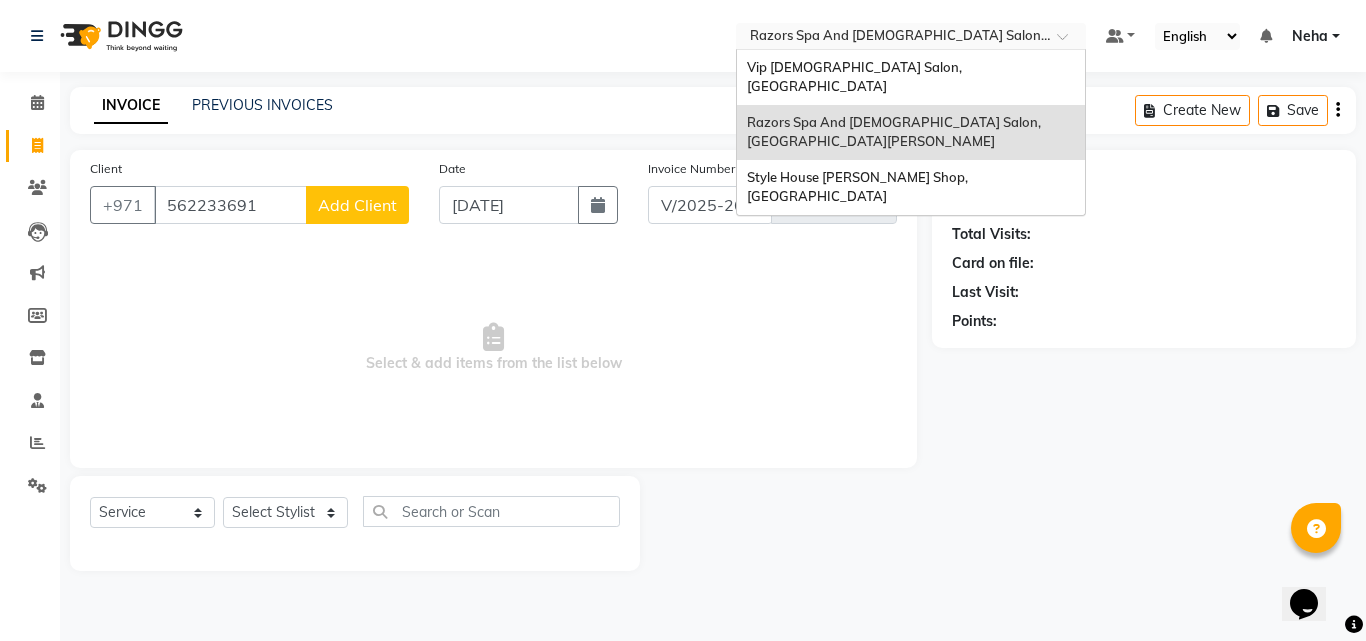 click at bounding box center (891, 38) 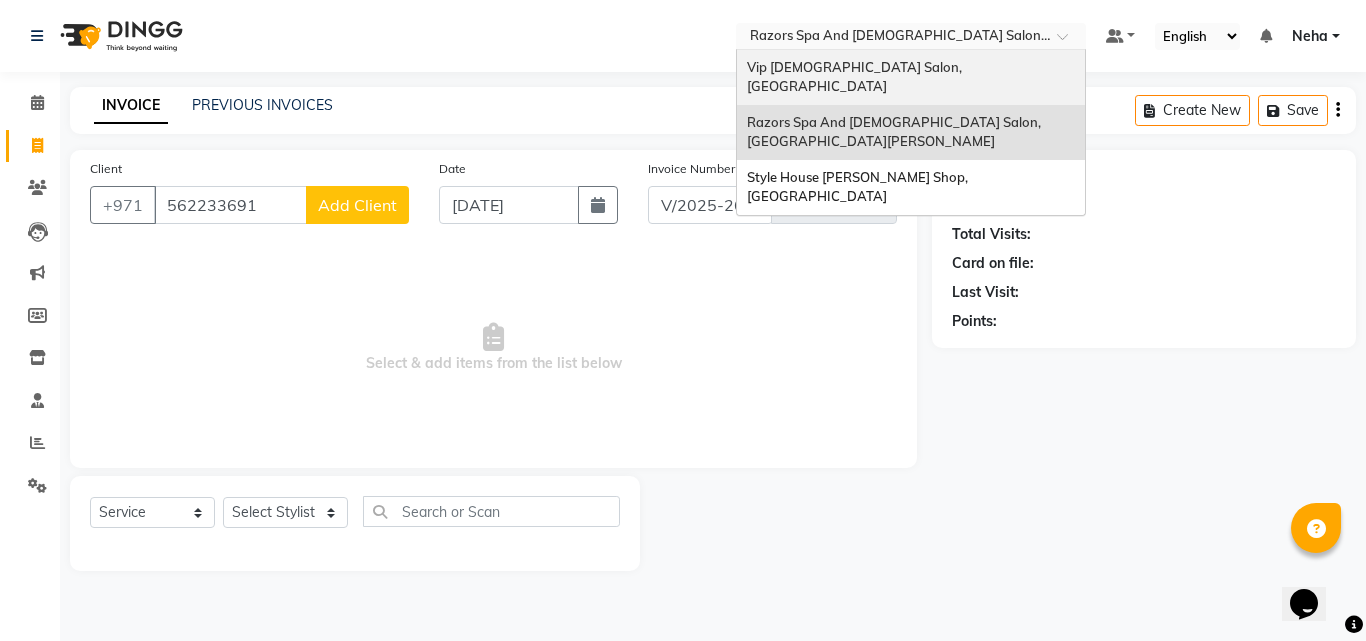 click on "Vip [DEMOGRAPHIC_DATA] Salon, [GEOGRAPHIC_DATA]" at bounding box center [856, 77] 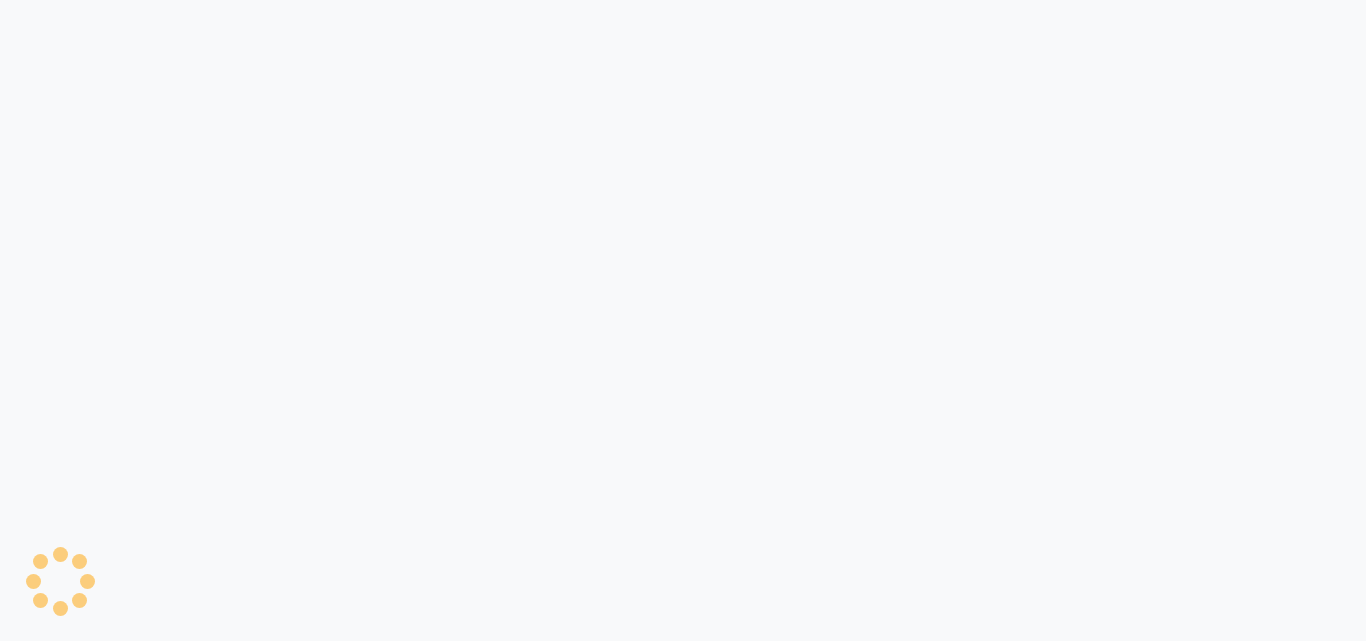 scroll, scrollTop: 0, scrollLeft: 0, axis: both 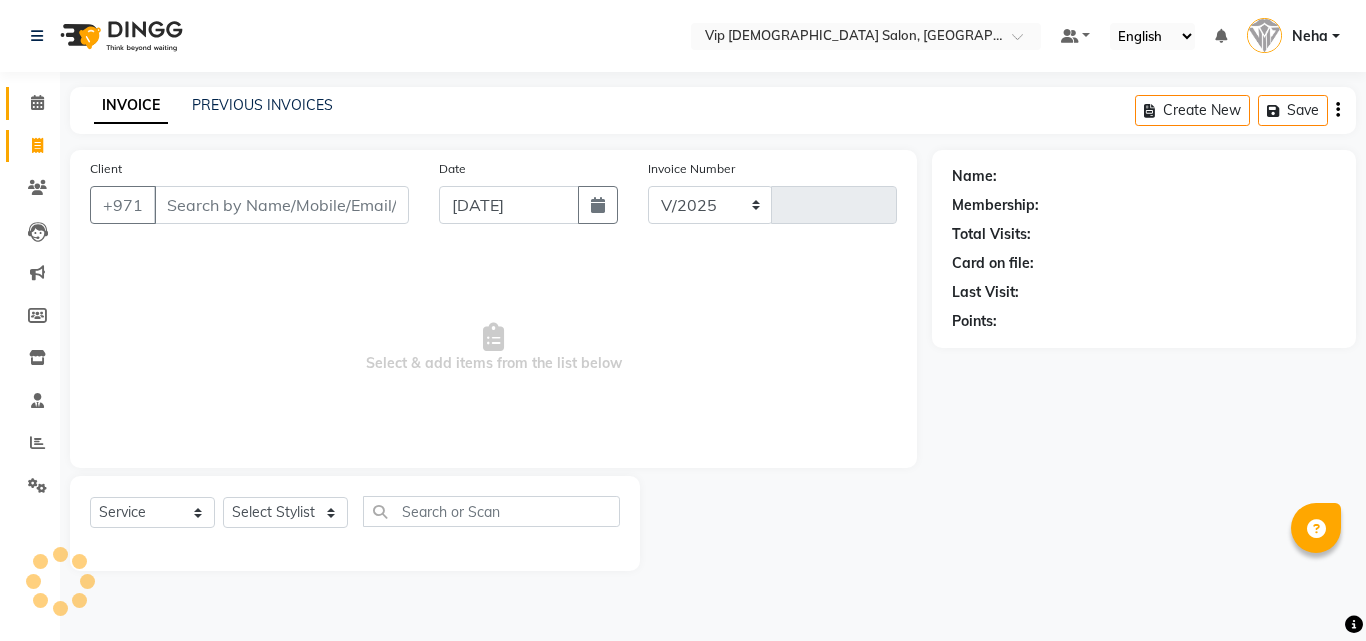 select on "en" 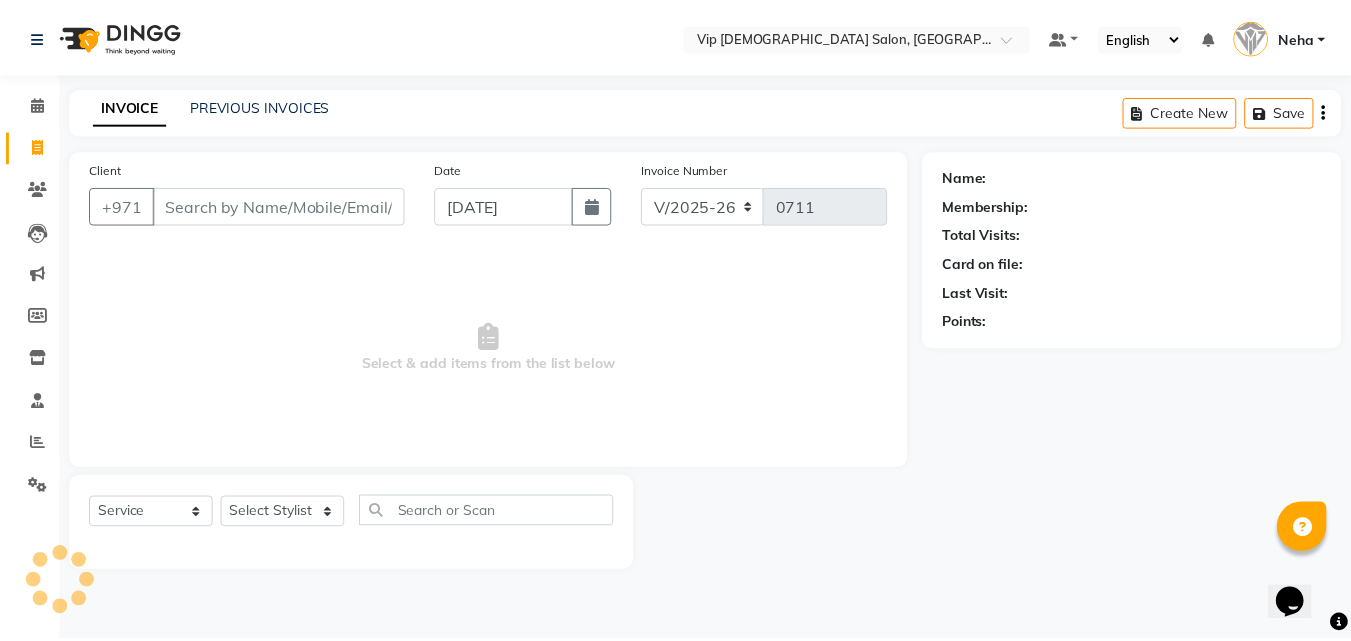 scroll, scrollTop: 0, scrollLeft: 0, axis: both 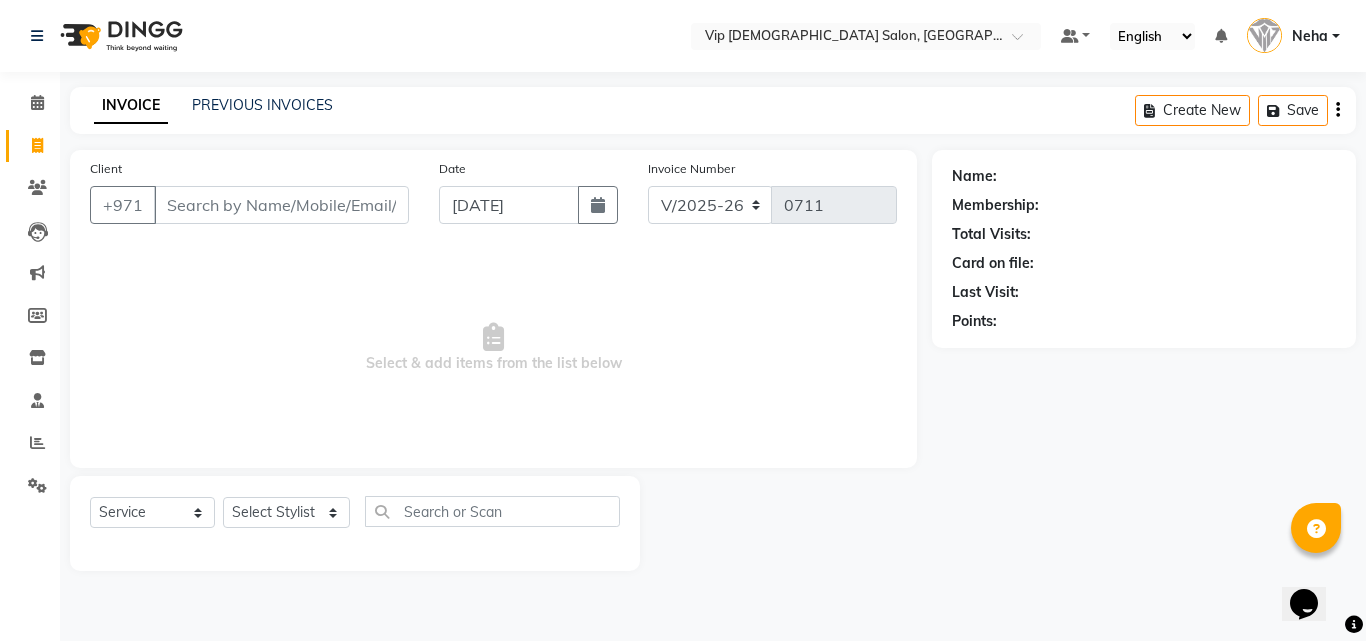 click on "Client" at bounding box center (281, 205) 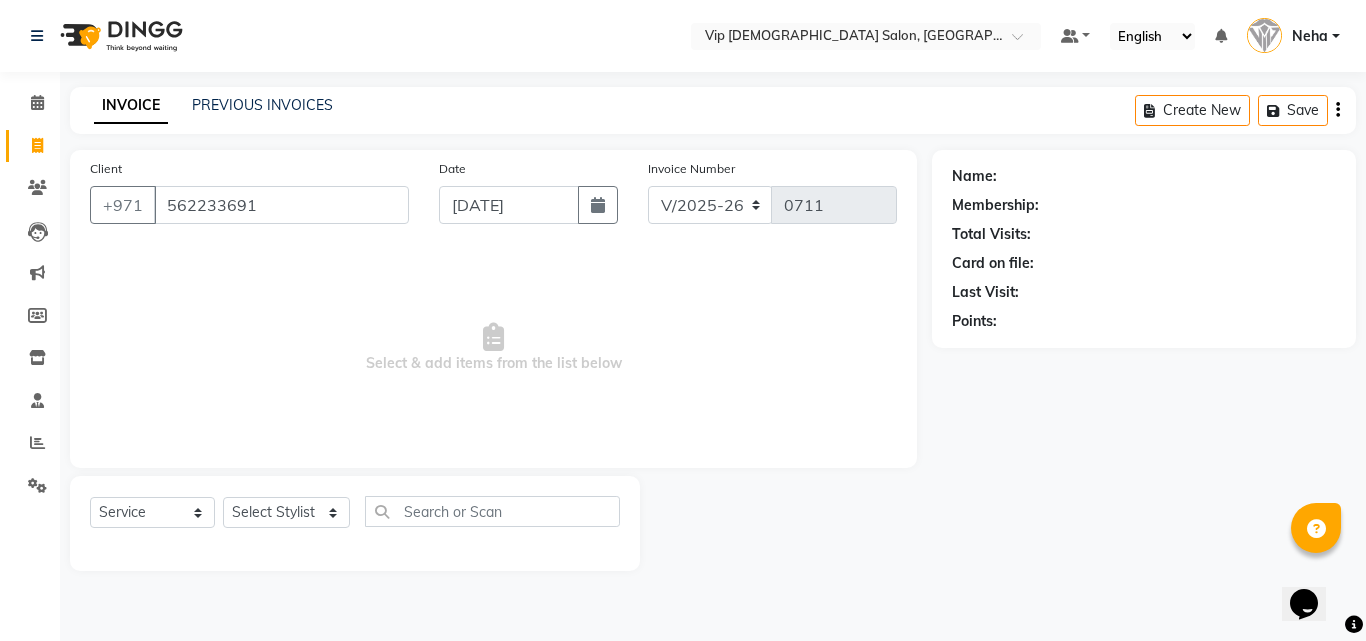 type on "562233691" 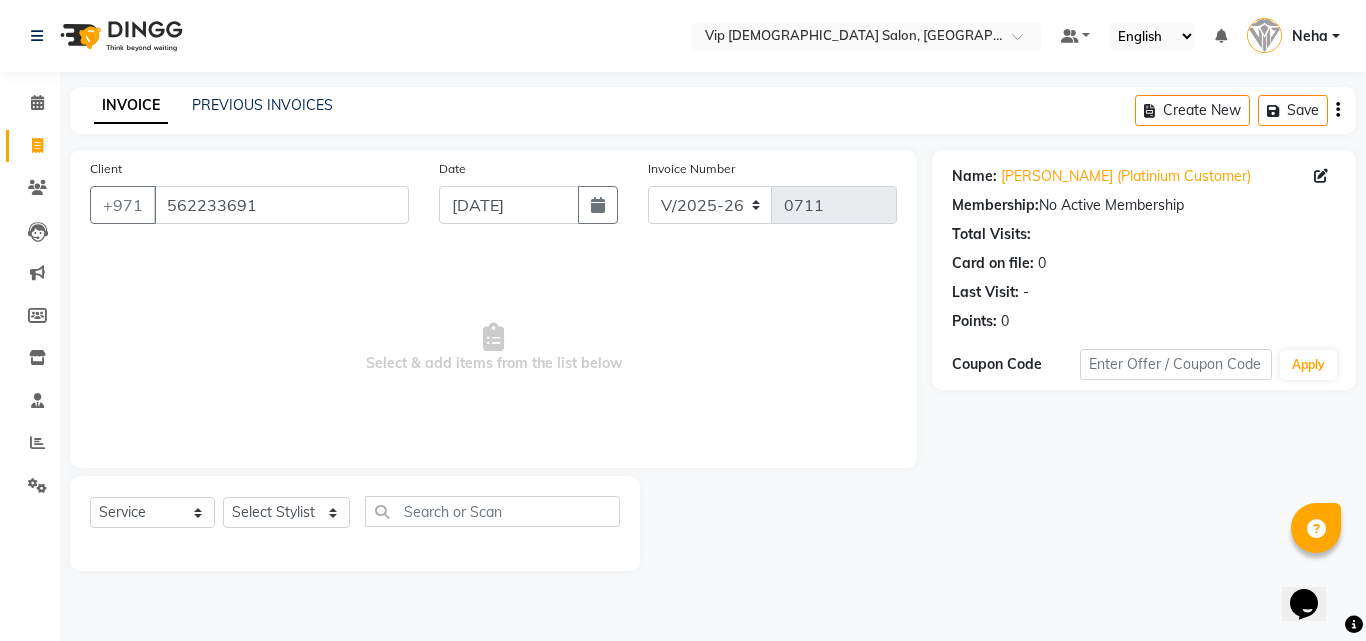 click on "Select  Service  Product  Membership  Package Voucher Prepaid Gift Card  Select Stylist [PERSON_NAME] [PERSON_NAME] [PERSON_NAME] [PERSON_NAME] [PERSON_NAME] [PERSON_NAME] Lakhbizi Jairah Mr. Mohannad [PERSON_NAME] [PERSON_NAME] [PERSON_NAME] [PERSON_NAME] [PERSON_NAME]  Akhilaque [PERSON_NAME]." 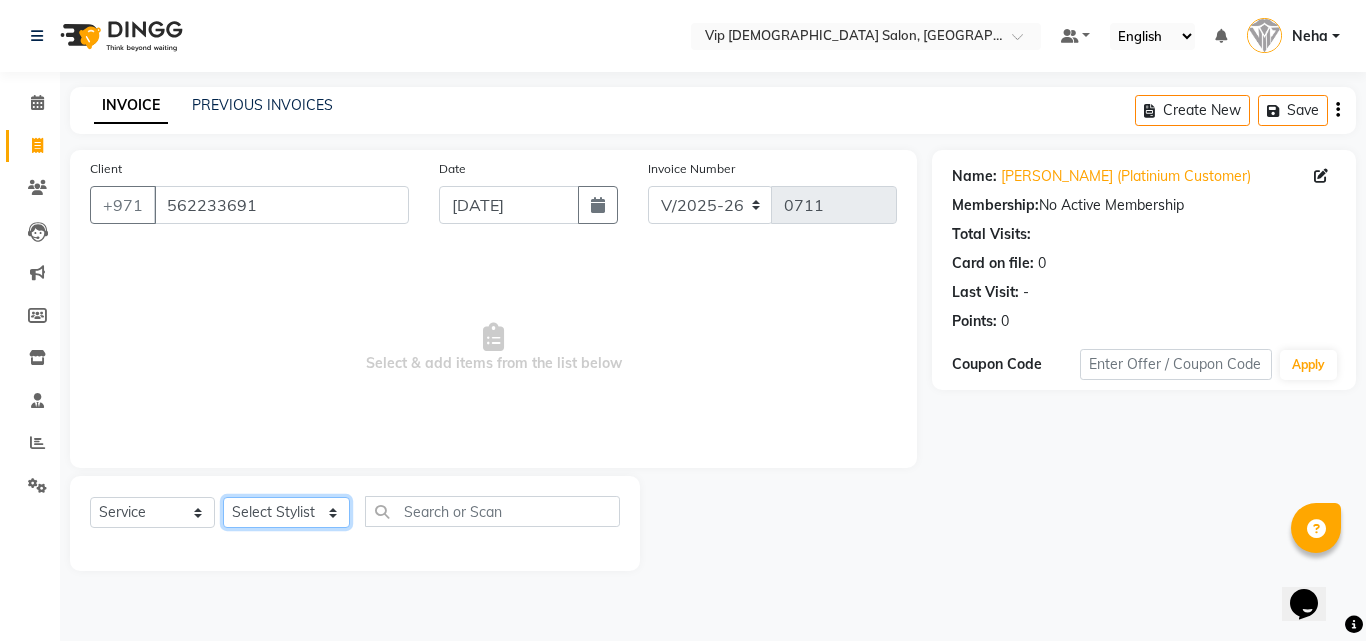click on "Select Stylist [PERSON_NAME] [PERSON_NAME] [PERSON_NAME] [PERSON_NAME] [PERSON_NAME] [PERSON_NAME] Lakhbizi Jairah Mr. Mohannad [PERSON_NAME] [PERSON_NAME] [PERSON_NAME] [PERSON_NAME] [PERSON_NAME]  Akhilaque [PERSON_NAME]." 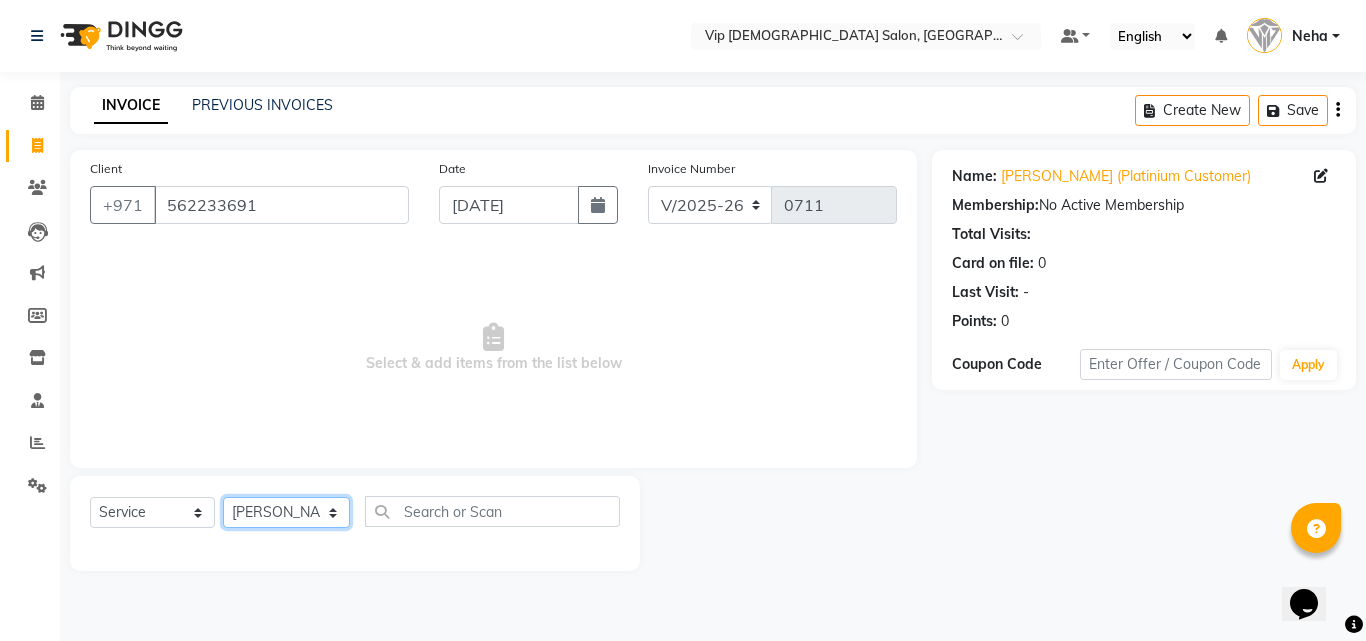 click on "Select Stylist [PERSON_NAME] [PERSON_NAME] [PERSON_NAME] [PERSON_NAME] [PERSON_NAME] [PERSON_NAME] Lakhbizi Jairah Mr. Mohannad [PERSON_NAME] [PERSON_NAME] [PERSON_NAME] [PERSON_NAME] [PERSON_NAME]  Akhilaque [PERSON_NAME]." 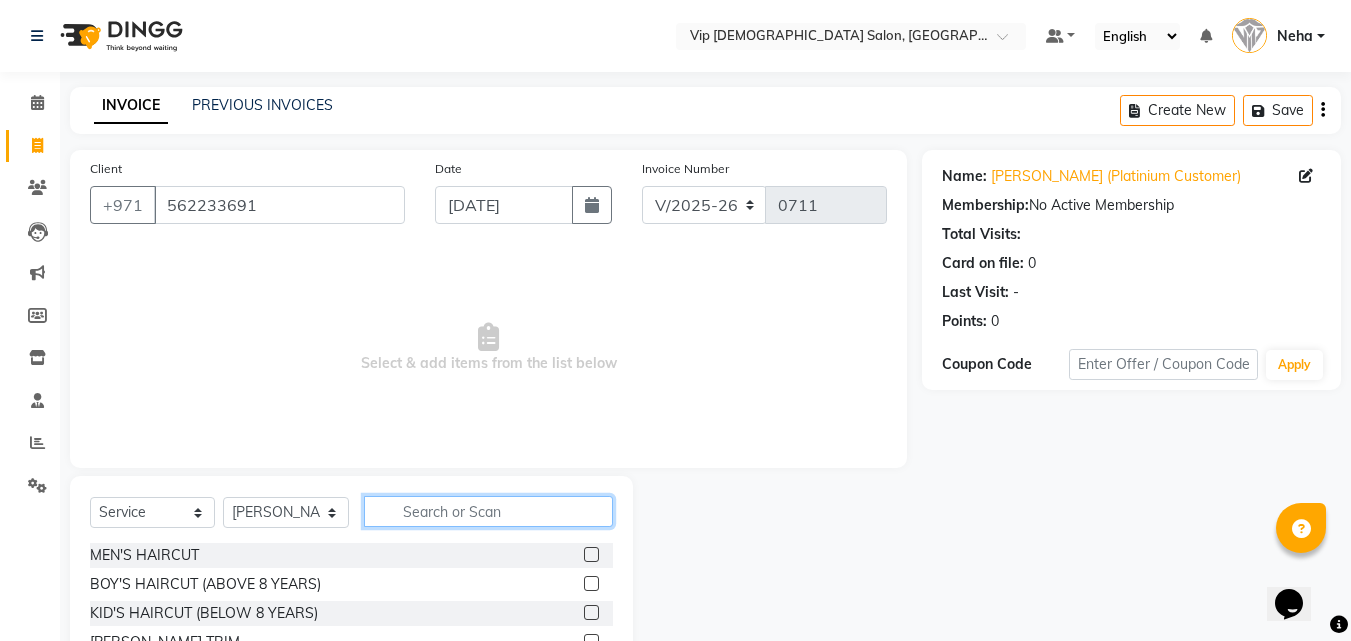 click 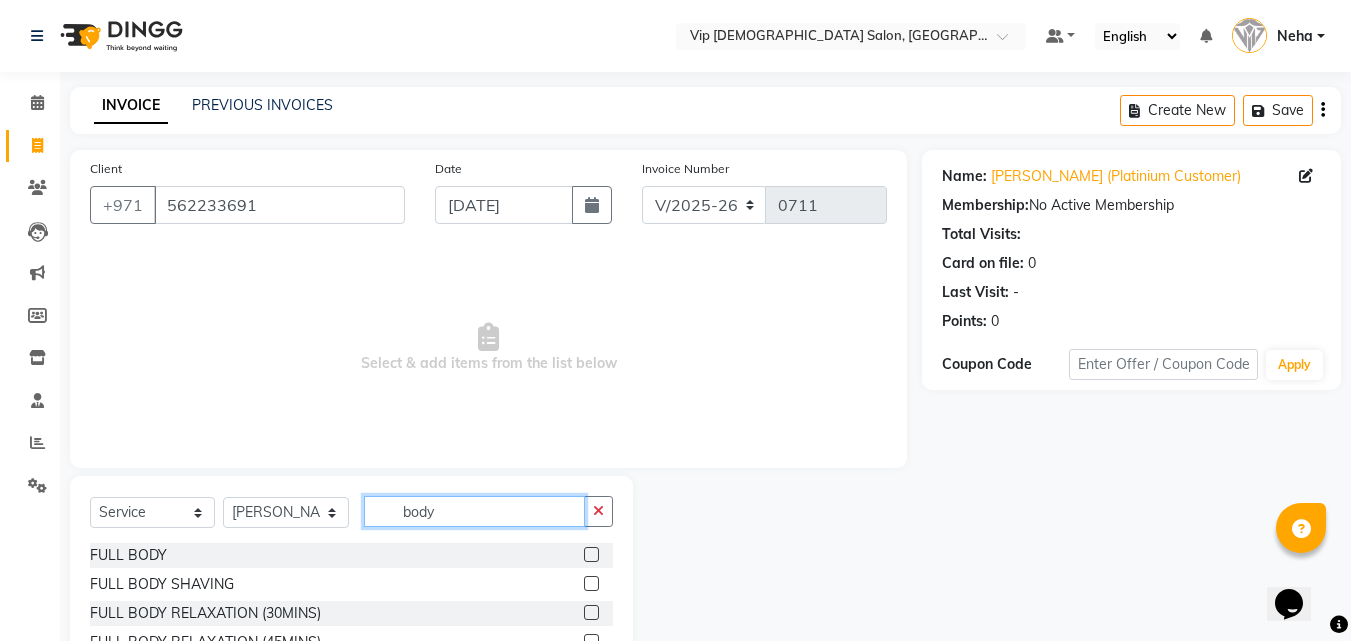 type on "body" 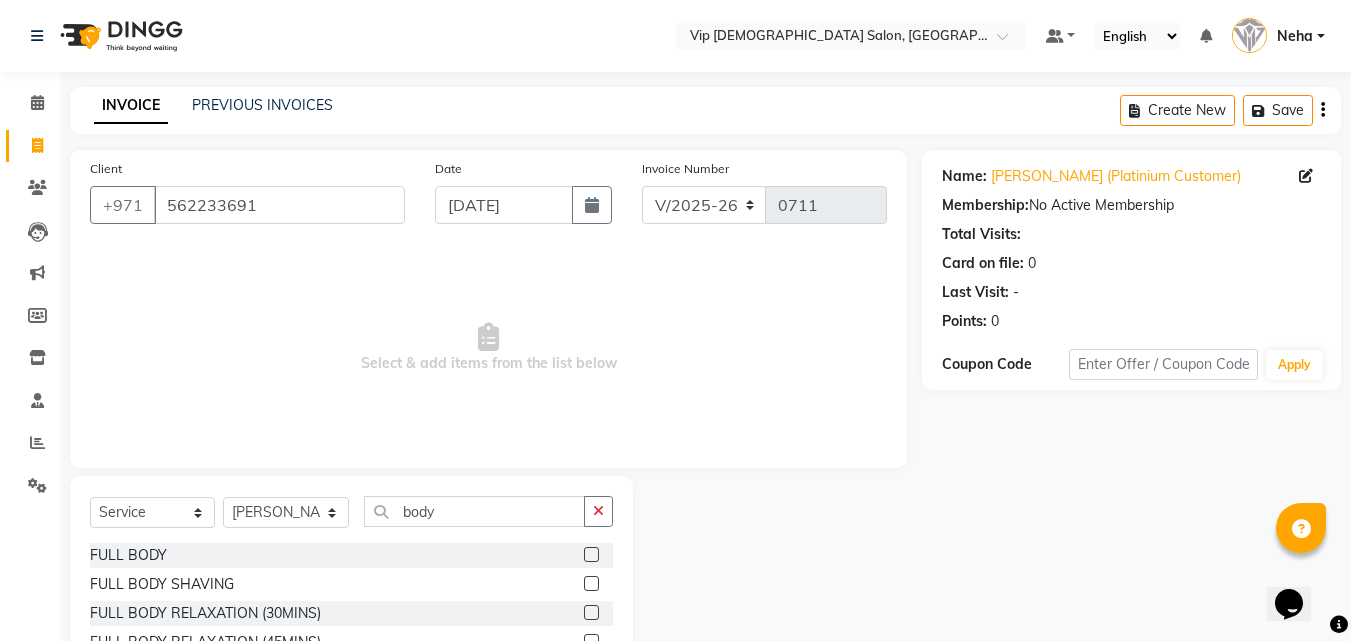 click 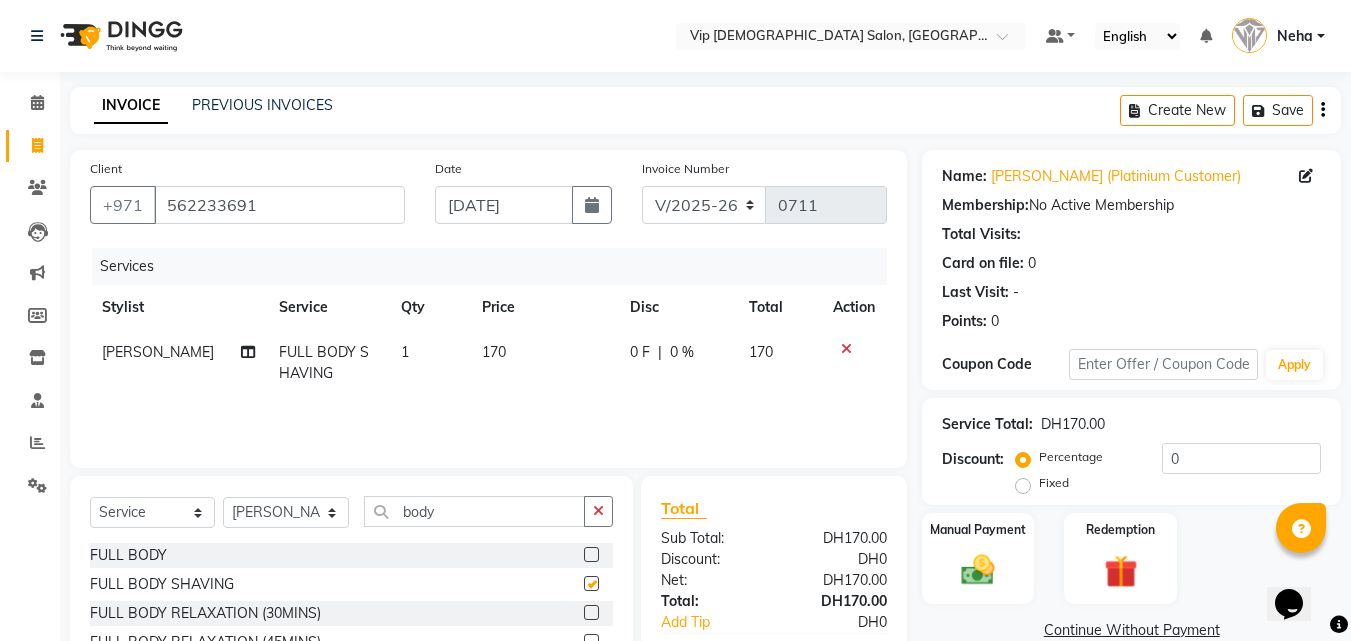 checkbox on "false" 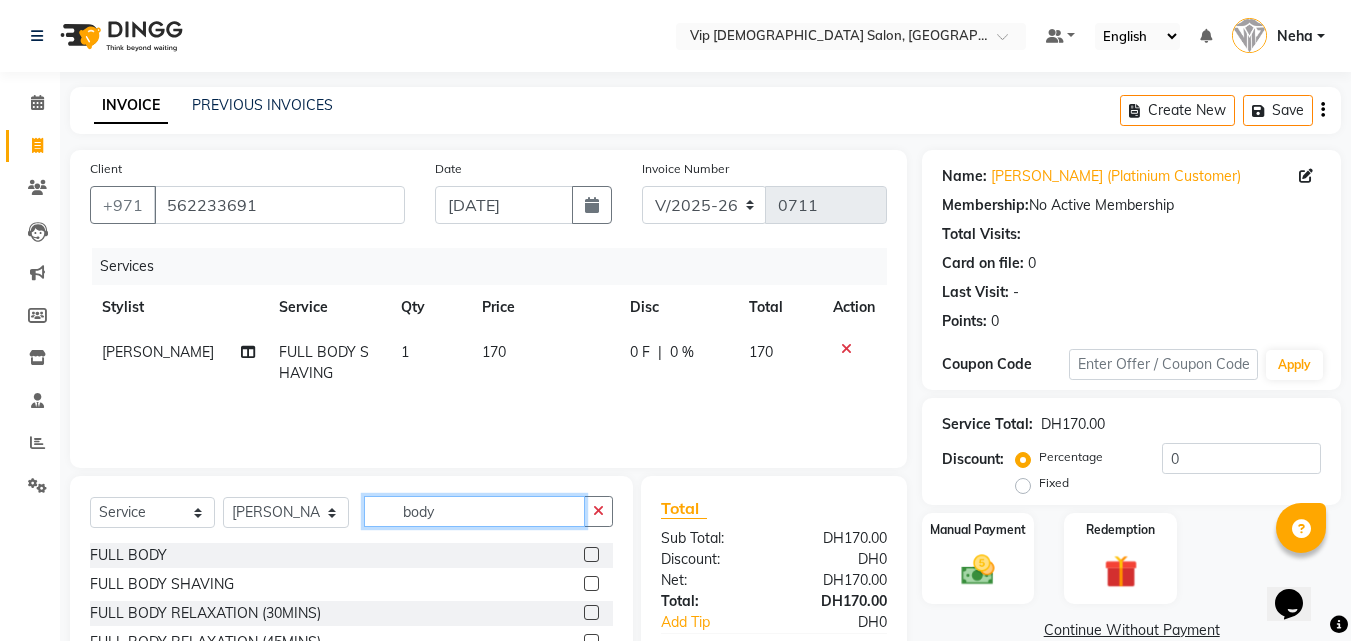 click on "body" 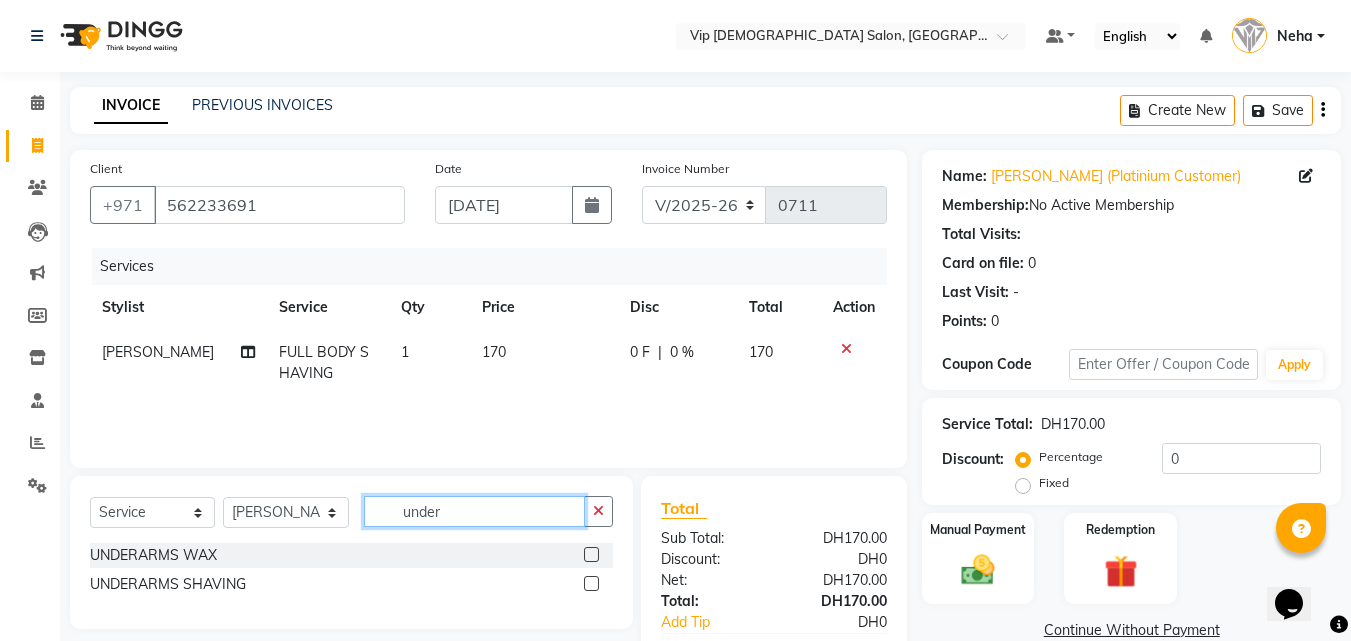 type on "under" 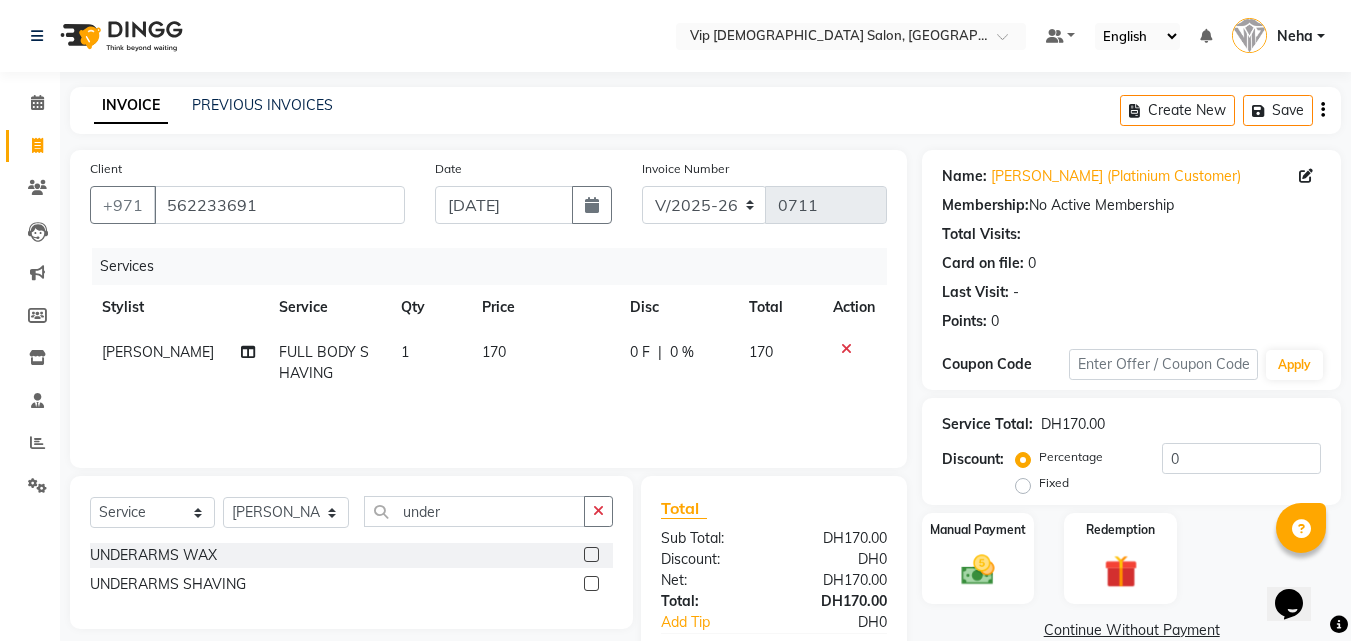 click 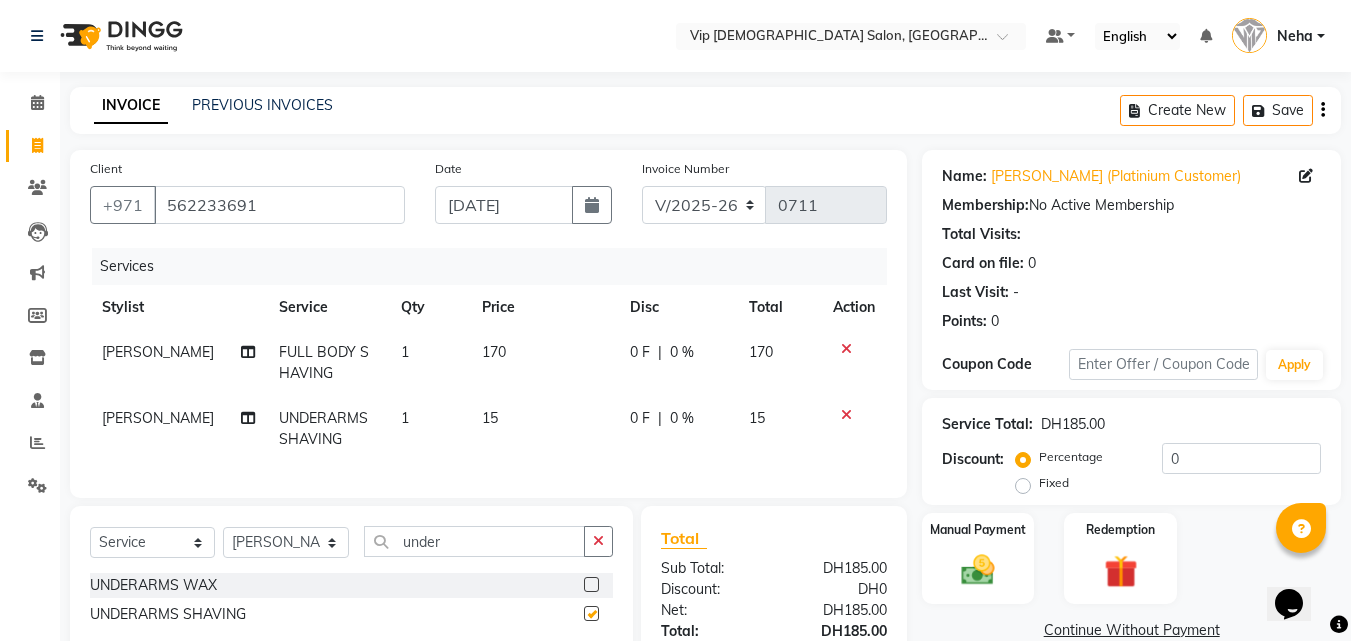 checkbox on "false" 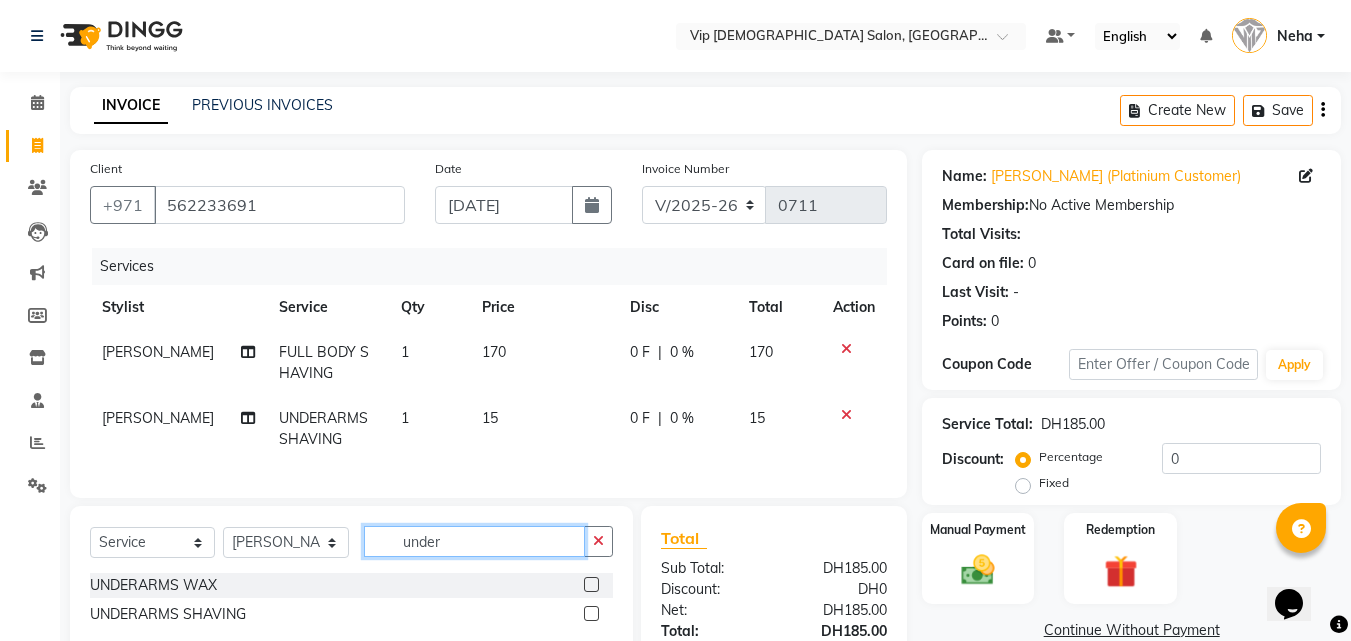click on "under" 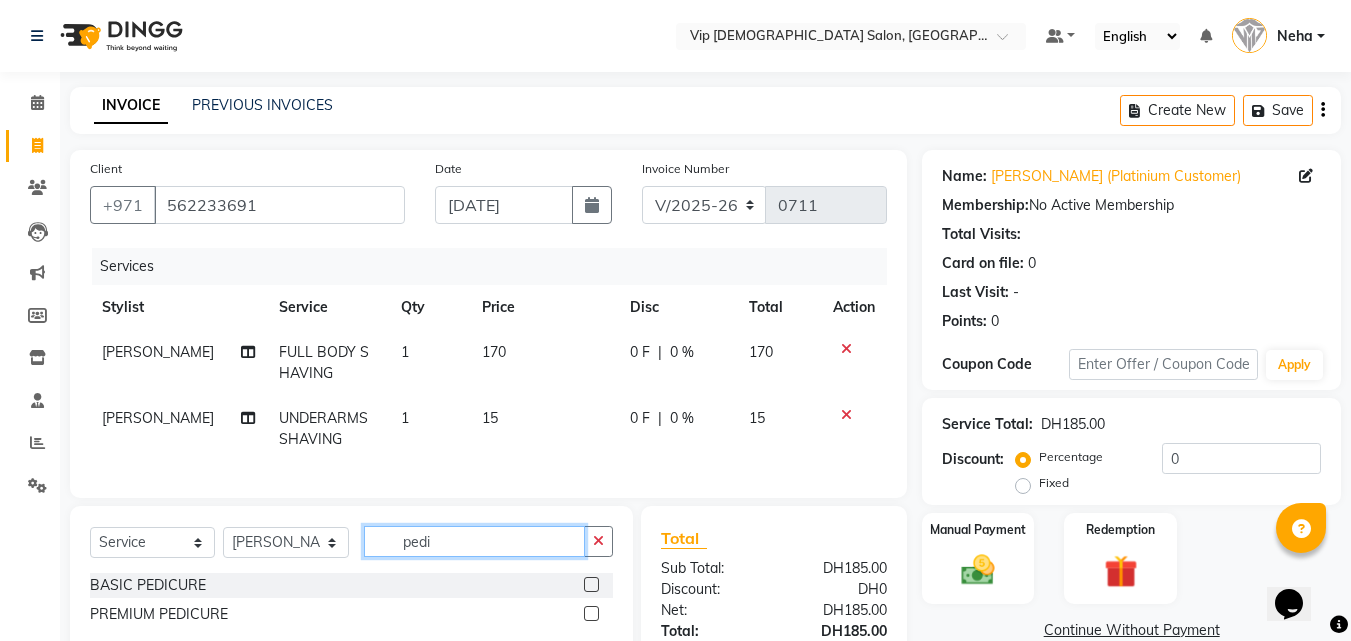 type on "pedi" 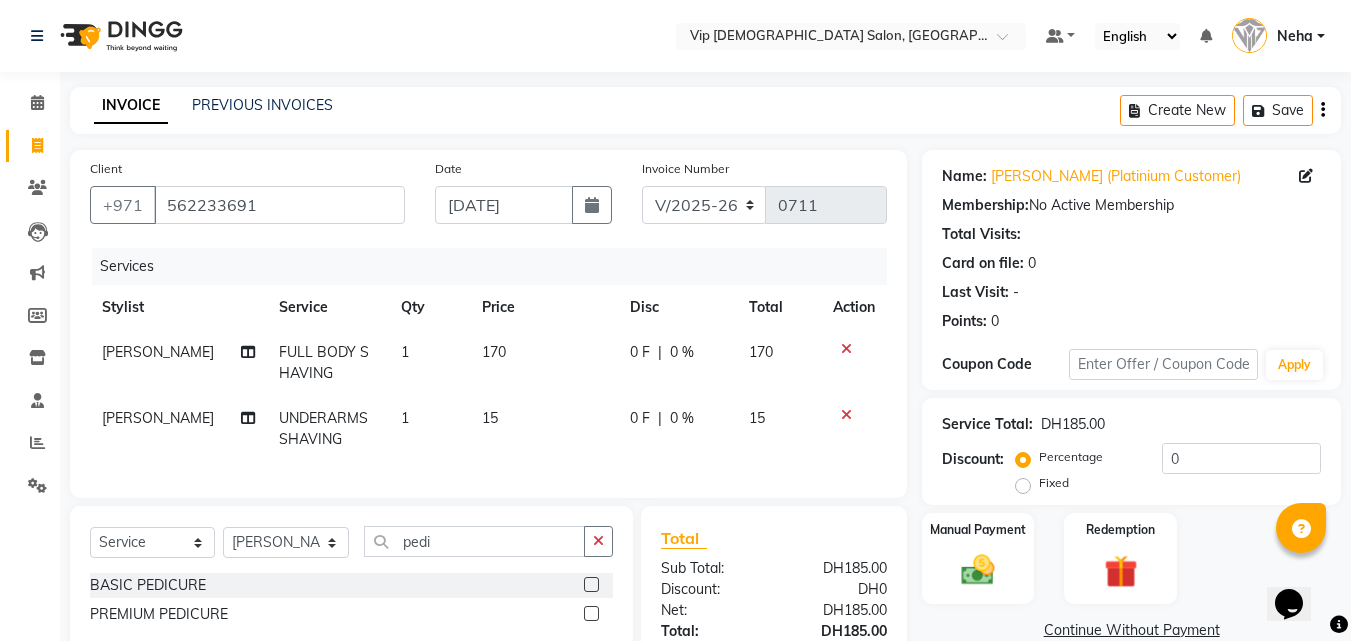 click on "Client +971 562233691 Date 10-07-2025 Invoice Number V/2025 V/2025-26 0711 Services Stylist Service Qty Price Disc Total Action Nelson FULL BODY SHAVING 1 170 0 F | 0 % 170 Nelson UNDERARMS SHAVING 1 15 0 F | 0 % 15" 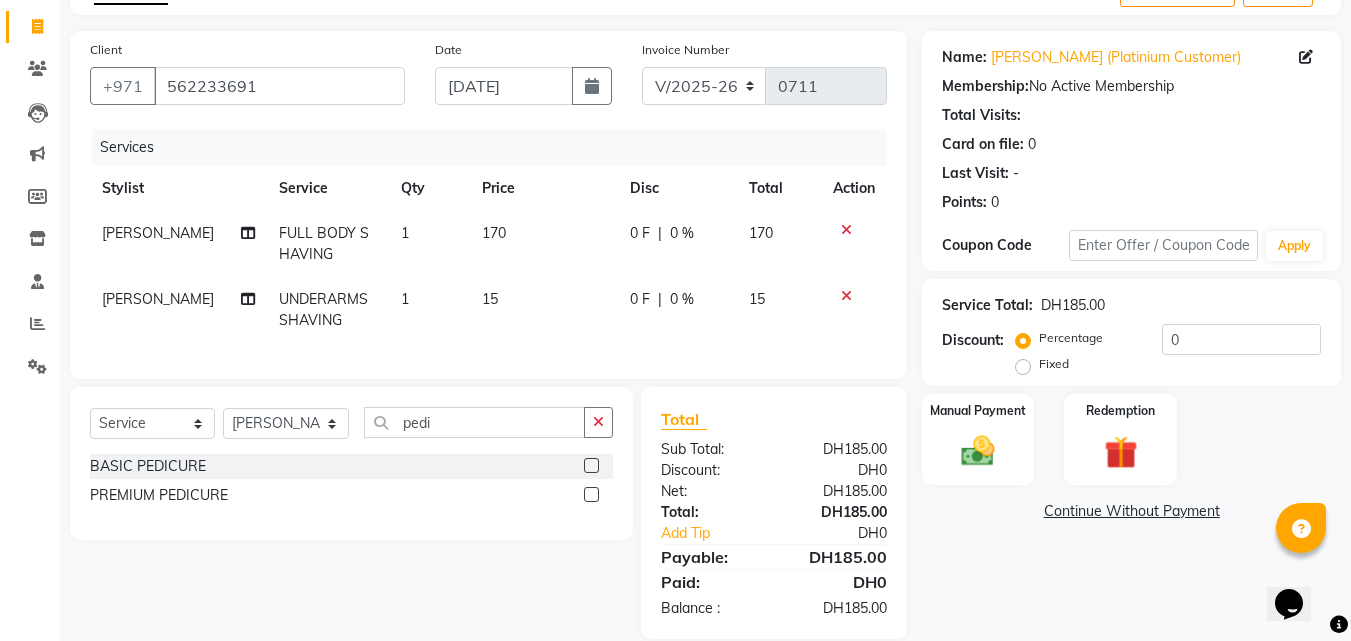 scroll, scrollTop: 120, scrollLeft: 0, axis: vertical 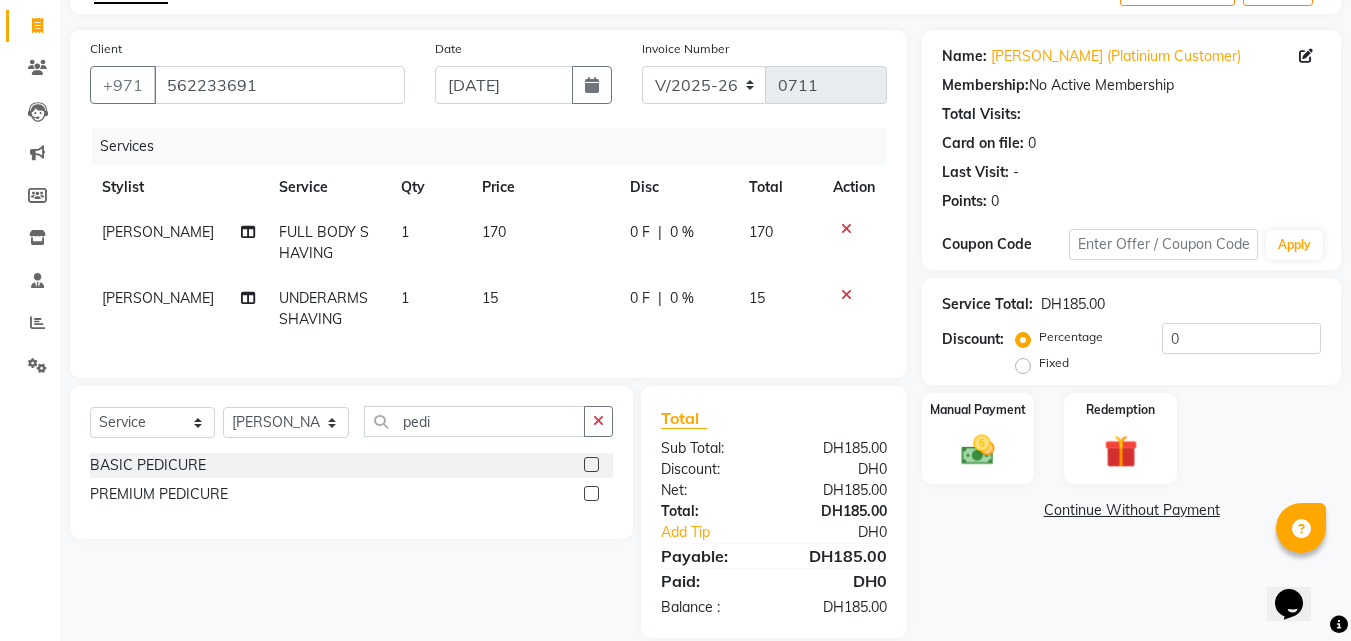 click 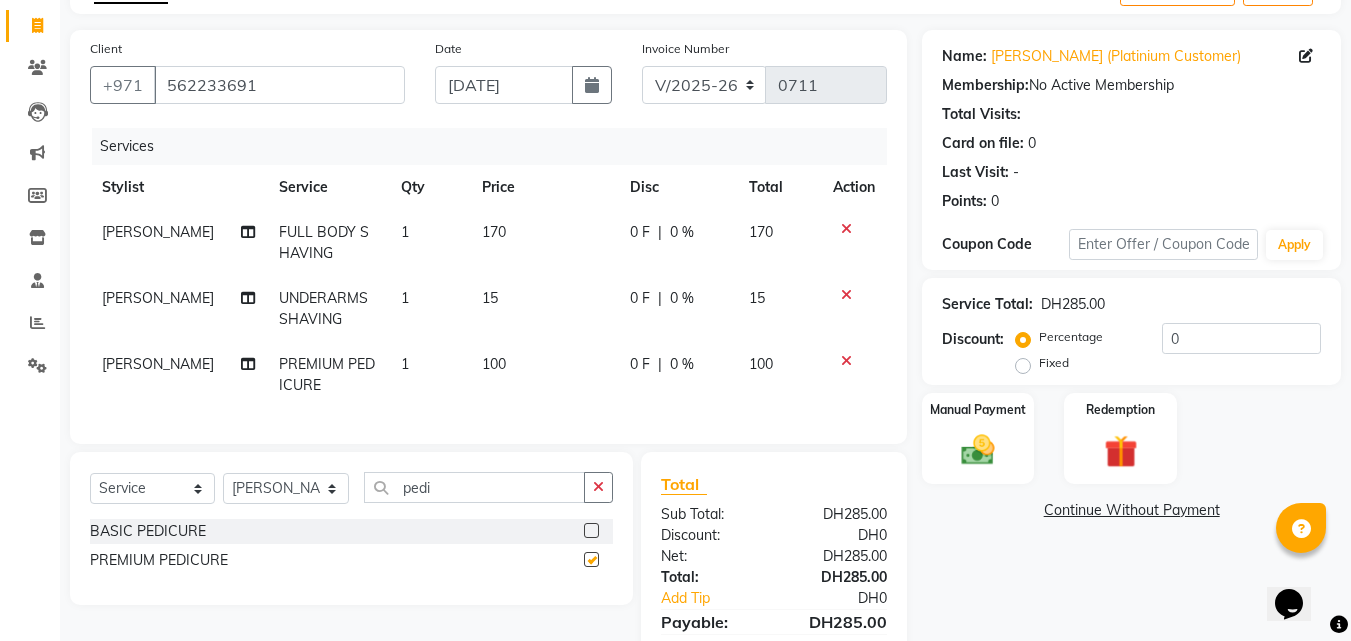 checkbox on "false" 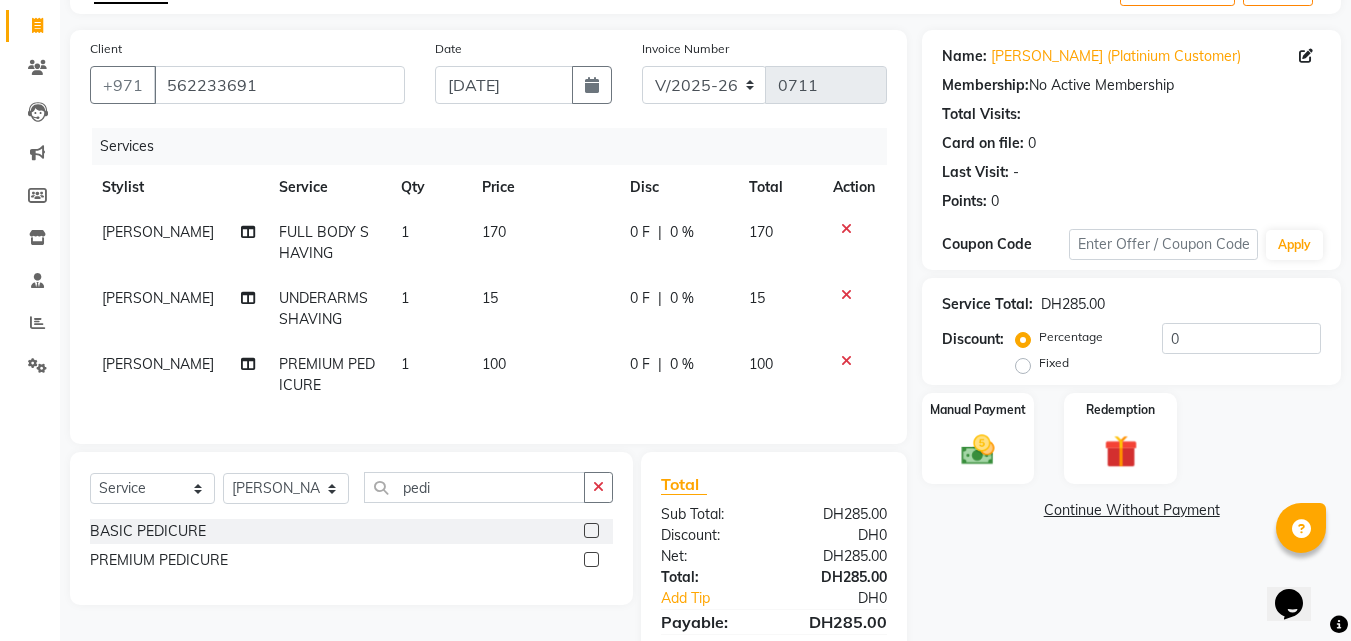 click 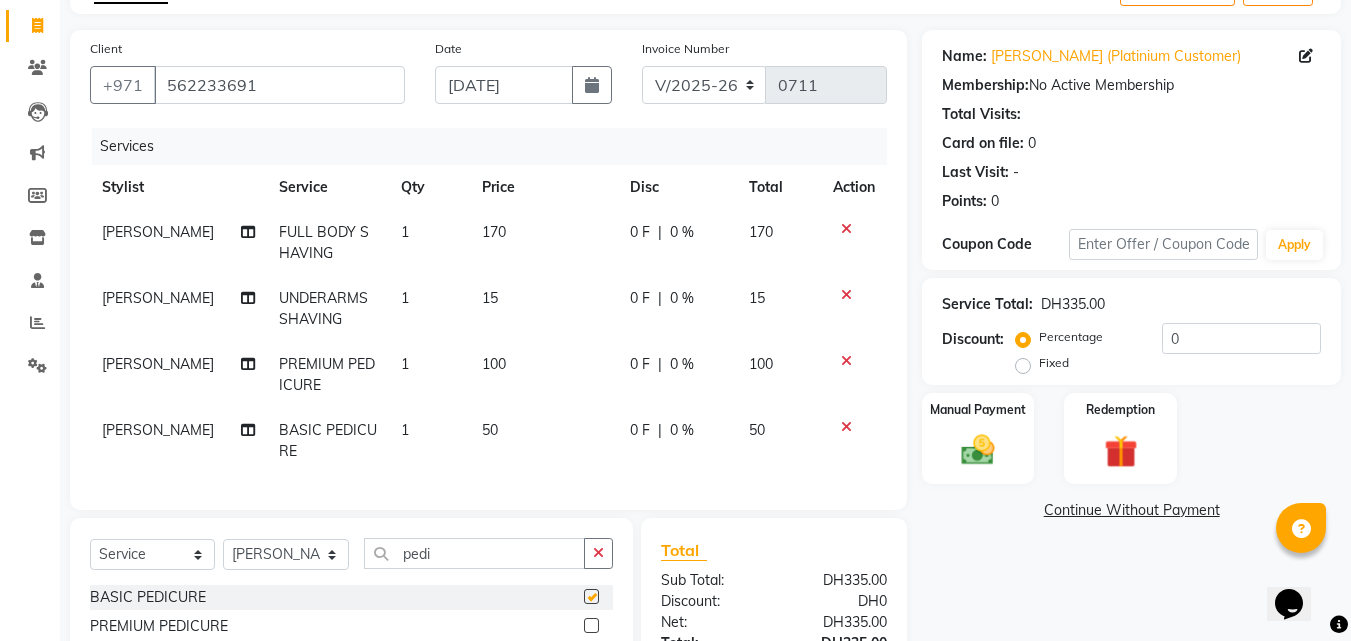 checkbox on "false" 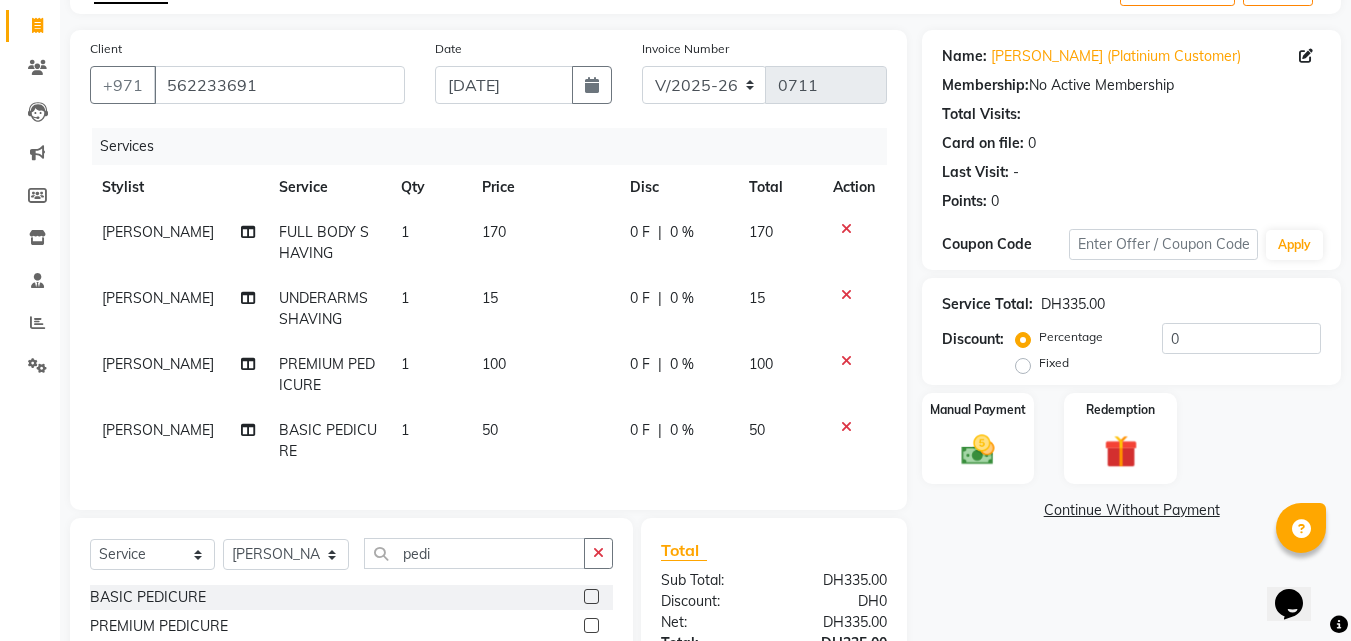 click 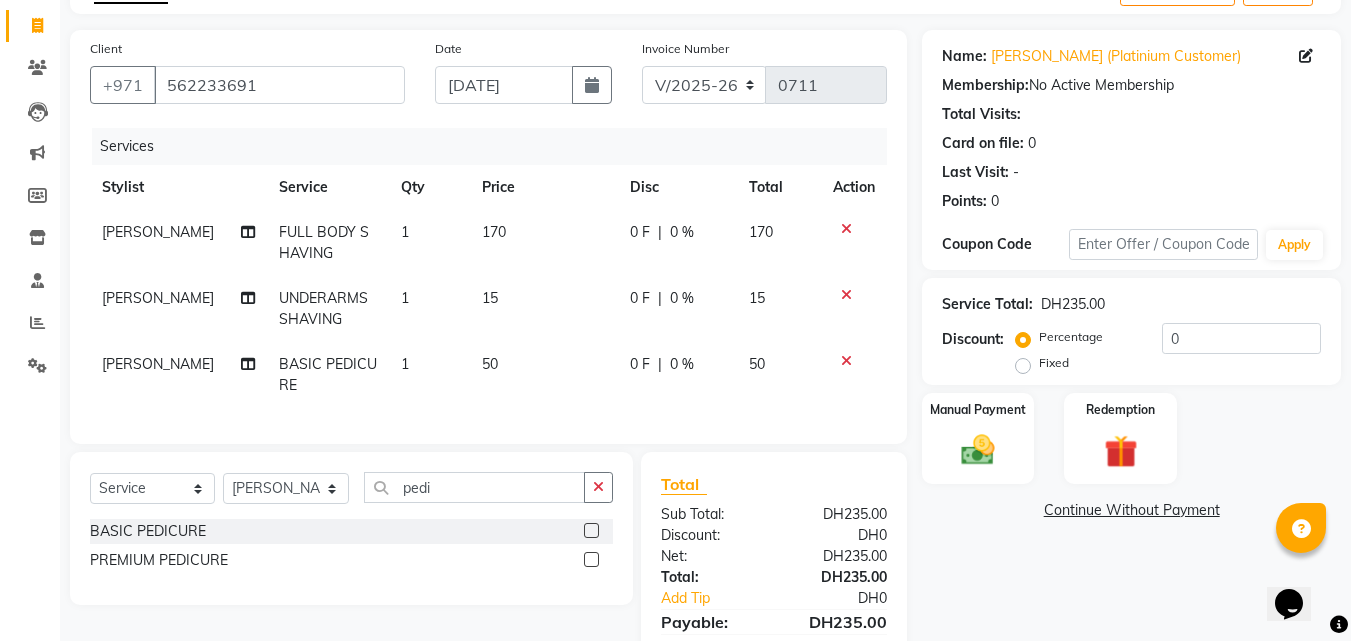 click on "50" 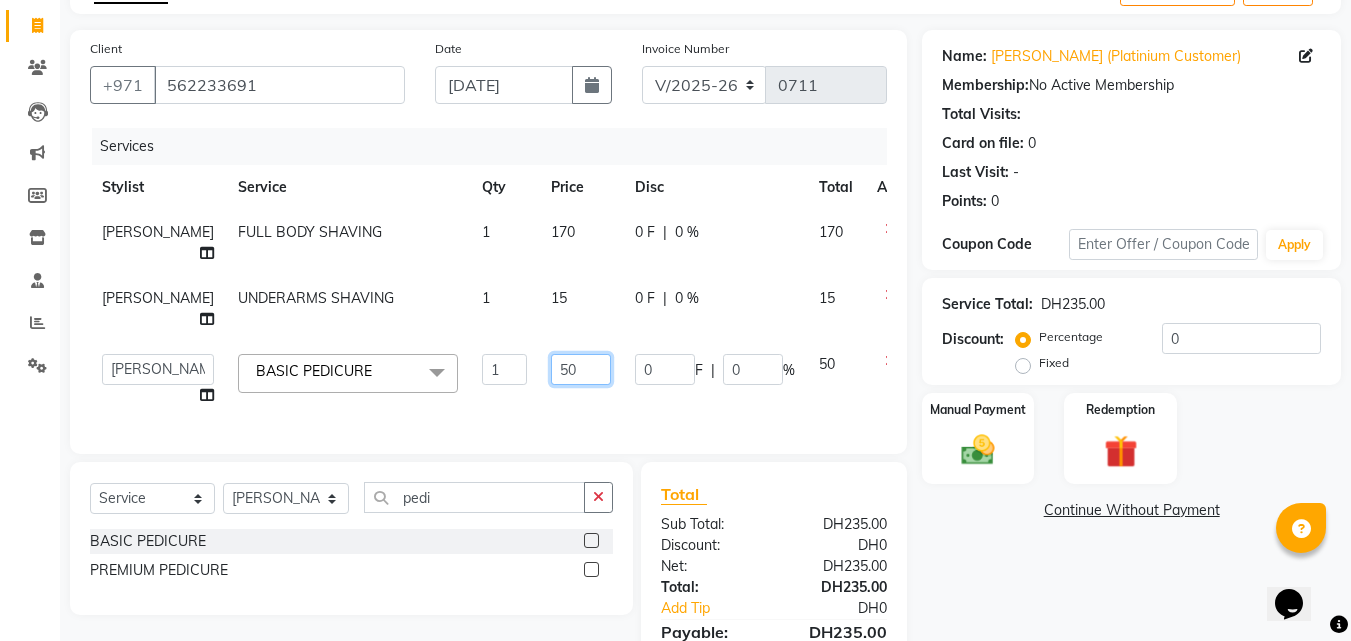 click on "50" 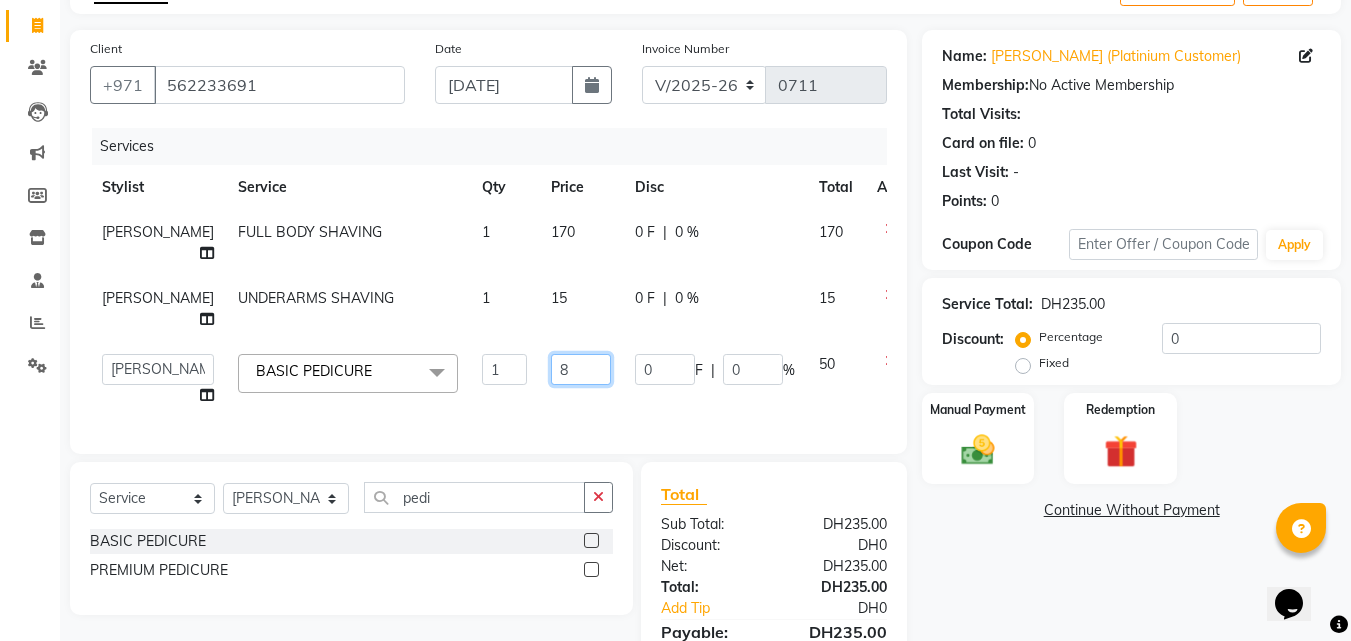 type on "80" 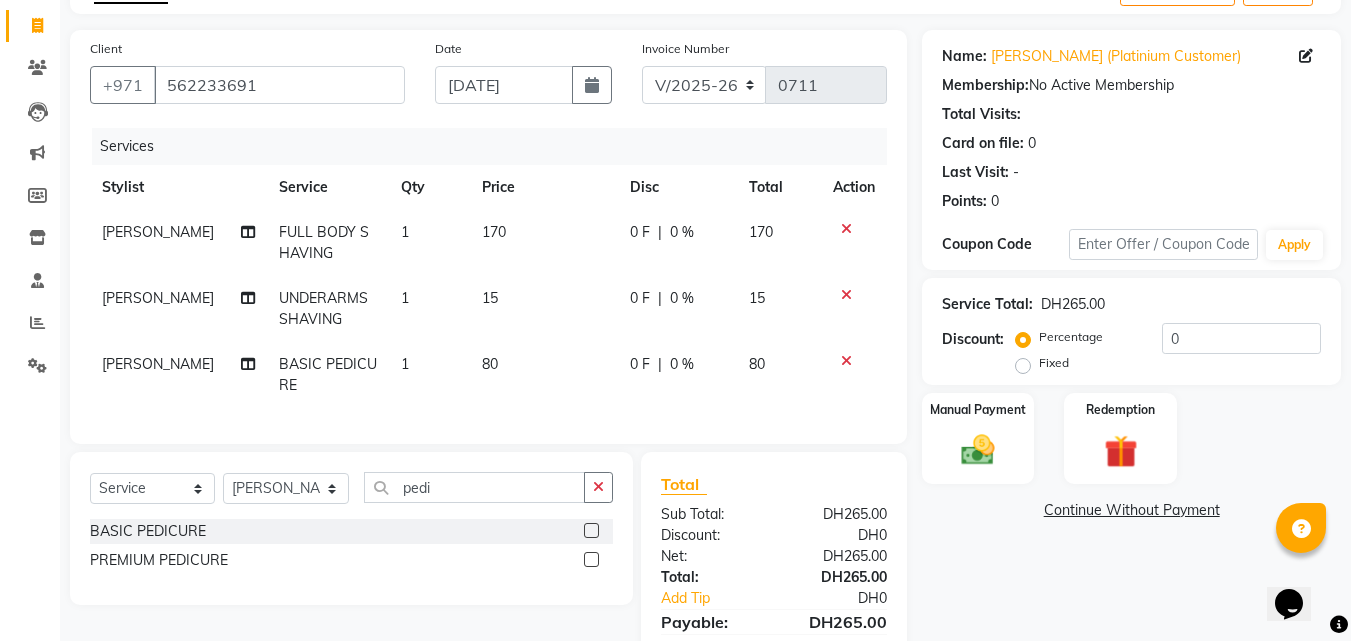 click on "0 F | 0 %" 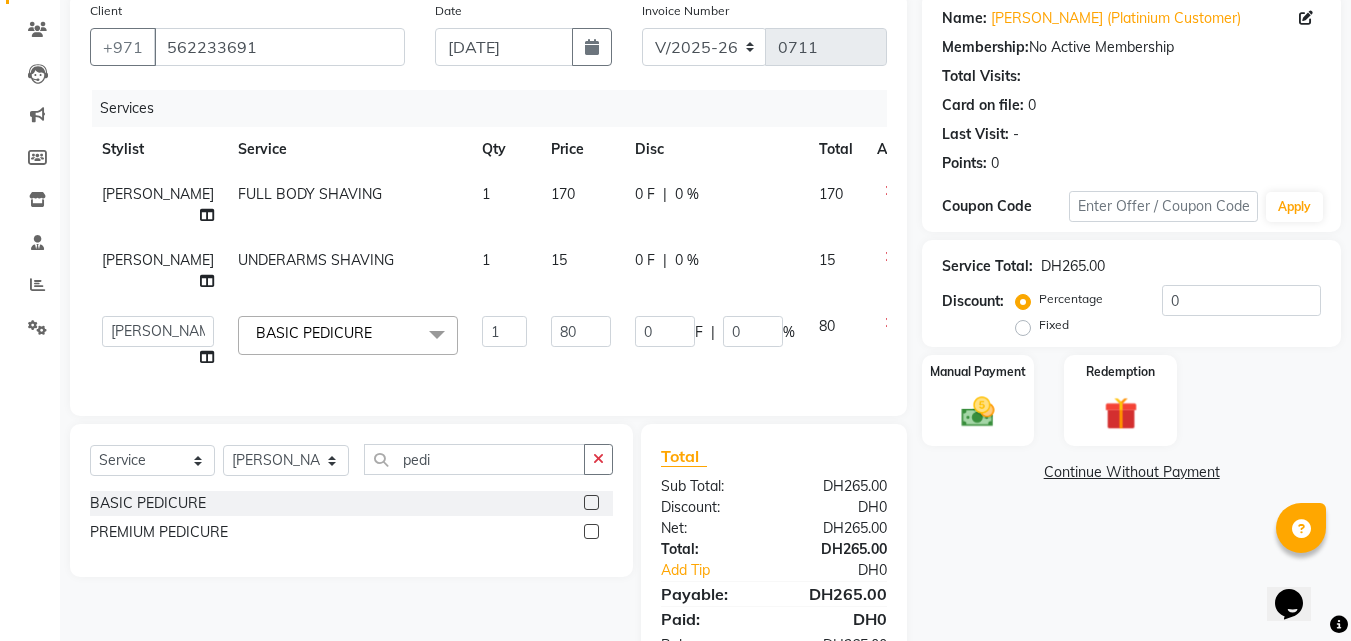 scroll, scrollTop: 198, scrollLeft: 0, axis: vertical 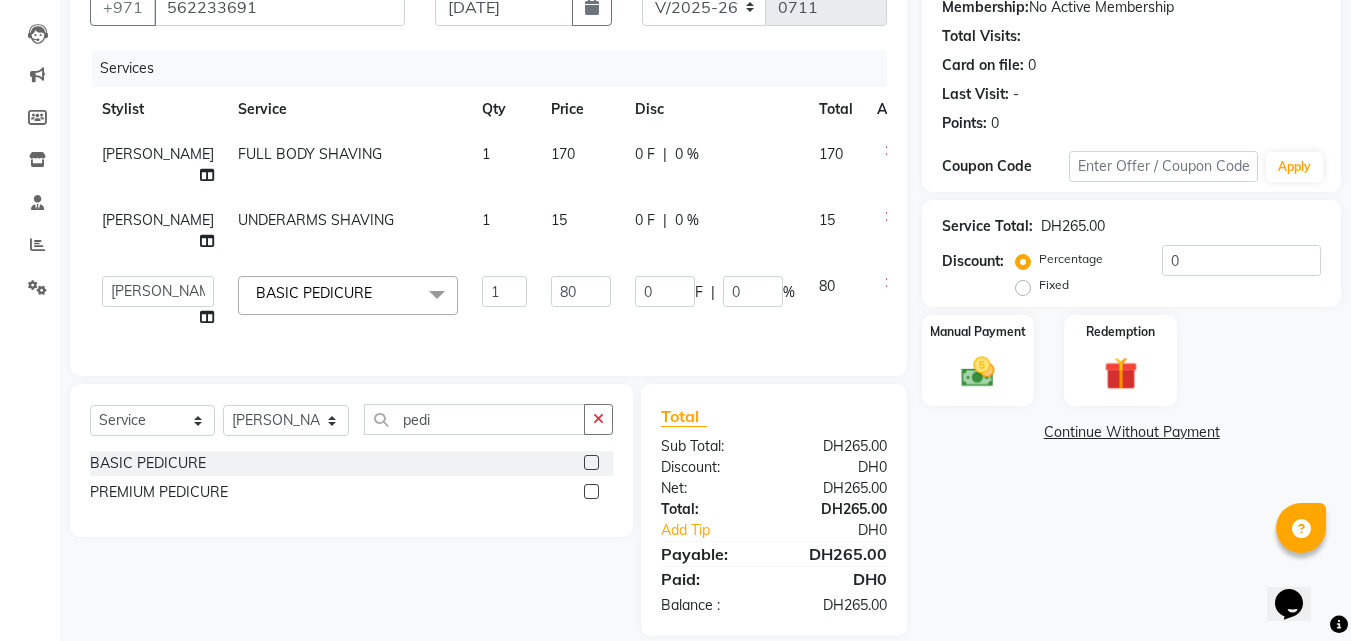 click on "Client +971 562233691 Date 10-07-2025 Invoice Number V/2025 V/2025-26 0711 Services Stylist Service Qty Price Disc Total Action Nelson FULL BODY SHAVING 1 170 0 F | 0 % 170 Nelson UNDERARMS SHAVING 1 15 0 F | 0 % 15  AHMED MOHAMED MOHAMED ELKHODARY ABDELHAMID   Ali Rana   Allauddin Anwar Ali   Ameen   Ayoub Lakhbizi   Jairah   Mr. Mohannad   Neha   Nelson   Ricalyn Colcol   Riffat Magdy   Taufeeq Anwar Ali   Tauseef  Akhilaque   Zoya Bhatti.  BASIC PEDICURE  x MEN'S HAIRCUT BOY'S HAIRCUT (ABOVE 8 YEARS) KID'S HAIRCUT (BELOW 8 YEARS) BEARD TRIM BEARD CRAFTING CLEAN SHAVE MEN'S HAIRCUT + BEARD TRIM MEN'S HAIRCUT + BEARD CRAFTING MEN'S HAIRCUT + CLEAN SHAVE HEAD OIL MASSAGE HAIR STYLE (WASH+BLOWDRY) HAIR SCRUB (ANTI-DANDRUFF - CLEANSING) HAIR SPA (CREAMBATH + STEAM = RELAX) HAIR GLOBAL COLOR (SHORT) HAIR GLOBAL COLOR (LONG) HAIR HIGHLIGHTS (AS PER DENSITY) BEARD COLOR SIDELOCK COLOR MOUSTACHE COLOR KERATINE HAIR PROTIEN TREATMENT(AS PER DENSITY) HAIR SMOOTHENING TREATMENT (AS PER DENSITY) BASIC PEDICURE D-TAN 1" 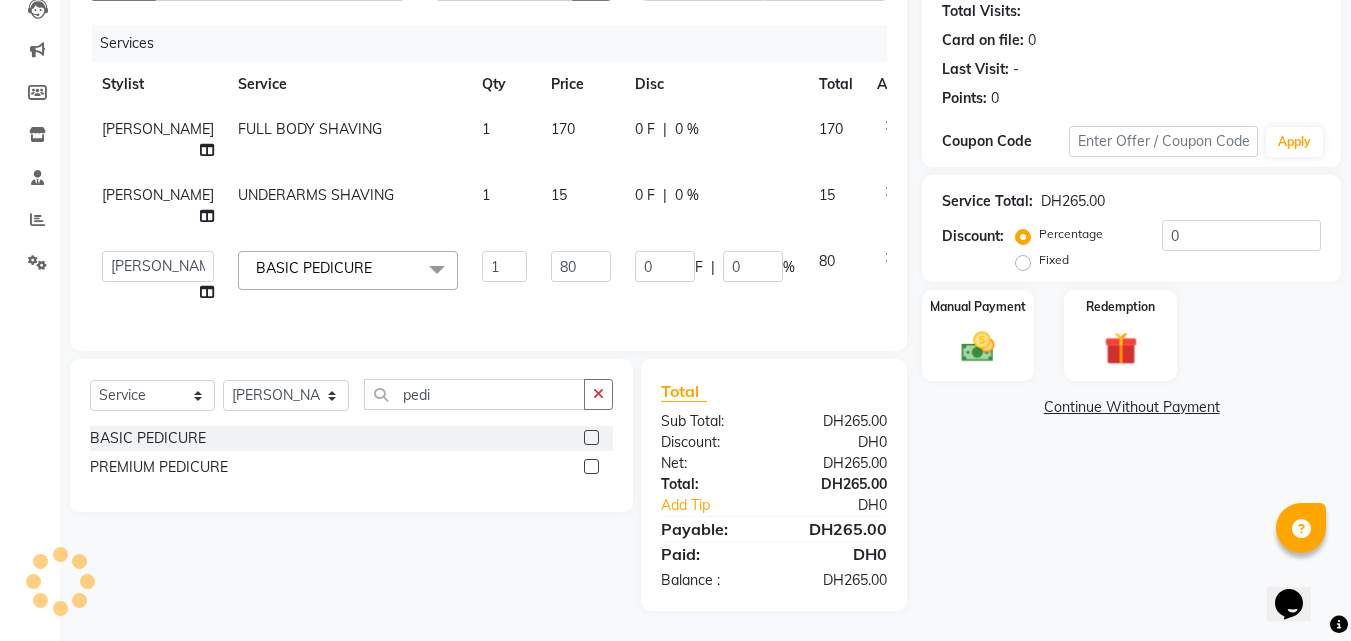 scroll, scrollTop: 238, scrollLeft: 0, axis: vertical 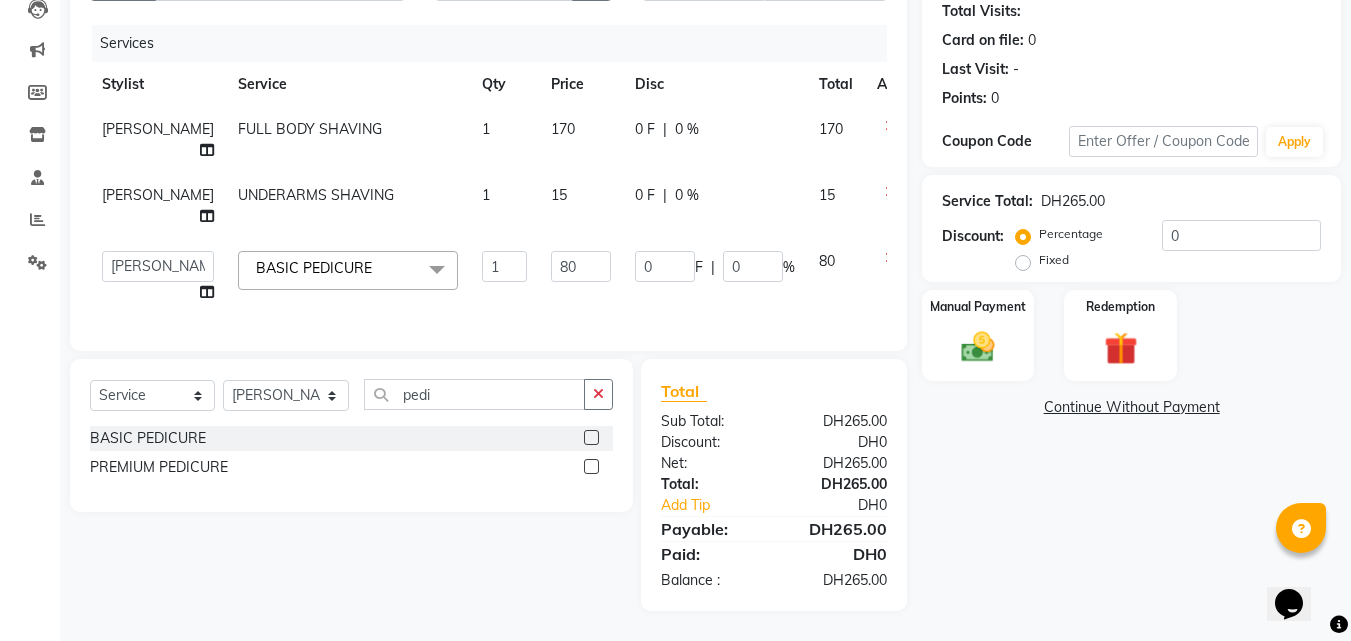 click 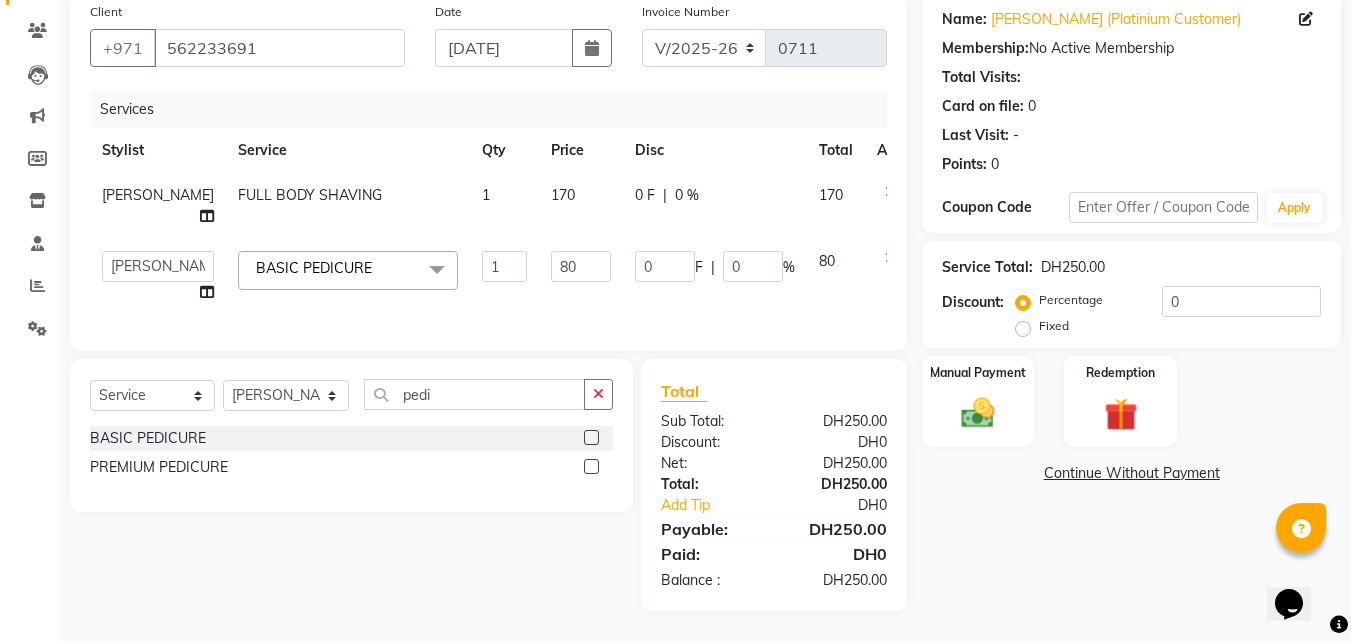 scroll, scrollTop: 172, scrollLeft: 0, axis: vertical 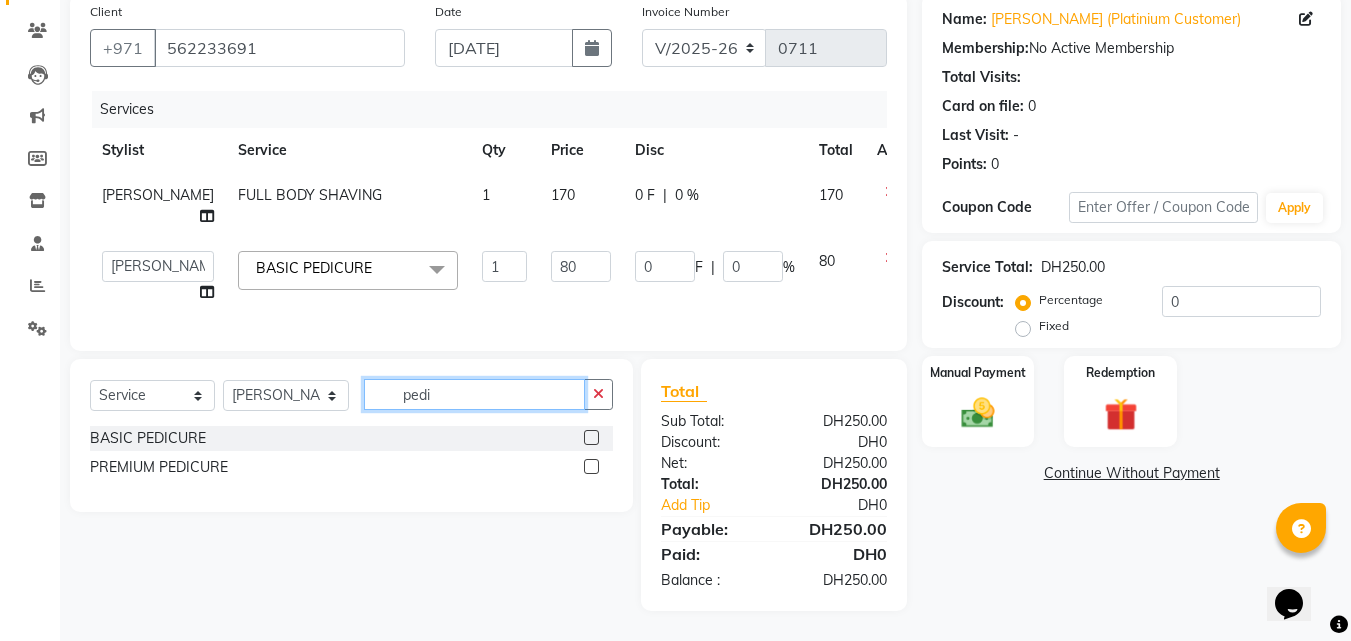 click on "pedi" 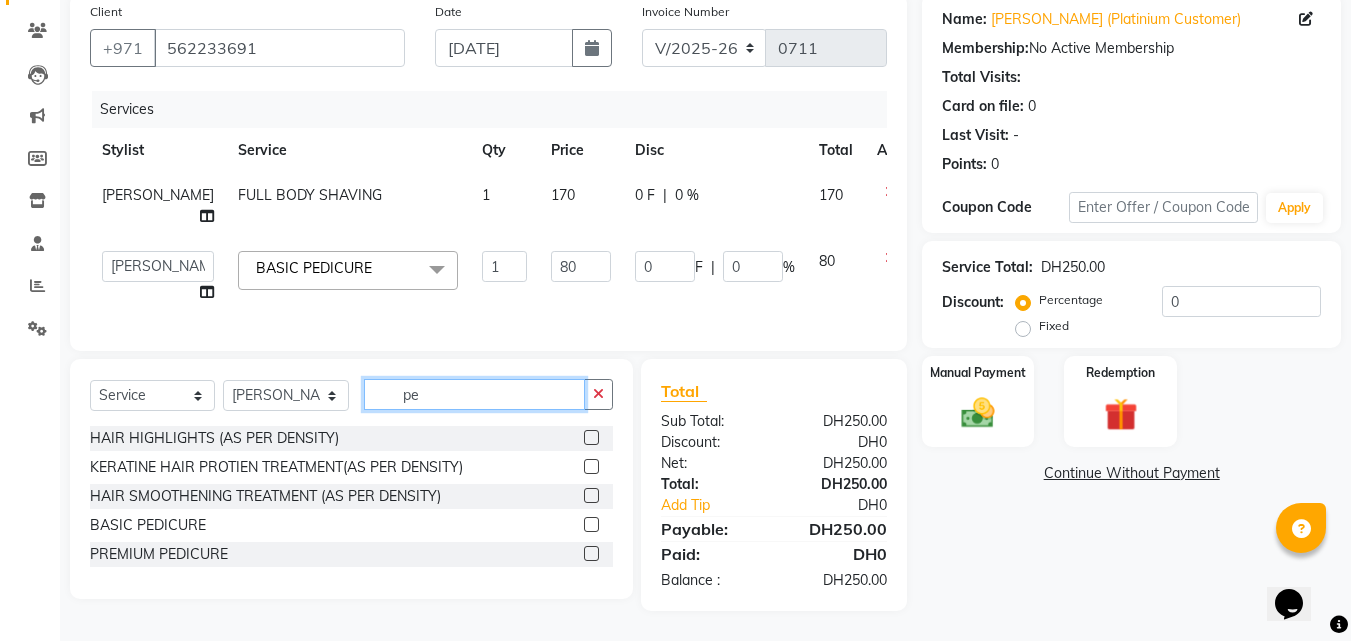 type on "p" 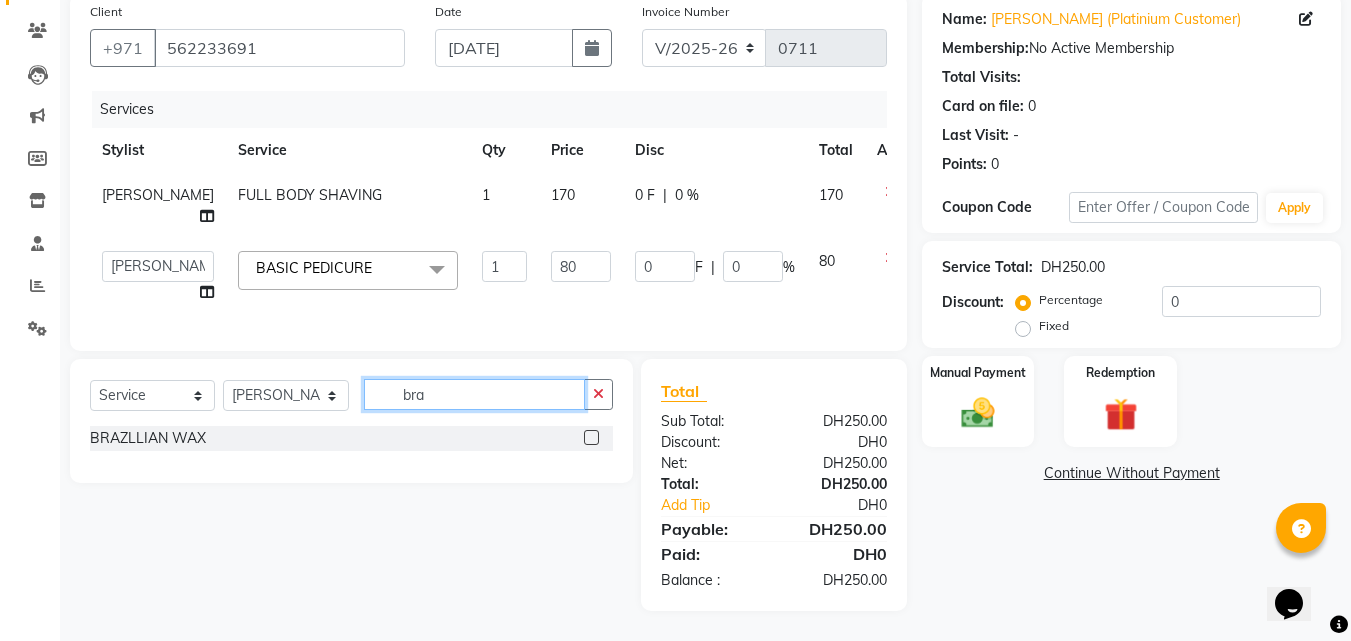 type on "bra" 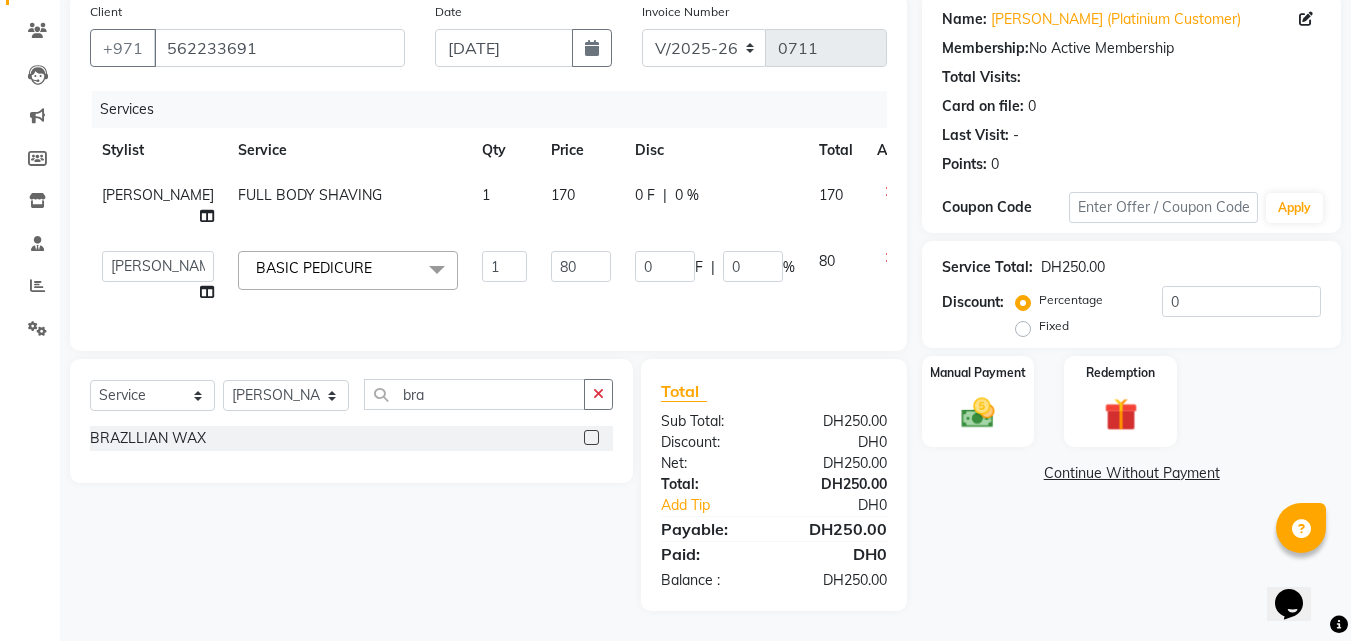 click on "BRAZLLIAN WAX" 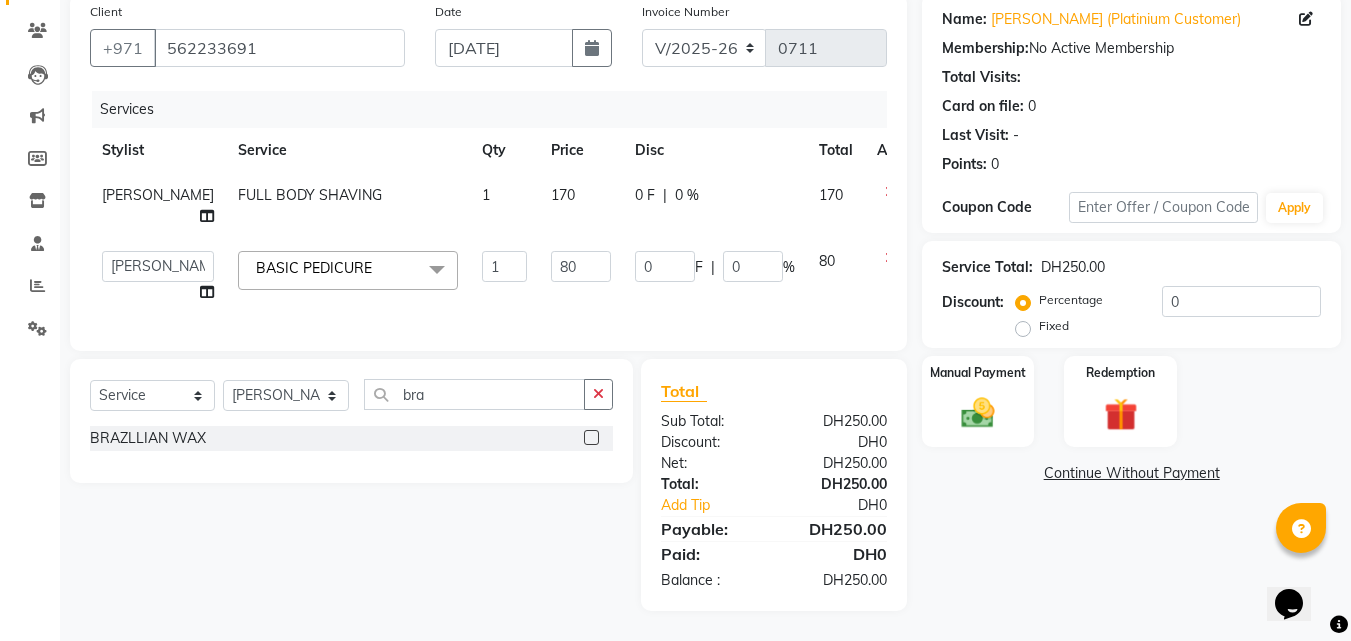 click 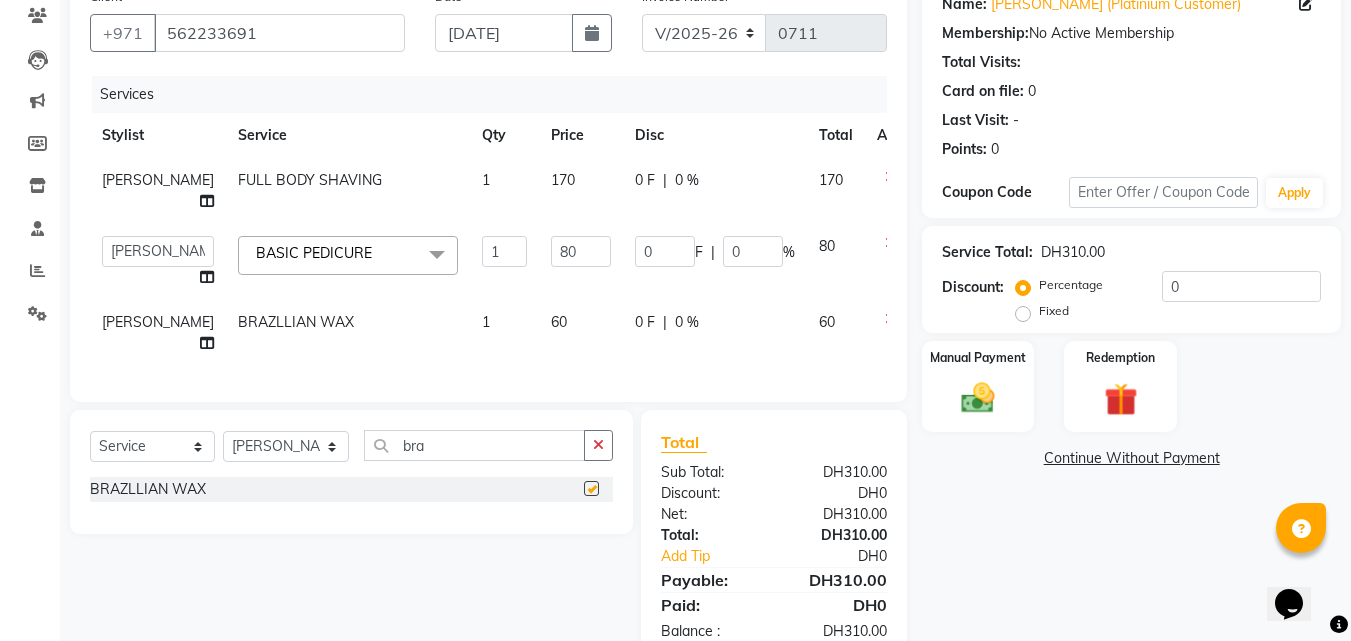 checkbox on "false" 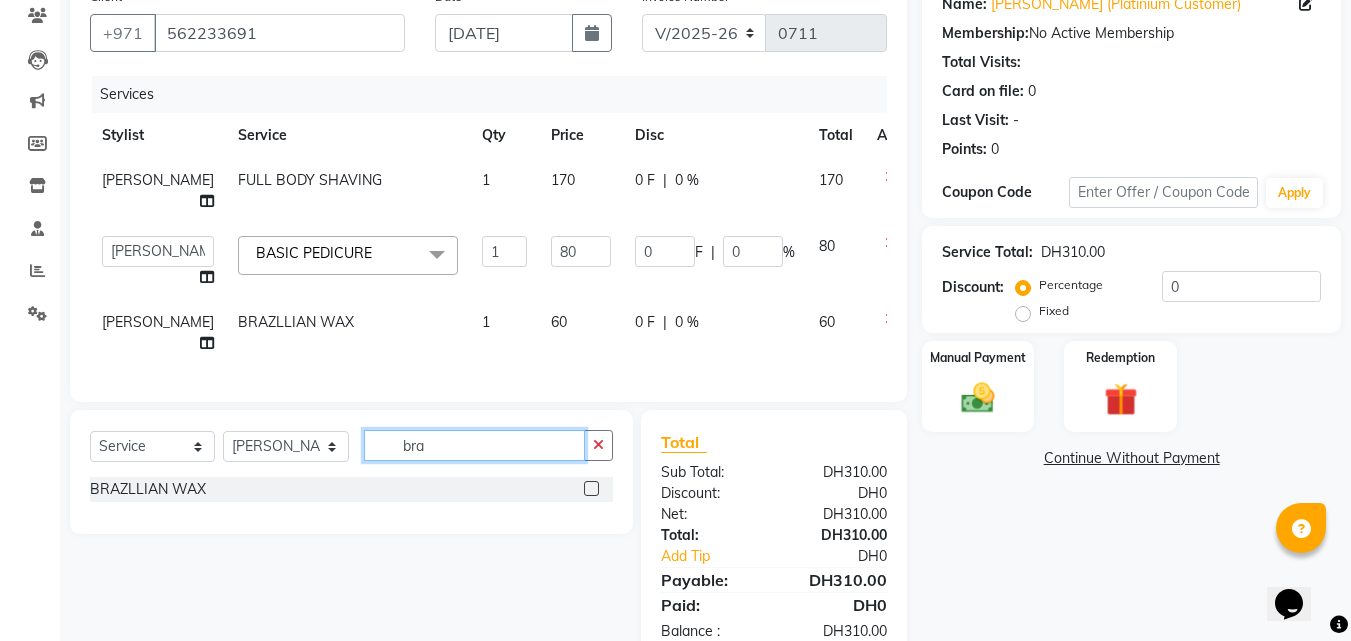 click on "bra" 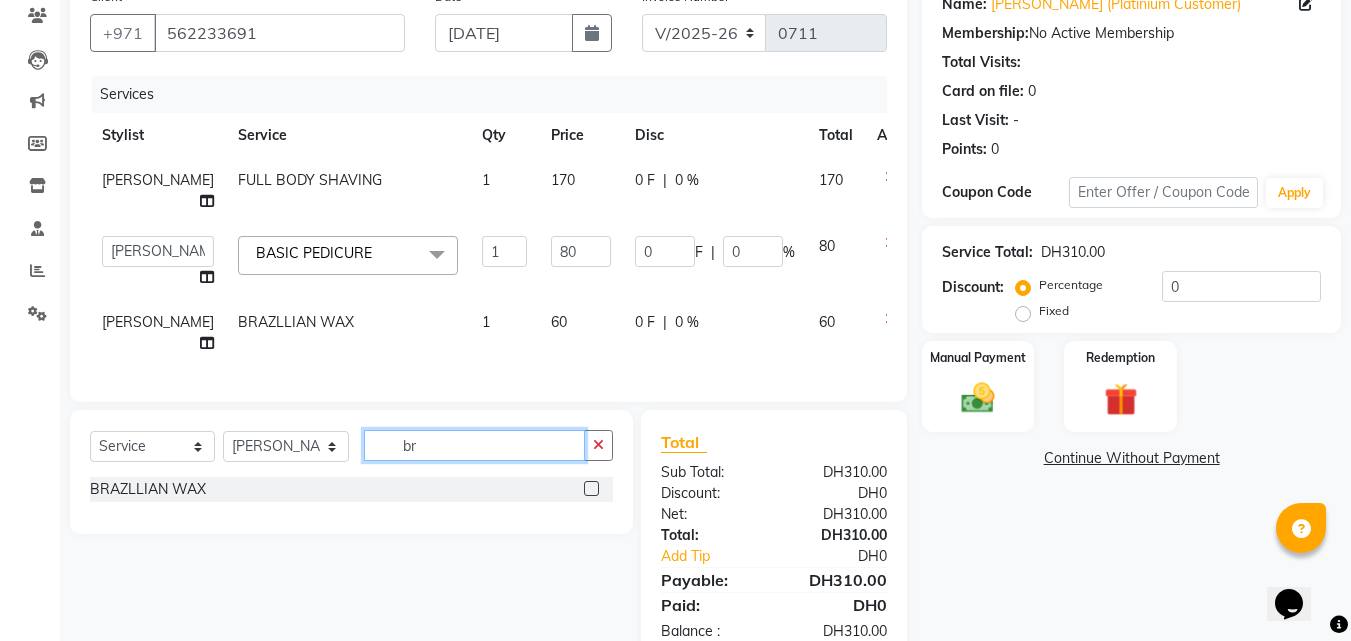 type on "b" 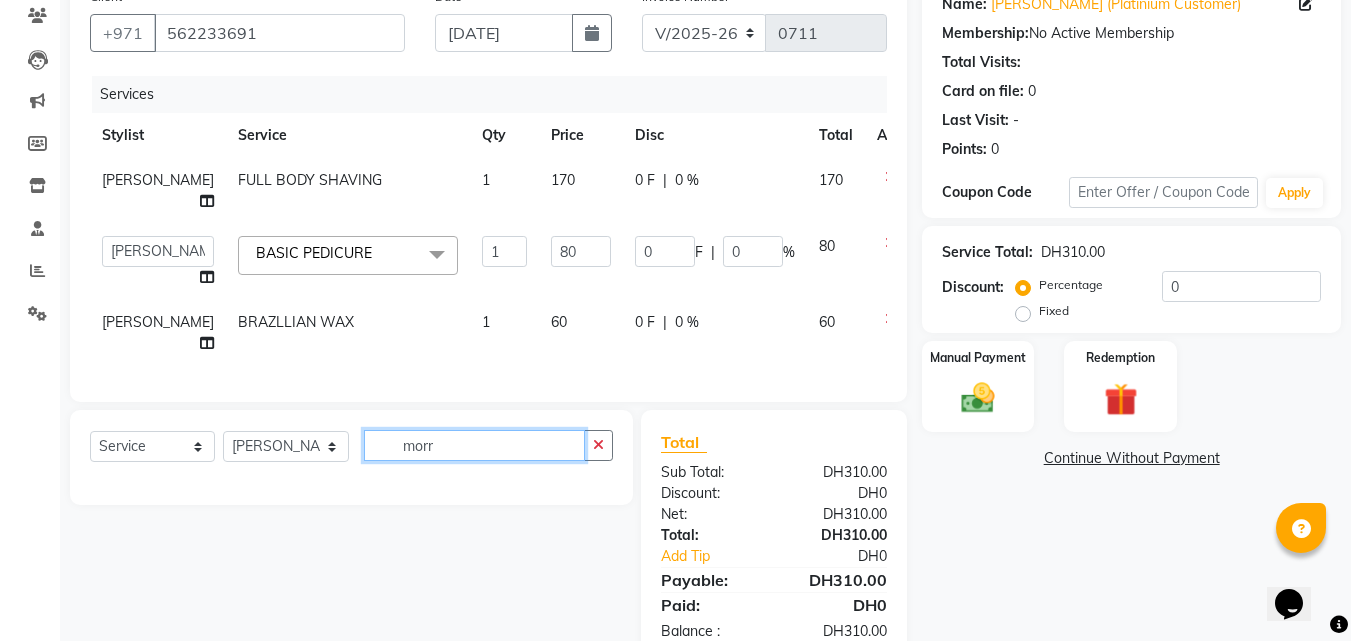 click on "morr" 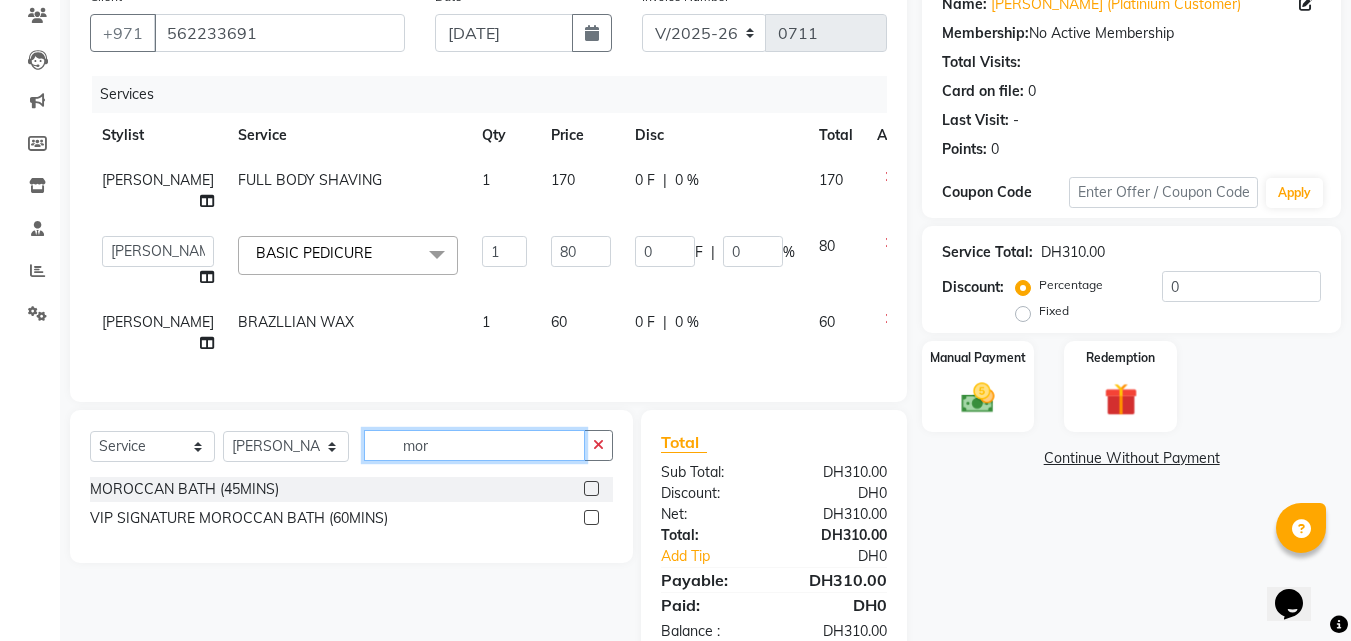 type on "mor" 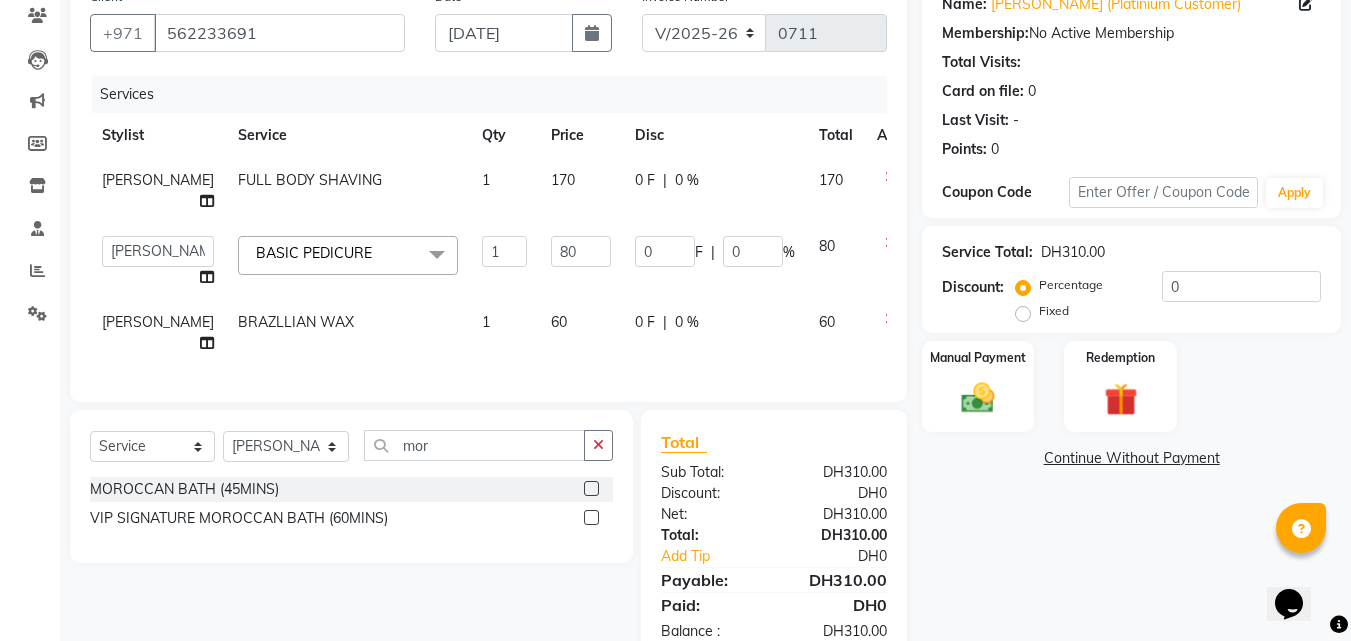 click 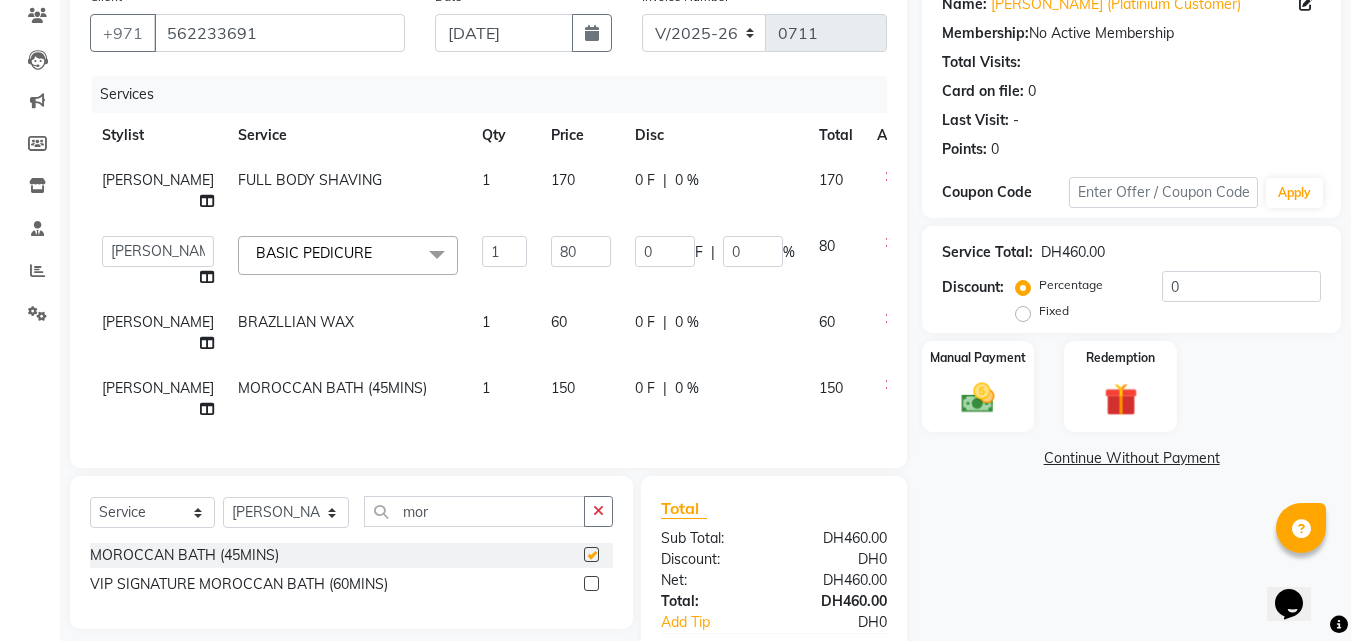 checkbox on "false" 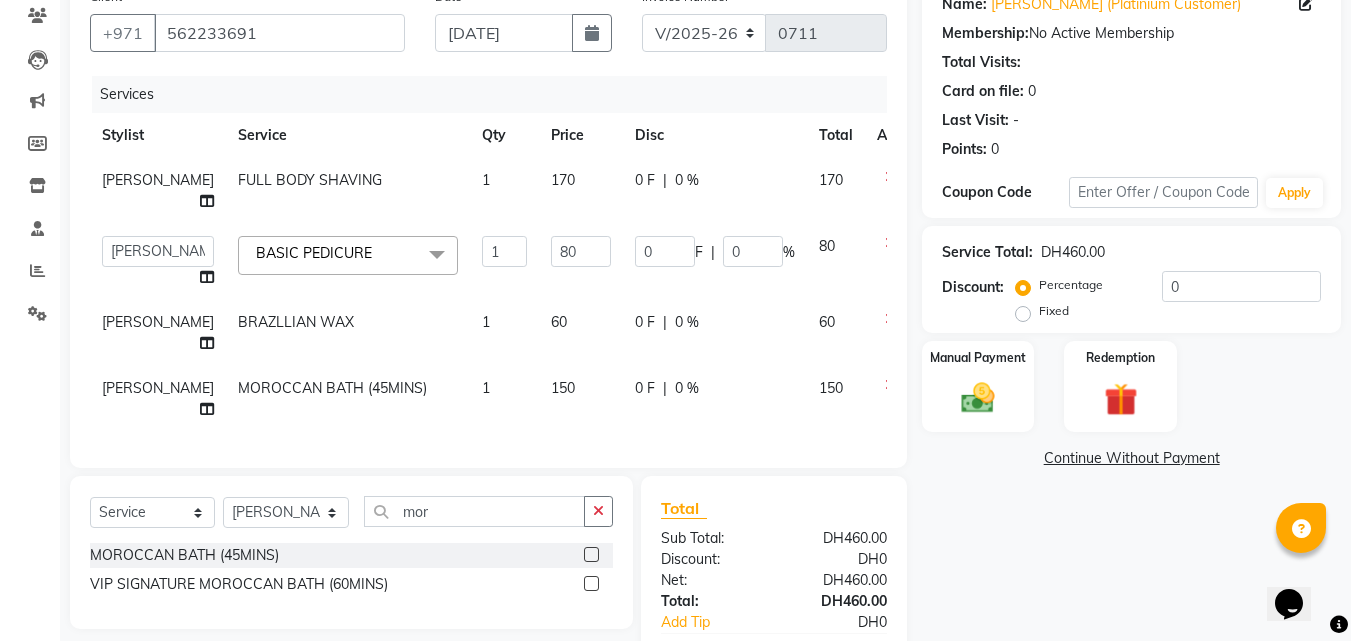 click 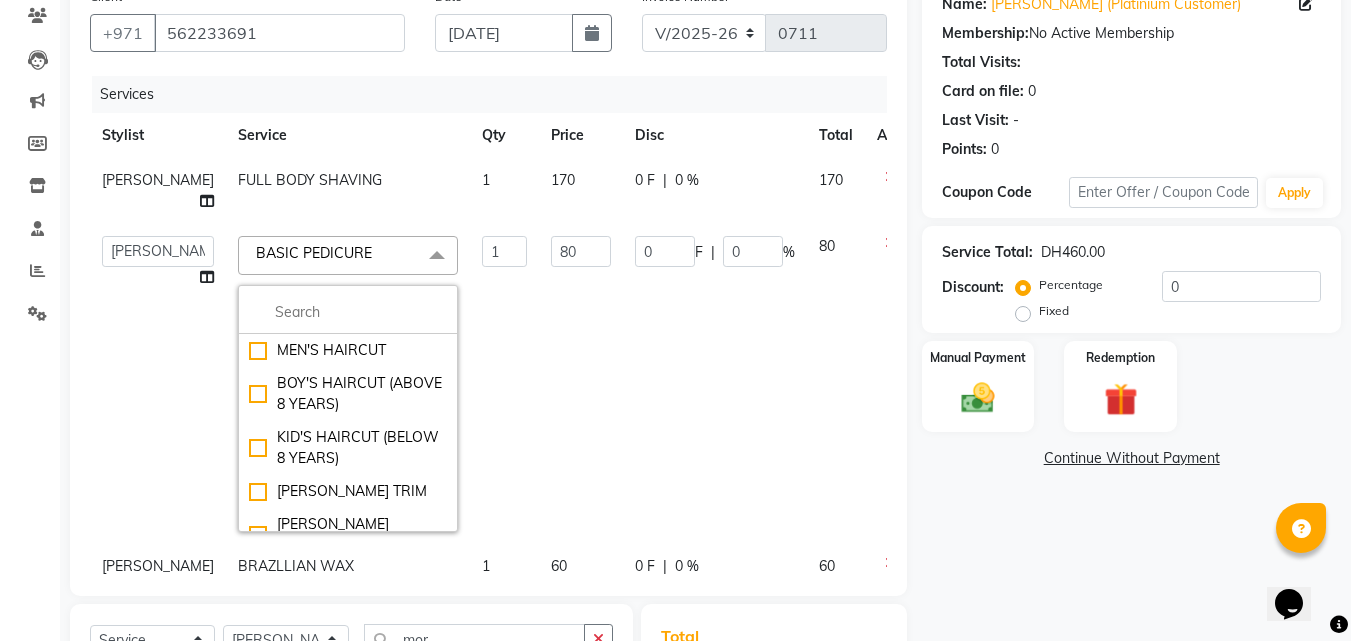 click on "80" 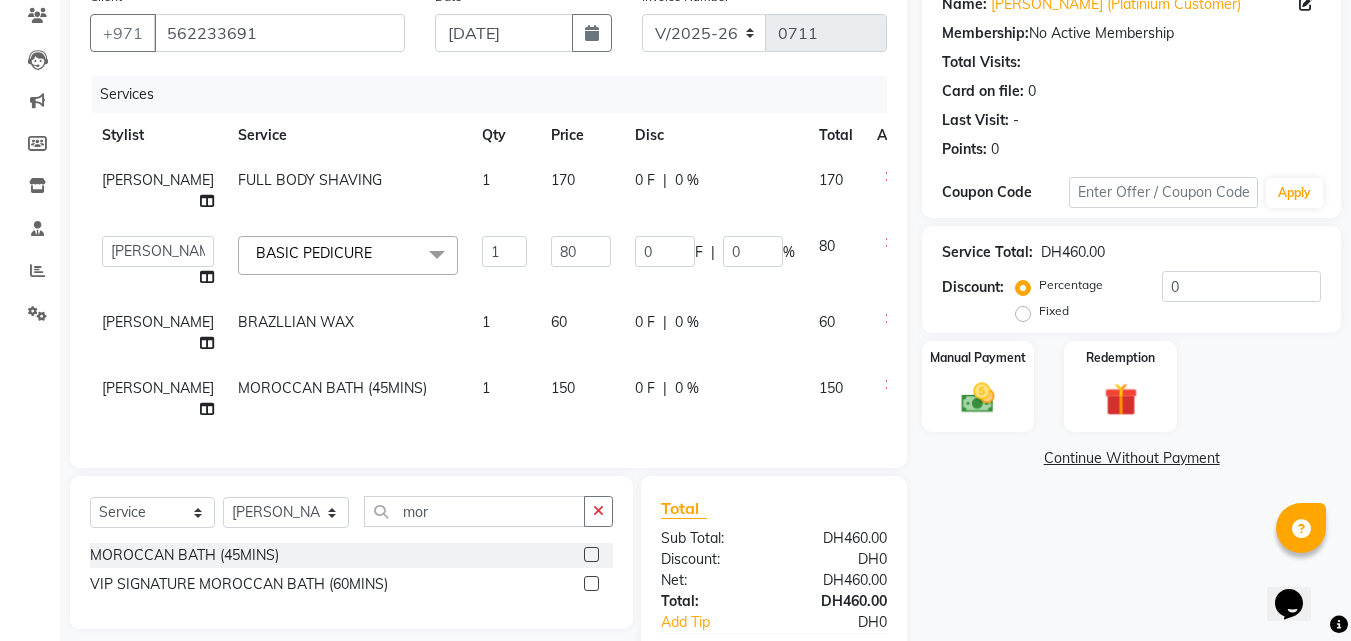 scroll, scrollTop: 304, scrollLeft: 0, axis: vertical 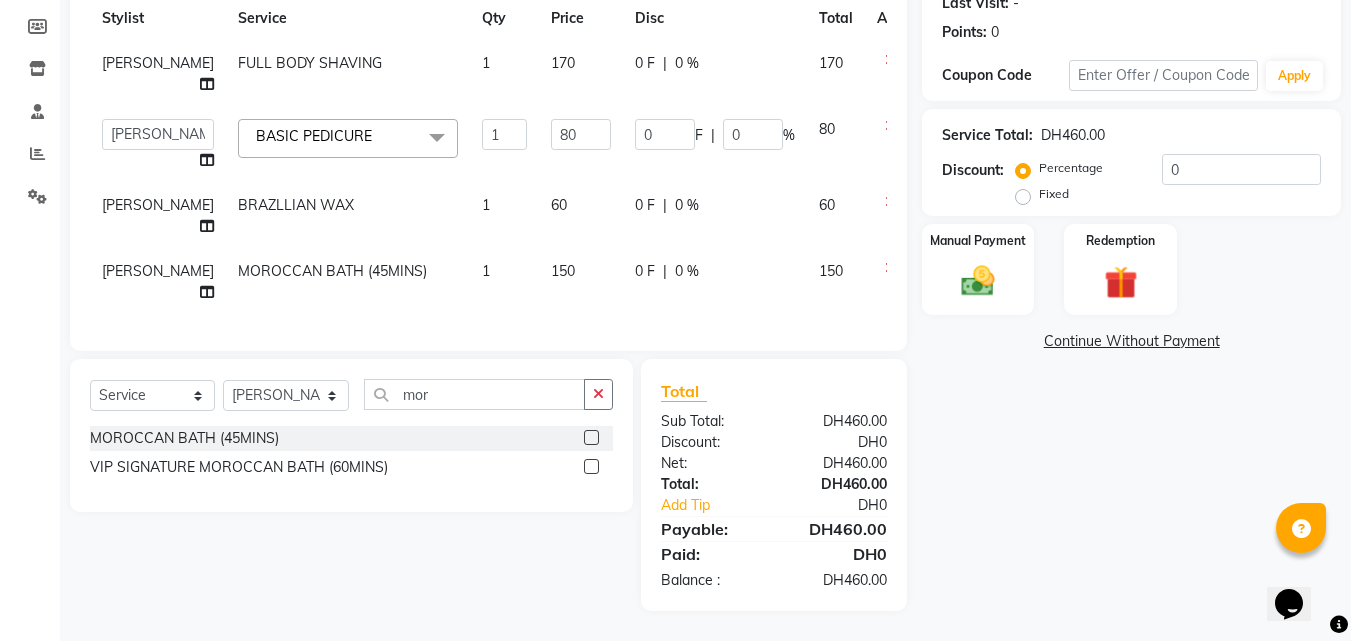 click on "BRAZLLIAN WAX" 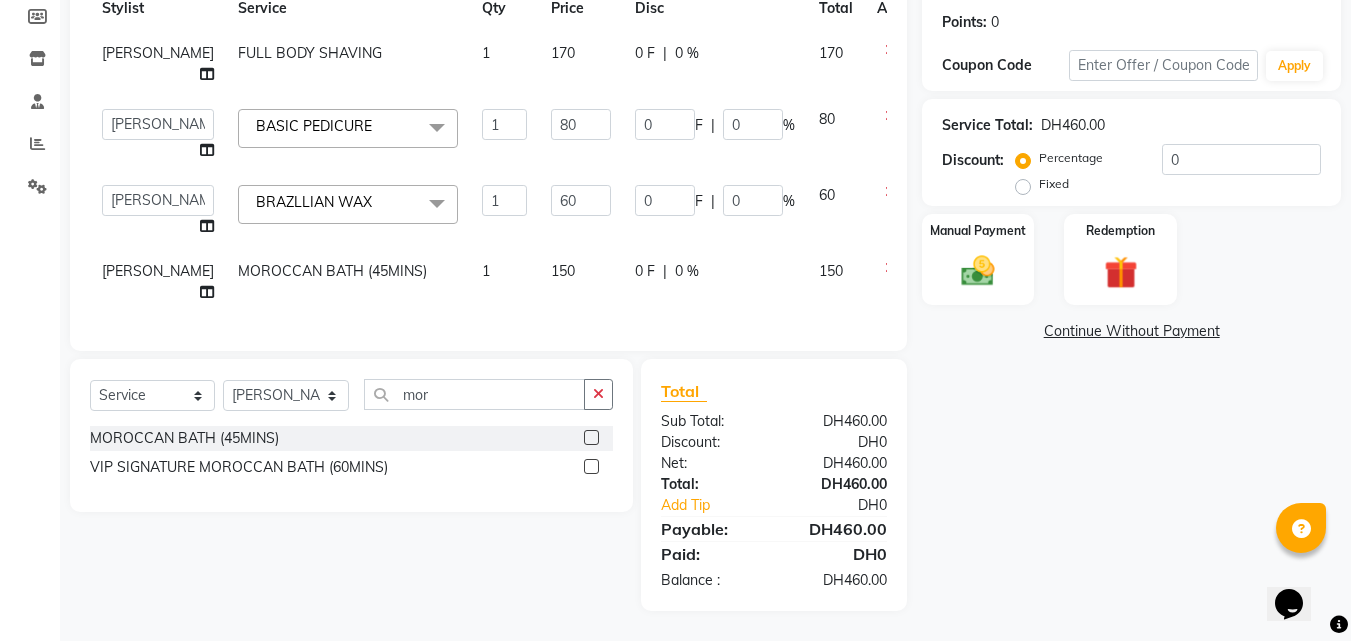 click 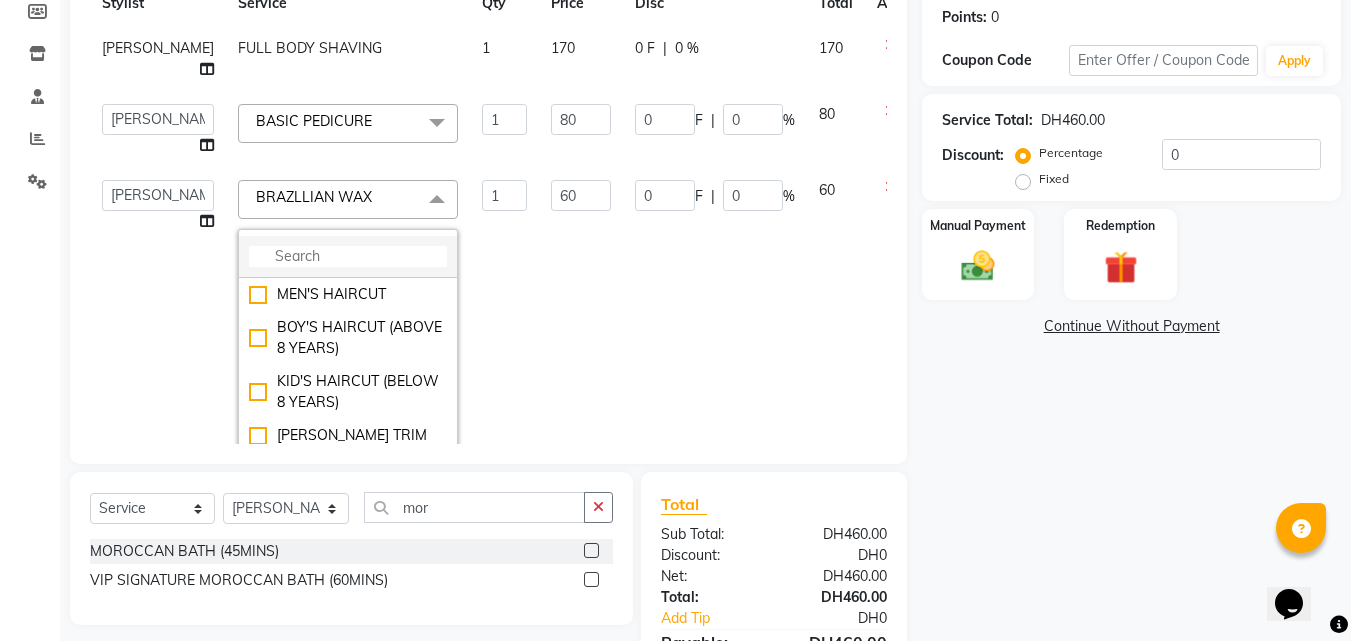 click 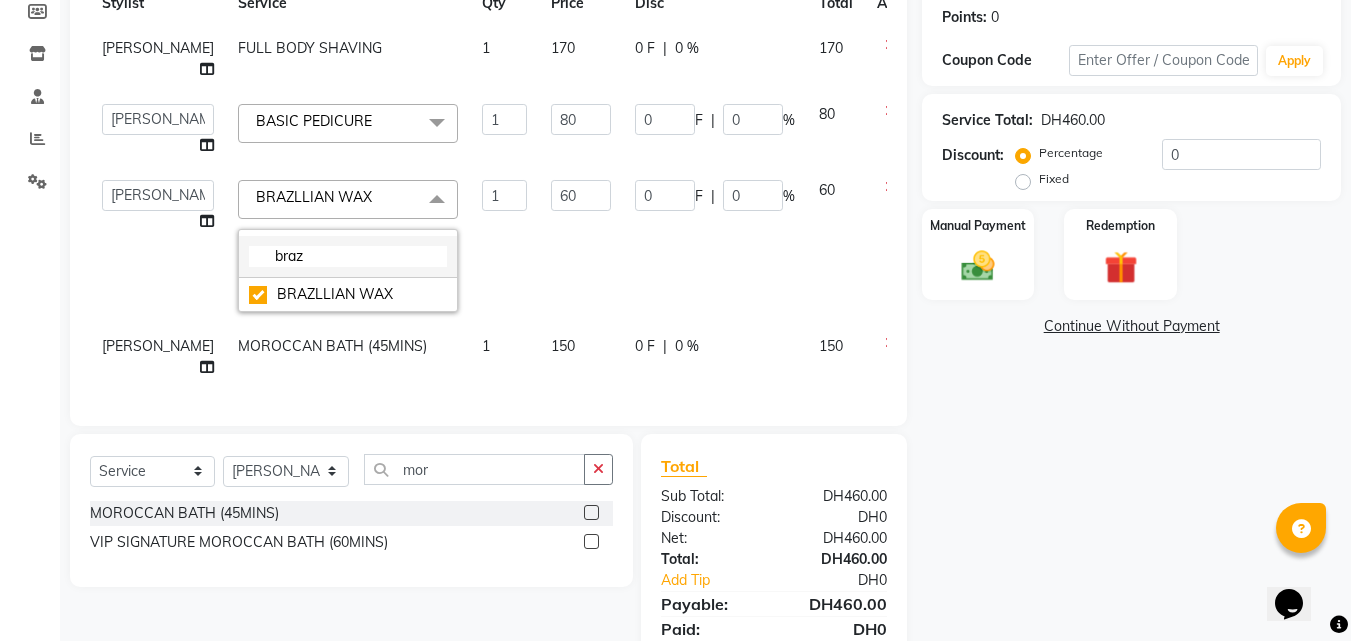 click on "braz" 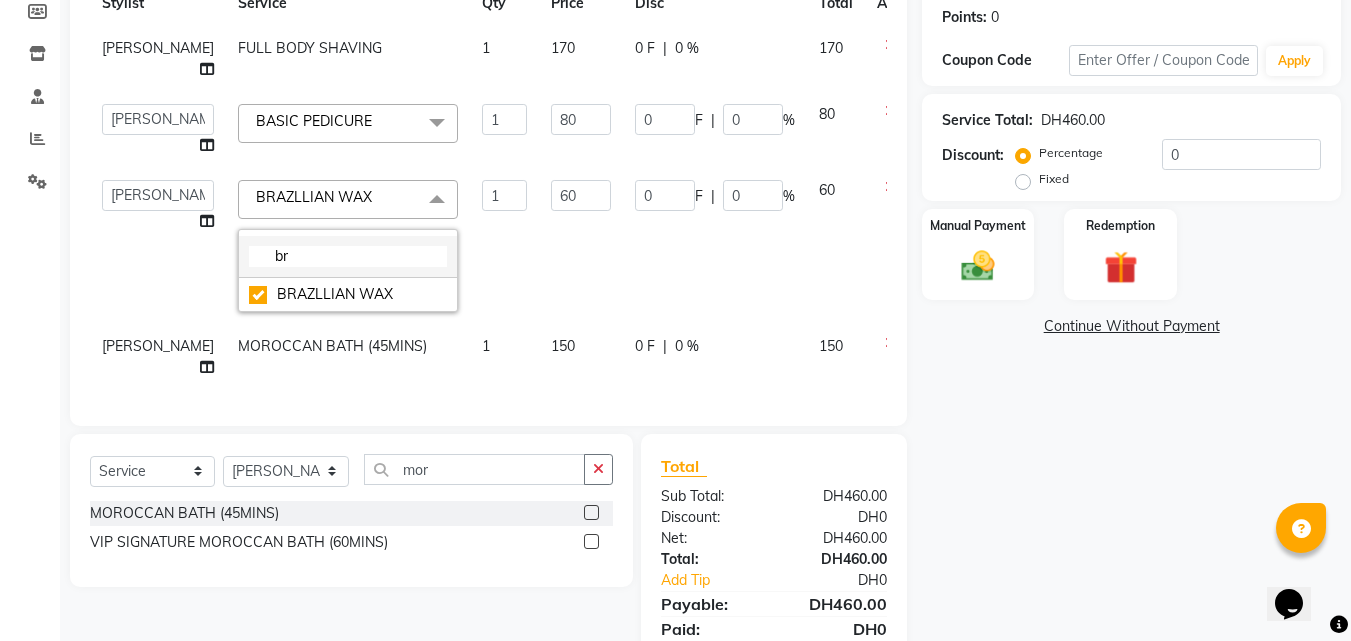 type on "b" 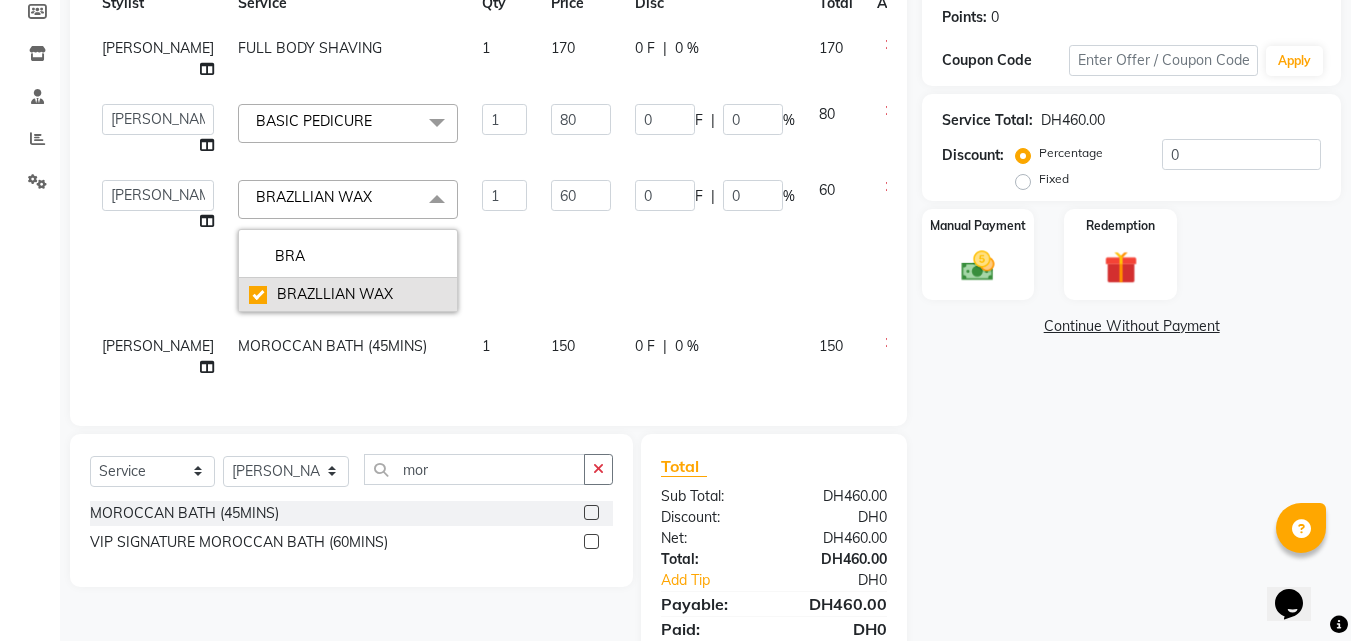 type on "BRA" 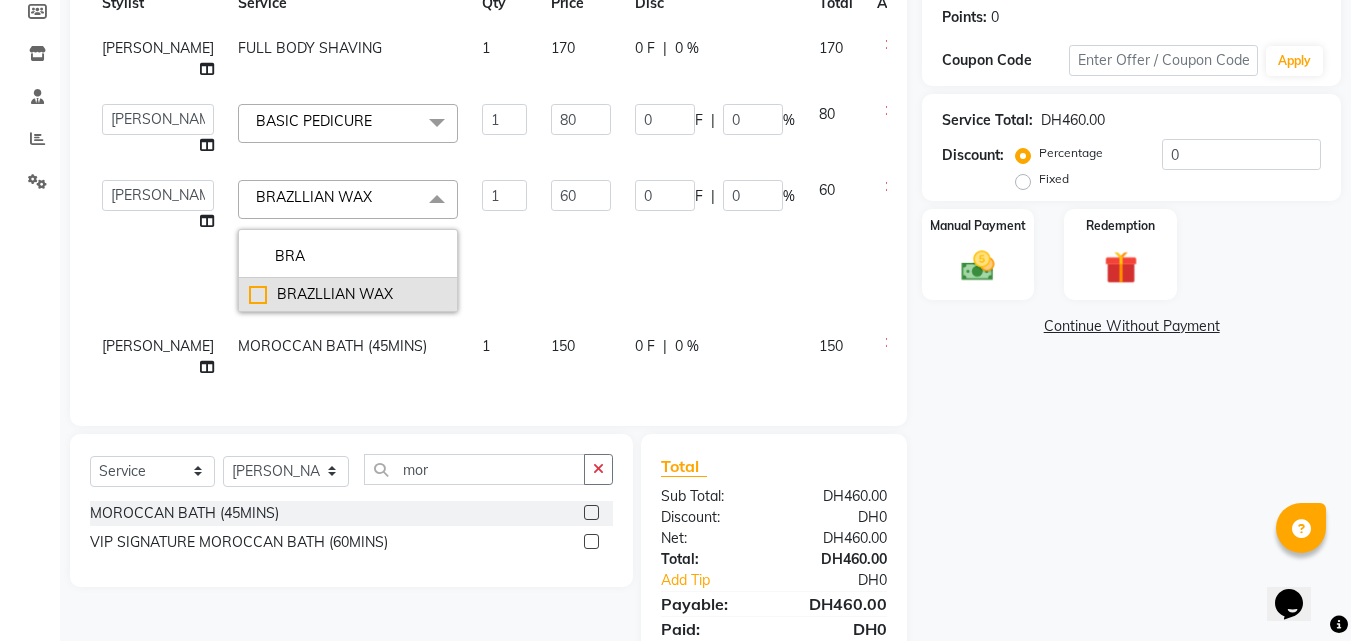 checkbox on "false" 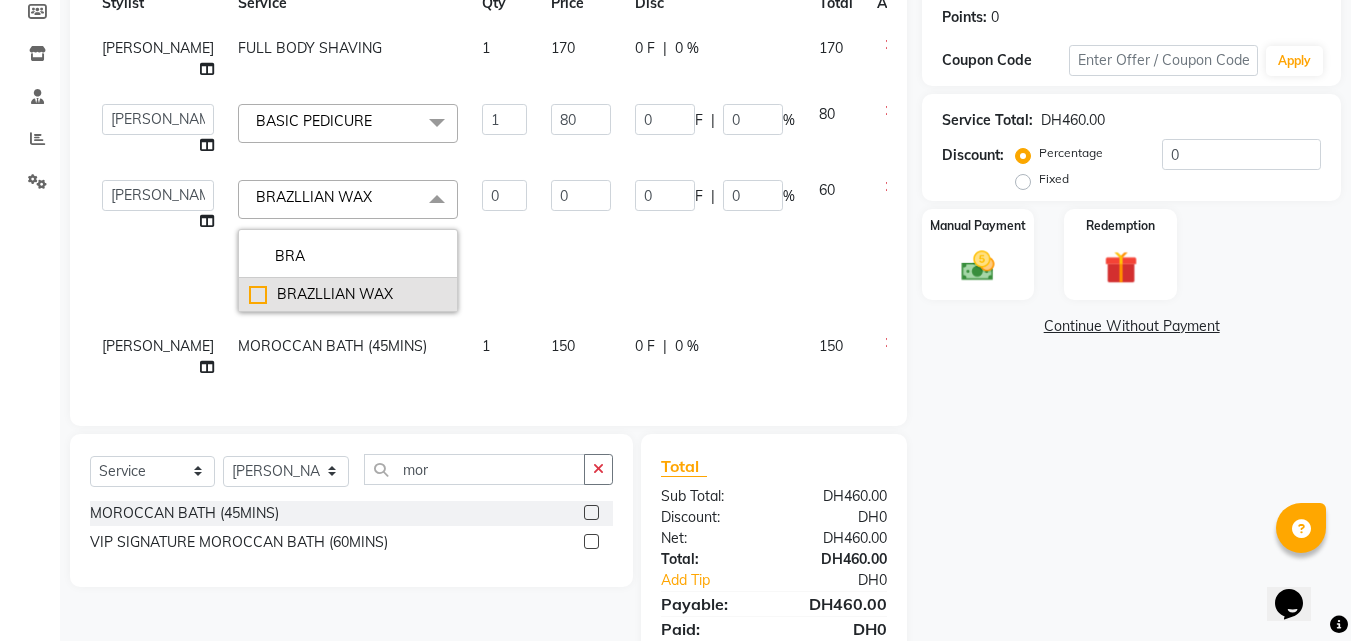 click on "BRAZLLIAN WAX" 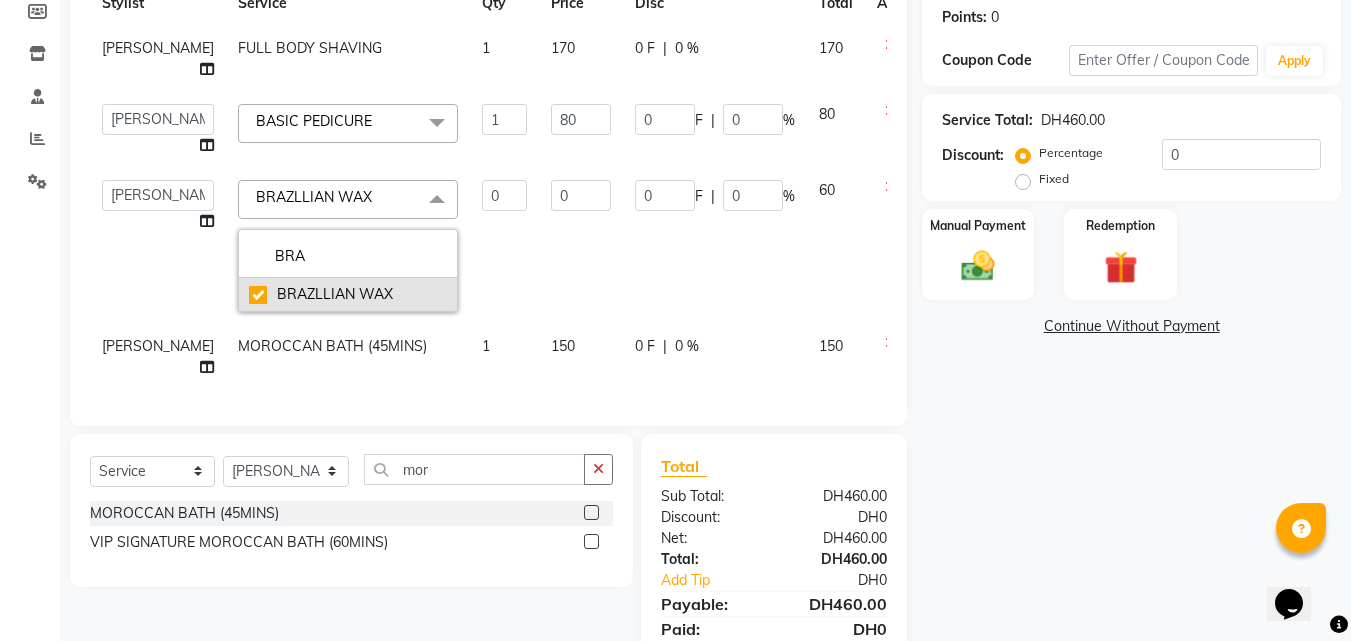 checkbox on "true" 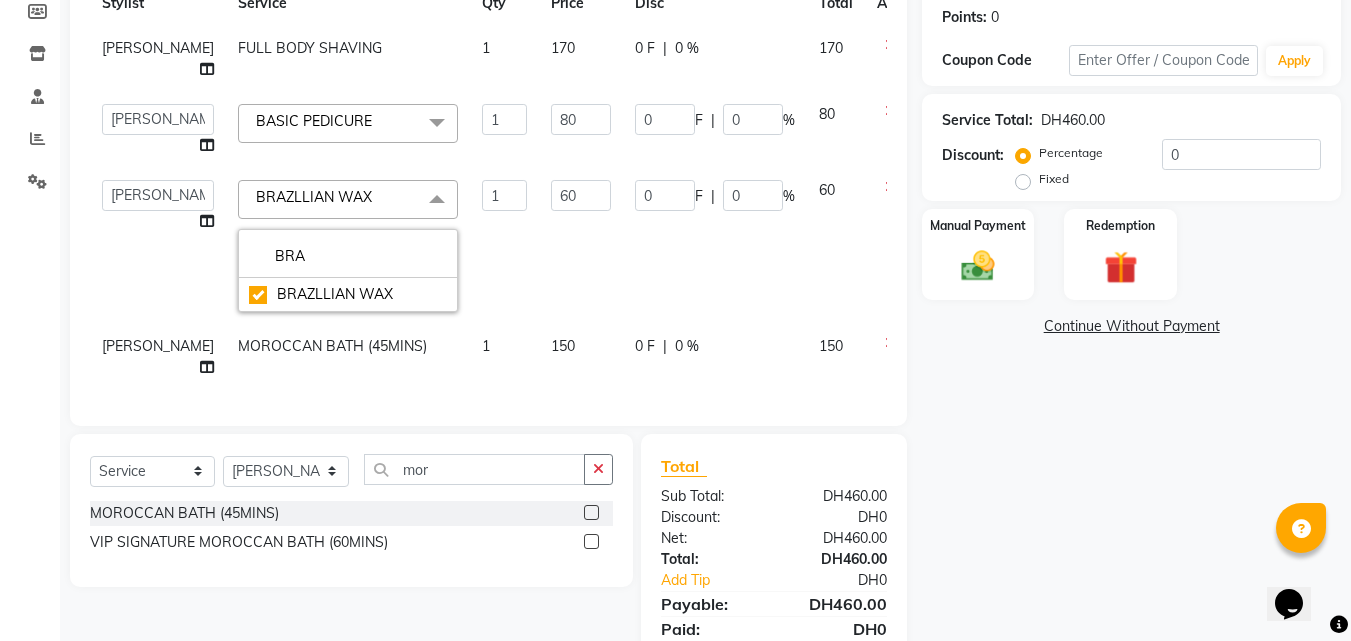 click on "1" 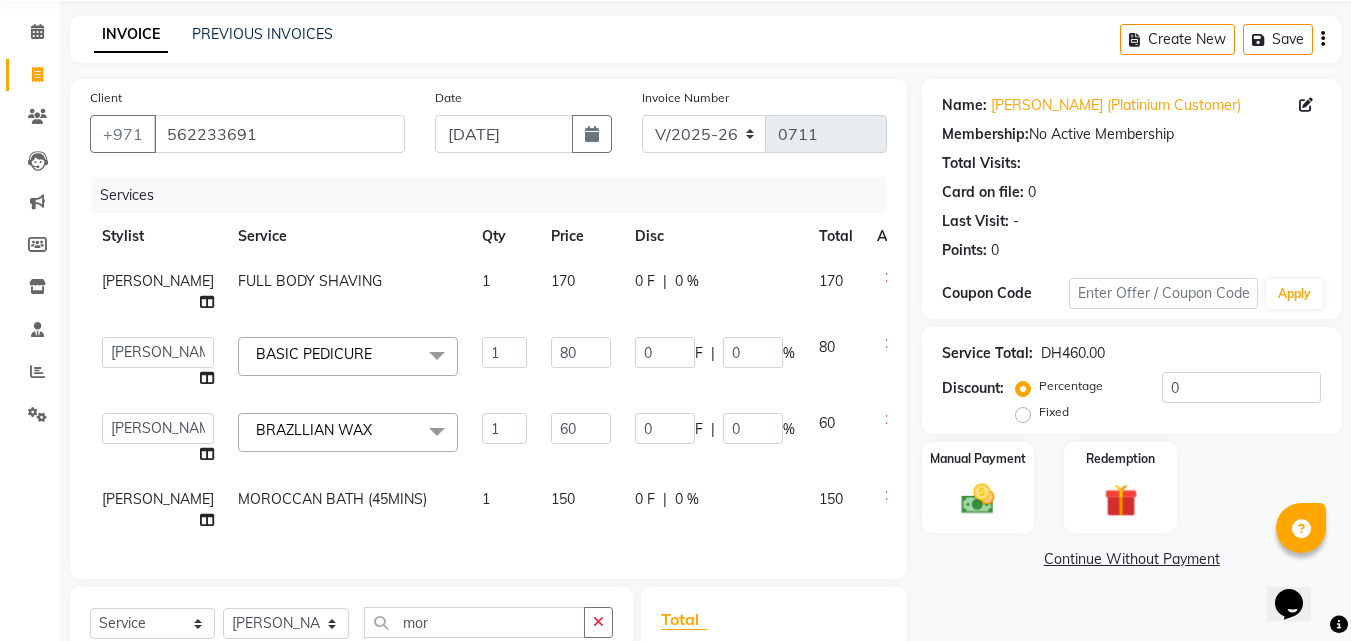 scroll, scrollTop: 0, scrollLeft: 0, axis: both 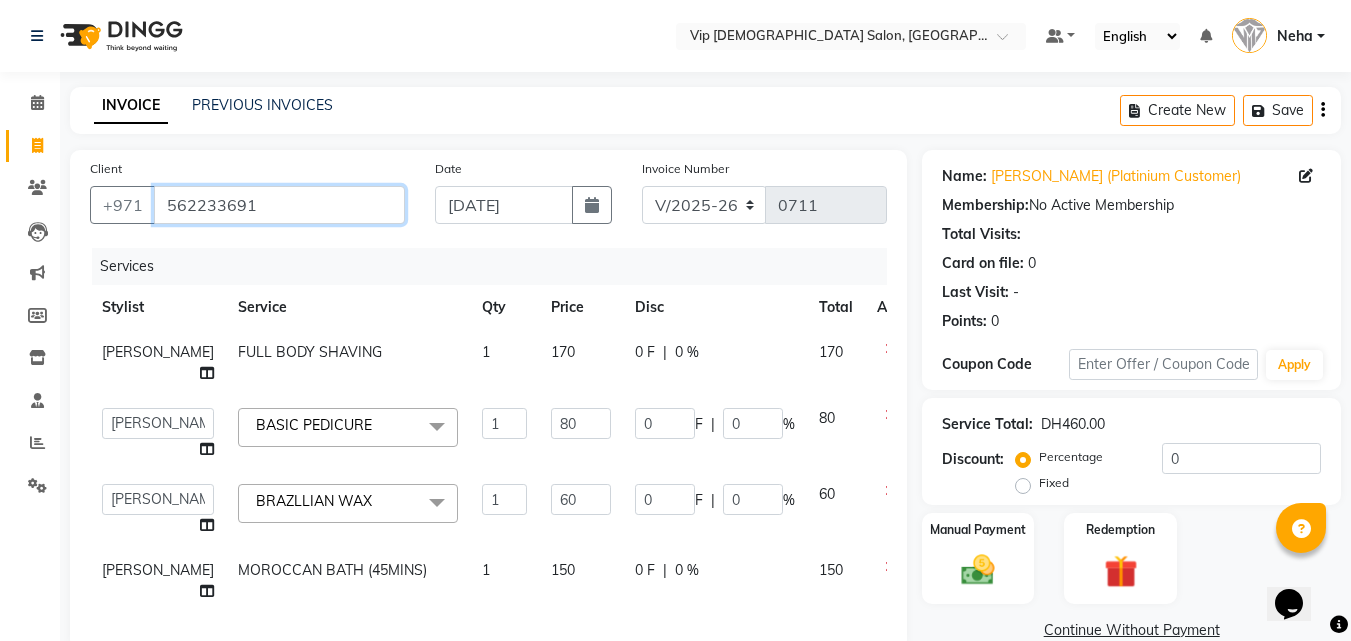 click on "562233691" at bounding box center [279, 205] 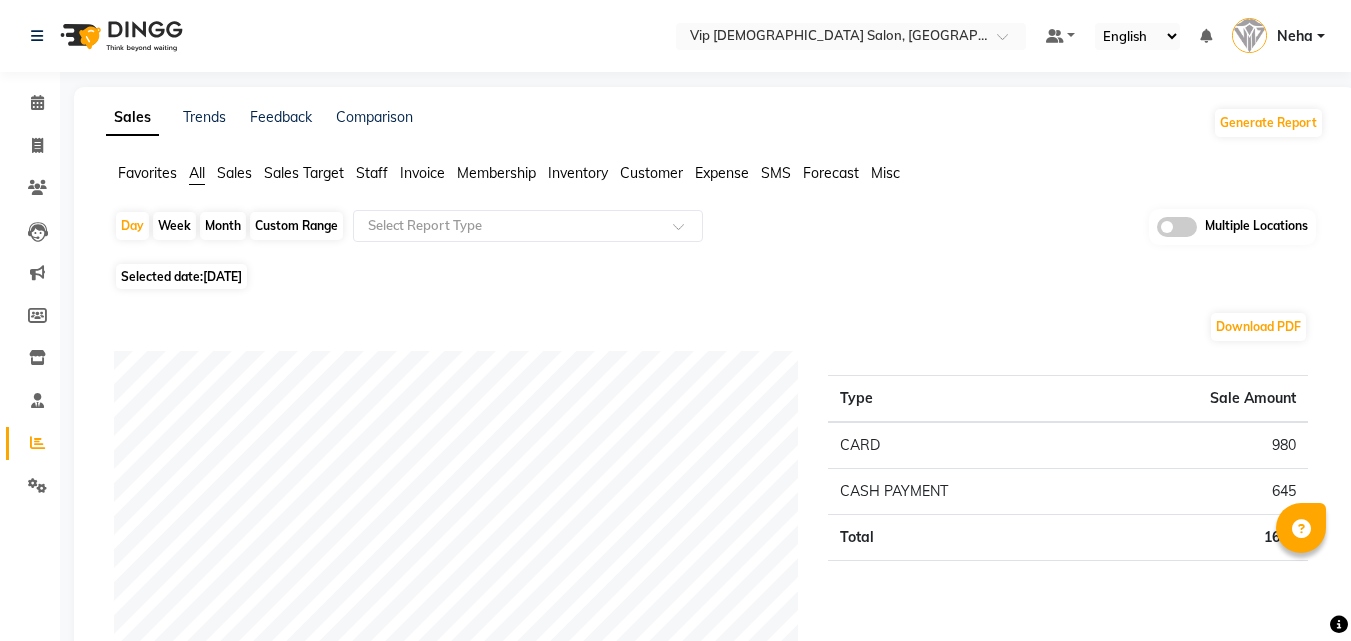 scroll, scrollTop: 0, scrollLeft: 0, axis: both 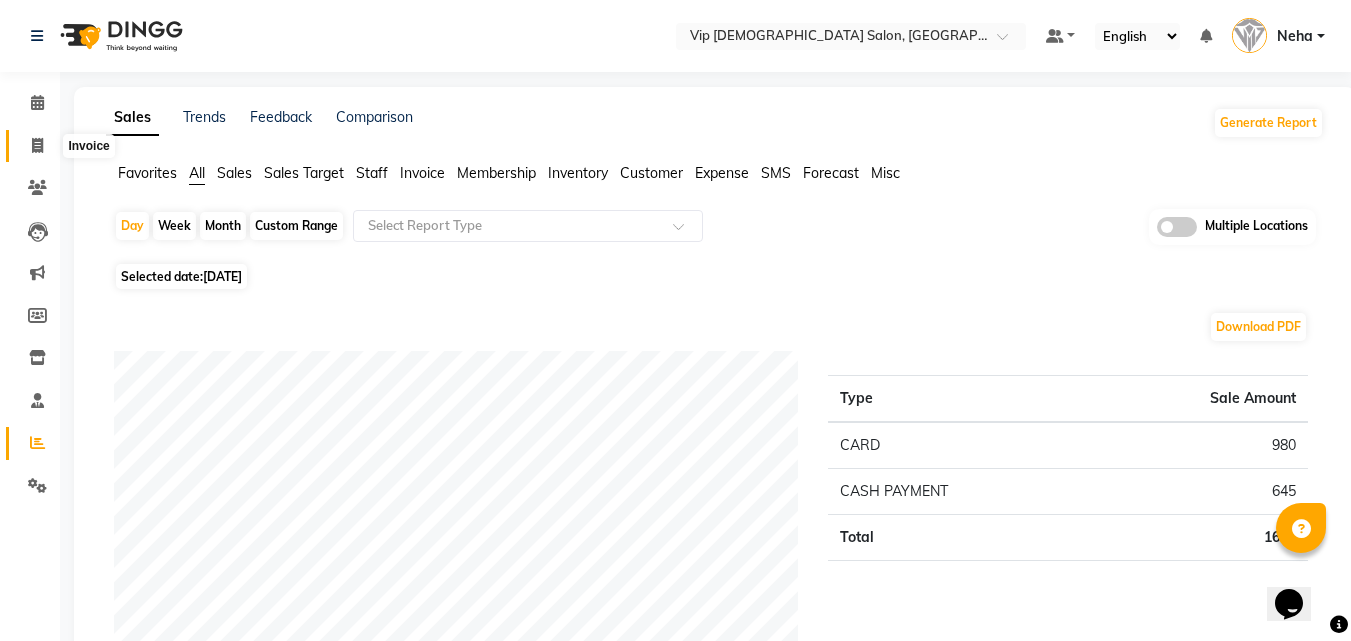 click 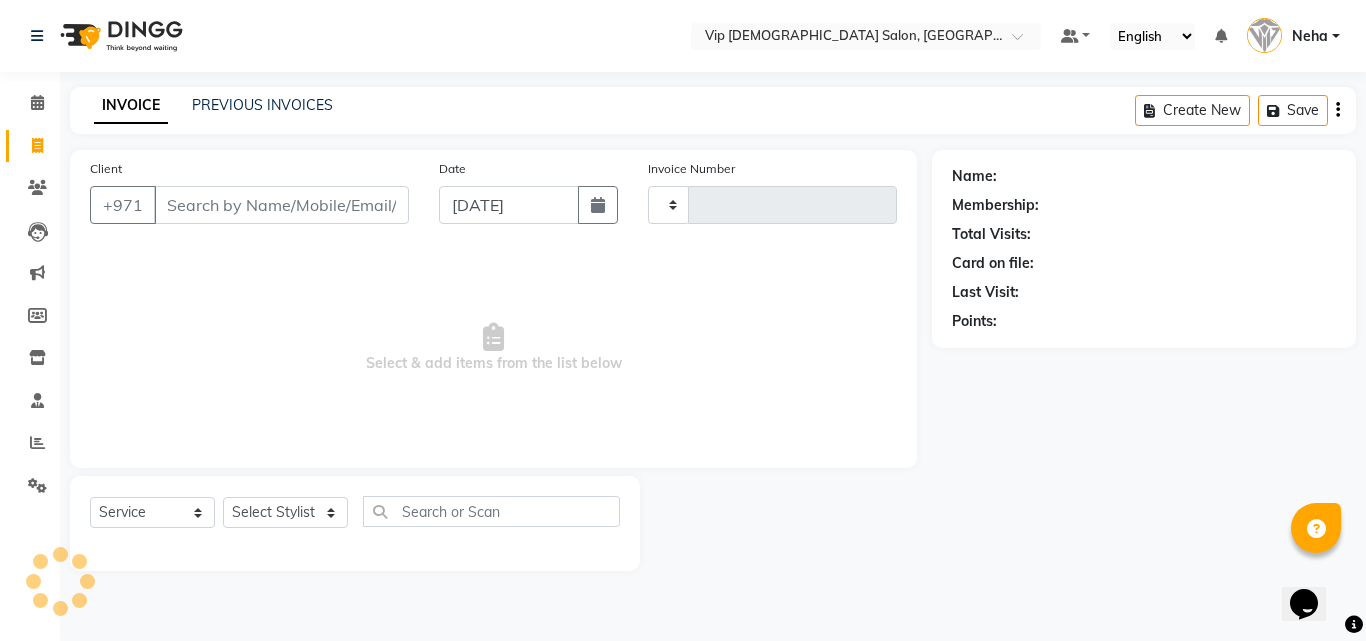 type on "0711" 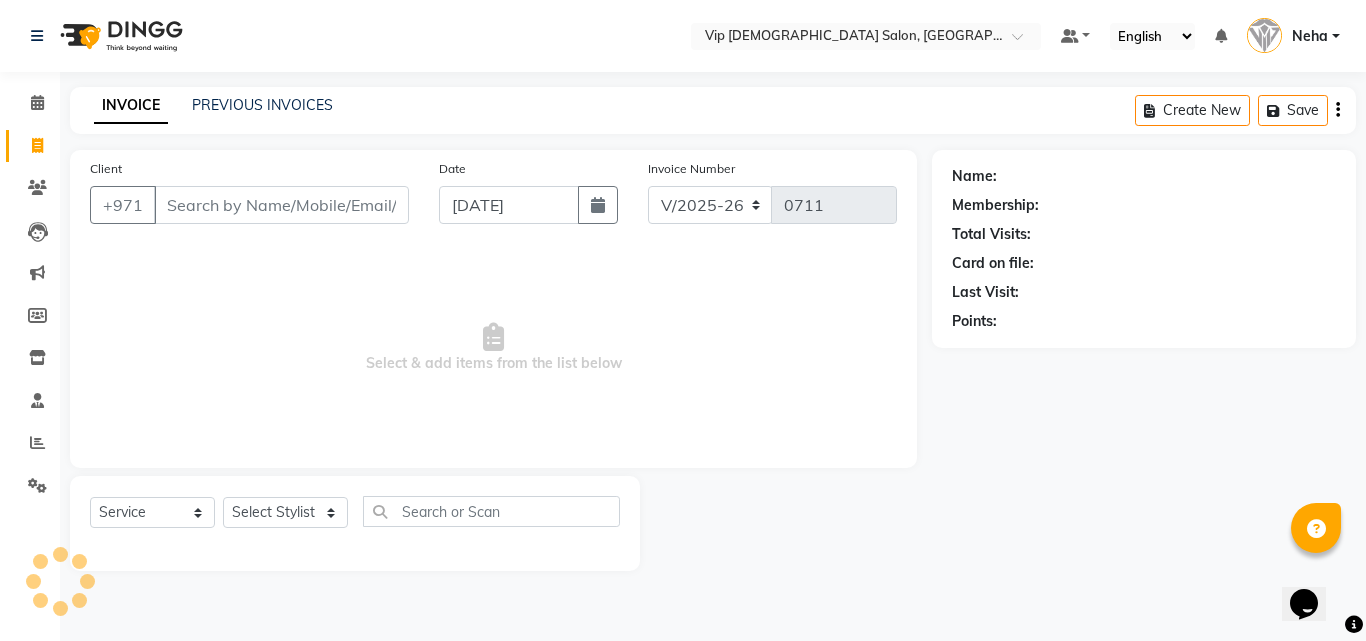 click on "Client" at bounding box center (281, 205) 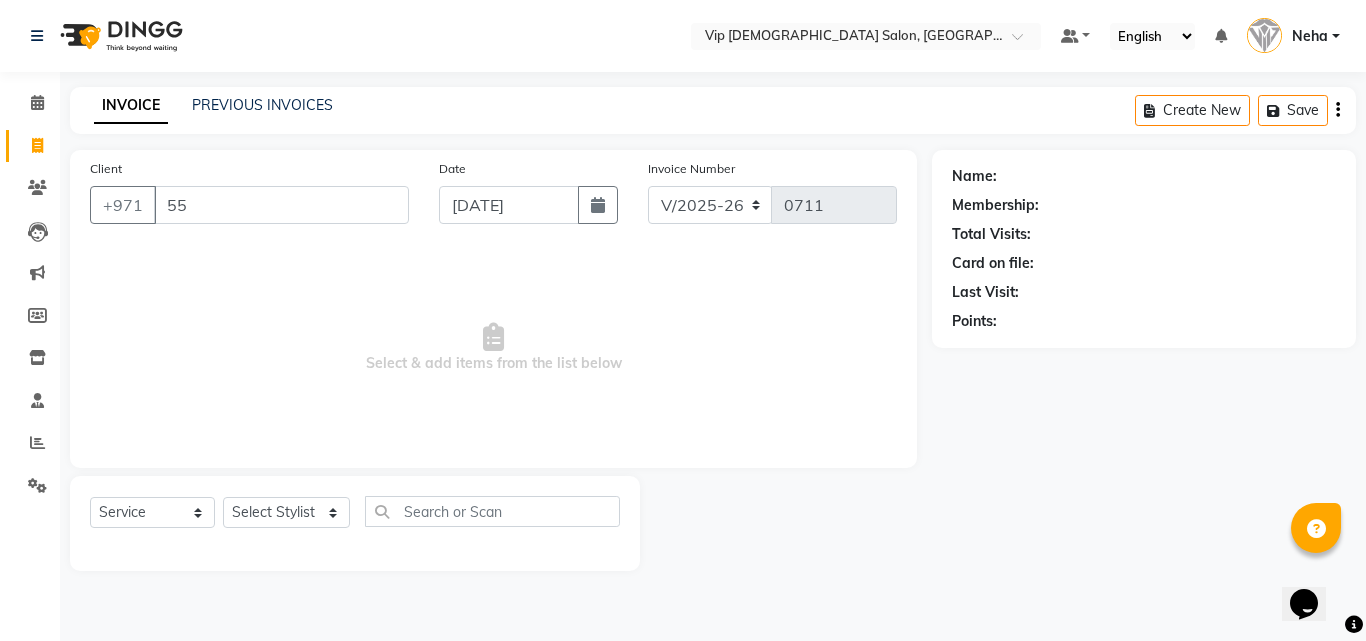 click on "55" at bounding box center (281, 205) 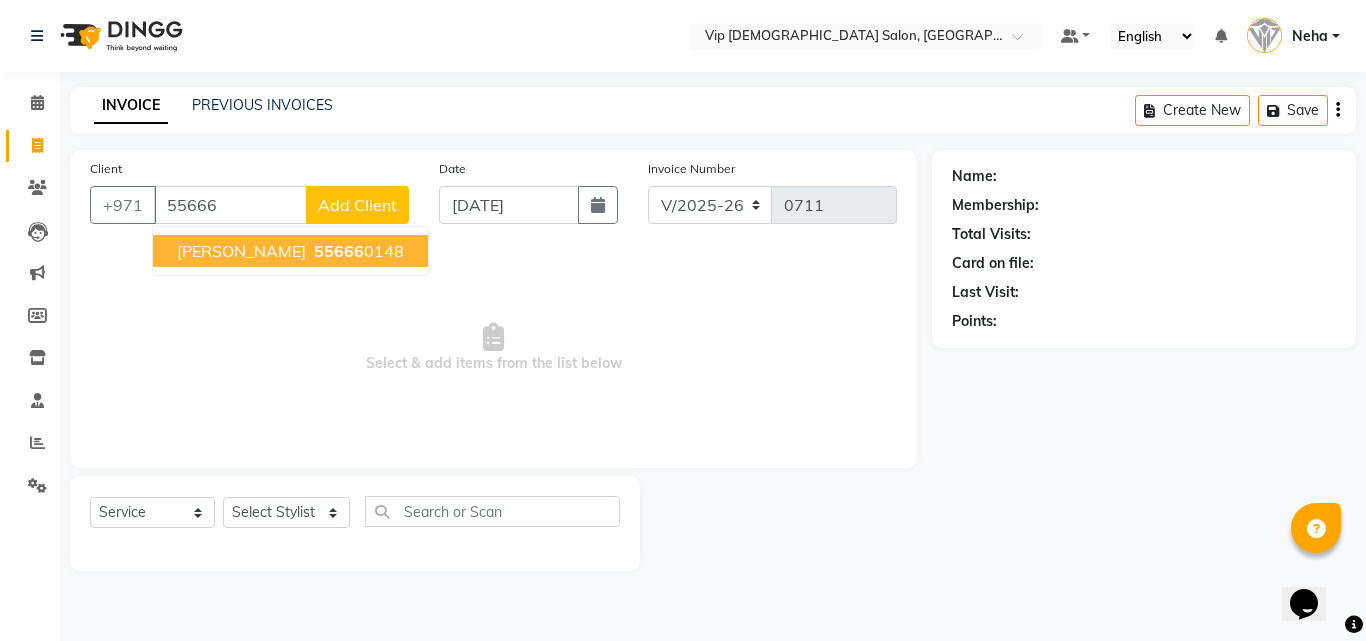 click on "[PERSON_NAME]" at bounding box center (241, 251) 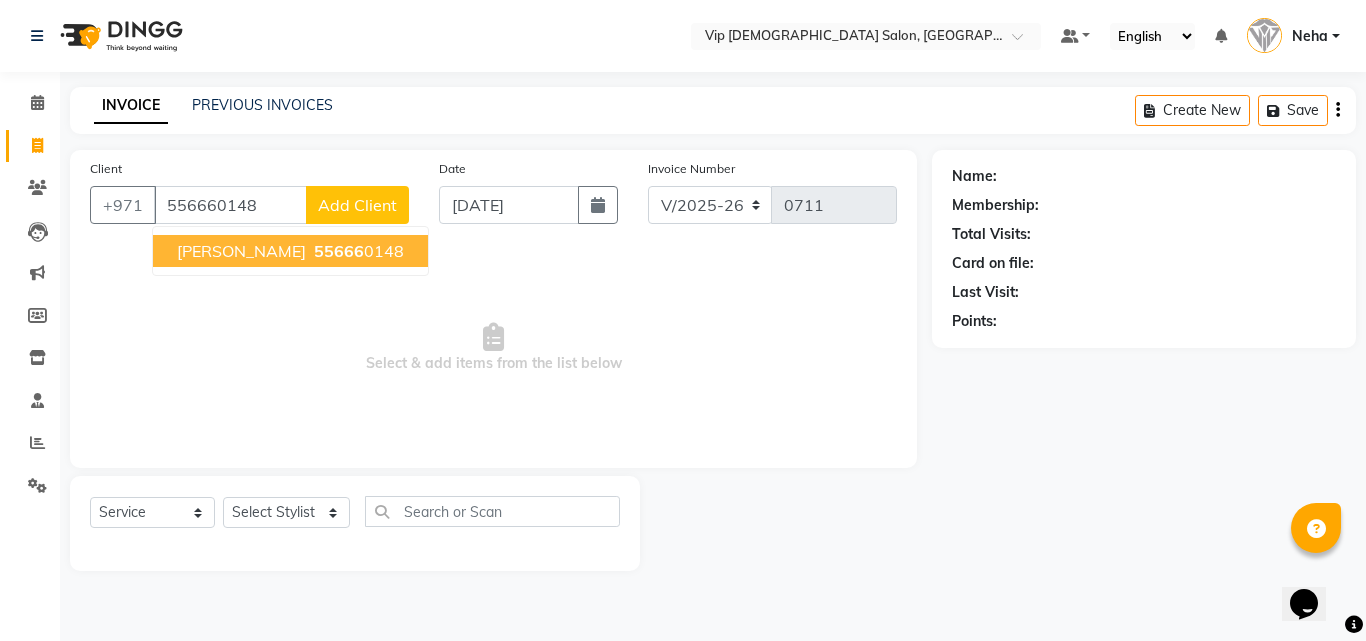 type on "556660148" 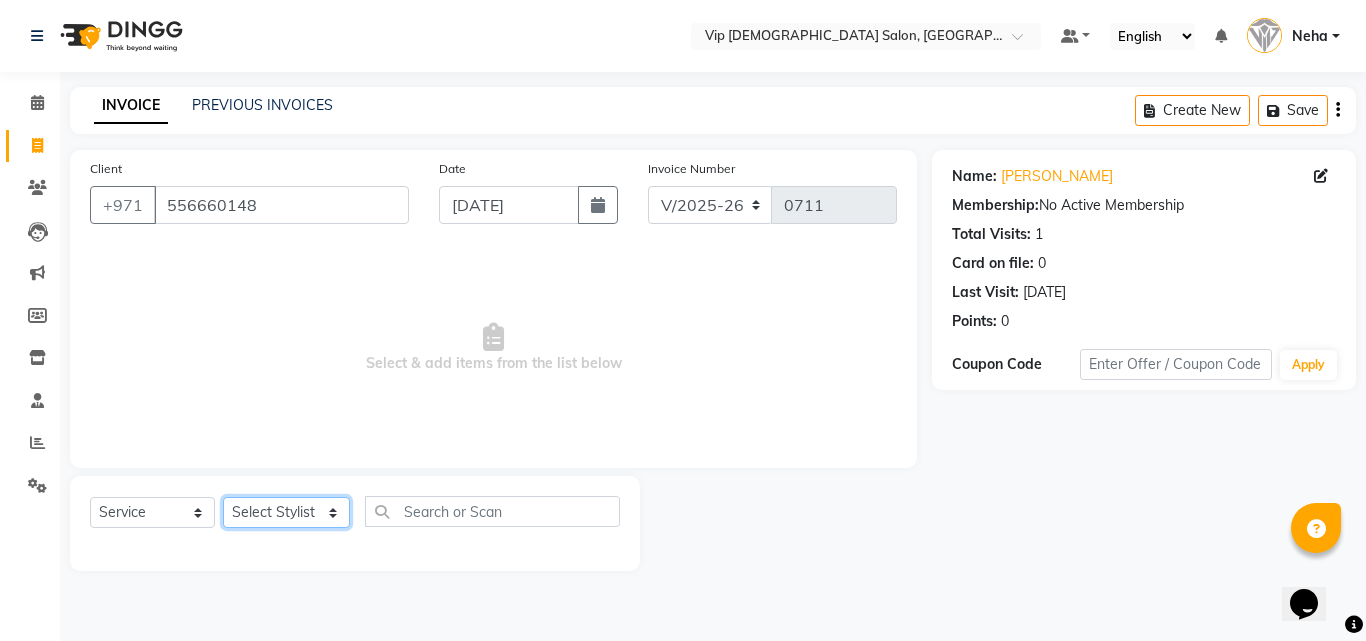 click on "Select Stylist [PERSON_NAME] [PERSON_NAME] [PERSON_NAME] [PERSON_NAME] [PERSON_NAME] [PERSON_NAME] Lakhbizi Jairah Mr. Mohannad [PERSON_NAME] [PERSON_NAME] [PERSON_NAME] [PERSON_NAME] [PERSON_NAME]  Akhilaque [PERSON_NAME]." 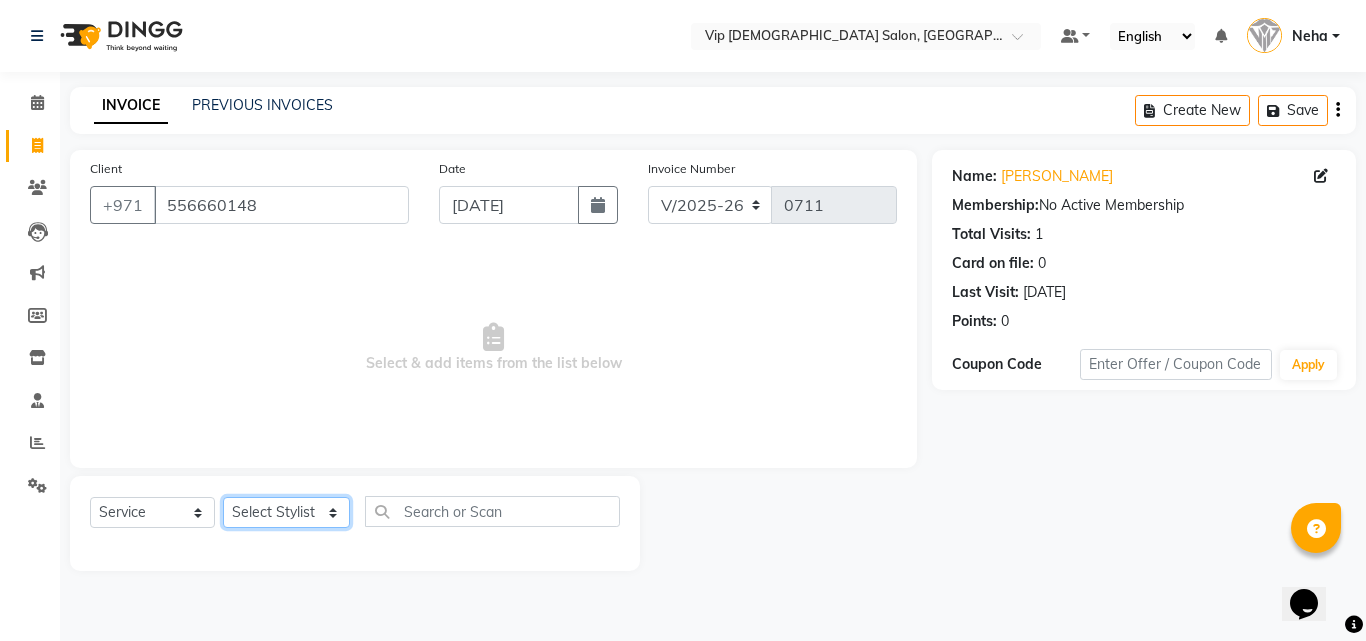 select on "81364" 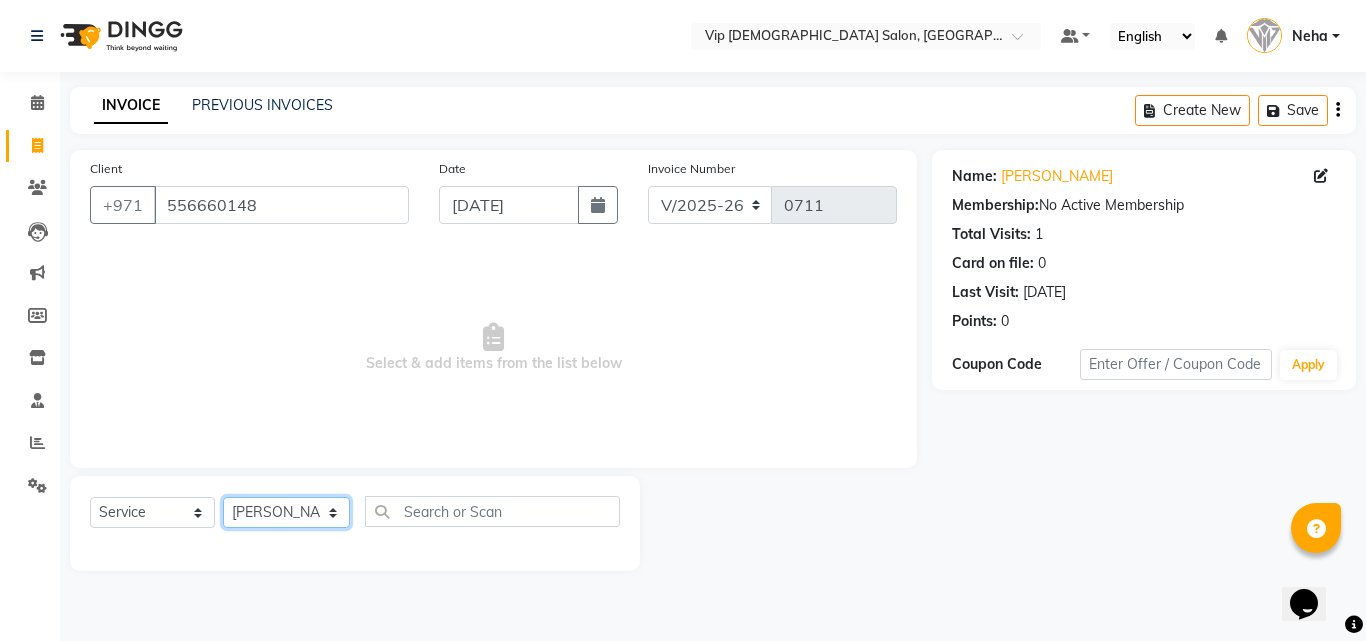 click on "Select Stylist [PERSON_NAME] [PERSON_NAME] [PERSON_NAME] [PERSON_NAME] [PERSON_NAME] [PERSON_NAME] Lakhbizi Jairah Mr. Mohannad [PERSON_NAME] [PERSON_NAME] [PERSON_NAME] [PERSON_NAME] [PERSON_NAME]  Akhilaque [PERSON_NAME]." 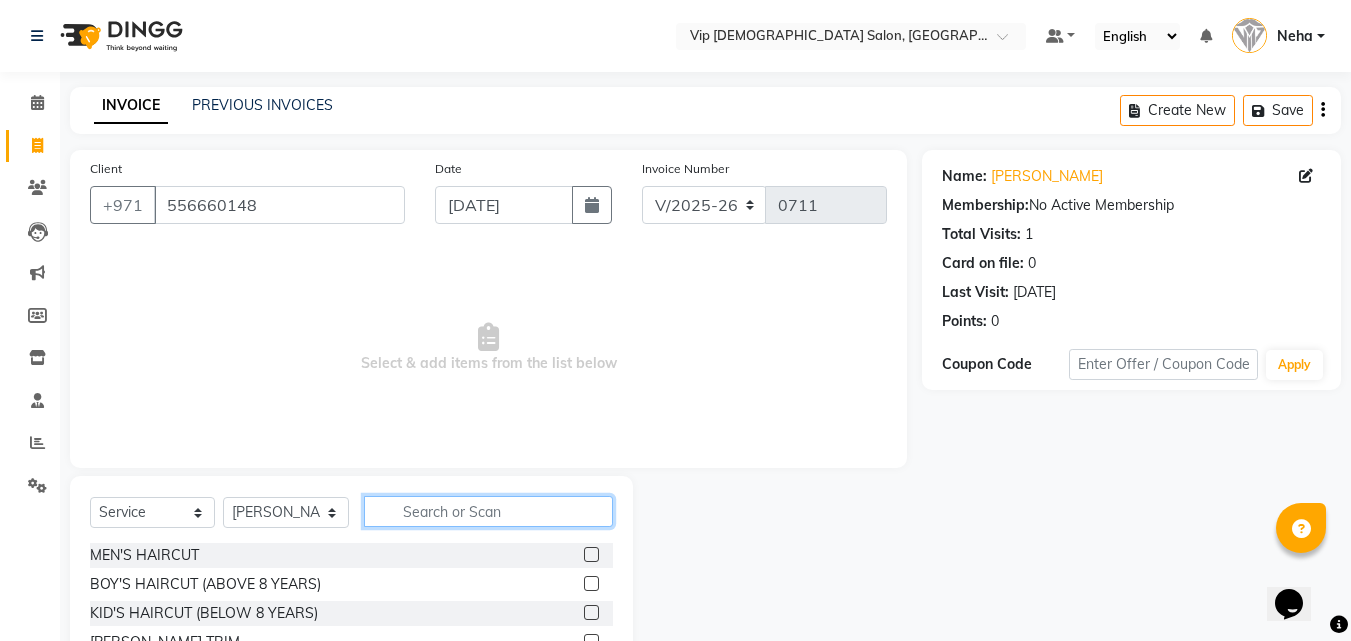 click 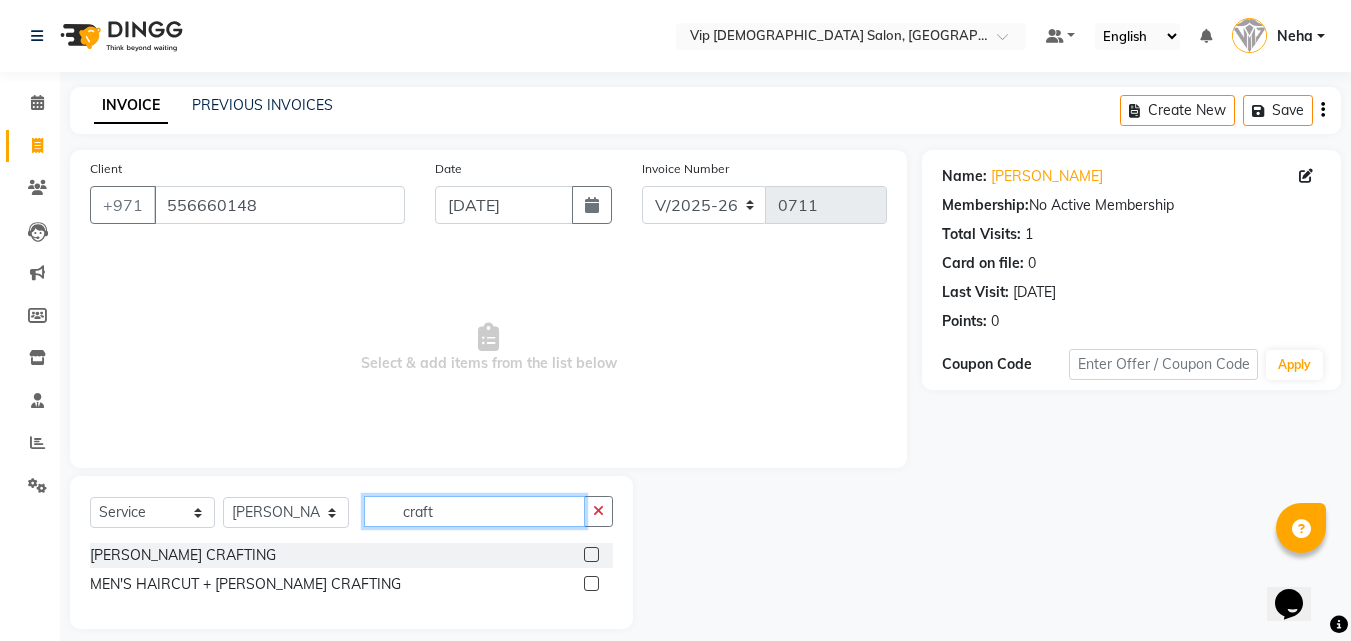 type on "craft" 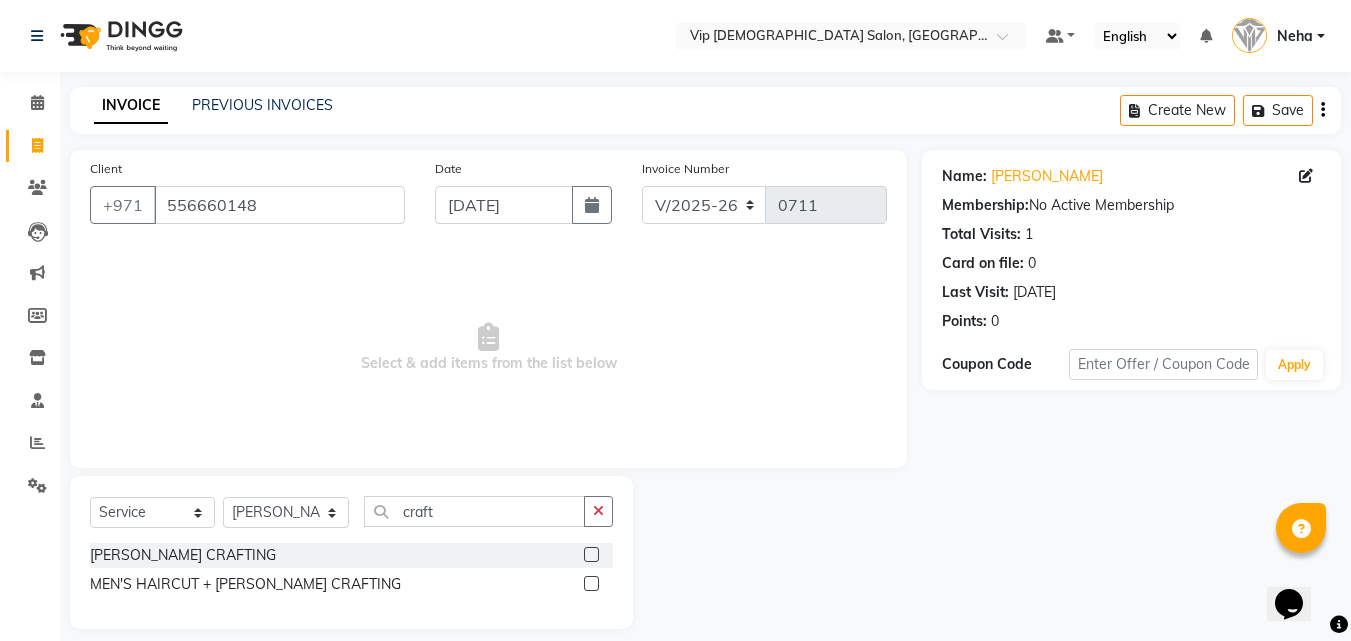 click 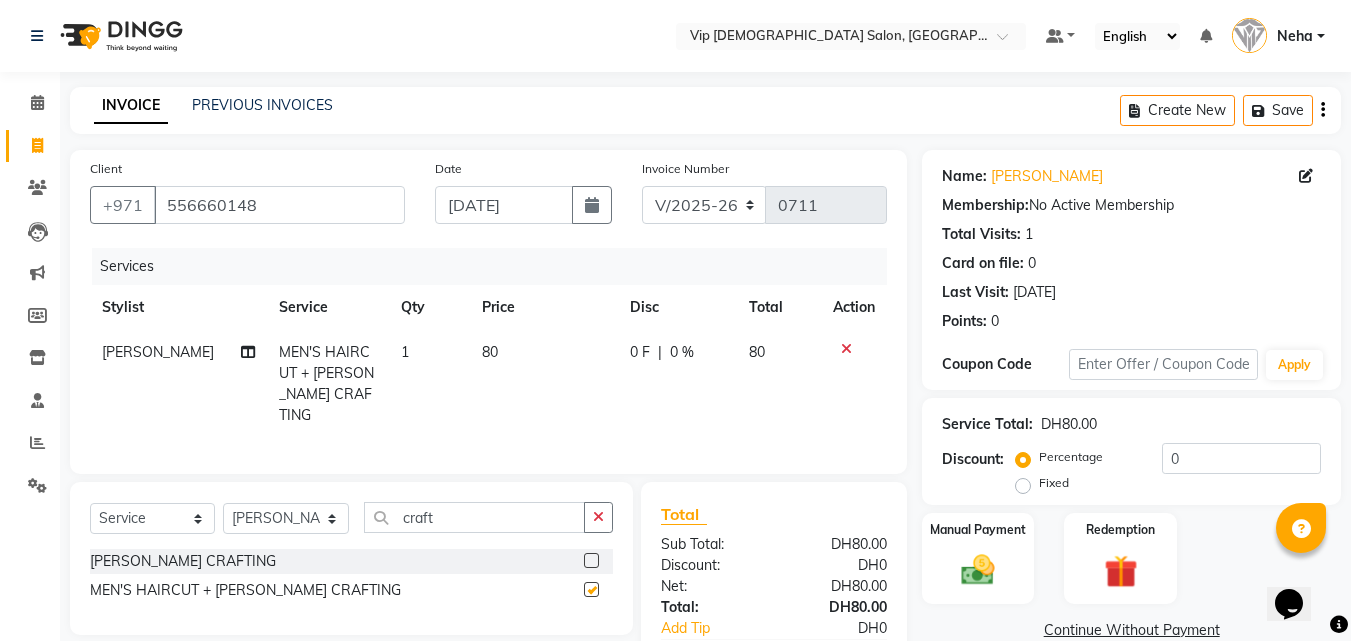 checkbox on "false" 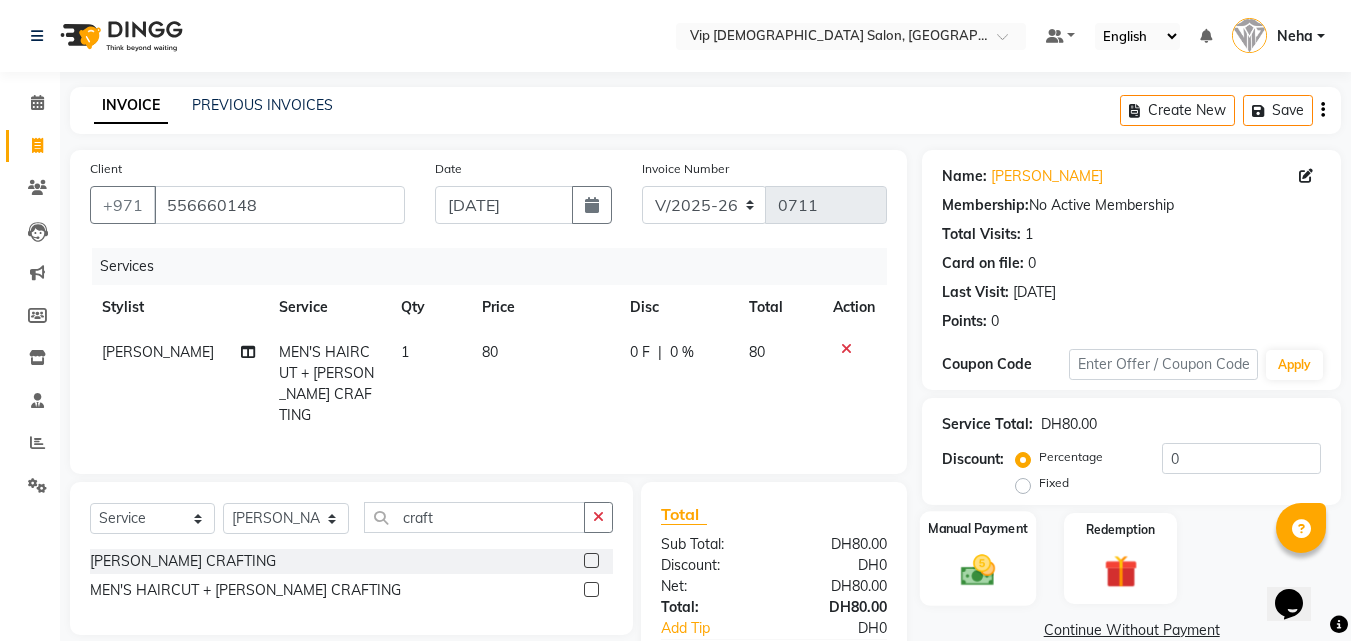 click 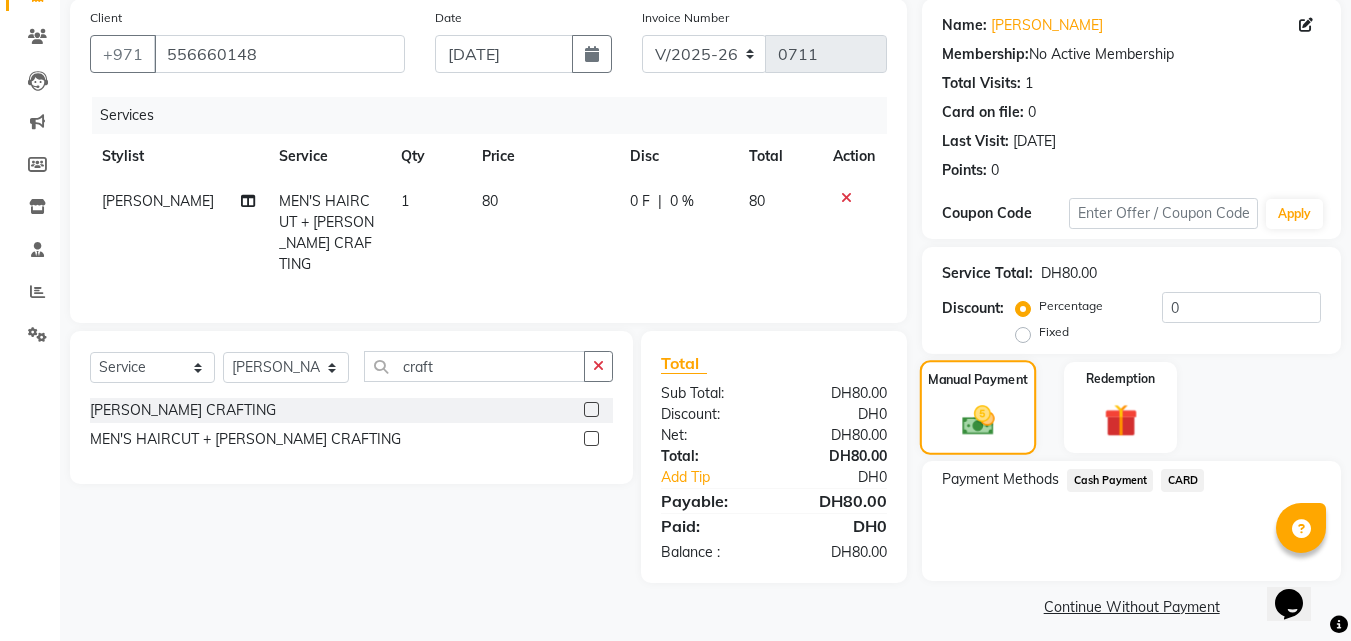 scroll, scrollTop: 162, scrollLeft: 0, axis: vertical 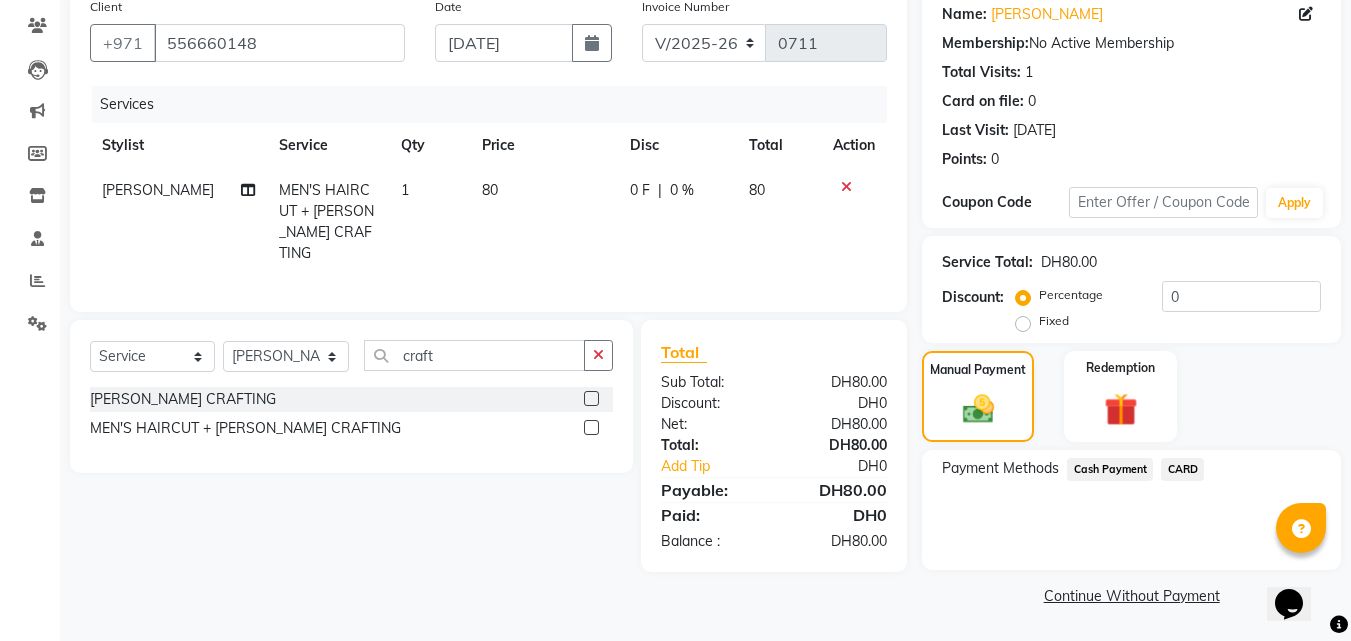 click on "CARD" 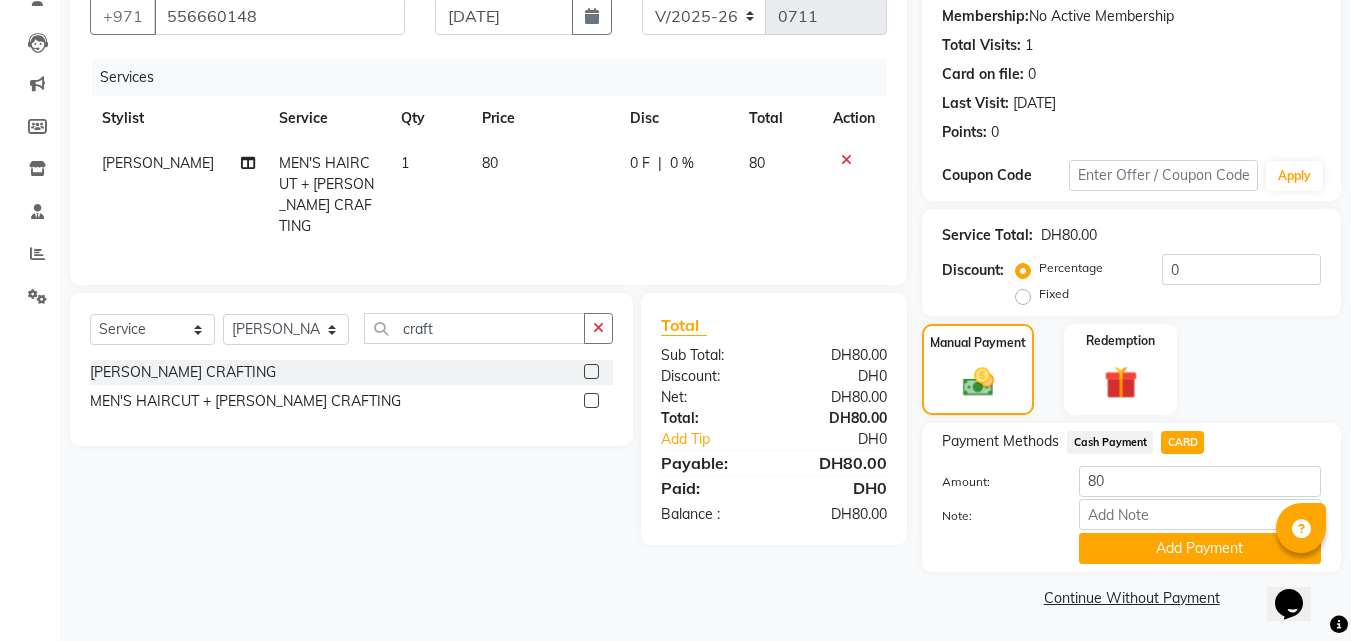 scroll, scrollTop: 191, scrollLeft: 0, axis: vertical 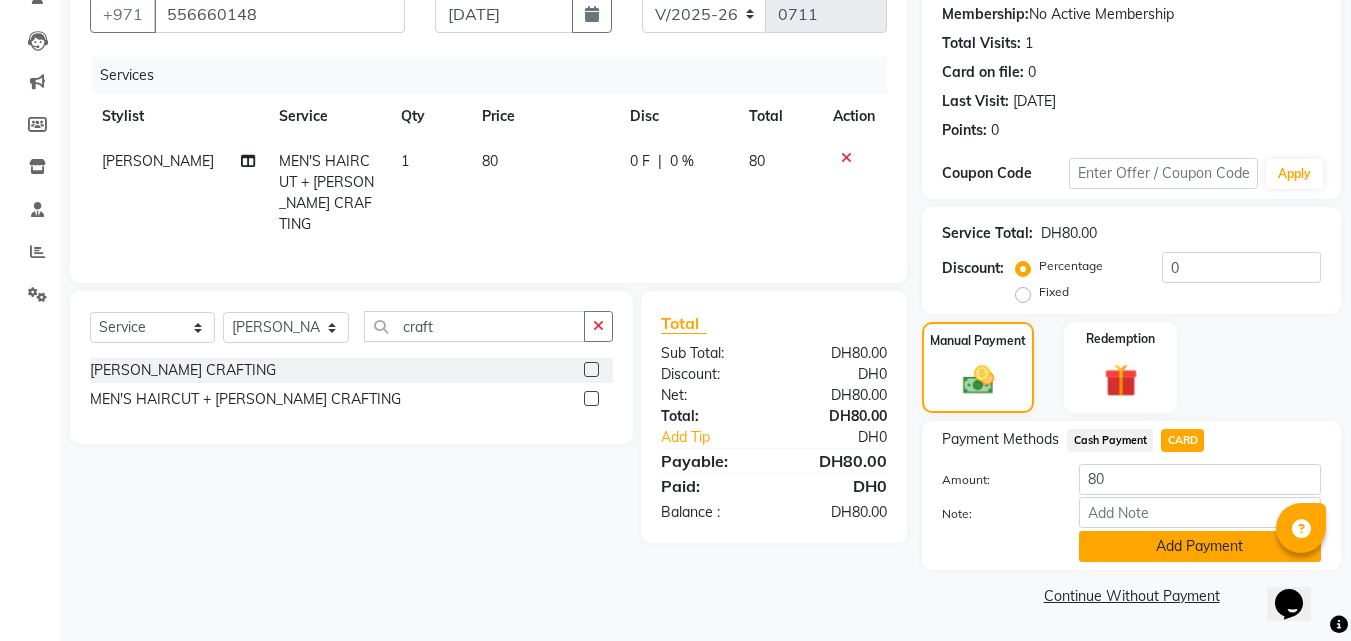 click on "Add Payment" 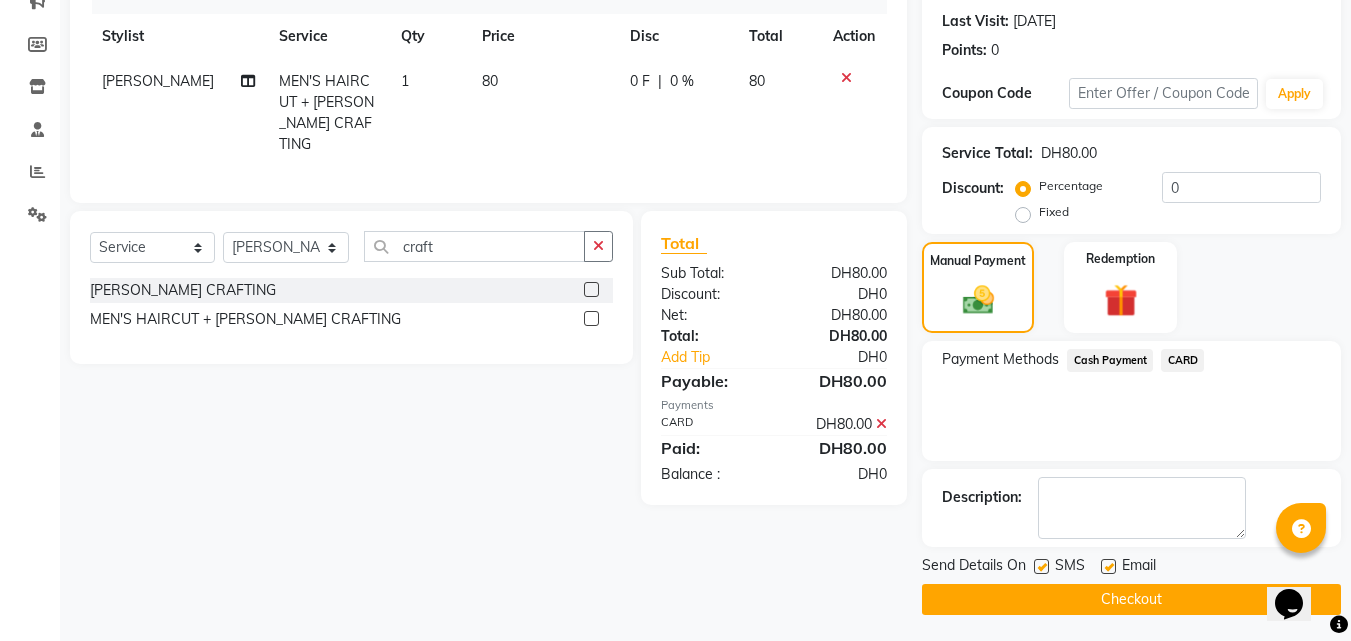 scroll, scrollTop: 275, scrollLeft: 0, axis: vertical 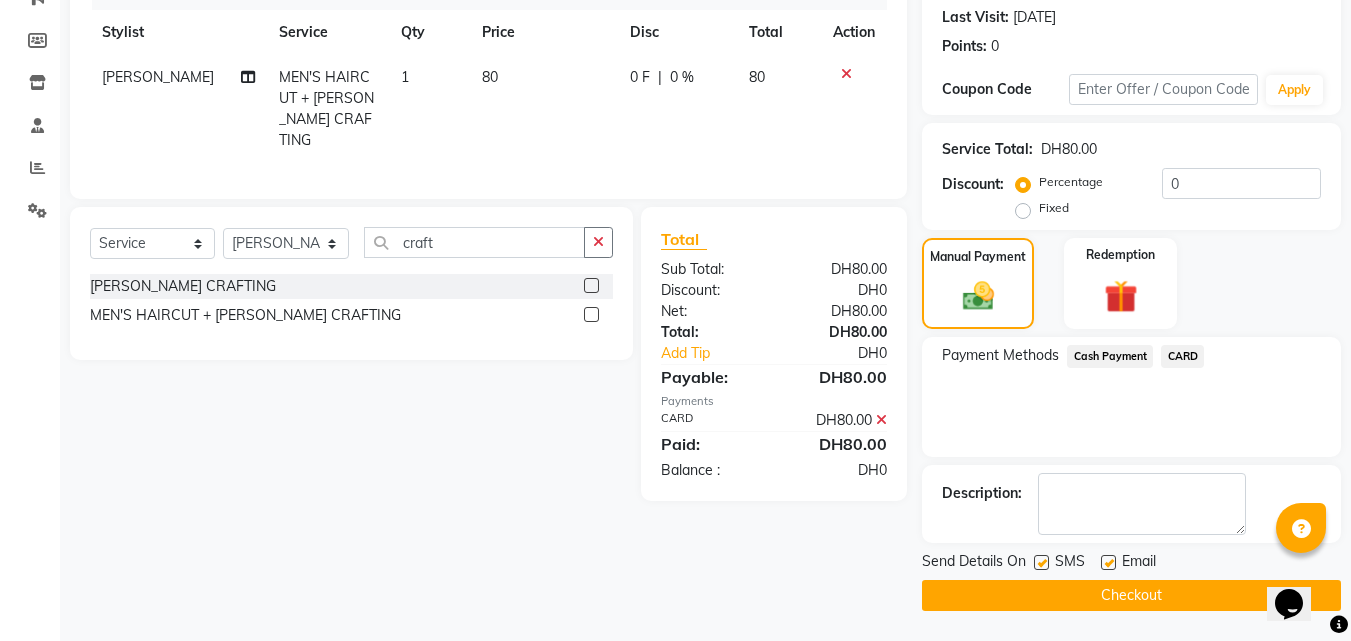 click on "Checkout" 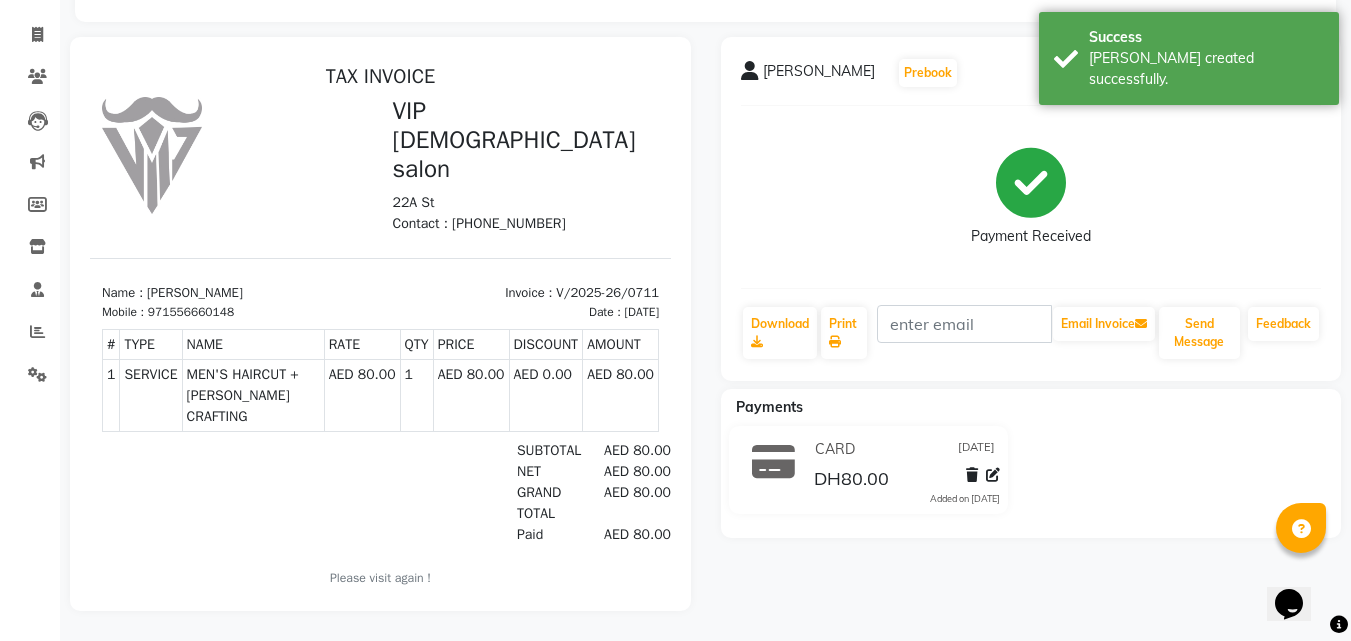 scroll, scrollTop: 0, scrollLeft: 0, axis: both 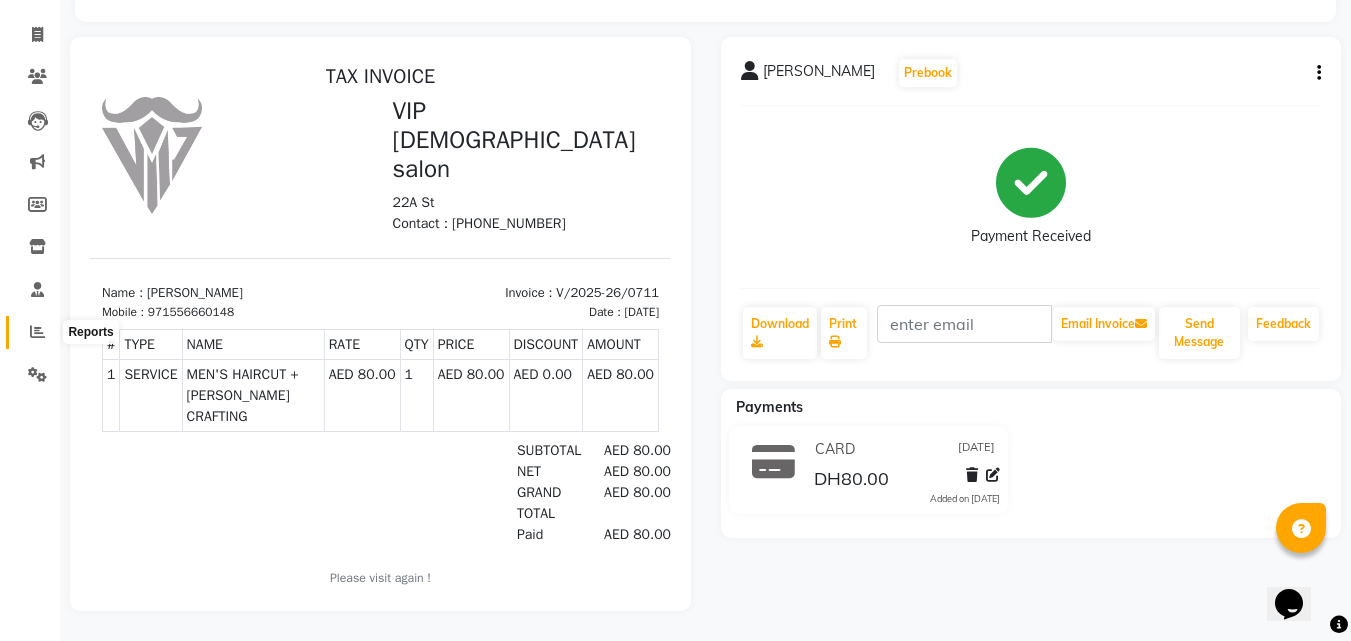 click 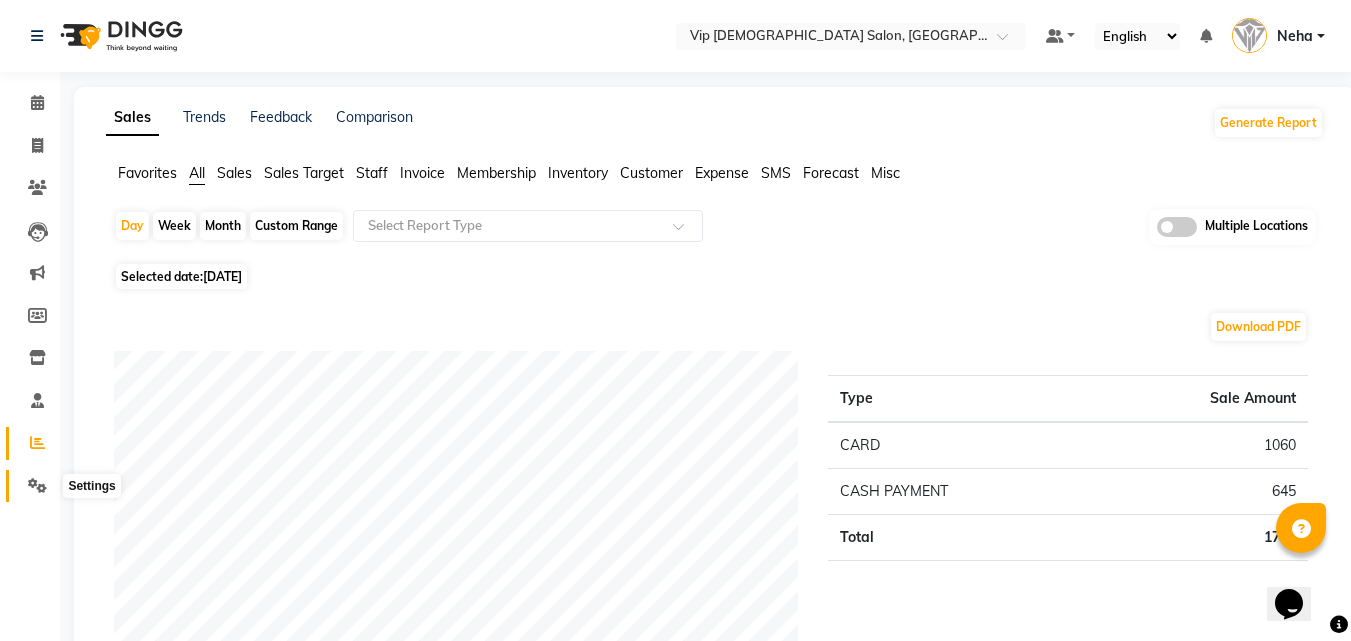 click 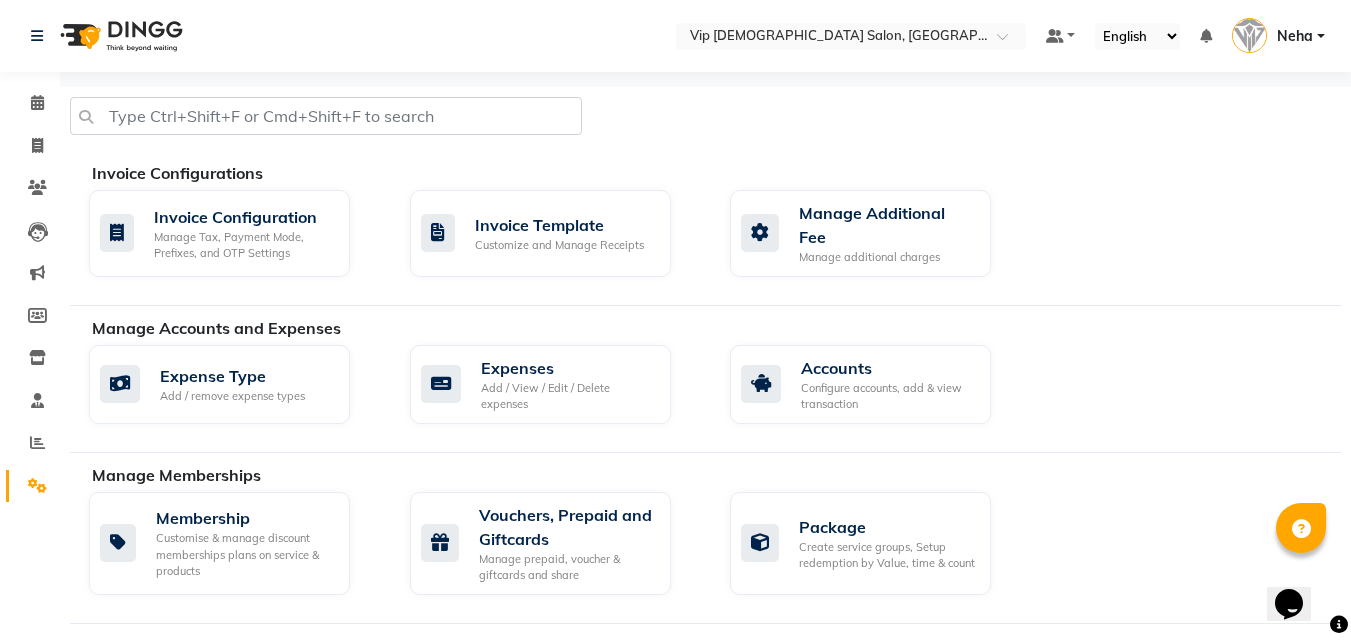 click on "Expense Type Add / remove expense types  Expenses Add / View / Edit / Delete expenses  Accounts Configure accounts, add & view transaction" 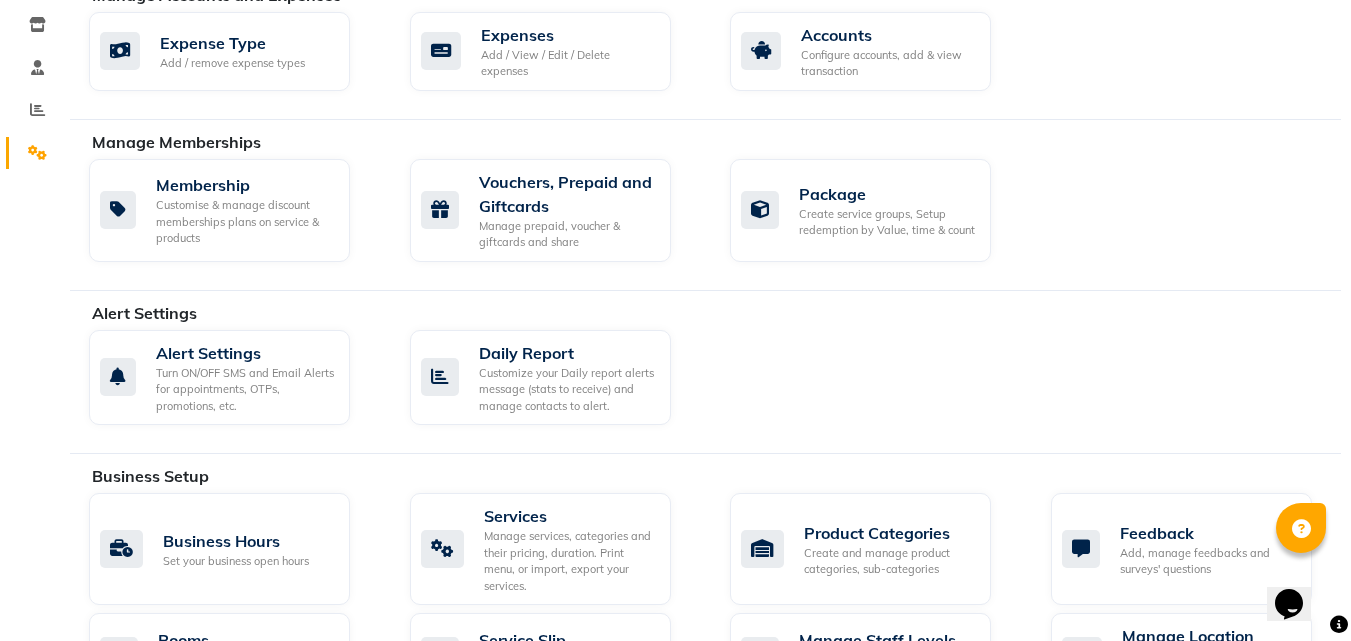scroll, scrollTop: 360, scrollLeft: 0, axis: vertical 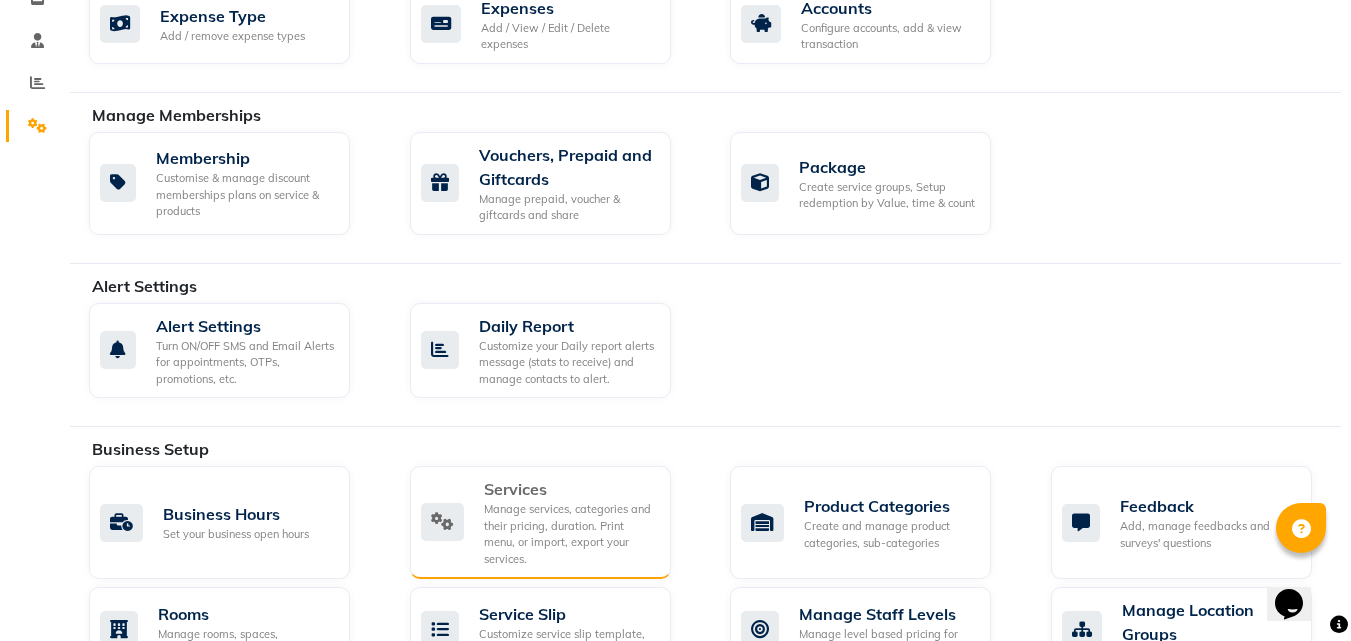 click on "Services" 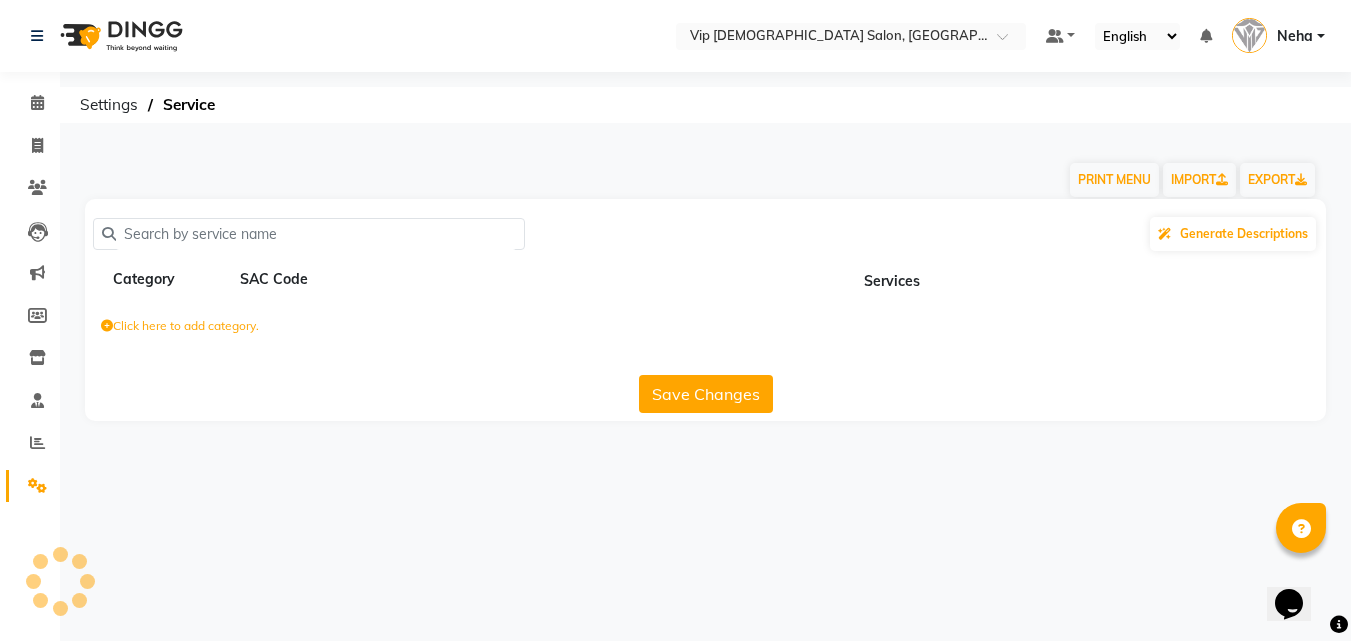 scroll, scrollTop: 0, scrollLeft: 0, axis: both 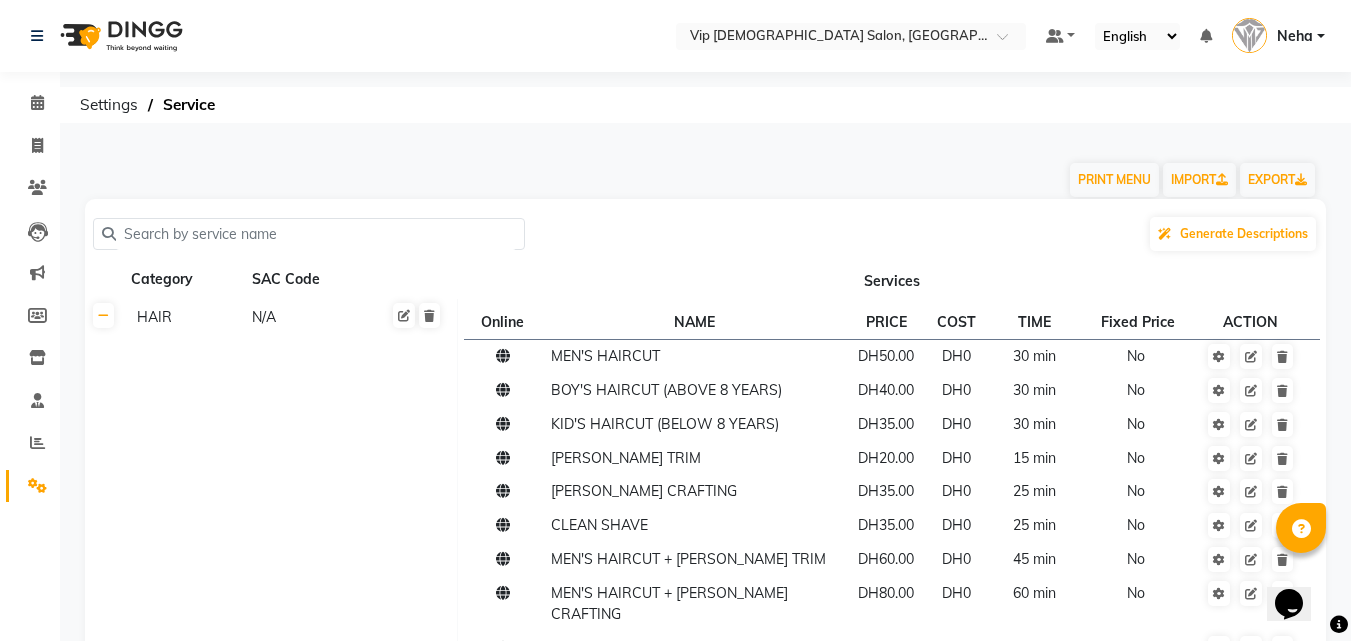click on "Services" 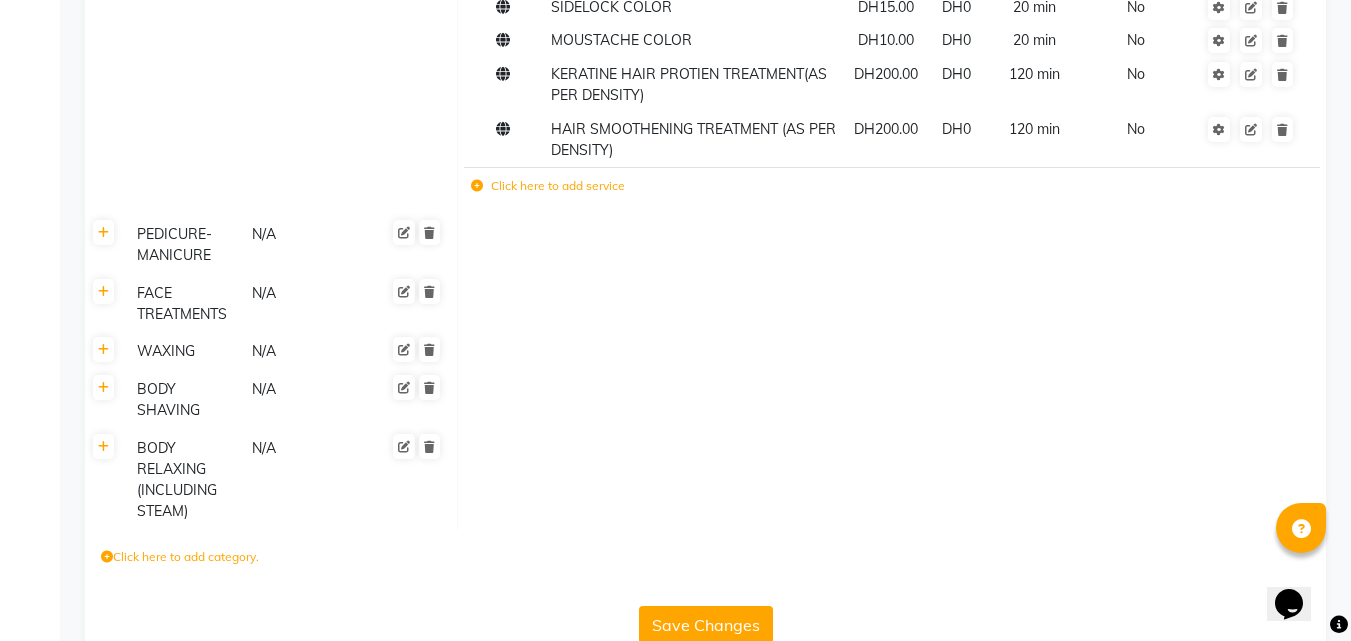 scroll, scrollTop: 1007, scrollLeft: 0, axis: vertical 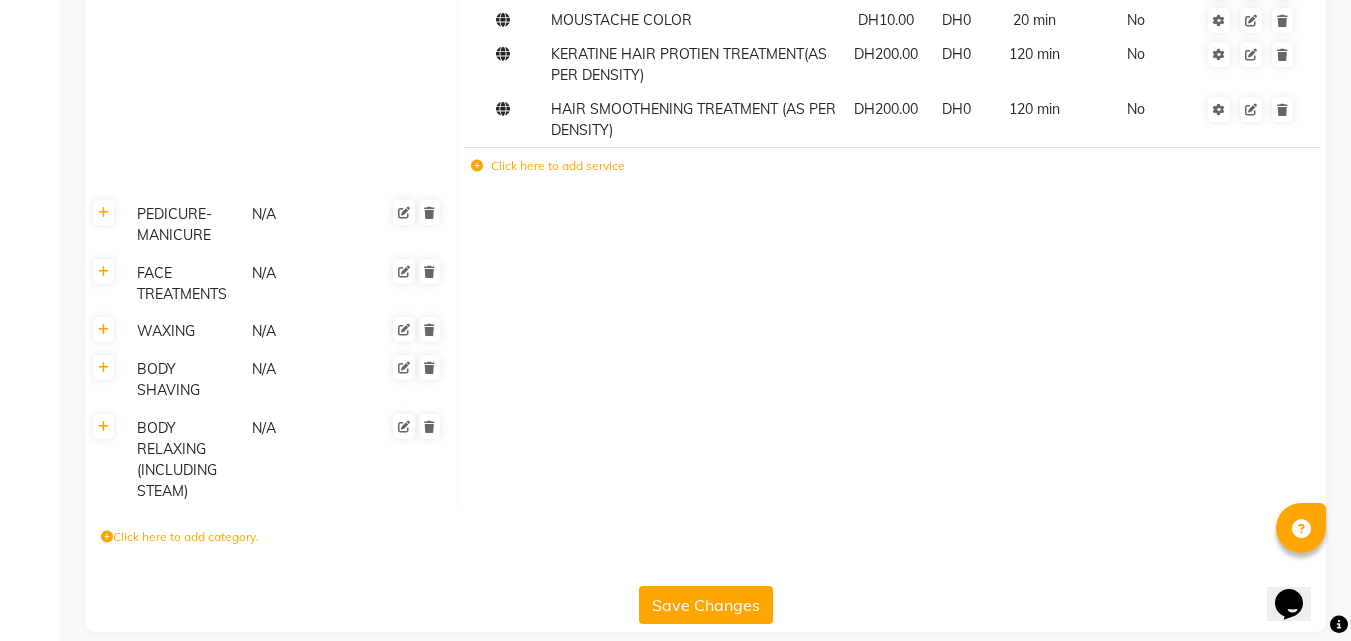 click 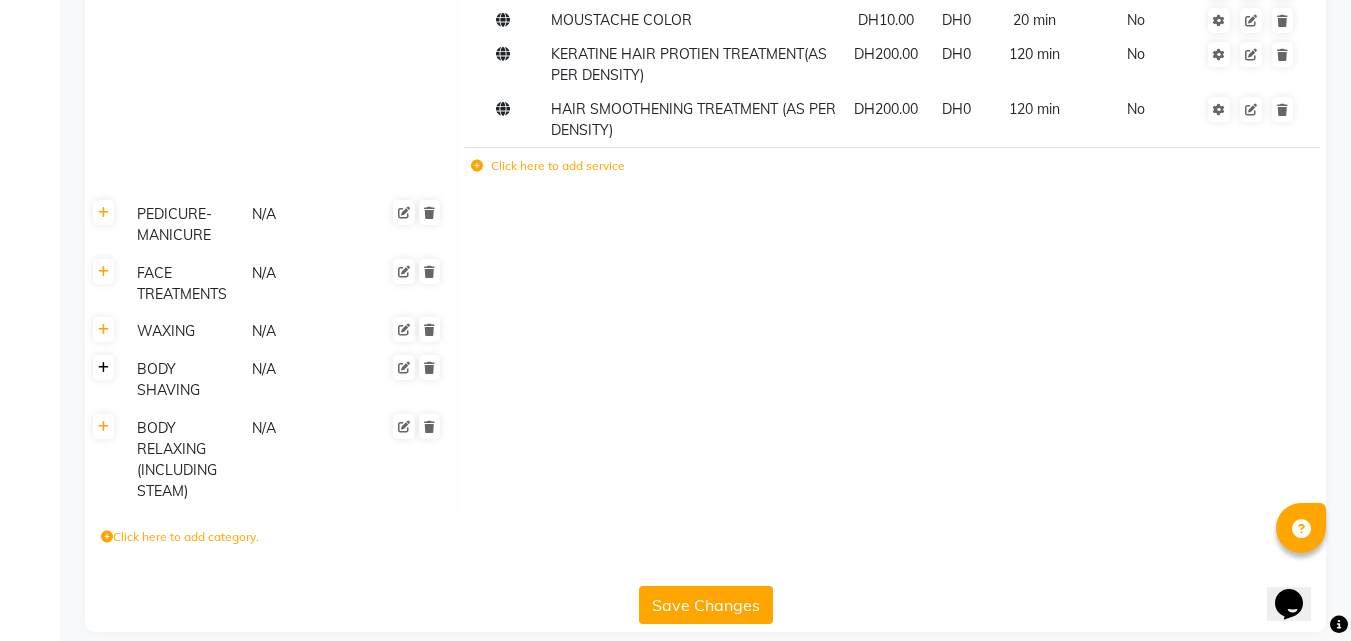 click 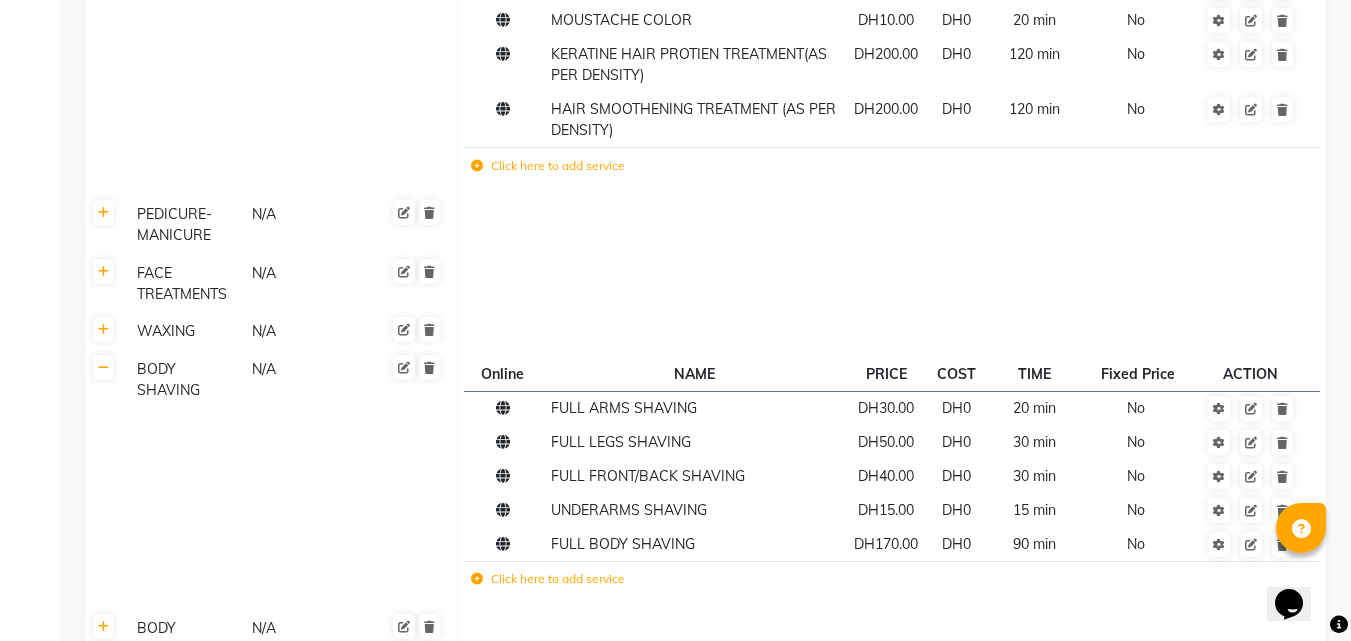 click on "Click here to add service" 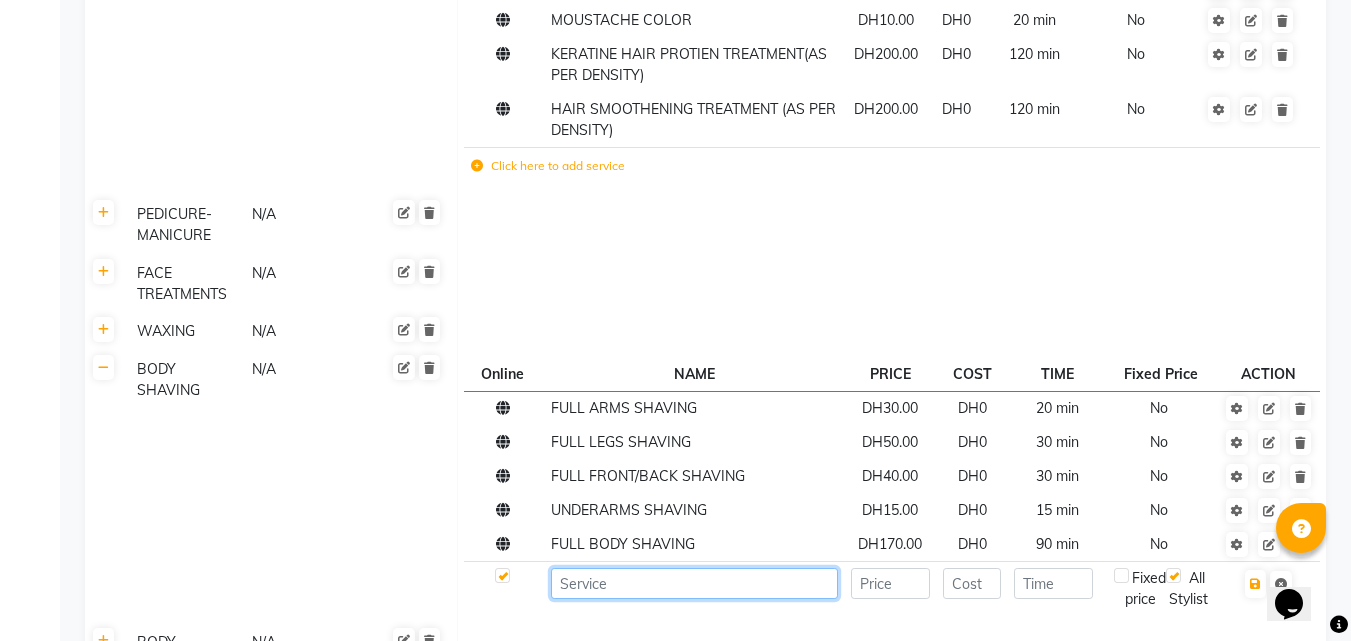 click 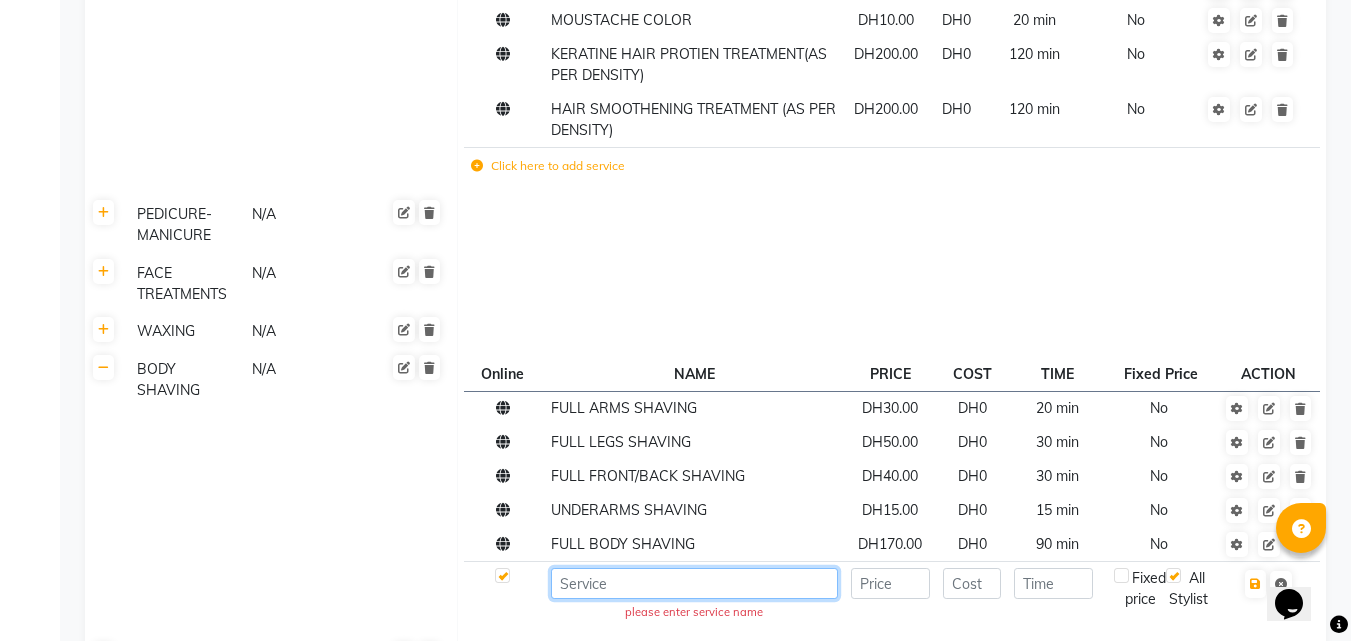 type on "b" 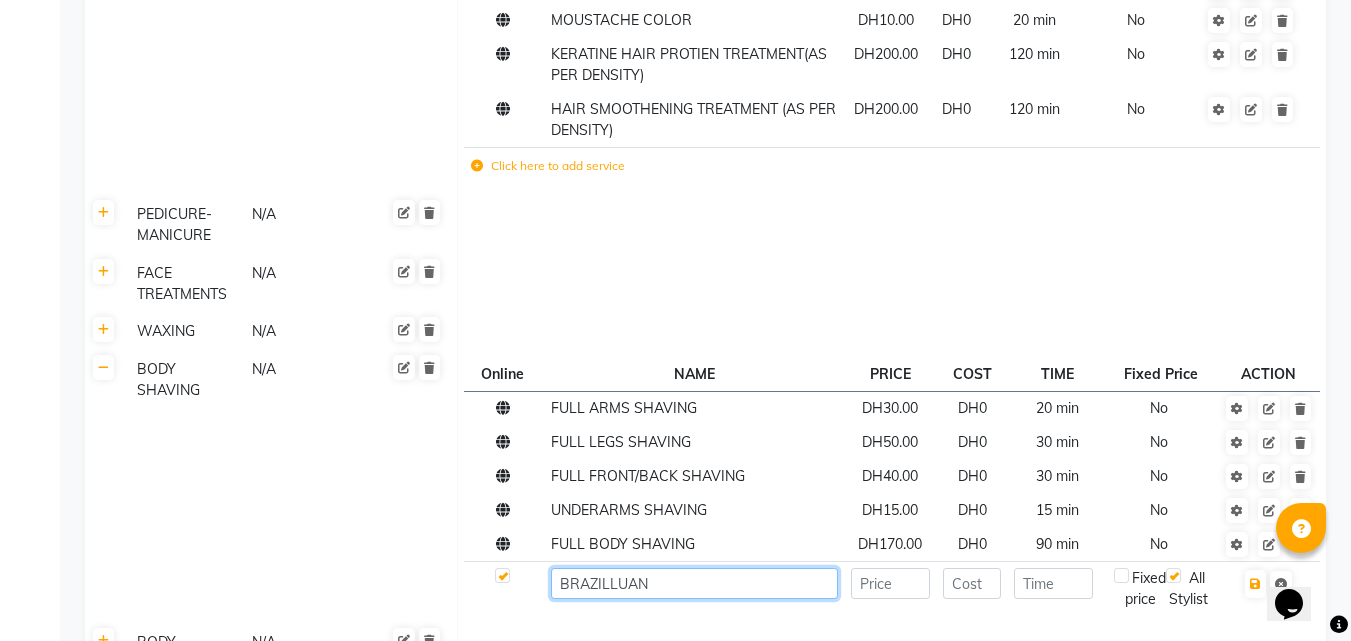 click on "BRAZILLUAN" 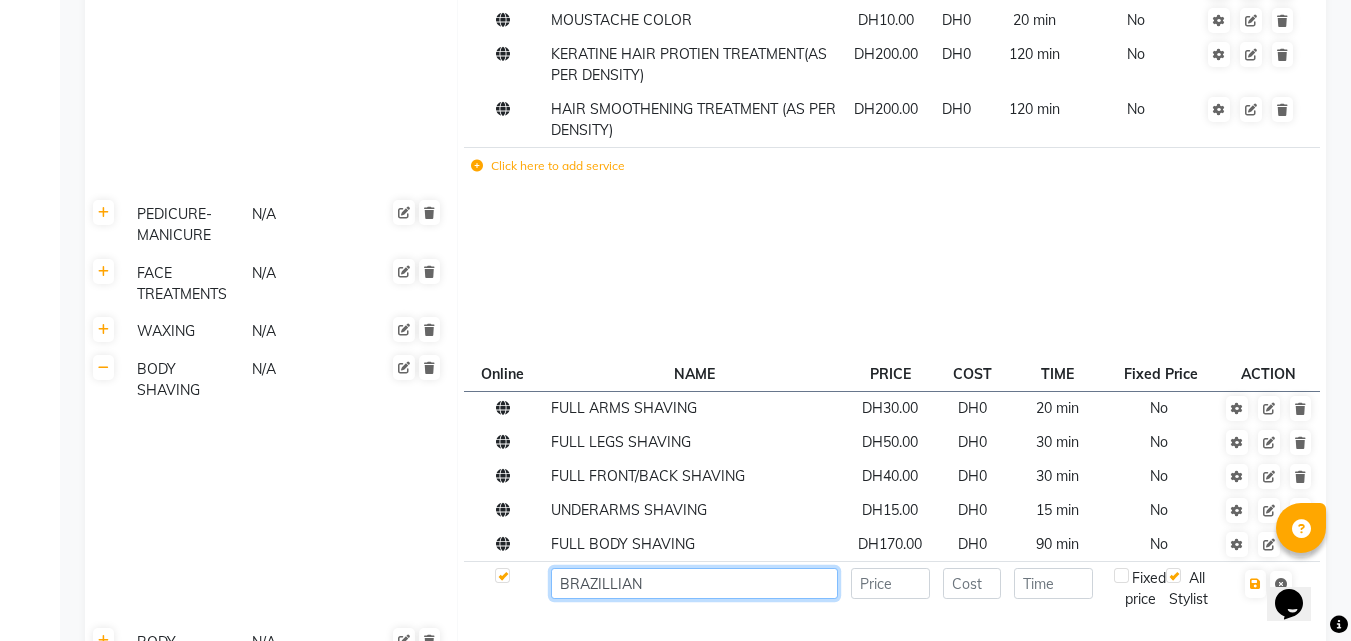 click on "BRAZILLIAN" 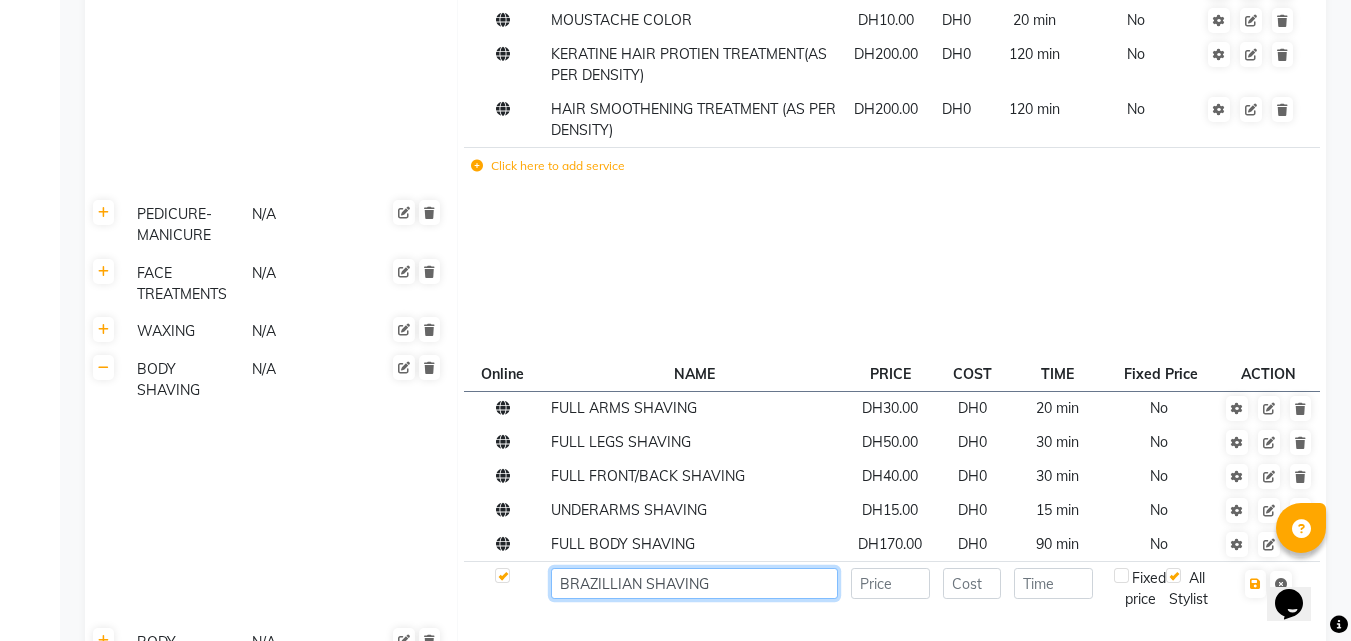 type on "BRAZILLIAN SHAVING" 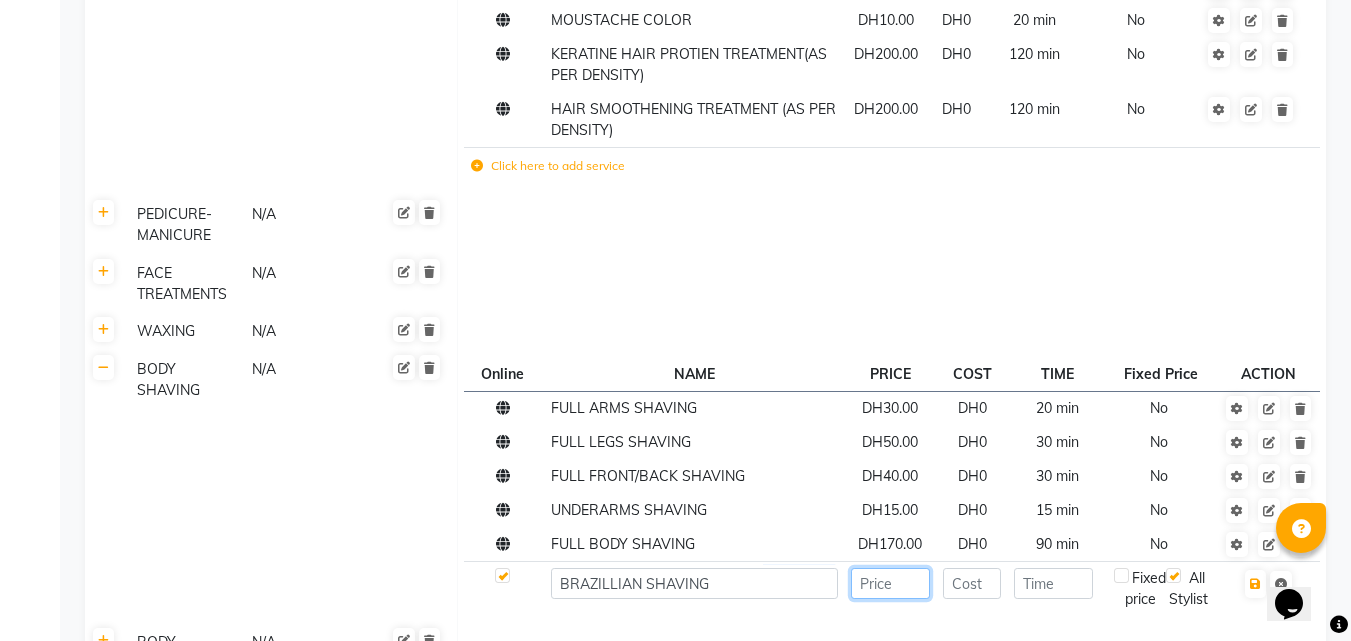 click 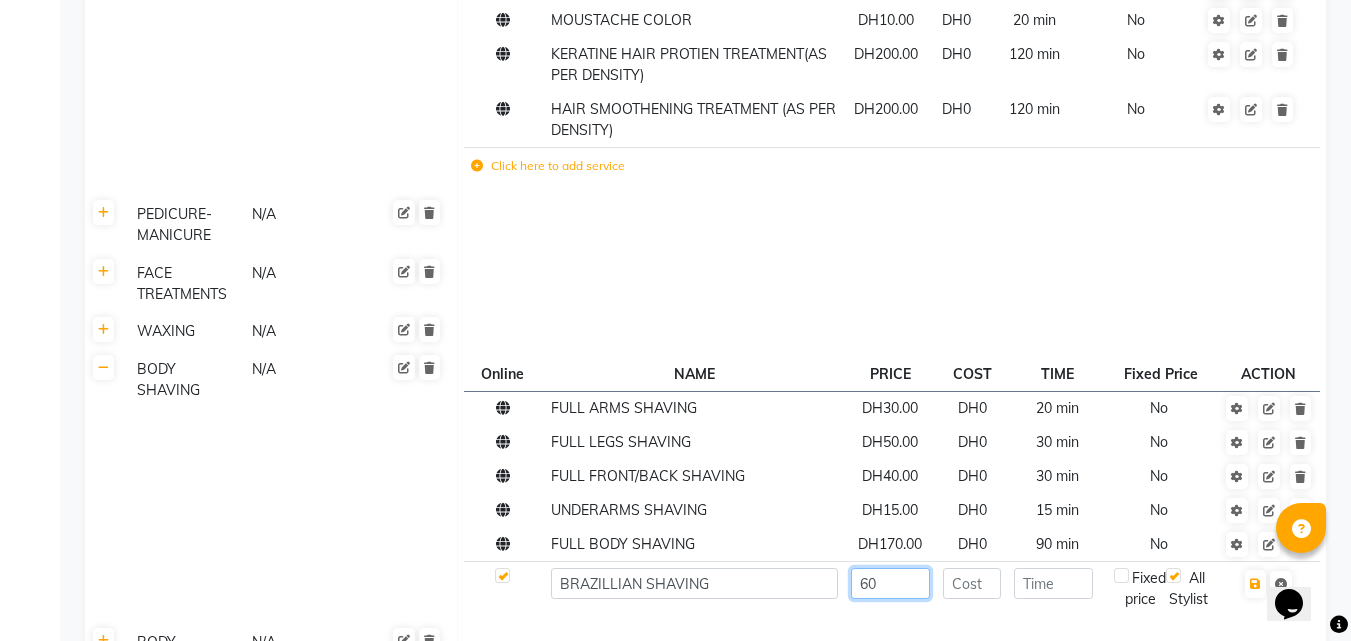 type on "60" 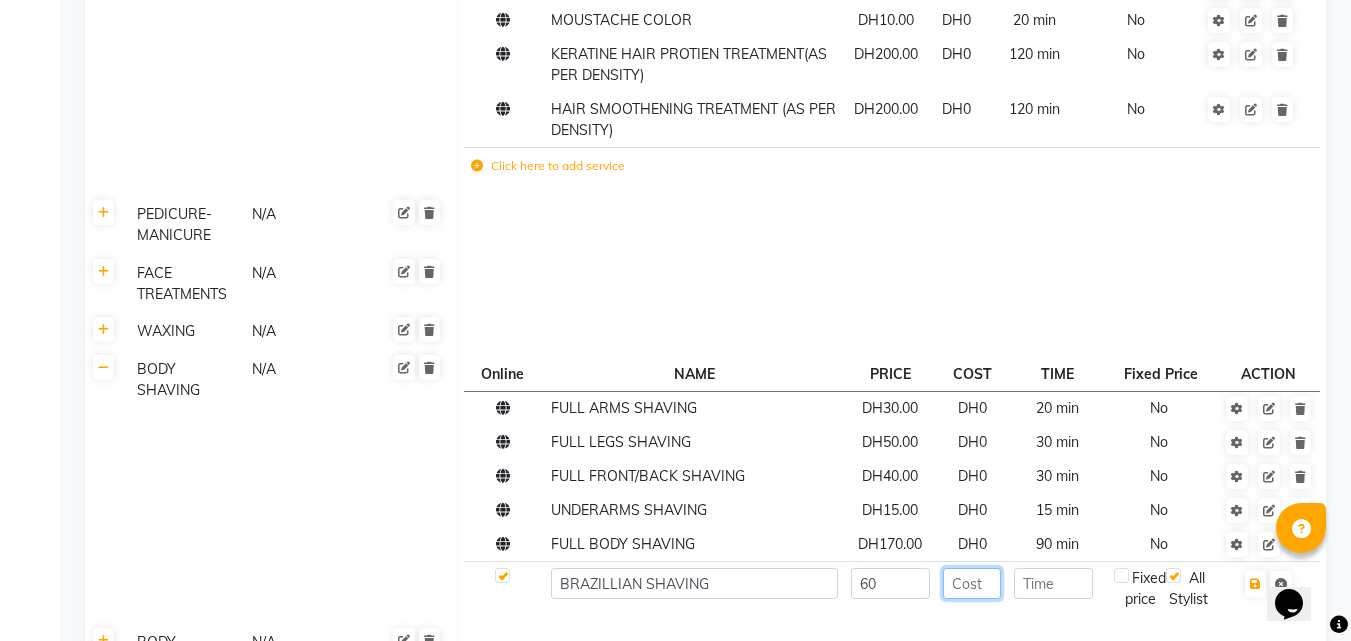 click 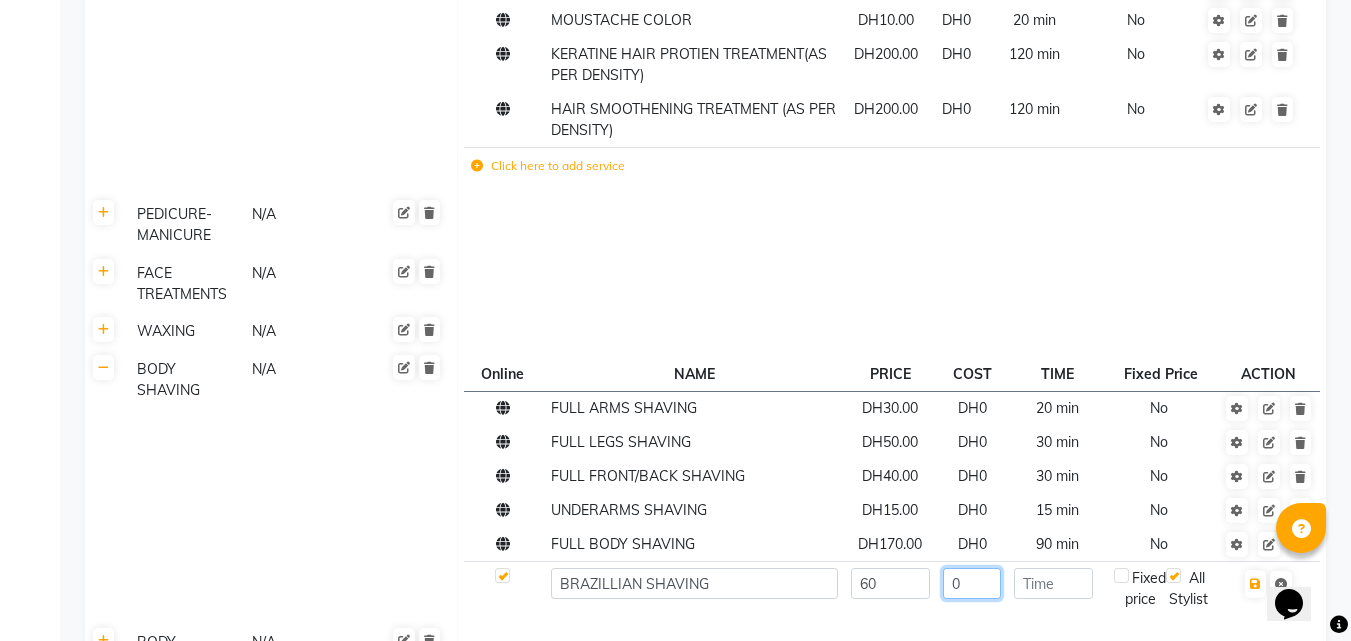 type on "0" 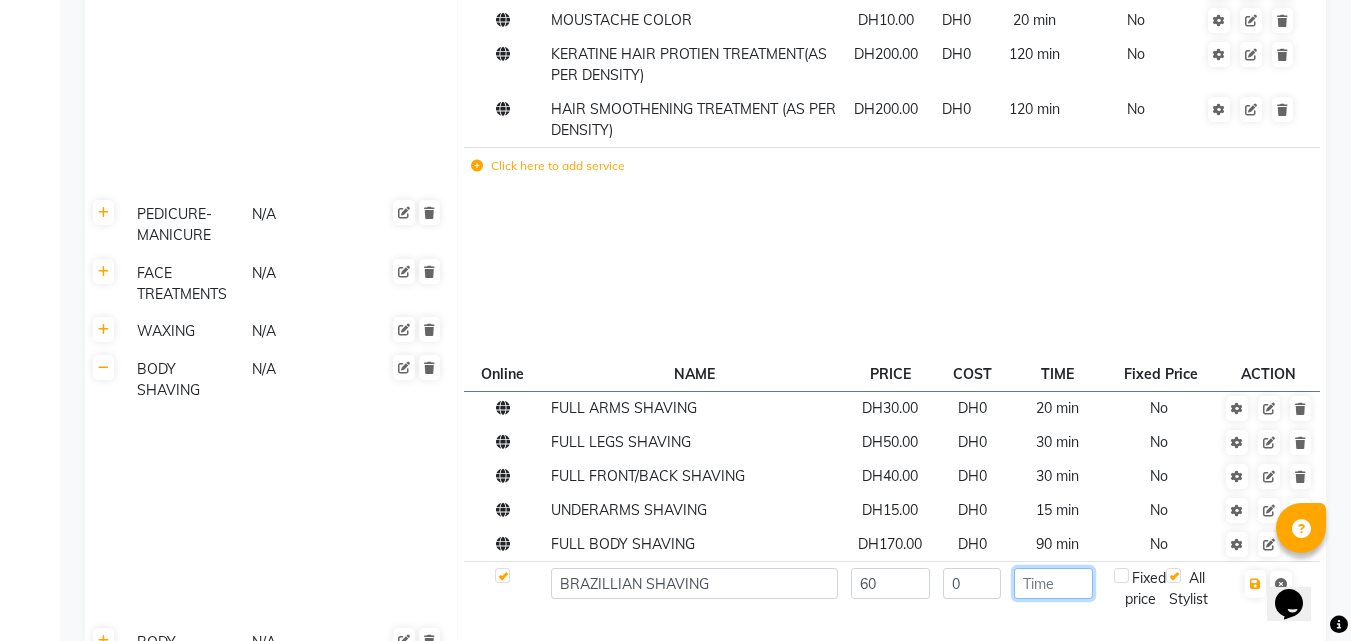 click 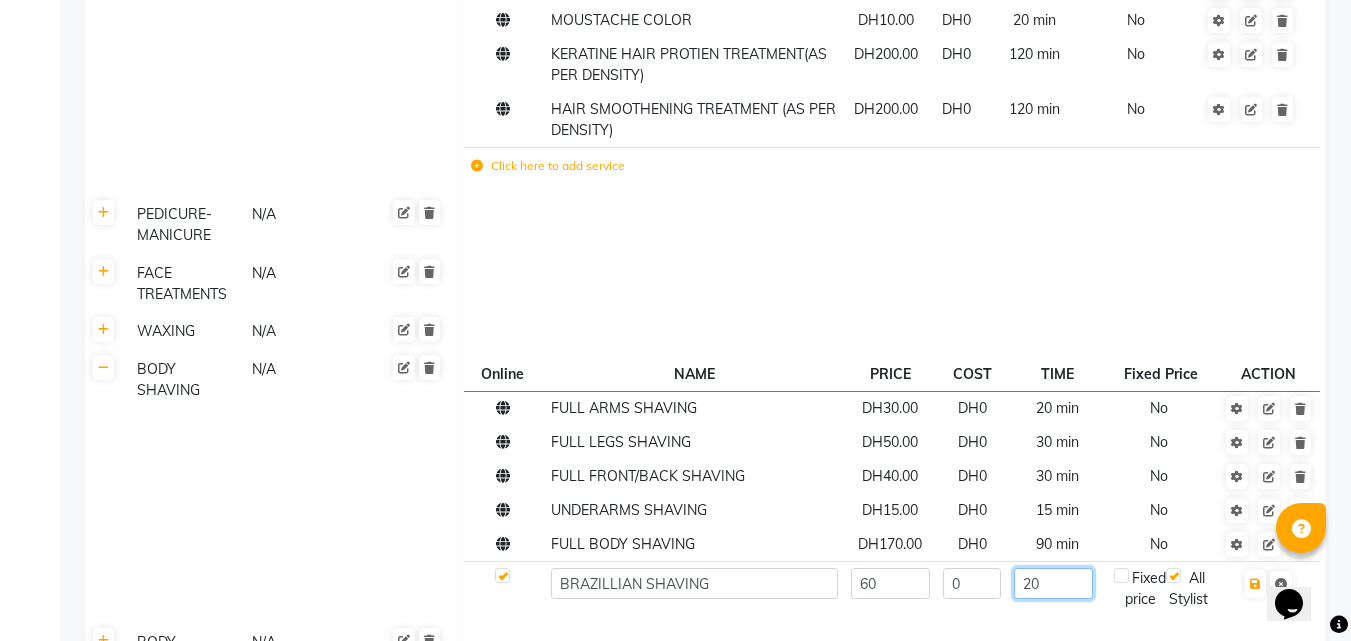 click on "20" 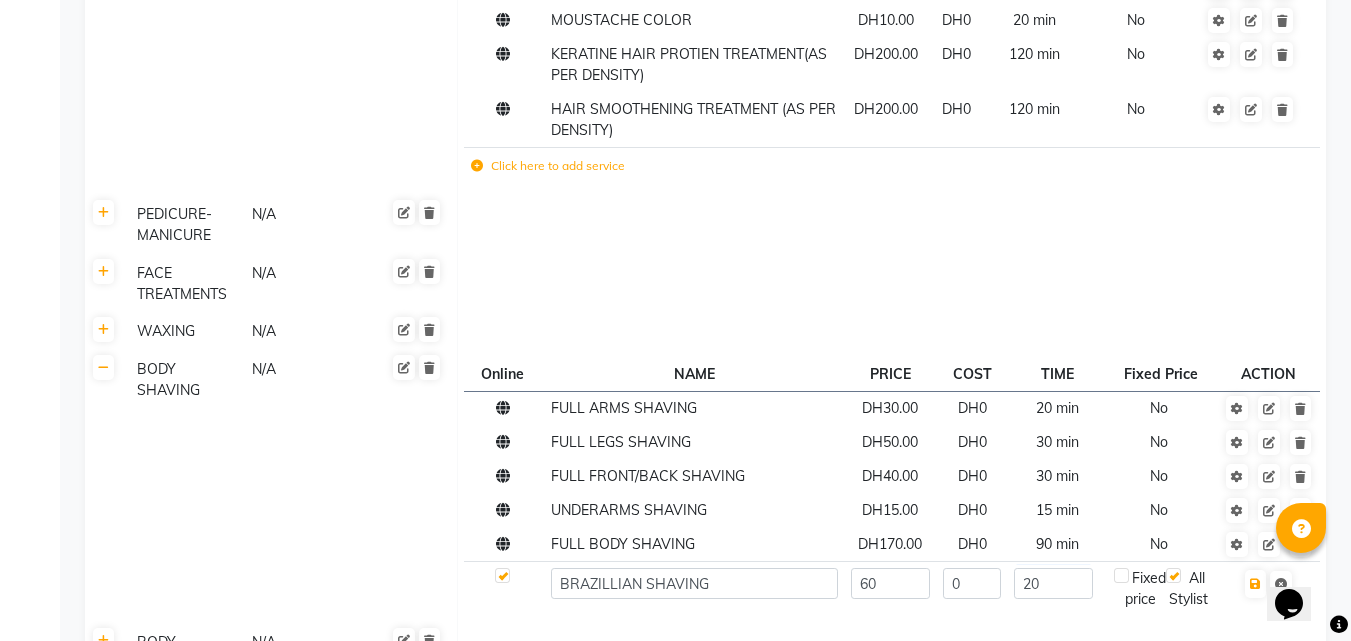 click on "Fixed price" 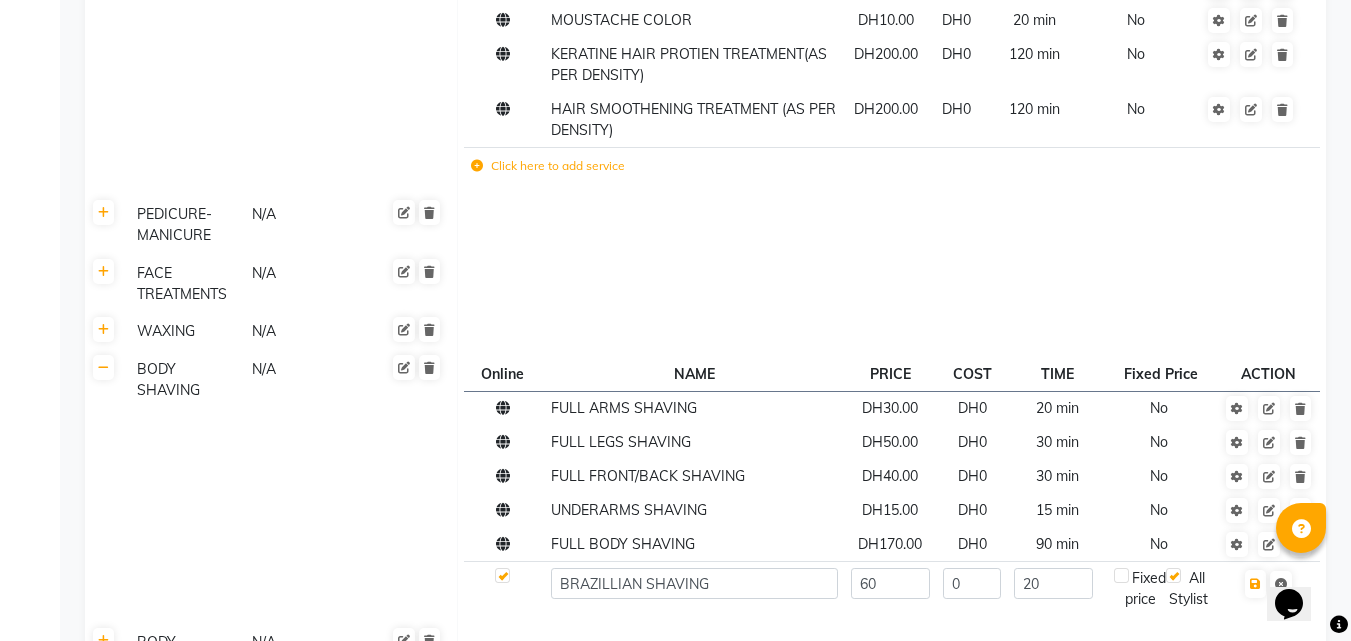 click on "20" 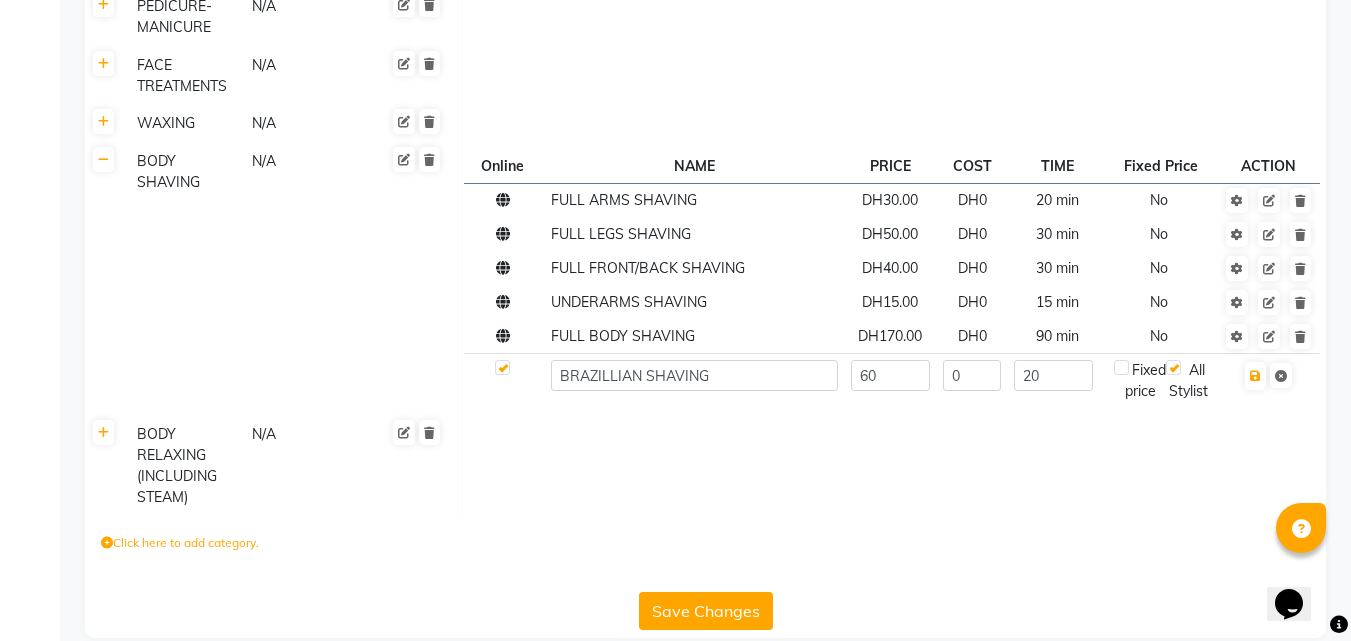 scroll, scrollTop: 1242, scrollLeft: 0, axis: vertical 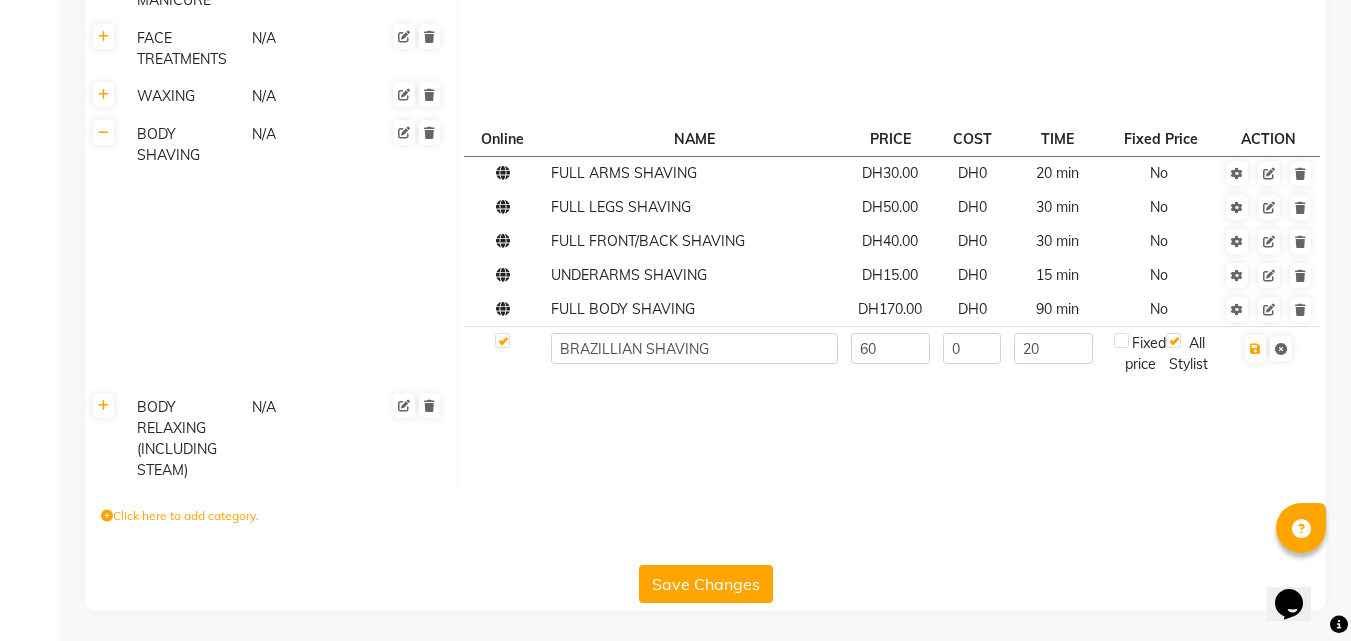 click on "Save Changes" 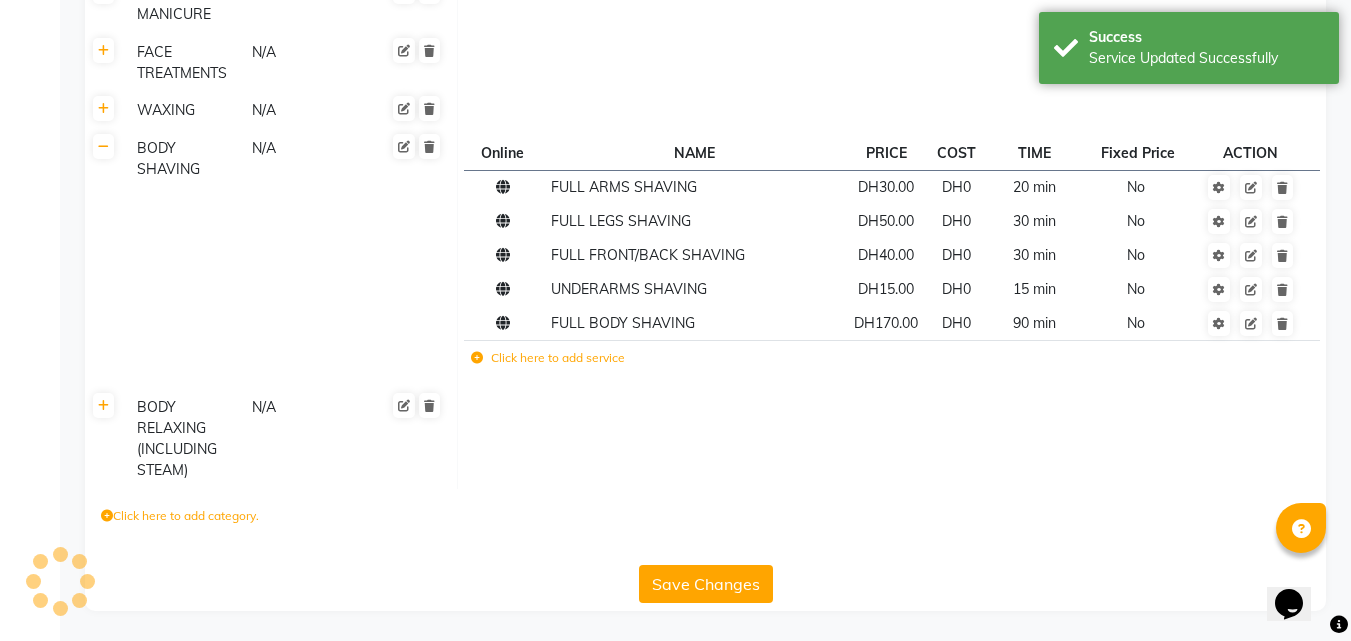 scroll, scrollTop: 1207, scrollLeft: 0, axis: vertical 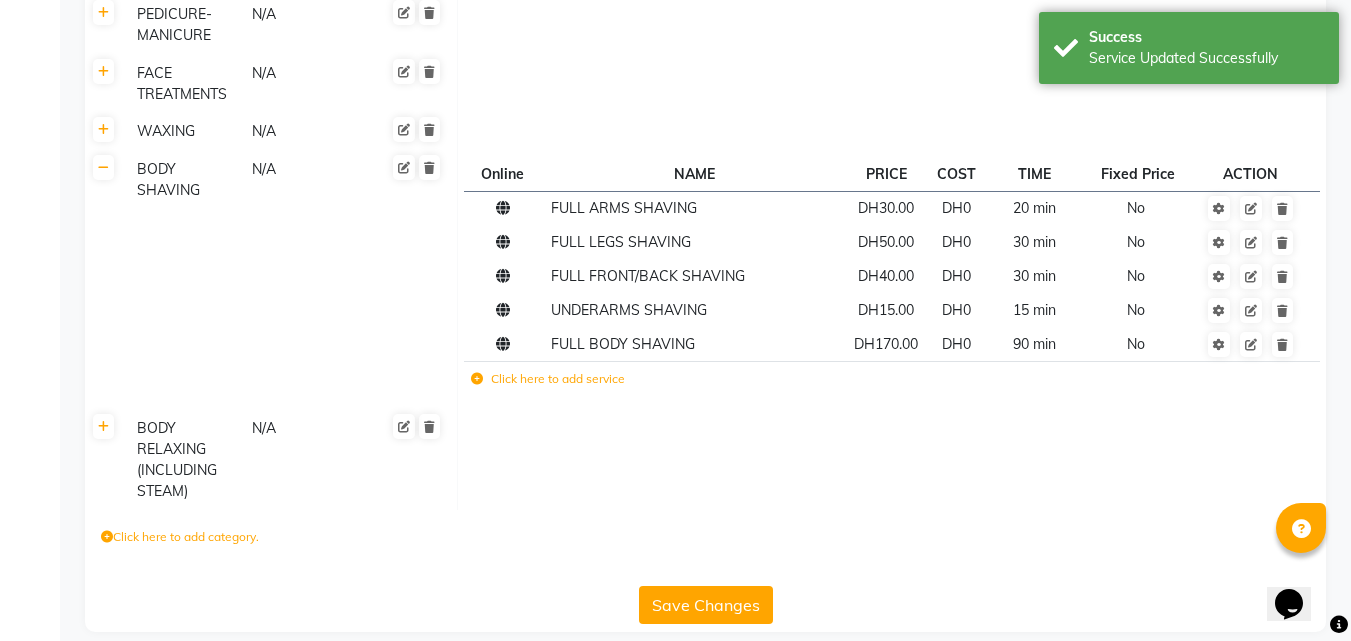 click 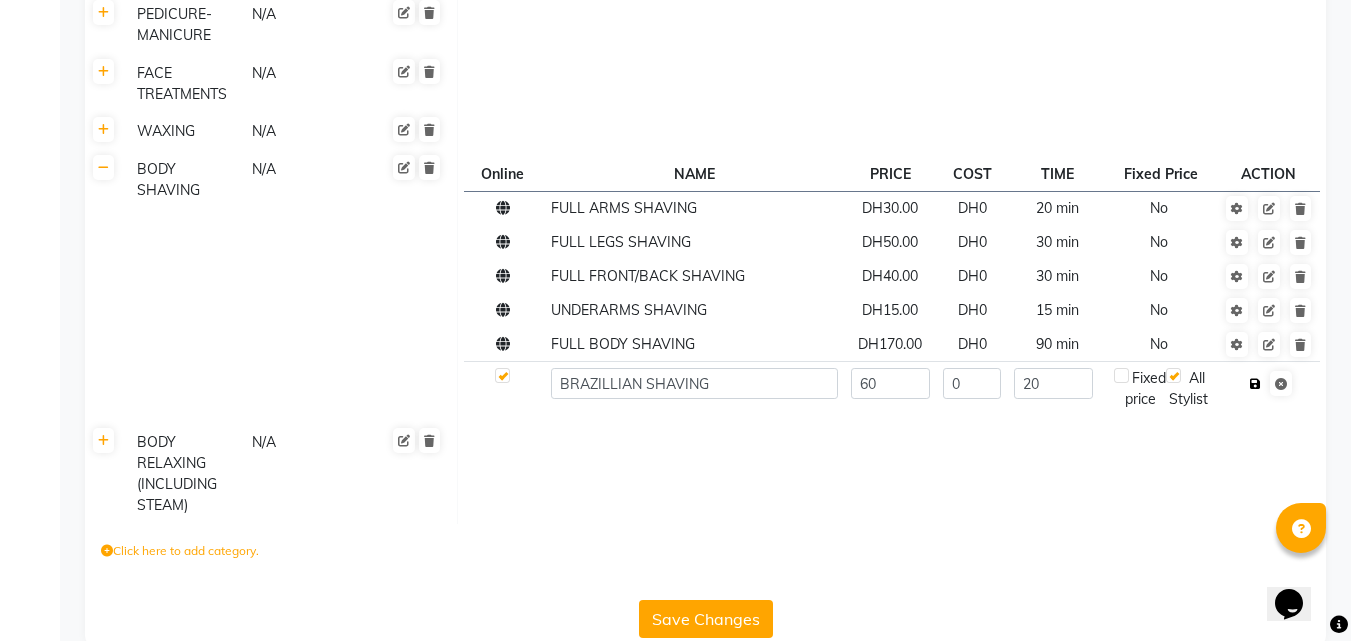 click at bounding box center (1255, 384) 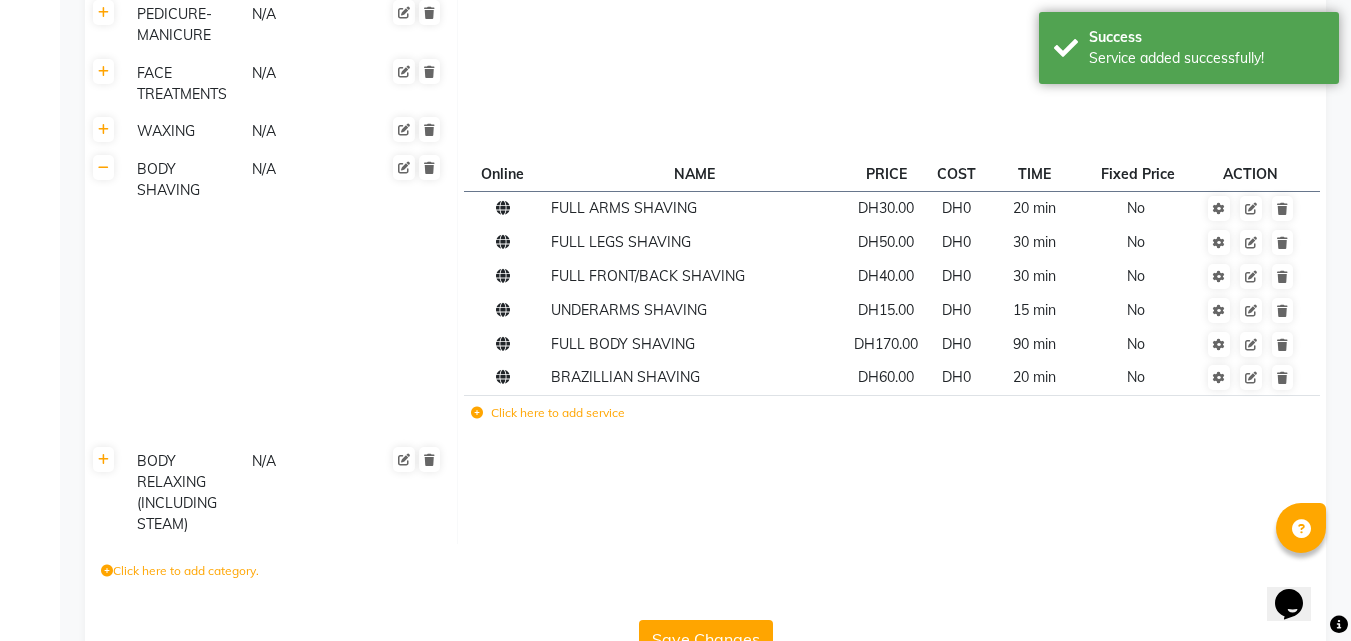 click on "BODY SHAVING N/A" 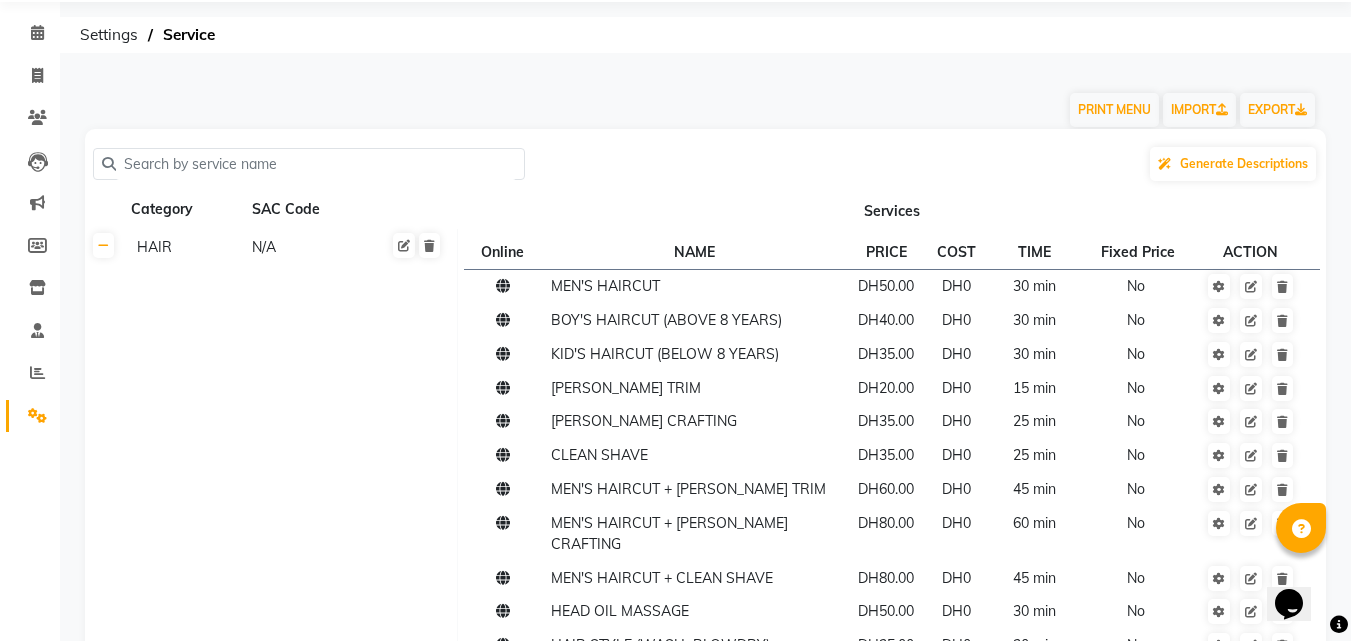 scroll, scrollTop: 0, scrollLeft: 0, axis: both 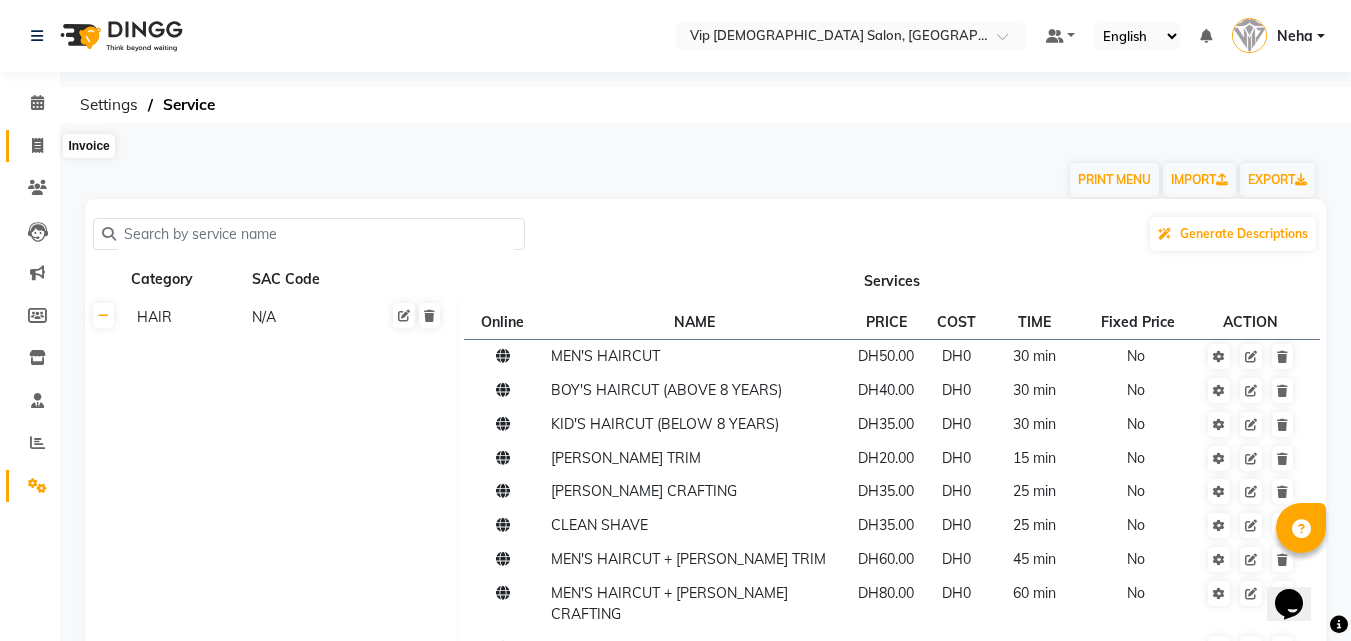 click 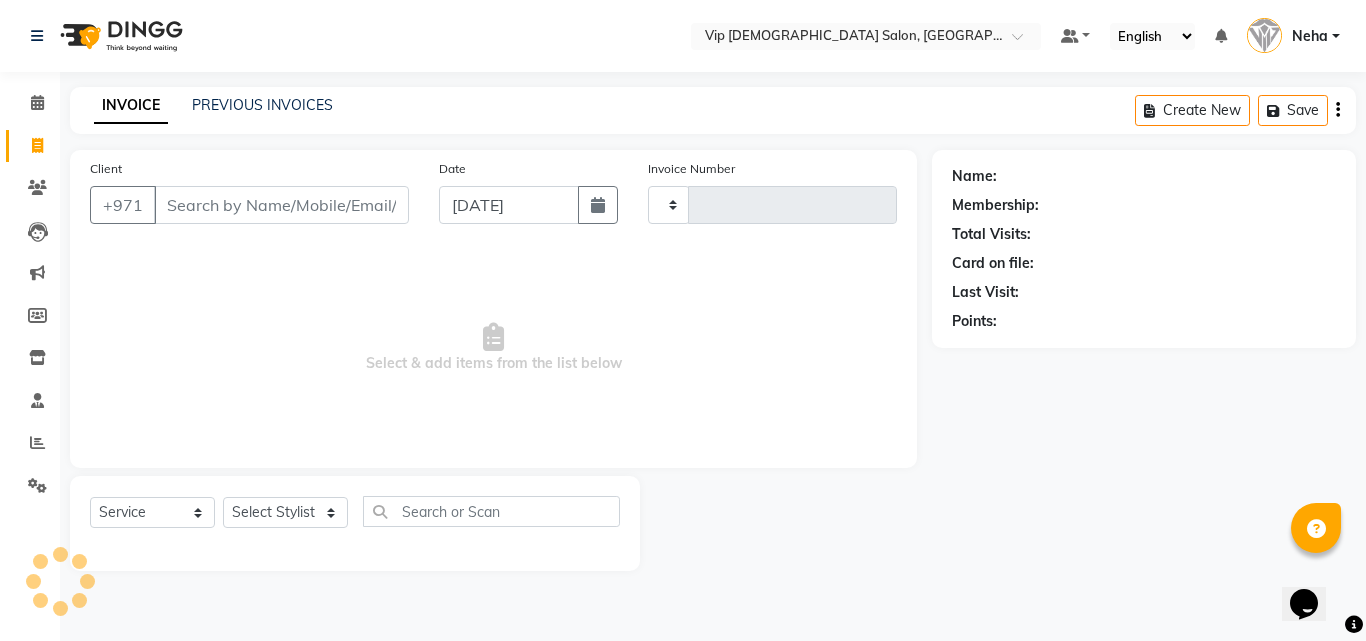 type on "0712" 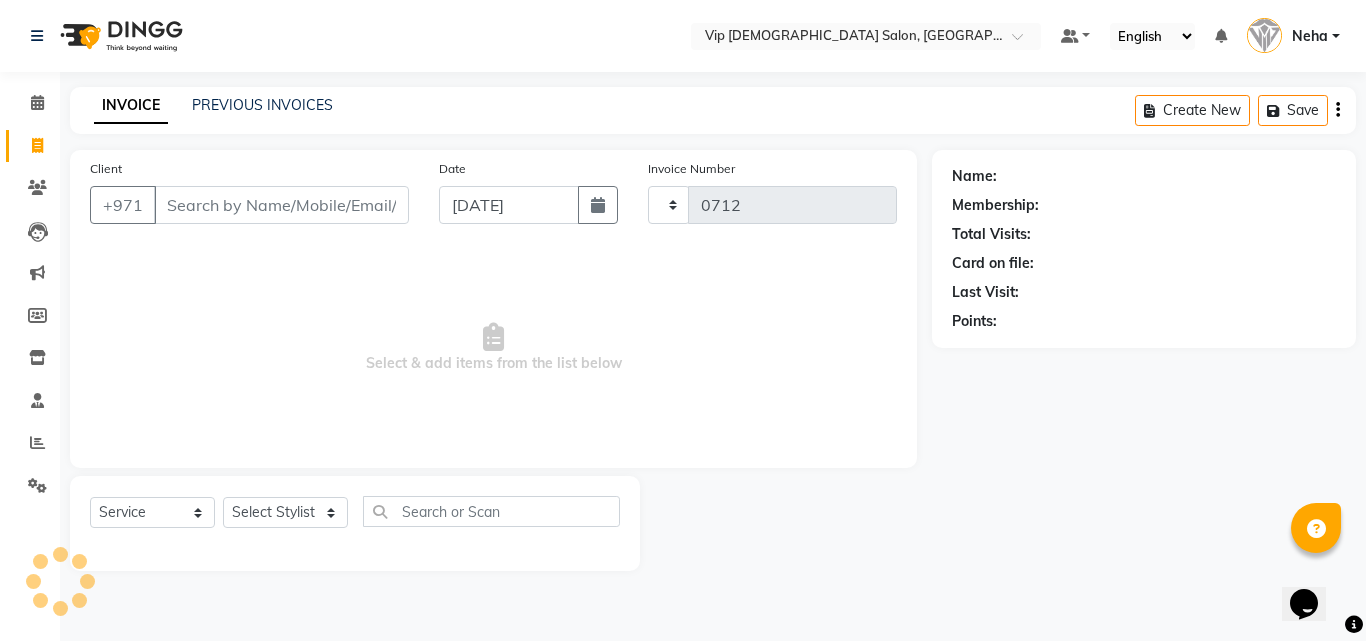 select on "8415" 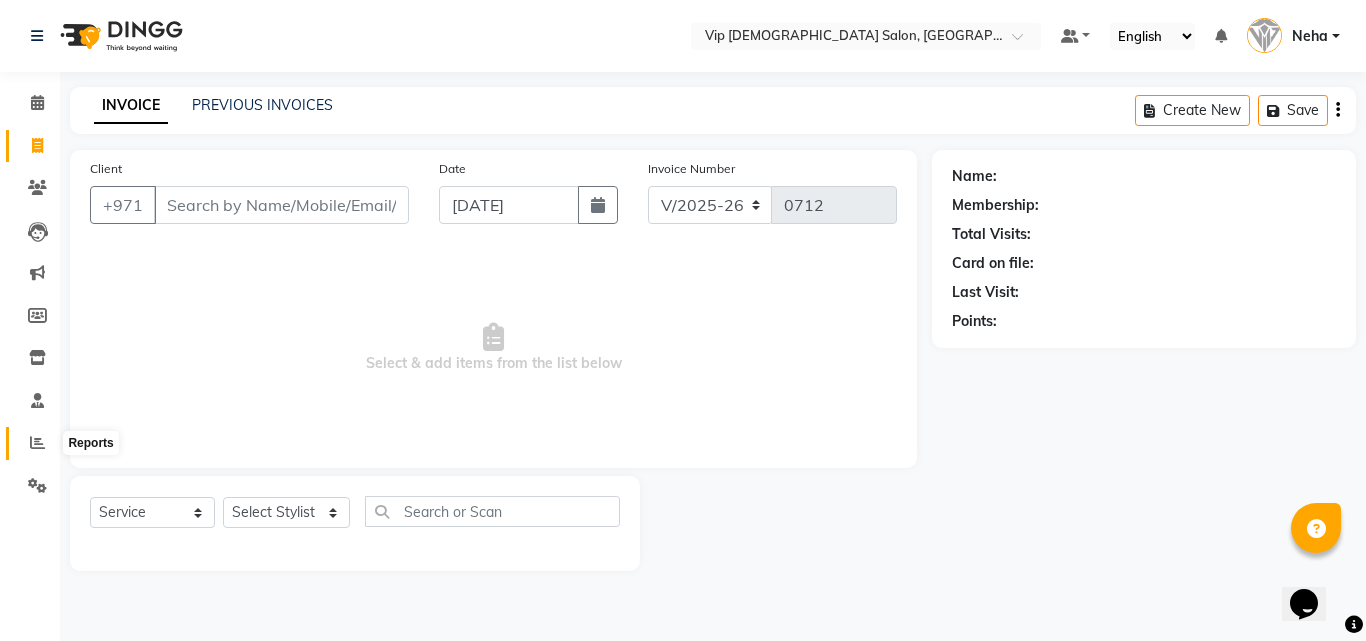 click 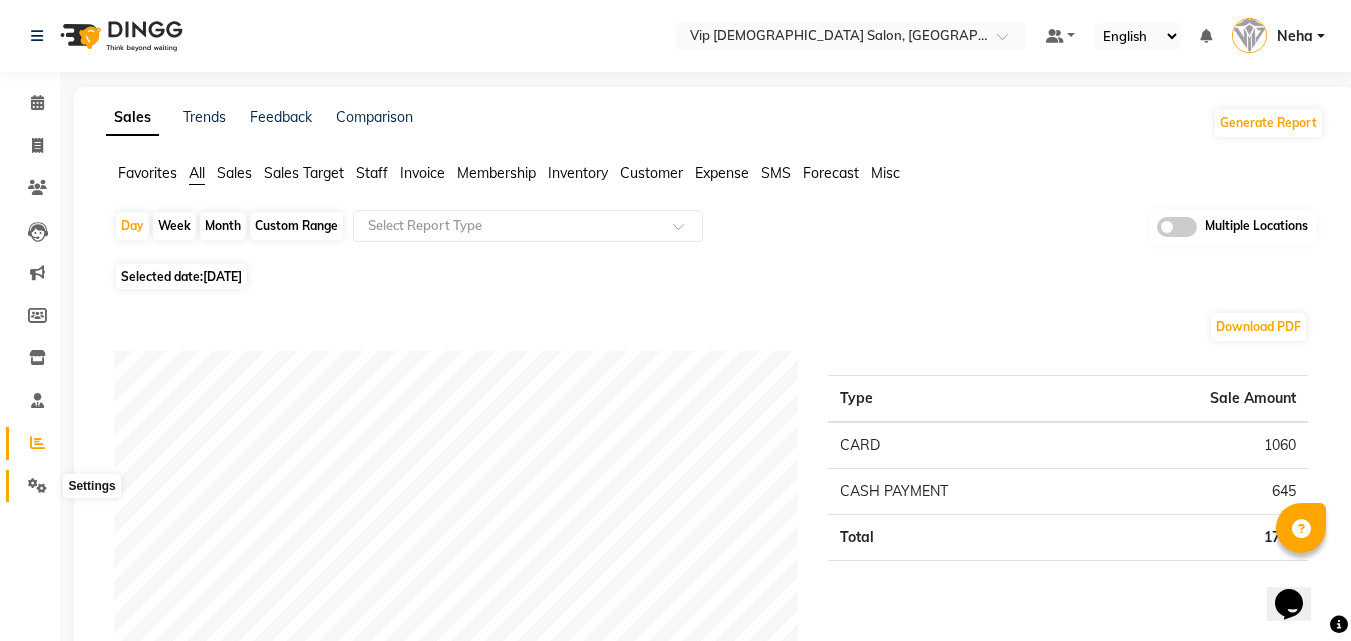 click 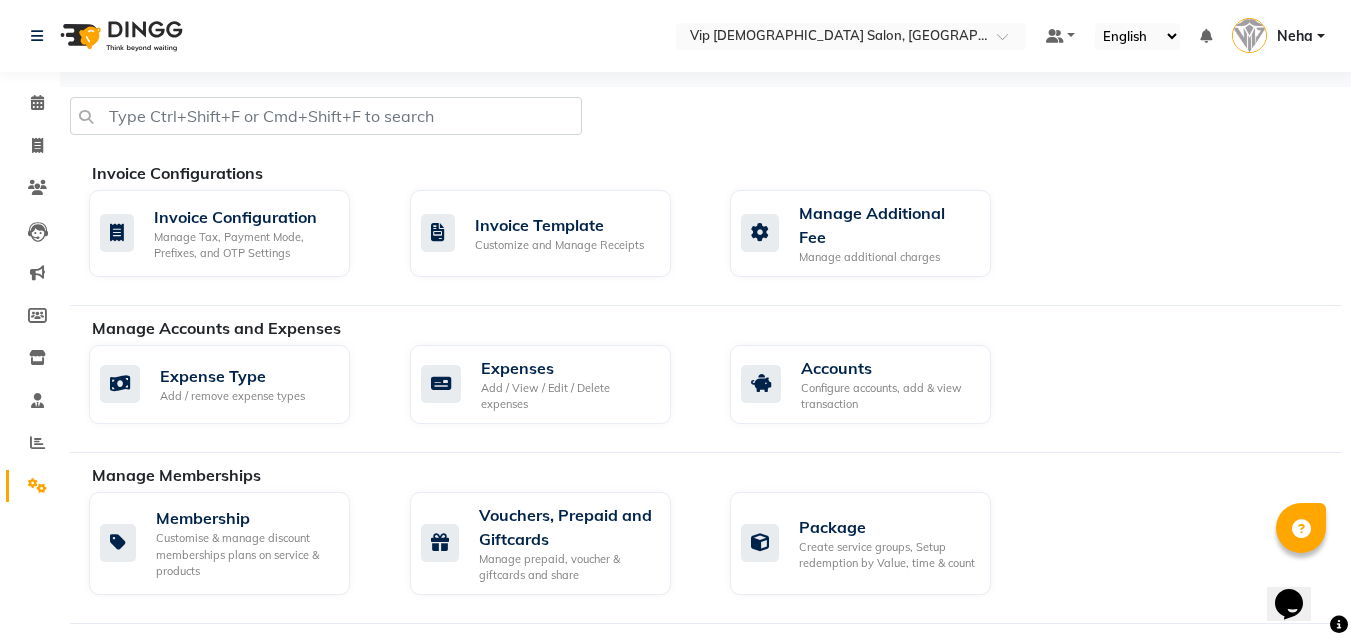 click on "Expense Type Add / remove expense types  Expenses Add / View / Edit / Delete expenses  Accounts Configure accounts, add & view transaction" 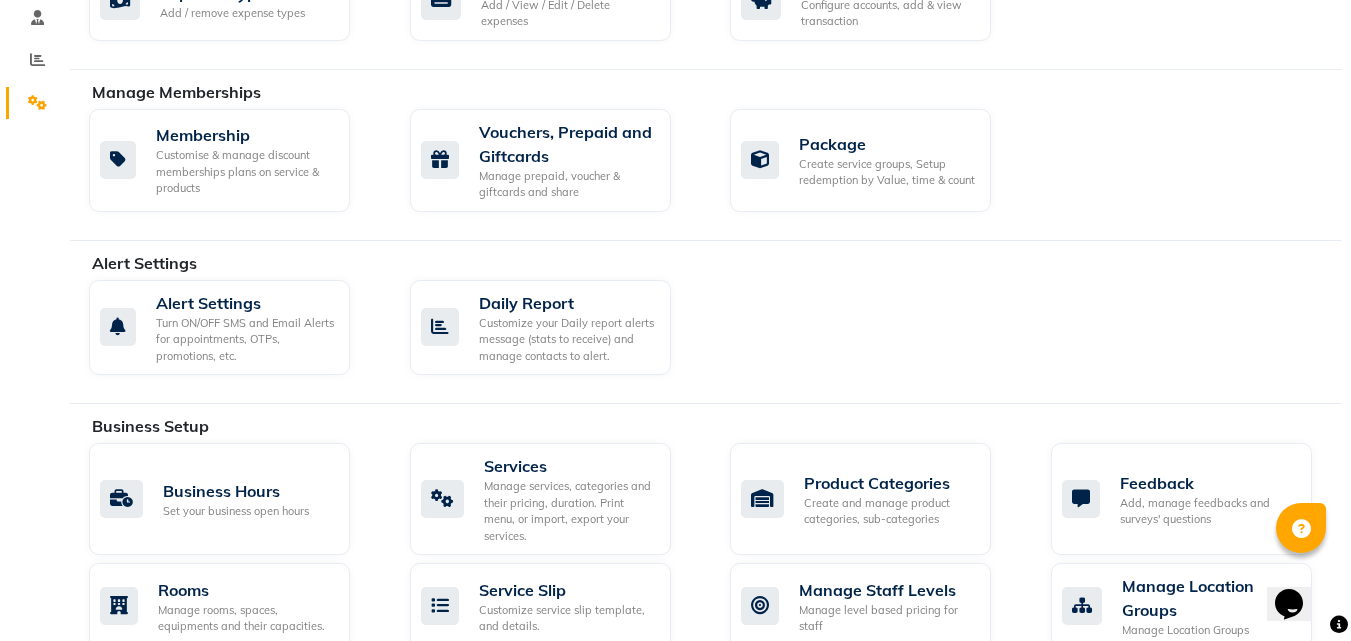 scroll, scrollTop: 440, scrollLeft: 0, axis: vertical 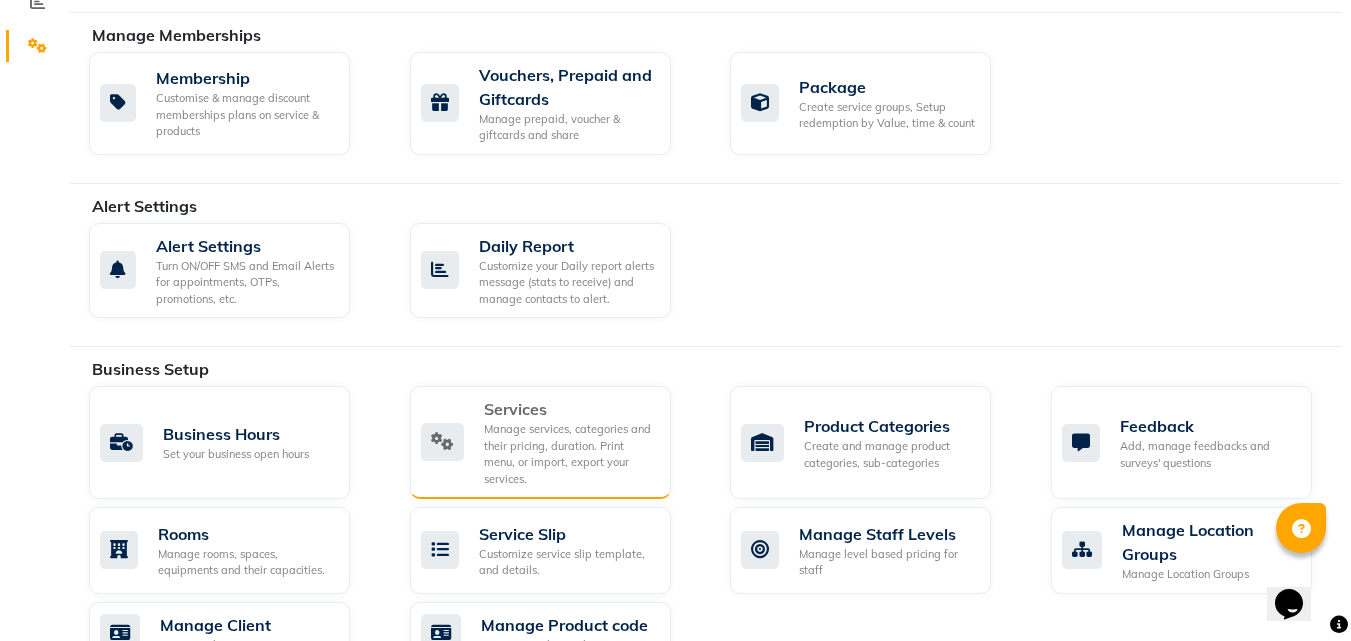 click on "Manage services, categories and their pricing, duration. Print menu, or import, export your services." 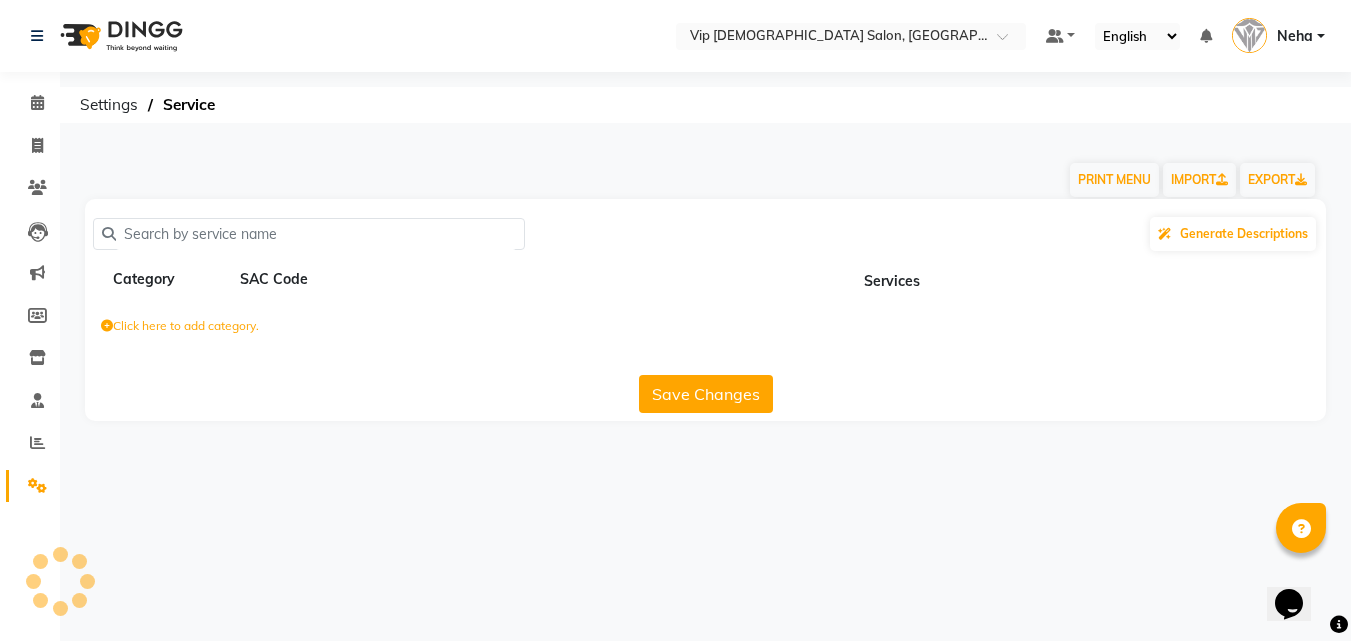 scroll, scrollTop: 0, scrollLeft: 0, axis: both 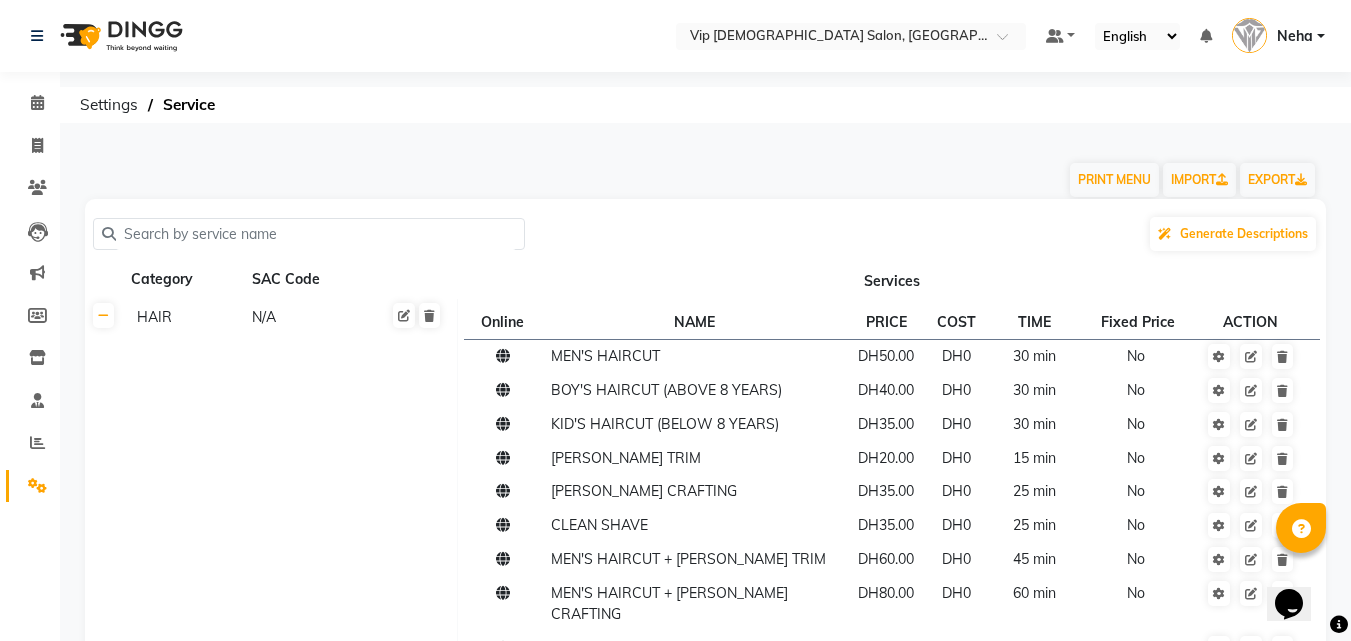 click on "Services" 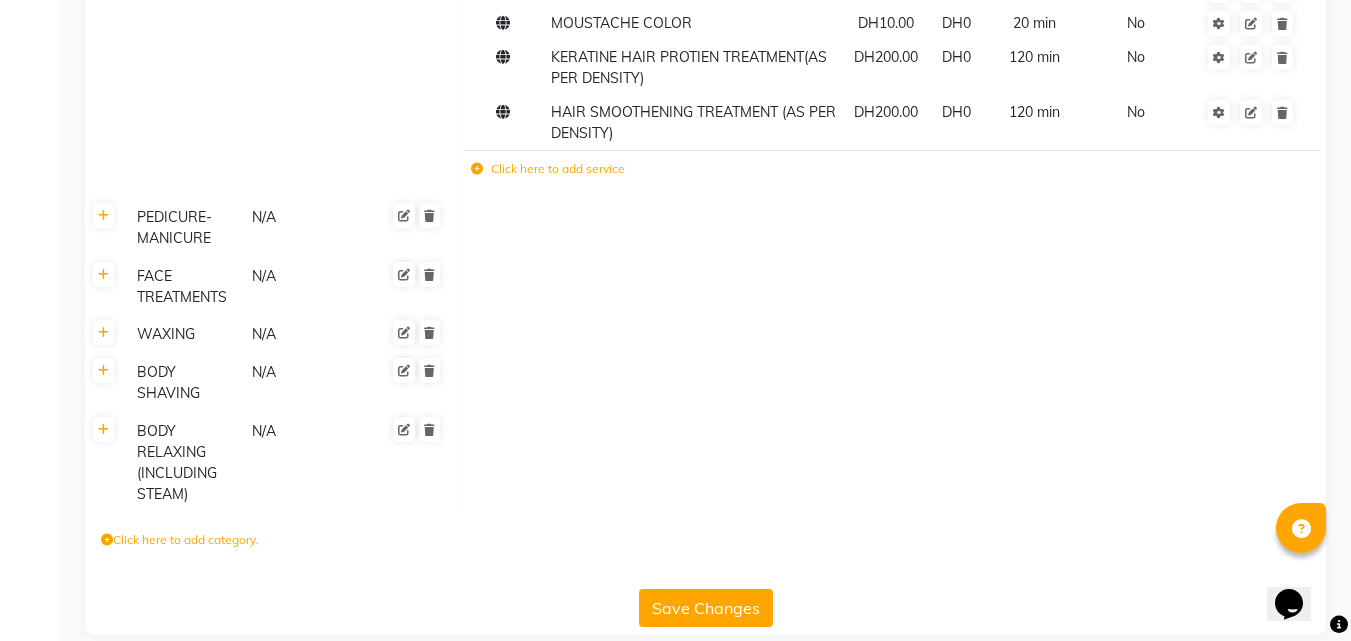 scroll, scrollTop: 1007, scrollLeft: 0, axis: vertical 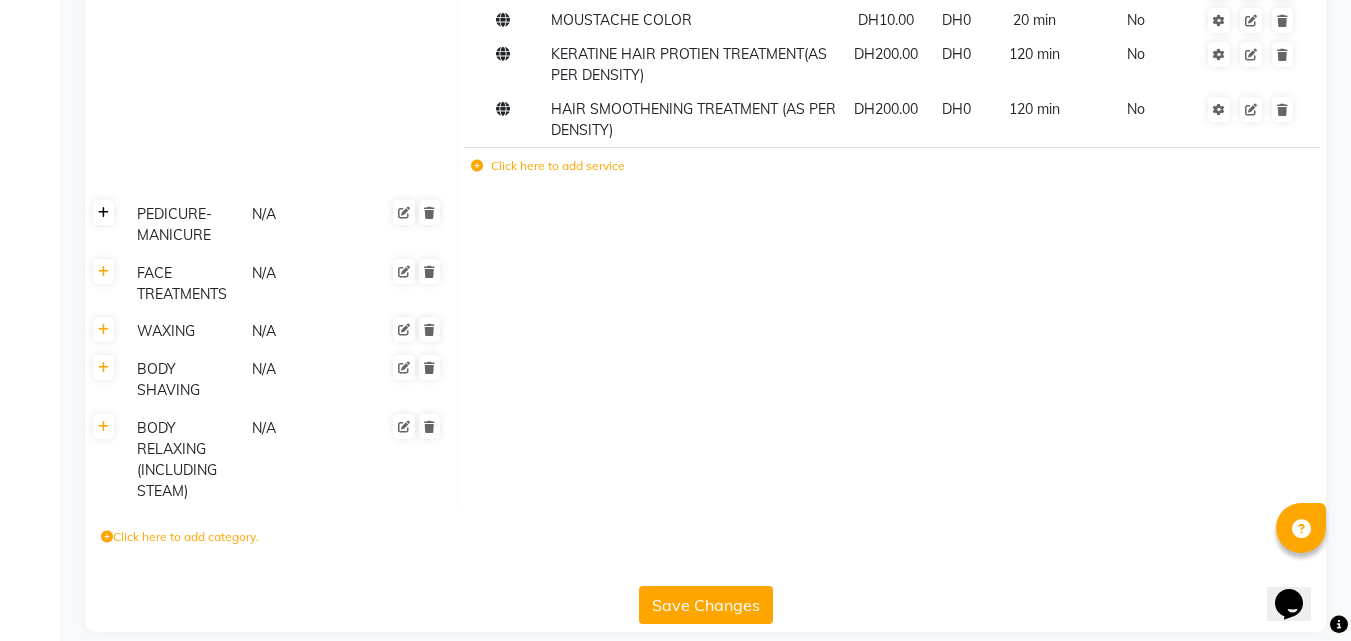 click 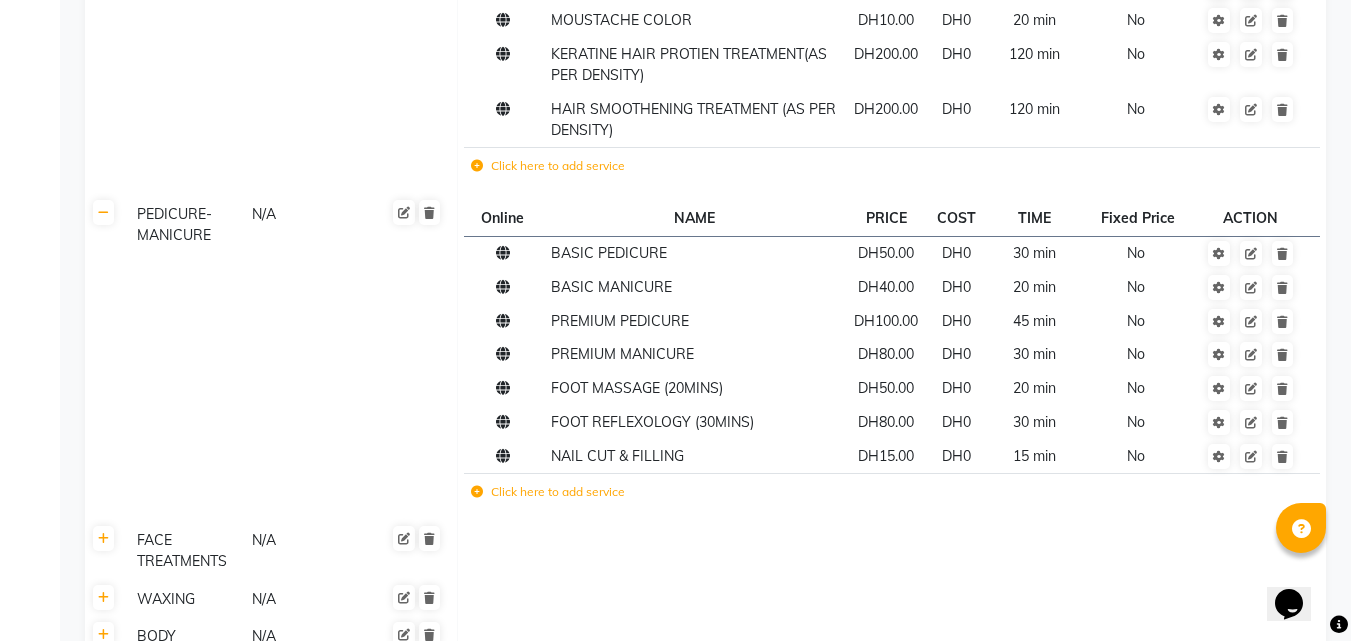 click 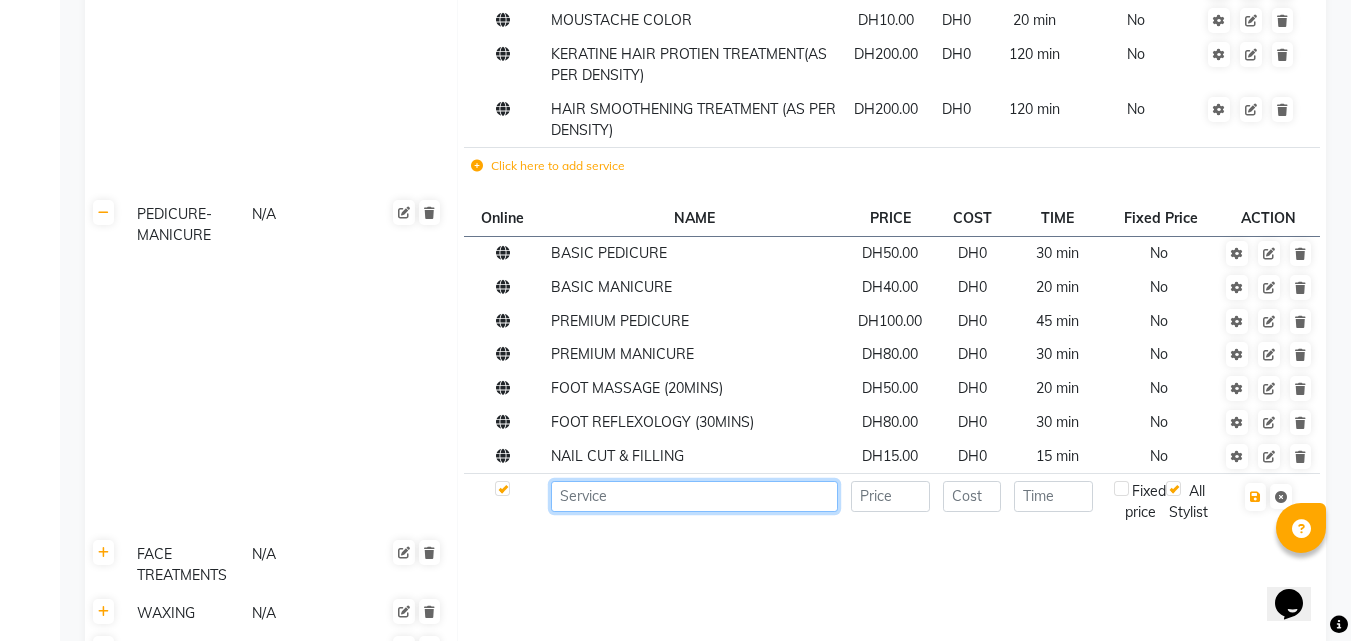 click 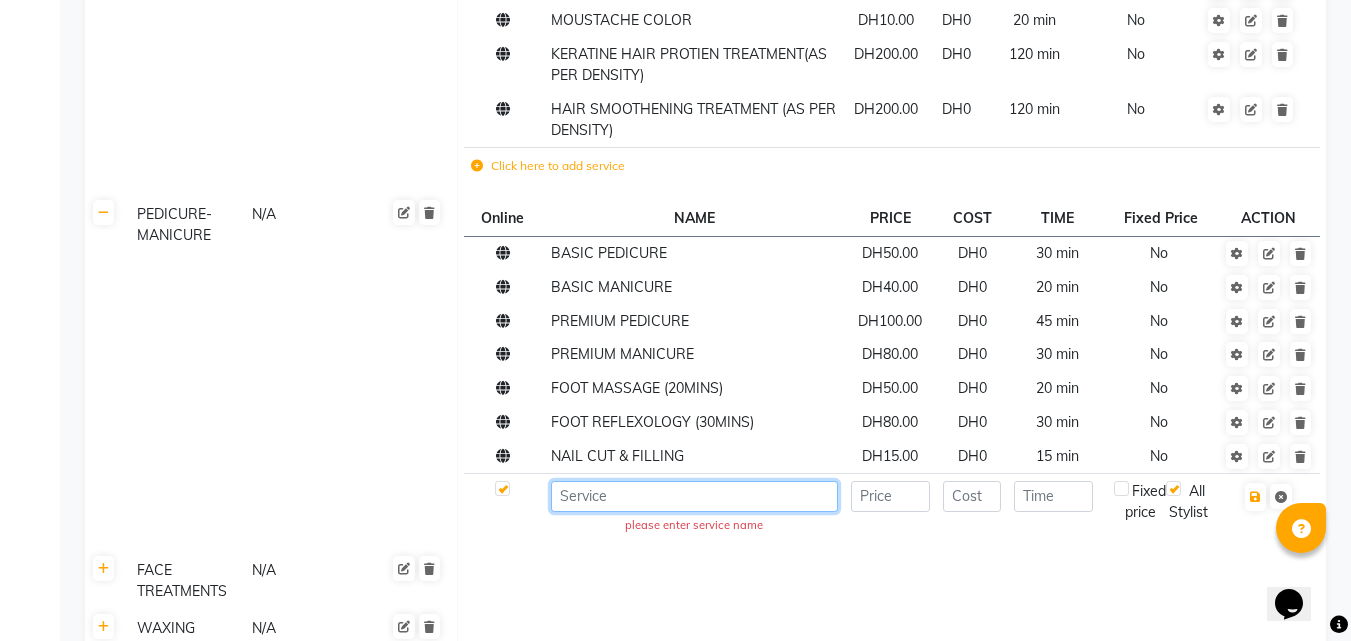 type on "a" 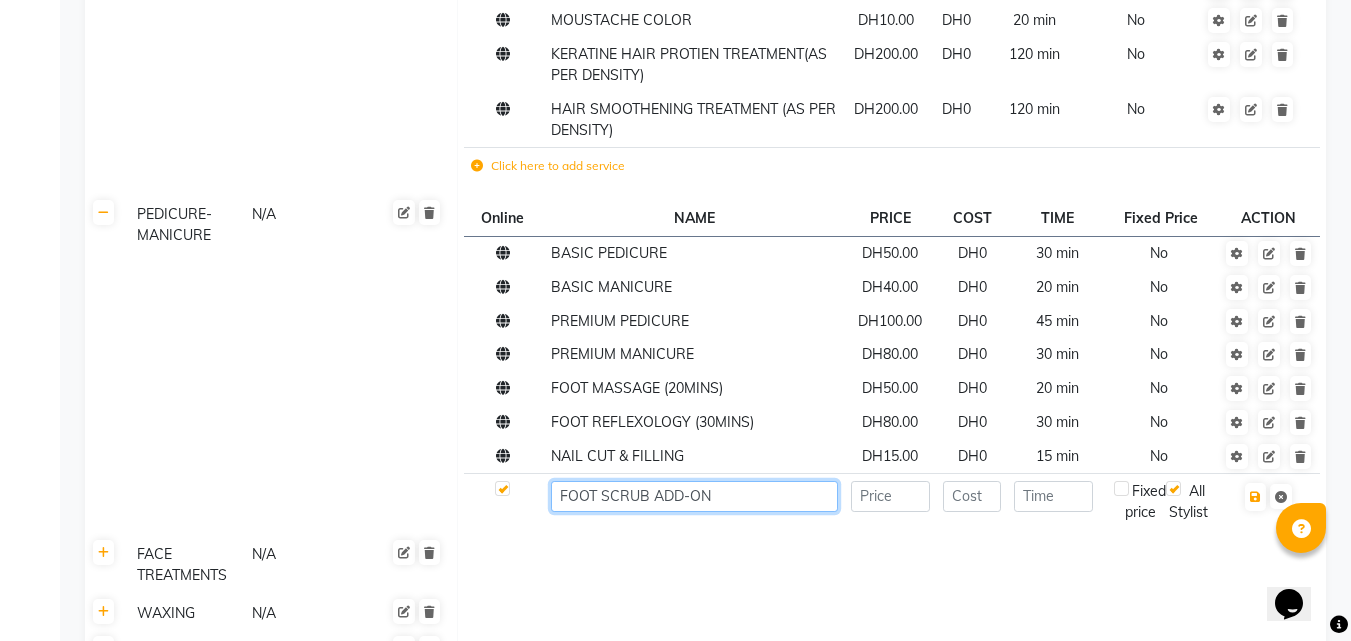 type on "FOOT SCRUB ADD-ON" 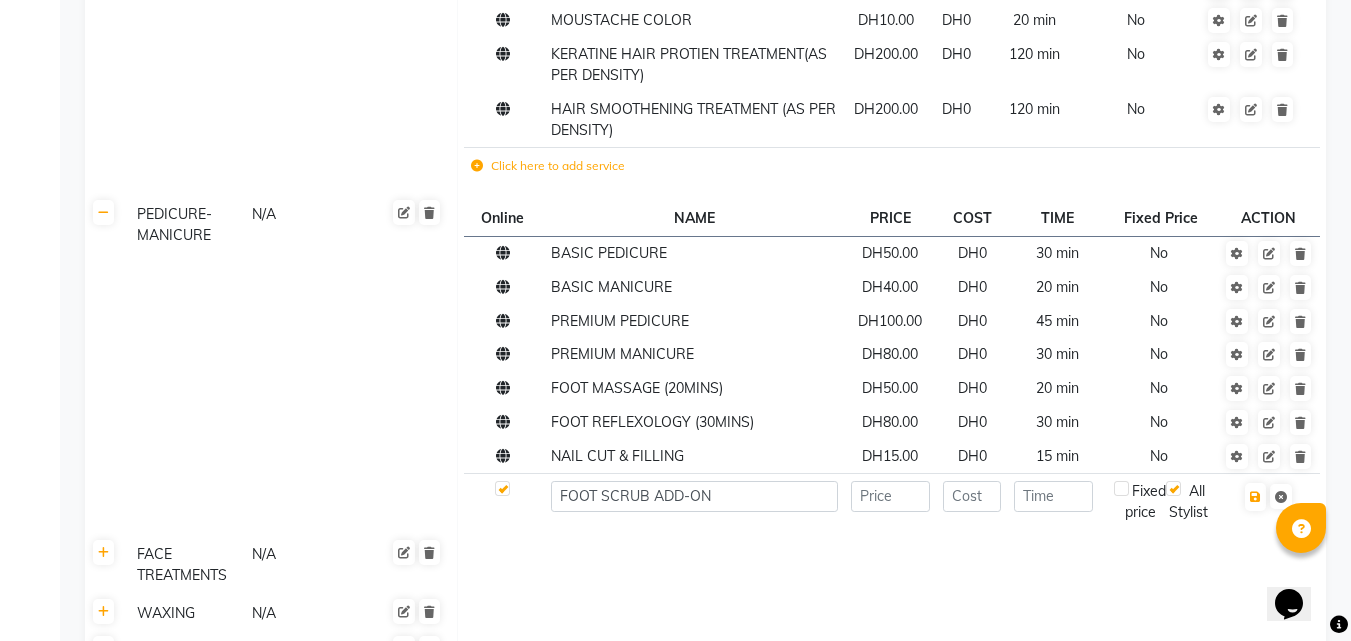 click 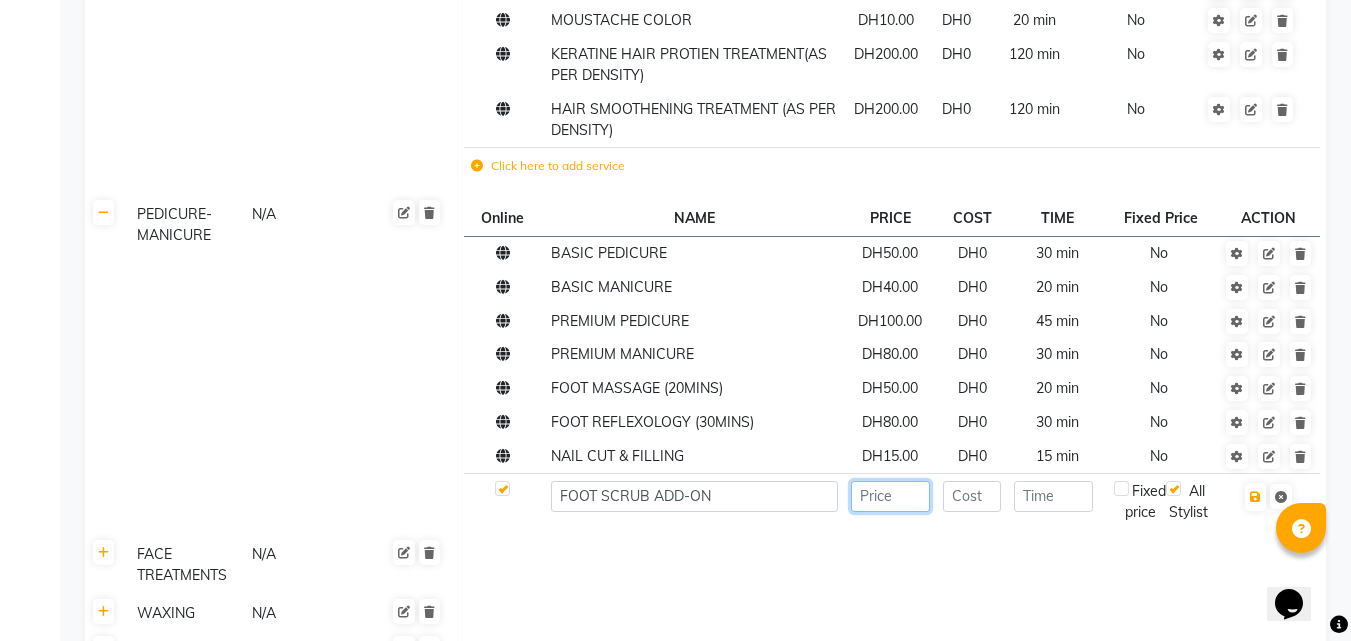 click 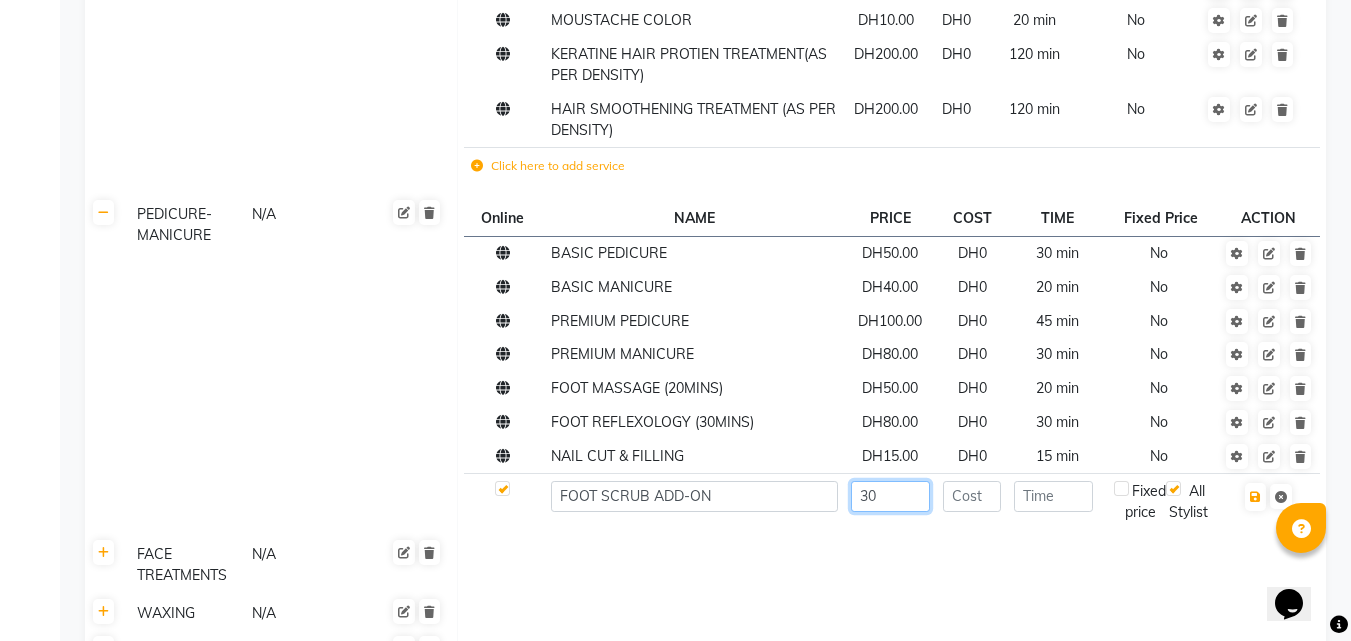 type on "30" 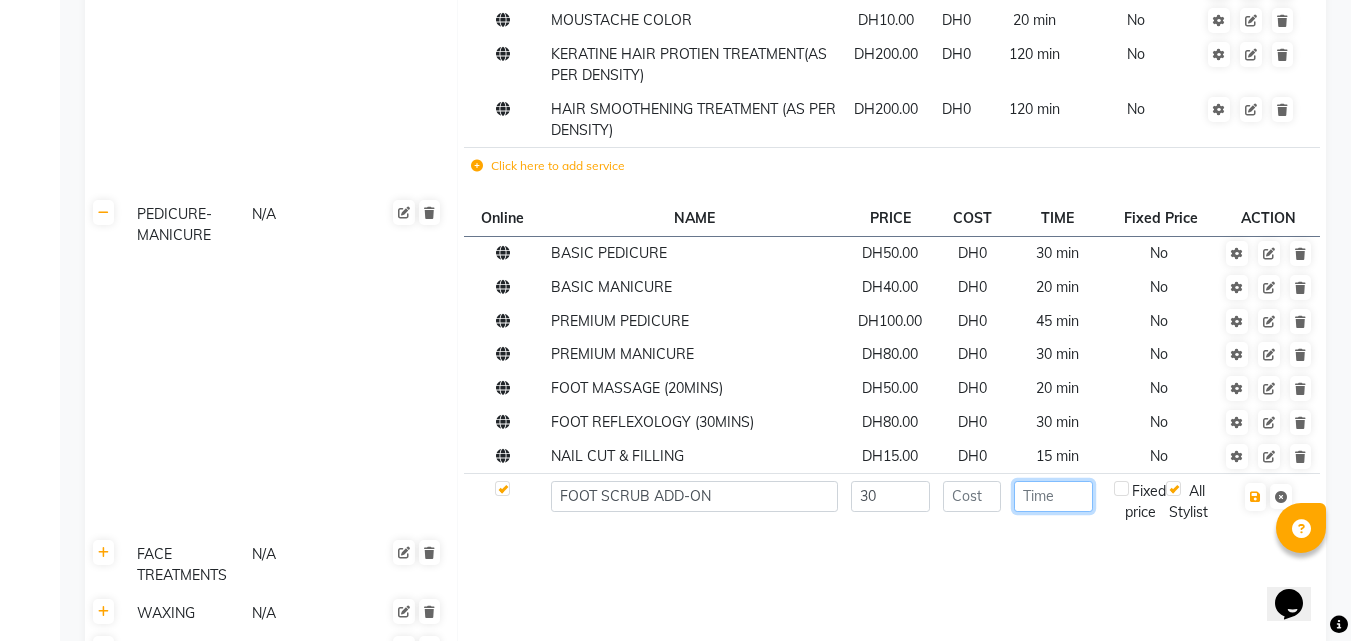 click 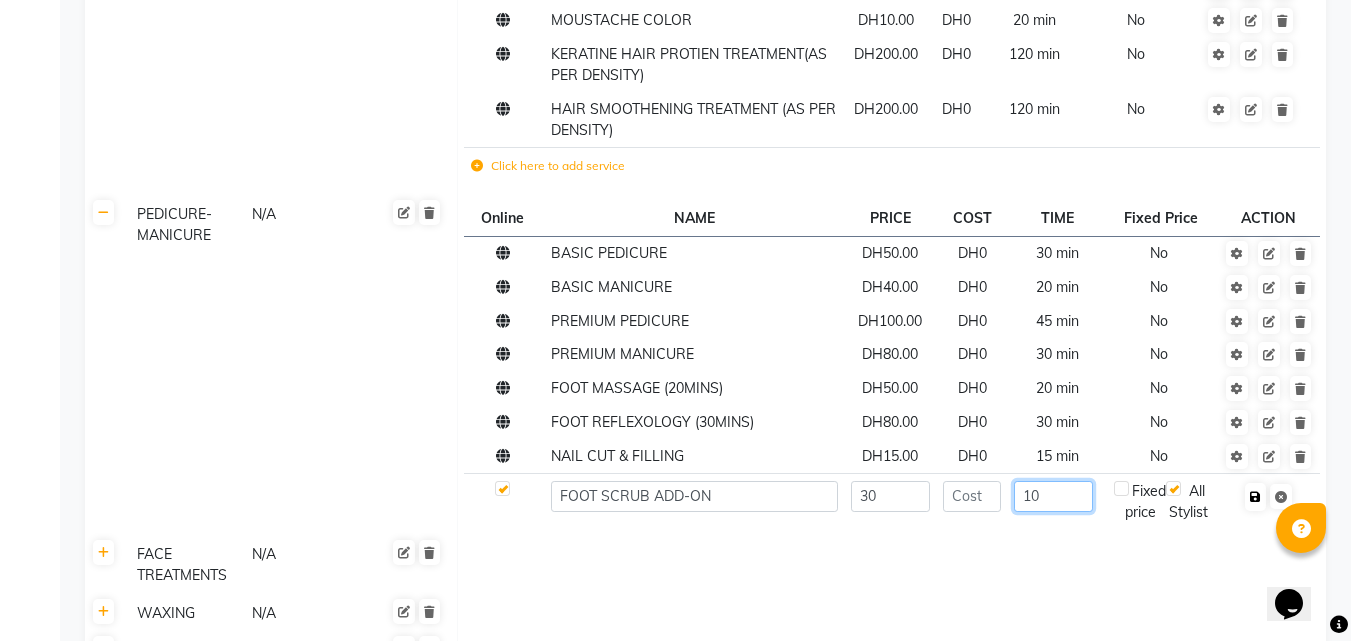 type on "10" 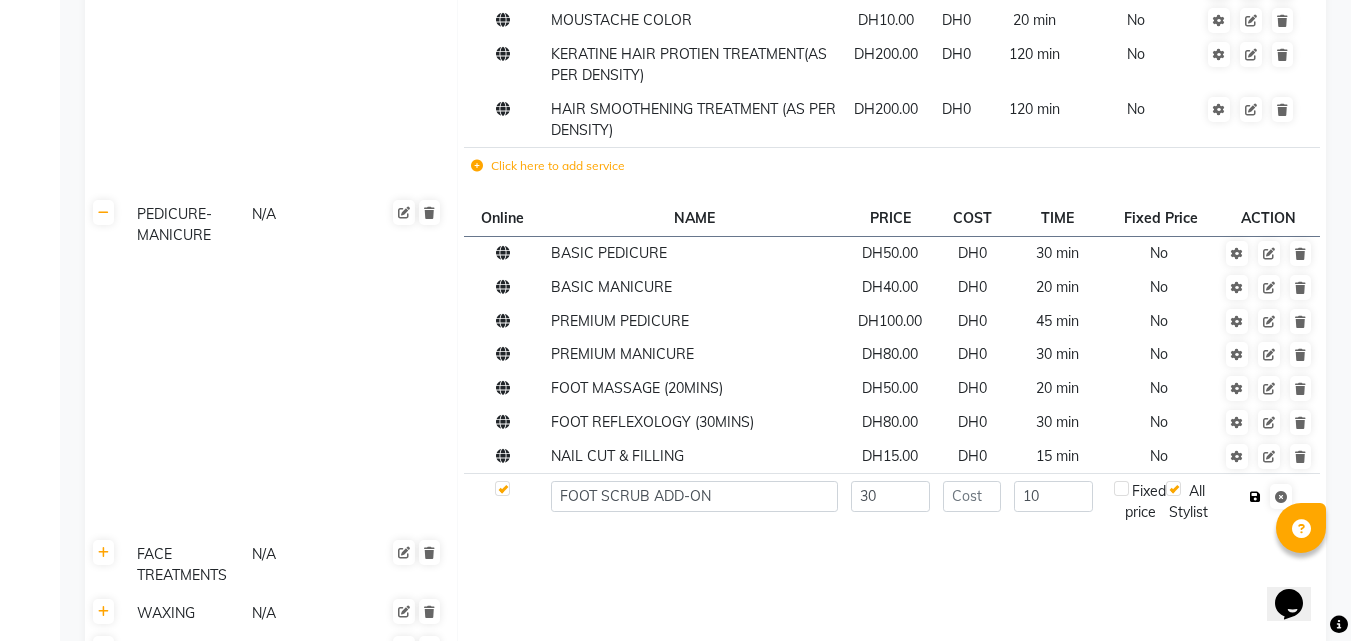 click at bounding box center (1255, 497) 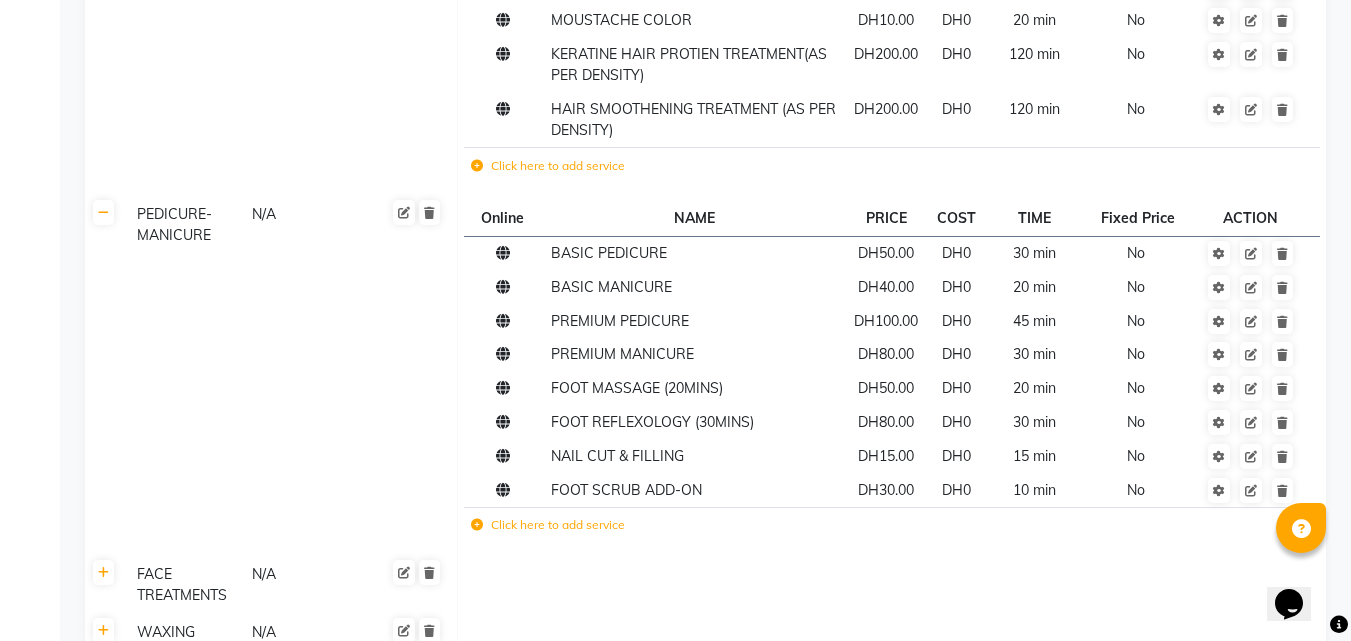 click on "HAIR N/A" 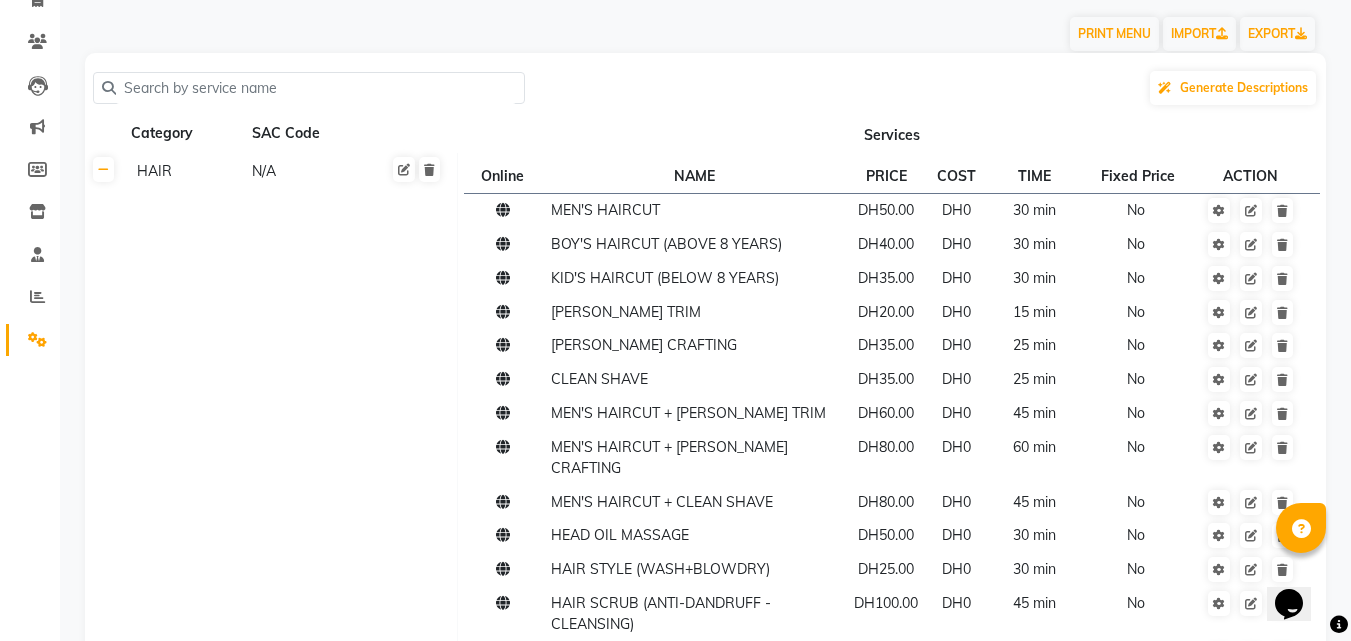 scroll, scrollTop: 0, scrollLeft: 0, axis: both 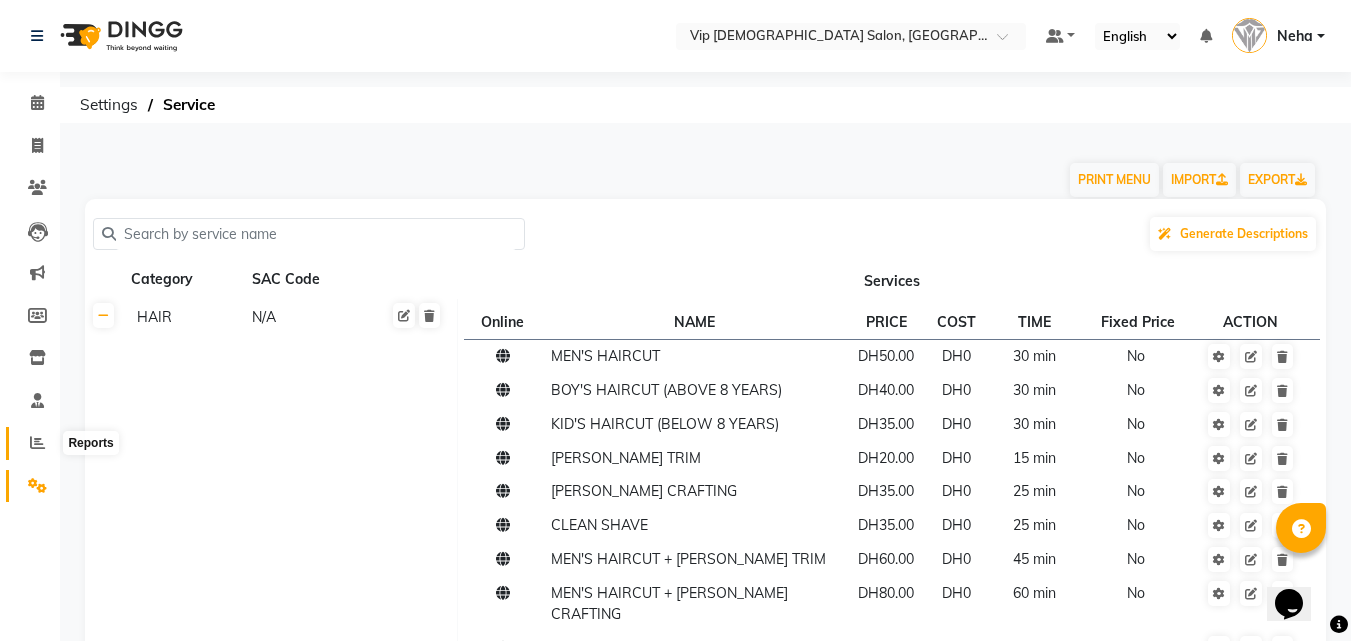 click 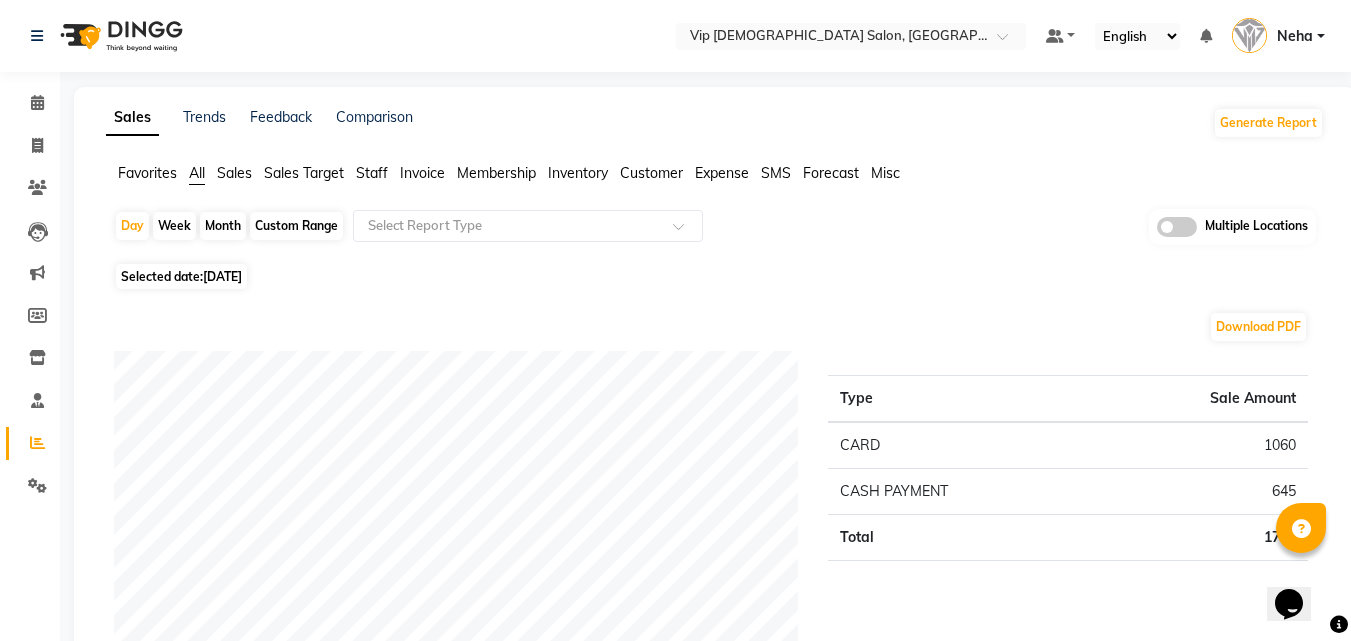 click on "Day   Week   Month   Custom Range  Select Report Type Multiple Locations Selected date:  10-07-2025  Download PDF Payment mode Type Sale Amount CARD 1060 CASH PAYMENT 645 Total 1705 Staff summary Type Sale Amount Ali Rana 415 Allauddin Anwar Ali 410 Ayoub Lakhbizi 300 Taufeeq Anwar Ali 190 Ahmed Mohamed Mohamed Elkhodary Abdelhamid 130 Ricalyn Colcol 100 Riffat Magdy 80 Nelson 80 Total 1705 Sales summary Type Sale Amount Memberships 0 Gift card 0 Prepaid 0 Vouchers 0 Products 0 Packages 0 Tips 0 Services 1705 Fee 0 Total 1705 Expense by type Type Sale Amount Miscellaneous 93 Total 93 Service by category Type Sale Amount HAIR 1525 PEDICURE-MANICURE 180 Total 1705 Service sales Type Sale Amount MEN'S HAIRCUT + BEARD CRAFTING 720 KERATINE HAIR PROTIEN TREATMENT(AS PER DENSITY) 300 HAIR GLOBAL COLOR (SHORT) 240 MEN'S HAIRCUT 150 PREMIUM PEDICURE 80 MEN'S HAIRCUT + BEARD TRIM 60 BASIC PEDICURE 45 BASIC MANICURE 40 BEARD CRAFTING 35 BEARD COLOR 20 Others 15 Total 1705 ★ Mark as Favorite      Save to Favorites" 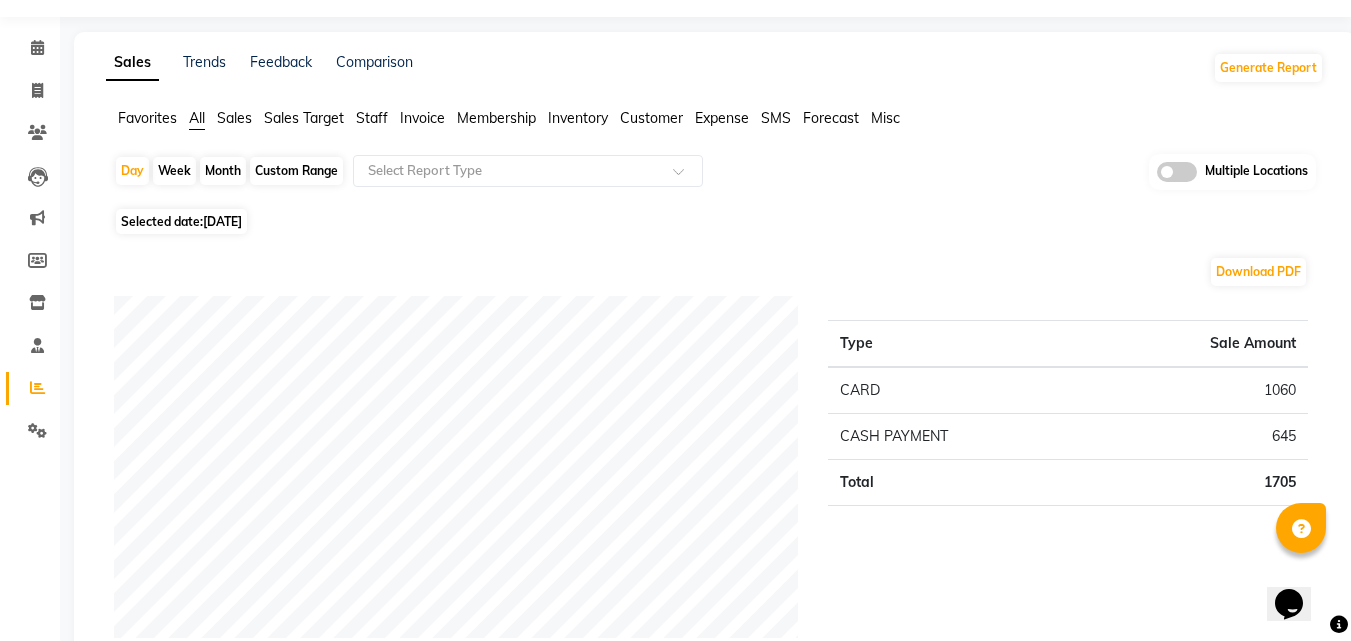 scroll, scrollTop: 80, scrollLeft: 0, axis: vertical 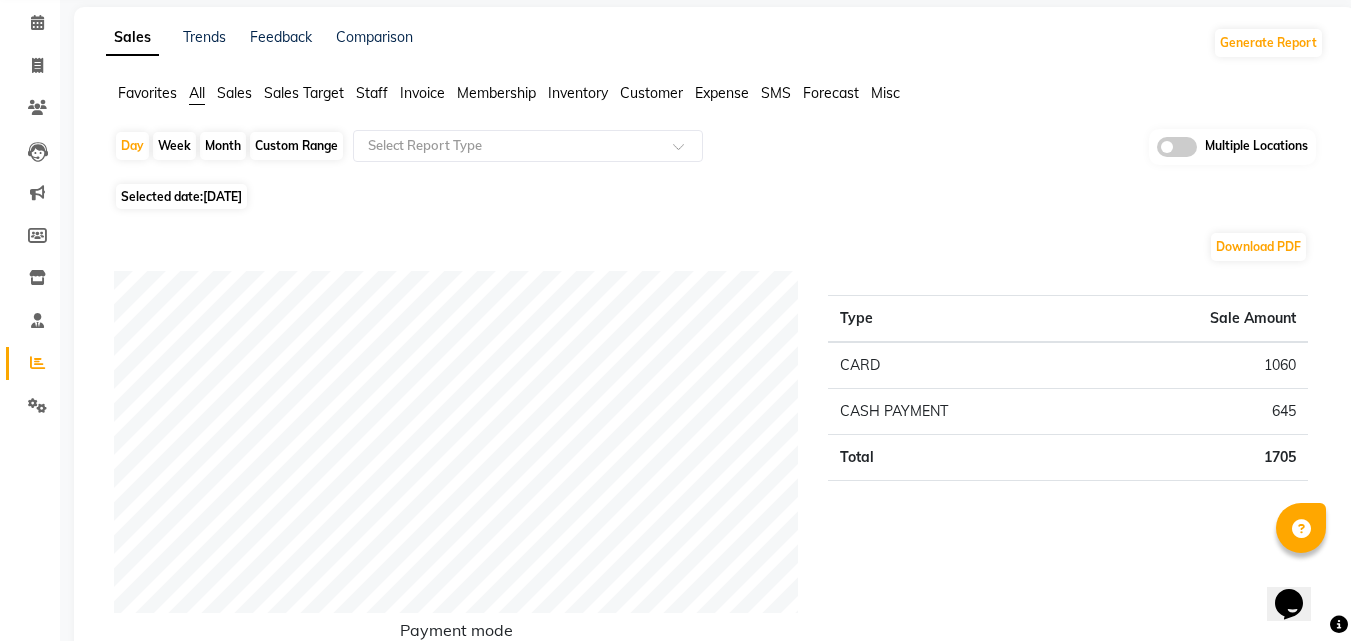 click on "Selected date:  10-07-2025" 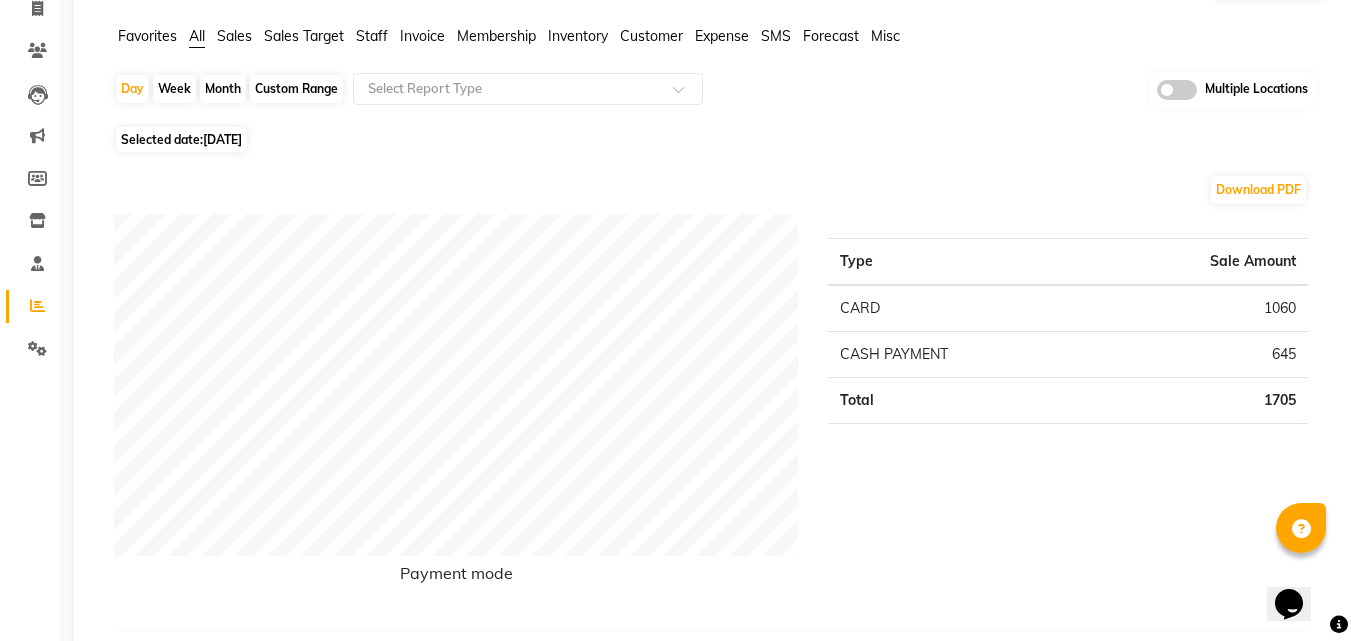 scroll, scrollTop: 0, scrollLeft: 0, axis: both 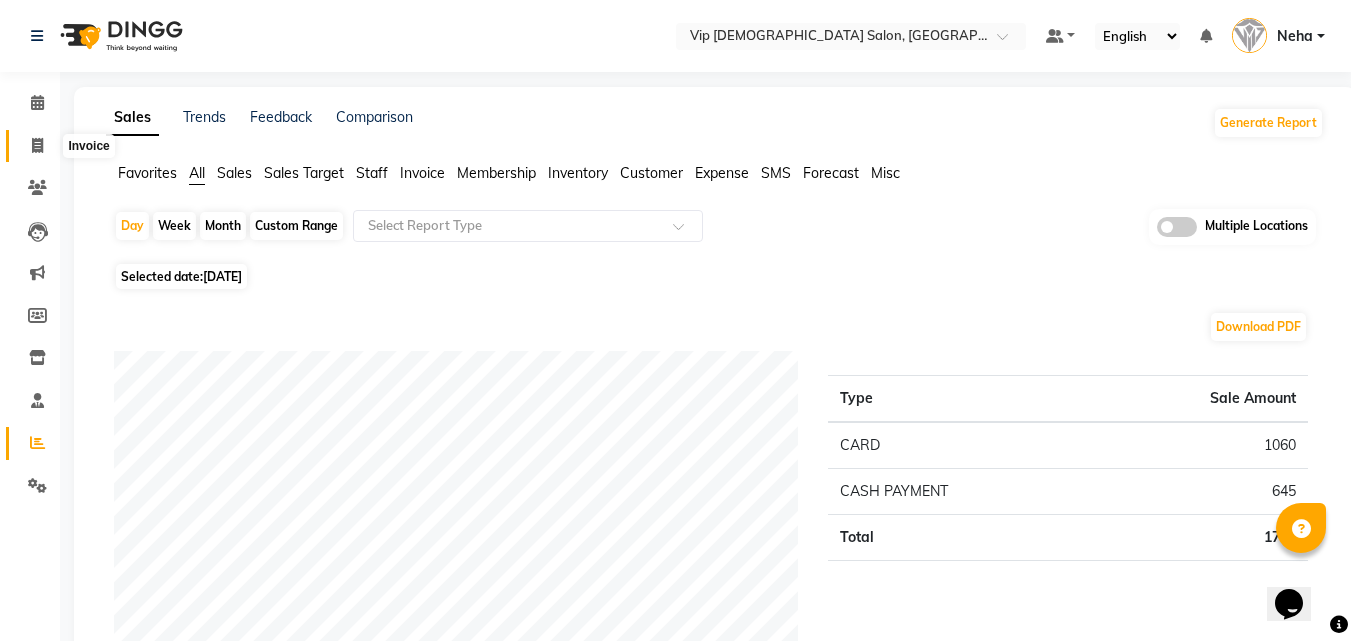 click 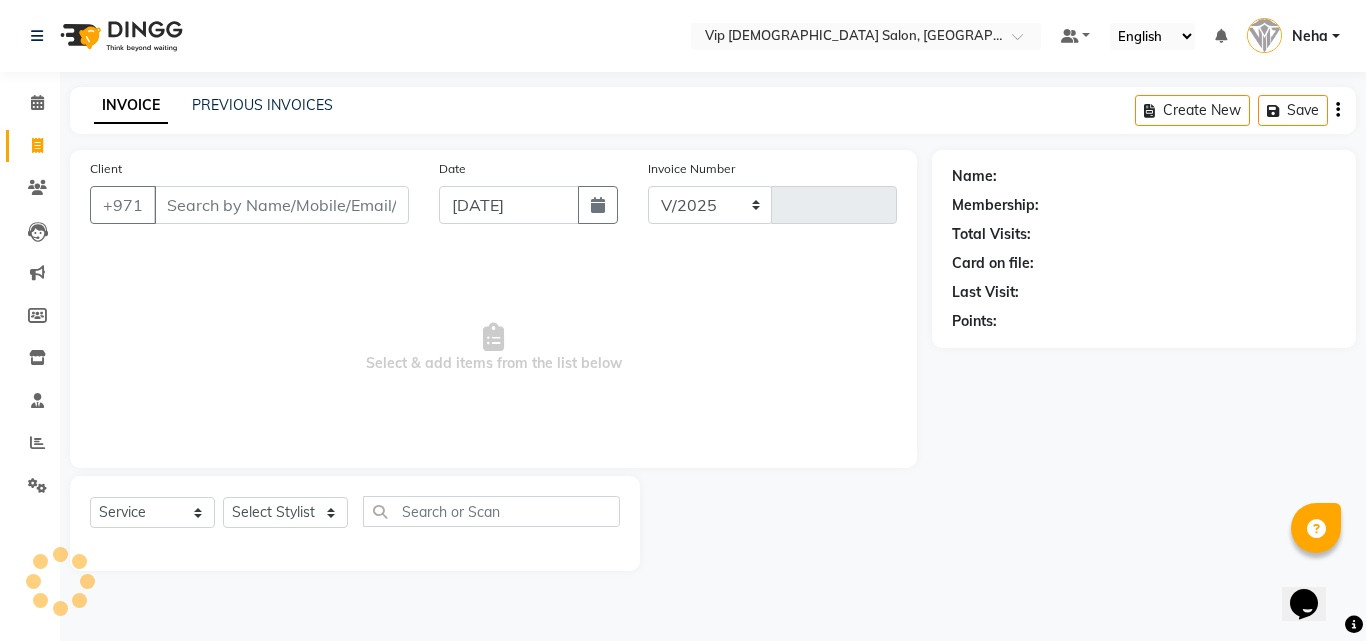 select on "8415" 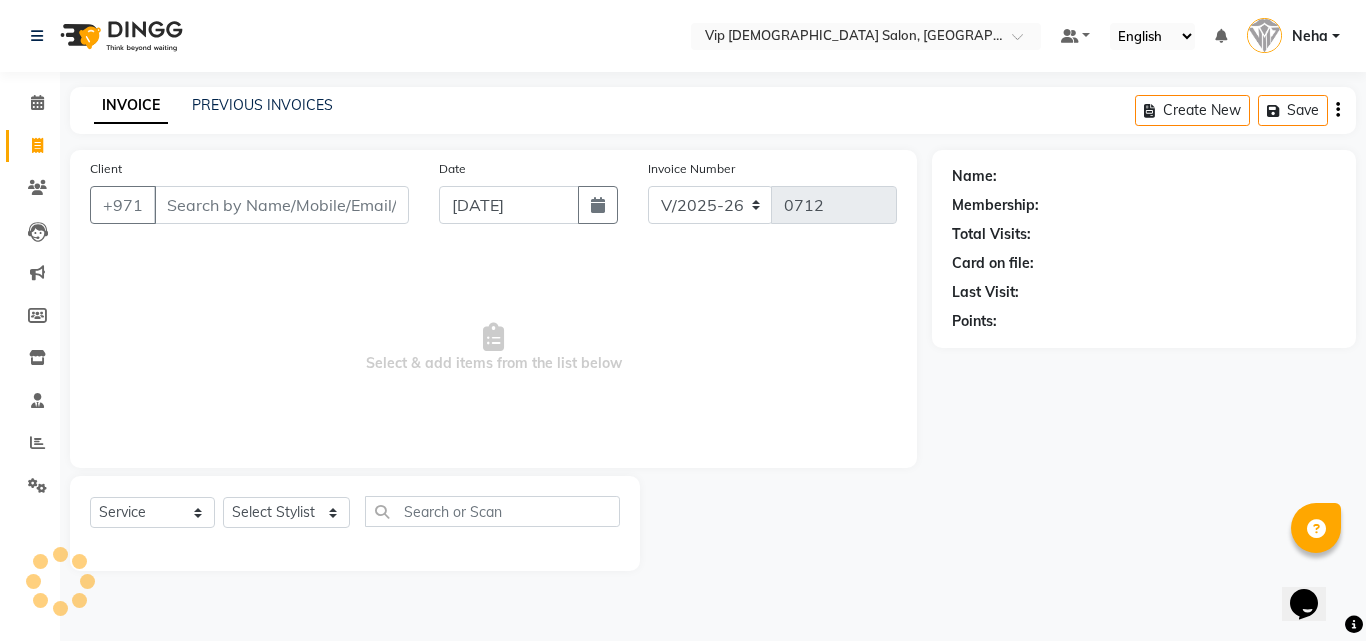 click on "Client" at bounding box center [281, 205] 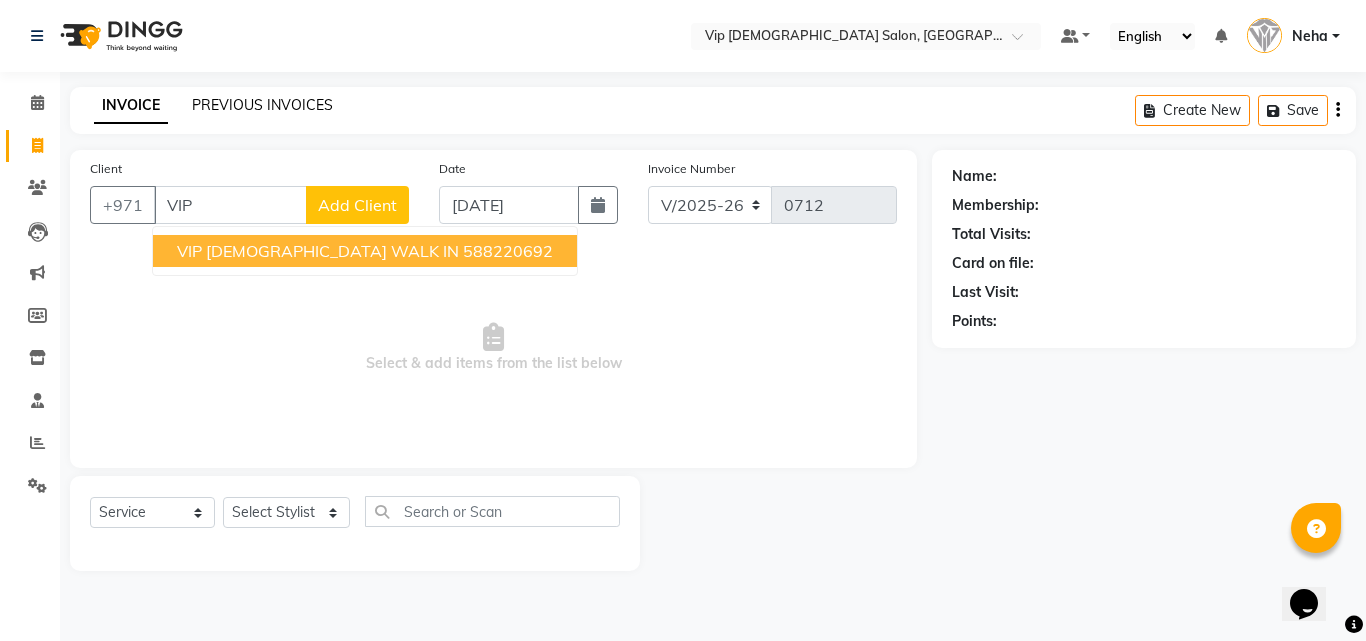 type on "VIP" 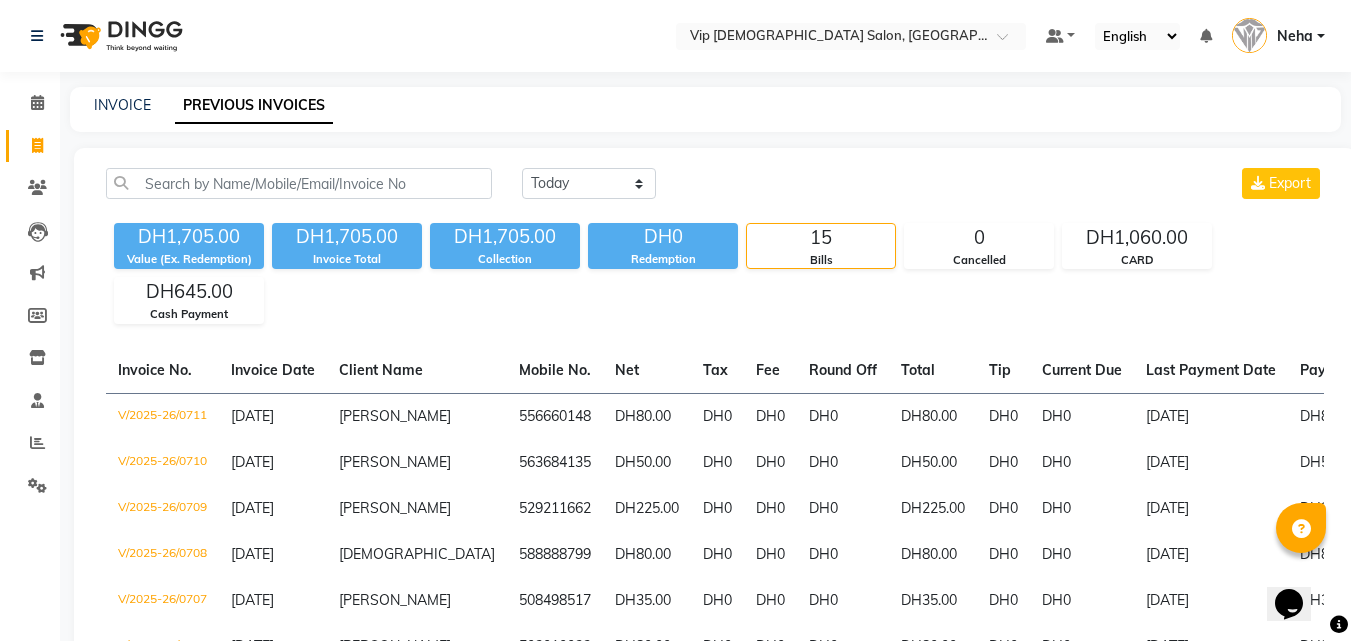 click on "INVOICE PREVIOUS INVOICES" 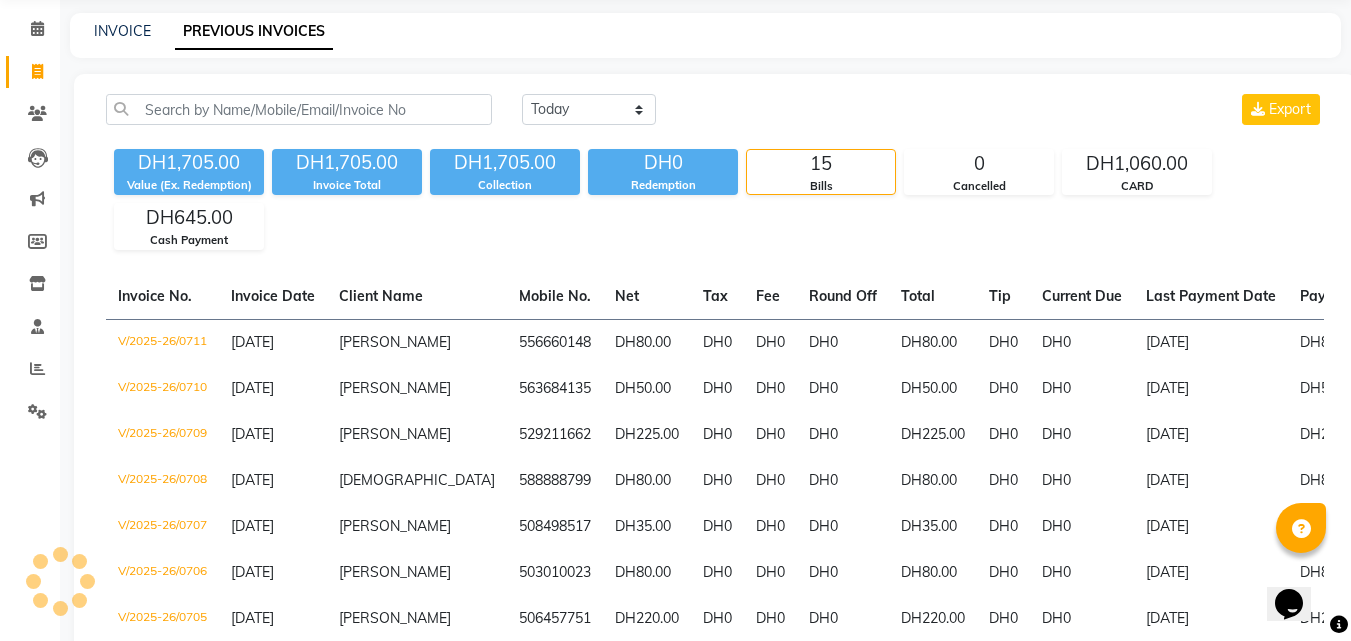 scroll, scrollTop: 80, scrollLeft: 0, axis: vertical 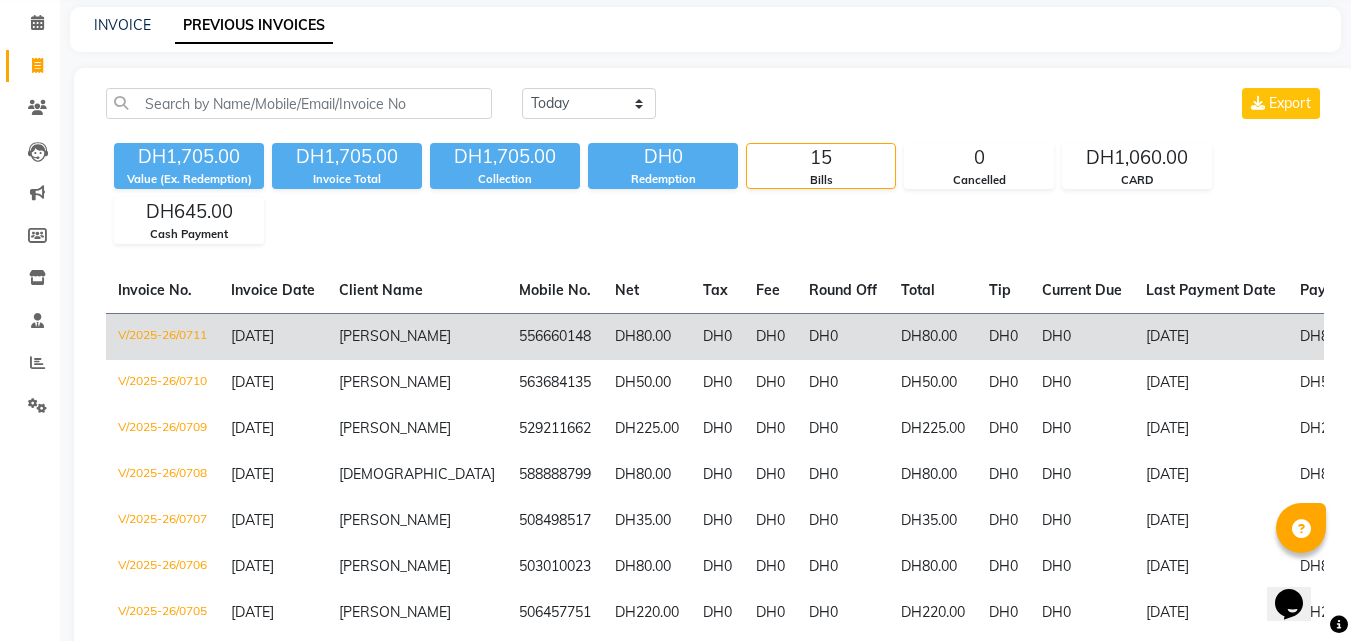click on "V/2025-26/0711" 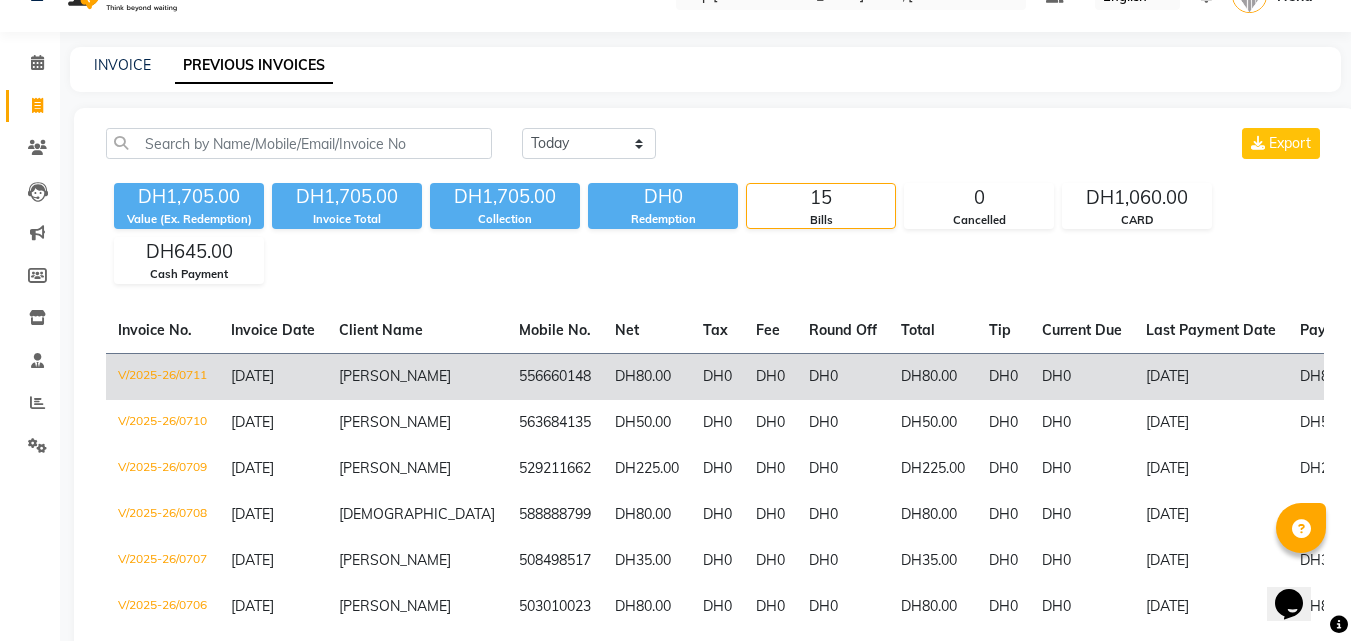 scroll, scrollTop: 0, scrollLeft: 0, axis: both 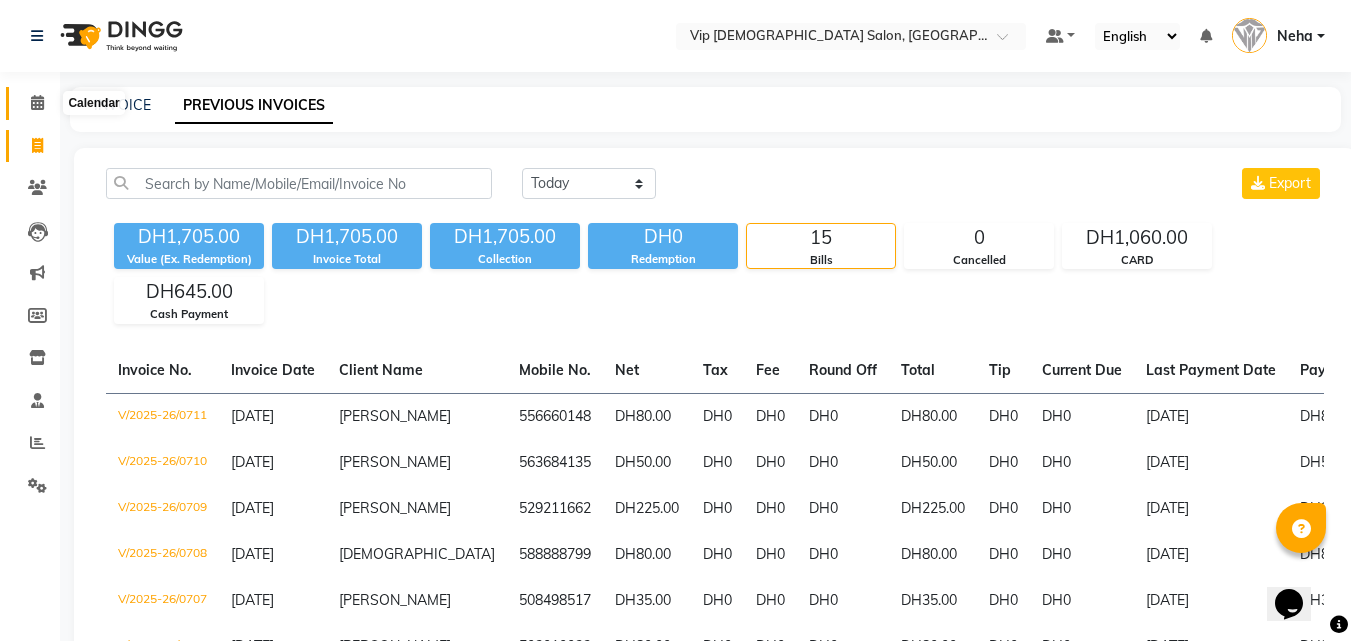 click 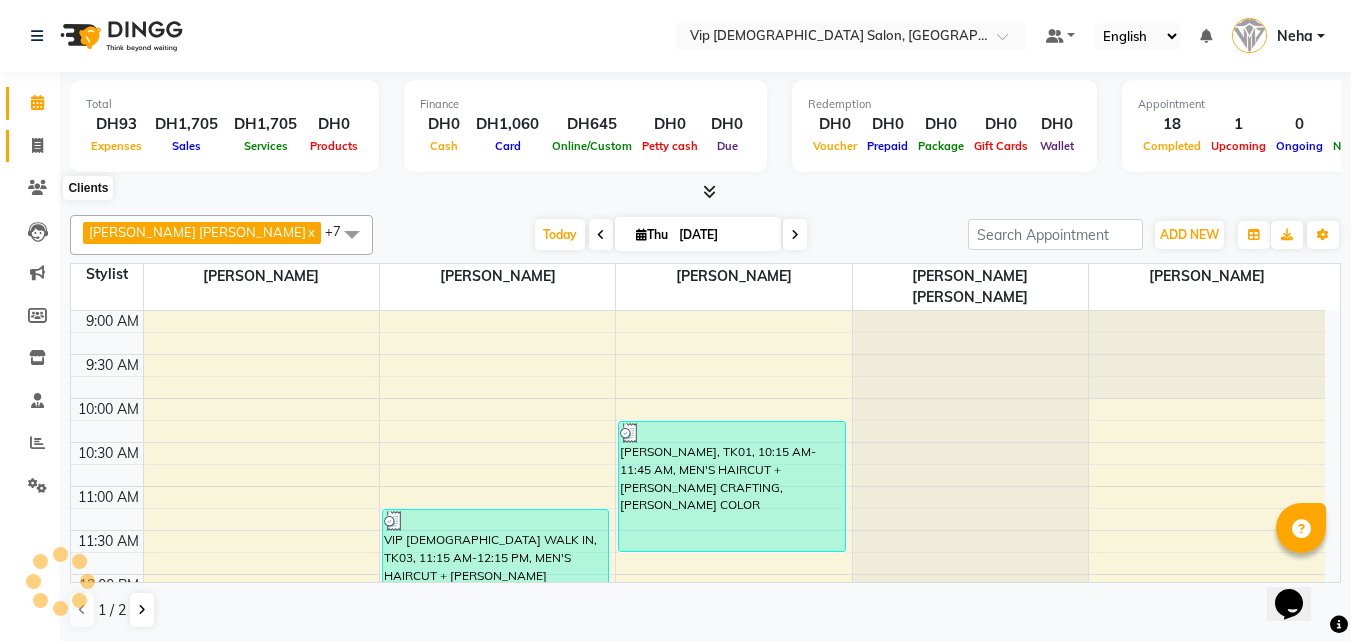 scroll, scrollTop: 0, scrollLeft: 0, axis: both 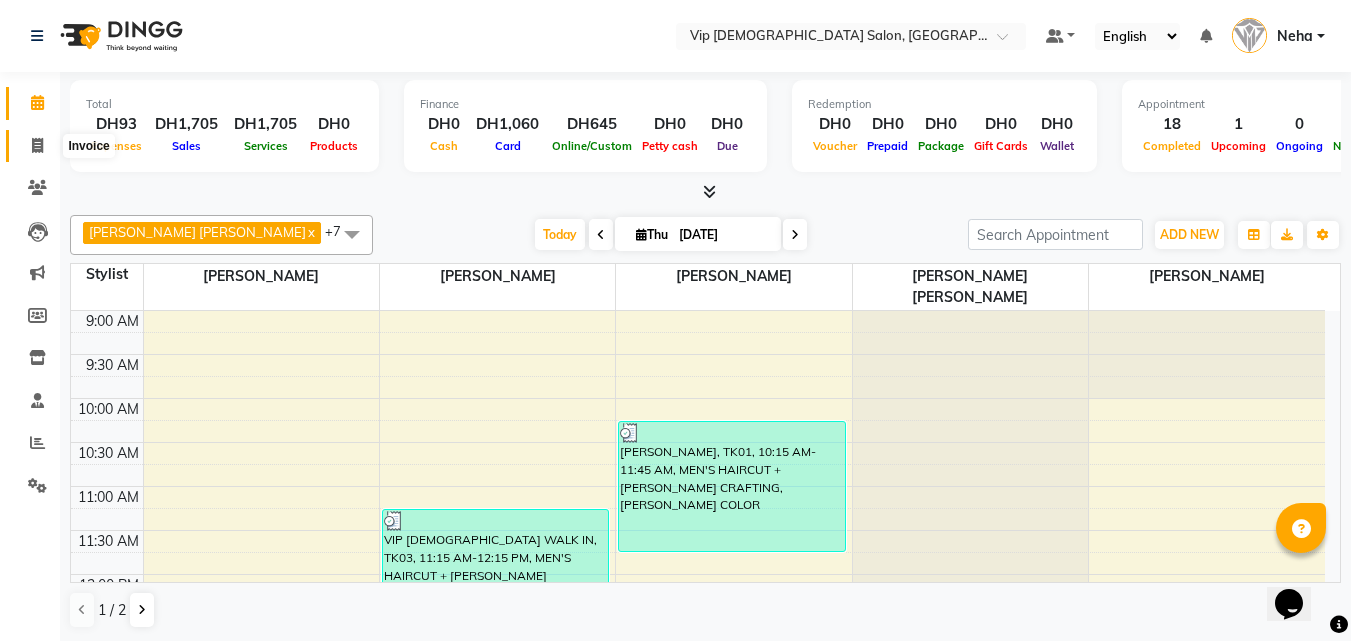 click 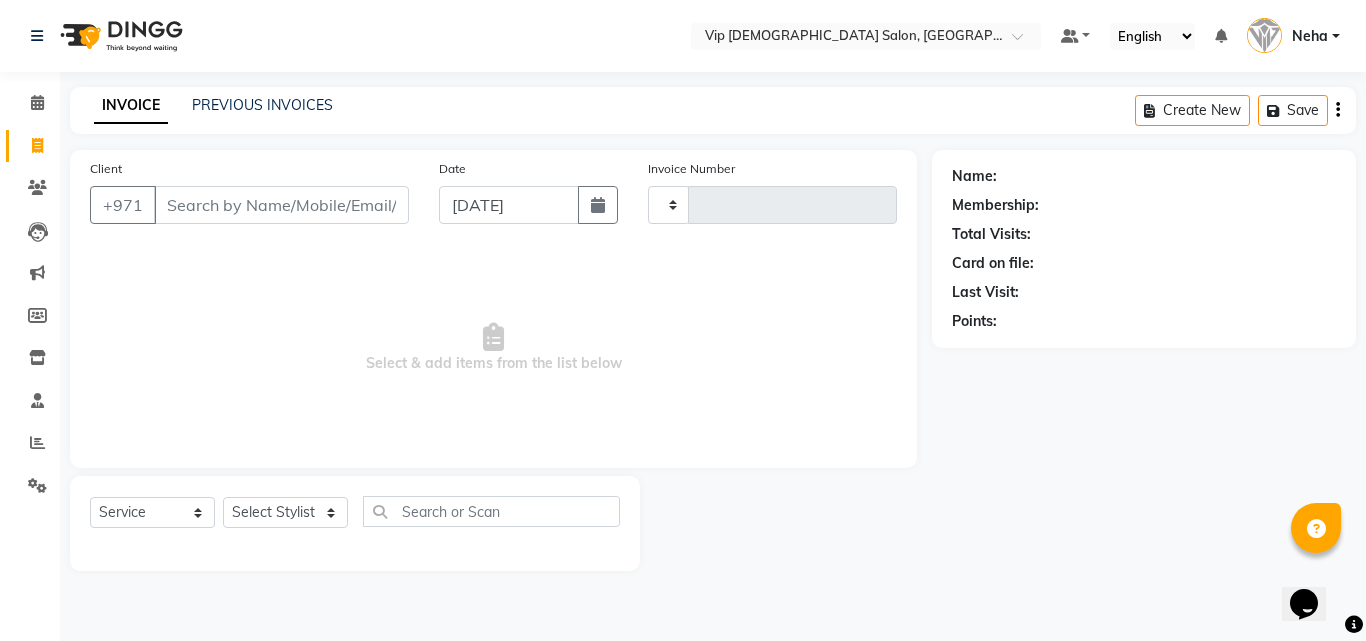 type on "0712" 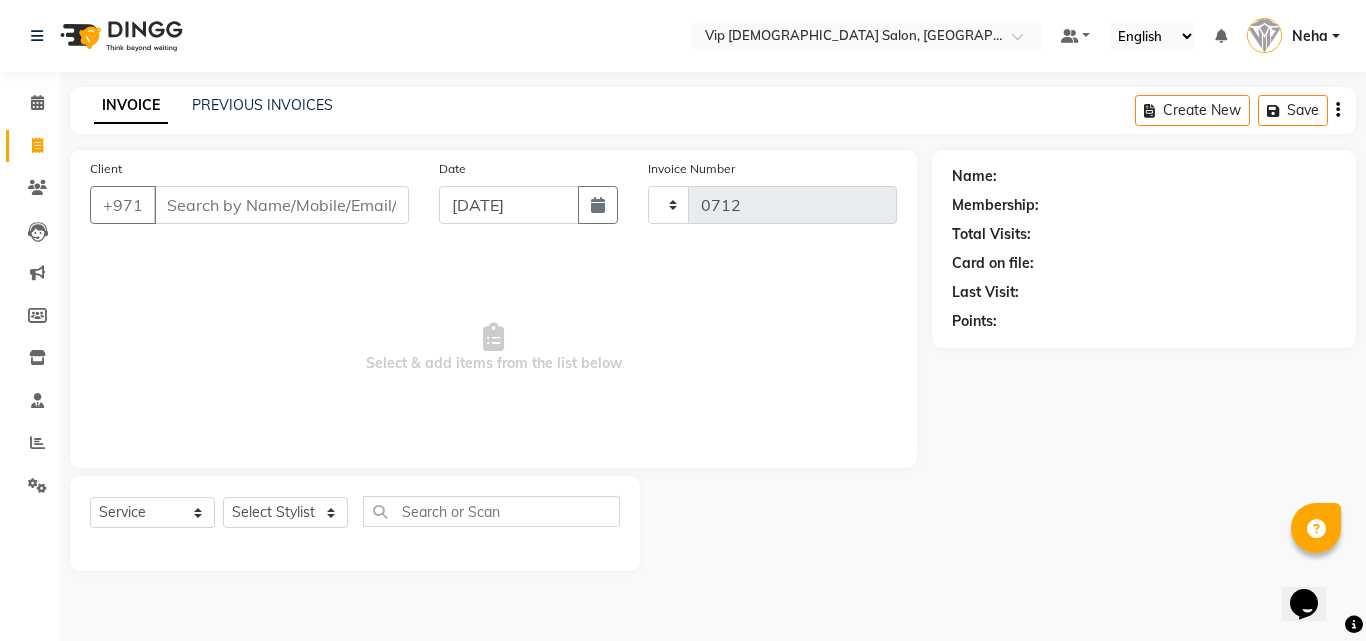 select on "8415" 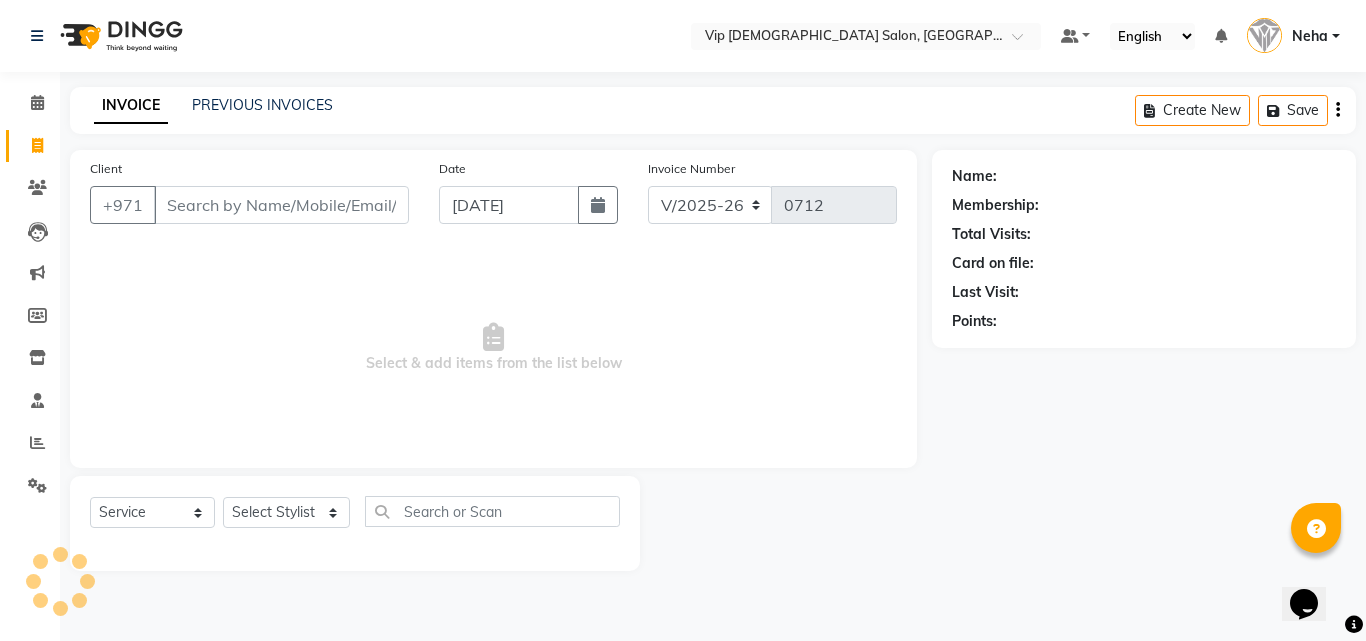 click on "Client" at bounding box center (281, 205) 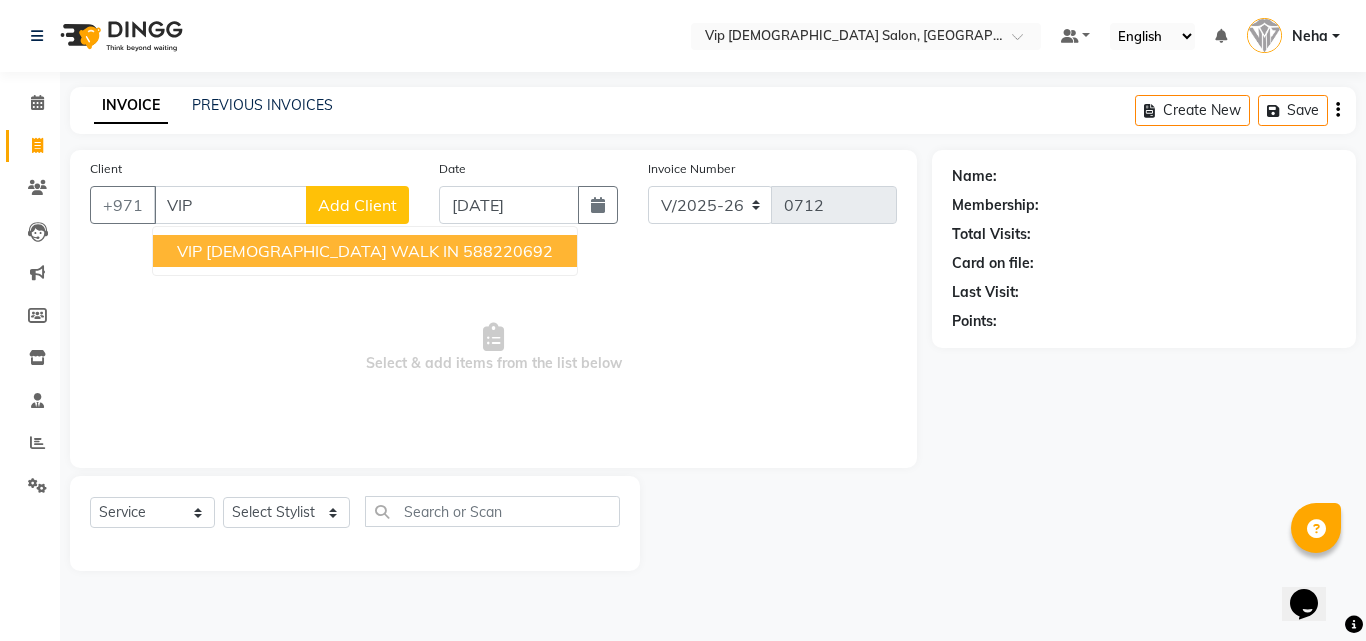 click on "VIP GENTS WALK IN" at bounding box center [318, 251] 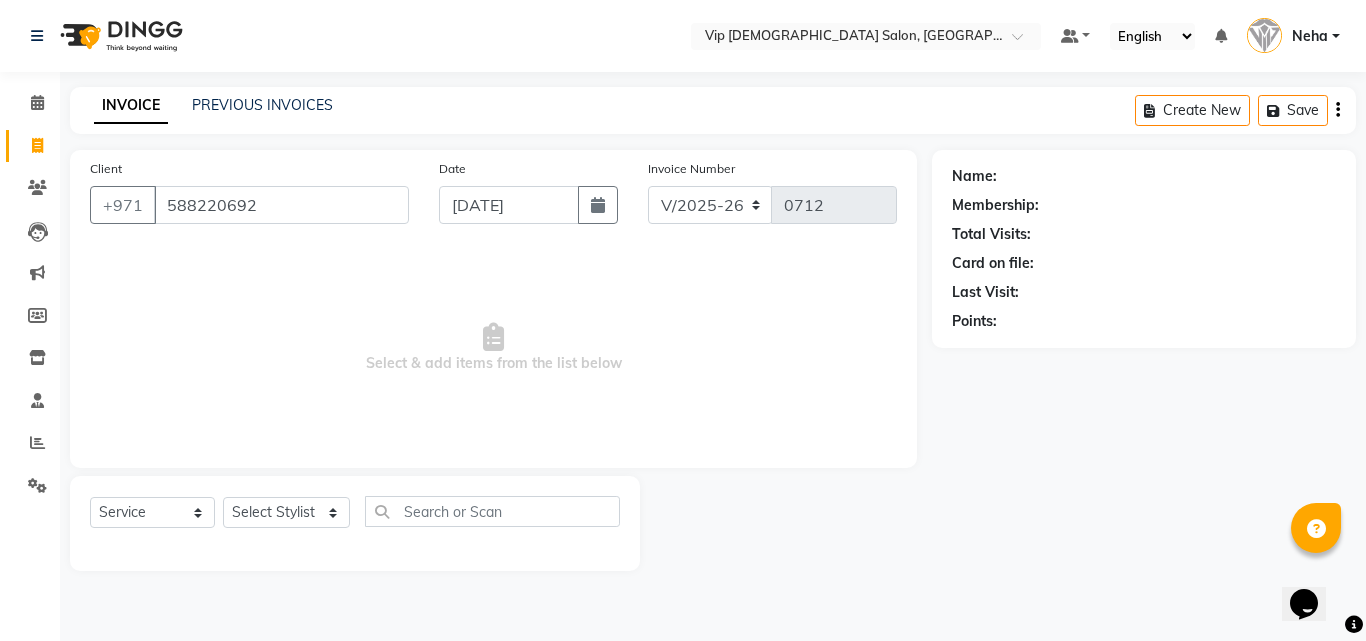 type on "588220692" 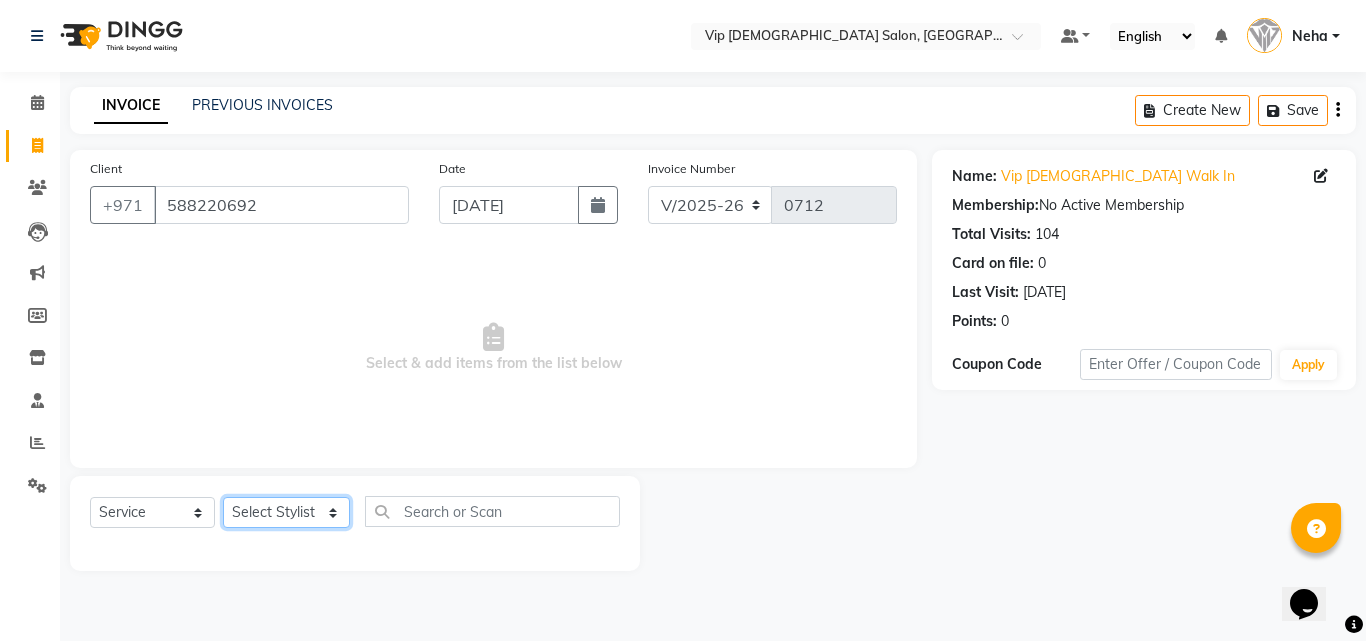 click on "Select Stylist AHMED MOHAMED MOHAMED ELKHODARY ABDELHAMID Ali Rana Allauddin Anwar Ali Ameen Ayoub Lakhbizi Jairah Mr. Mohannad Neha Nelson Ricalyn Colcol Riffat Magdy Taufeeq Anwar Ali Tauseef  Akhilaque Zoya Bhatti." 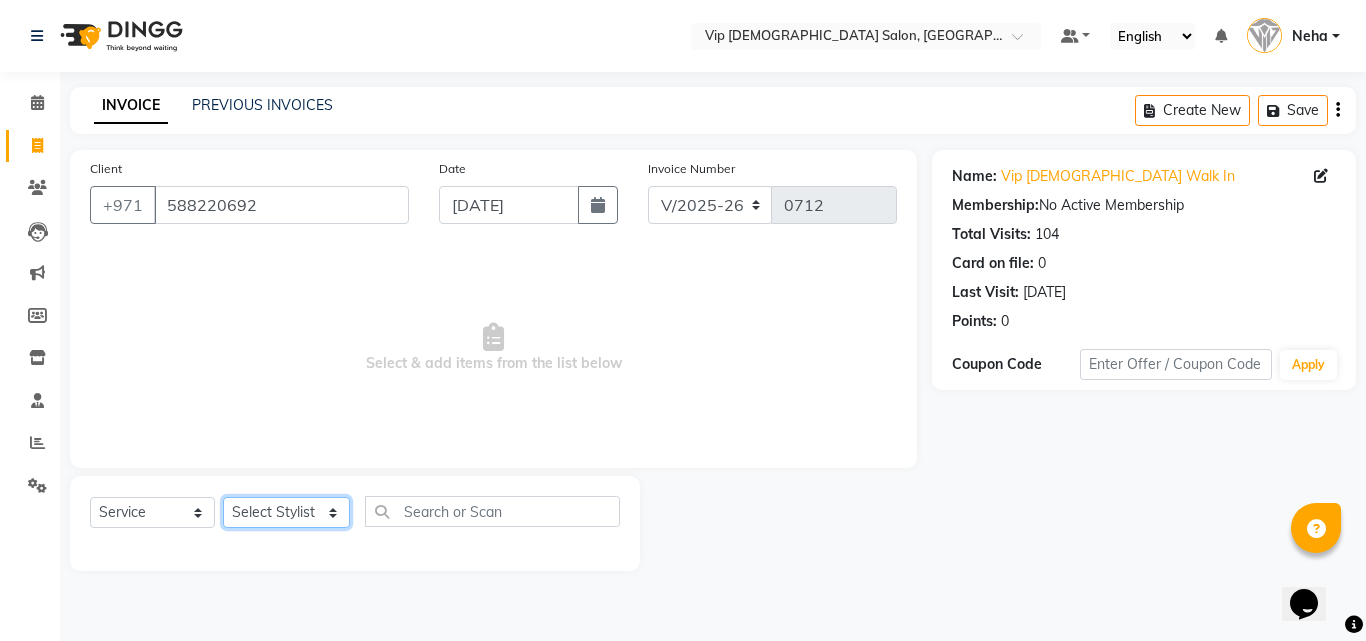 select on "81343" 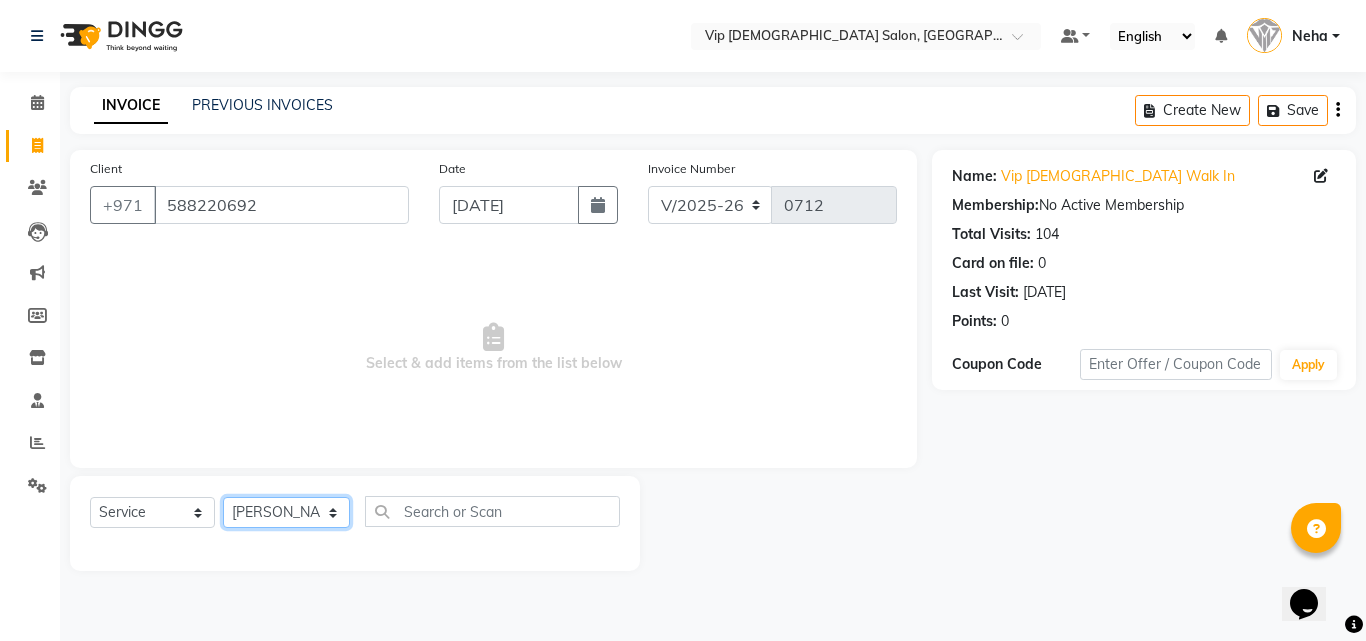 click on "Select Stylist AHMED MOHAMED MOHAMED ELKHODARY ABDELHAMID Ali Rana Allauddin Anwar Ali Ameen Ayoub Lakhbizi Jairah Mr. Mohannad Neha Nelson Ricalyn Colcol Riffat Magdy Taufeeq Anwar Ali Tauseef  Akhilaque Zoya Bhatti." 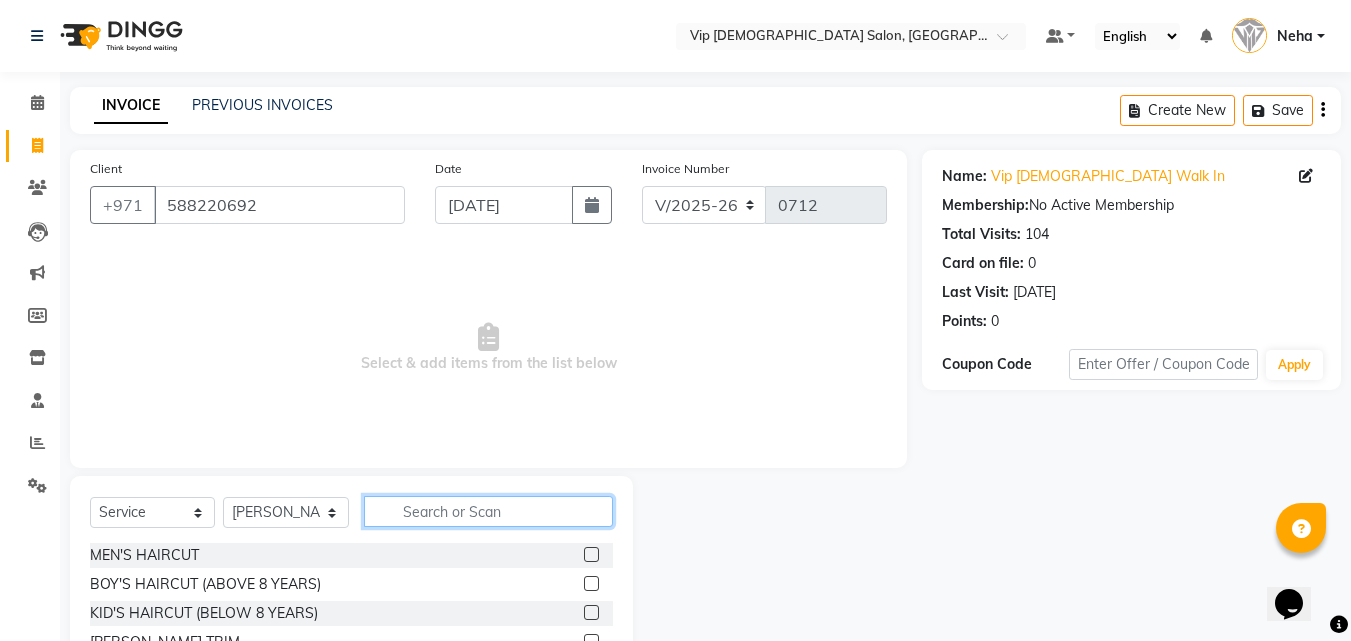 click 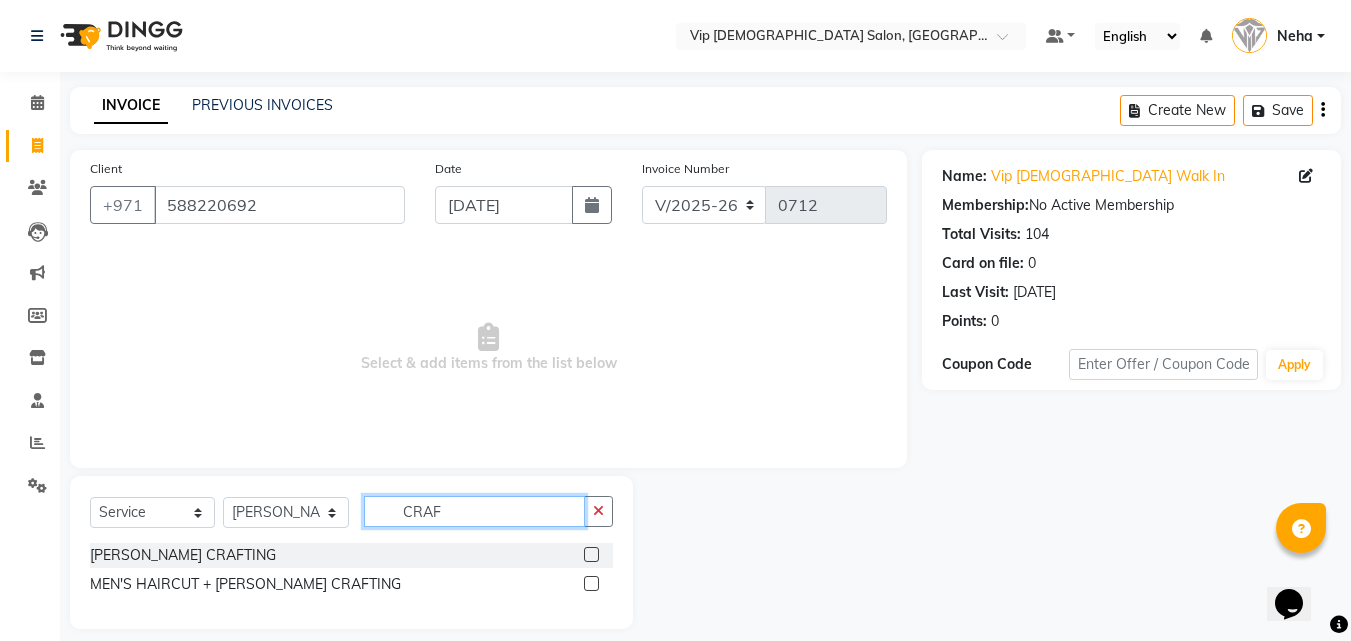 type on "CRAF" 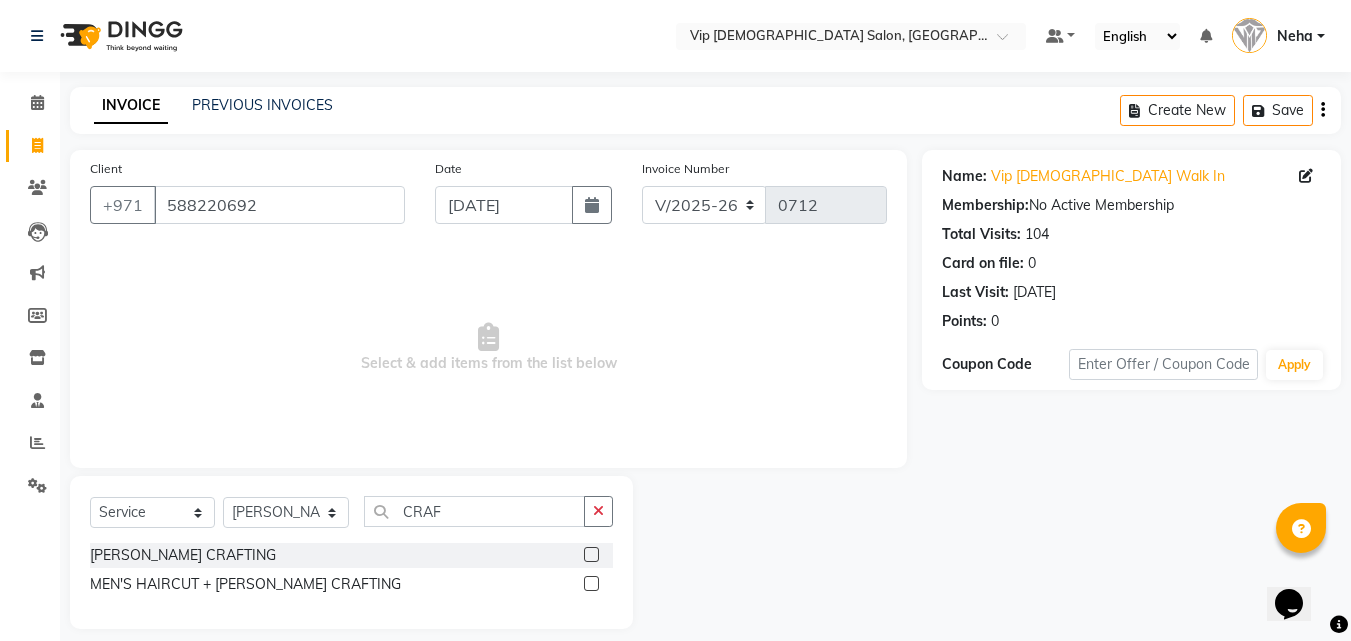 click 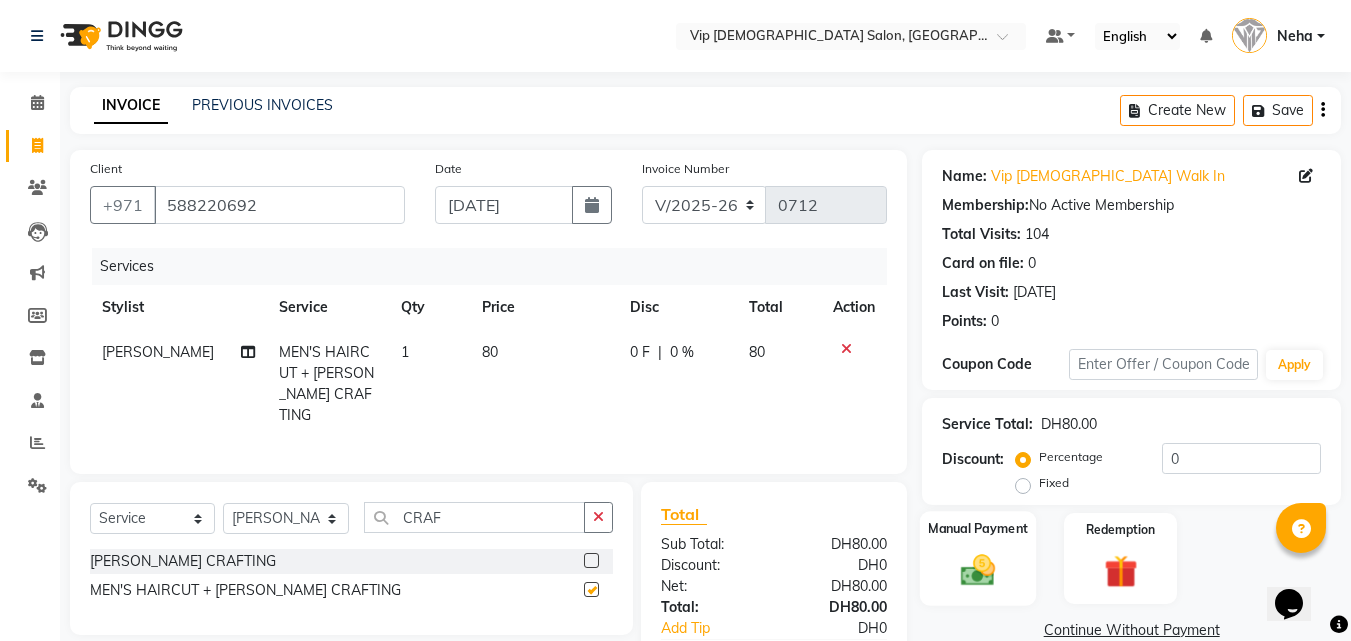 checkbox on "false" 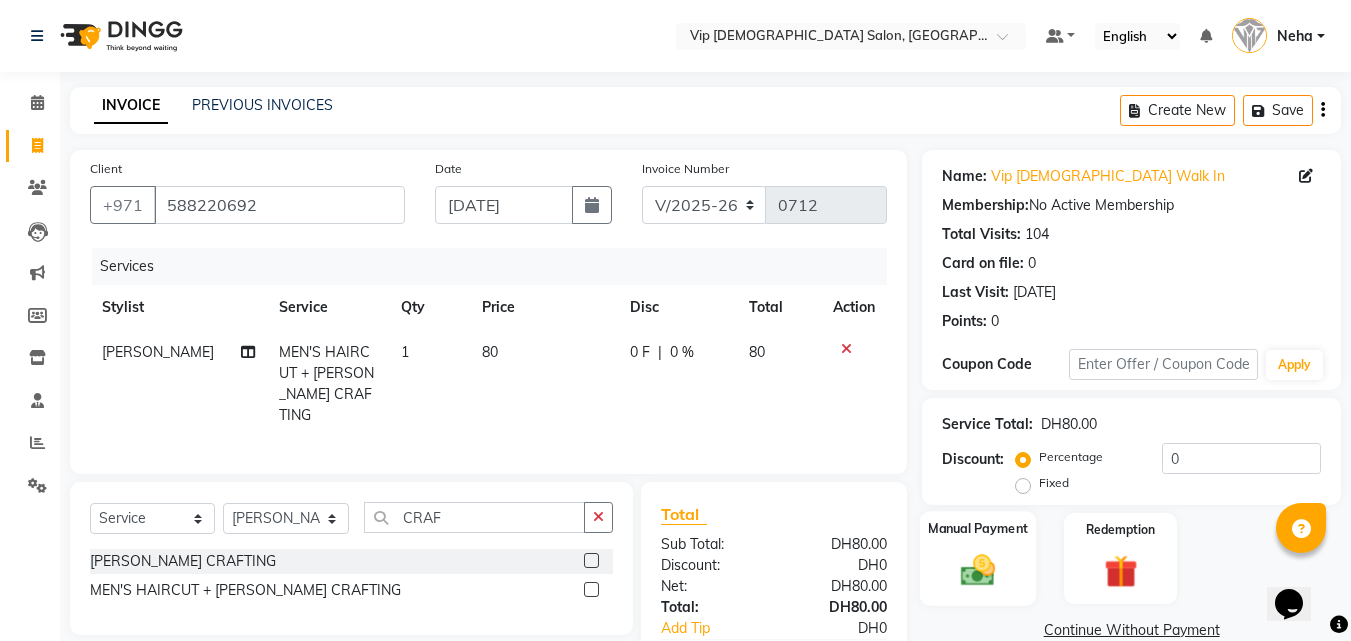 click 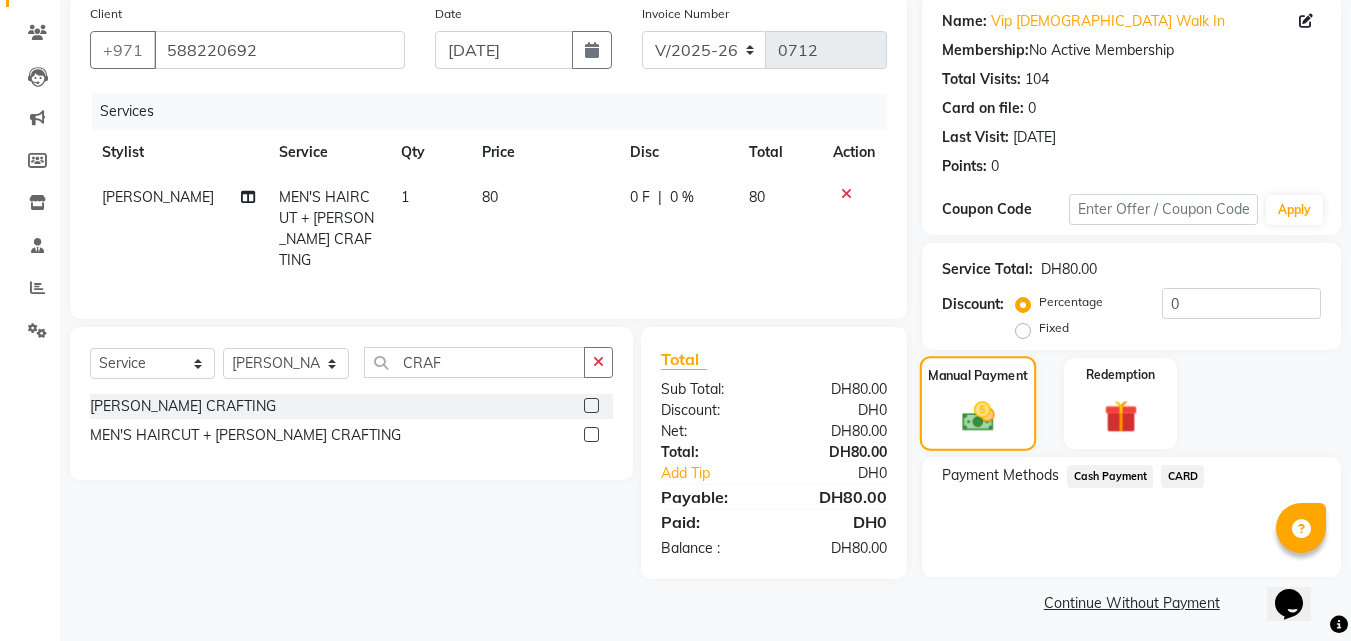 scroll, scrollTop: 160, scrollLeft: 0, axis: vertical 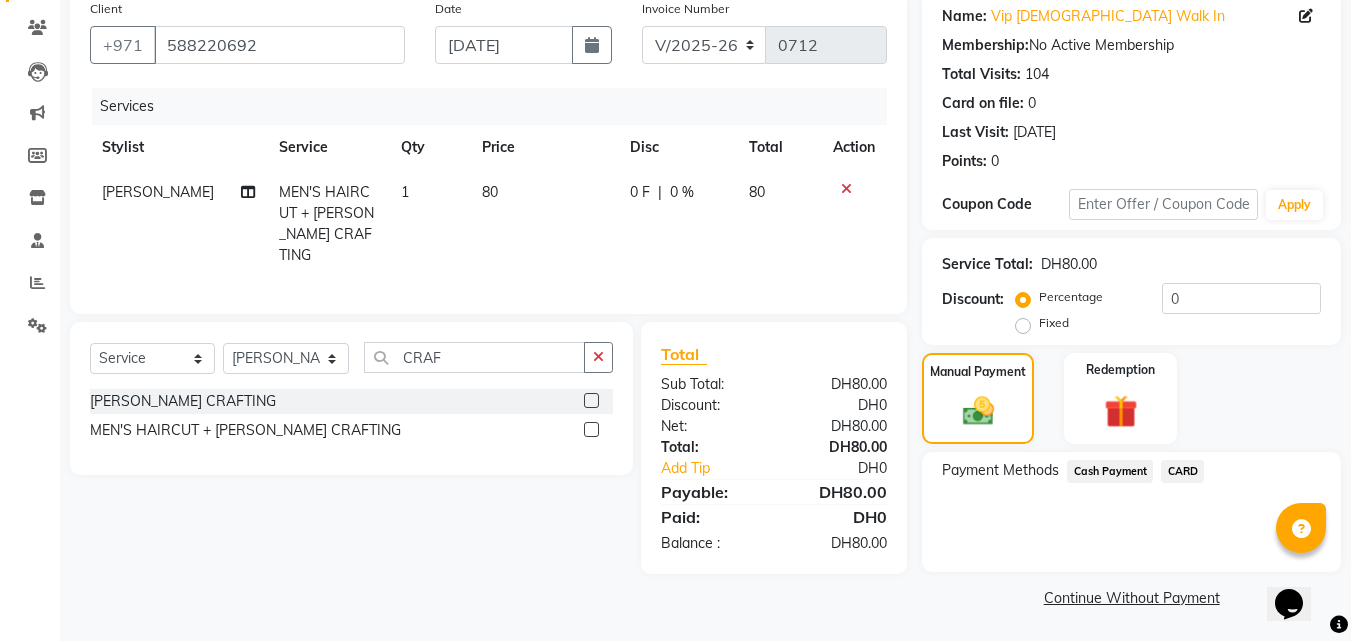 click on "CARD" 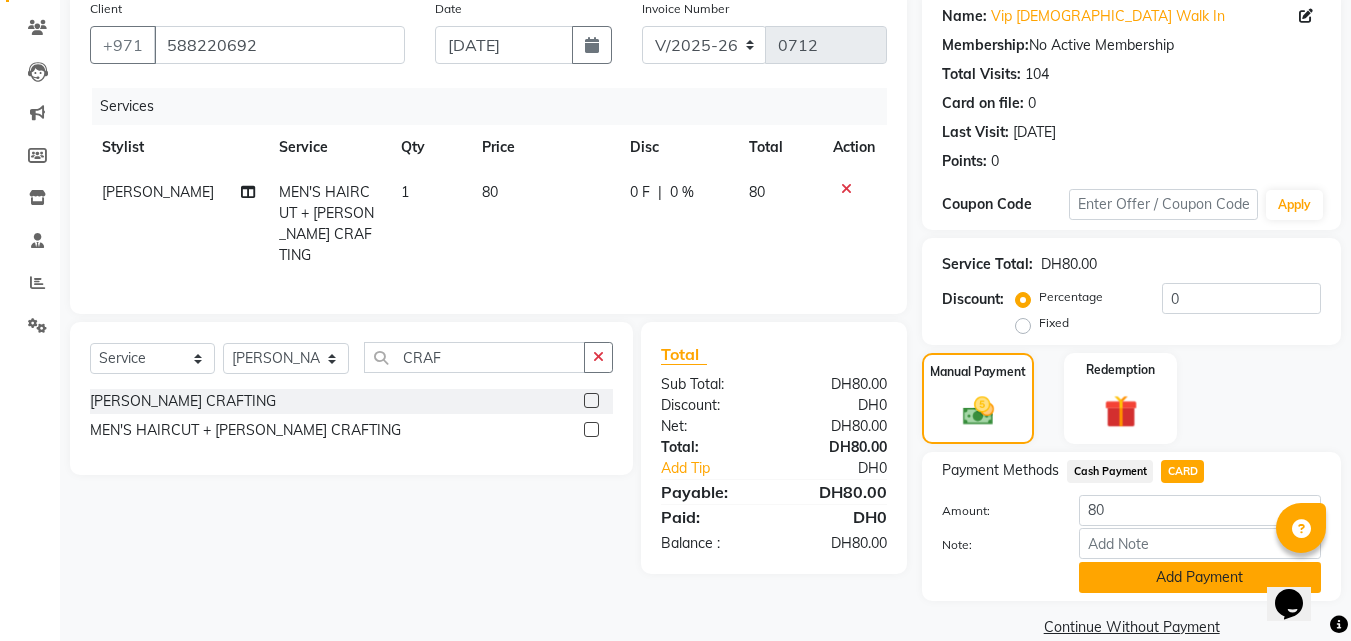 click on "Add Payment" 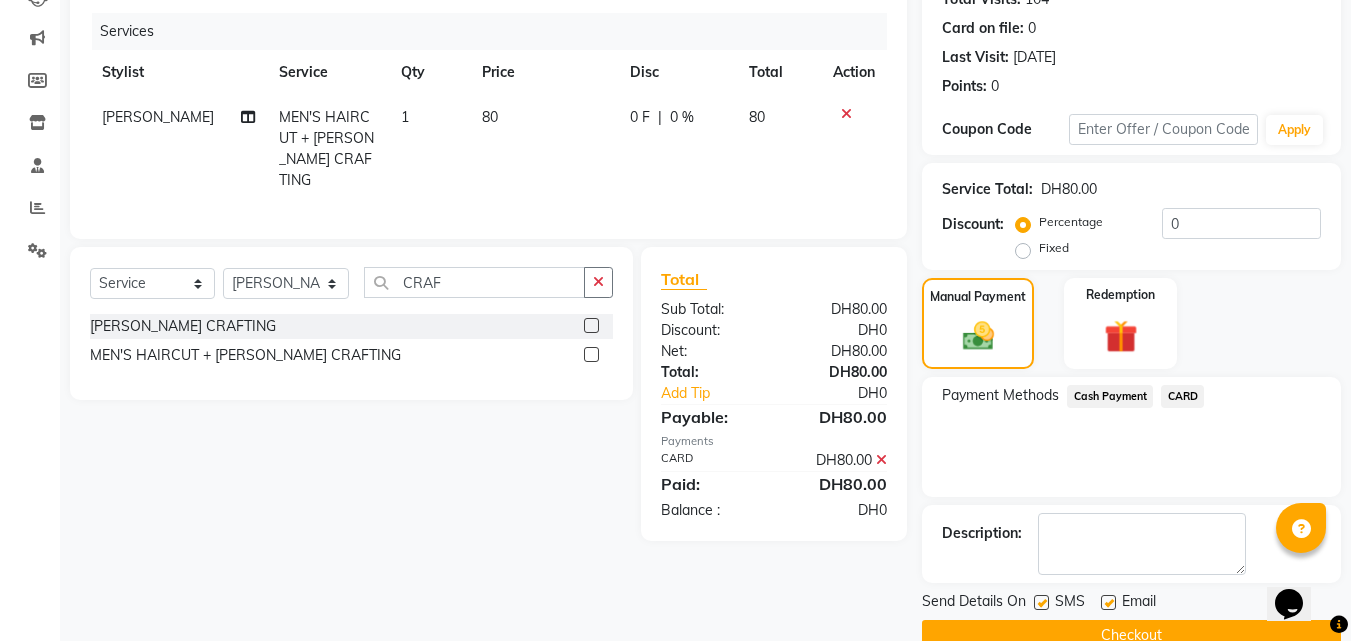 scroll, scrollTop: 275, scrollLeft: 0, axis: vertical 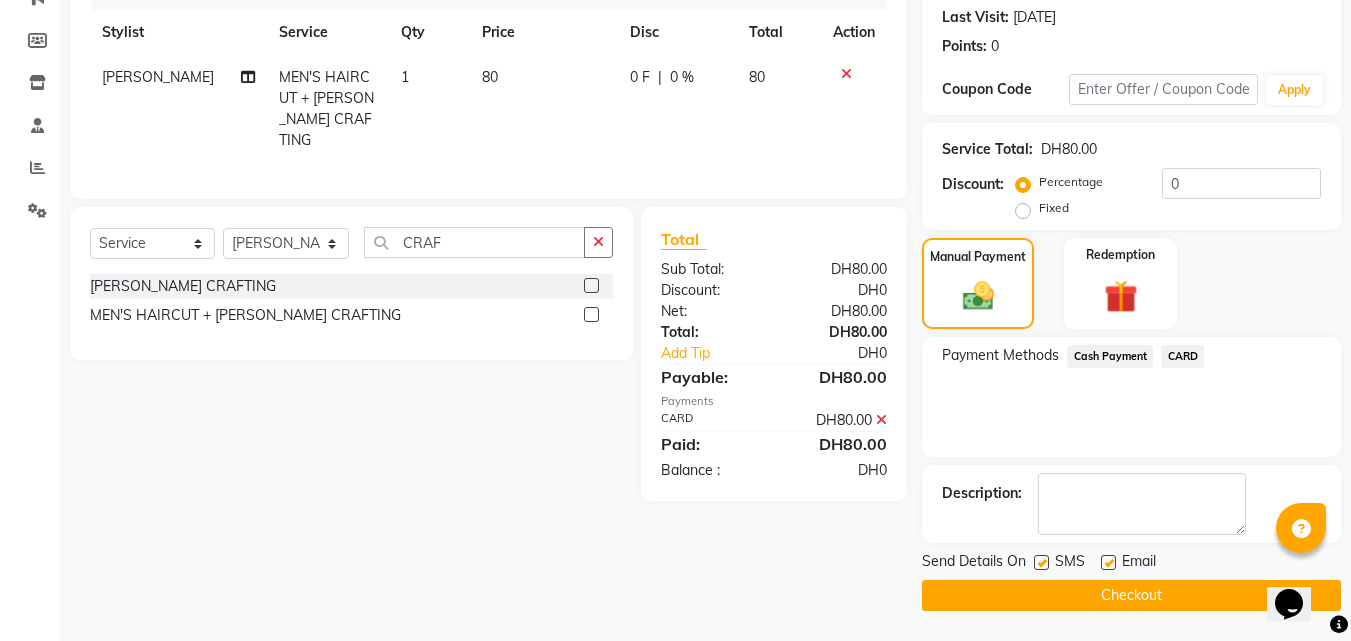 click on "Checkout" 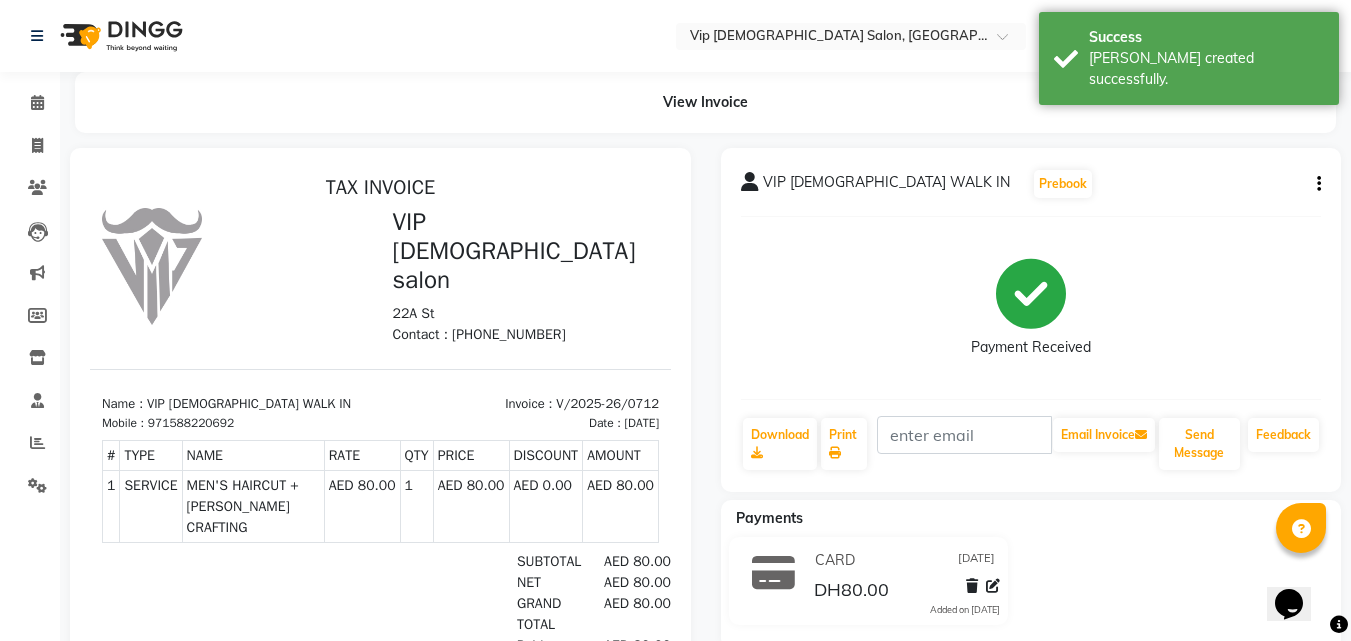 scroll, scrollTop: 0, scrollLeft: 0, axis: both 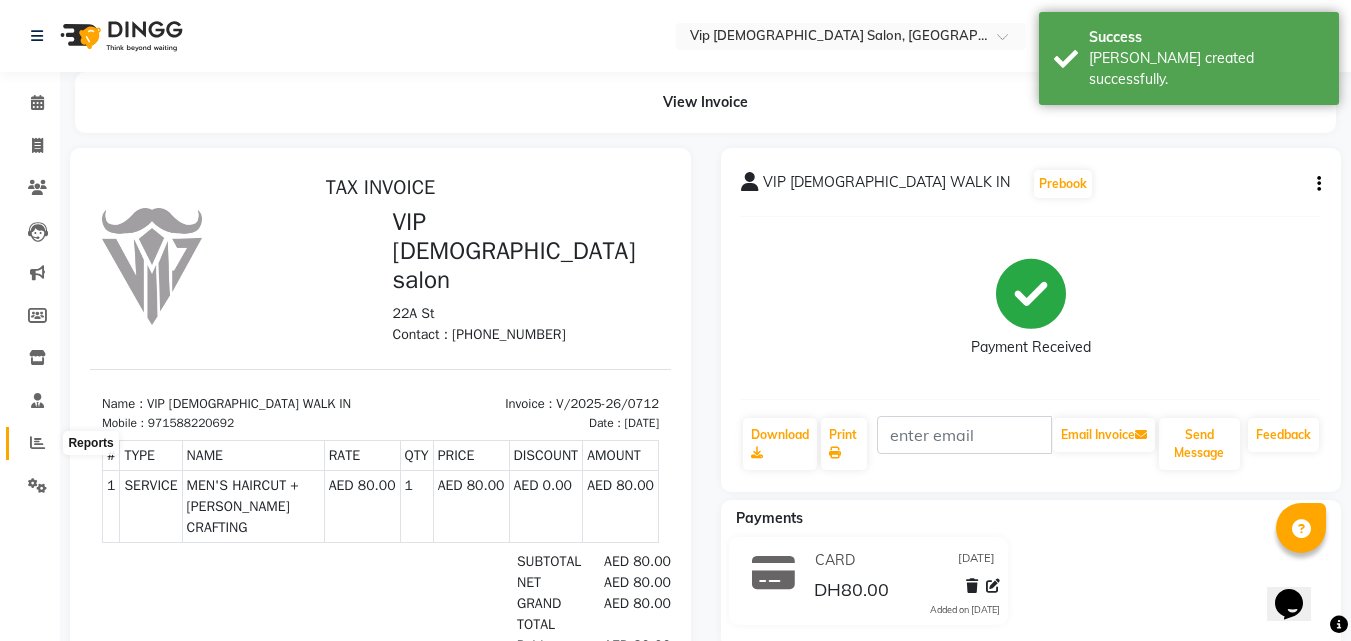 click 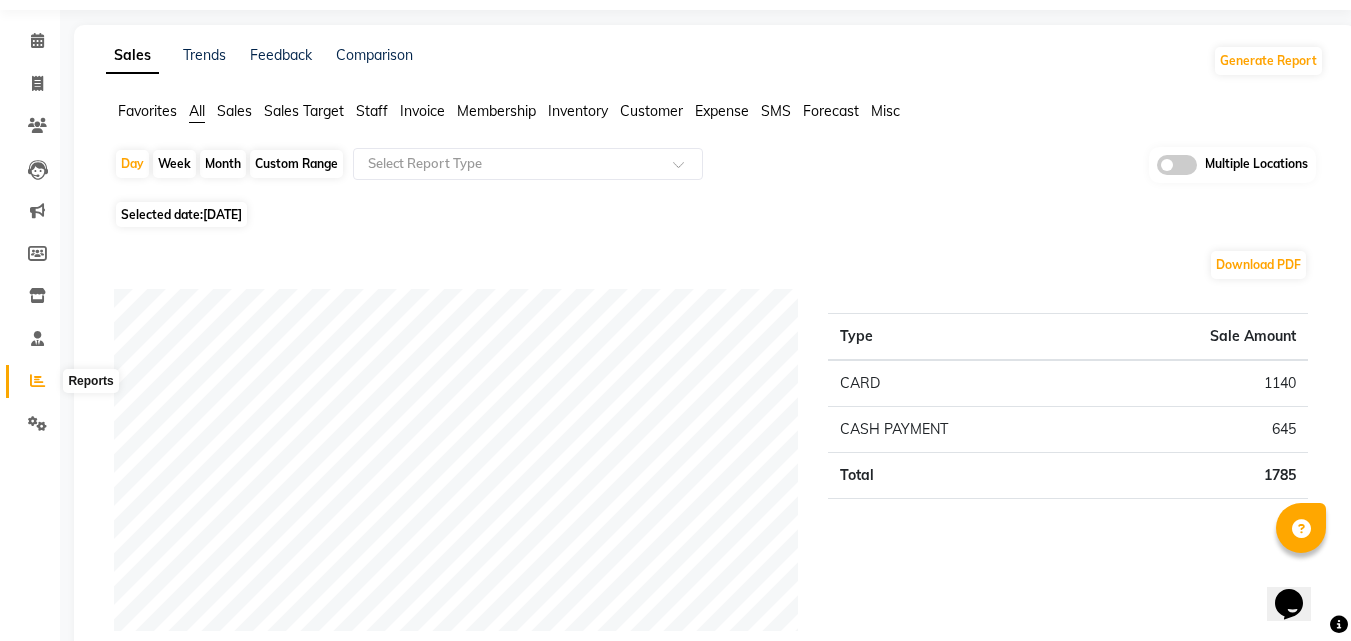 scroll, scrollTop: 0, scrollLeft: 0, axis: both 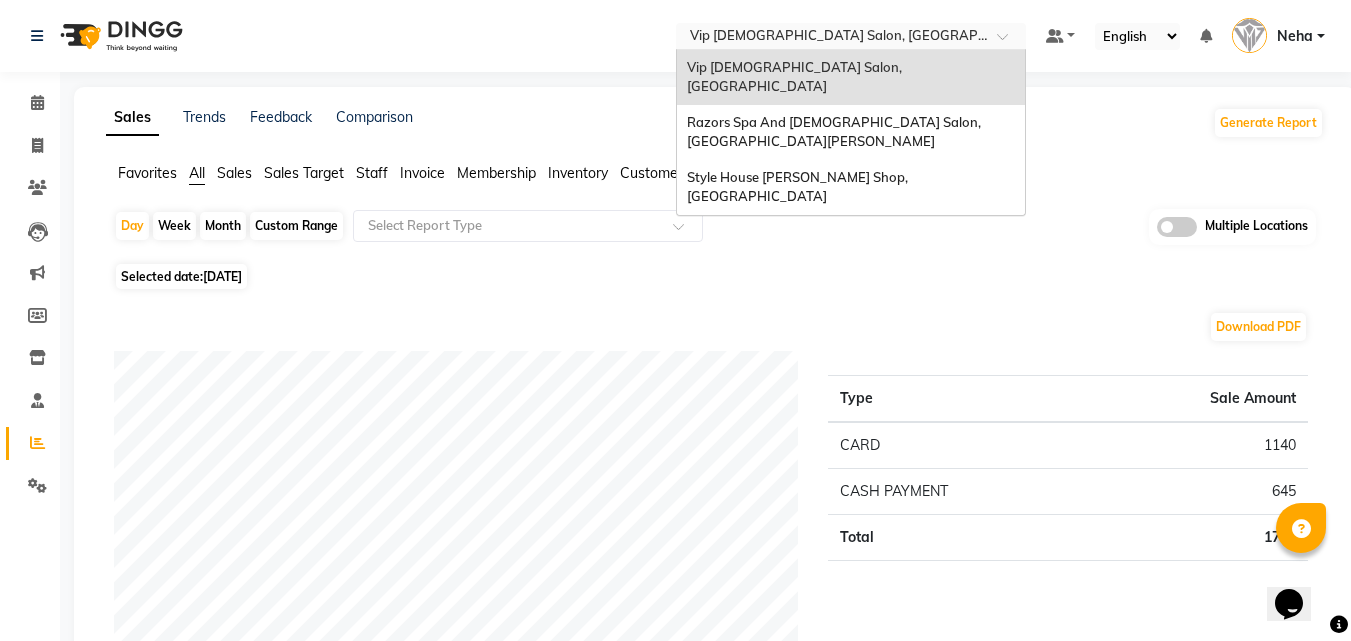 click at bounding box center (831, 38) 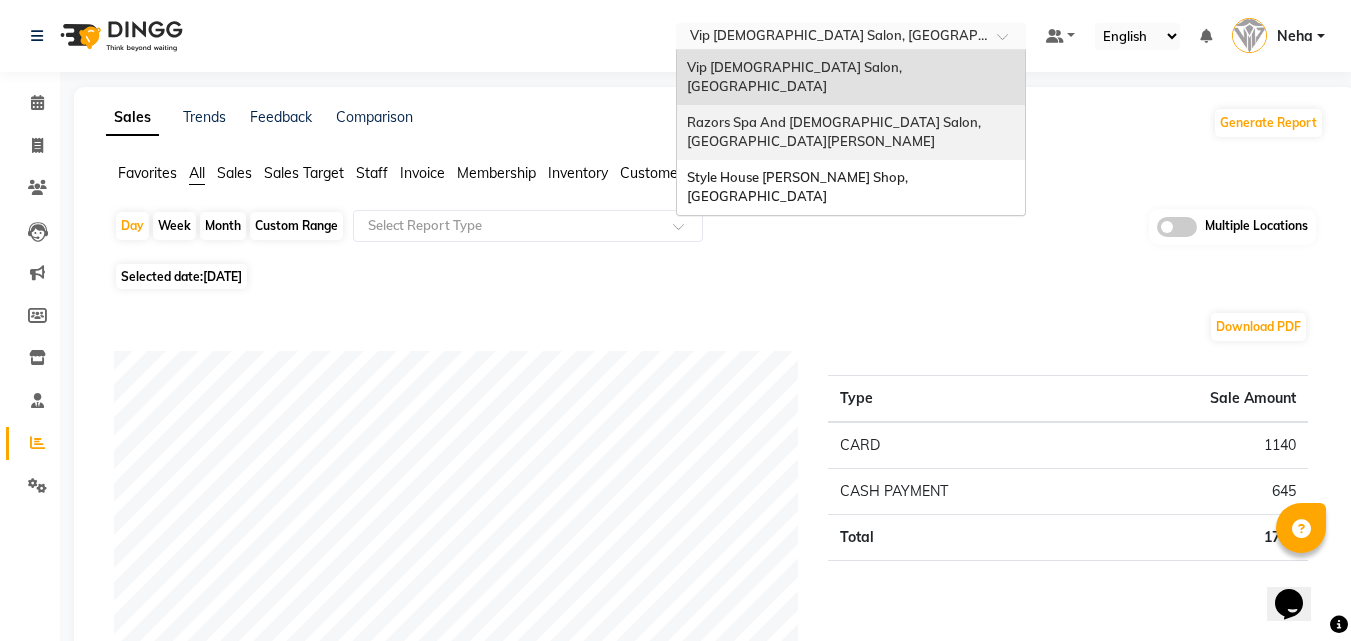 click on "Razors Spa And [DEMOGRAPHIC_DATA] Salon, [GEOGRAPHIC_DATA][PERSON_NAME]" at bounding box center [851, 132] 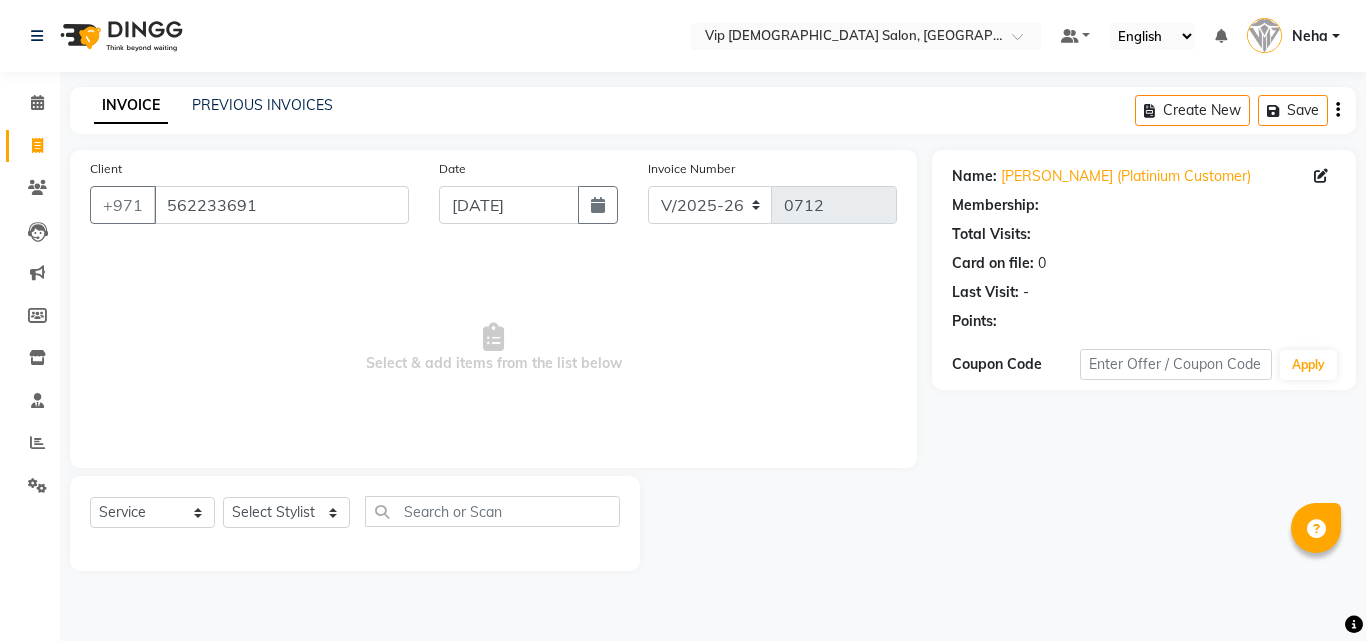 select on "8415" 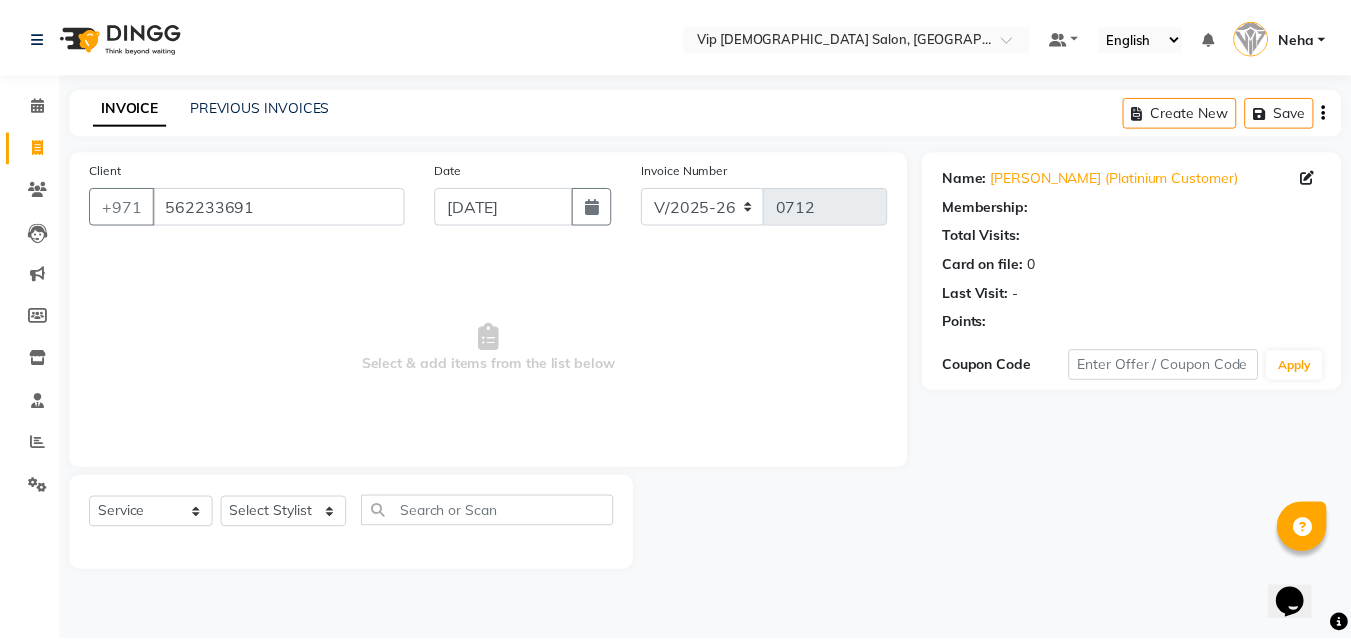 scroll, scrollTop: 0, scrollLeft: 0, axis: both 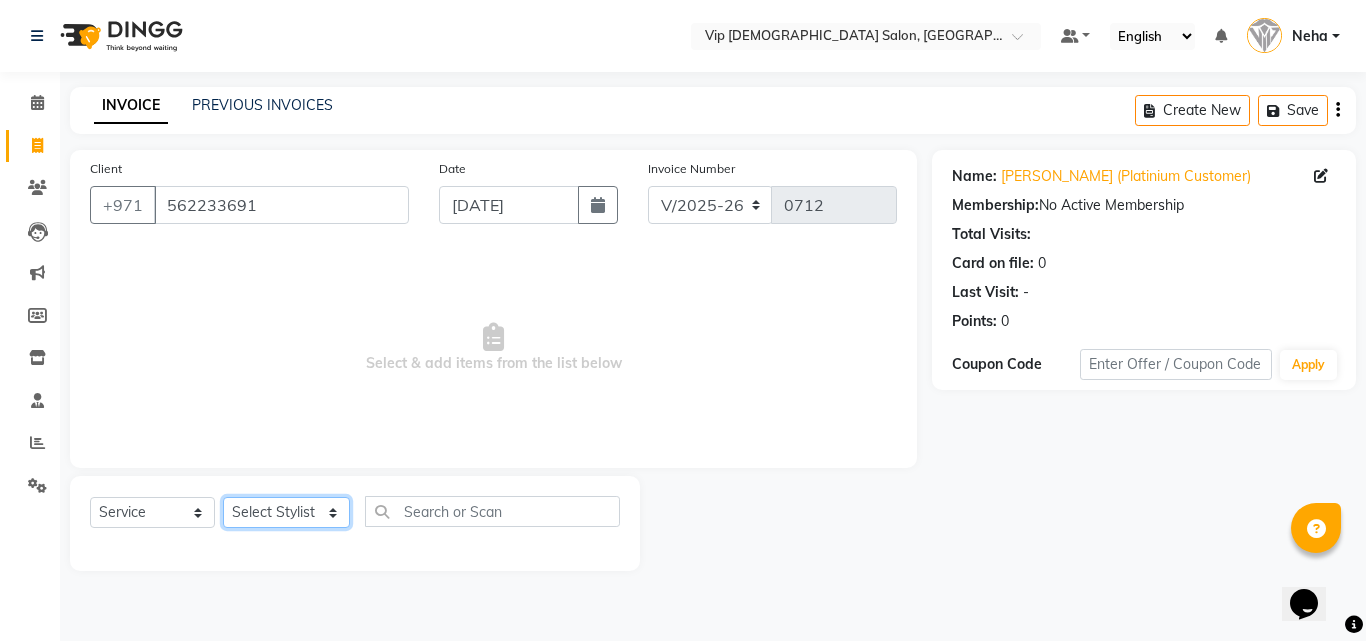 click on "Select Stylist [PERSON_NAME] [PERSON_NAME] [PERSON_NAME] [PERSON_NAME] [PERSON_NAME] [PERSON_NAME] Lakhbizi Jairah Mr. Mohannad [PERSON_NAME] [PERSON_NAME] [PERSON_NAME] [PERSON_NAME] [PERSON_NAME]  Akhilaque [PERSON_NAME]." 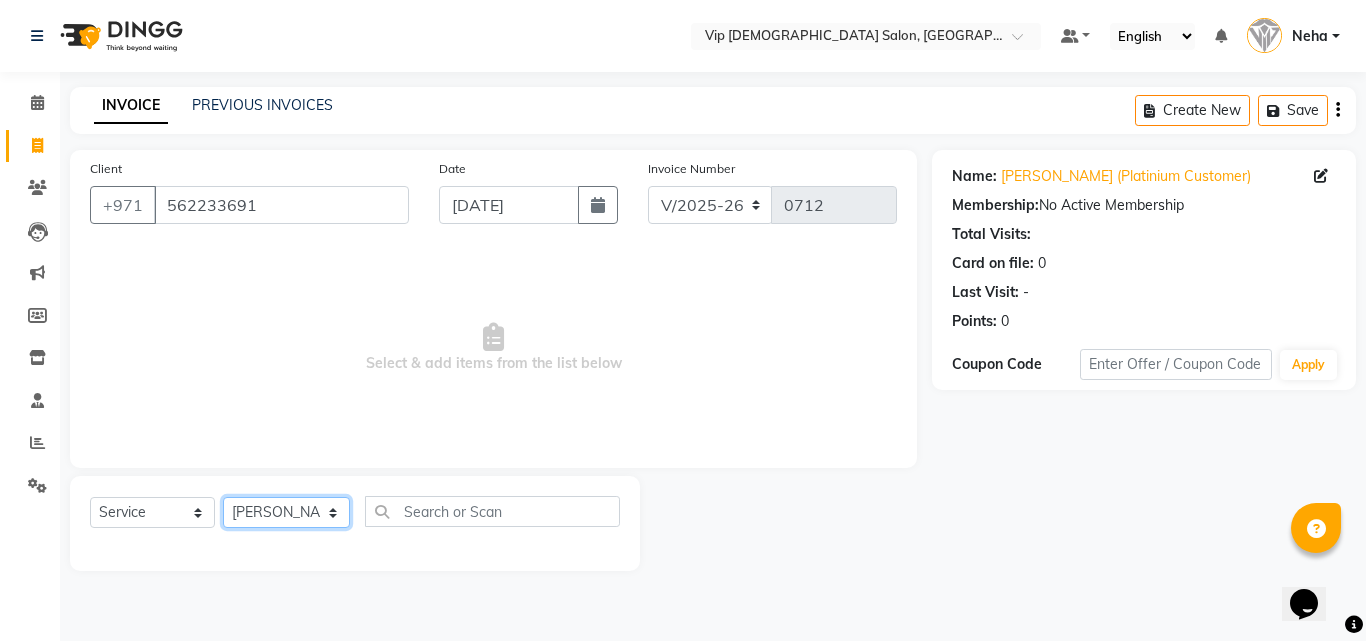 click on "Select Stylist [PERSON_NAME] [PERSON_NAME] [PERSON_NAME] [PERSON_NAME] [PERSON_NAME] [PERSON_NAME] Lakhbizi Jairah Mr. Mohannad [PERSON_NAME] [PERSON_NAME] [PERSON_NAME] [PERSON_NAME] [PERSON_NAME]  Akhilaque [PERSON_NAME]." 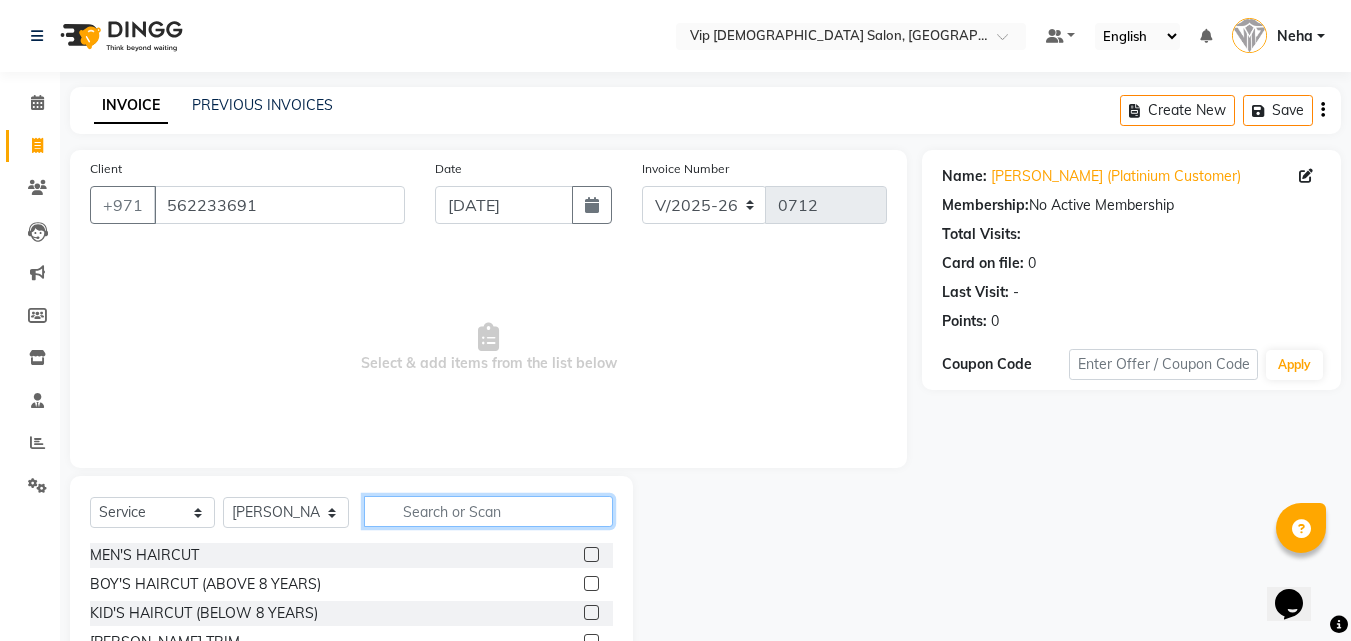 click 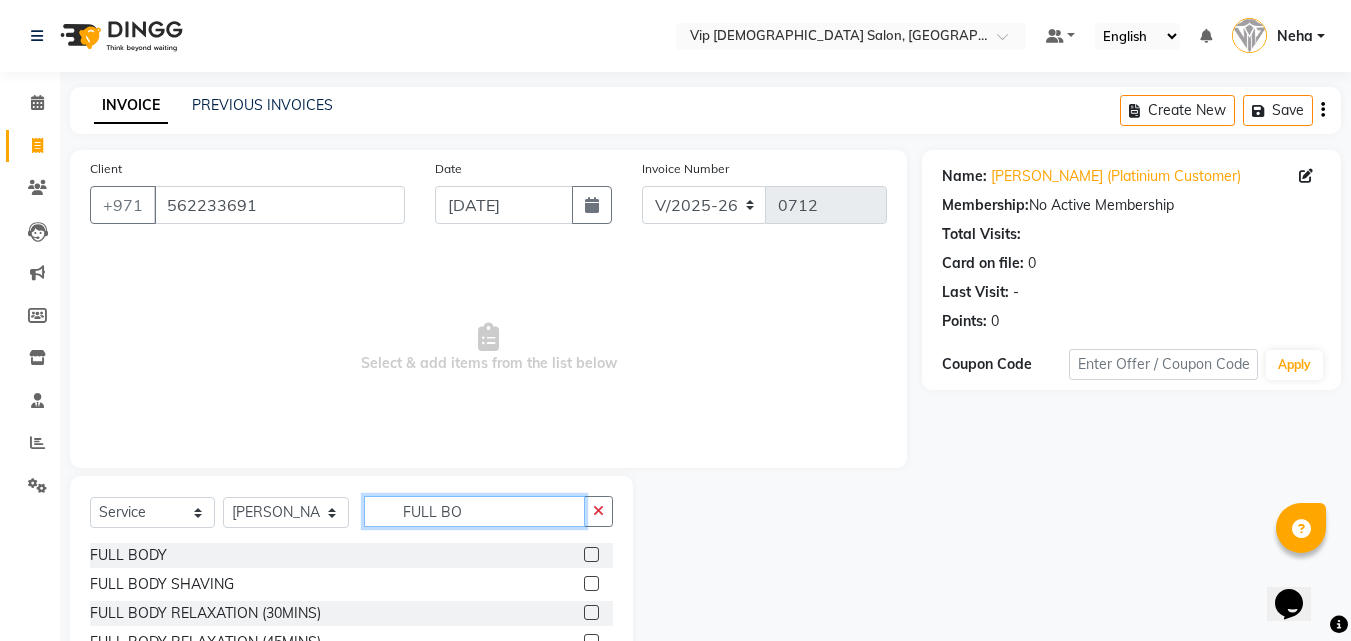 type on "FULL BO" 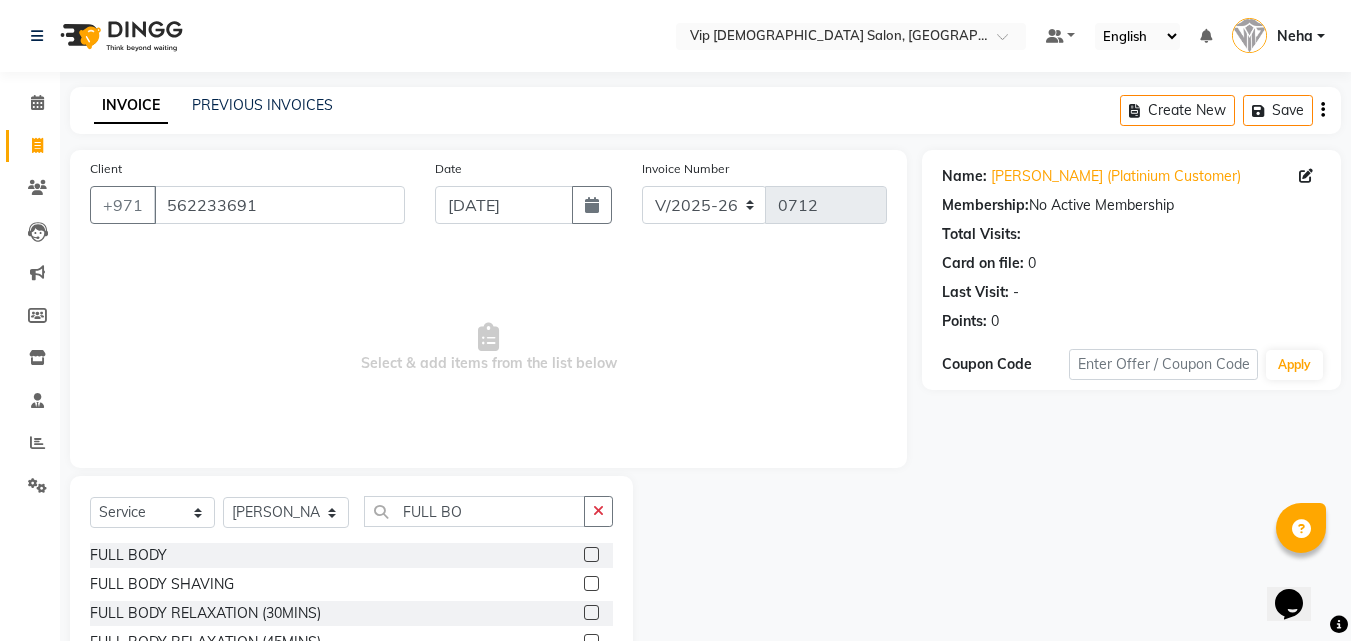 click 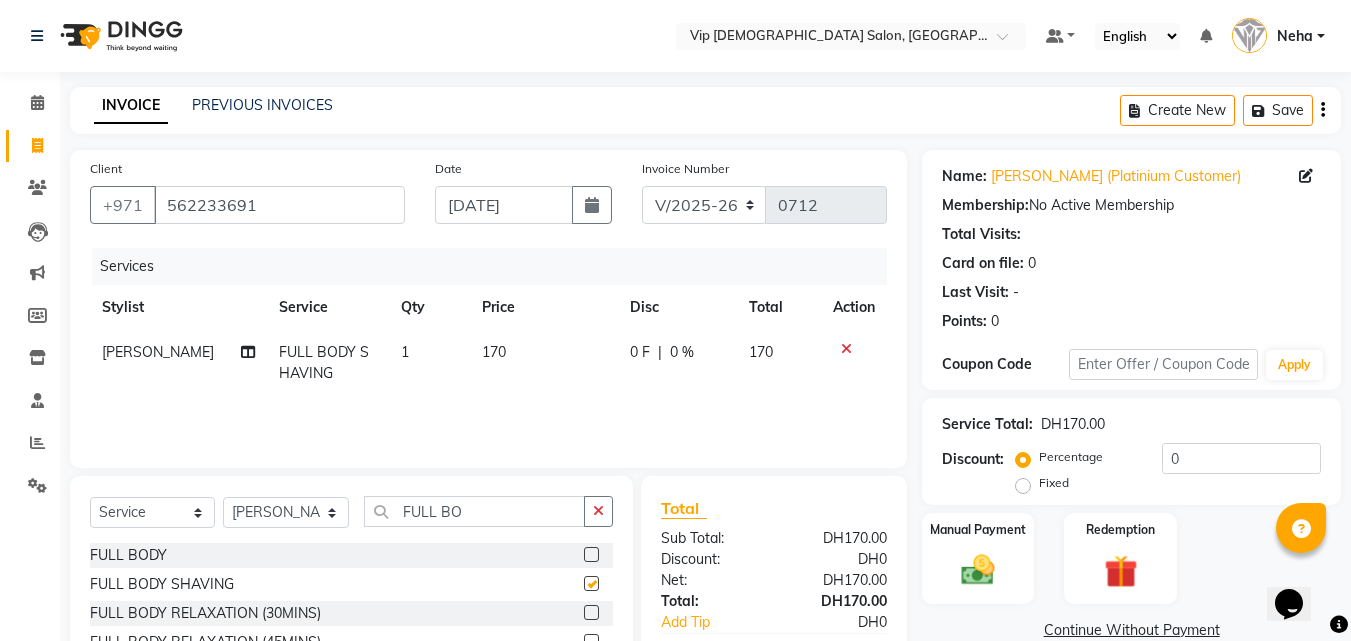 checkbox on "false" 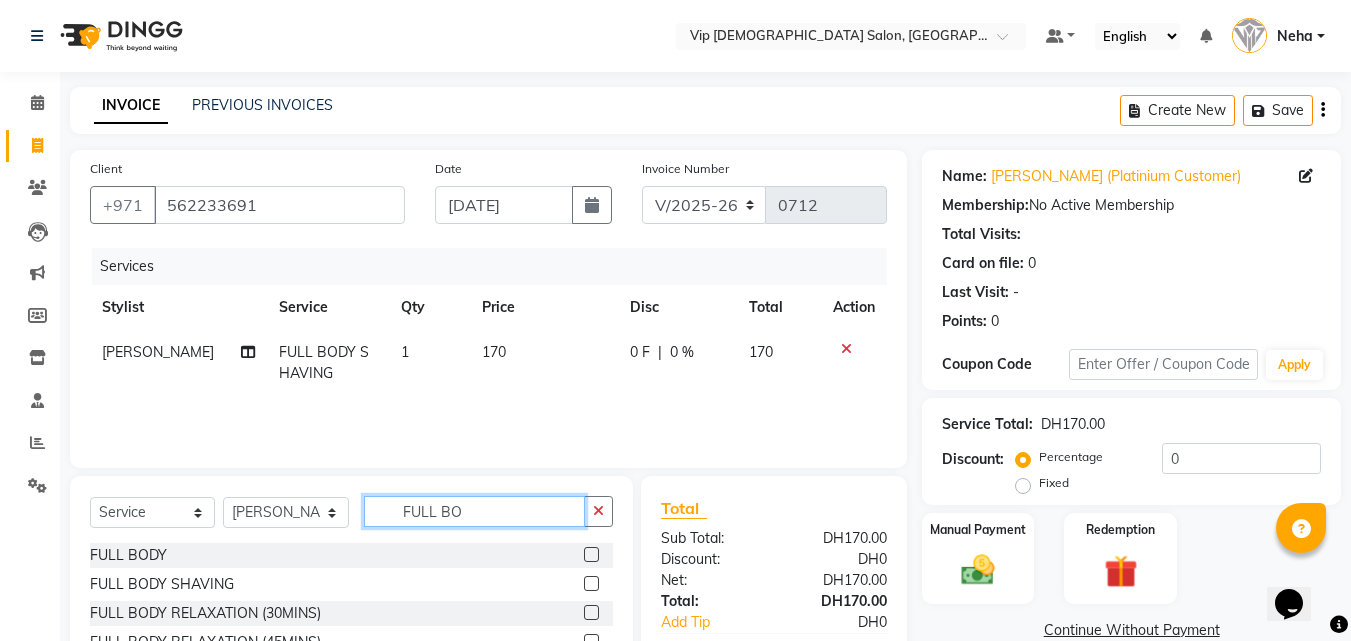 click on "FULL BO" 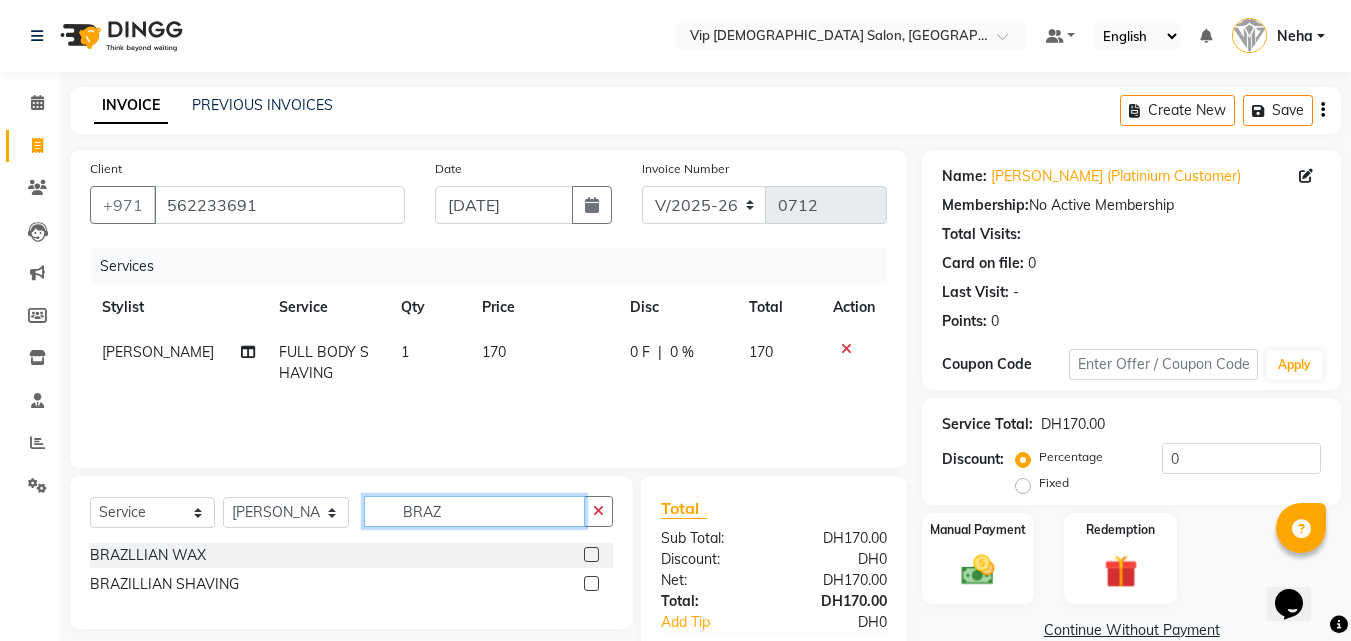type on "BRAZ" 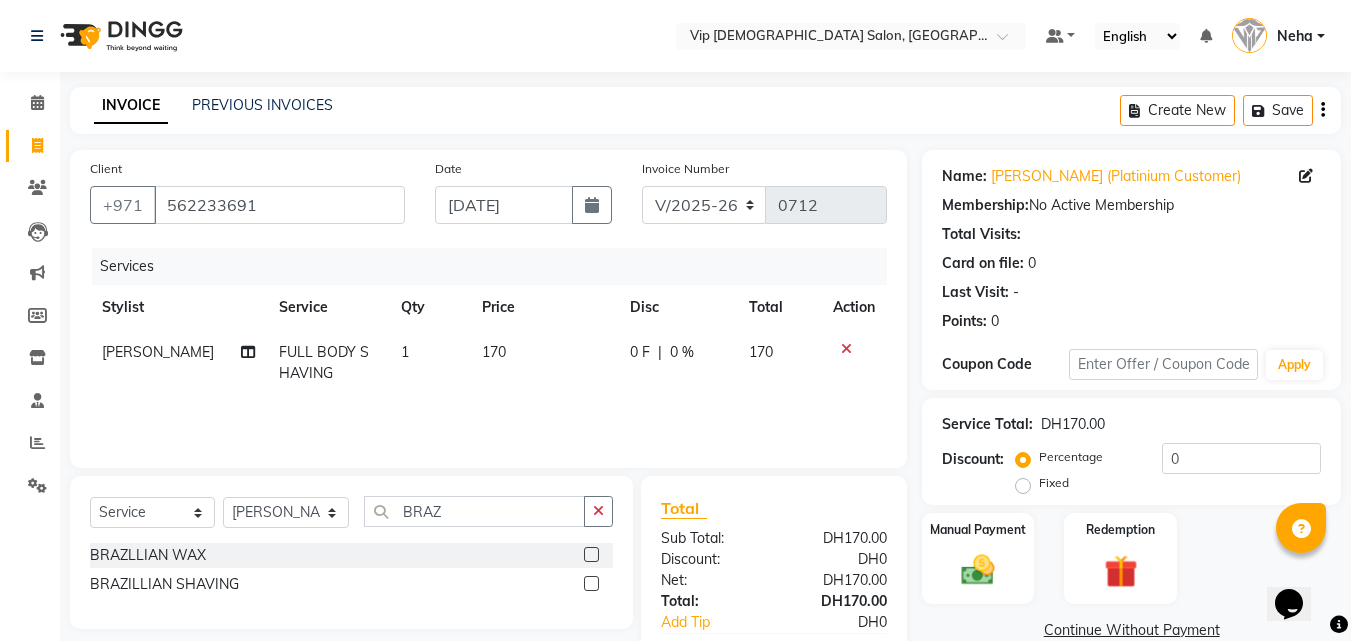 click 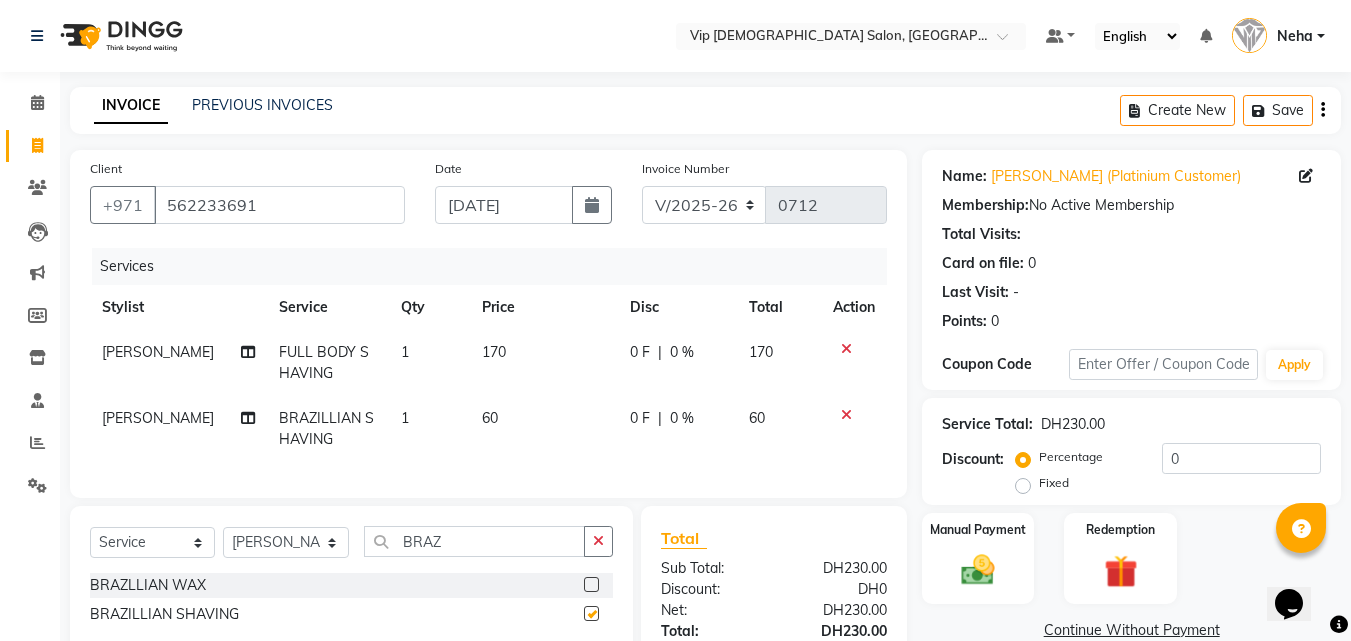 checkbox on "false" 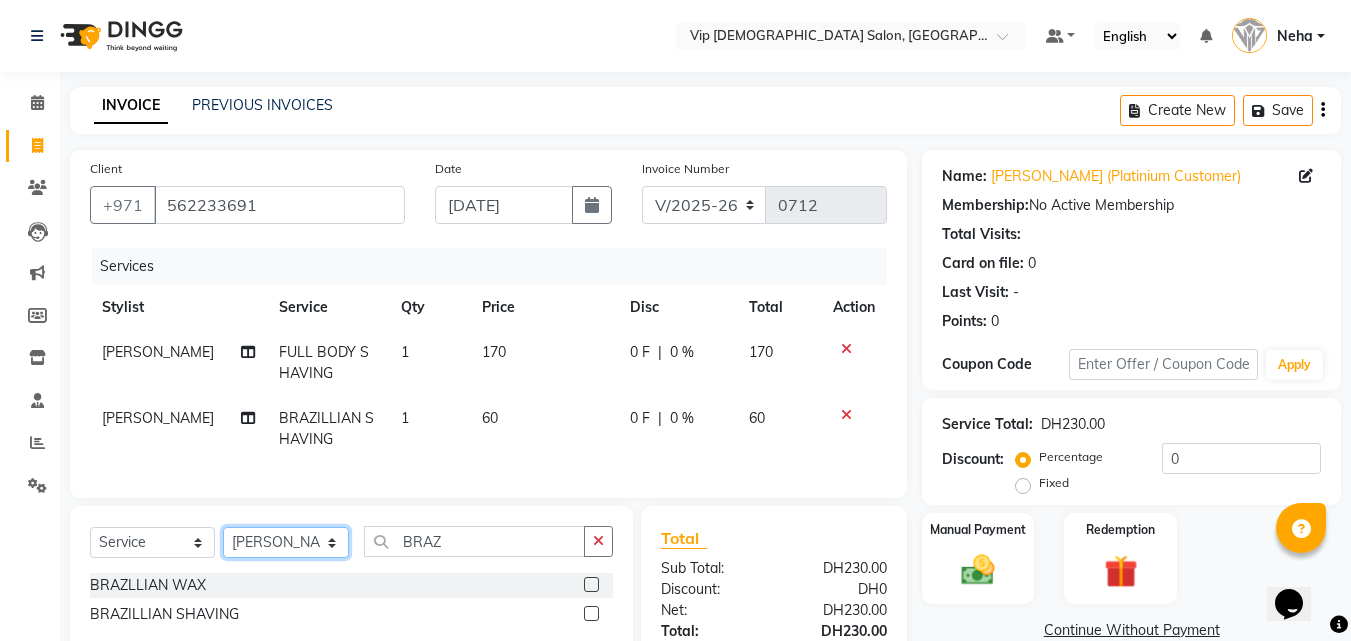 click on "Select Stylist [PERSON_NAME] [PERSON_NAME] [PERSON_NAME] [PERSON_NAME] [PERSON_NAME] [PERSON_NAME] Lakhbizi Jairah Mr. Mohannad [PERSON_NAME] [PERSON_NAME] [PERSON_NAME] [PERSON_NAME] [PERSON_NAME]  Akhilaque [PERSON_NAME]." 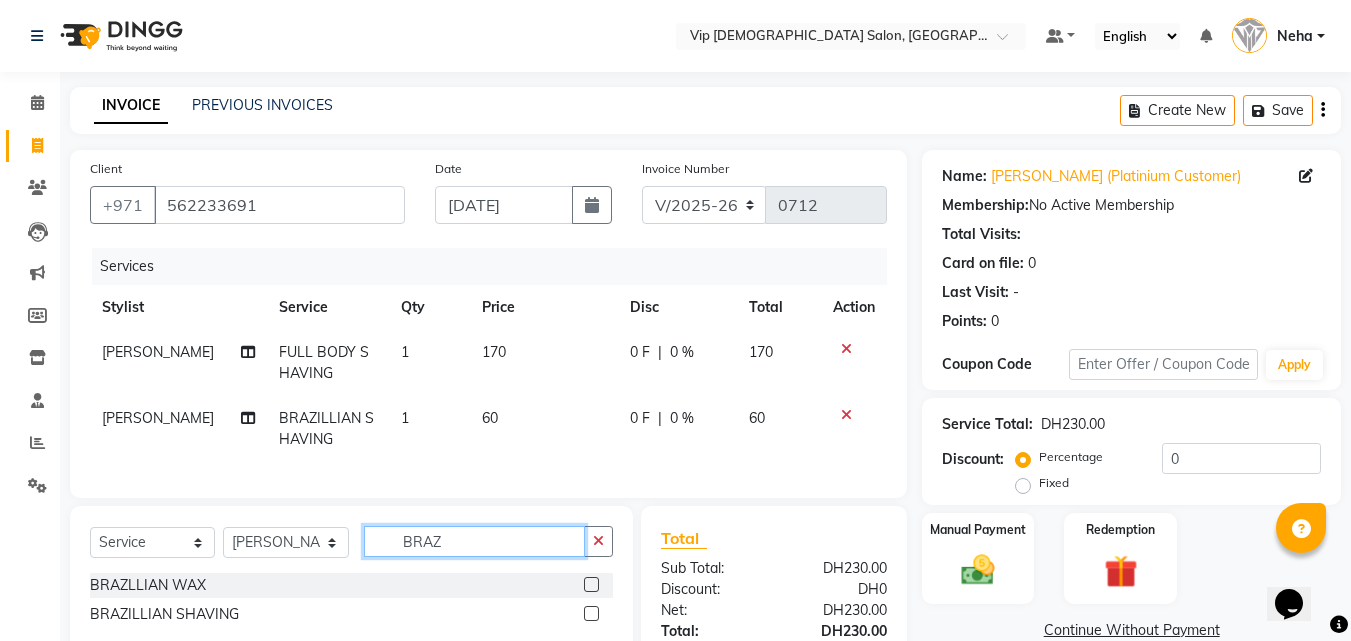 click on "BRAZ" 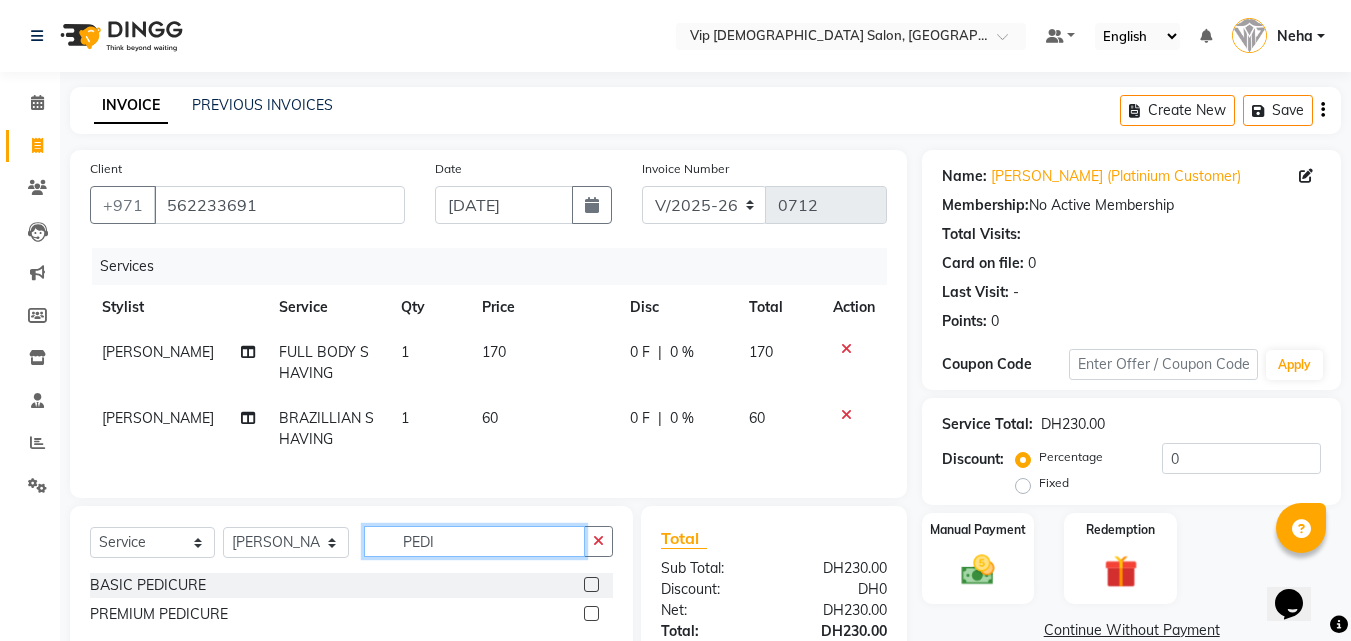 type on "PEDI" 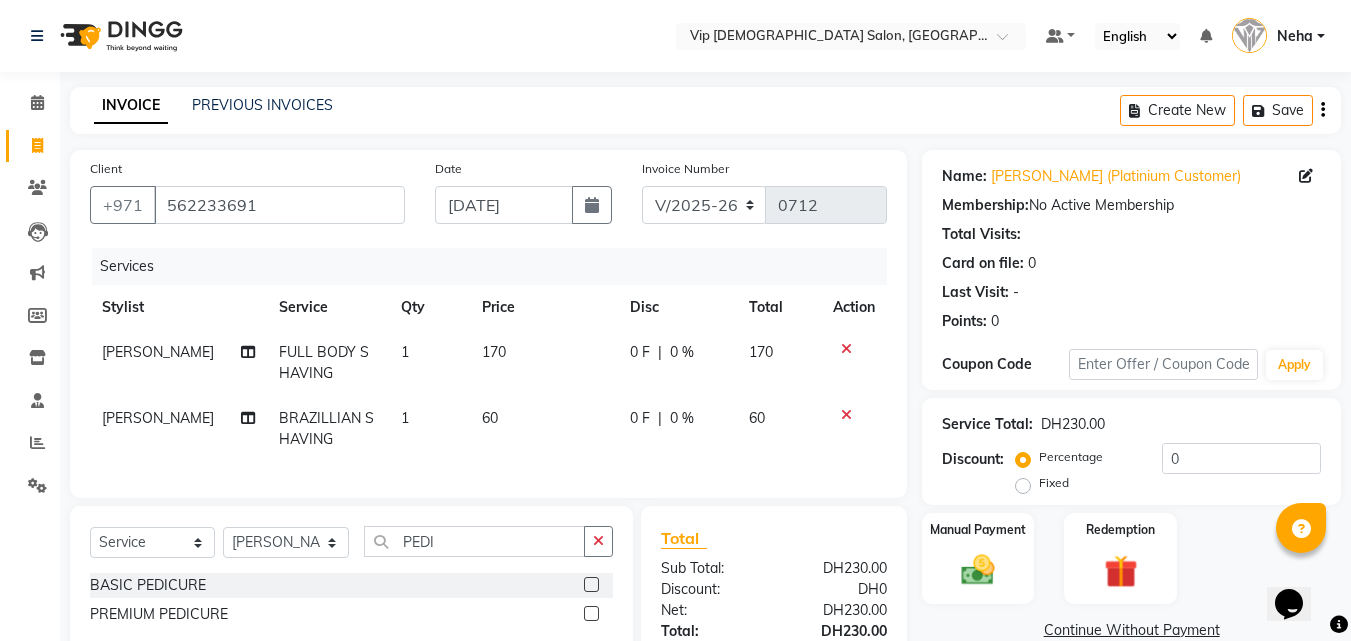 click 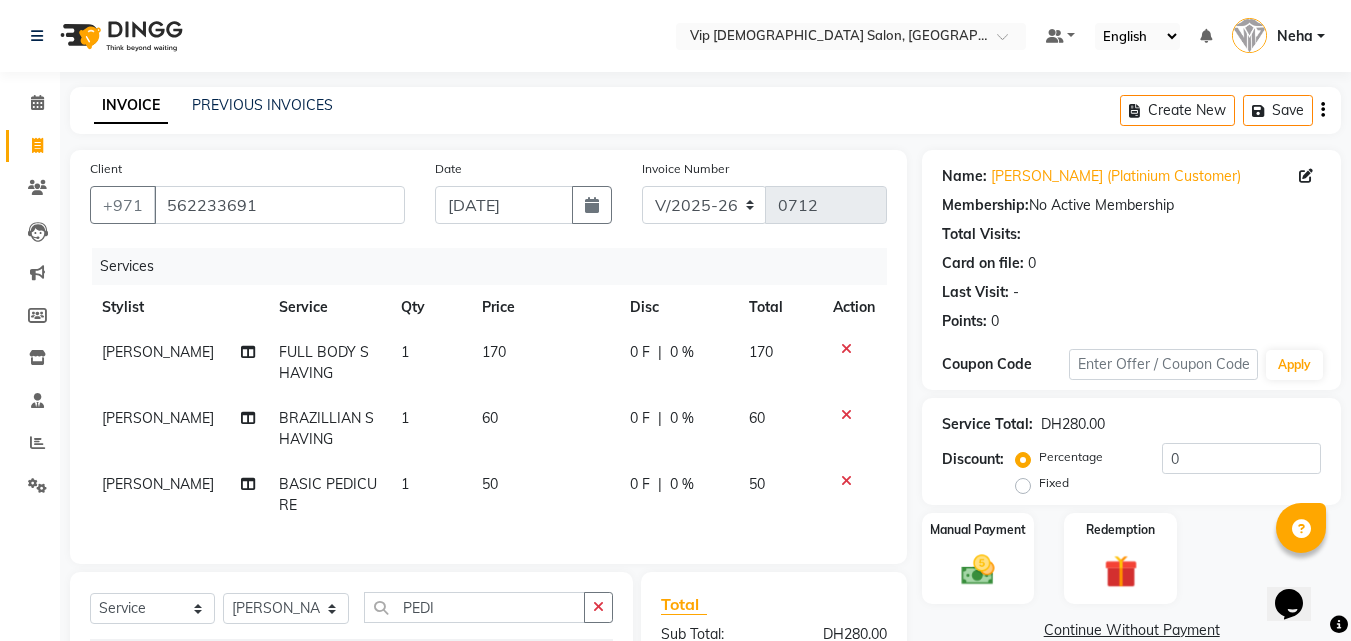 checkbox on "false" 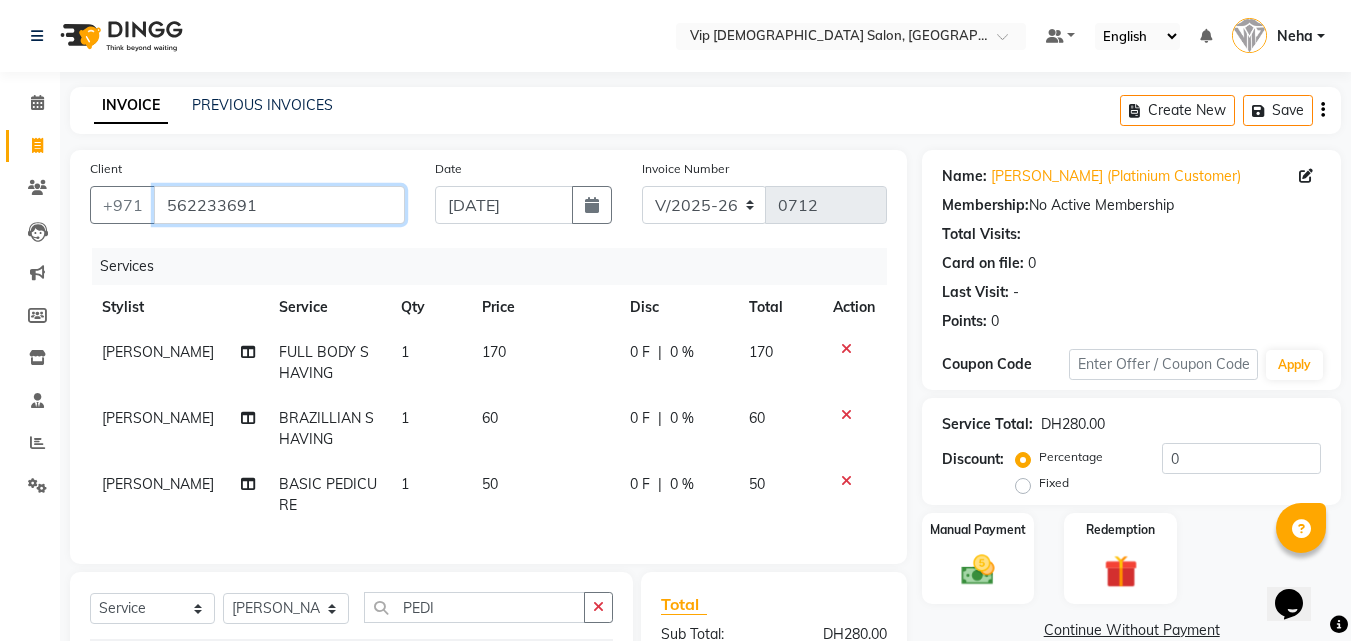 click on "562233691" at bounding box center (279, 205) 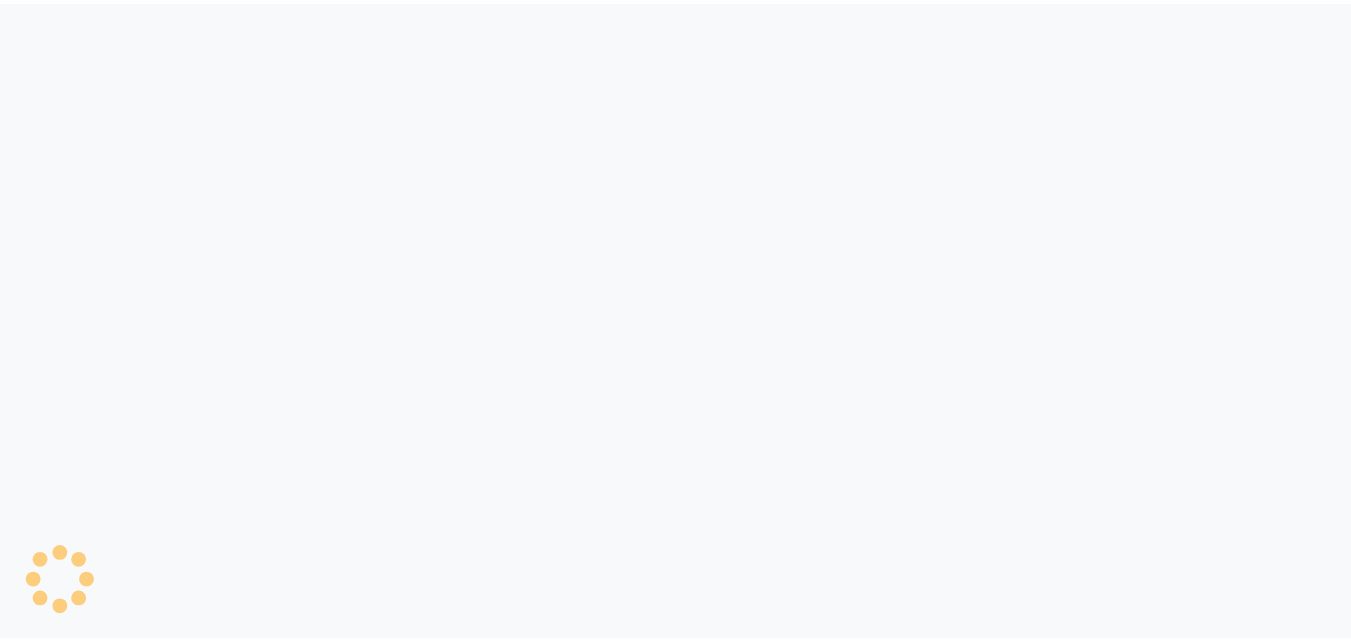 scroll, scrollTop: 0, scrollLeft: 0, axis: both 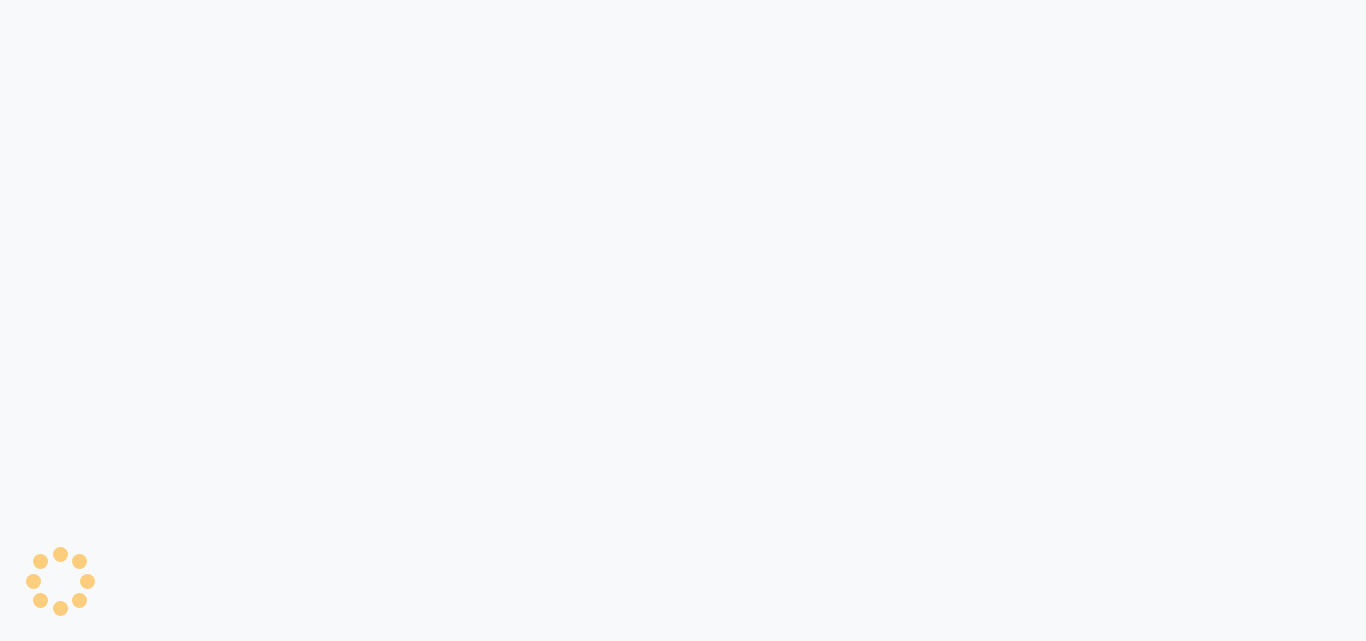 select on "service" 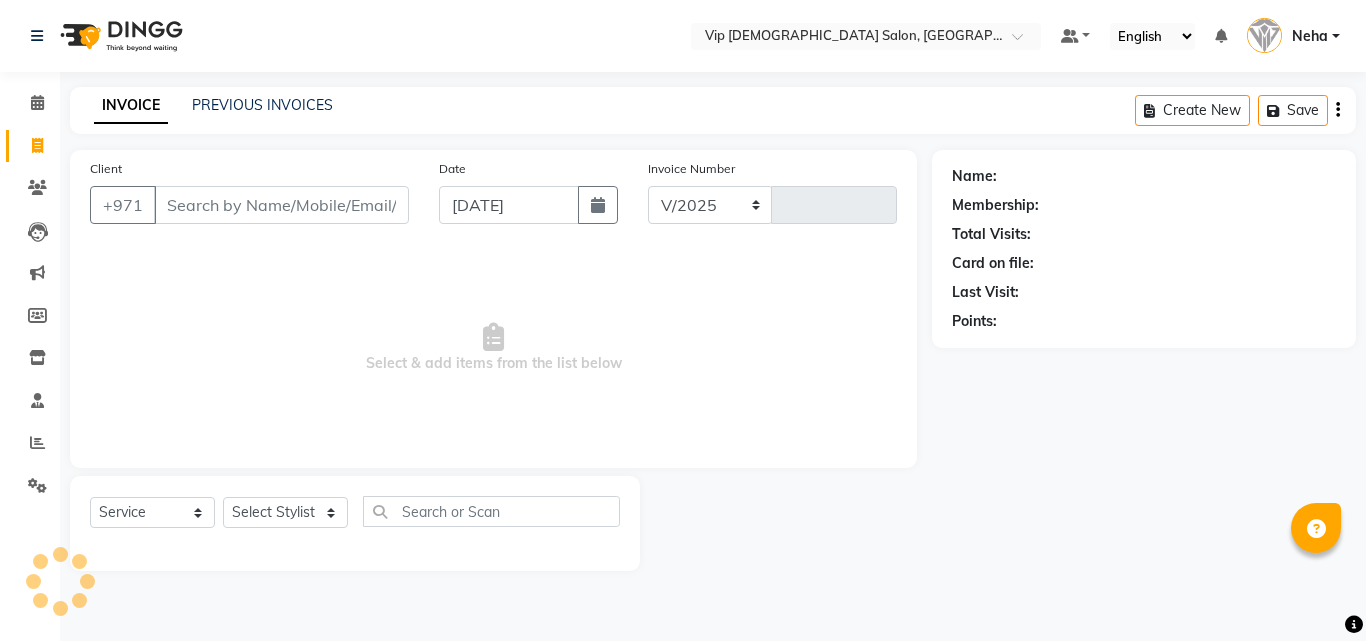 select on "8415" 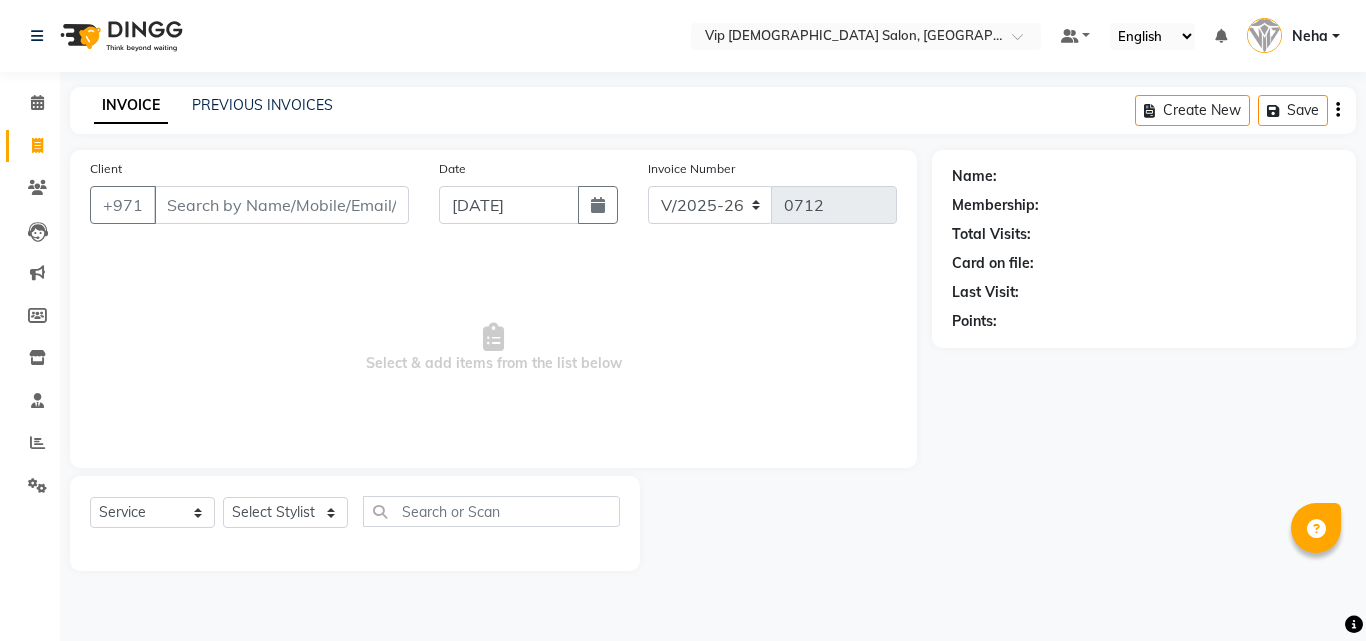 click on "Client" at bounding box center [281, 205] 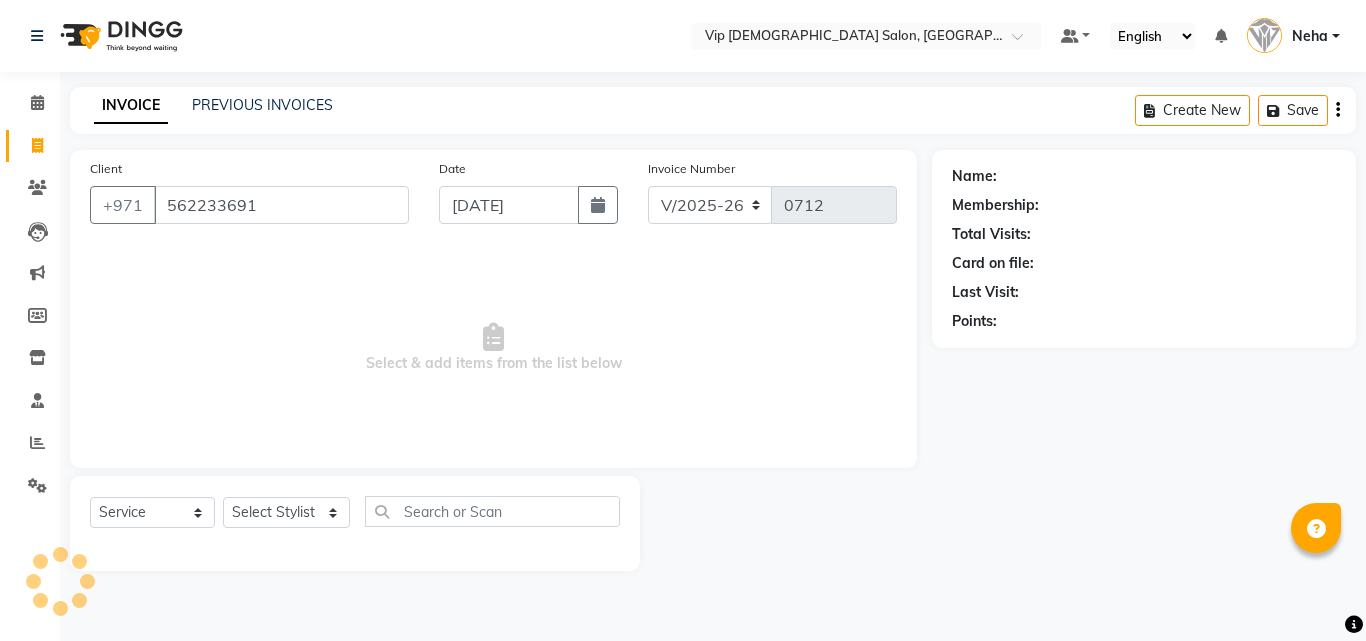 type on "562233691" 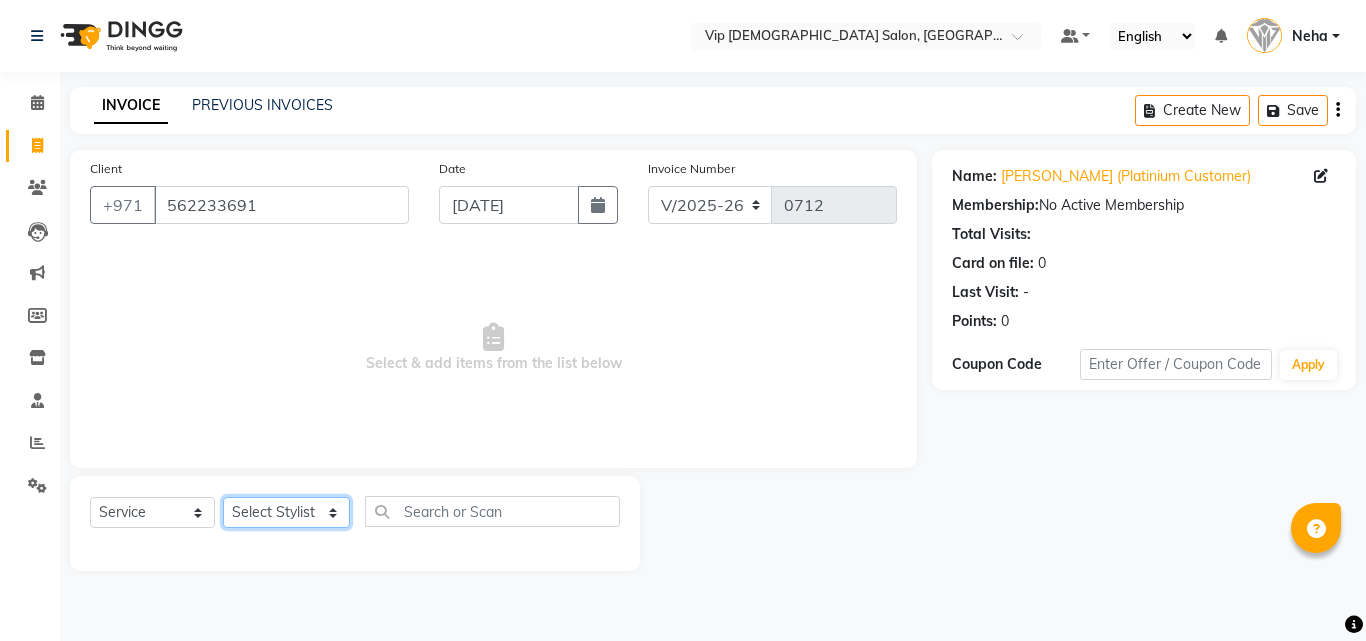 click on "Select Stylist [PERSON_NAME] [PERSON_NAME] [PERSON_NAME] [PERSON_NAME] [PERSON_NAME] [PERSON_NAME] Lakhbizi Jairah Mr. Mohannad [PERSON_NAME] [PERSON_NAME] [PERSON_NAME] [PERSON_NAME] [PERSON_NAME]  Akhilaque [PERSON_NAME]." 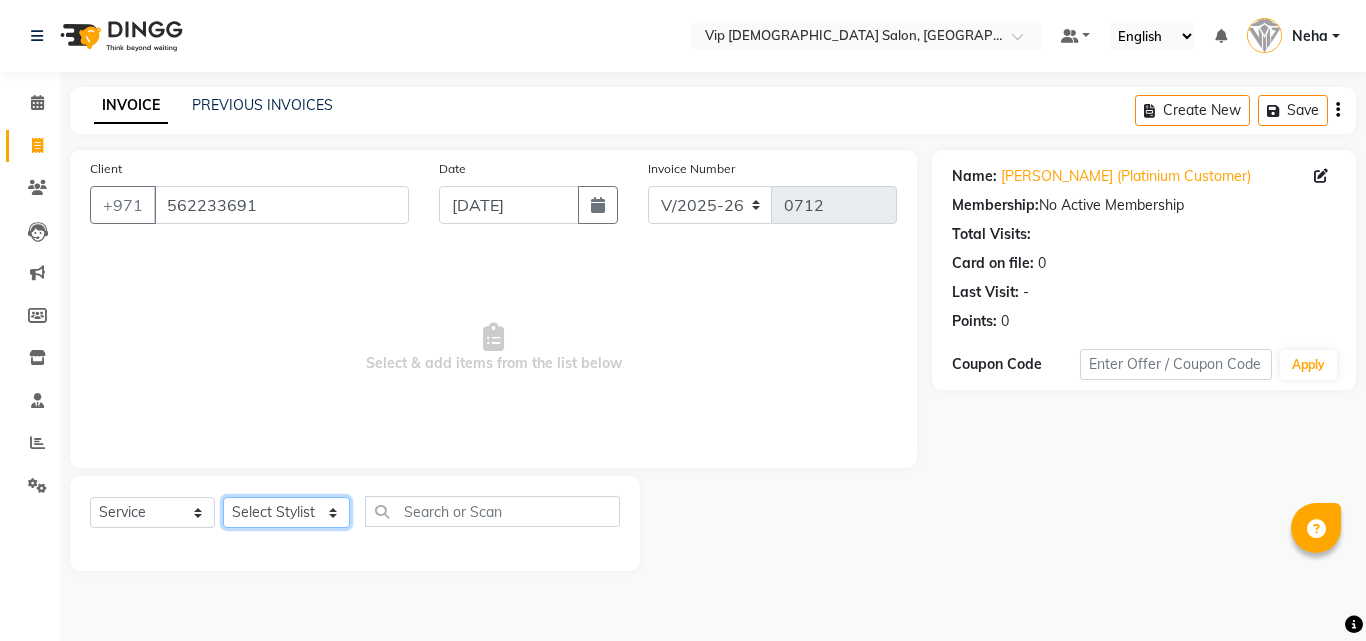 select on "85762" 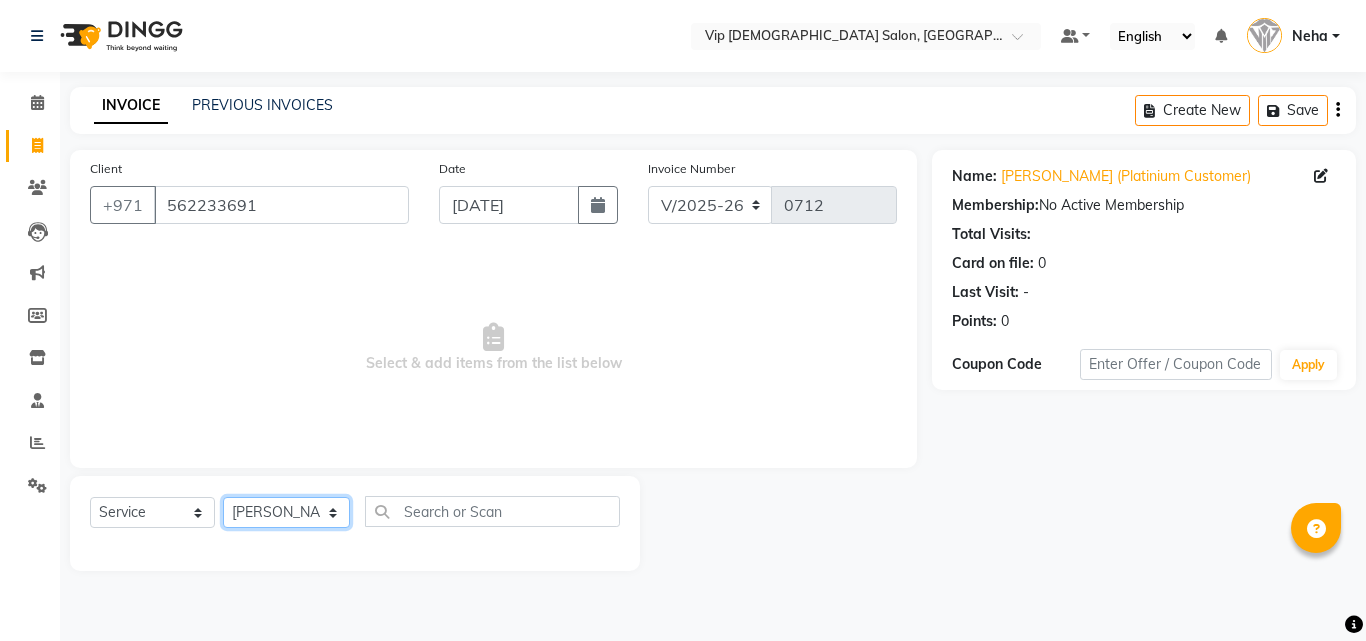 click on "Select Stylist [PERSON_NAME] [PERSON_NAME] [PERSON_NAME] [PERSON_NAME] [PERSON_NAME] [PERSON_NAME] Lakhbizi Jairah Mr. Mohannad [PERSON_NAME] [PERSON_NAME] [PERSON_NAME] [PERSON_NAME] [PERSON_NAME]  Akhilaque [PERSON_NAME]." 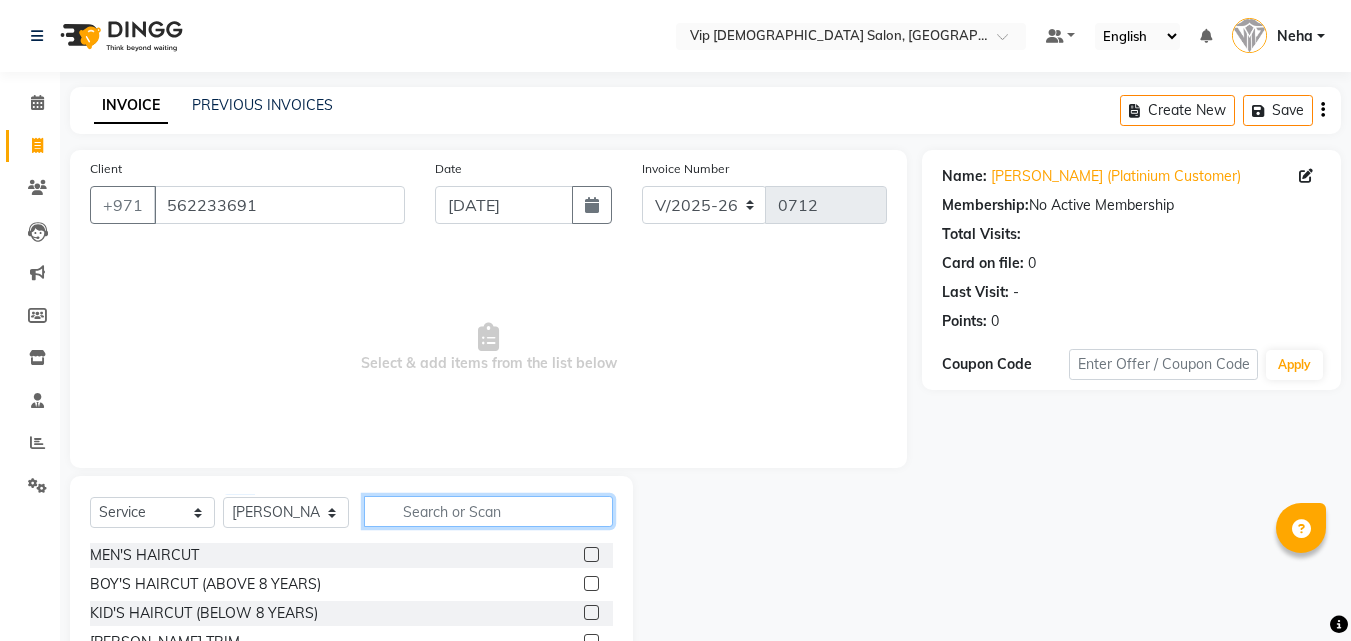 click 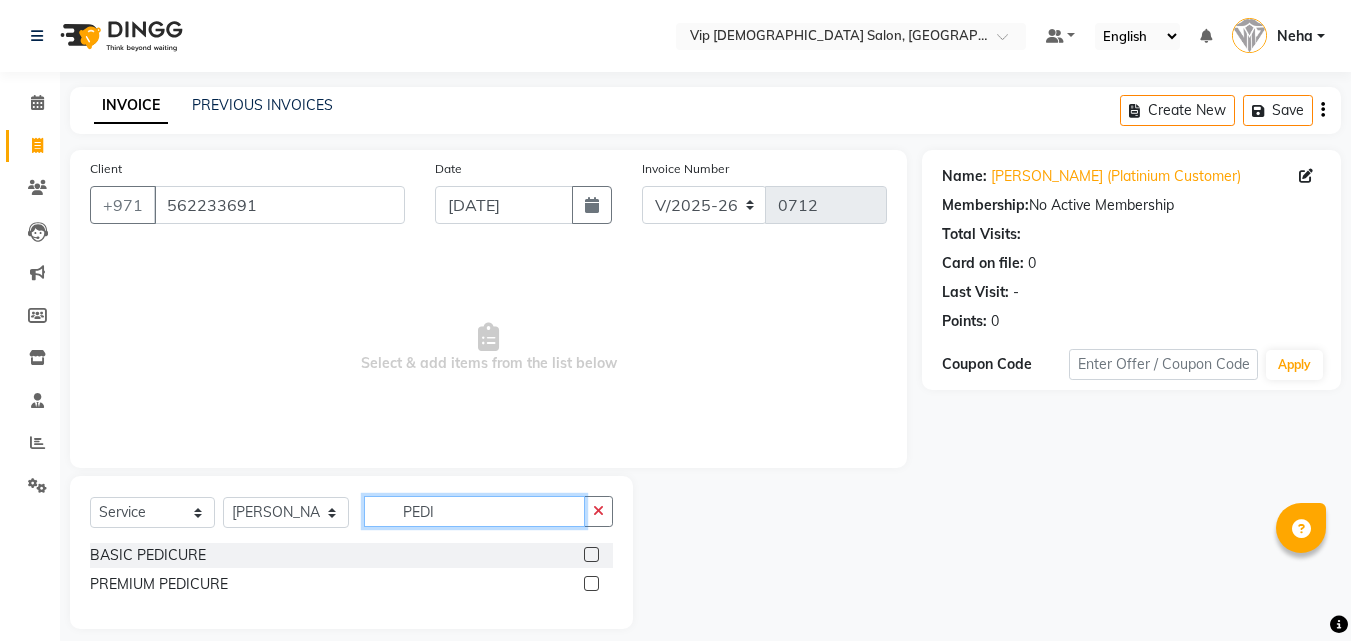 type on "PEDI" 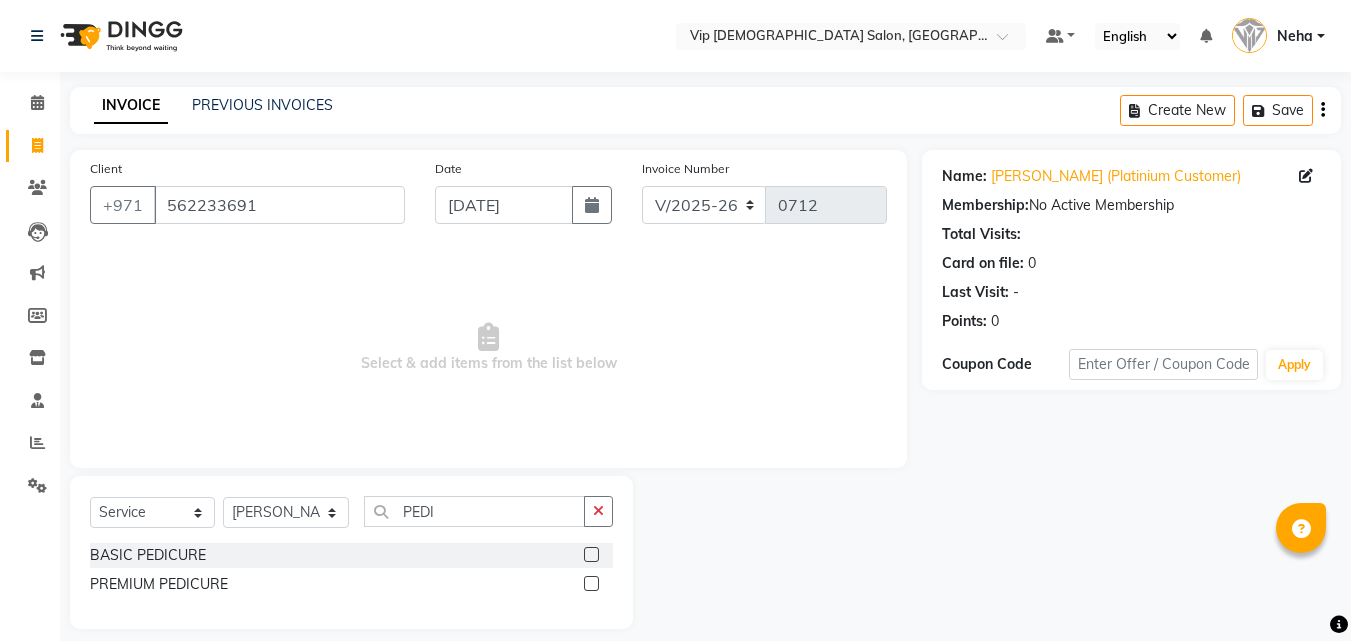 click 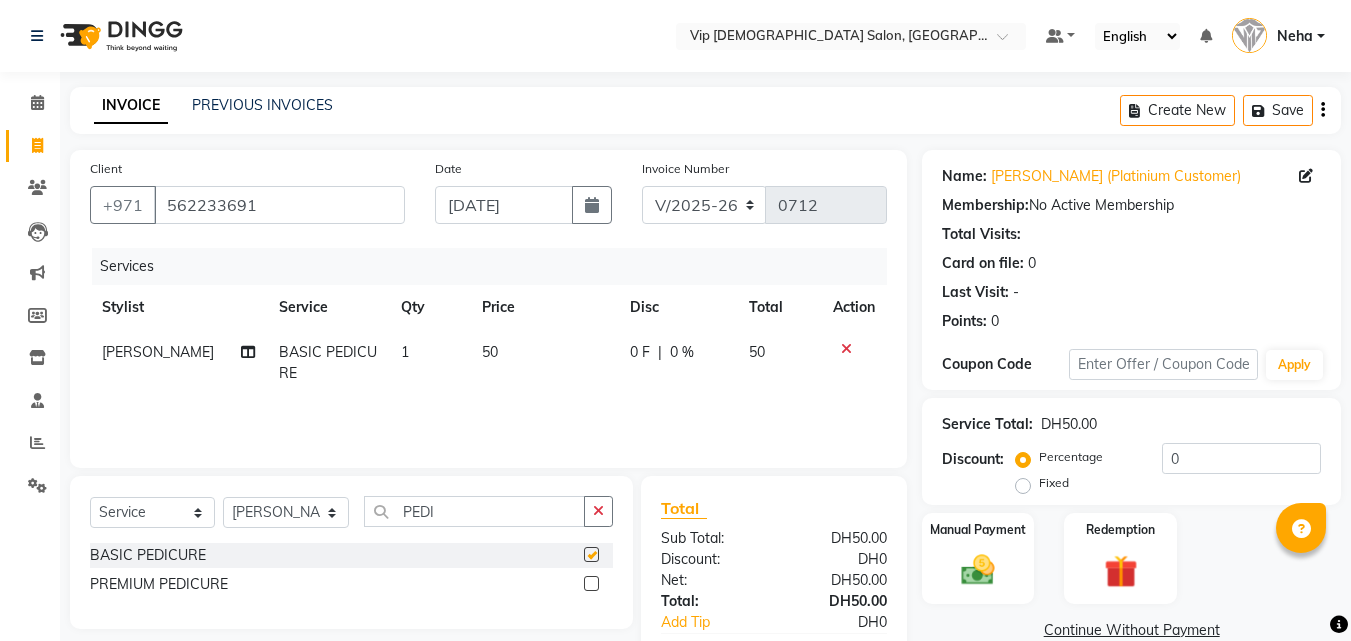 checkbox on "false" 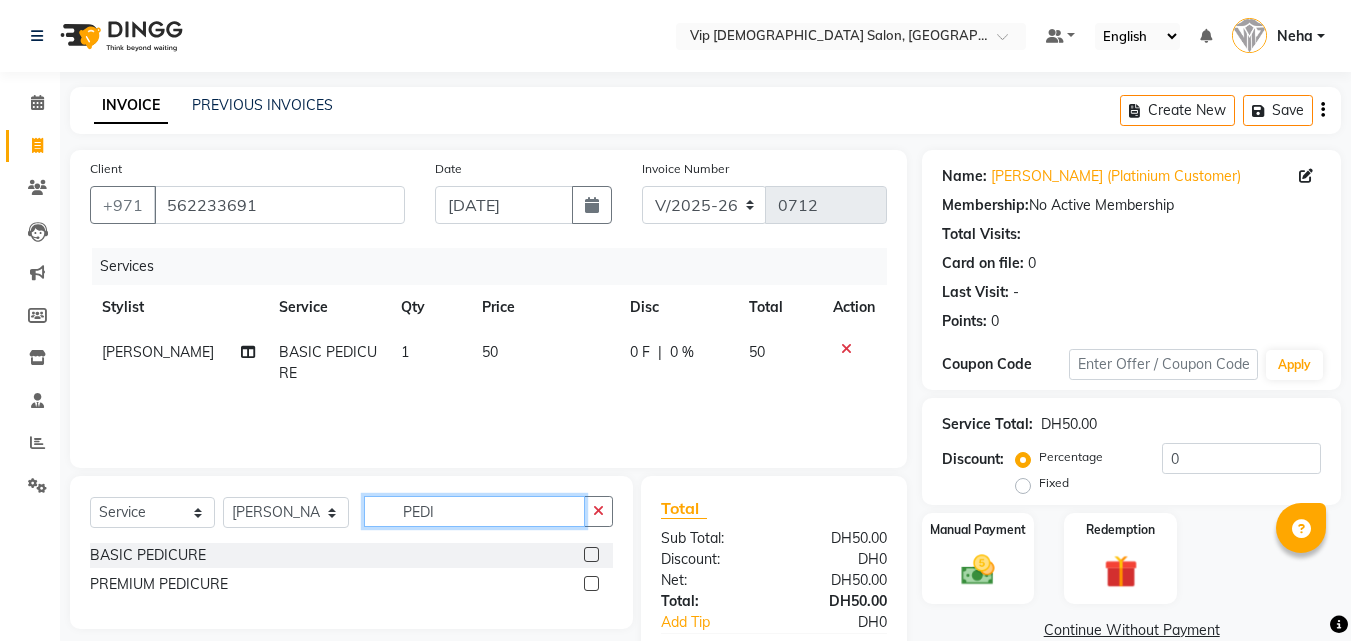 click on "PEDI" 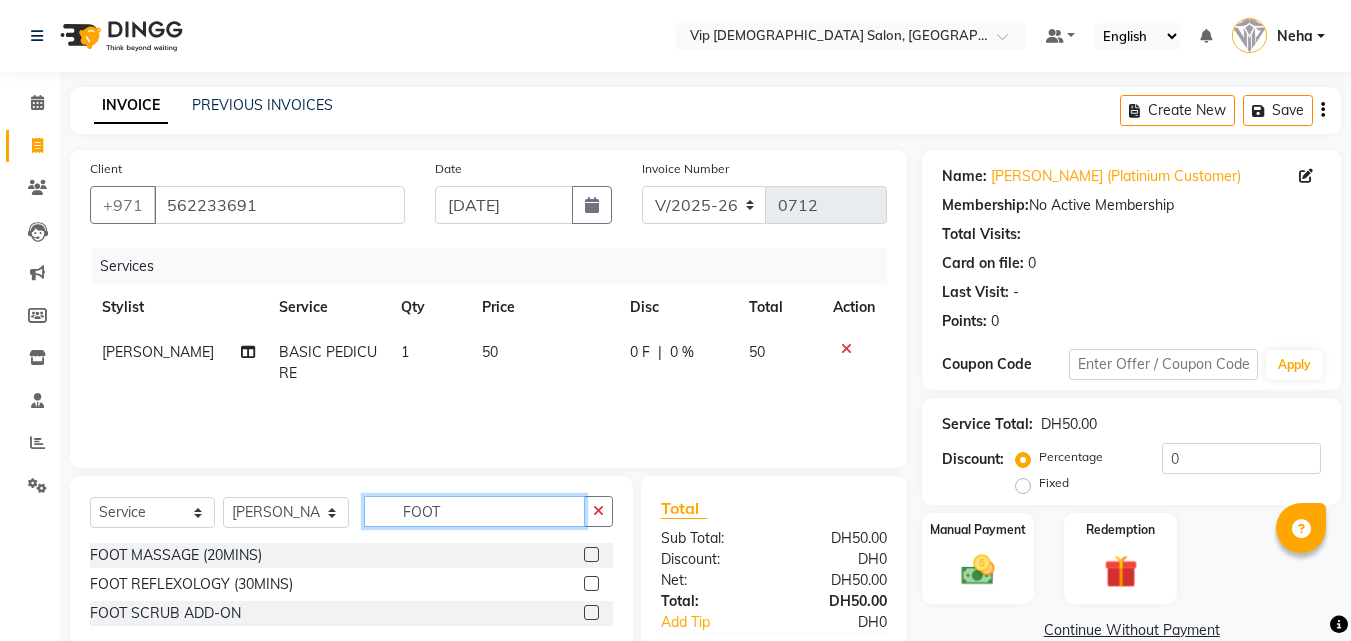 type on "FOOT" 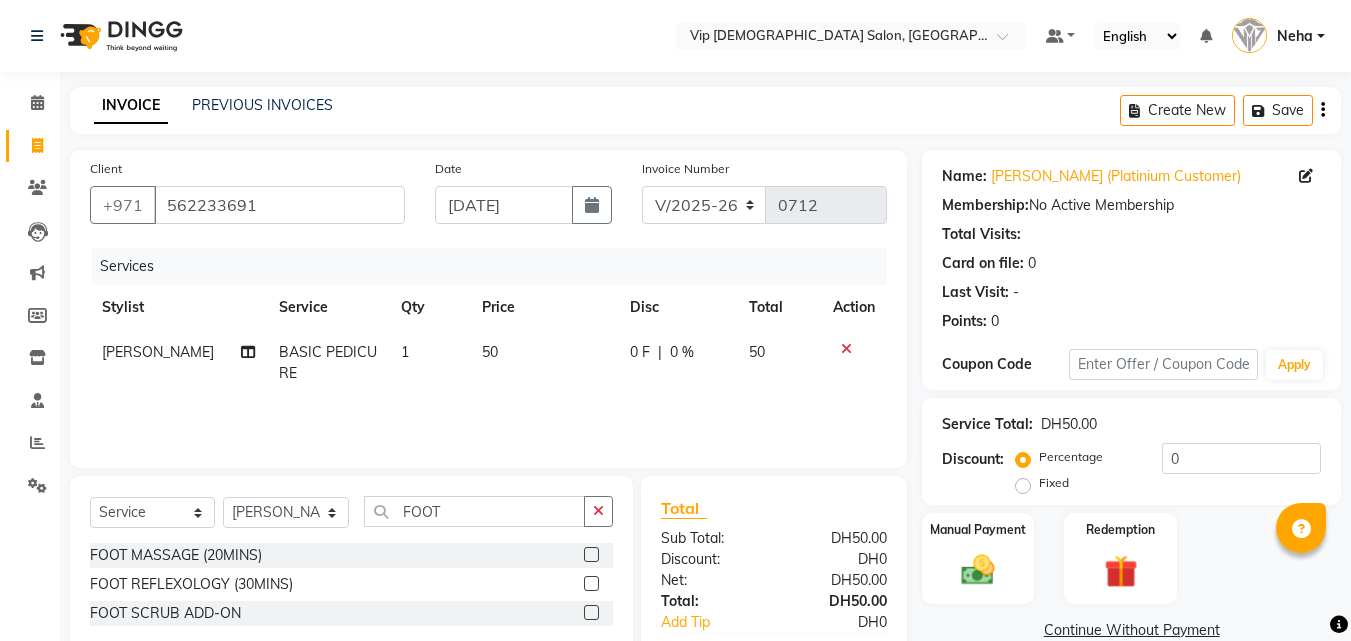 click 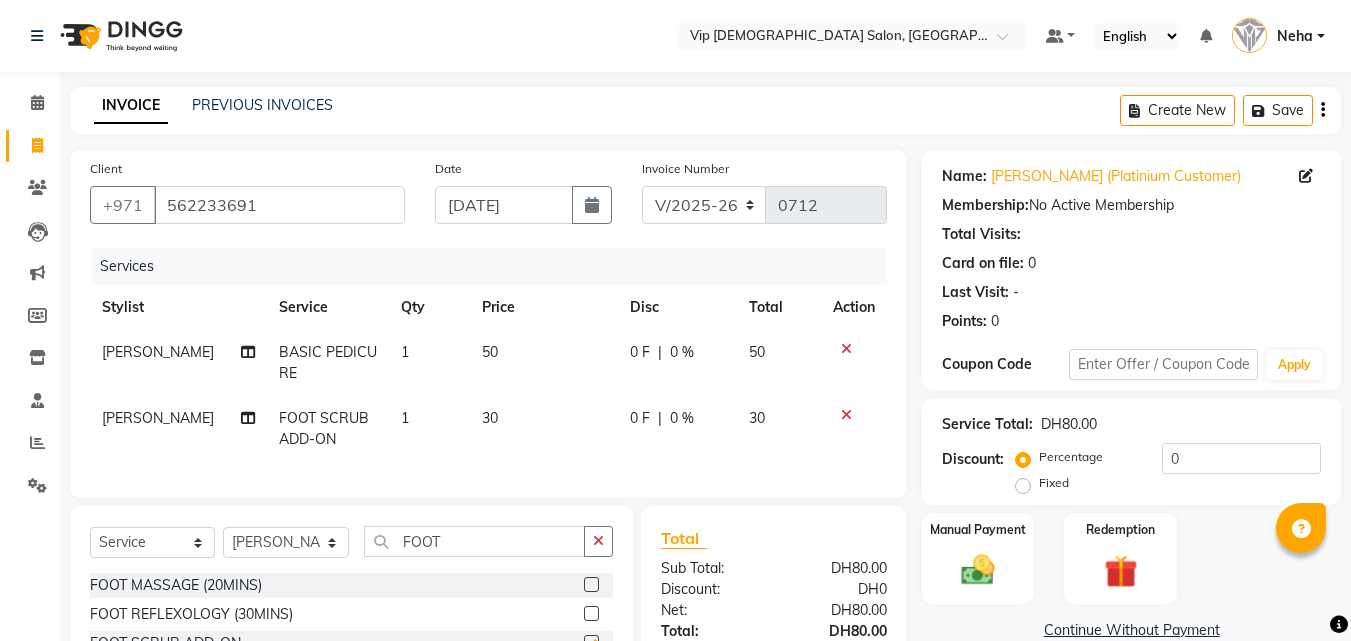 checkbox on "false" 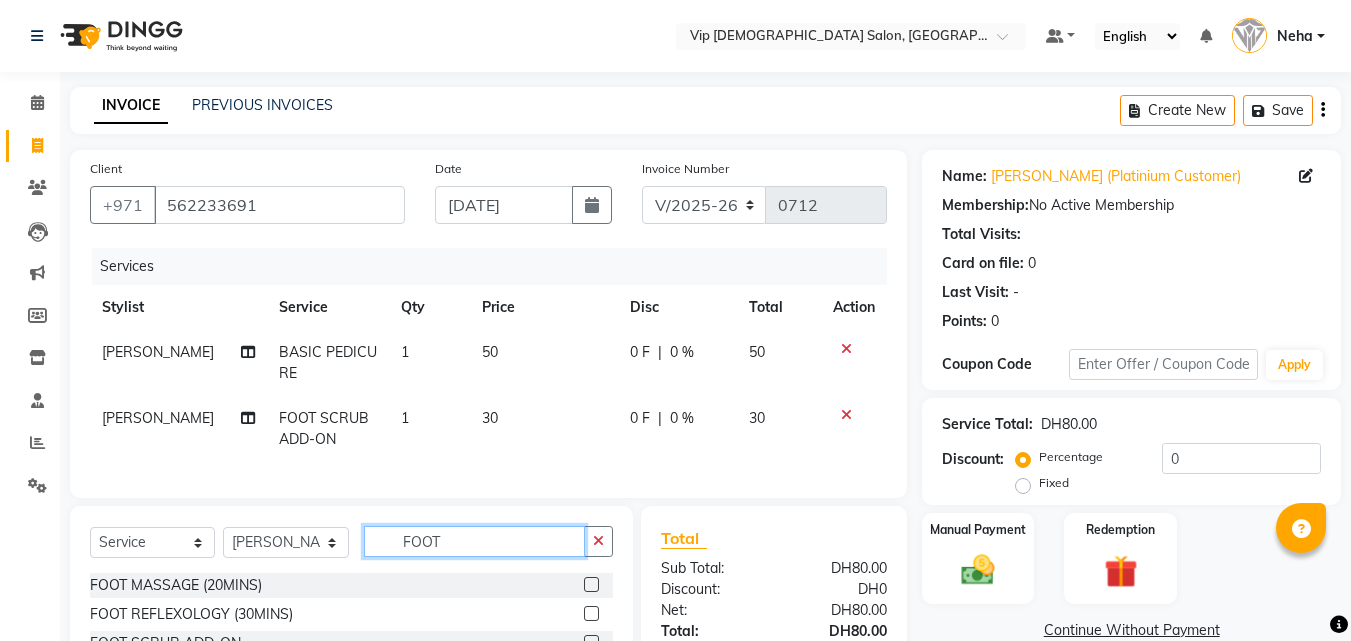 click on "FOOT" 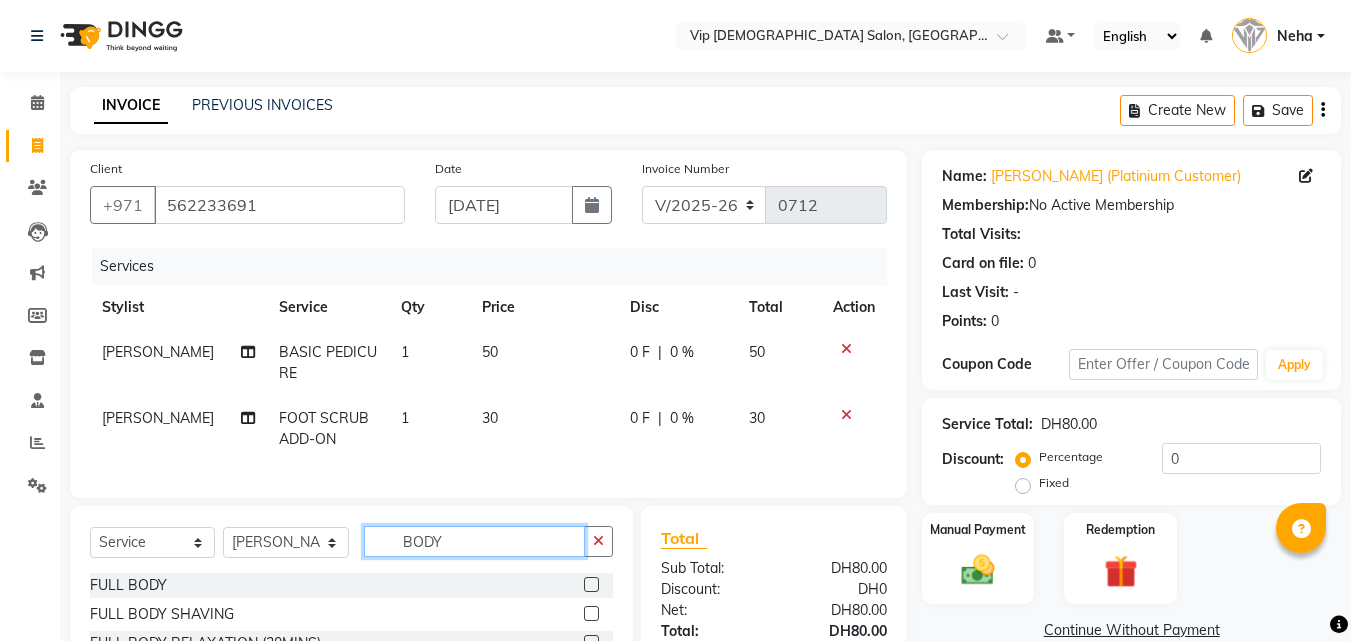 type on "BODY" 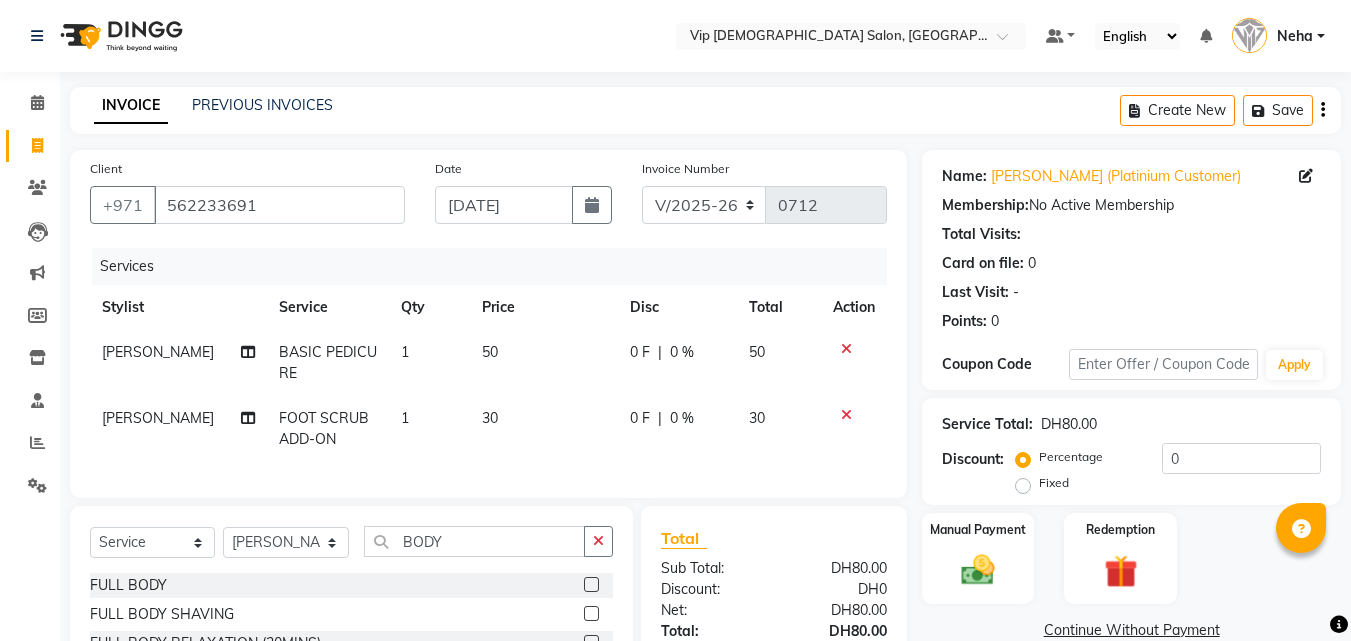 click 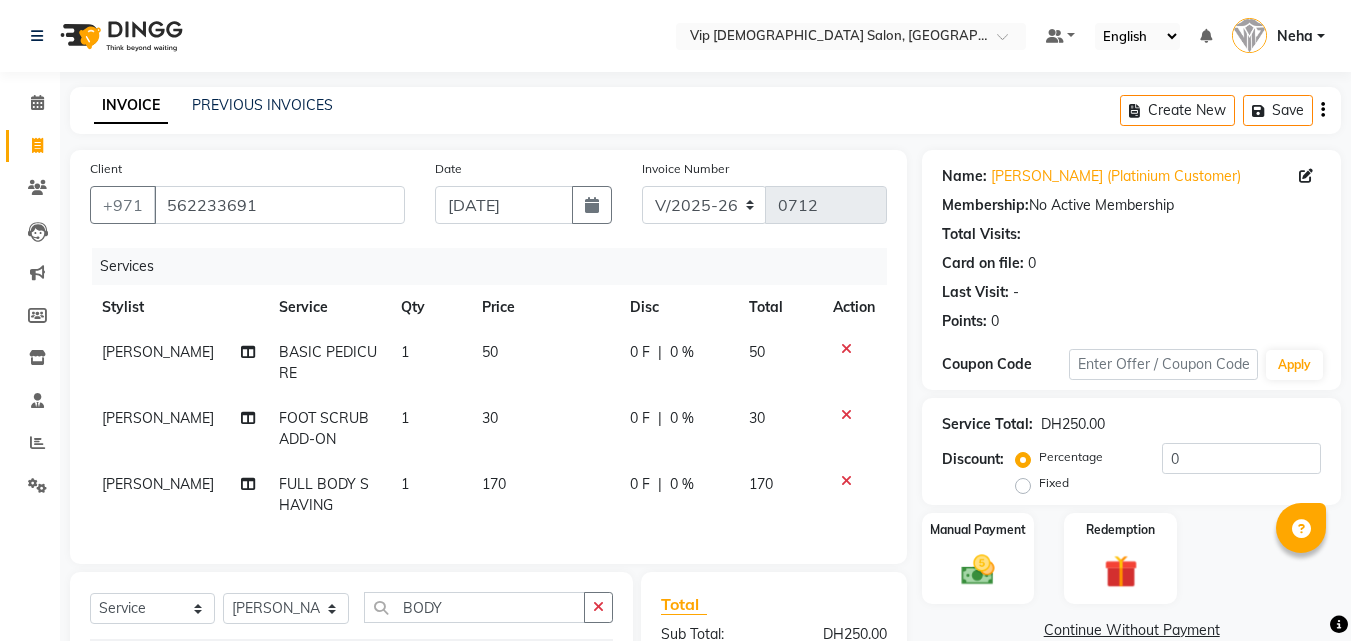 checkbox on "false" 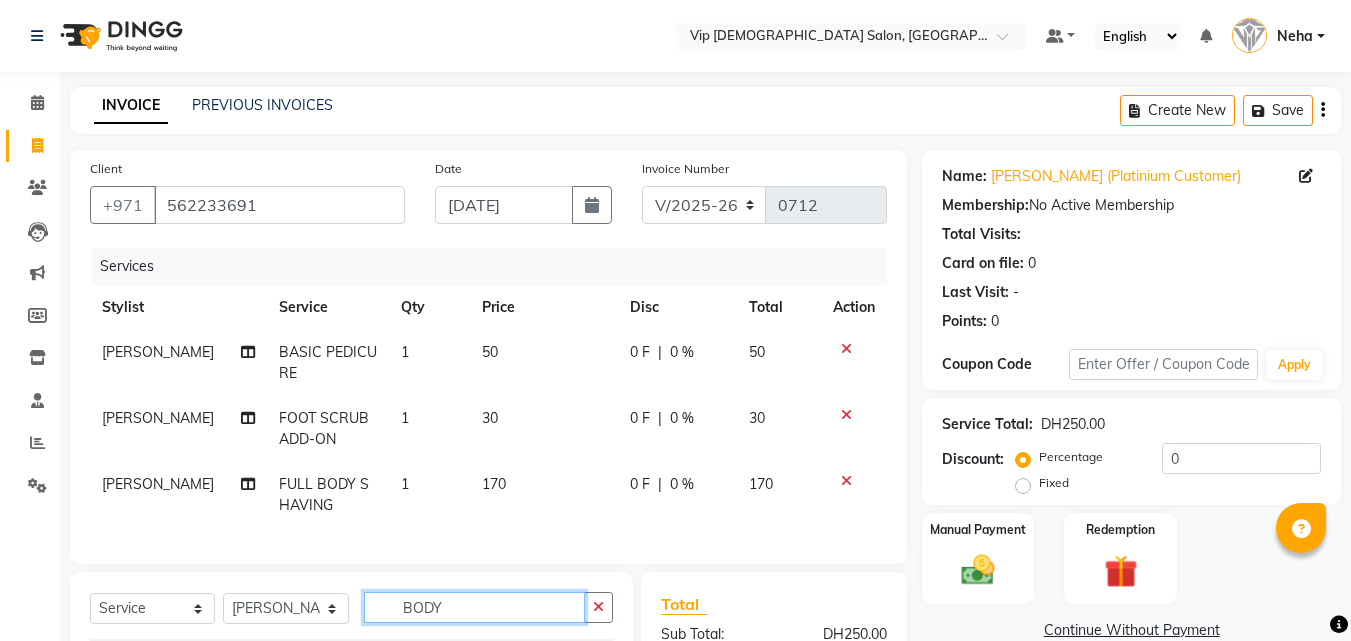 click on "BODY" 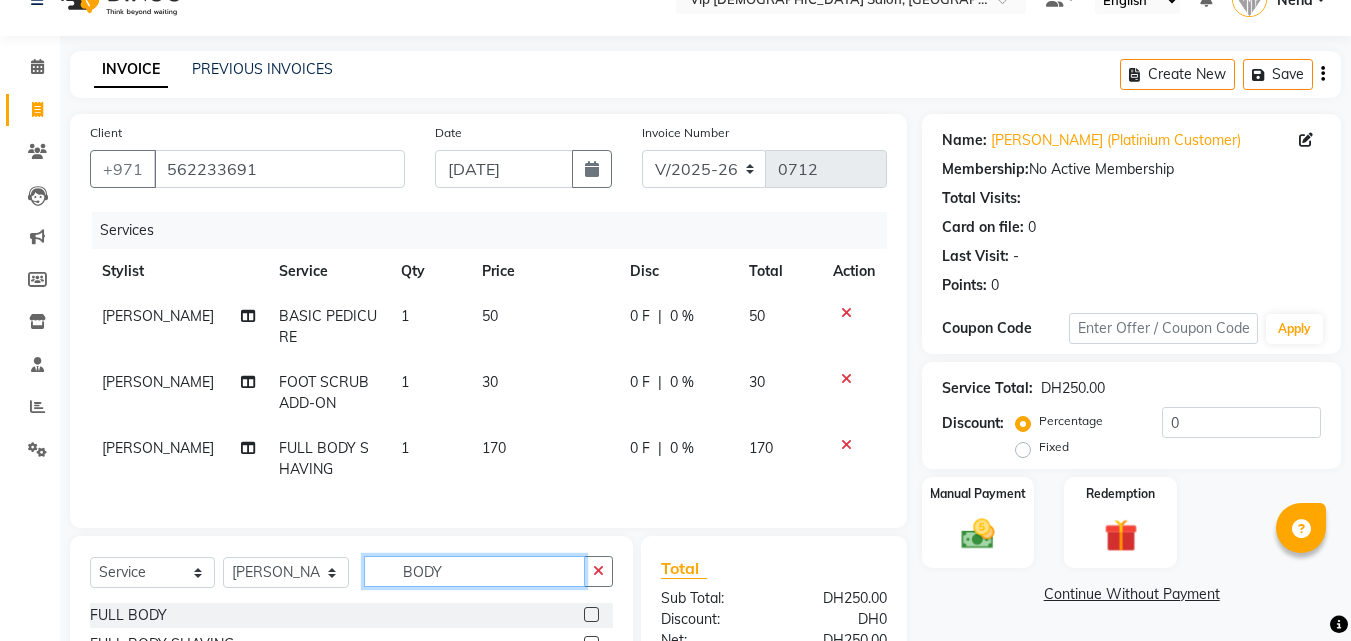 type on "N" 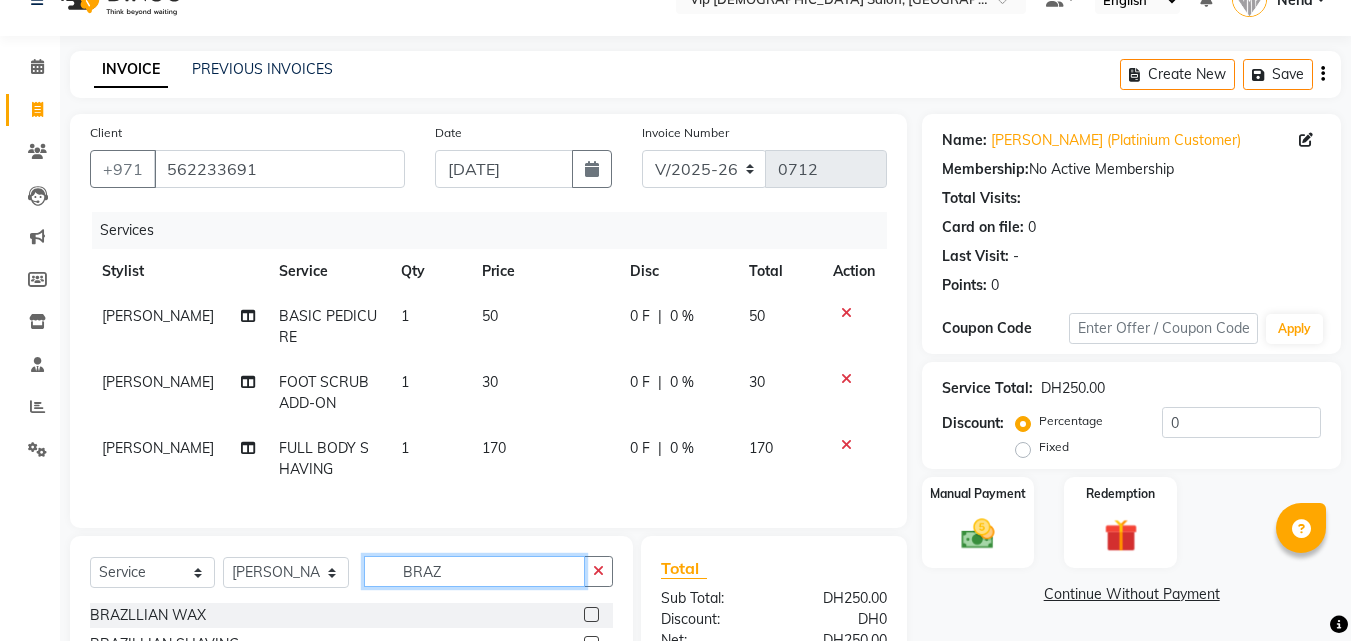 type on "BRAZ" 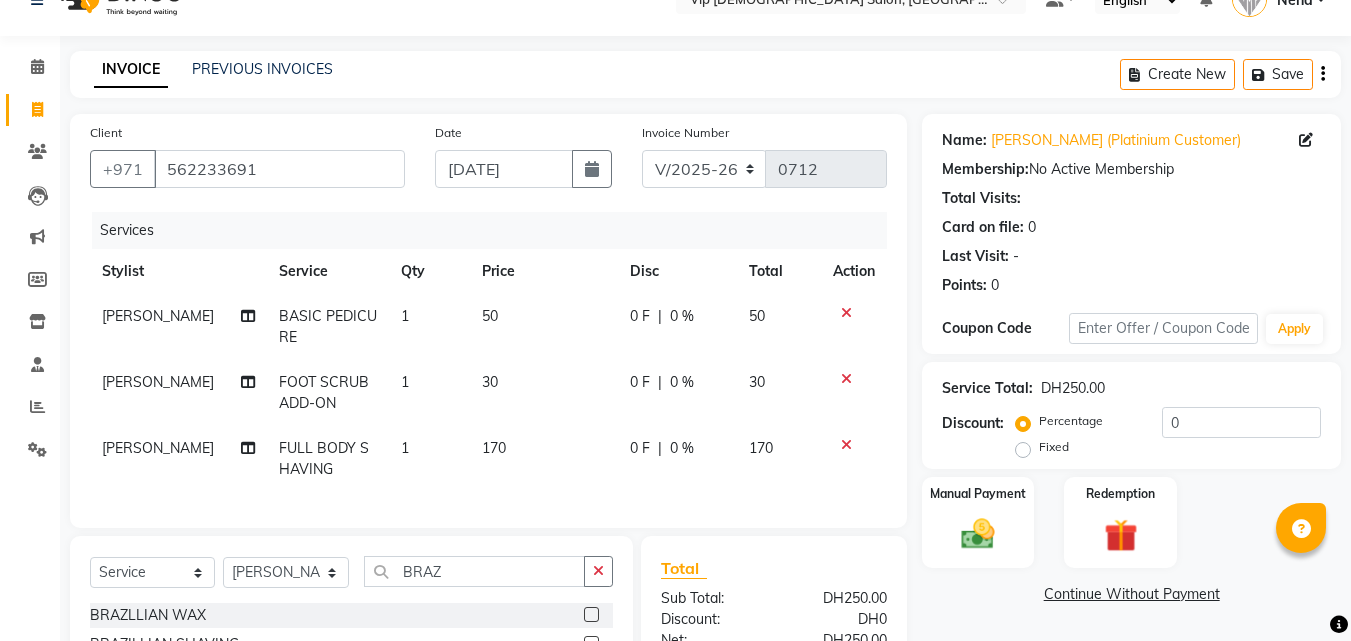 click on "Client +971 562233691 Date 10-07-2025 Invoice Number V/2025 V/2025-26 0712 Services Stylist Service Qty Price Disc Total Action Nelson BASIC PEDICURE 1 50 0 F | 0 % 50 Nelson FOOT SCRUB ADD-ON 1 30 0 F | 0 % 30 Nelson FULL BODY SHAVING 1 170 0 F | 0 % 170 Select  Service  Product  Membership  Package Voucher Prepaid Gift Card  Select Stylist AHMED MOHAMED MOHAMED ELKHODARY ABDELHAMID Ali Rana Allauddin Anwar Ali Ameen Ayoub Lakhbizi Jairah Mr. Mohannad Neha Nelson Ricalyn Colcol Riffat Magdy Taufeeq Anwar Ali Tauseef  Akhilaque Zoya Bhatti. BRAZ BRAZLLIAN WAX  BRAZILLIAN SHAVING  Total Sub Total: DH250.00 Discount: DH0 Net: DH250.00 Total: DH250.00 Add Tip DH0 Payable: DH250.00 Paid: DH0 Balance   : DH250.00" 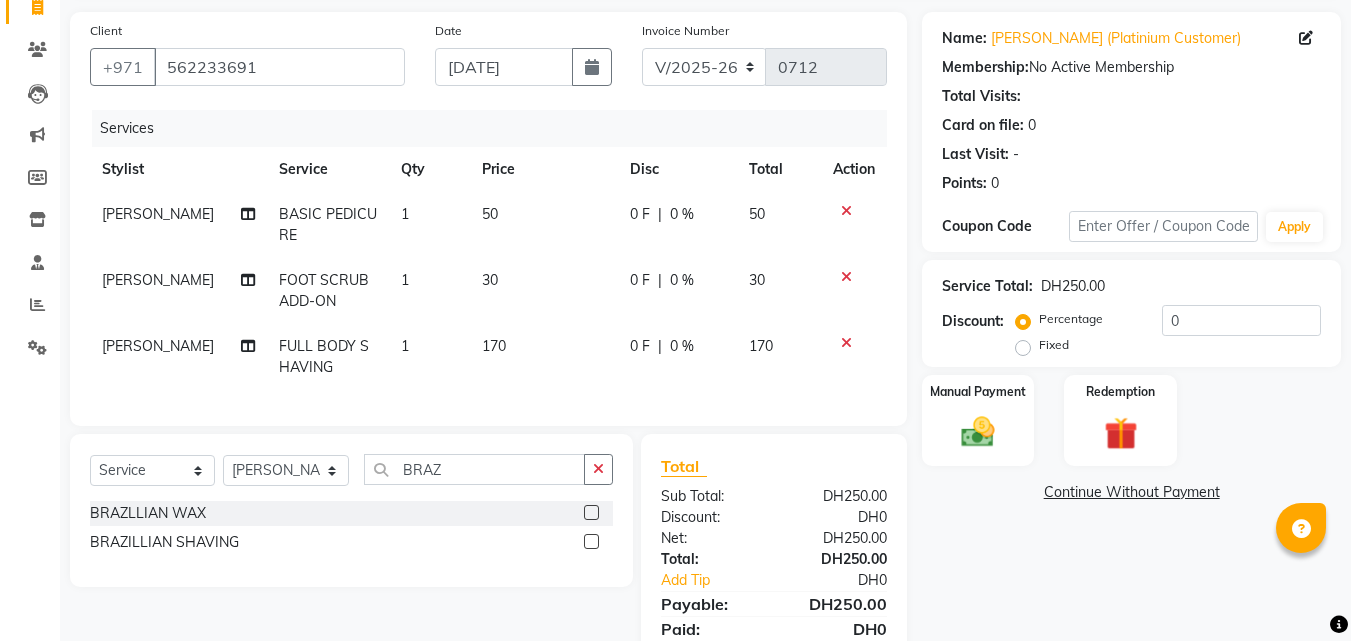 scroll, scrollTop: 156, scrollLeft: 0, axis: vertical 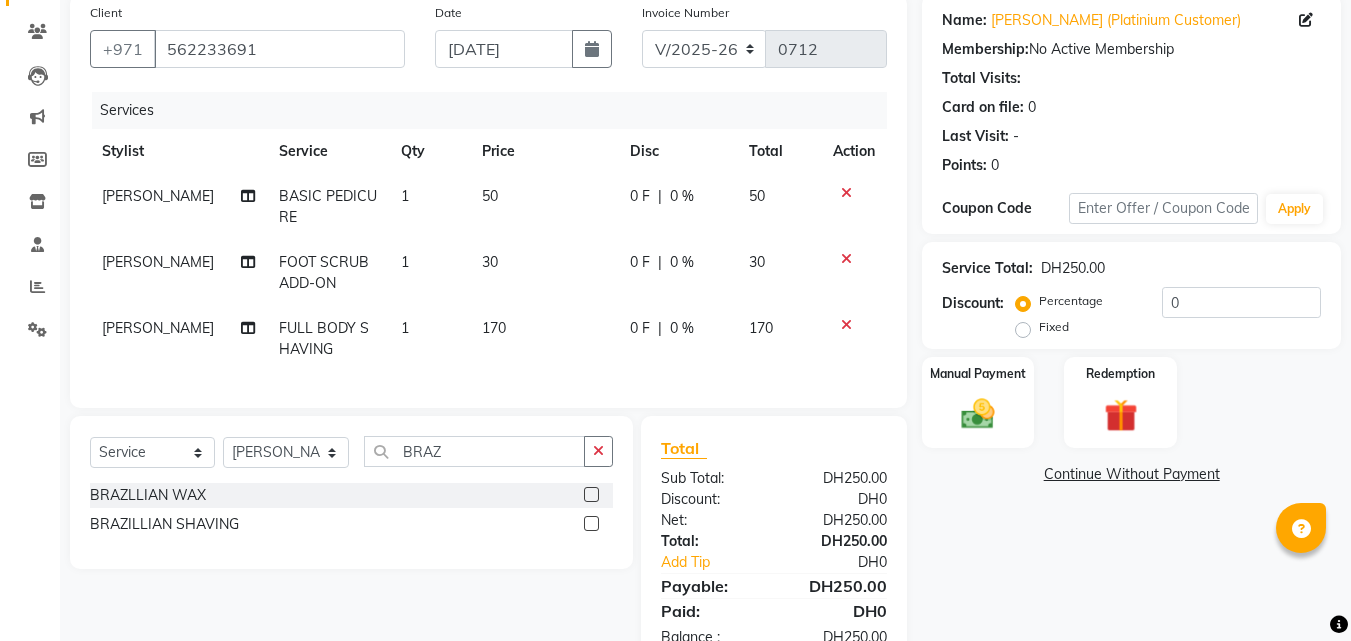 click 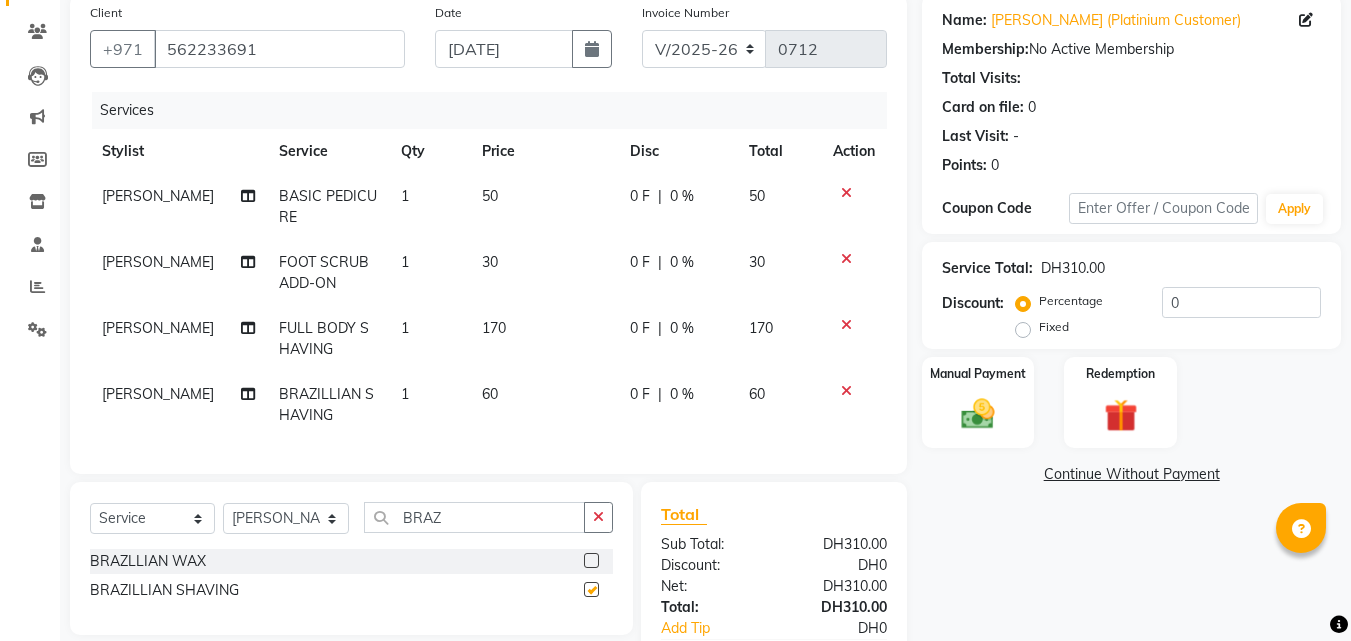 checkbox on "false" 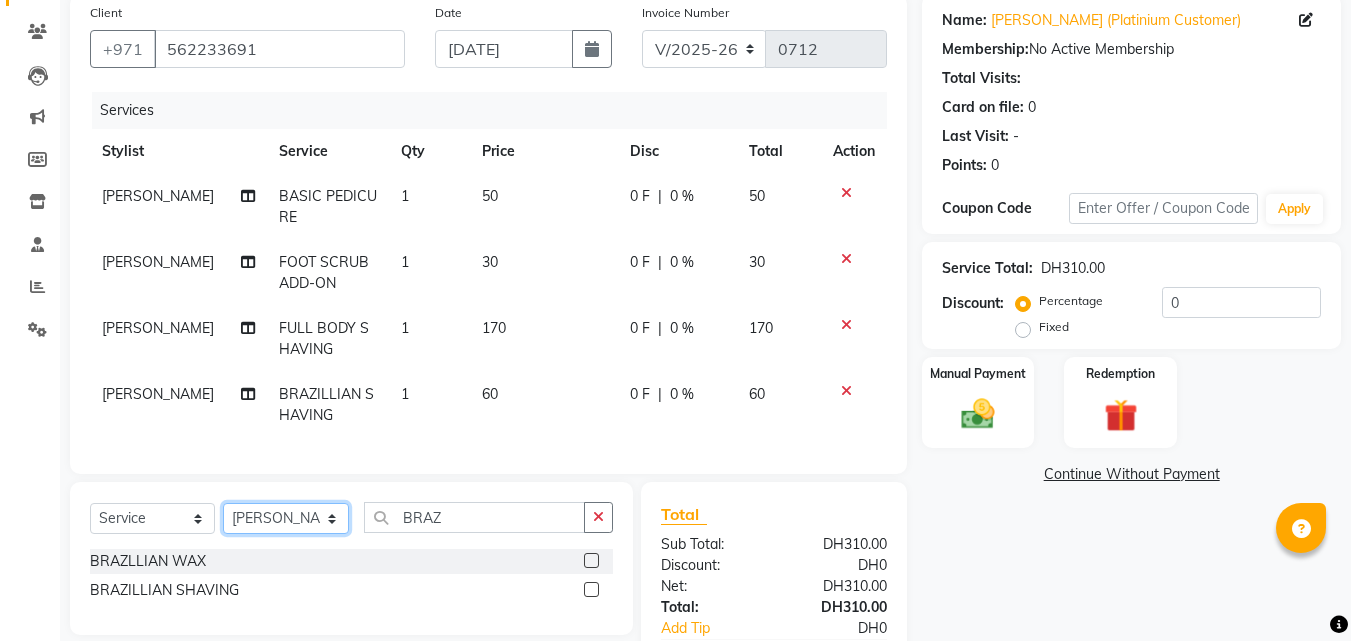 click on "Select Stylist AHMED MOHAMED MOHAMED ELKHODARY ABDELHAMID Ali Rana Allauddin Anwar Ali Ameen Ayoub Lakhbizi Jairah Mr. Mohannad Neha Nelson Ricalyn Colcol Riffat Magdy Taufeeq Anwar Ali Tauseef  Akhilaque Zoya Bhatti." 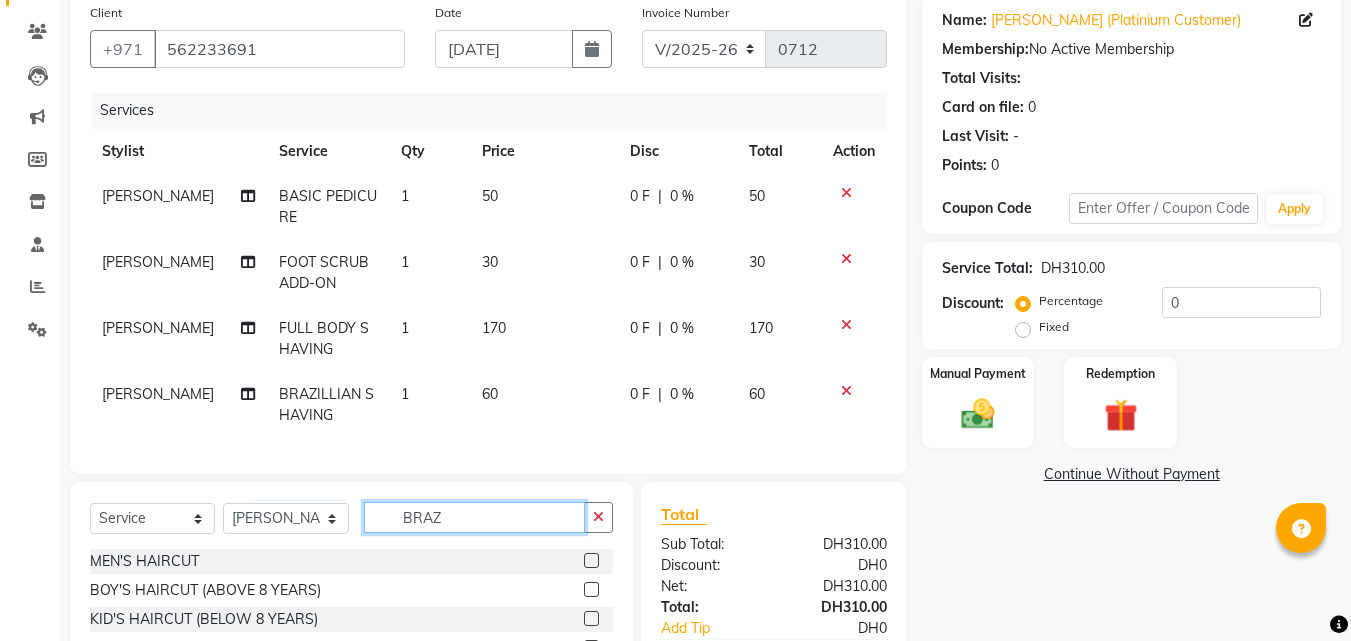 click on "BRAZ" 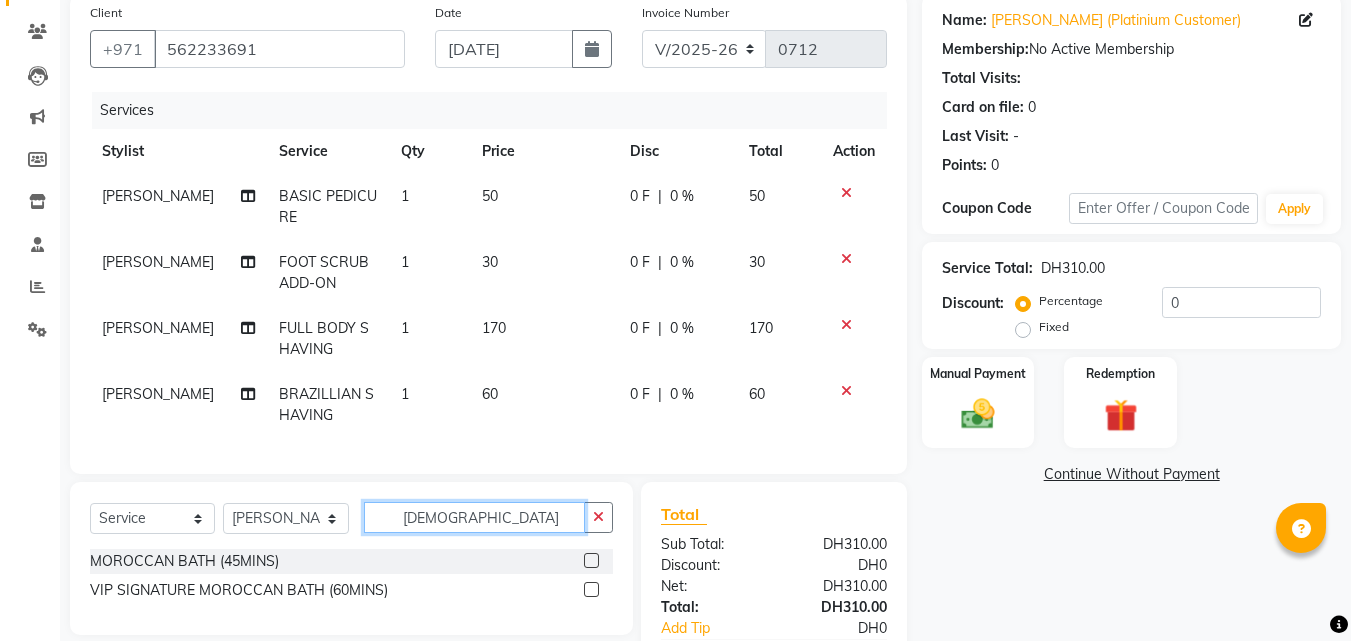 type on "MORO" 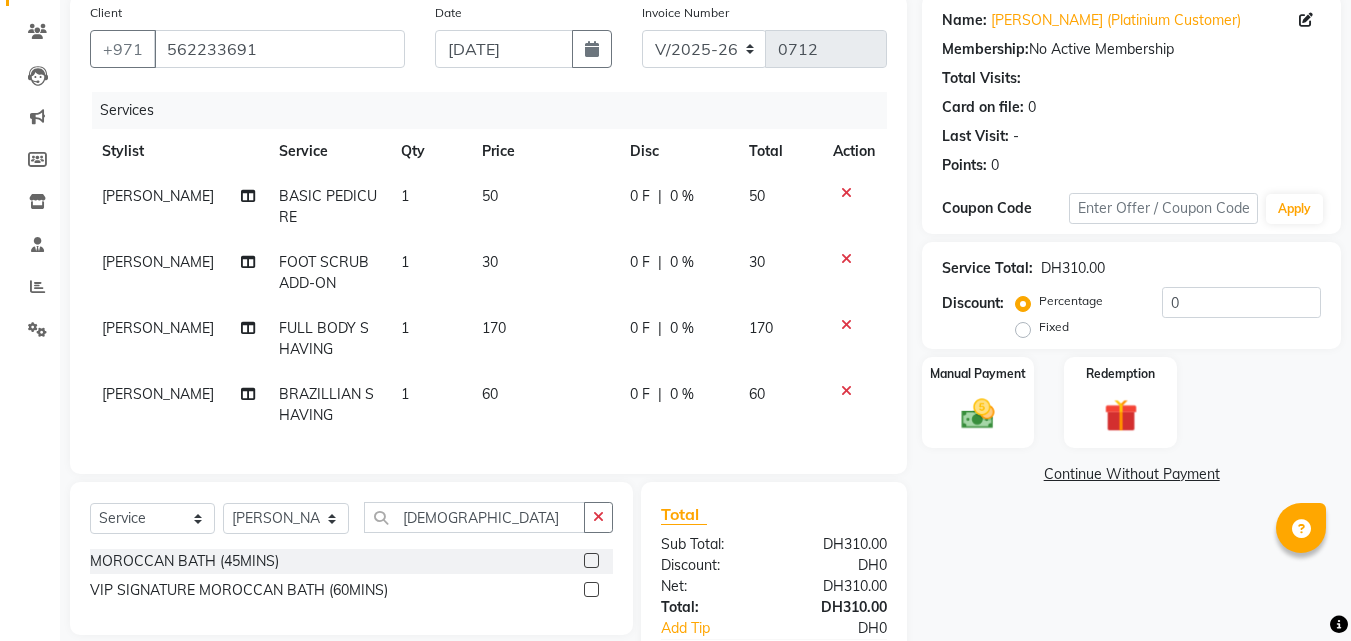click 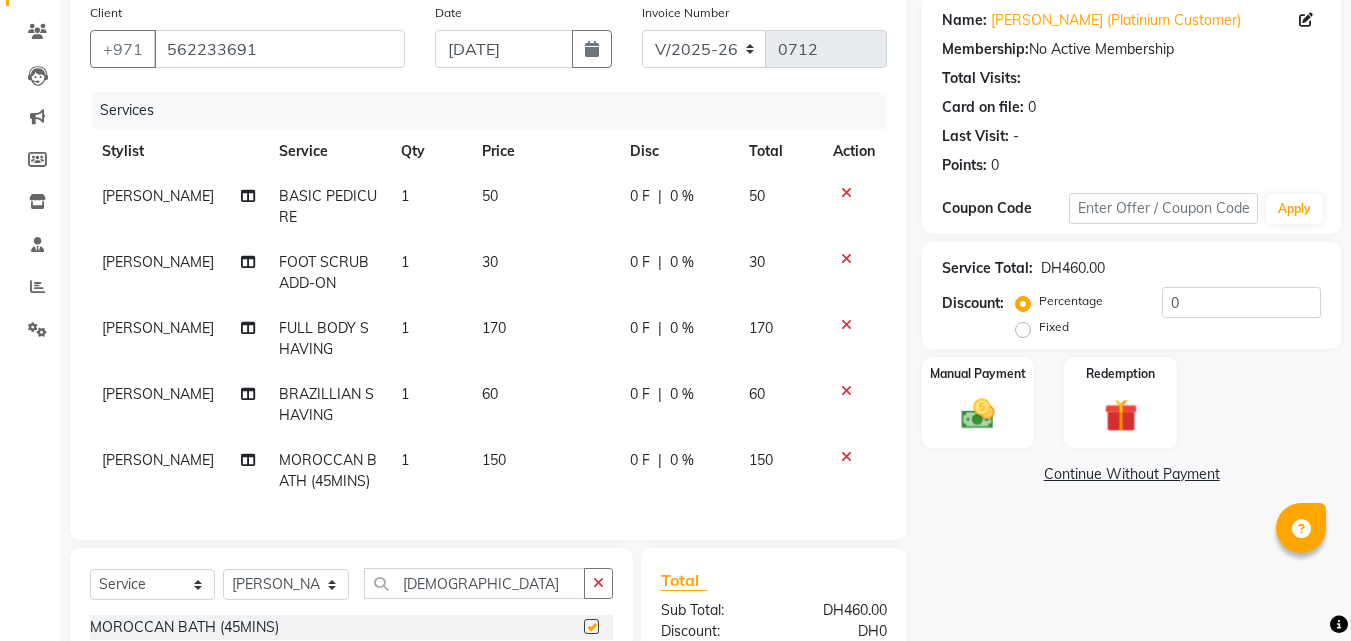checkbox on "false" 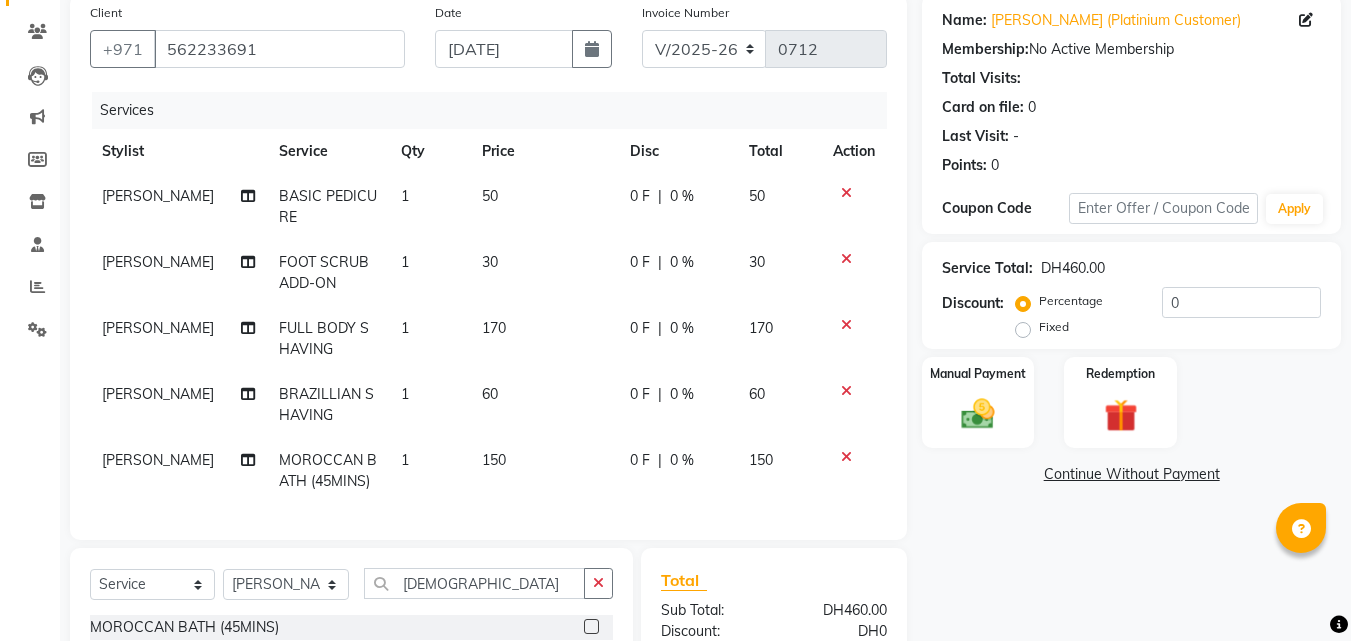 click 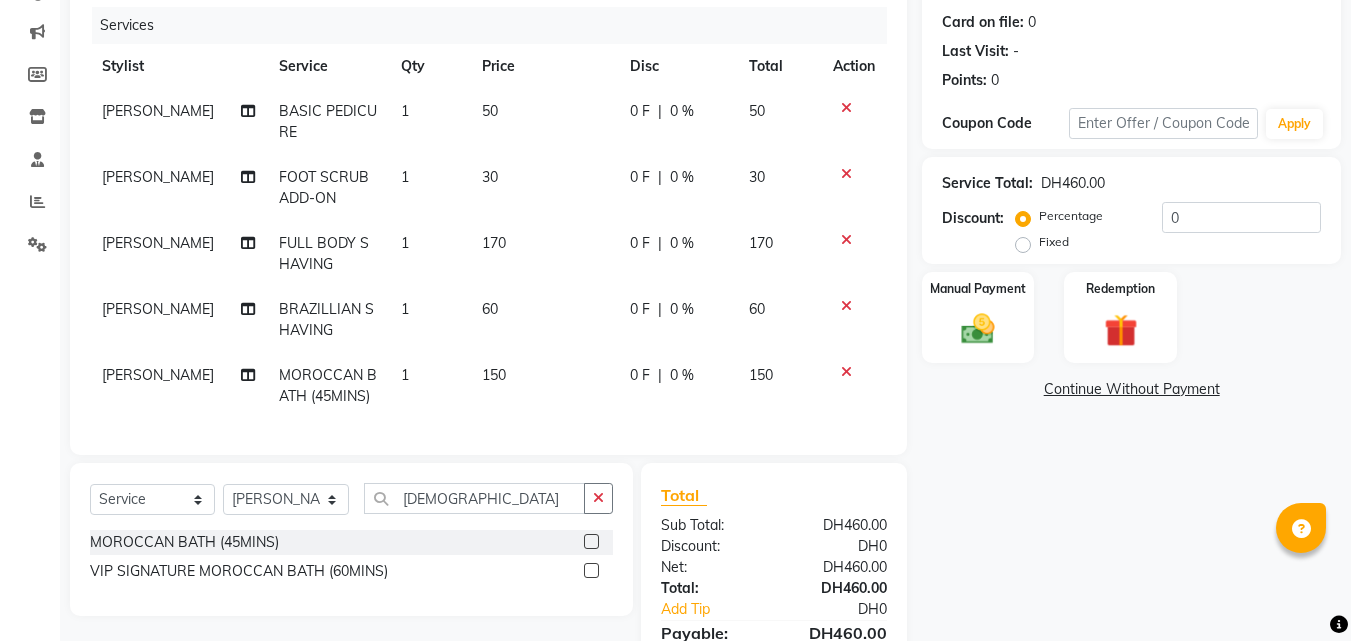 scroll, scrollTop: 240, scrollLeft: 0, axis: vertical 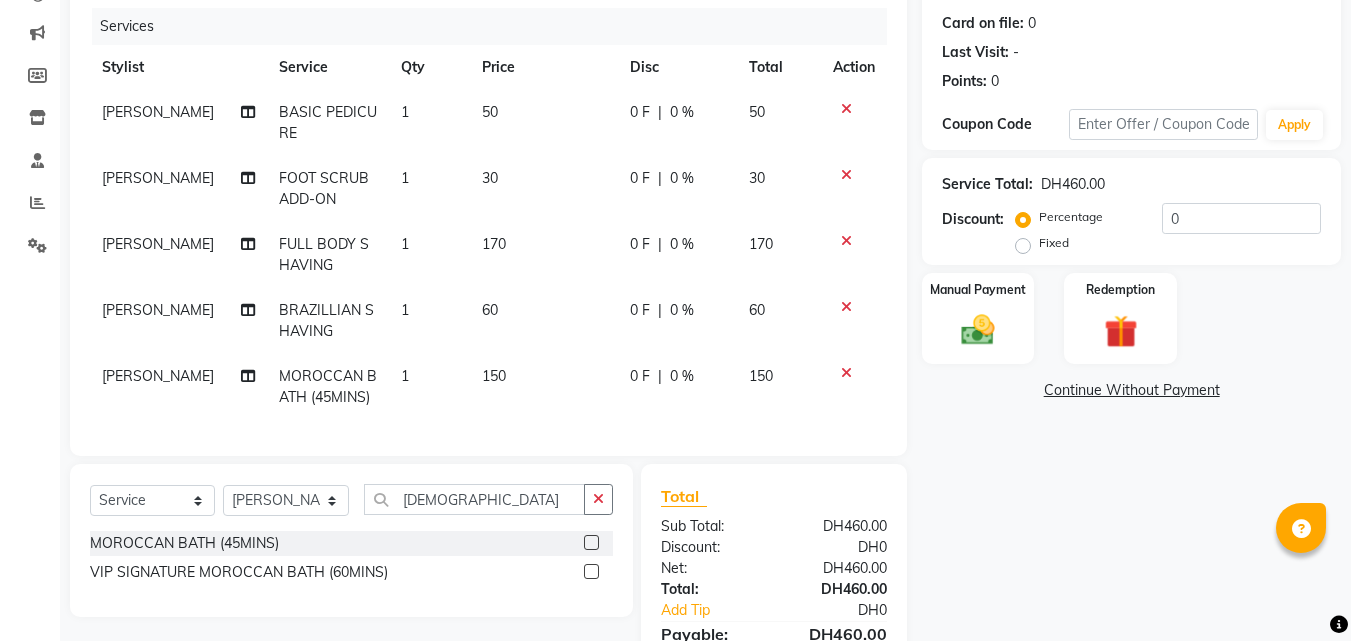 click 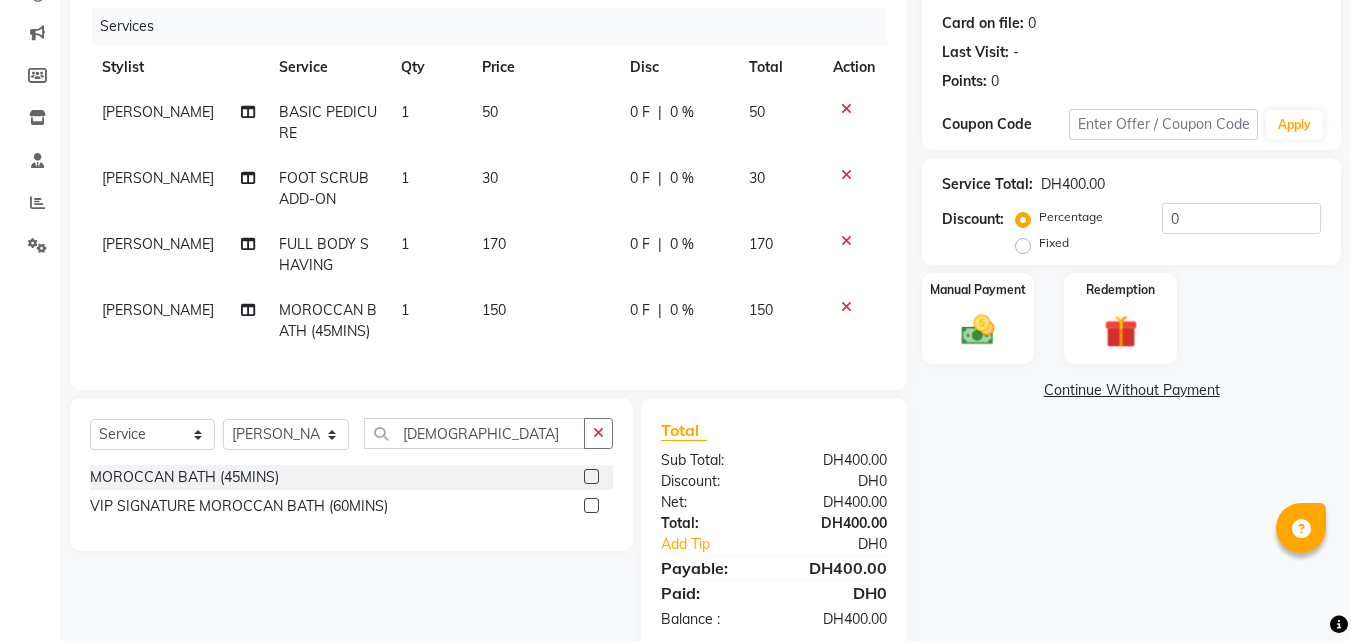 click on "Name: Mr Ahmed (Platinium Customer)  Membership:  No Active Membership  Total Visits:   Card on file:  0 Last Visit:   - Points:   0  Coupon Code Apply Service Total:  DH400.00  Discount:  Percentage   Fixed  0 Manual Payment Redemption  Continue Without Payment" 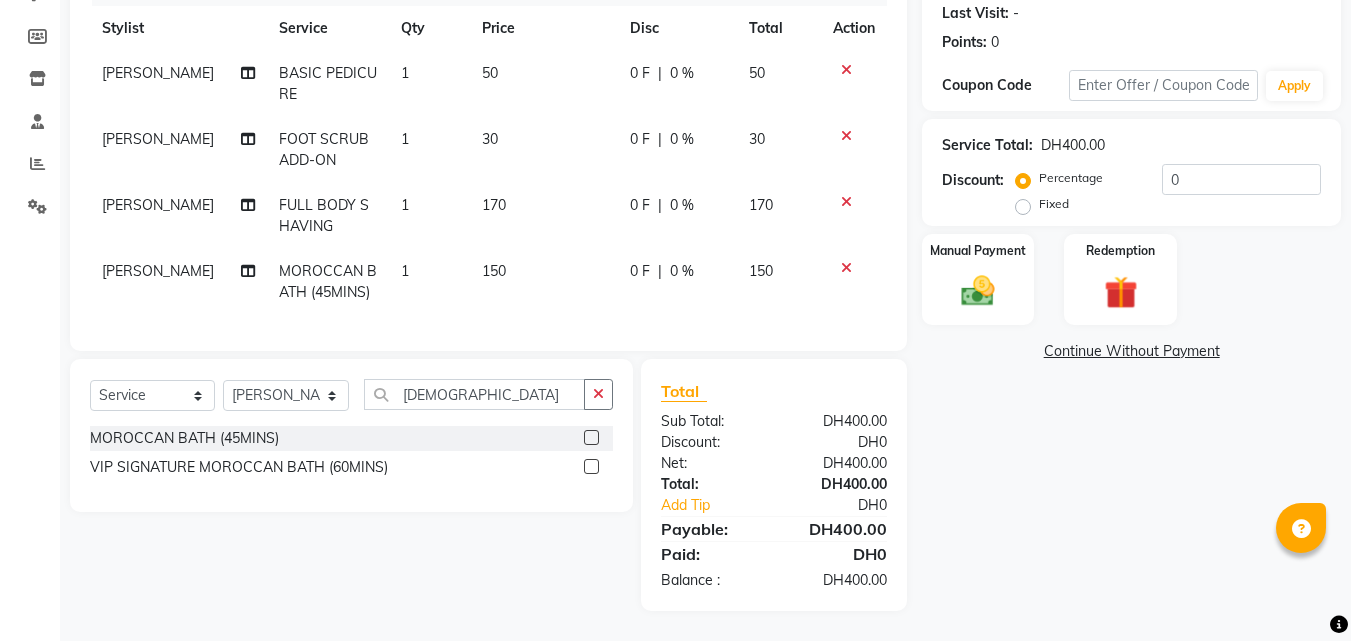 scroll, scrollTop: 294, scrollLeft: 0, axis: vertical 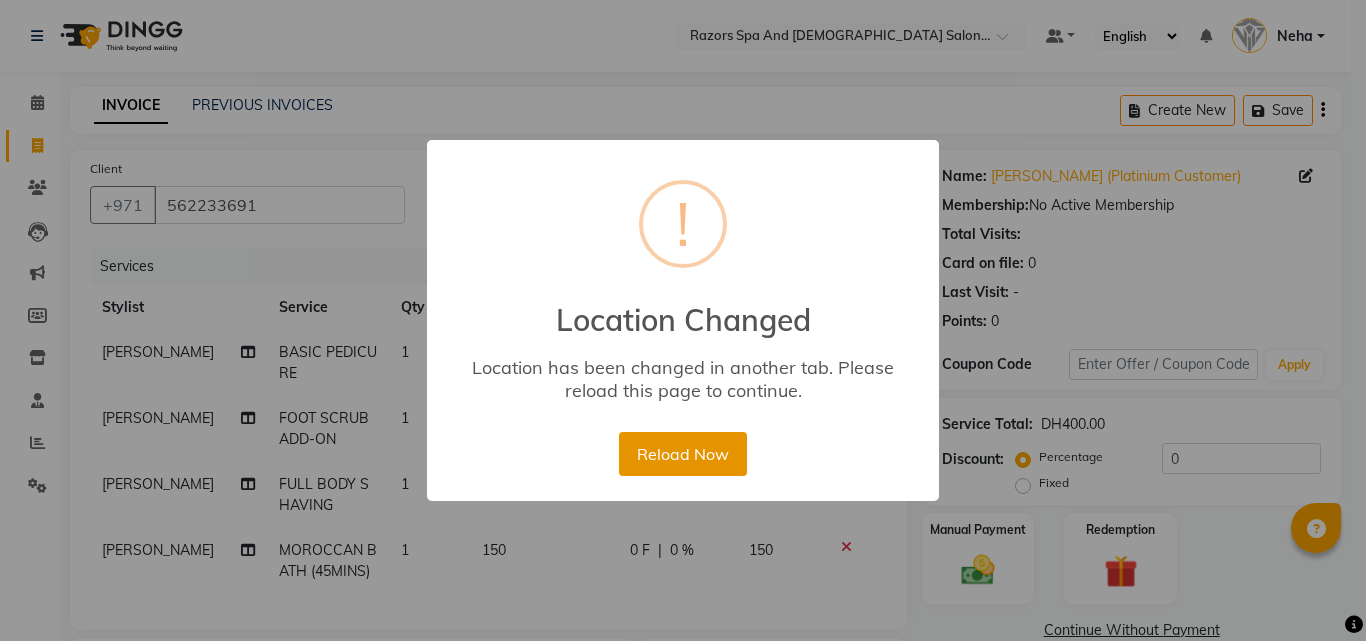 click on "Reload Now" at bounding box center (682, 454) 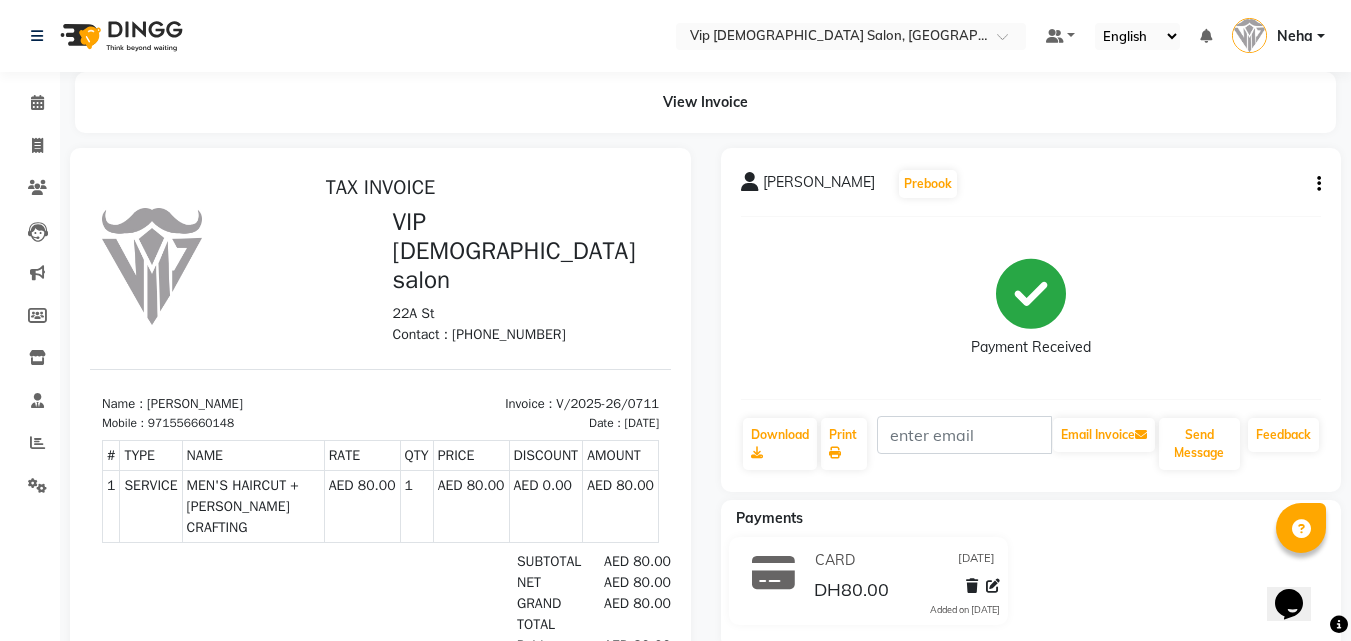 scroll, scrollTop: 0, scrollLeft: 0, axis: both 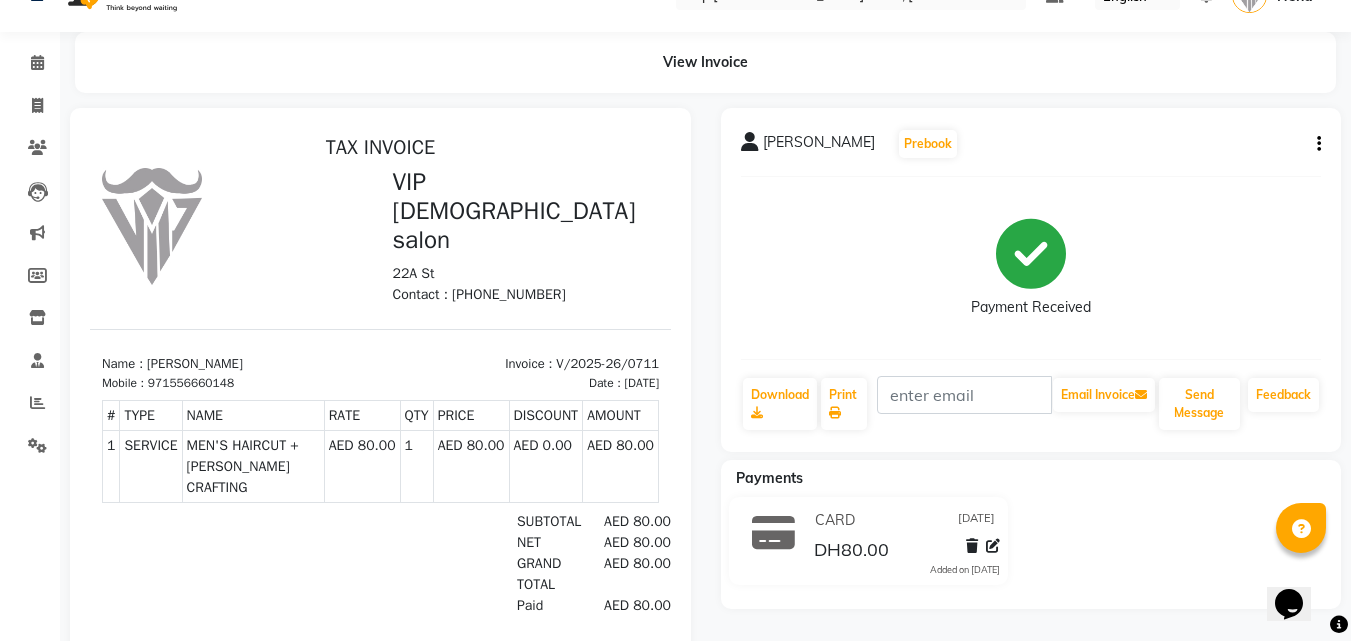 click 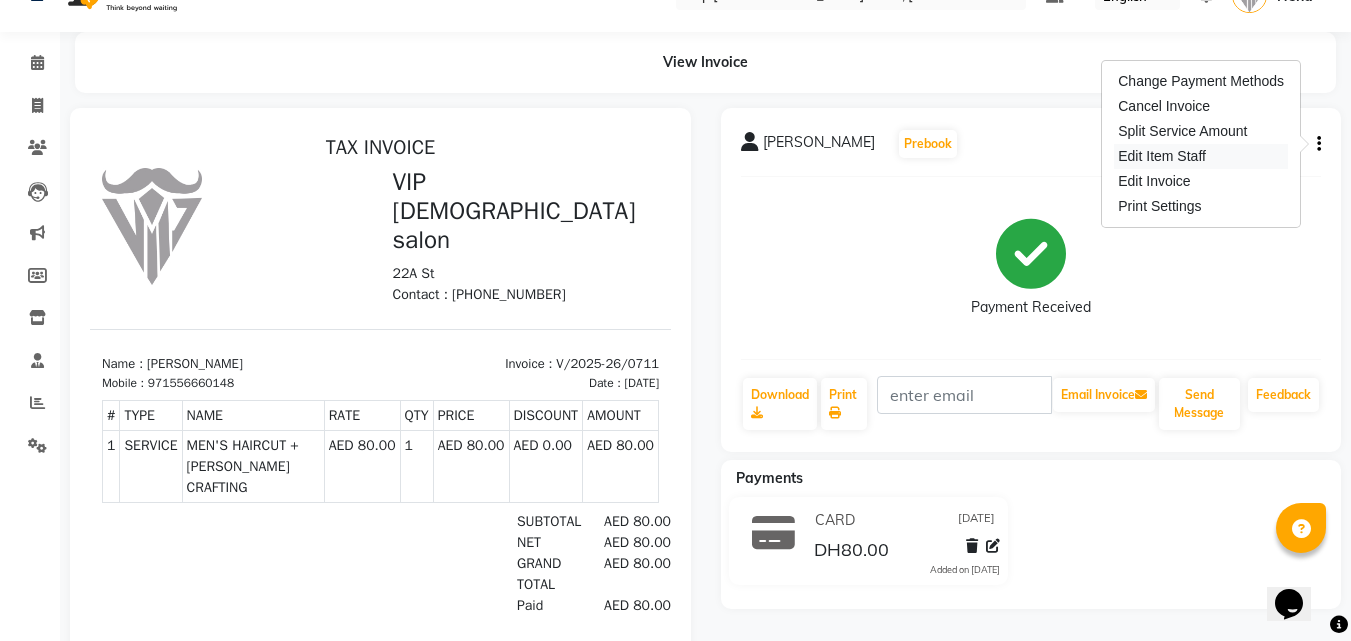 click on "Edit Item Staff" at bounding box center [1201, 156] 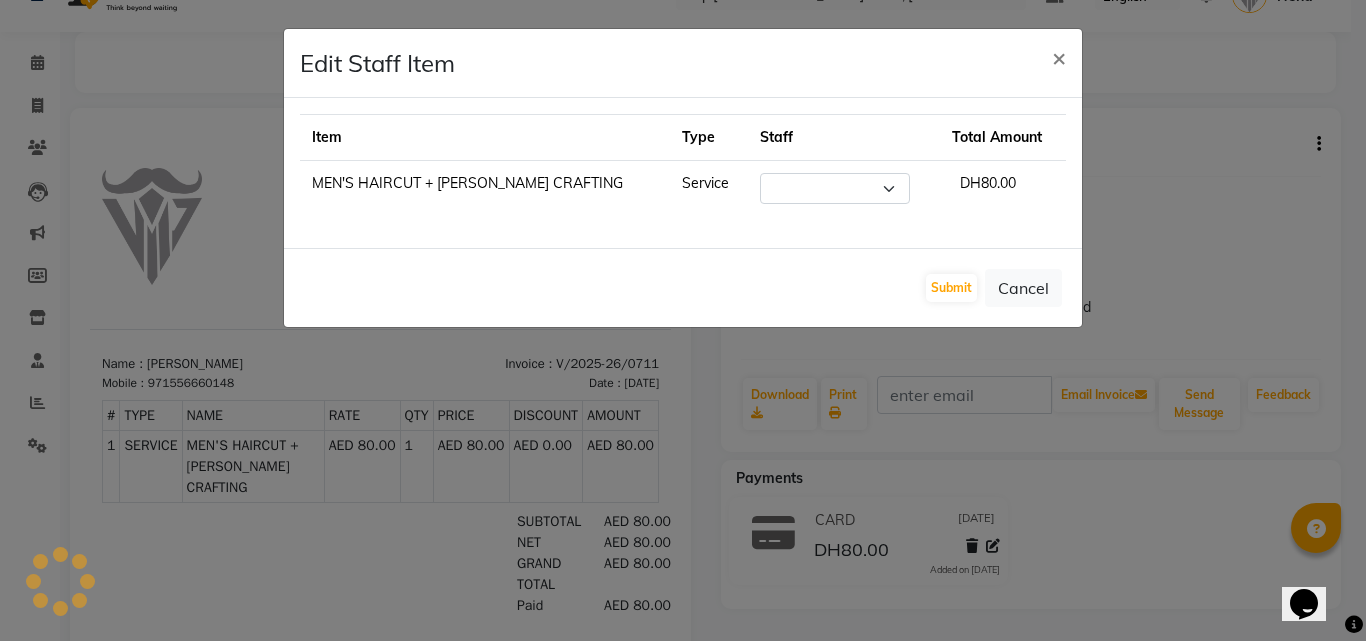 select on "81364" 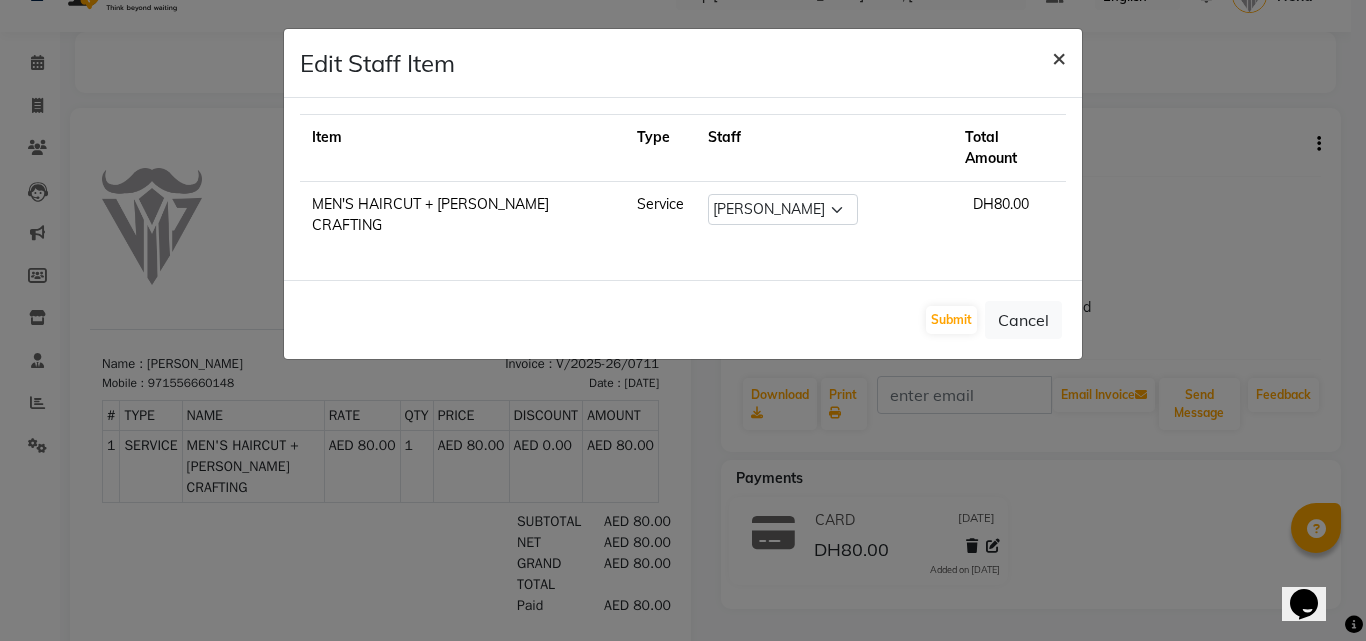 click on "×" 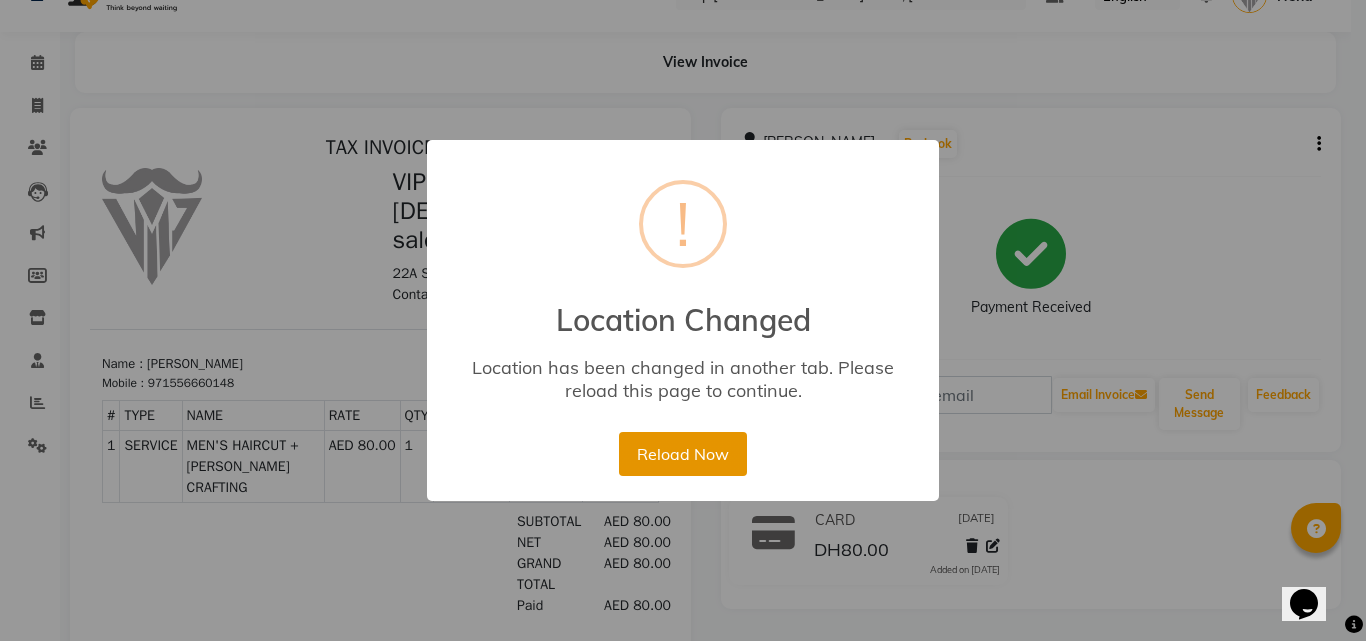 click on "Reload Now" at bounding box center [682, 454] 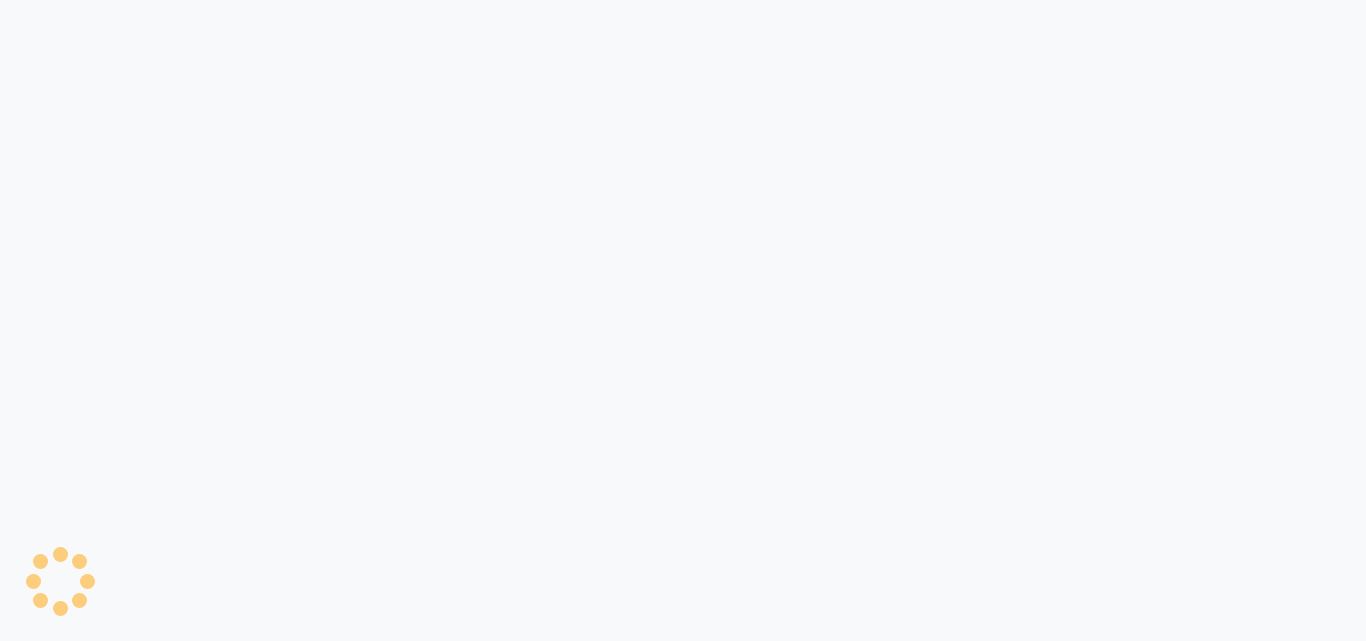 scroll, scrollTop: 0, scrollLeft: 0, axis: both 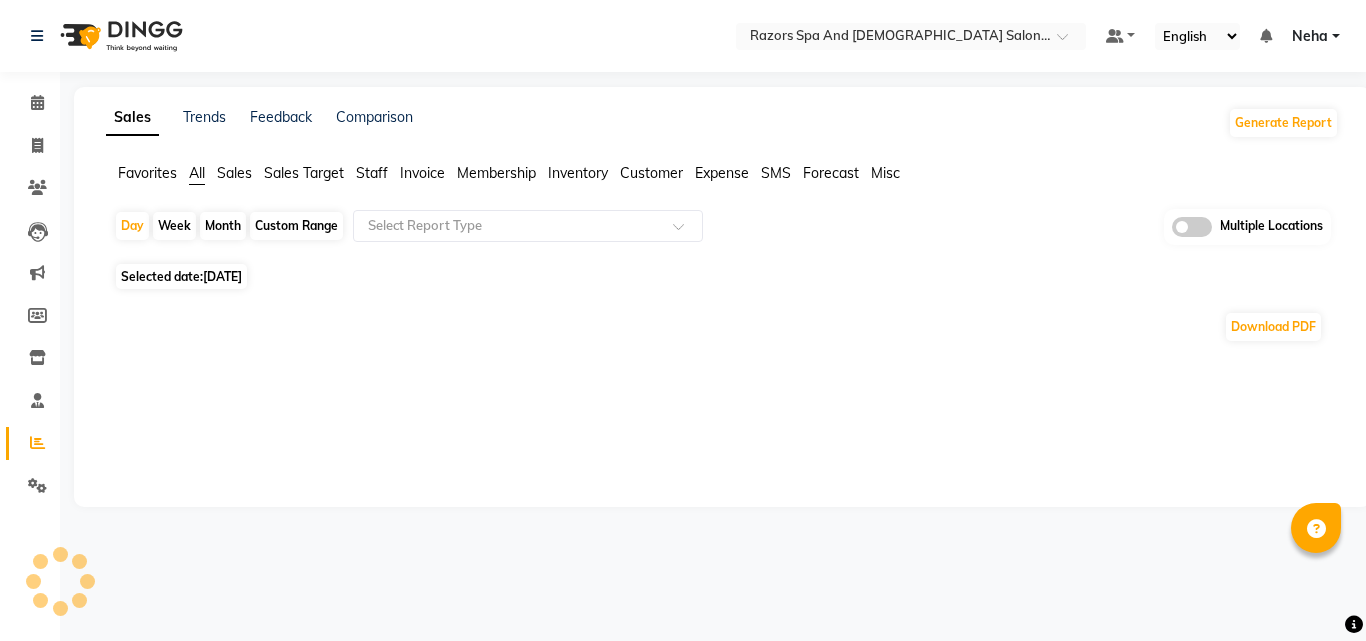 select on "en" 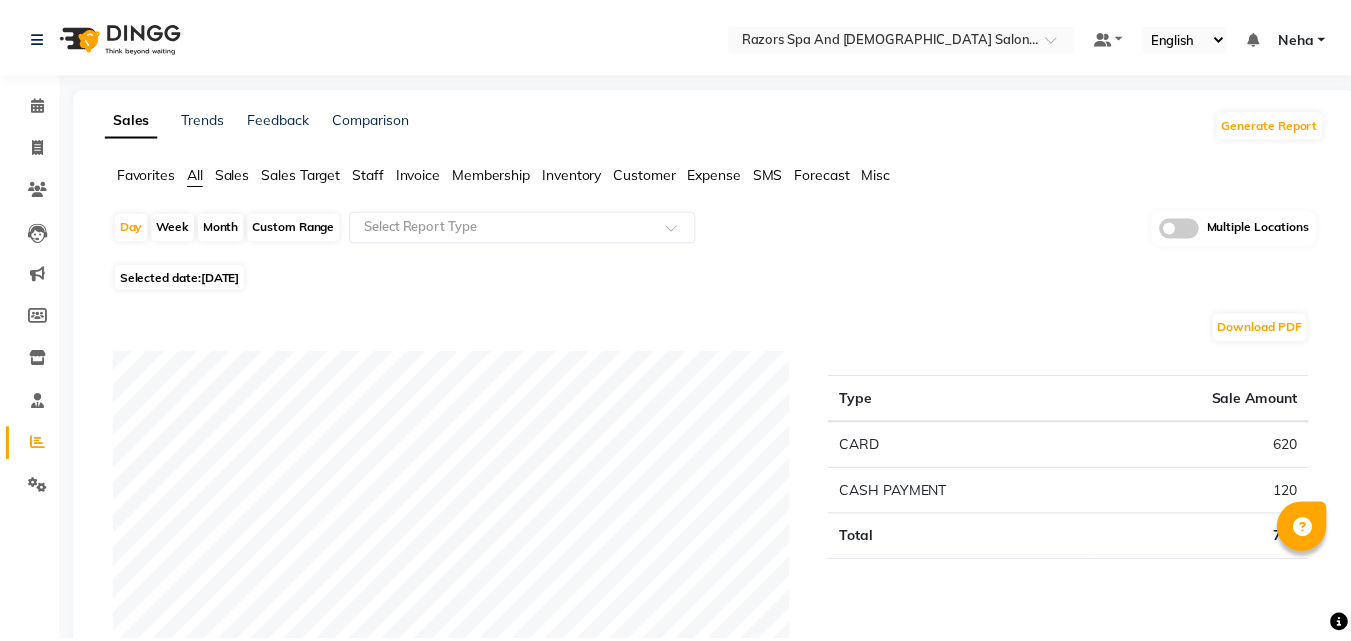 scroll, scrollTop: 40, scrollLeft: 0, axis: vertical 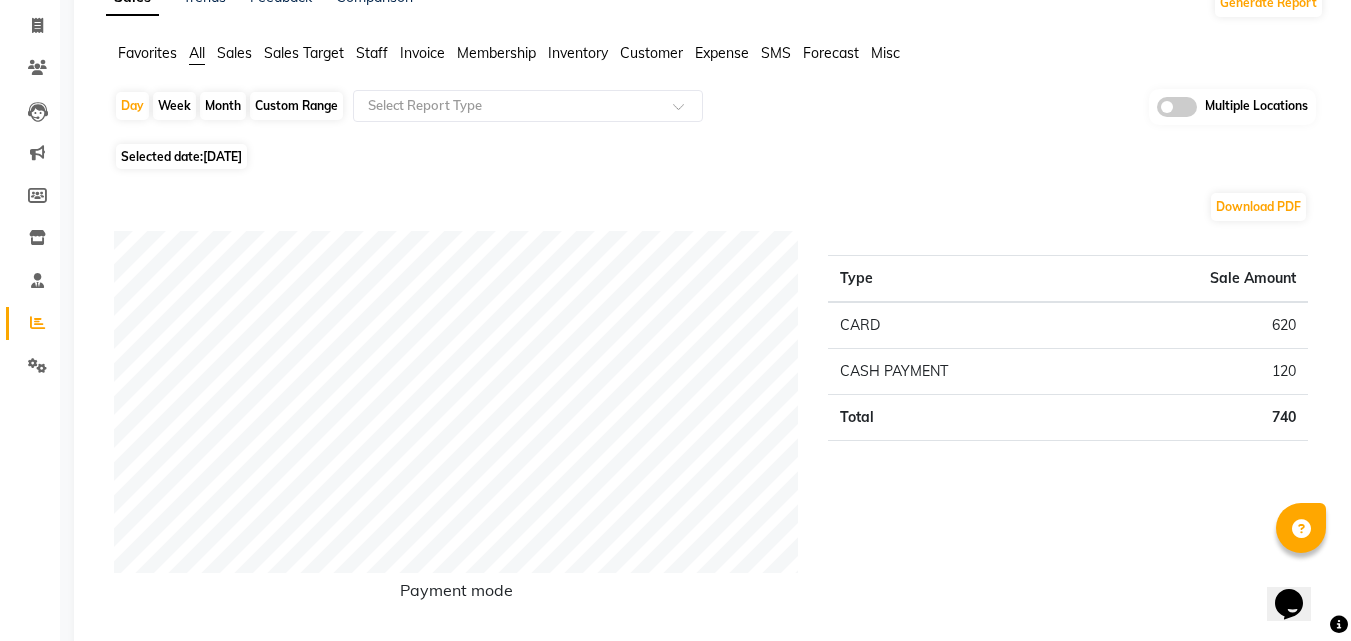 click on "Day   Week   Month   Custom Range  Select Report Type Multiple Locations" 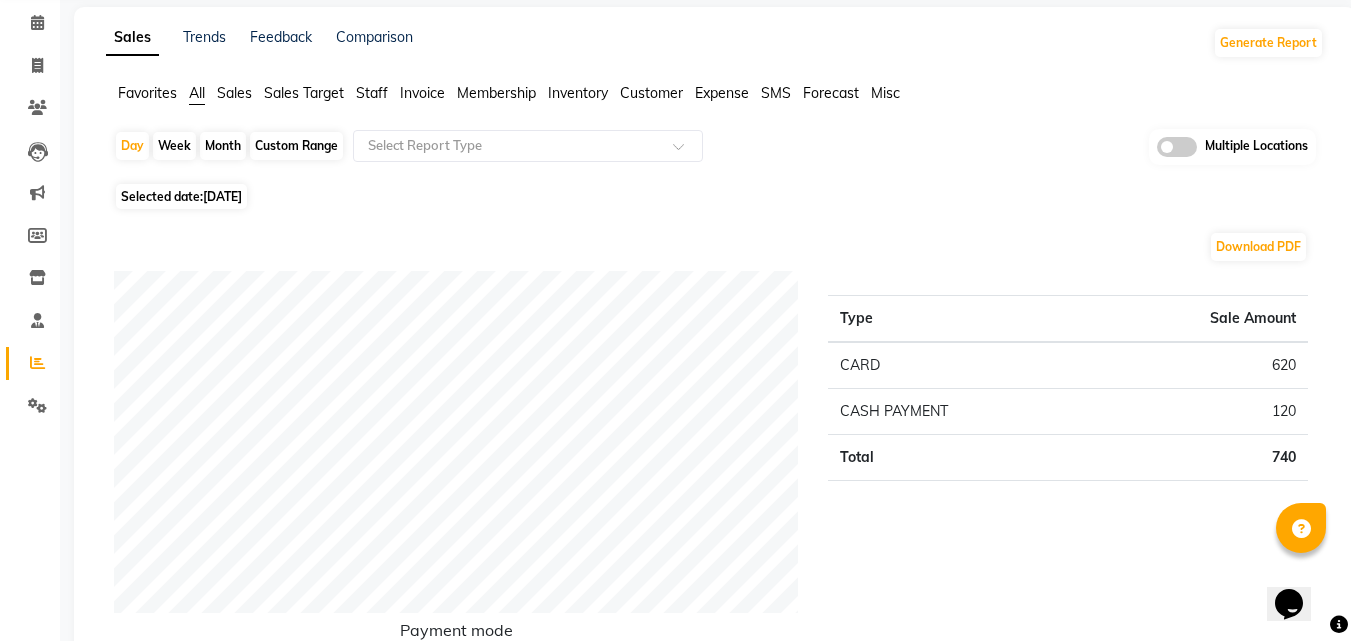scroll, scrollTop: 0, scrollLeft: 0, axis: both 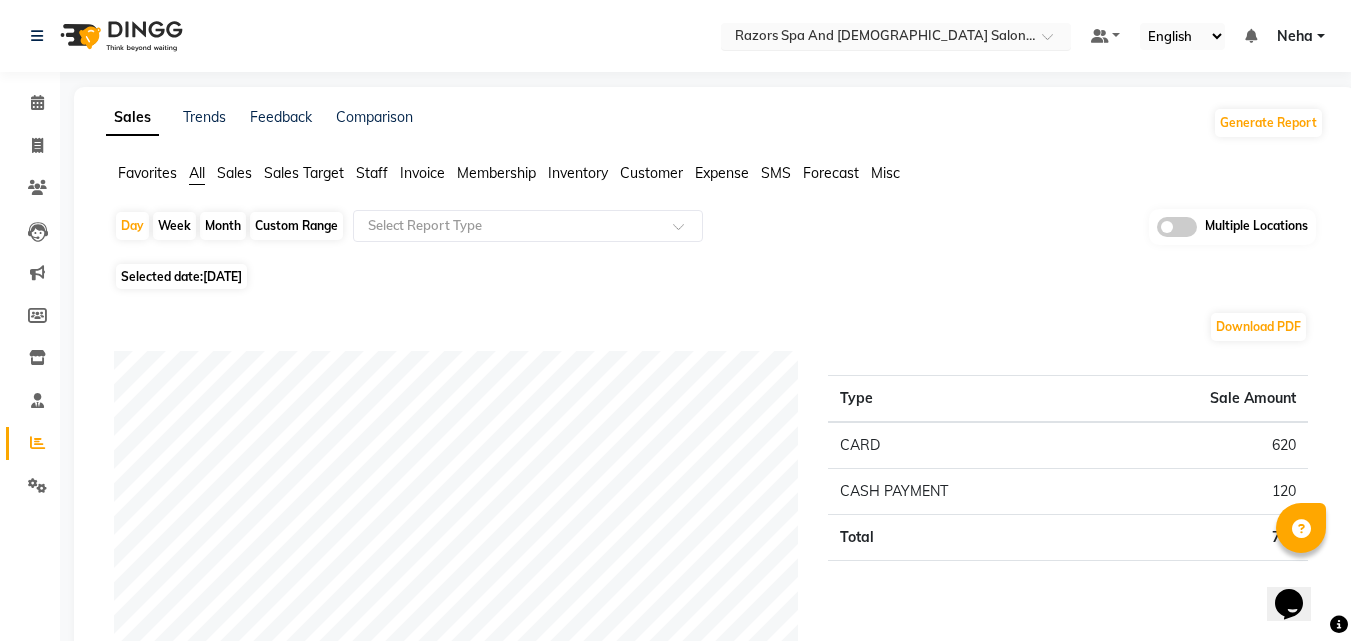 click at bounding box center (876, 38) 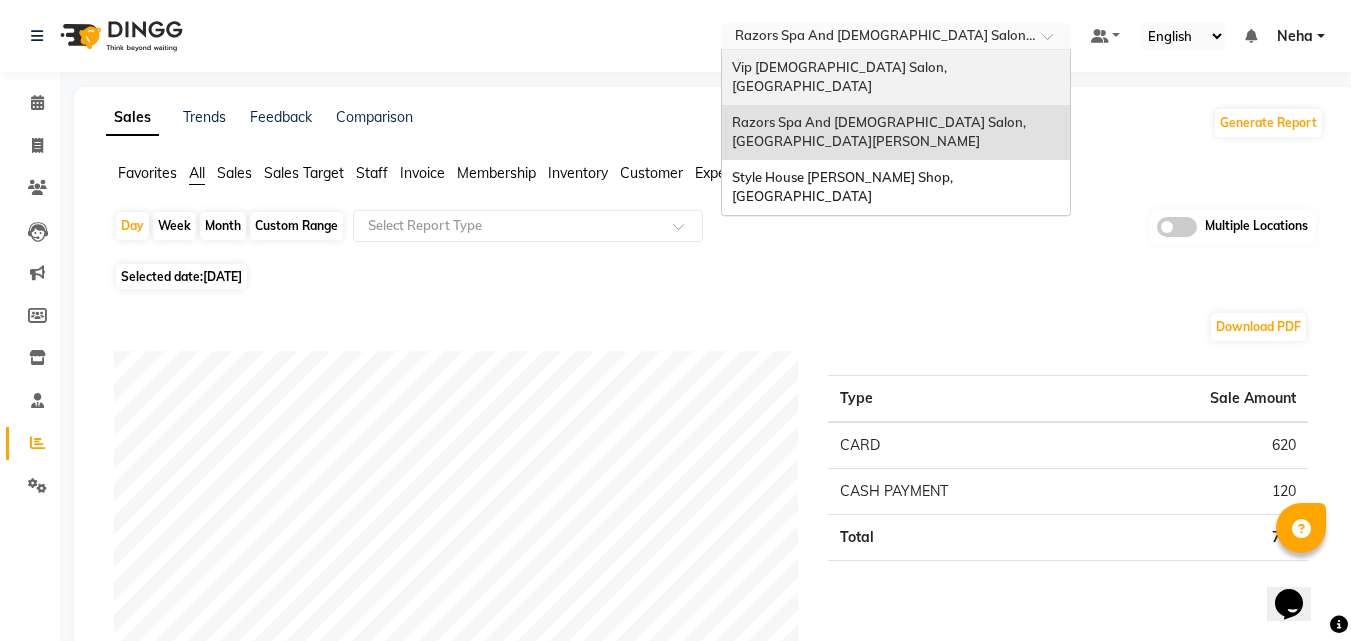 click on "Vip [DEMOGRAPHIC_DATA] Salon, [GEOGRAPHIC_DATA]" at bounding box center [841, 77] 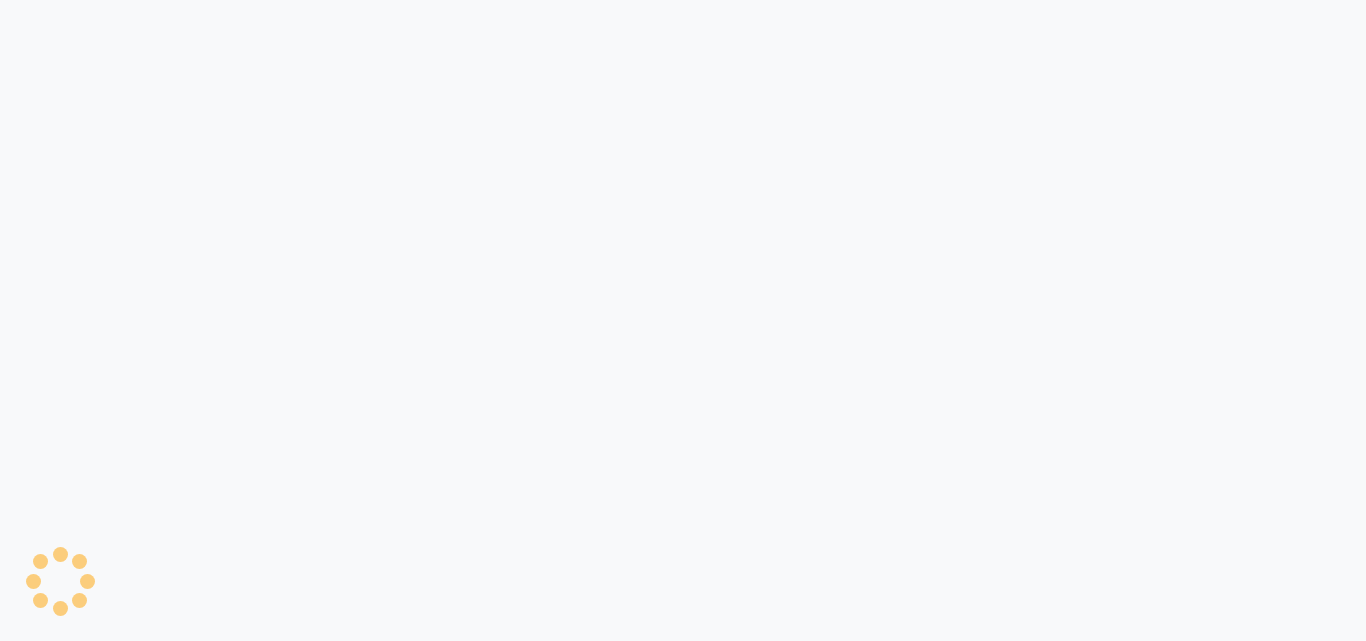 scroll, scrollTop: 0, scrollLeft: 0, axis: both 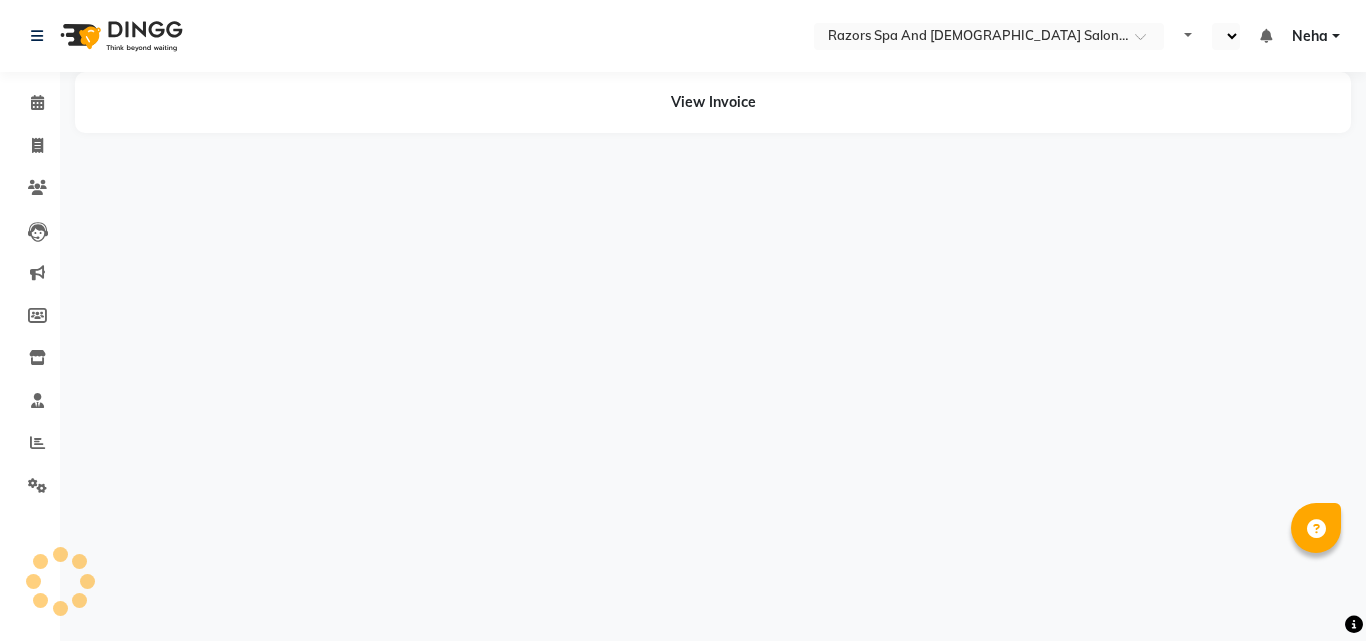 select on "en" 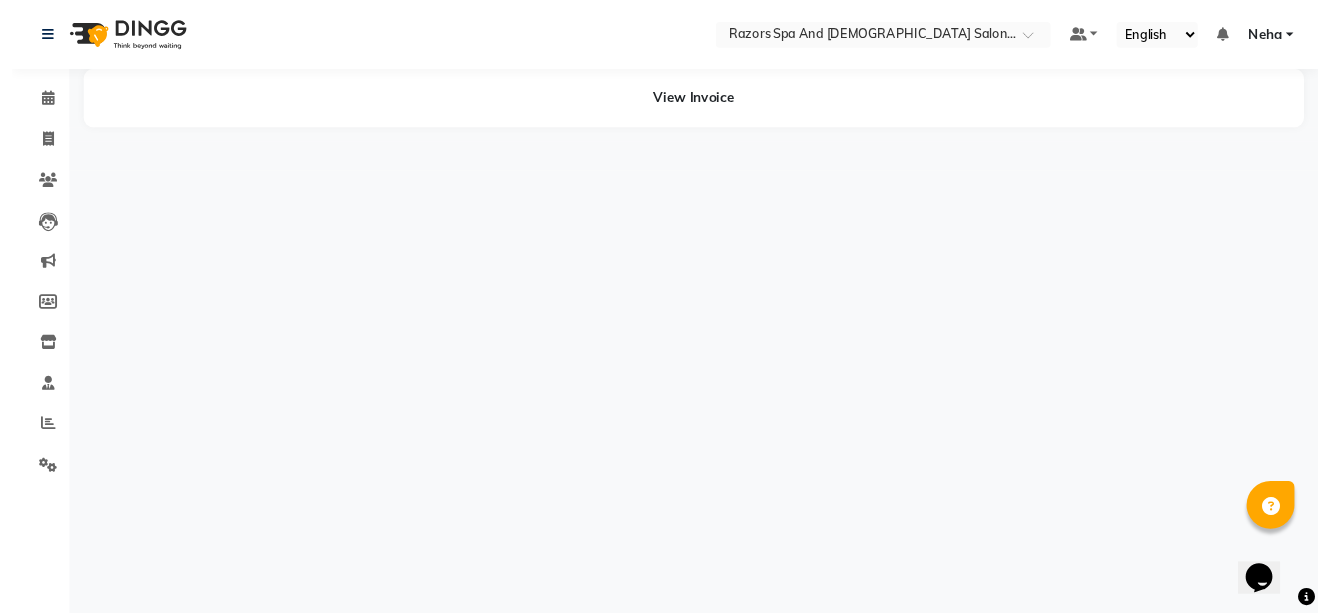 scroll, scrollTop: 0, scrollLeft: 0, axis: both 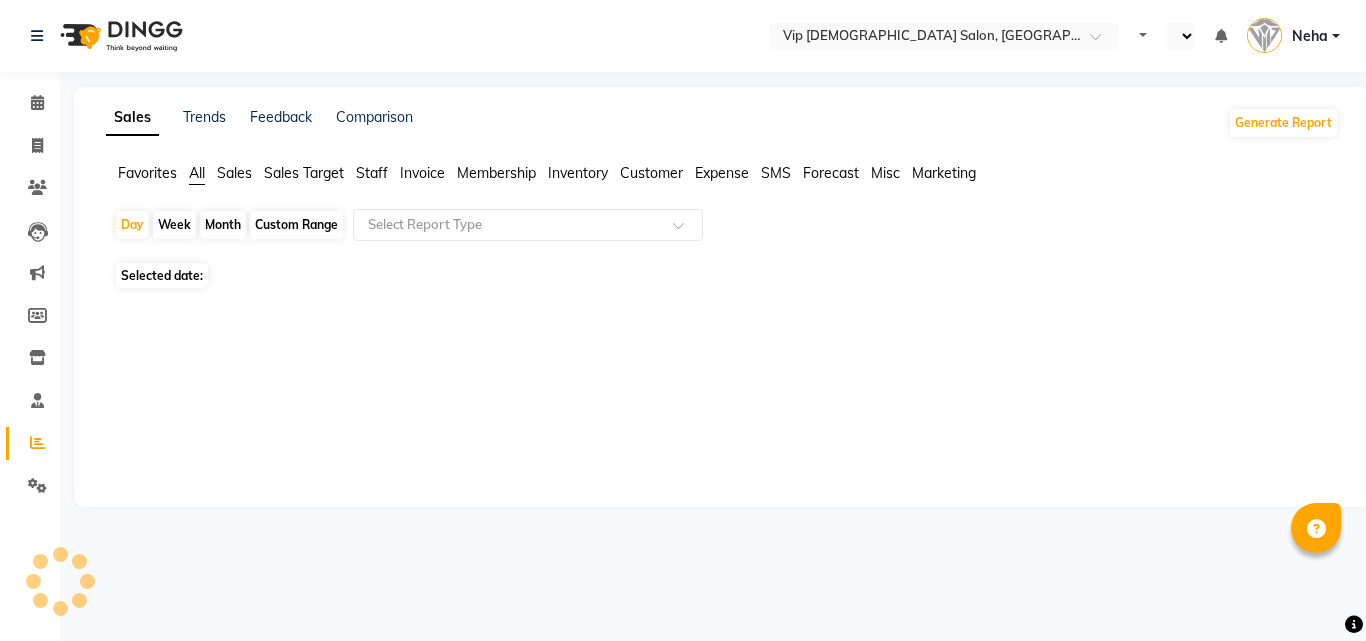 select on "en" 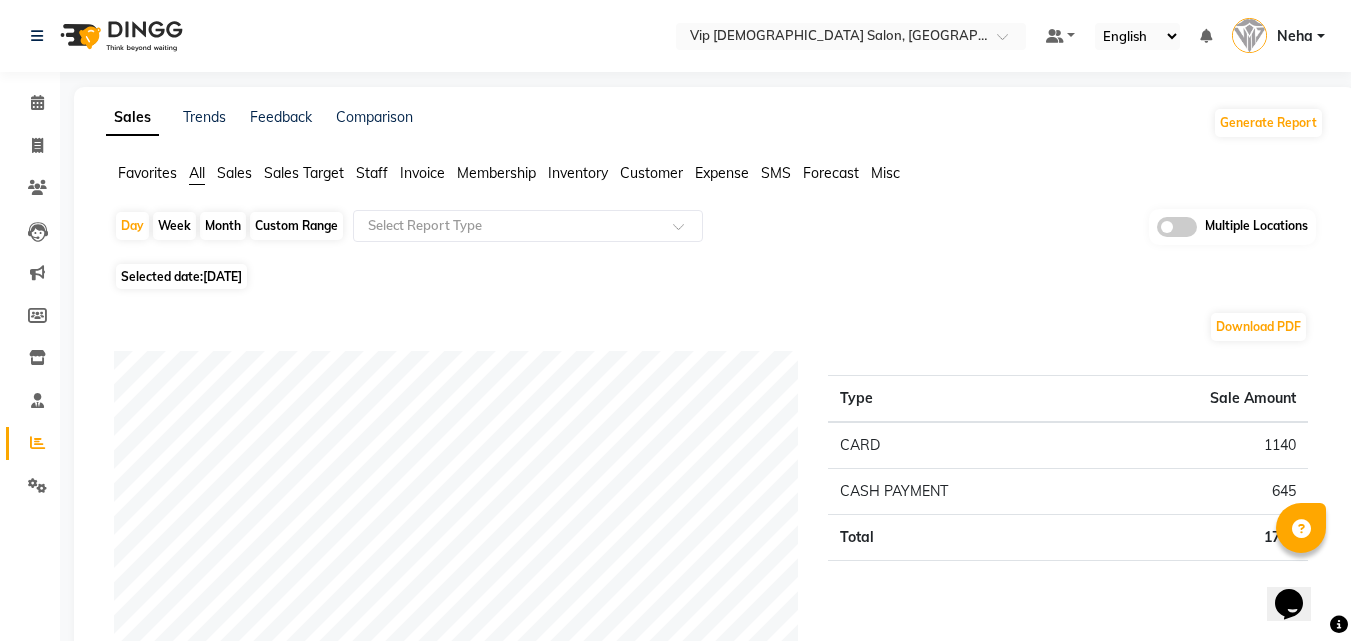 scroll, scrollTop: 0, scrollLeft: 0, axis: both 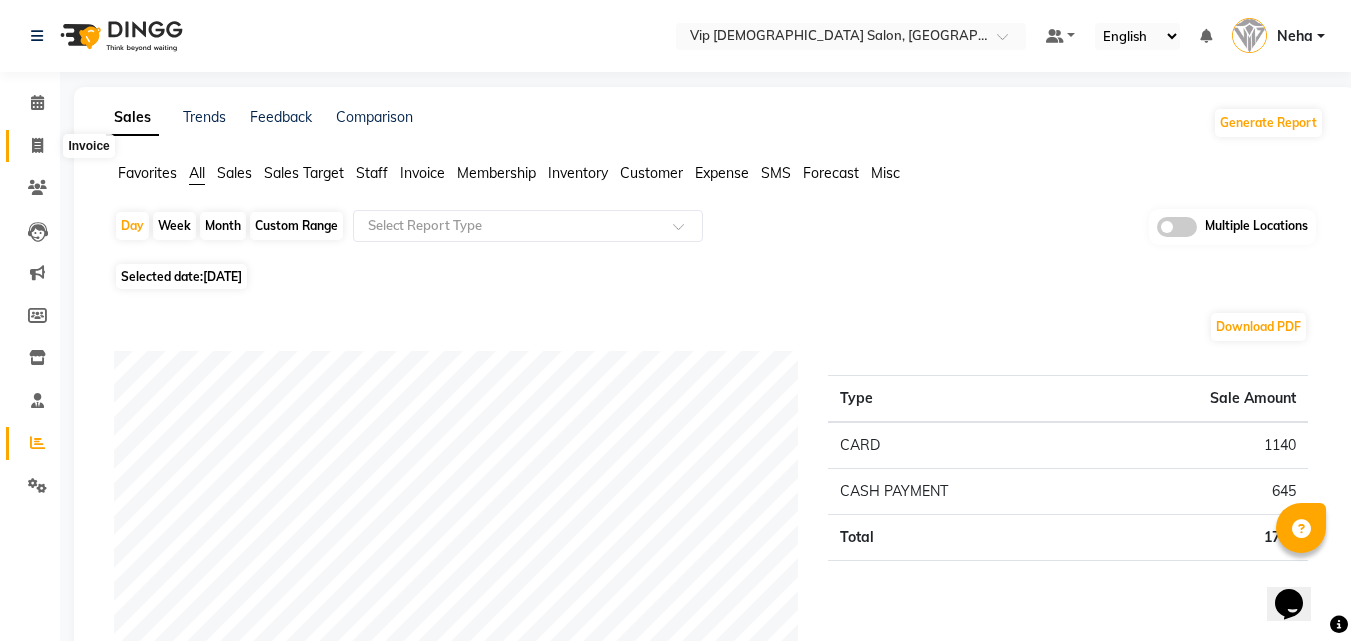 click 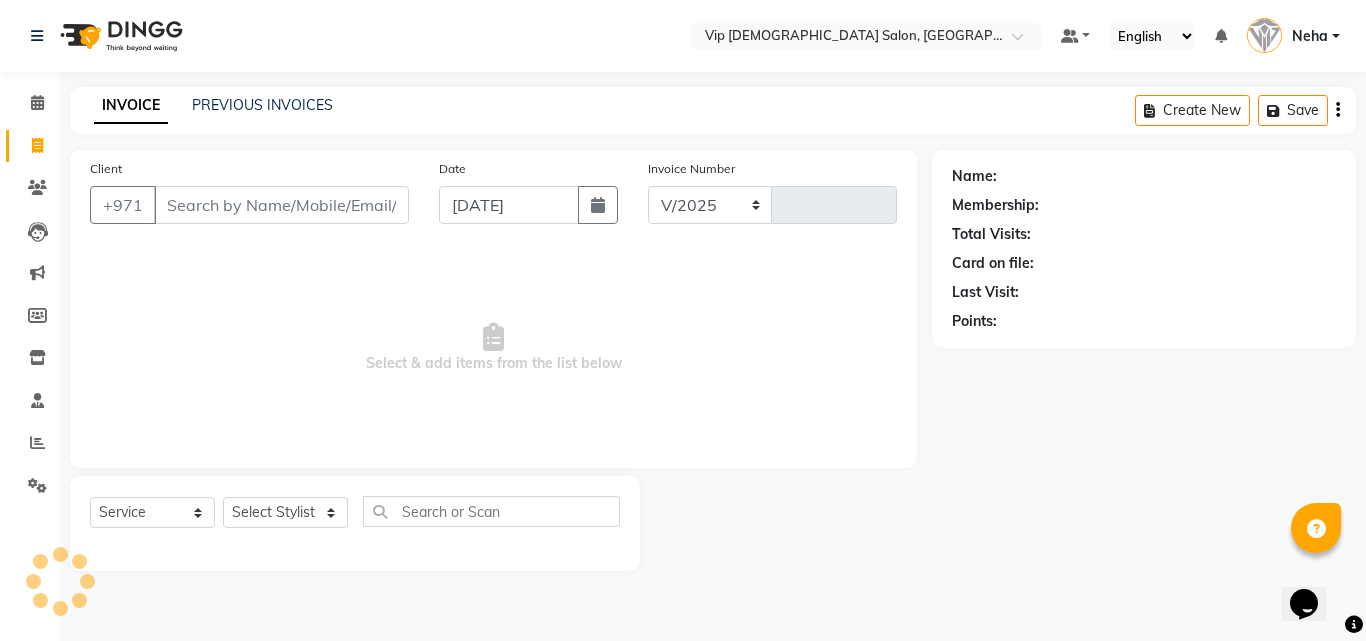 select on "8415" 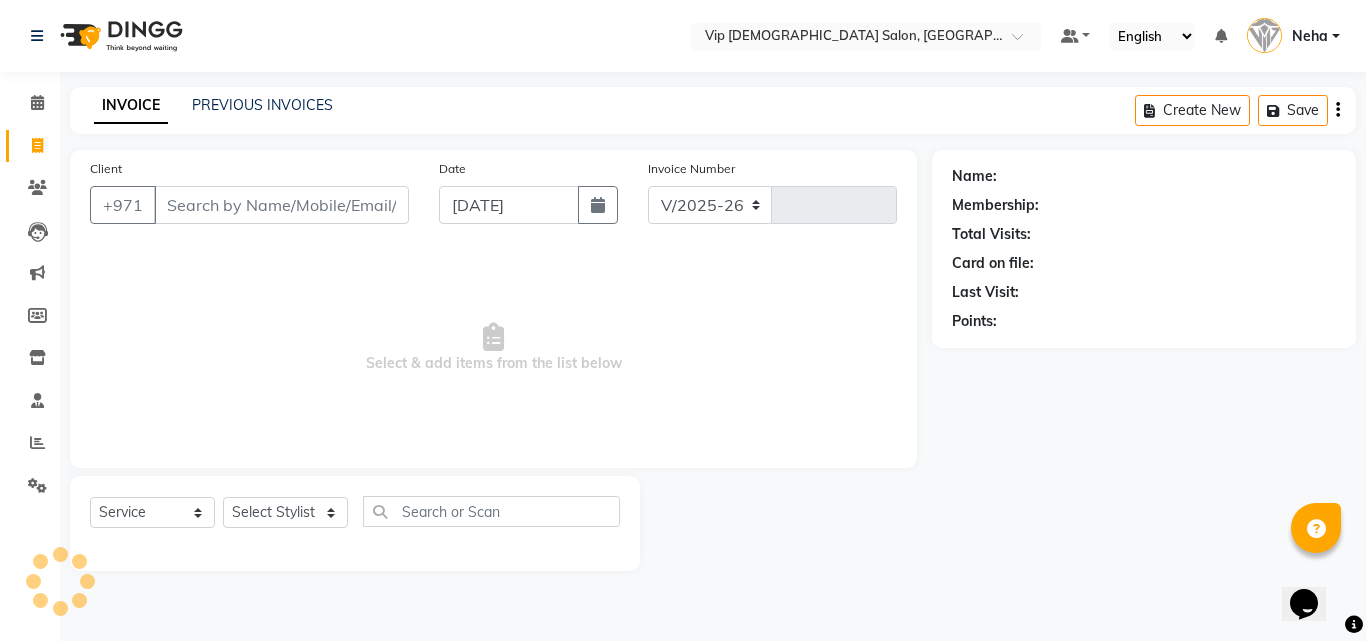 type on "0713" 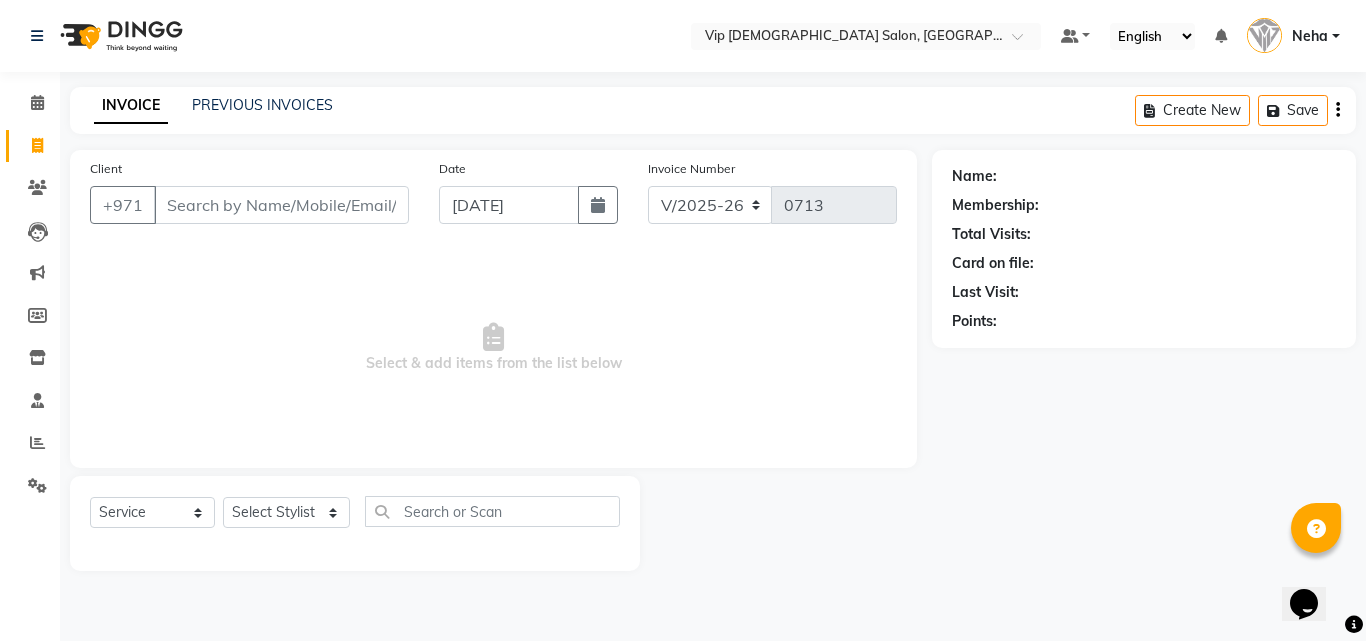 click on "INVOICE PREVIOUS INVOICES Create New   Save" 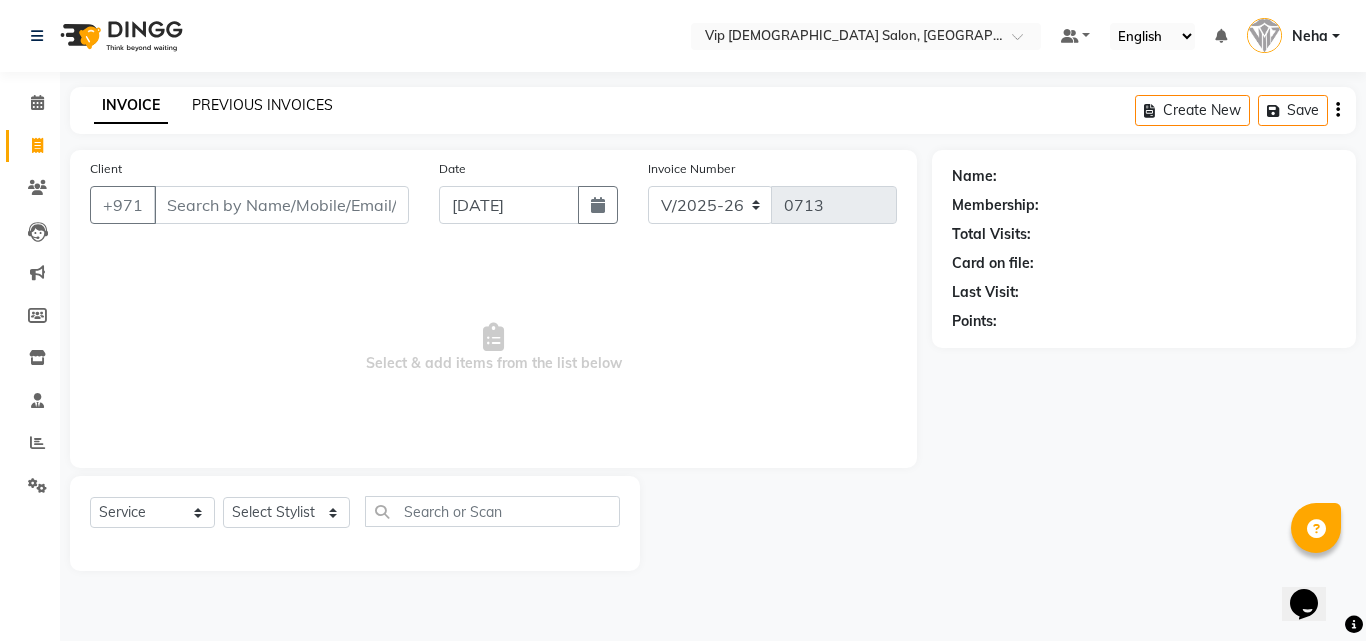 click on "PREVIOUS INVOICES" 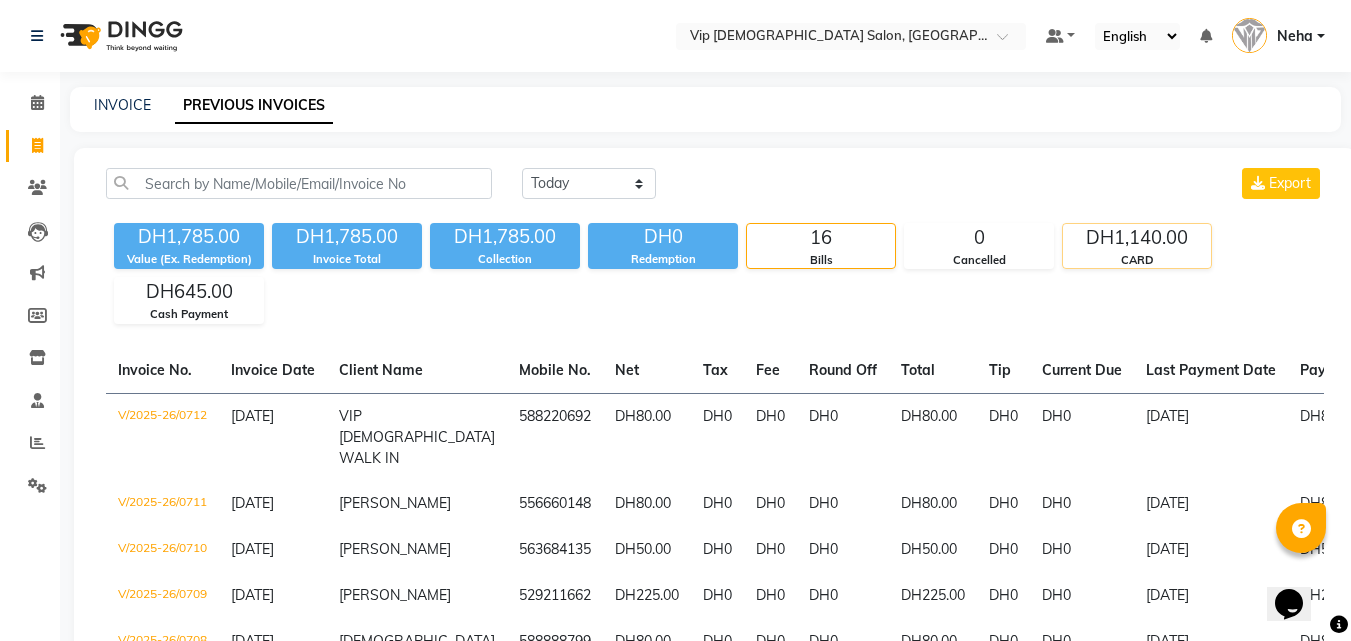 click on "DH1,140.00" 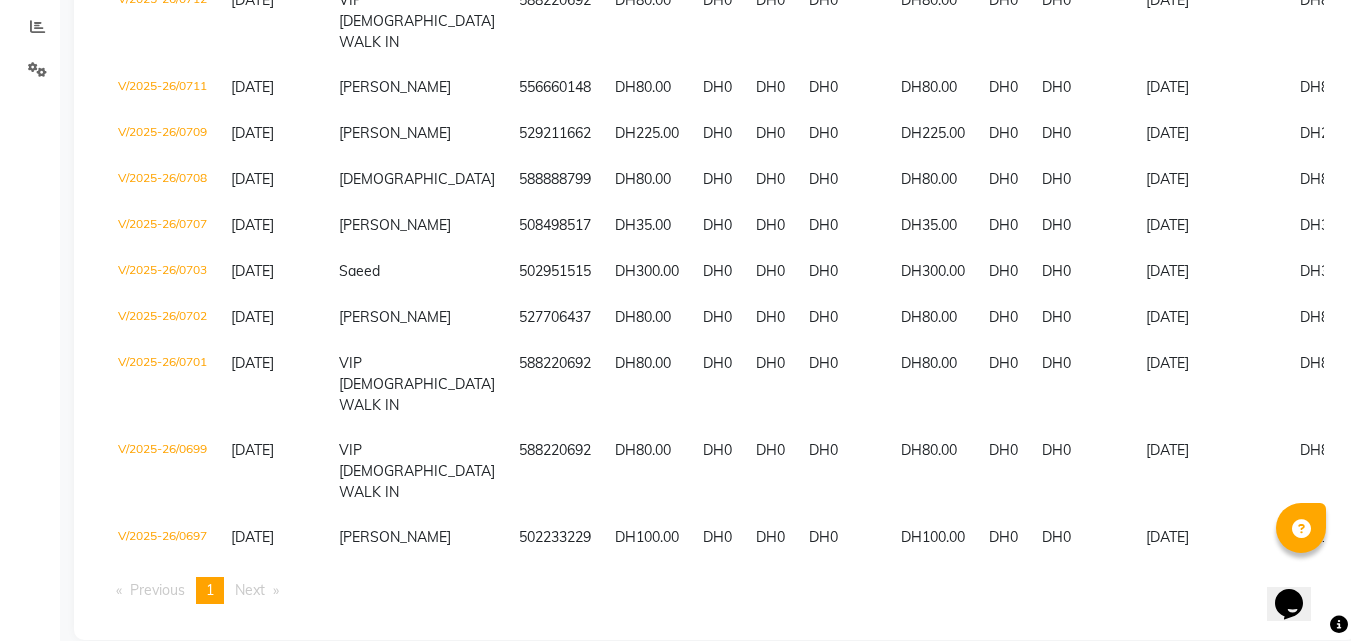 scroll, scrollTop: 417, scrollLeft: 0, axis: vertical 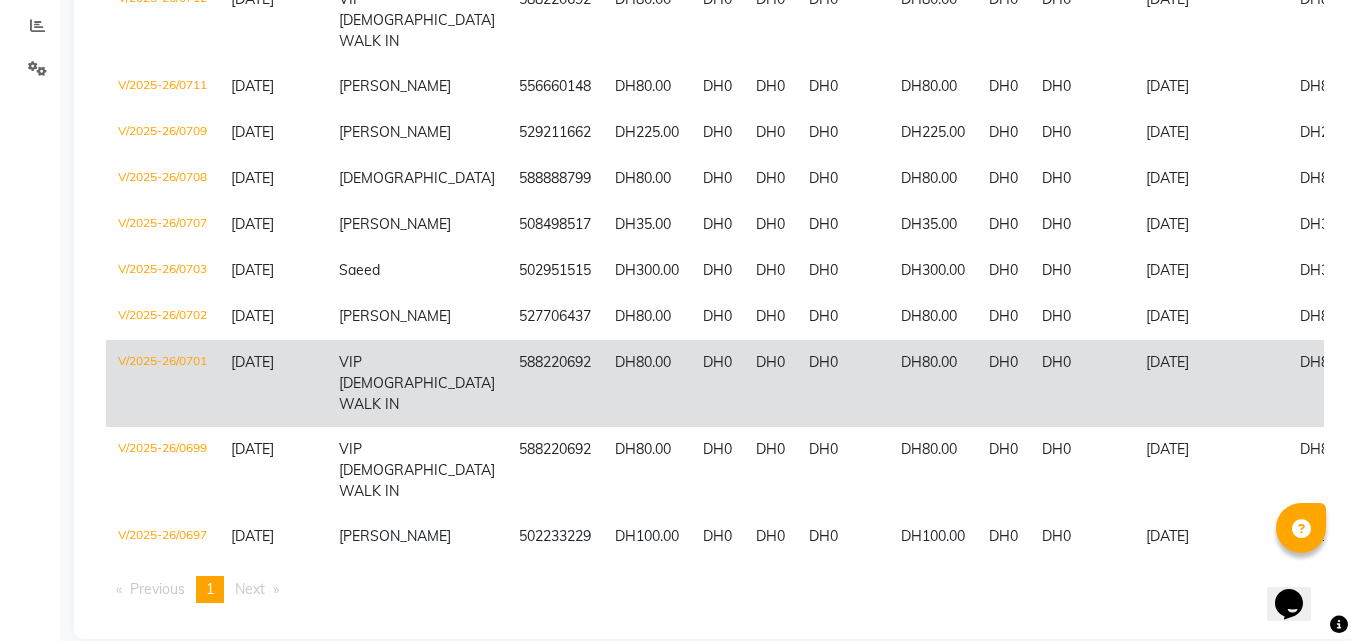 click on "V/2025-26/0701" 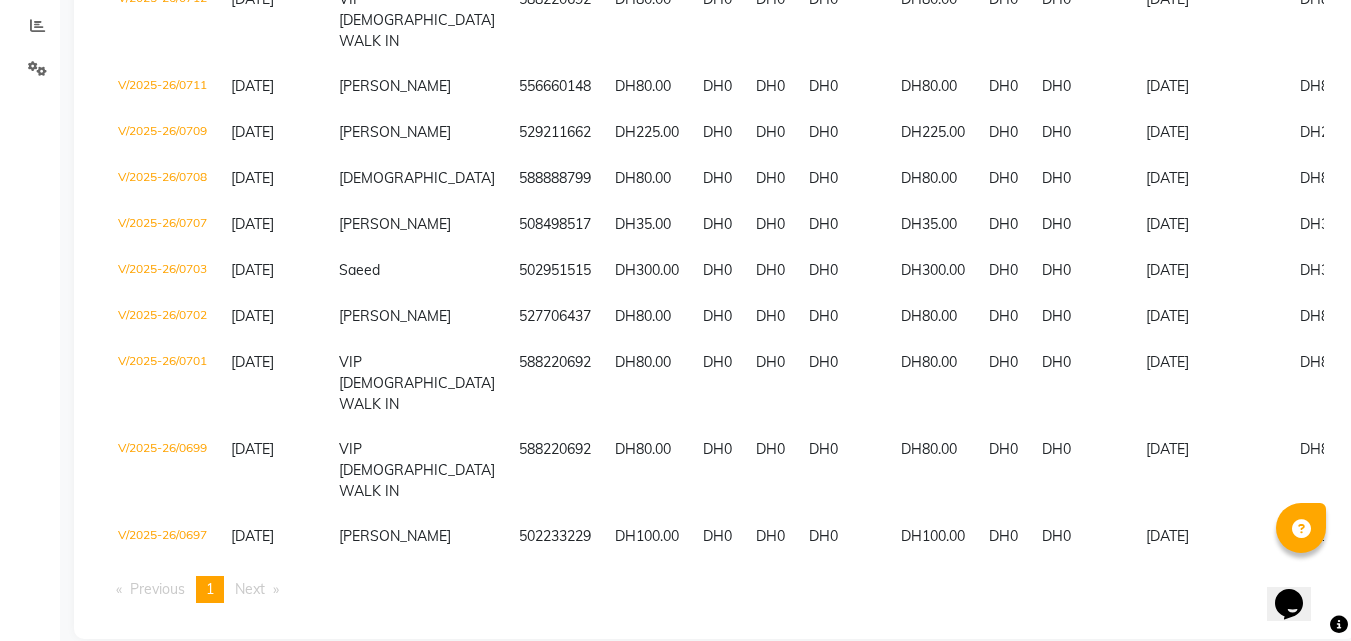 click on "Calendar  Invoice  Clients  Leads   Marketing  Members  Inventory  Staff  Reports  Settings Completed InProgress Upcoming Dropped Tentative Check-In Confirm Bookings Generate Report Segments Page Builder" 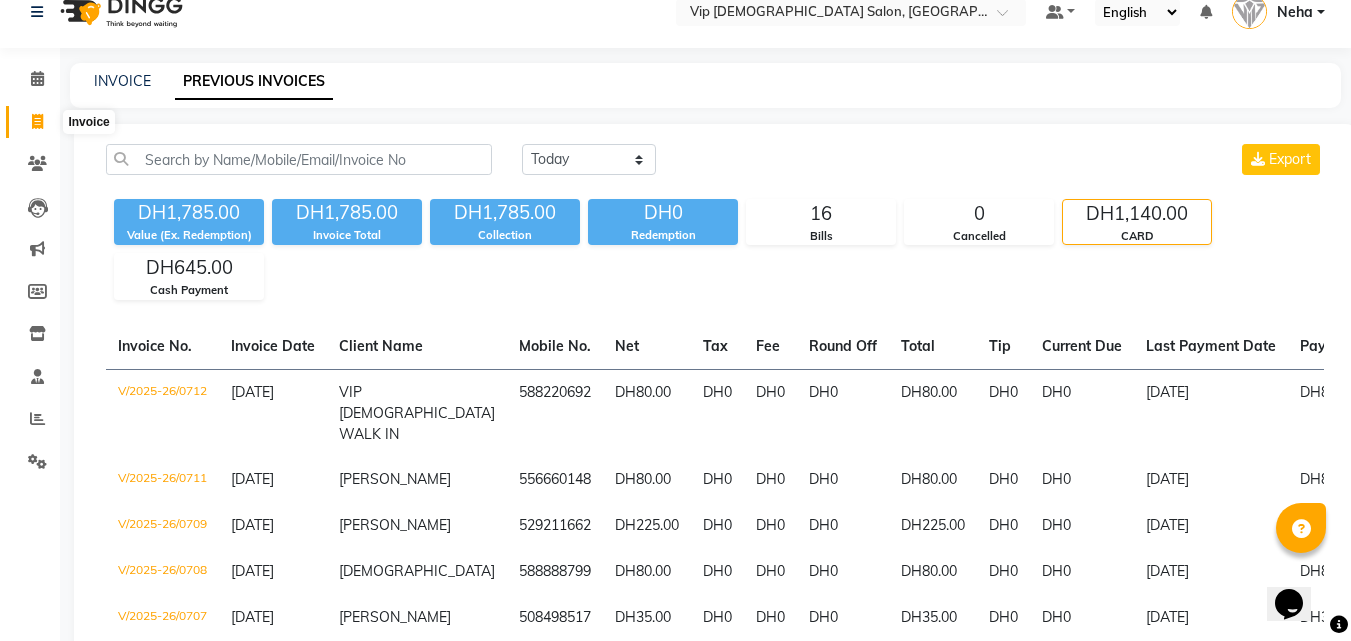 scroll, scrollTop: 0, scrollLeft: 0, axis: both 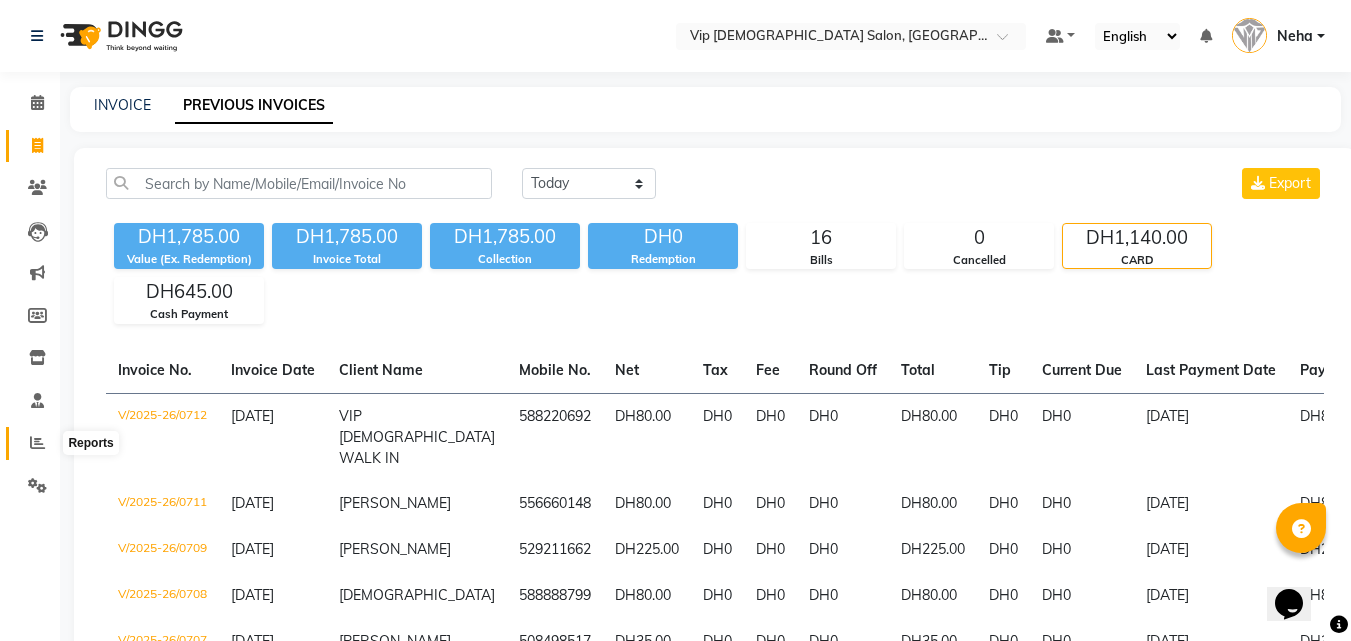 click 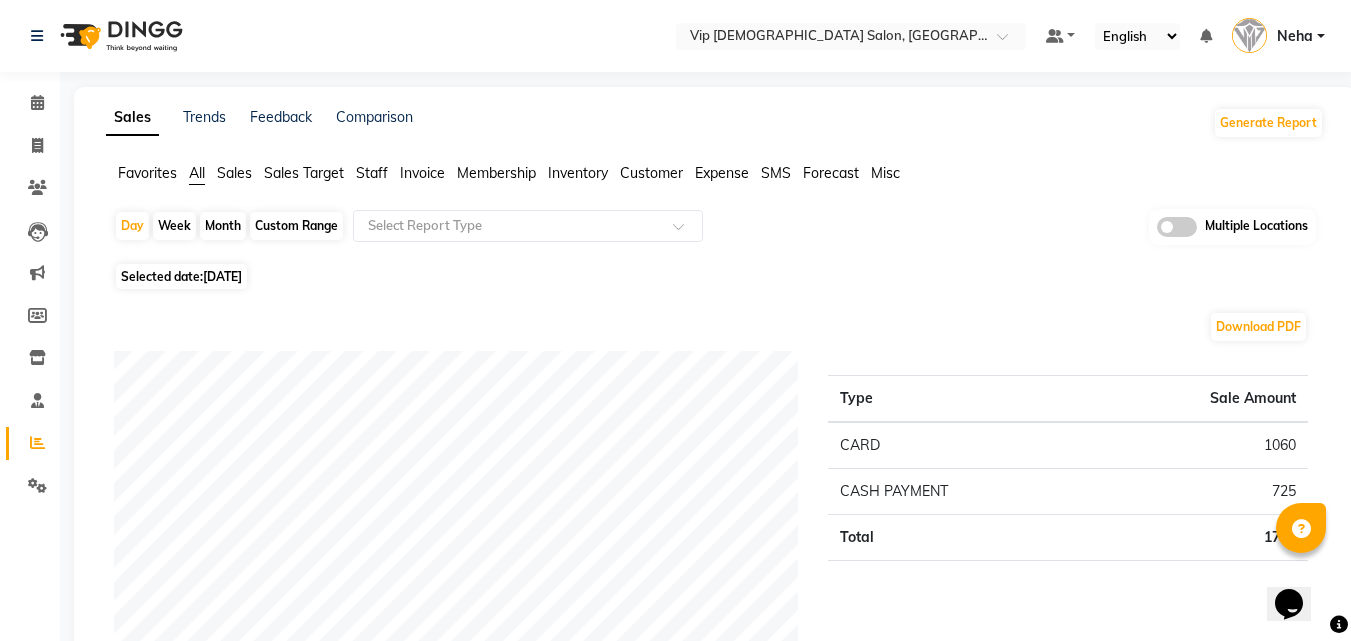 click on "Download PDF Payment mode Type Sale Amount CARD 1060 CASH PAYMENT 725 Total 1785 Staff summary Type Sale [PERSON_NAME] 495 [PERSON_NAME] 410 [PERSON_NAME] 300 [PERSON_NAME] 190 [PERSON_NAME] [PERSON_NAME] 130 [PERSON_NAME] 100 [PERSON_NAME] 80 [PERSON_NAME] 80 Total 1785 Sales summary Type Sale Amount Memberships 0 Vouchers 0 Gift card 0 Products 0 Packages 0 Tips 0 Prepaid 0 Services 1785 Fee 0 Total 1785 Expense by type Type Sale Amount Miscellaneous 93 Total 93 Service by category Type Sale Amount HAIR 1605 PEDICURE-MANICURE 180 Total 1785 Service sales Type Sale Amount MEN'S HAIRCUT + [PERSON_NAME] CRAFTING 800 KERATINE HAIR PROTIEN TREATMENT(AS PER DENSITY) 300 HAIR GLOBAL COLOR (SHORT) 240 MEN'S HAIRCUT 150 PREMIUM PEDICURE 80 MEN'S HAIRCUT + [PERSON_NAME] TRIM 60 BASIC PEDICURE 45 BASIC MANICURE 40 [PERSON_NAME] CRAFTING 35 [PERSON_NAME] COLOR 20 Others 15 Total 1785" 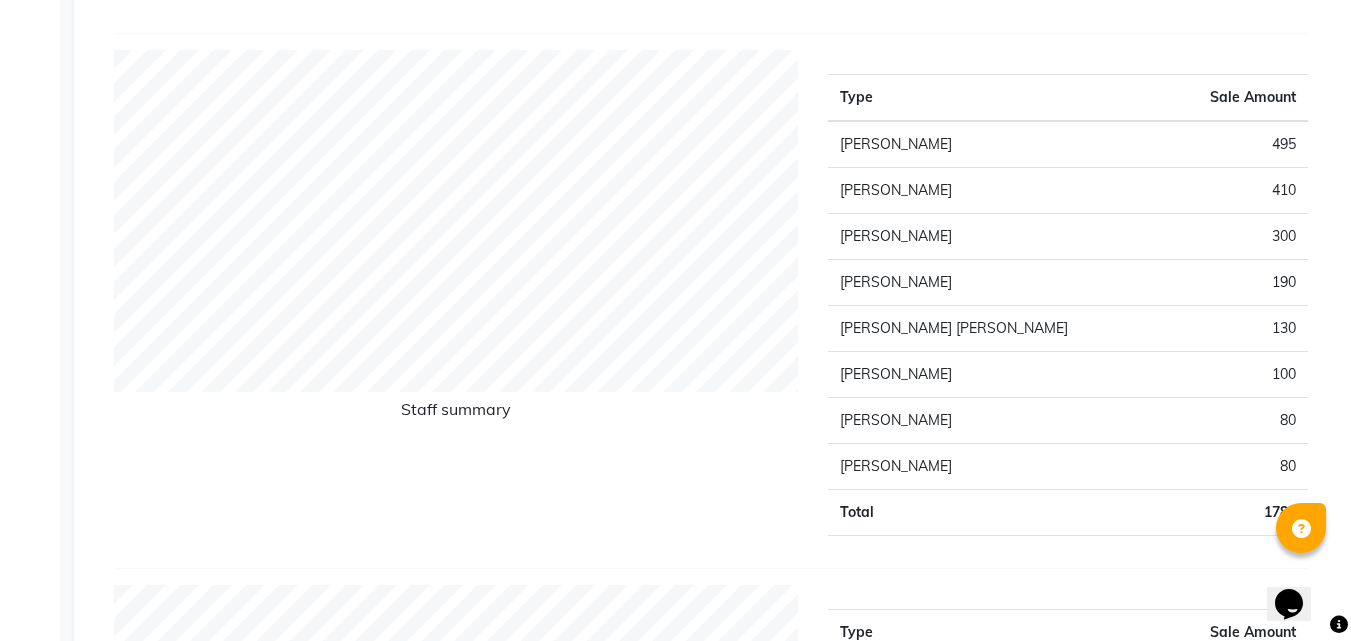 scroll, scrollTop: 760, scrollLeft: 0, axis: vertical 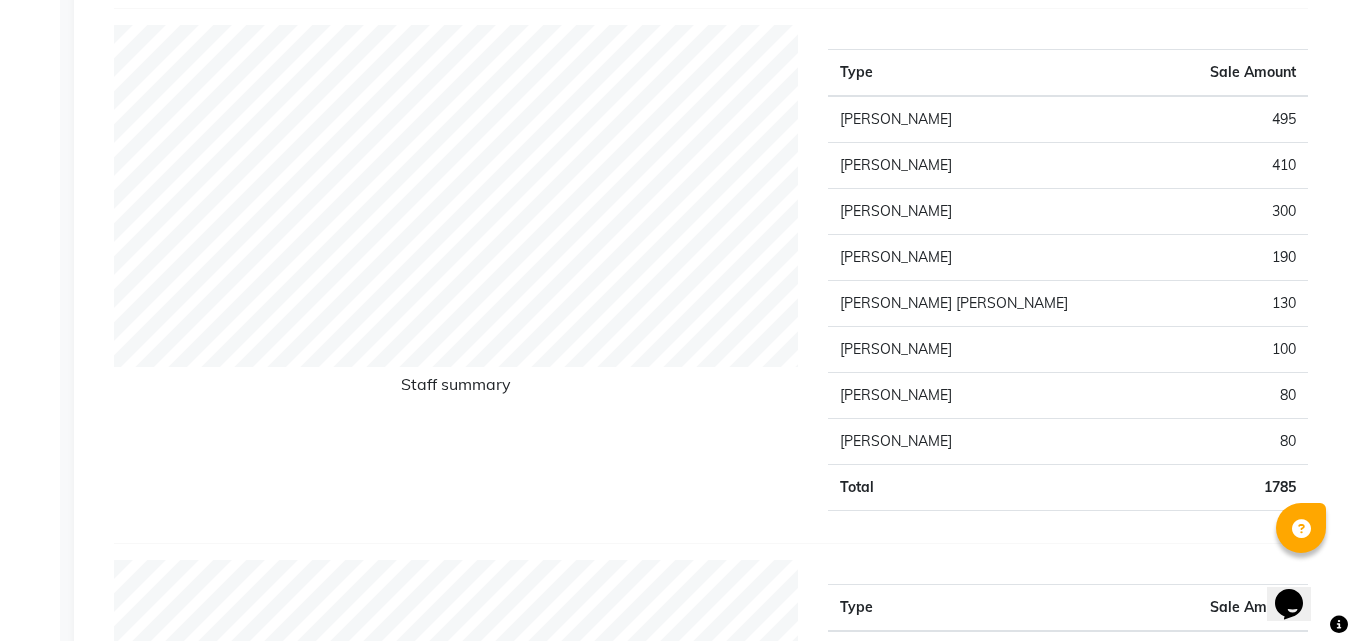 click on "Type Sale Amount [PERSON_NAME] 495 [PERSON_NAME] 410 [PERSON_NAME] 300 [PERSON_NAME] 190 [PERSON_NAME] [PERSON_NAME] 130 [PERSON_NAME] 100 [PERSON_NAME] 80 [PERSON_NAME] 80 Total 1785" 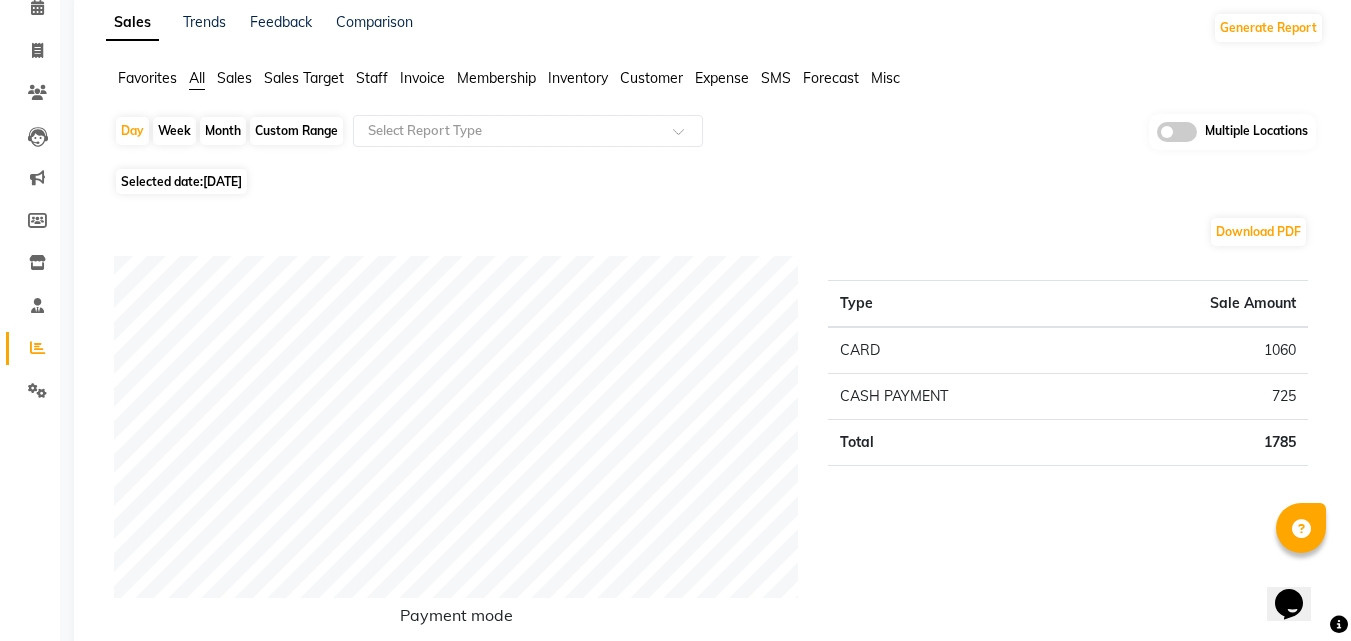 scroll, scrollTop: 0, scrollLeft: 0, axis: both 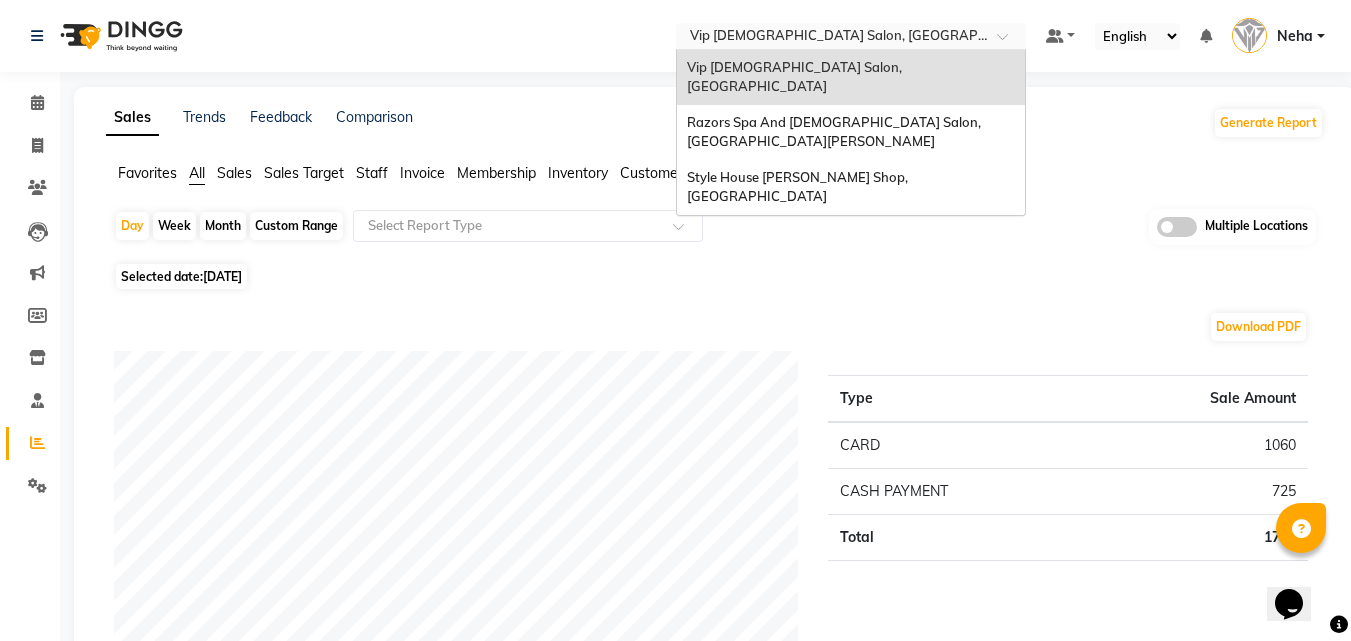 click on "Select Location × Vip [DEMOGRAPHIC_DATA] Salon, [GEOGRAPHIC_DATA]" at bounding box center [851, 36] 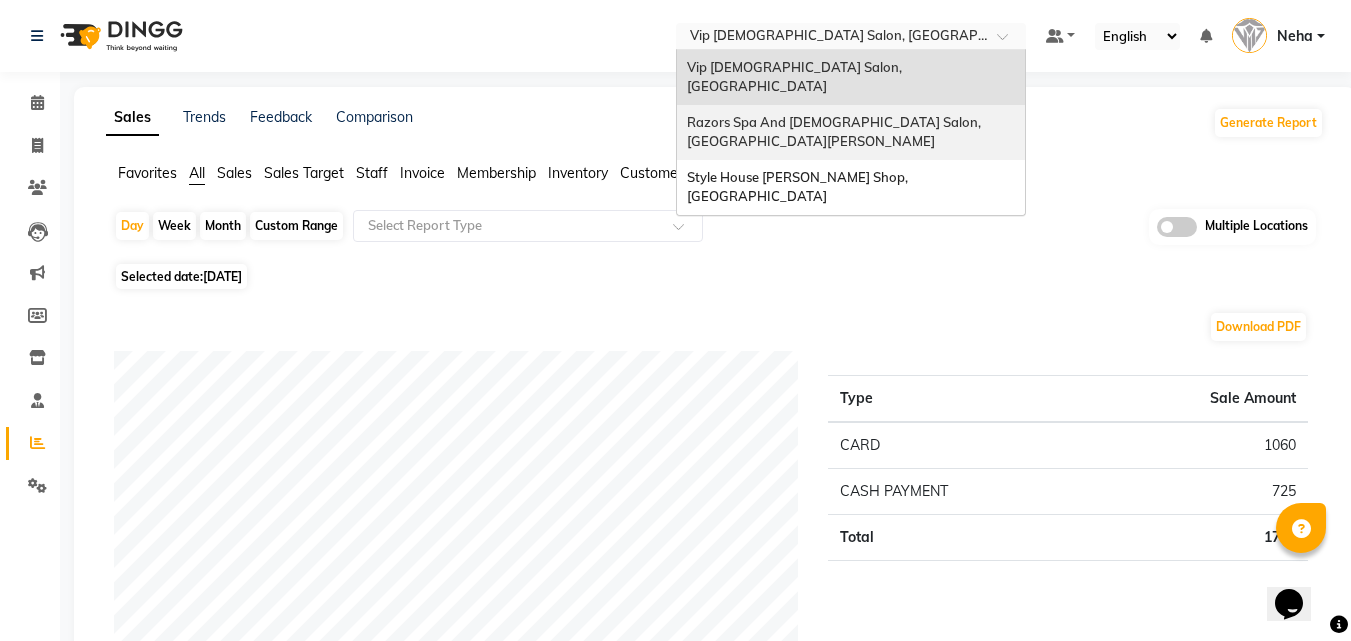 click on "Razors Spa And [DEMOGRAPHIC_DATA] Salon, [GEOGRAPHIC_DATA][PERSON_NAME]" at bounding box center [851, 132] 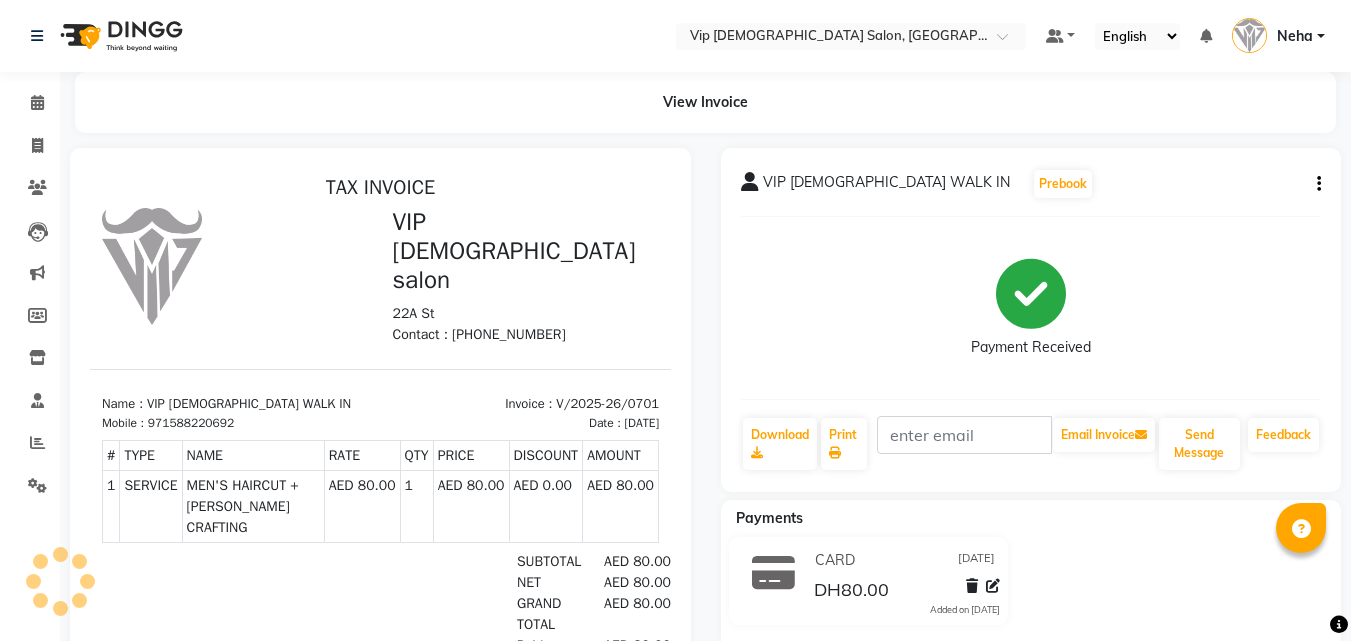 scroll, scrollTop: 0, scrollLeft: 0, axis: both 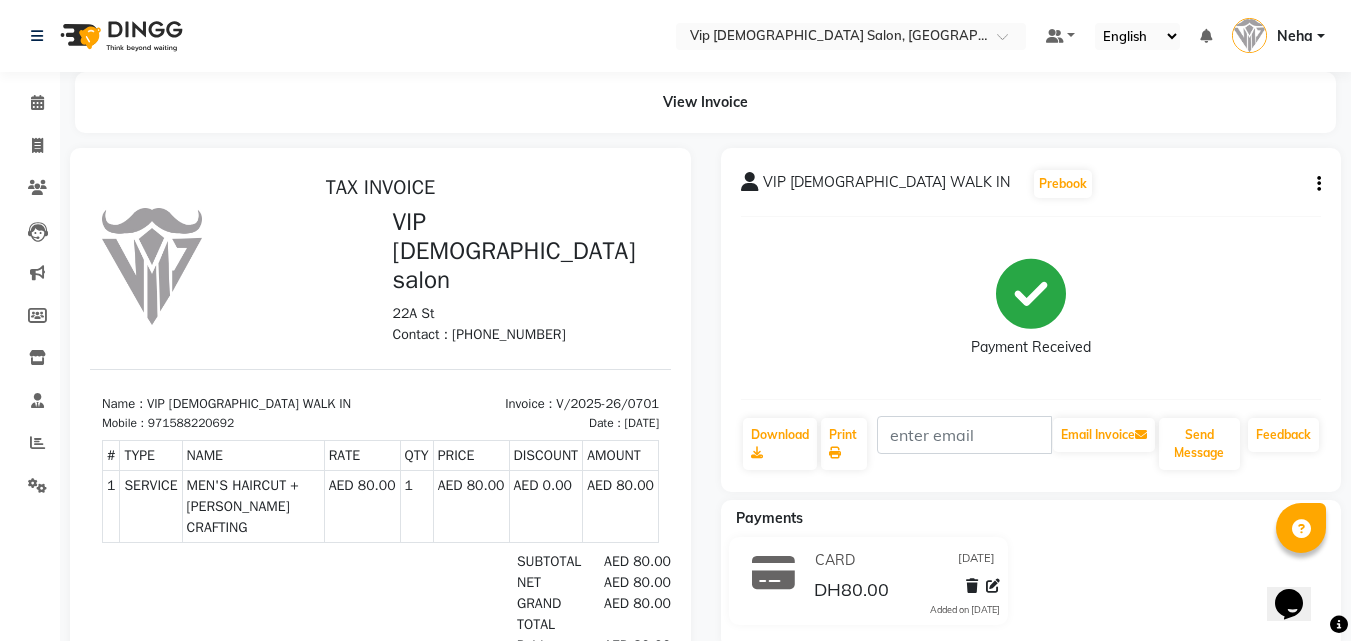 click 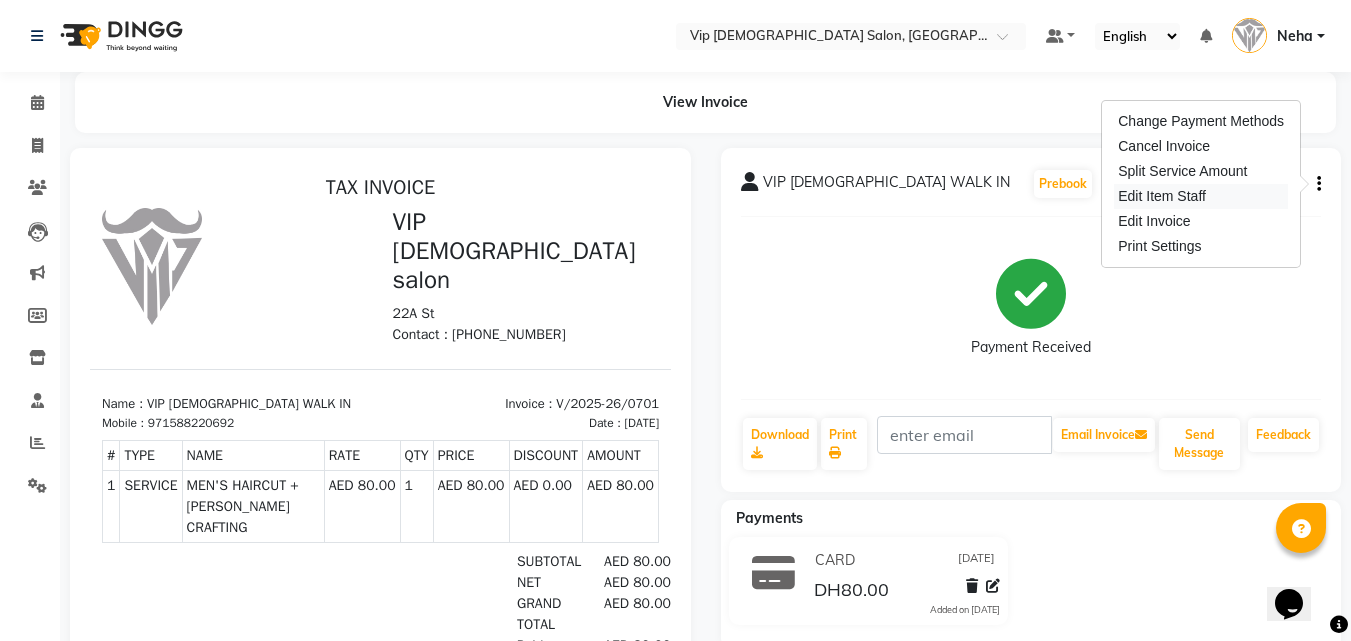 click on "Edit Item Staff" at bounding box center [1201, 196] 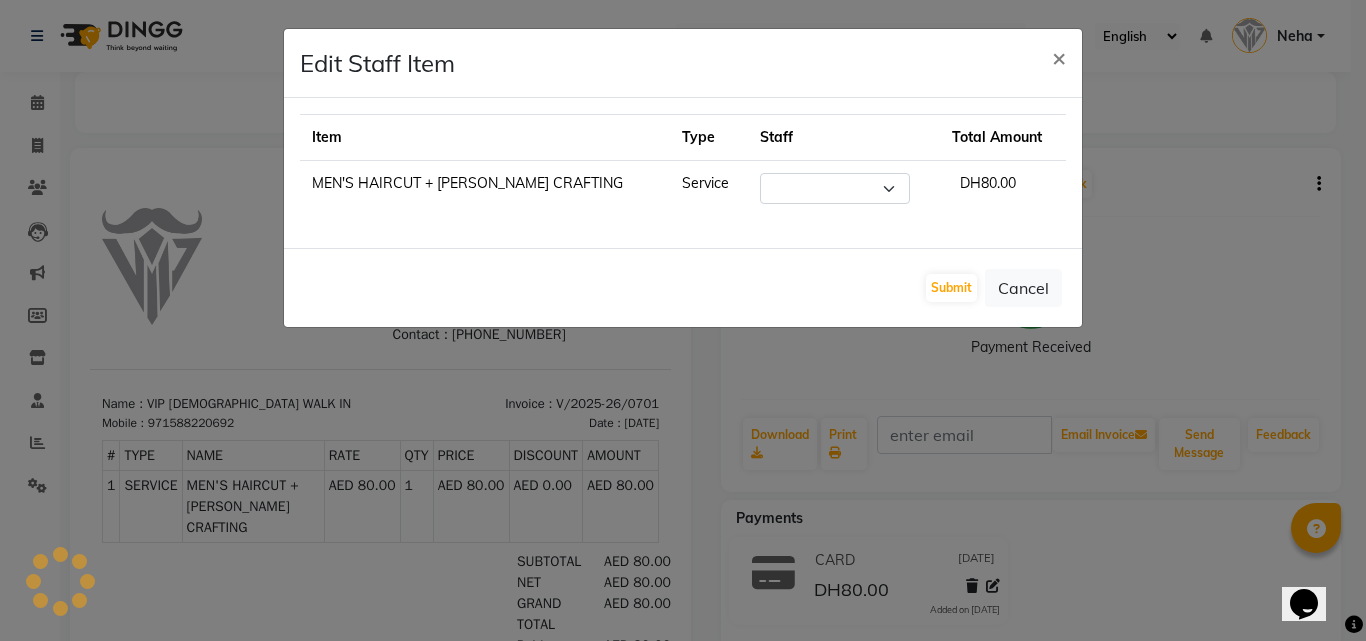 select on "81343" 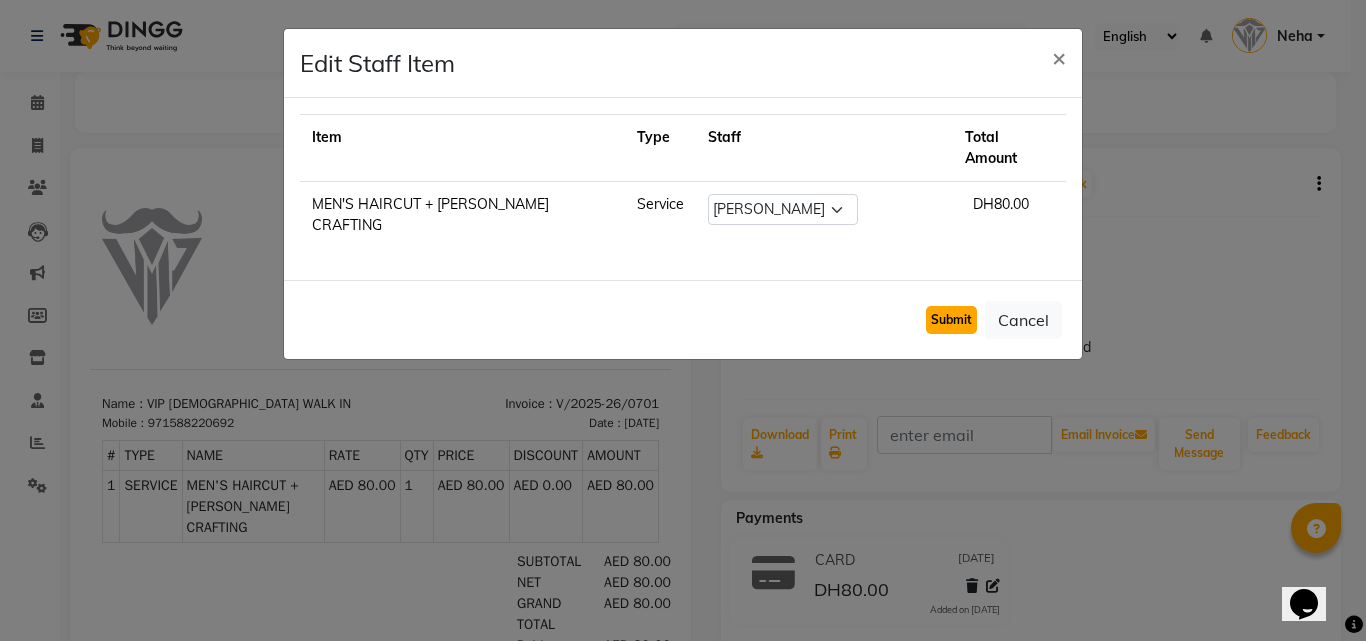 click on "Submit" 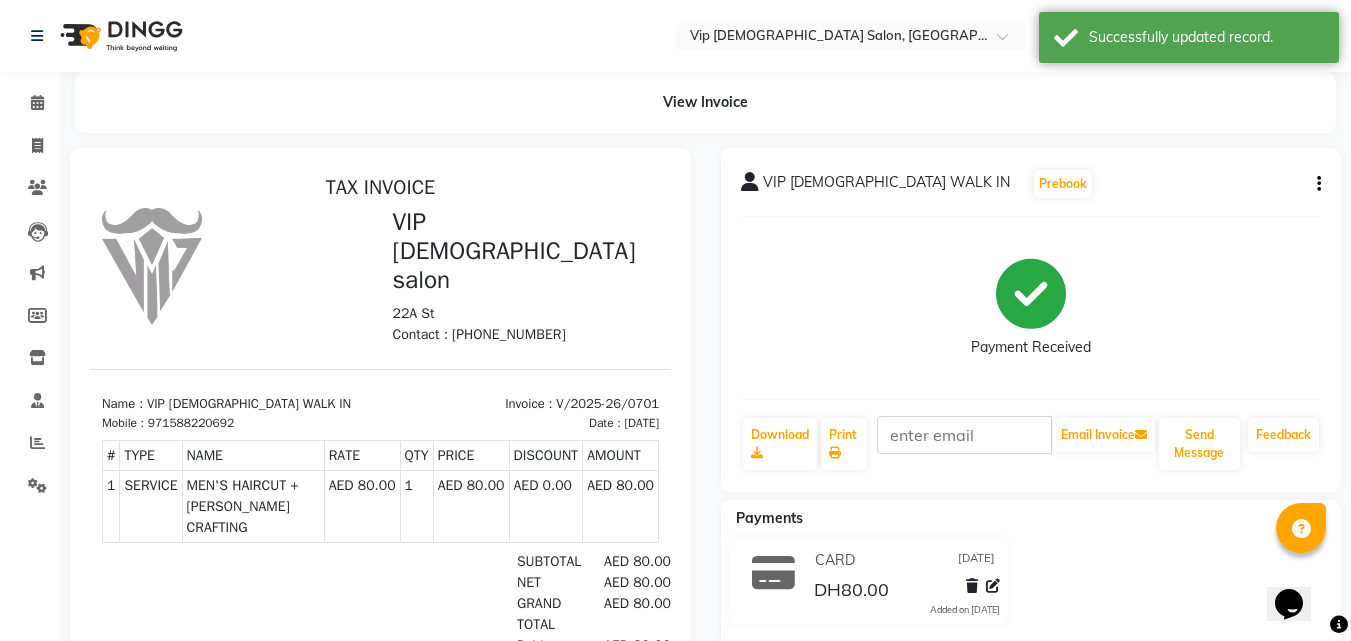 click 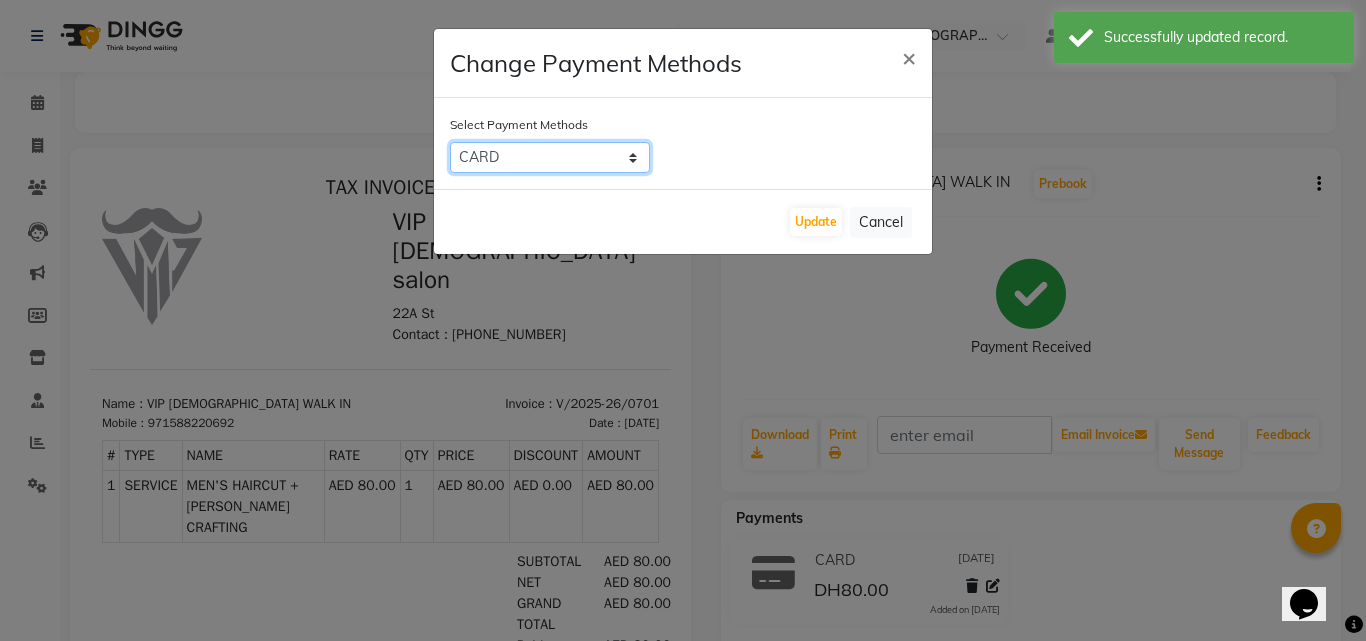 click on "Cash Payment   CARD" 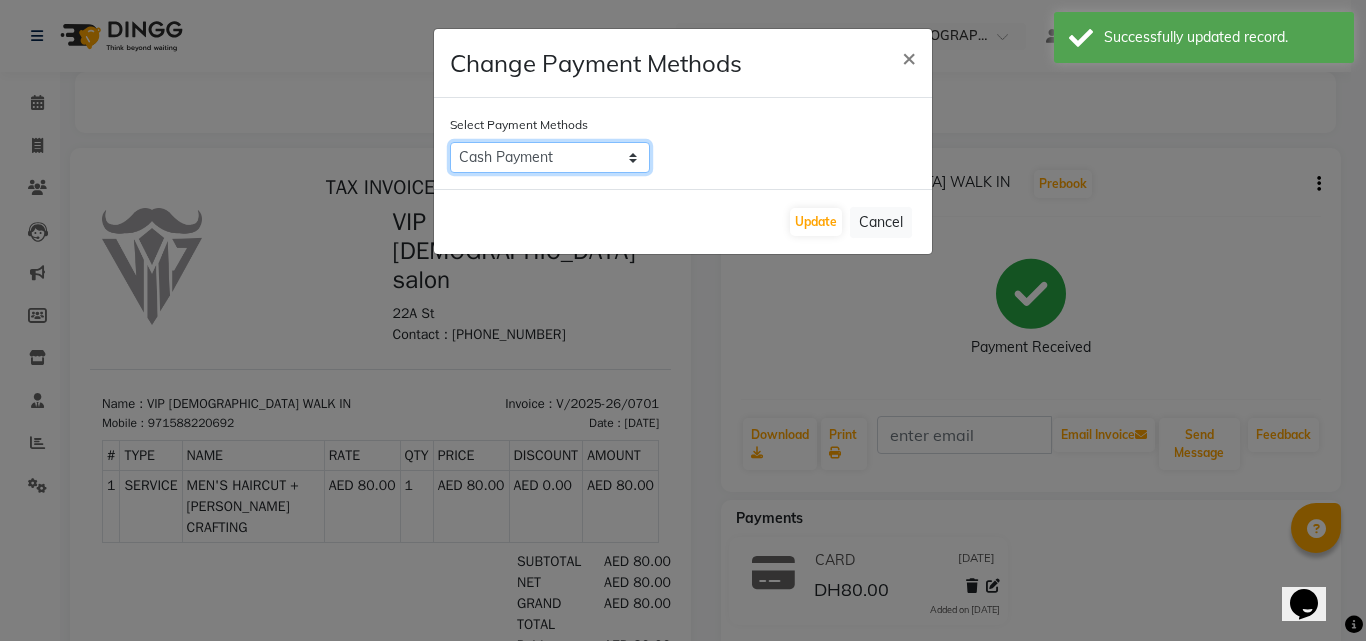 click on "Cash Payment   CARD" 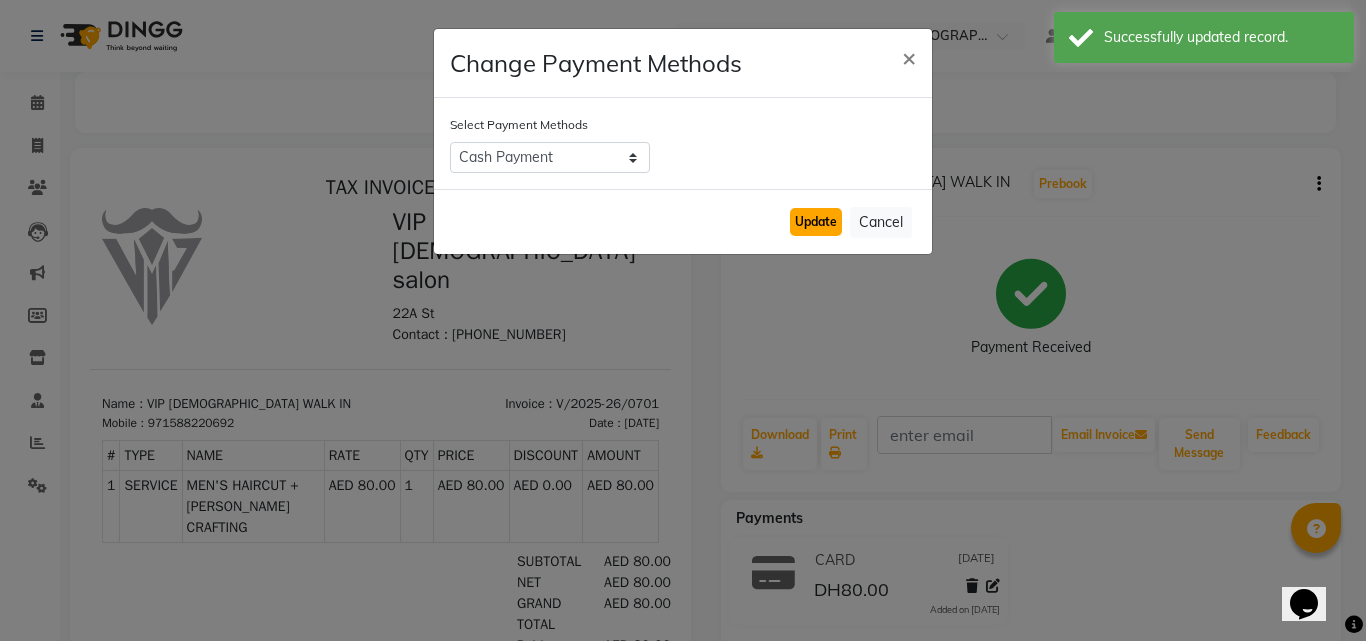 click on "Update" 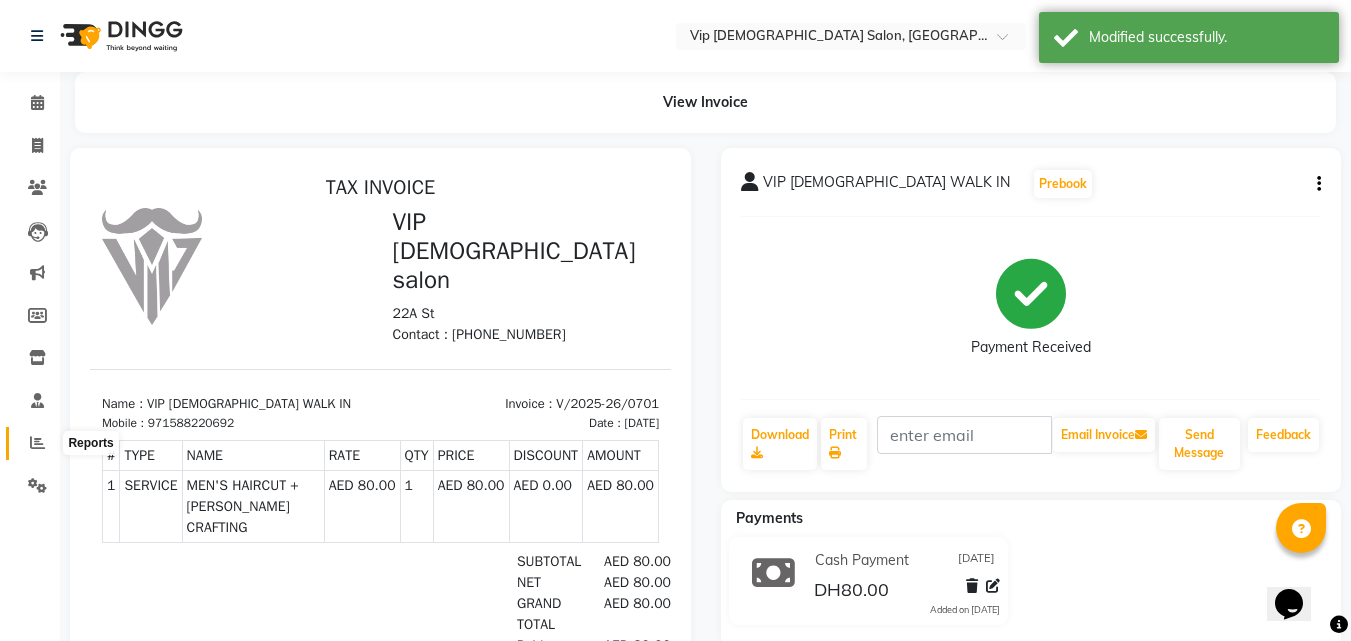click 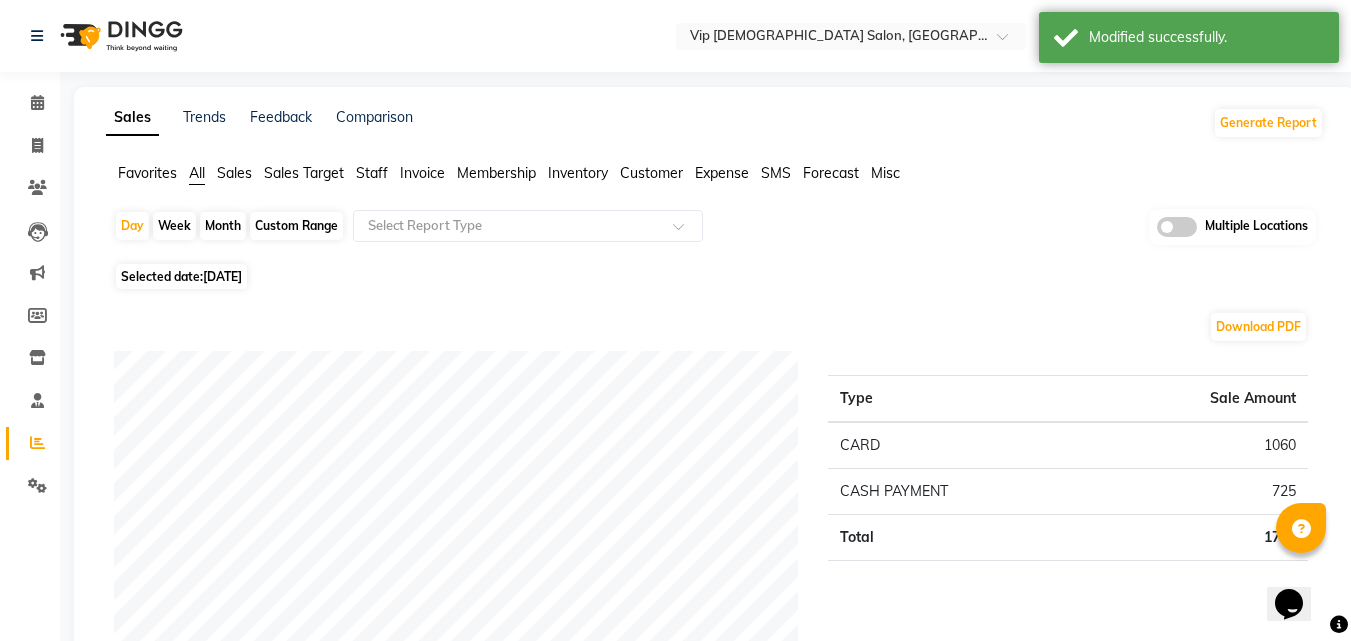 click on "Download PDF Payment mode Type Sale Amount CARD 1060 CASH PAYMENT 725 Total 1785 Staff summary Type Sale Amount Ali Rana 495 Allauddin Anwar Ali 410 Ayoub Lakhbizi 300 Taufeeq Anwar Ali 190 Ahmed Mohamed Mohamed Elkhodary Abdelhamid 130 Ricalyn Colcol 100 Riffat Magdy 80 Nelson 80 Total 1785 Sales summary Type Sale Amount Memberships 0 Vouchers 0 Gift card 0 Products 0 Packages 0 Tips 0 Prepaid 0 Services 1785 Fee 0 Total 1785 Expense by type Type Sale Amount Miscellaneous 93 Total 93 Service by category Type Sale Amount HAIR 1605 PEDICURE-MANICURE 180 Total 1785 Service sales Type Sale Amount MEN'S HAIRCUT + BEARD CRAFTING 800 KERATINE HAIR PROTIEN TREATMENT(AS PER DENSITY) 300 HAIR GLOBAL COLOR (SHORT) 240 MEN'S HAIRCUT 150 PREMIUM PEDICURE 80 MEN'S HAIRCUT + BEARD TRIM 60 BASIC PEDICURE 45 BASIC MANICURE 40 BEARD CRAFTING 35 BEARD COLOR 20 Others 15 Total 1785" 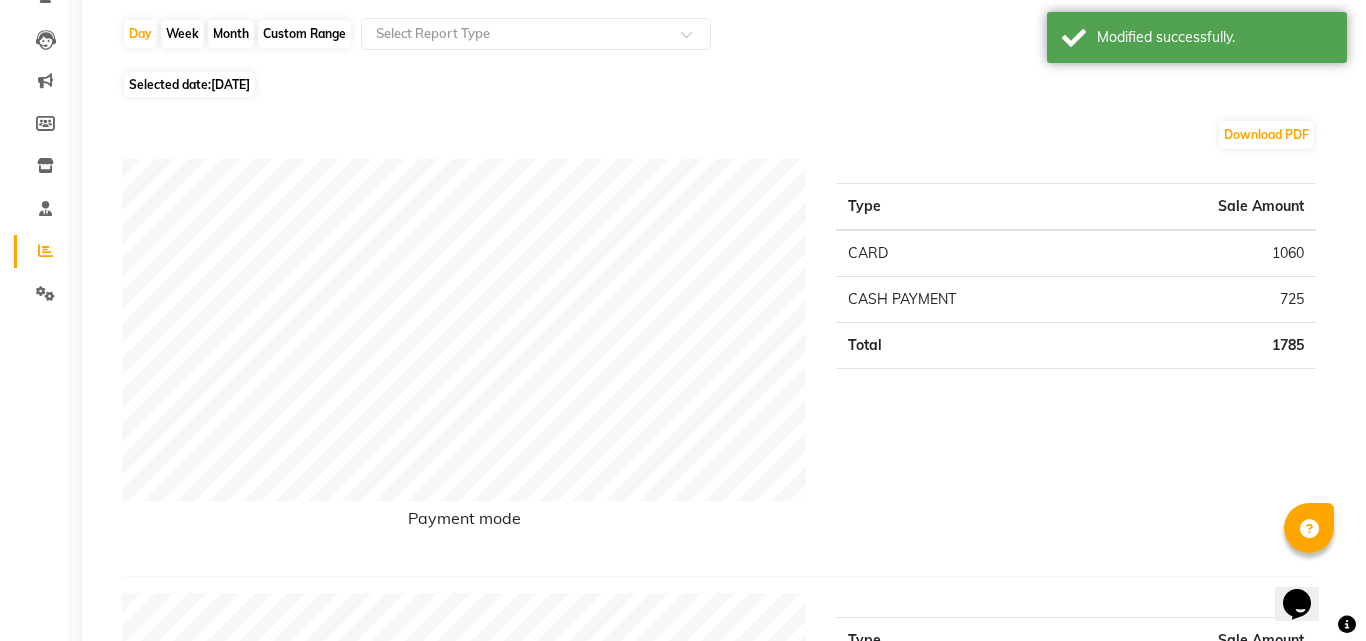 scroll, scrollTop: 200, scrollLeft: 0, axis: vertical 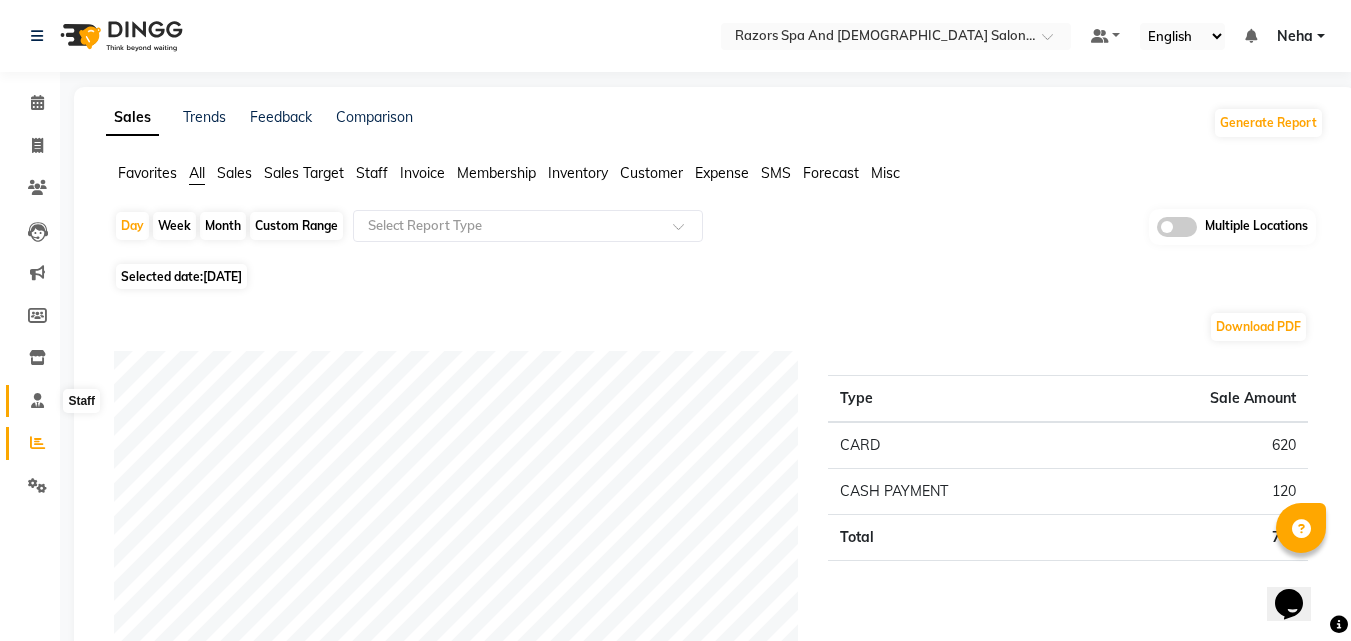 click 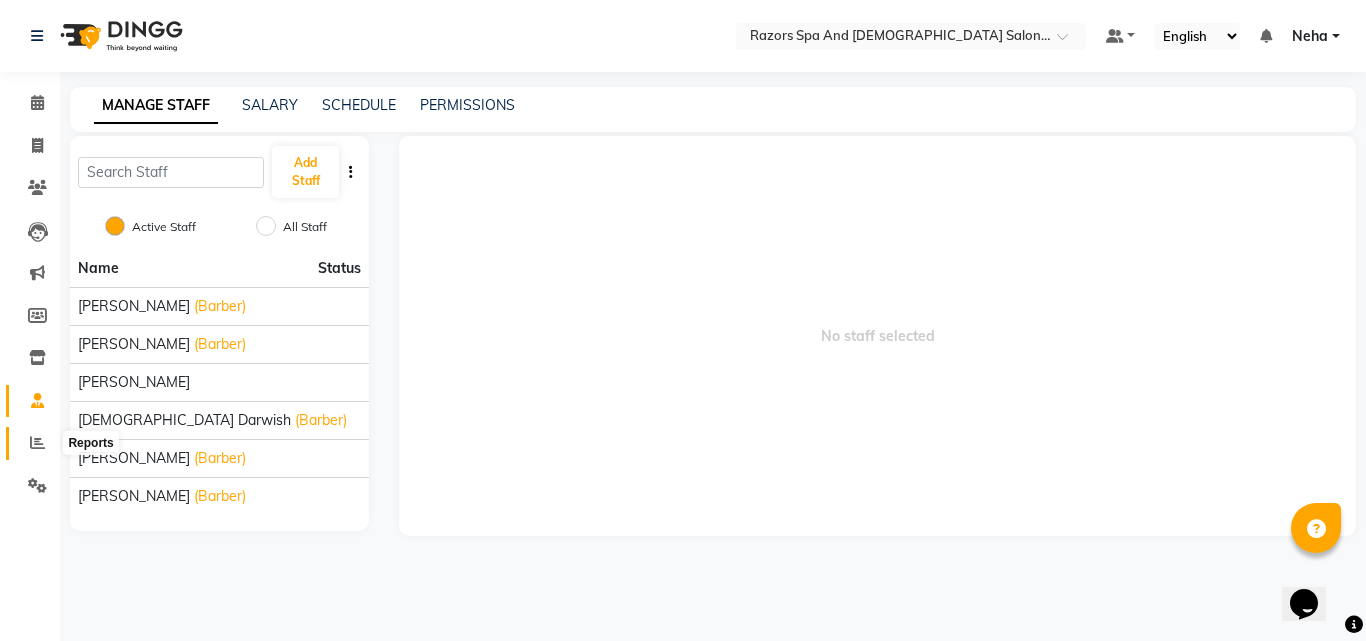 click 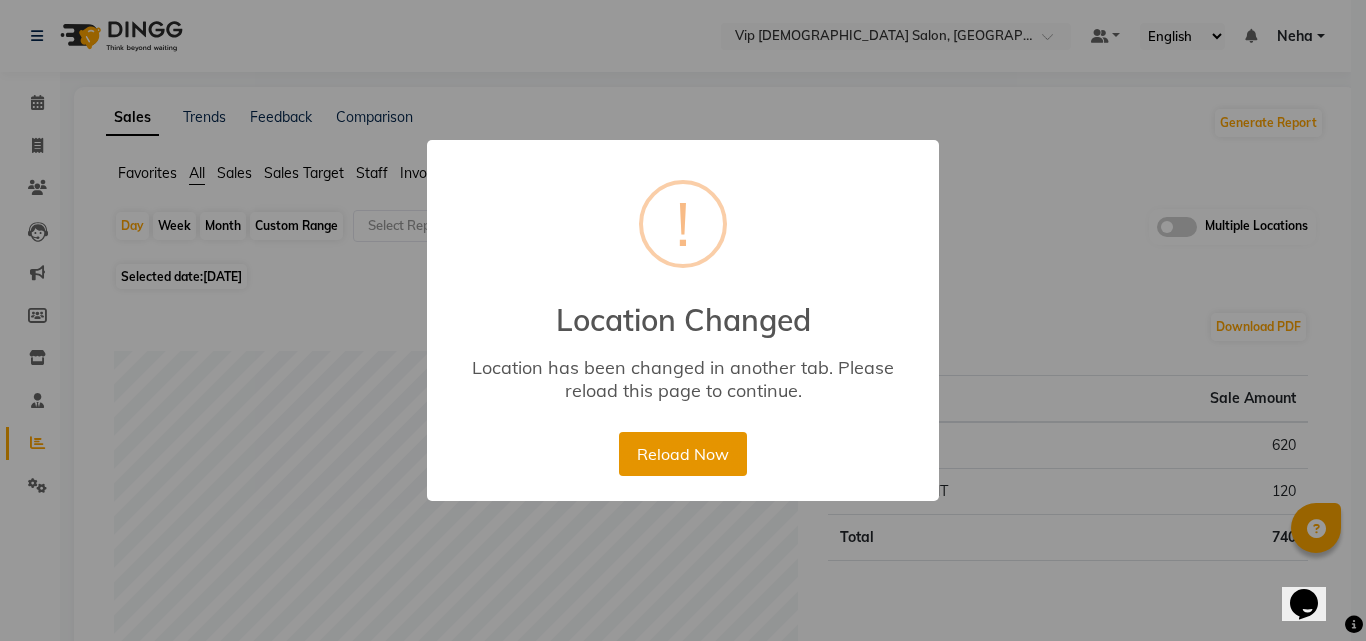click on "Reload Now" at bounding box center [682, 454] 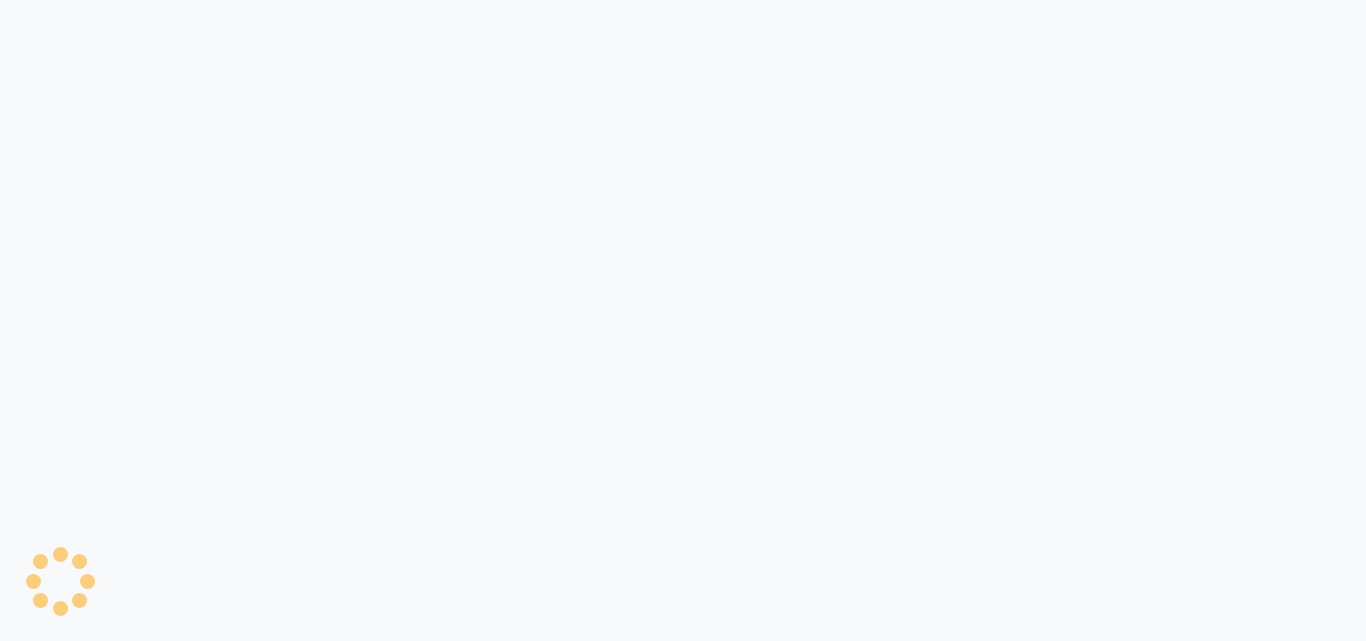 scroll, scrollTop: 0, scrollLeft: 0, axis: both 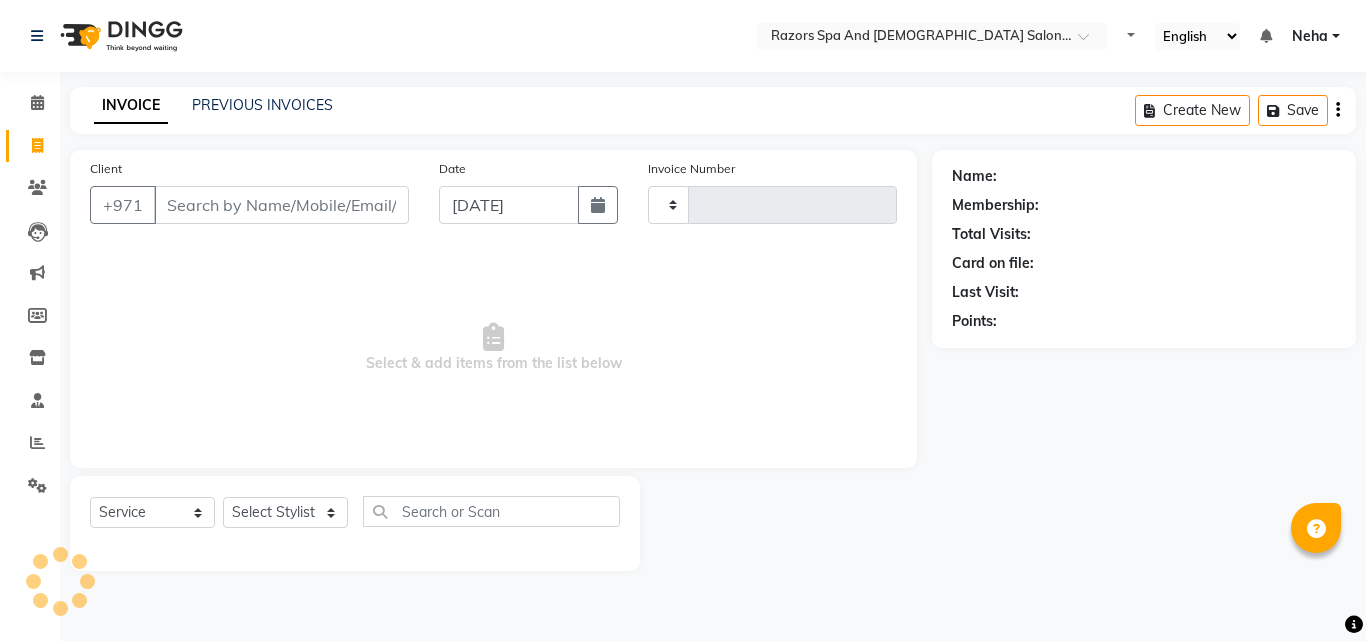 type on "0425" 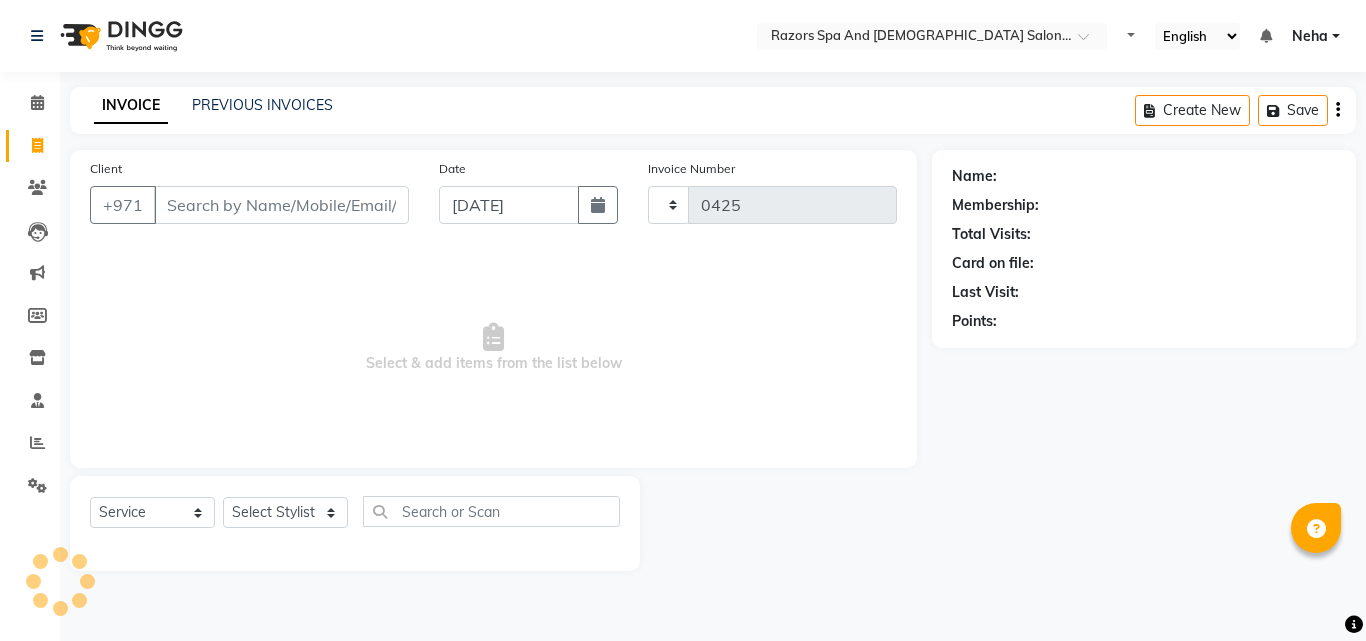 select on "8419" 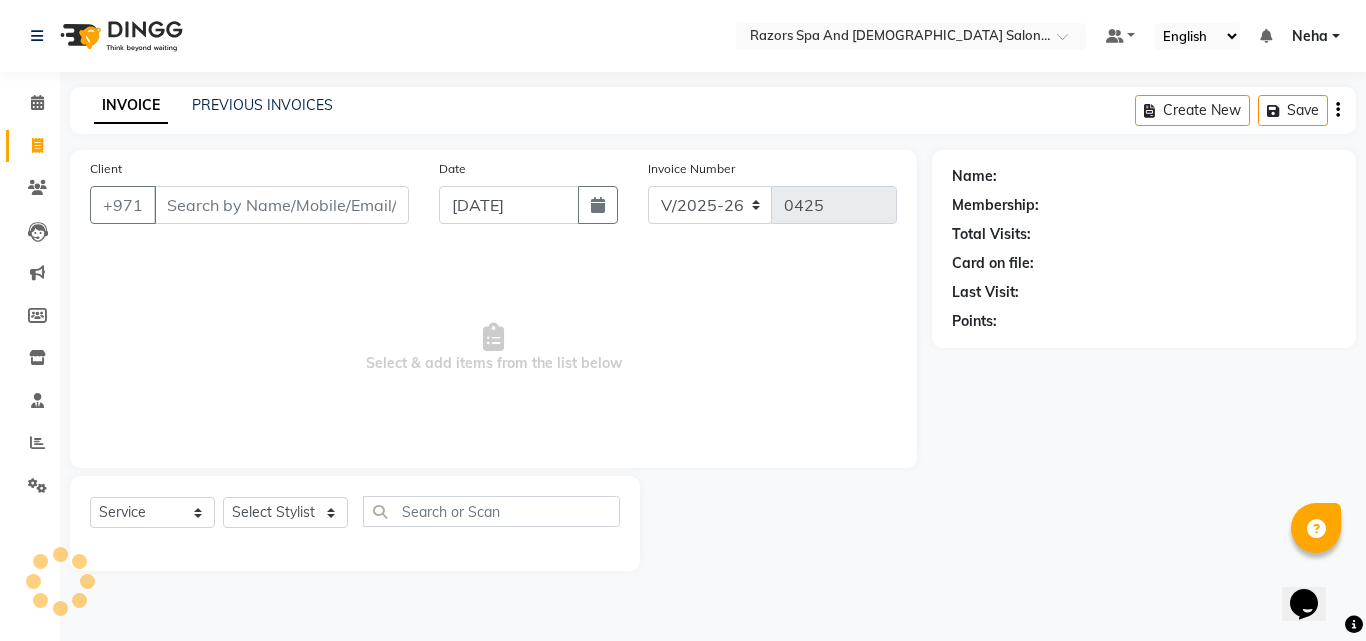 scroll, scrollTop: 0, scrollLeft: 0, axis: both 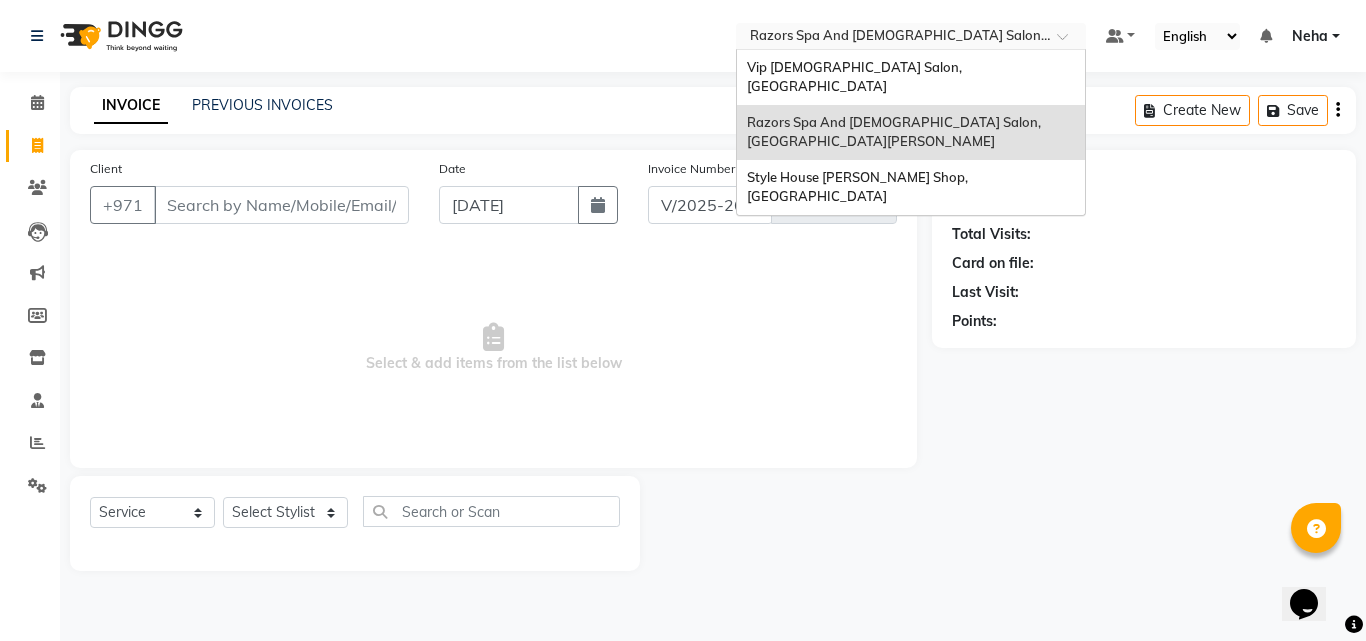 click at bounding box center [891, 38] 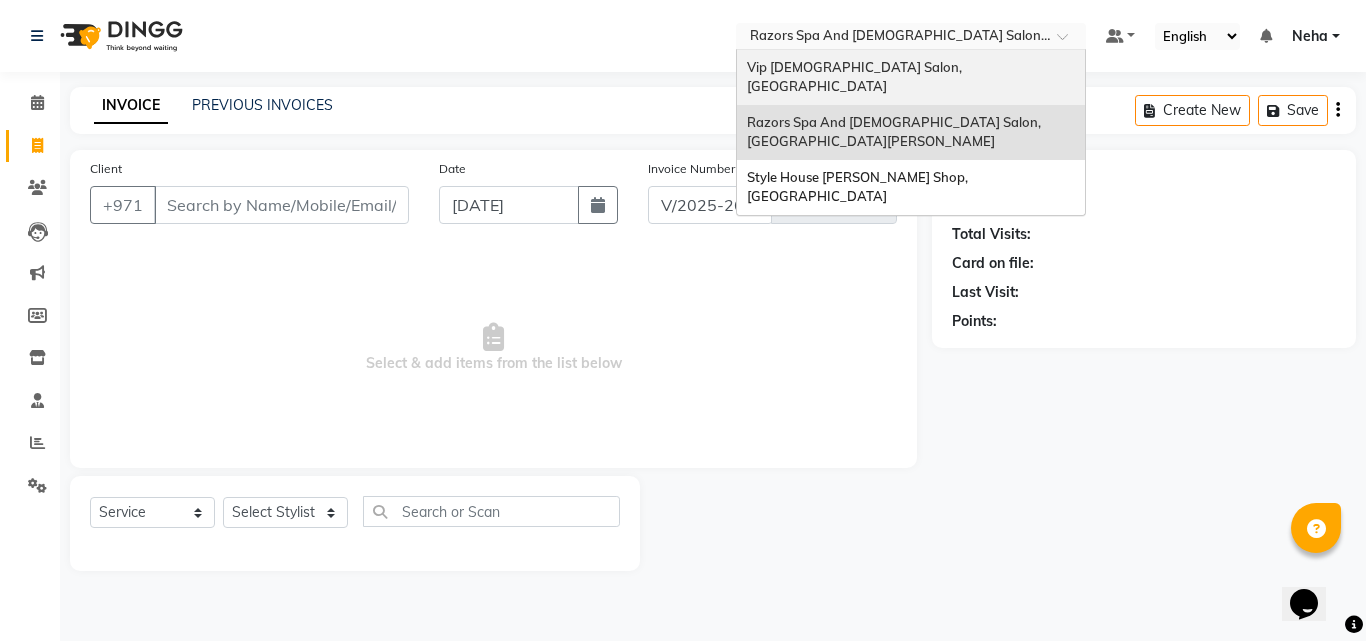 click on "Vip [DEMOGRAPHIC_DATA] Salon, [GEOGRAPHIC_DATA]" at bounding box center (856, 77) 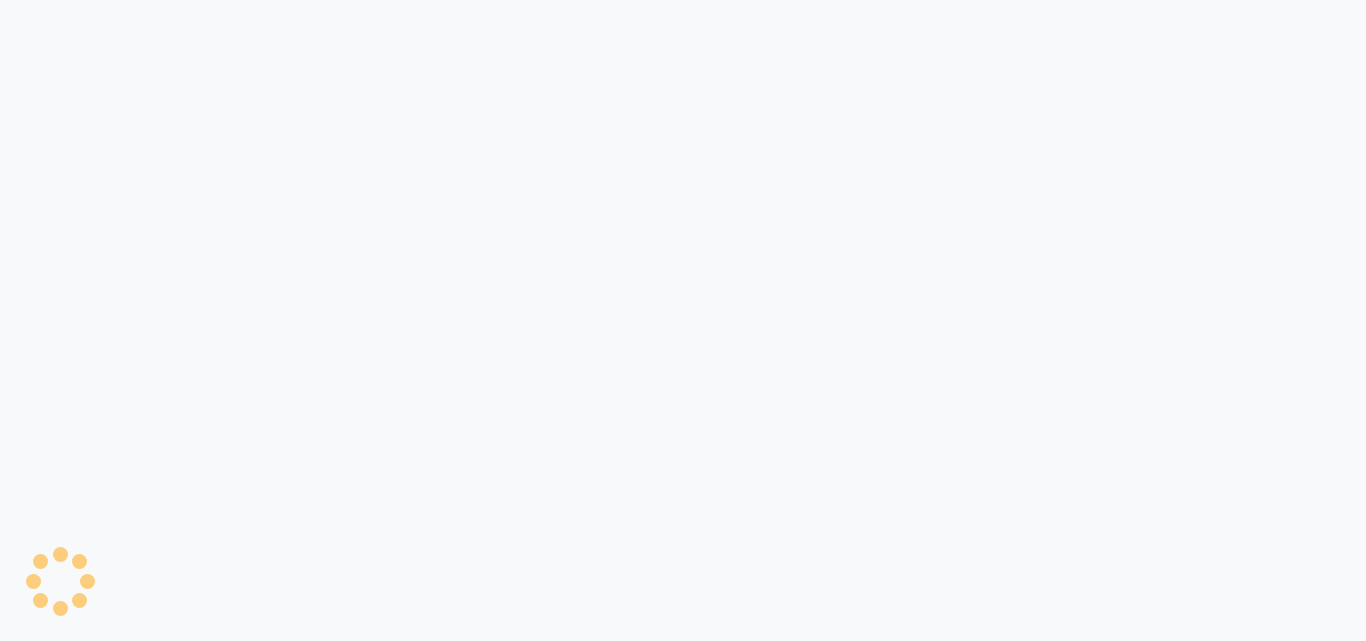 scroll, scrollTop: 0, scrollLeft: 0, axis: both 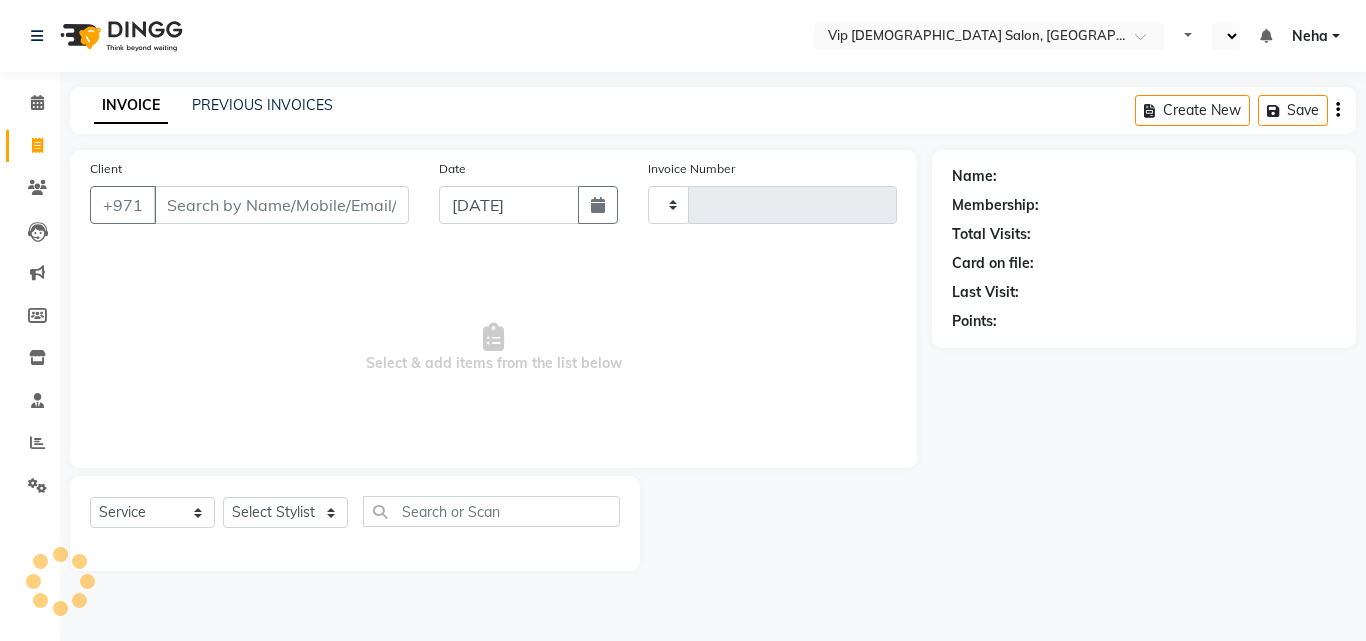 type on "0713" 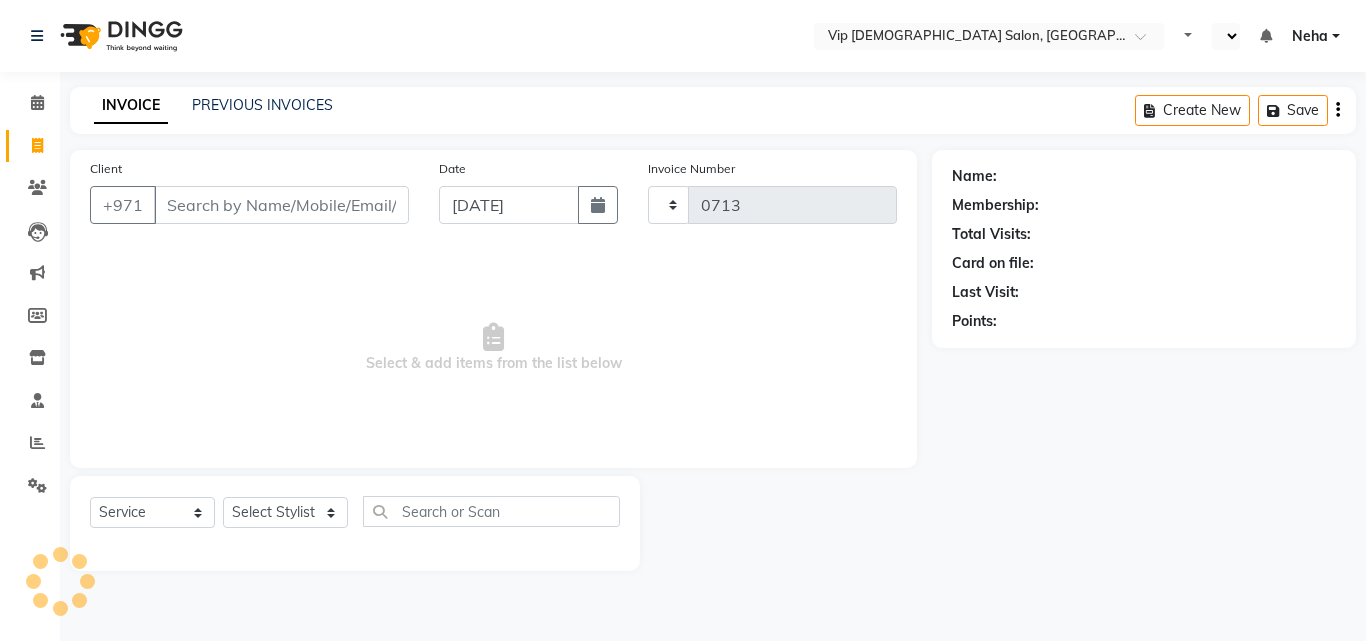 select on "en" 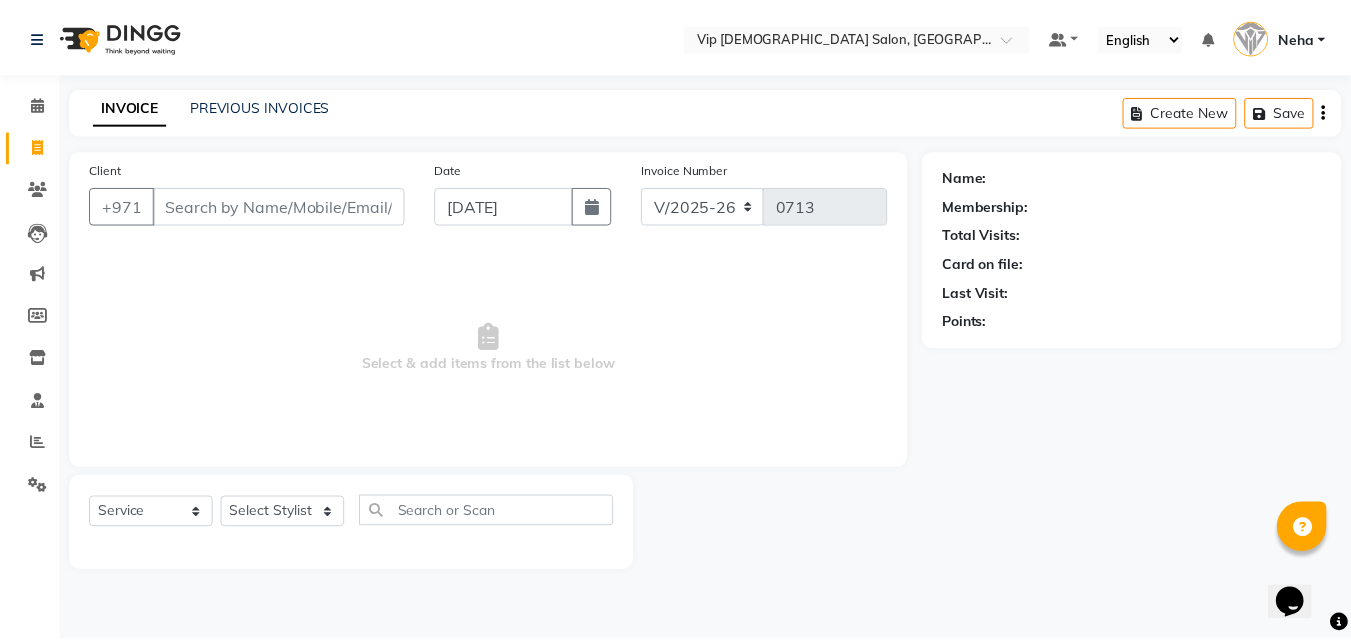 scroll, scrollTop: 0, scrollLeft: 0, axis: both 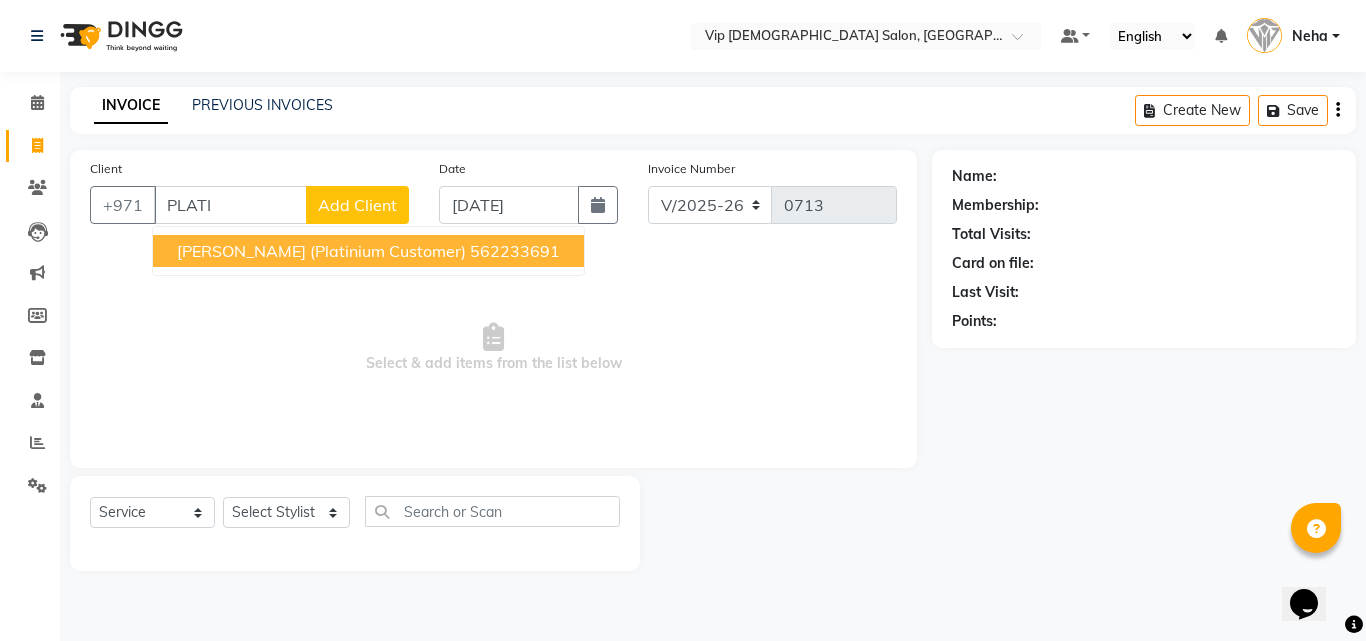 click on "562233691" at bounding box center (515, 251) 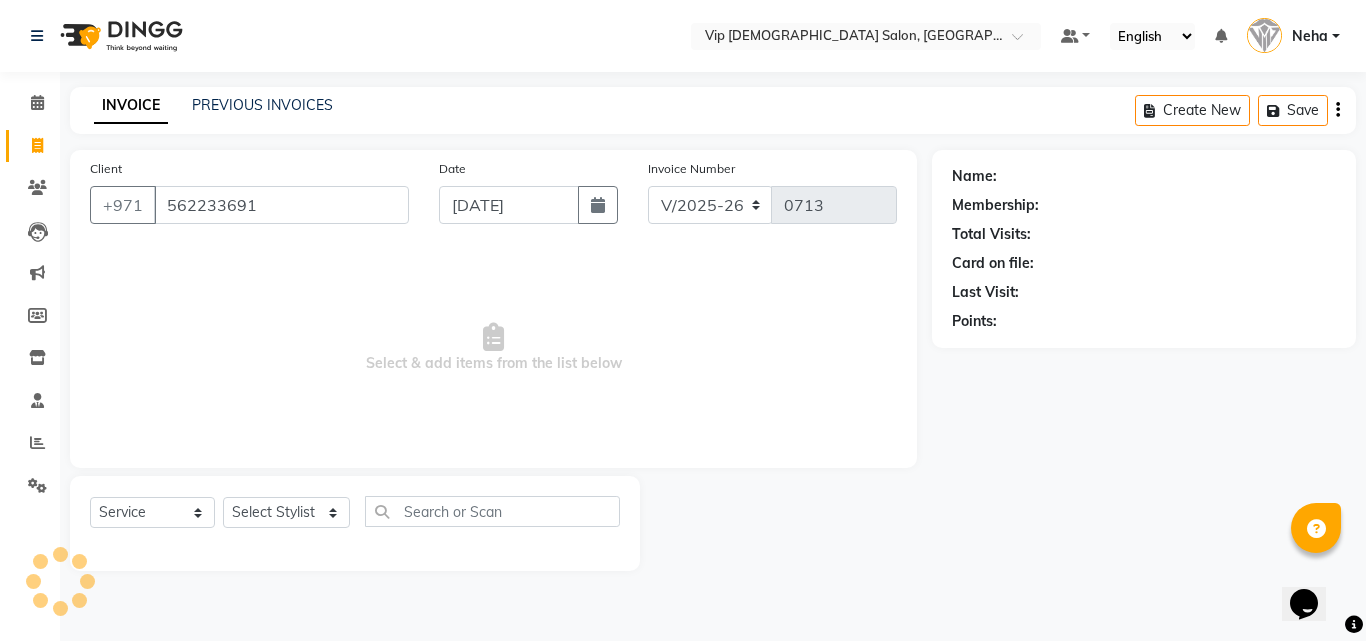 type on "562233691" 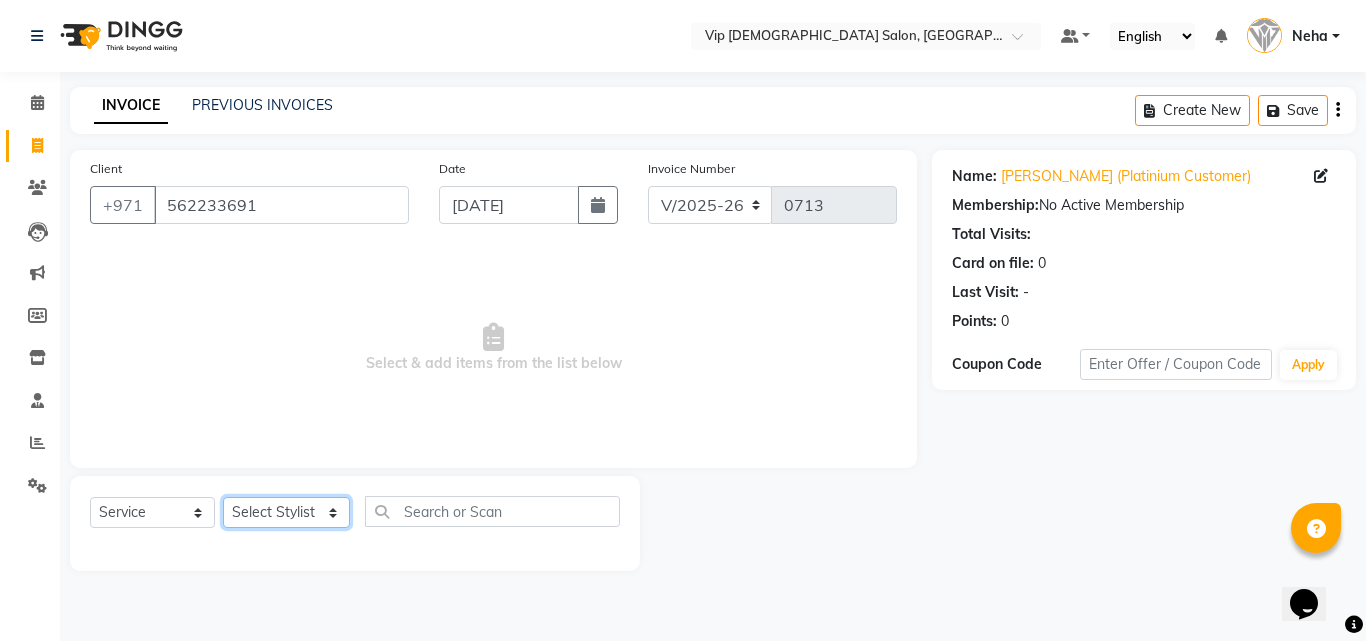 click on "Select Stylist [PERSON_NAME] [PERSON_NAME] [PERSON_NAME] [PERSON_NAME] [PERSON_NAME] [PERSON_NAME] Lakhbizi Jairah Mr. Mohannad [PERSON_NAME] [PERSON_NAME] [PERSON_NAME] [PERSON_NAME] [PERSON_NAME]  Akhilaque [PERSON_NAME]." 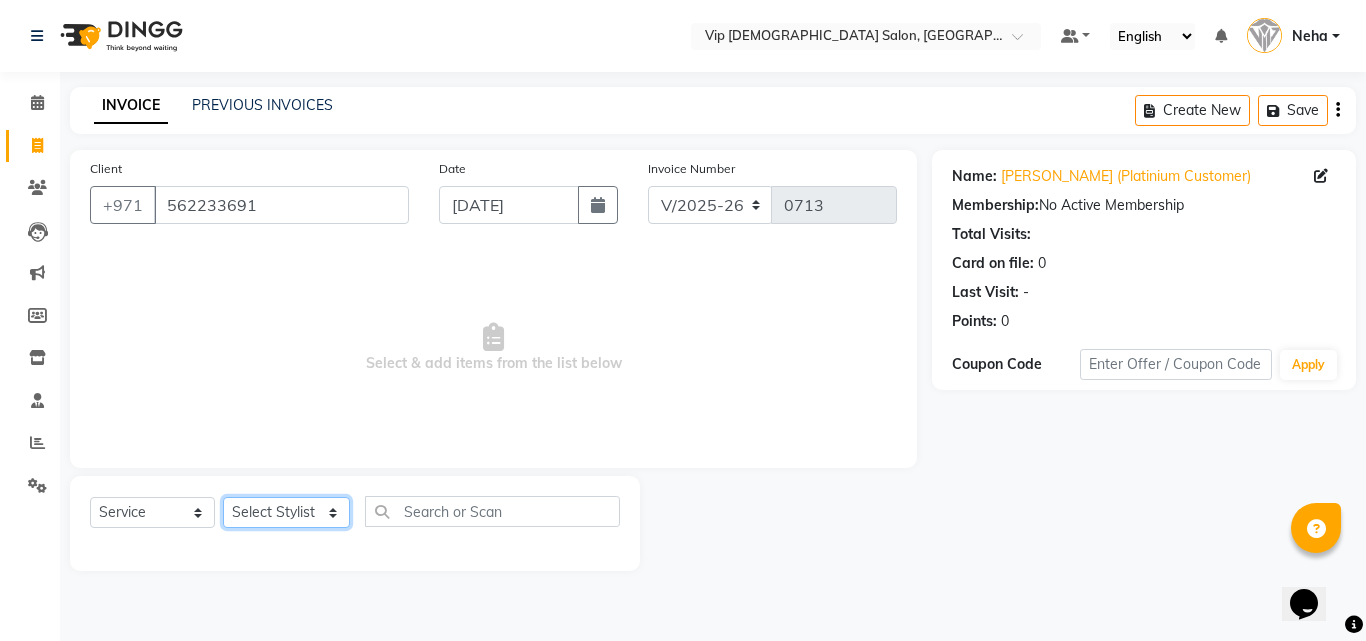 select on "85762" 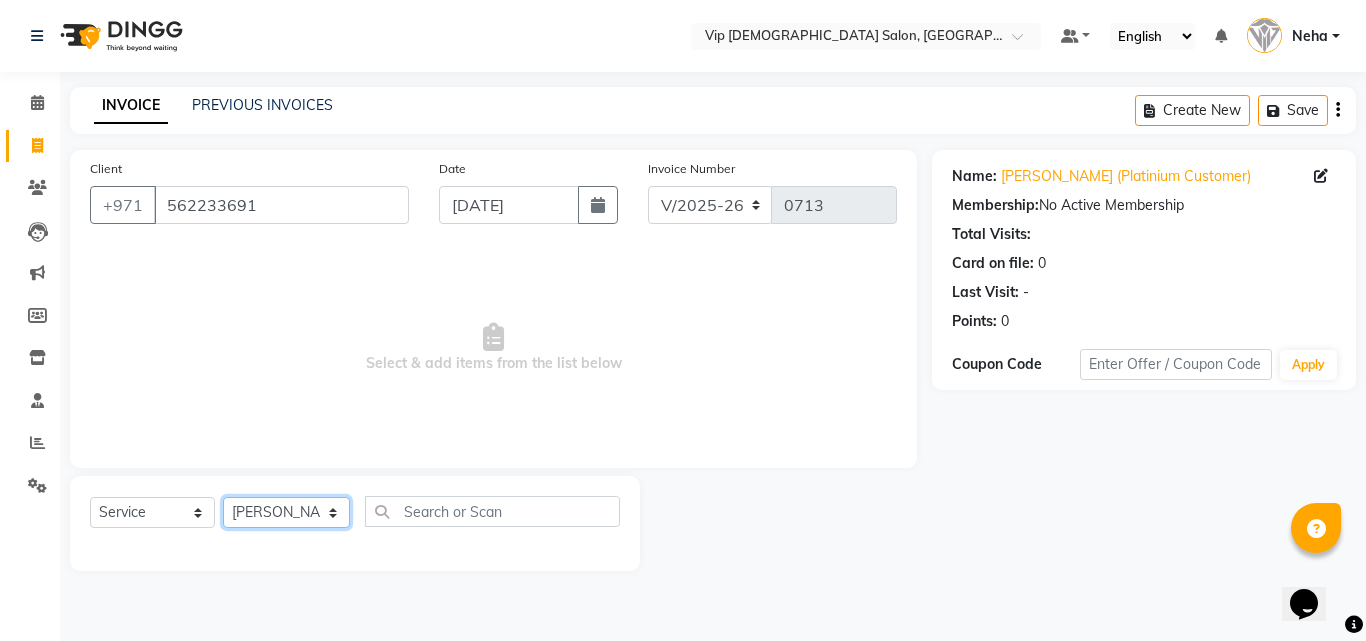 click on "Select Stylist AHMED MOHAMED MOHAMED ELKHODARY ABDELHAMID Ali Rana Allauddin Anwar Ali Ameen Ayoub Lakhbizi Jairah Mr. Mohannad Neha Nelson Ricalyn Colcol Riffat Magdy Taufeeq Anwar Ali Tauseef  Akhilaque Zoya Bhatti." 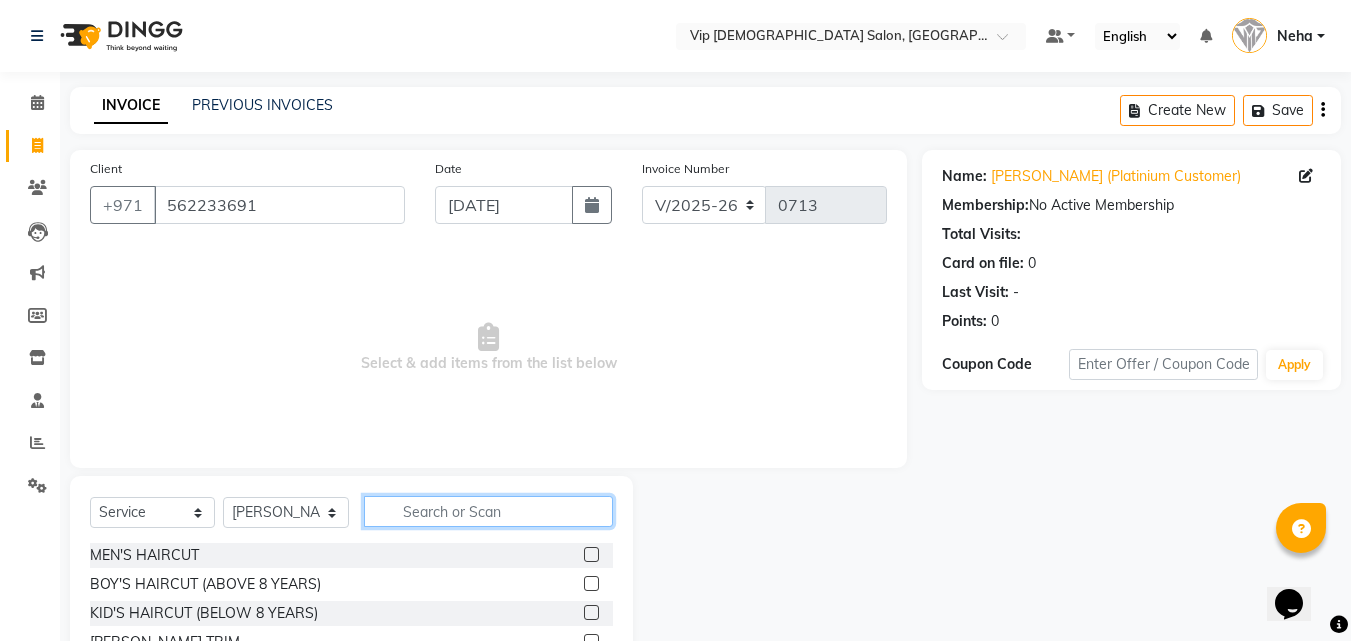 click 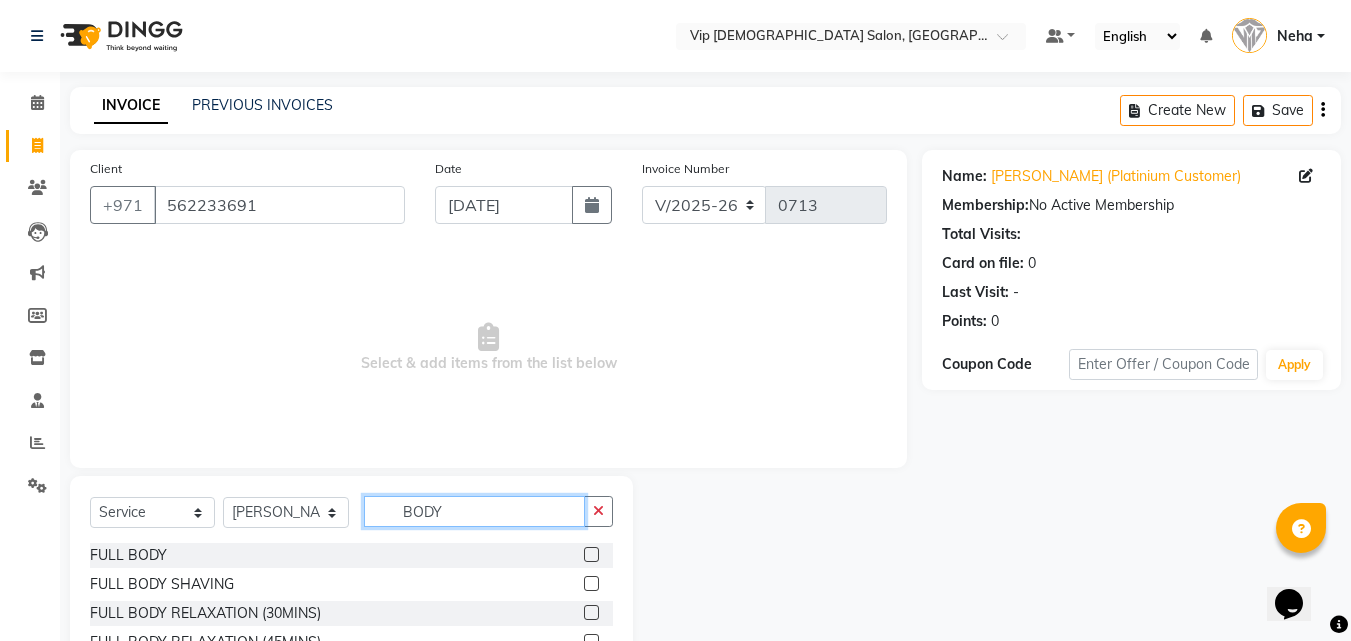 type on "BODY" 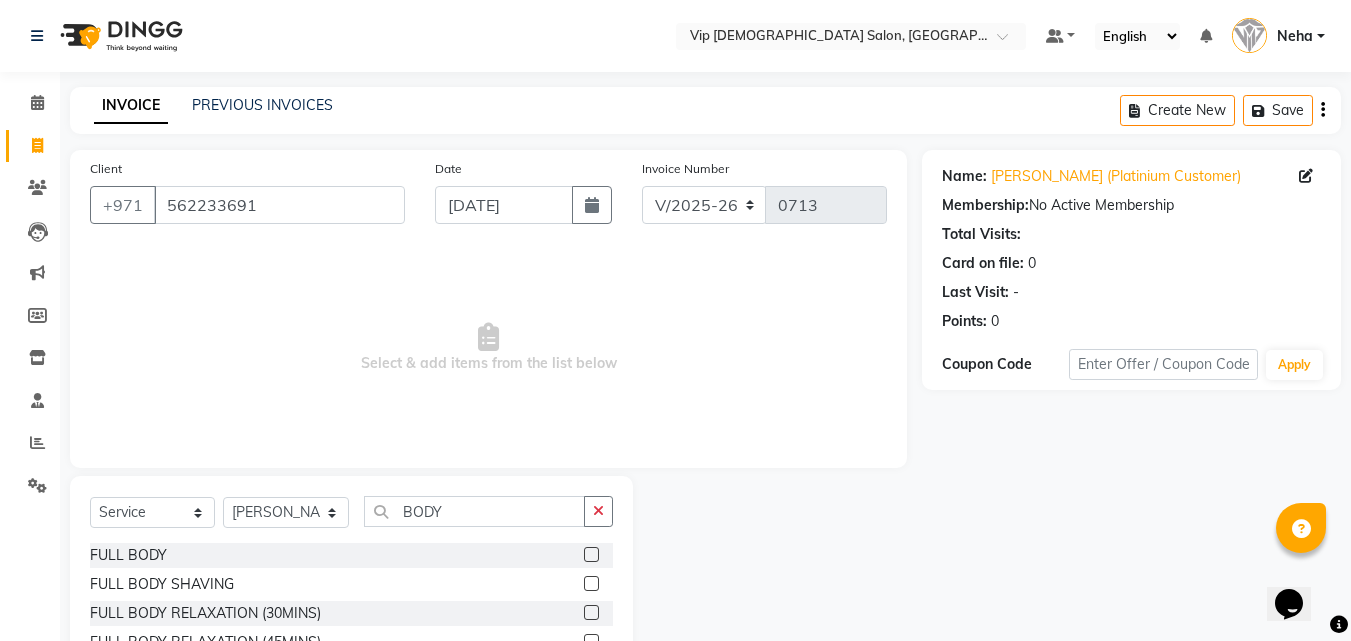 click 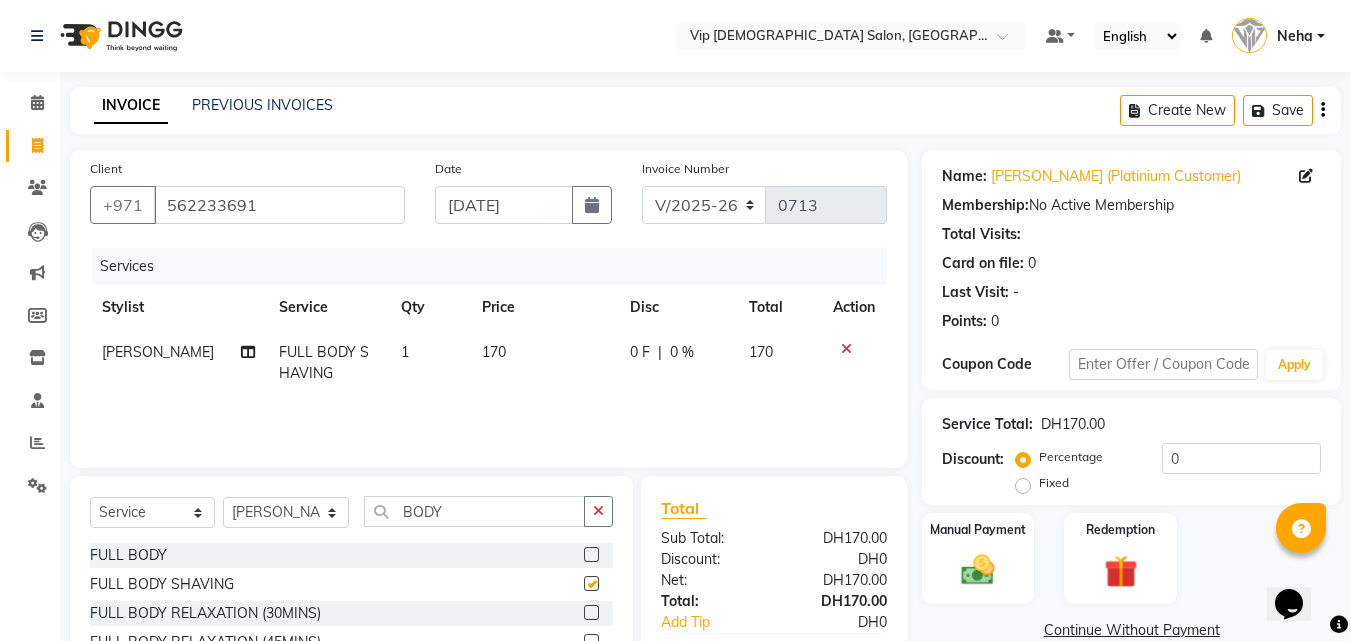 checkbox on "false" 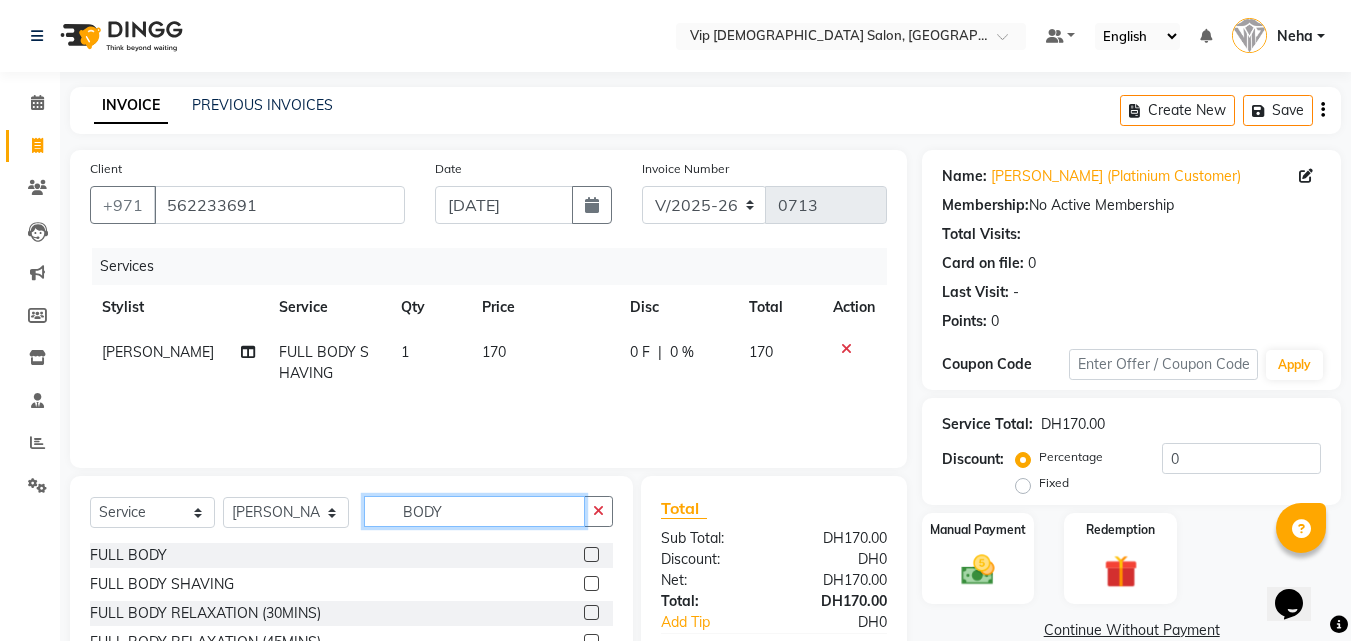 click on "BODY" 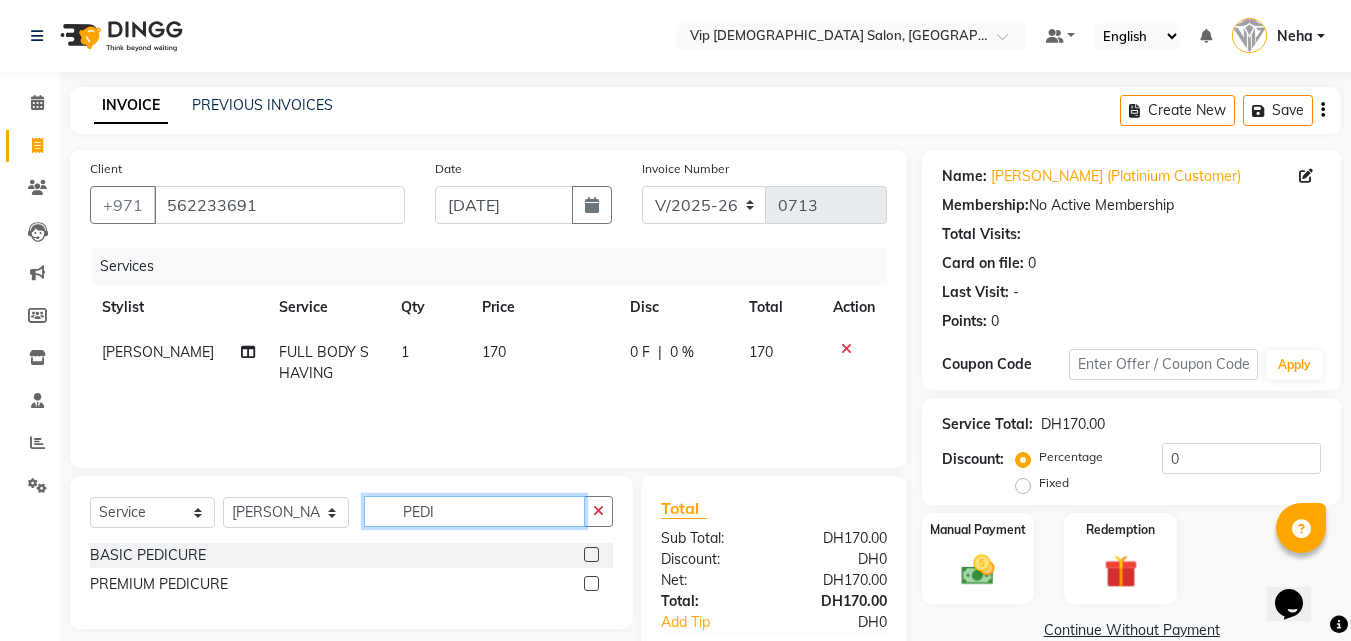type on "PEDI" 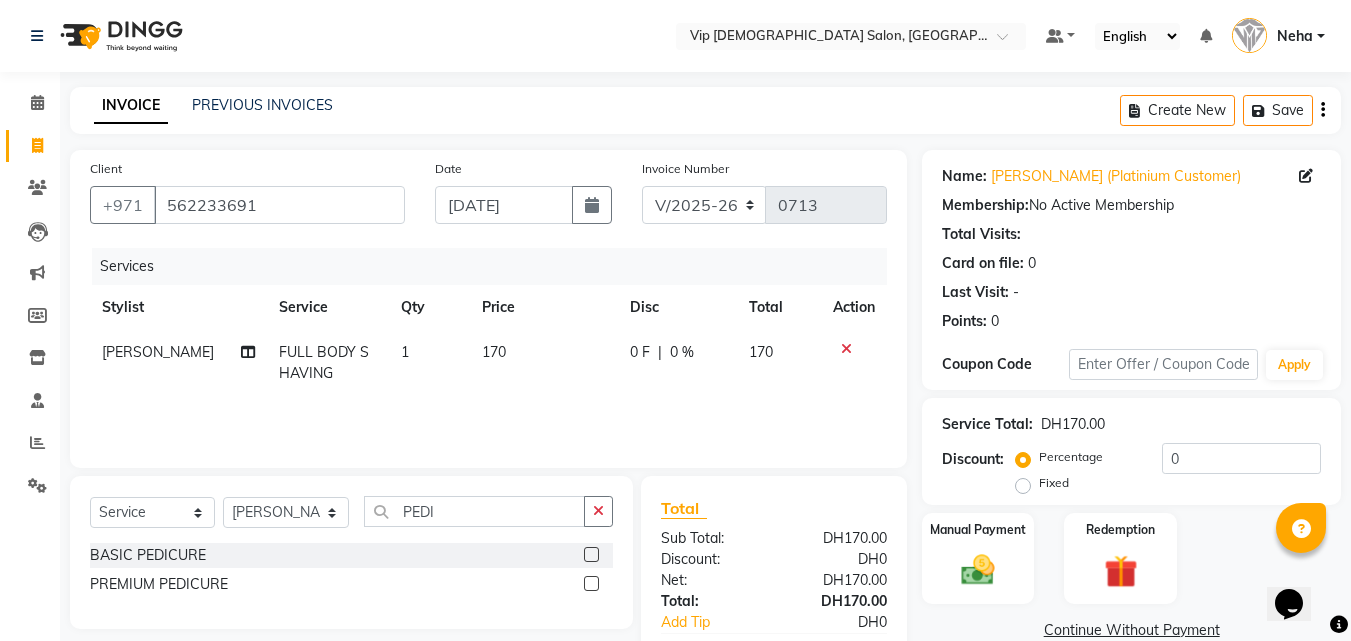 click 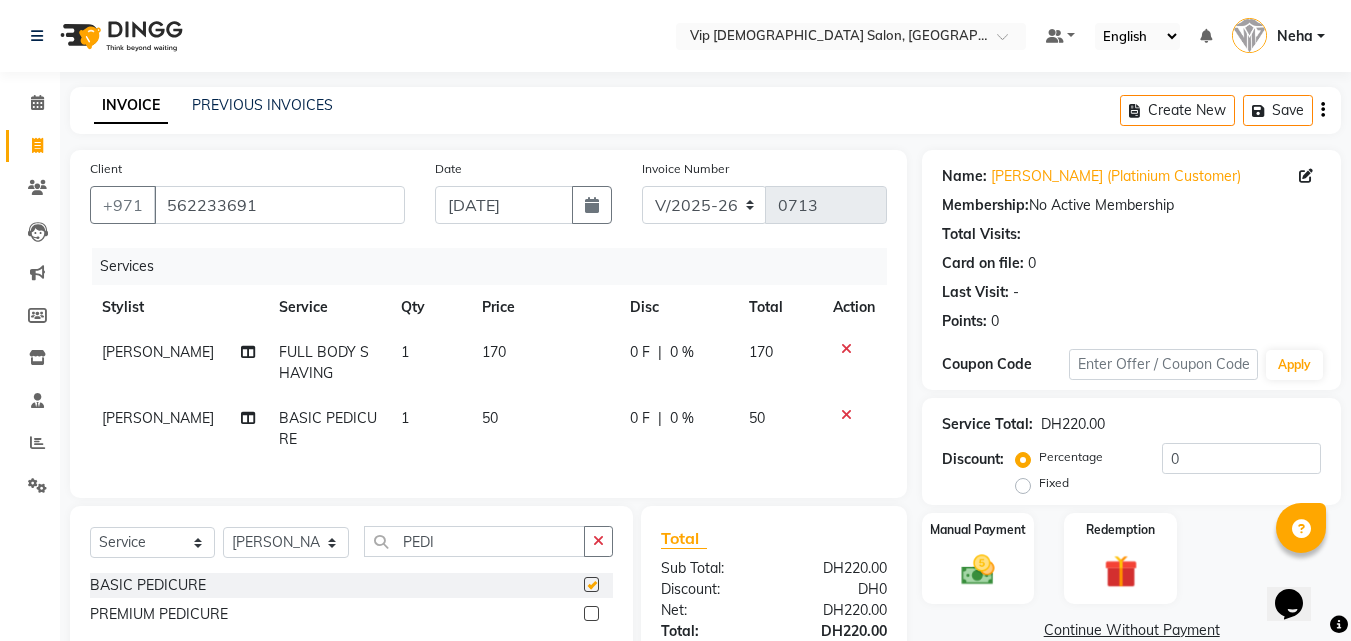 checkbox on "false" 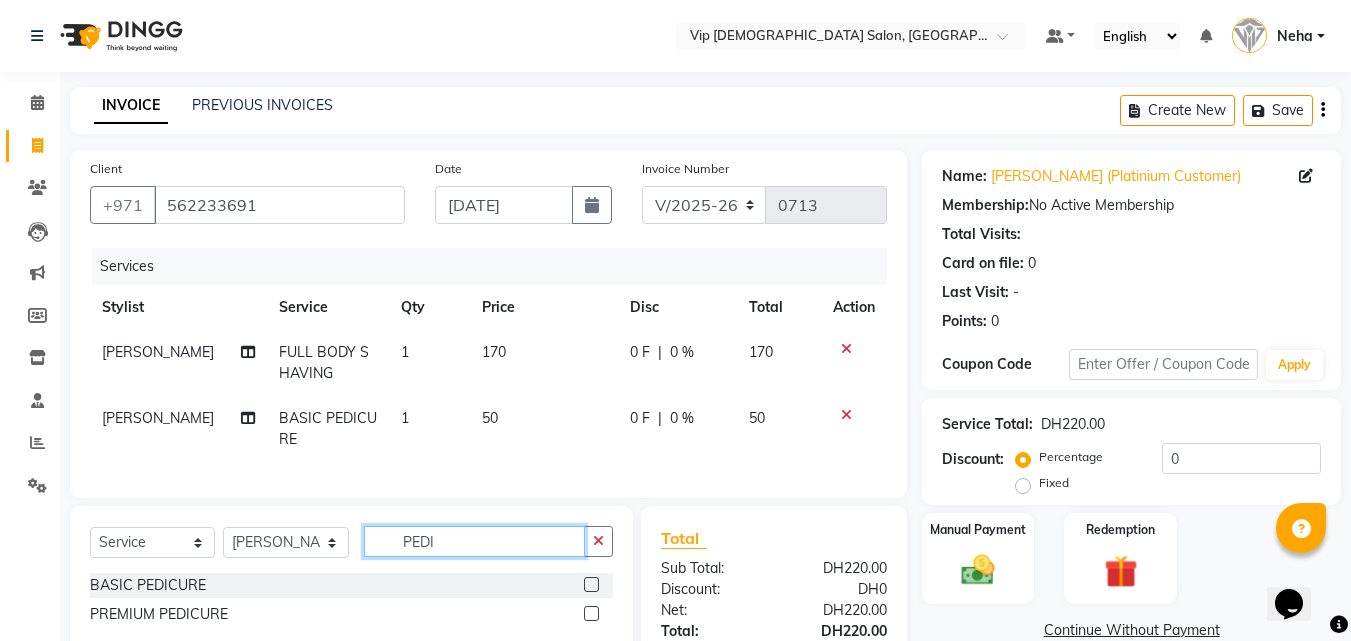 click on "PEDI" 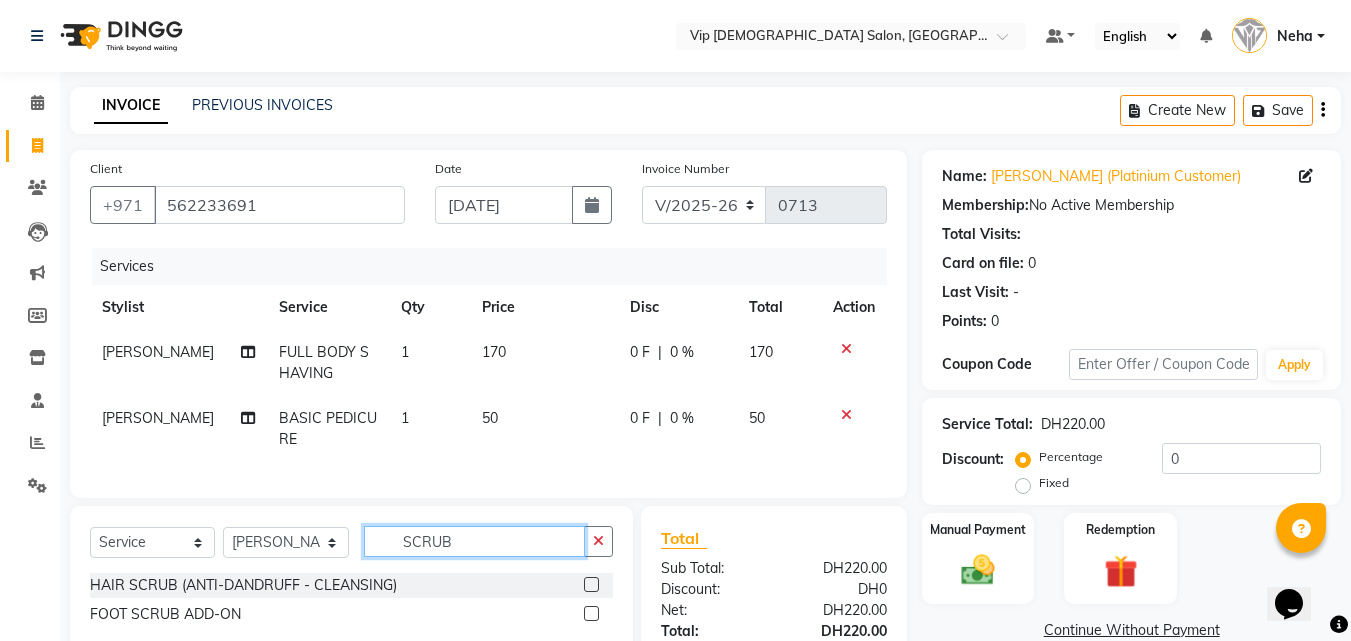 type on "SCRUB" 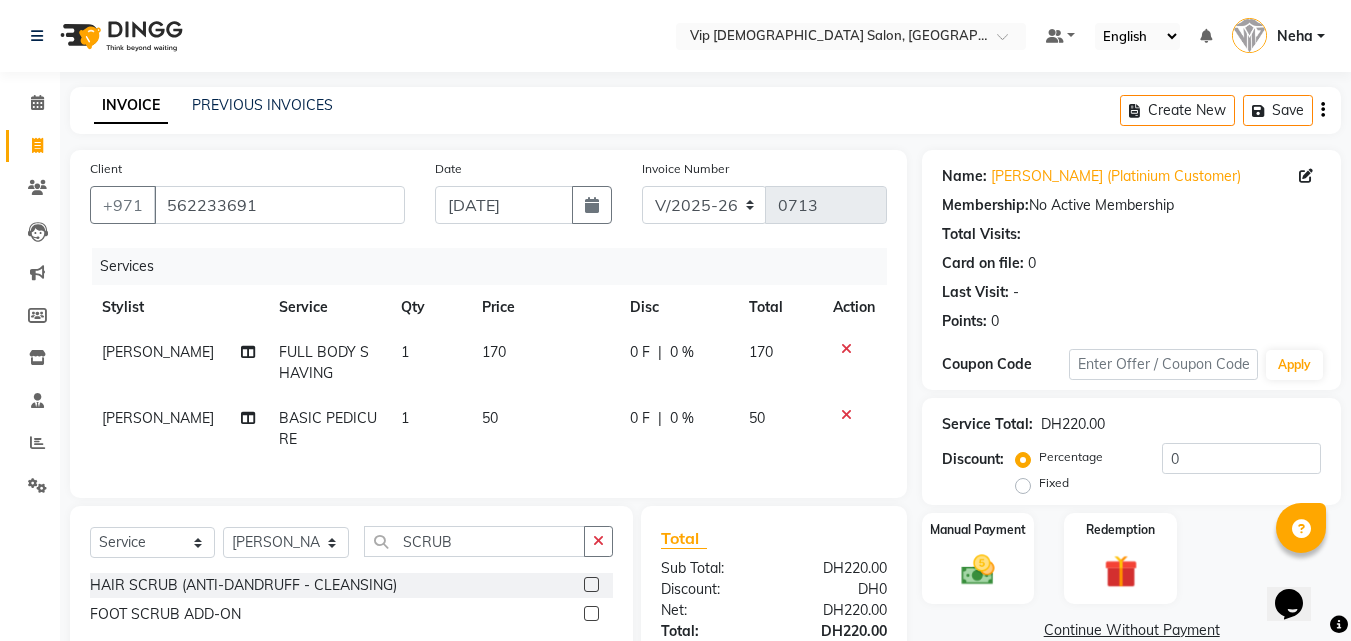 click 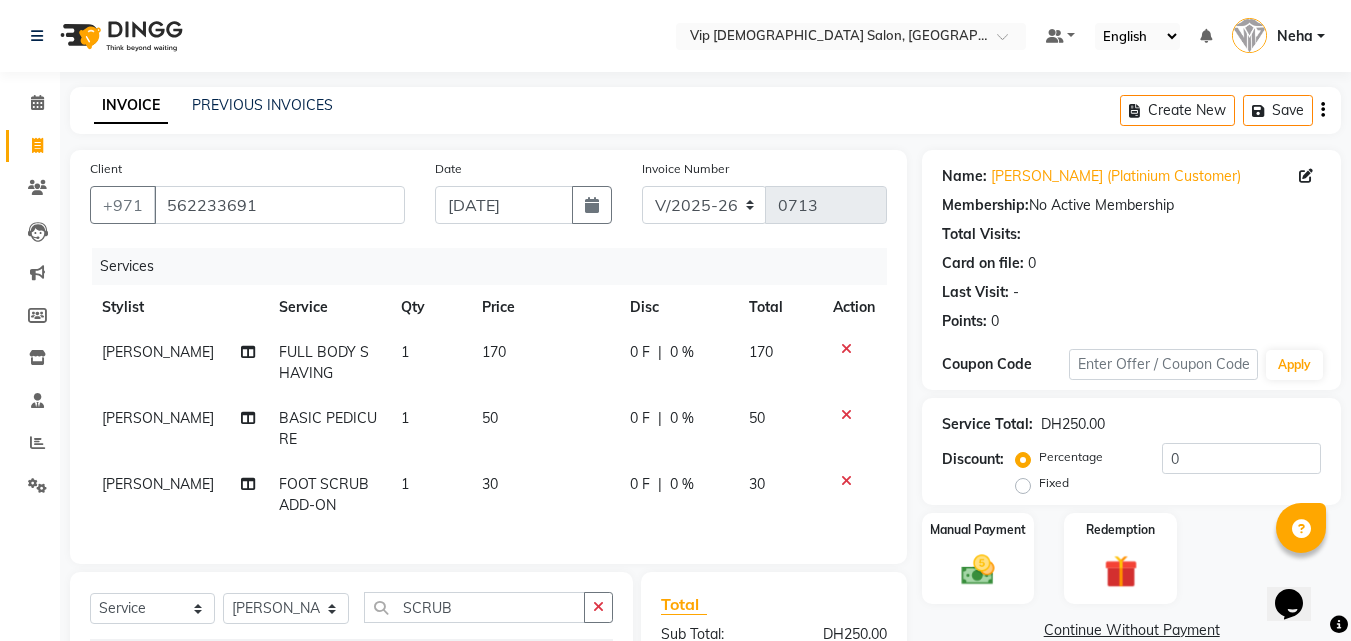checkbox on "false" 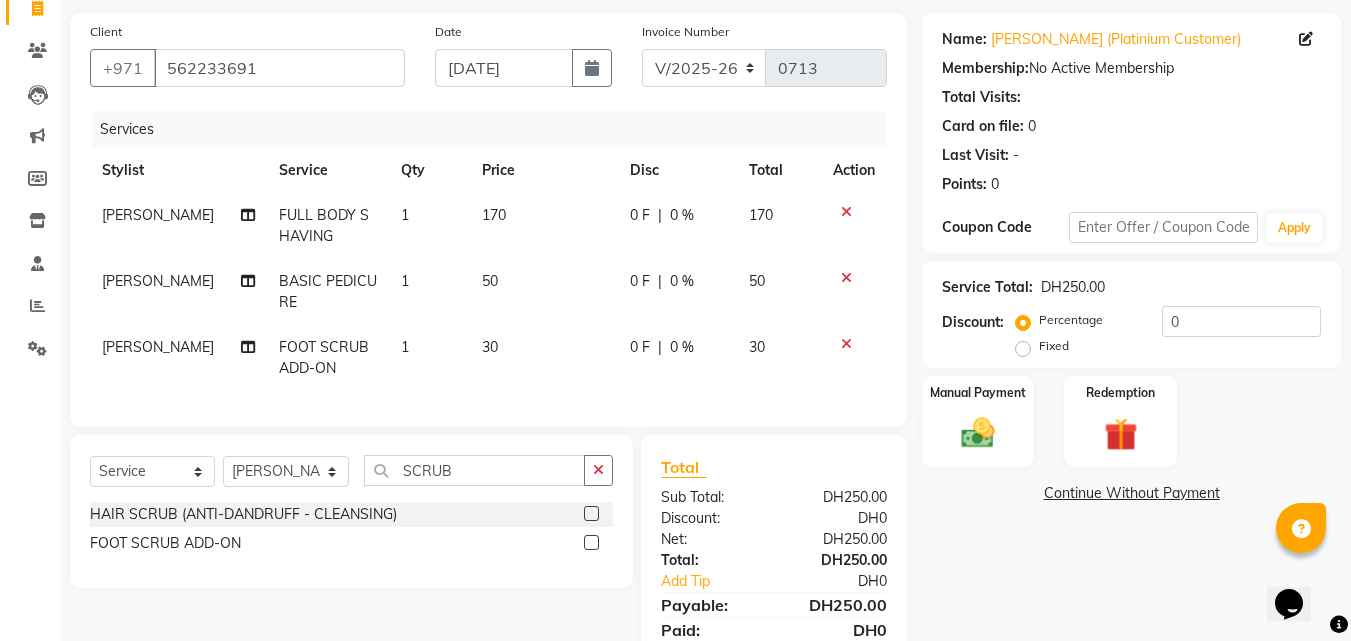 scroll, scrollTop: 160, scrollLeft: 0, axis: vertical 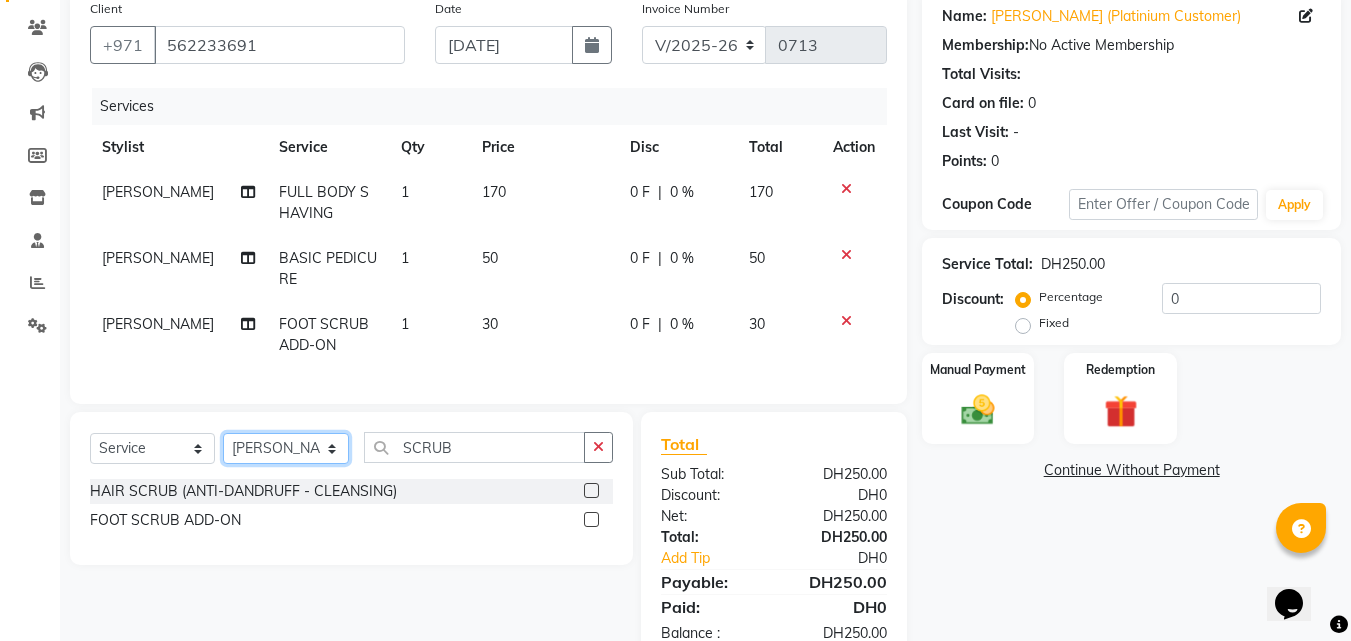 click on "Select Stylist AHMED MOHAMED MOHAMED ELKHODARY ABDELHAMID Ali Rana Allauddin Anwar Ali Ameen Ayoub Lakhbizi Jairah Mr. Mohannad Neha Nelson Ricalyn Colcol Riffat Magdy Taufeeq Anwar Ali Tauseef  Akhilaque Zoya Bhatti." 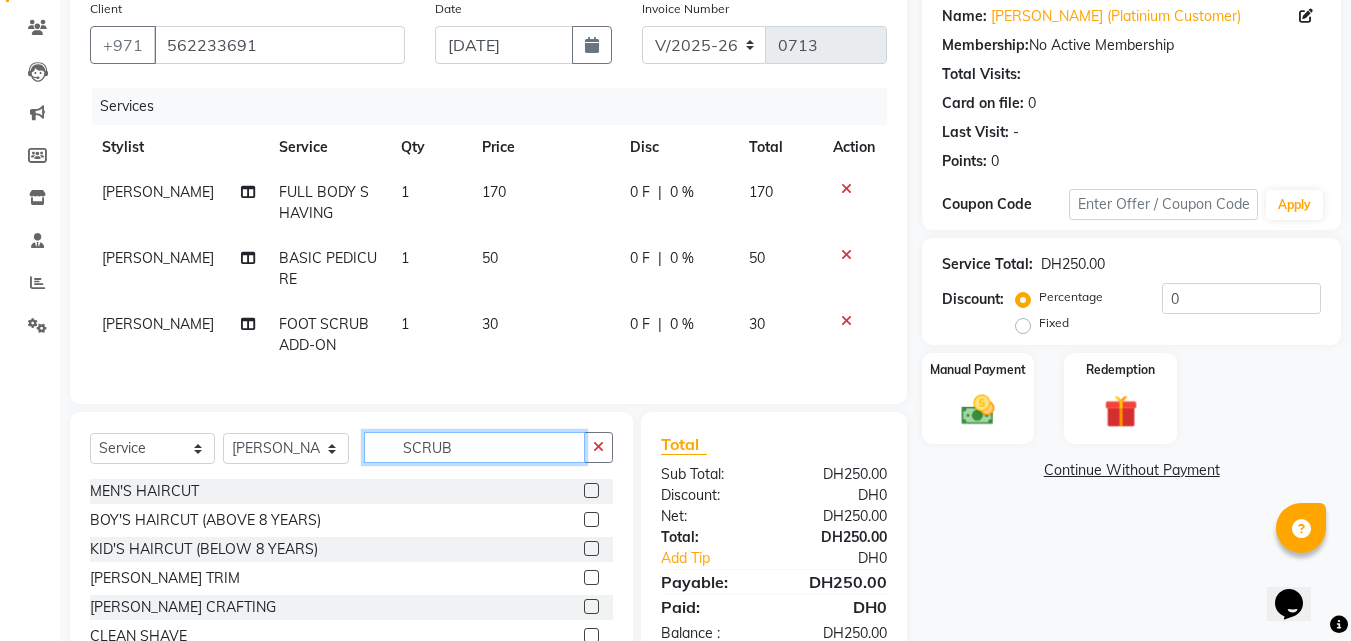 click on "SCRUB" 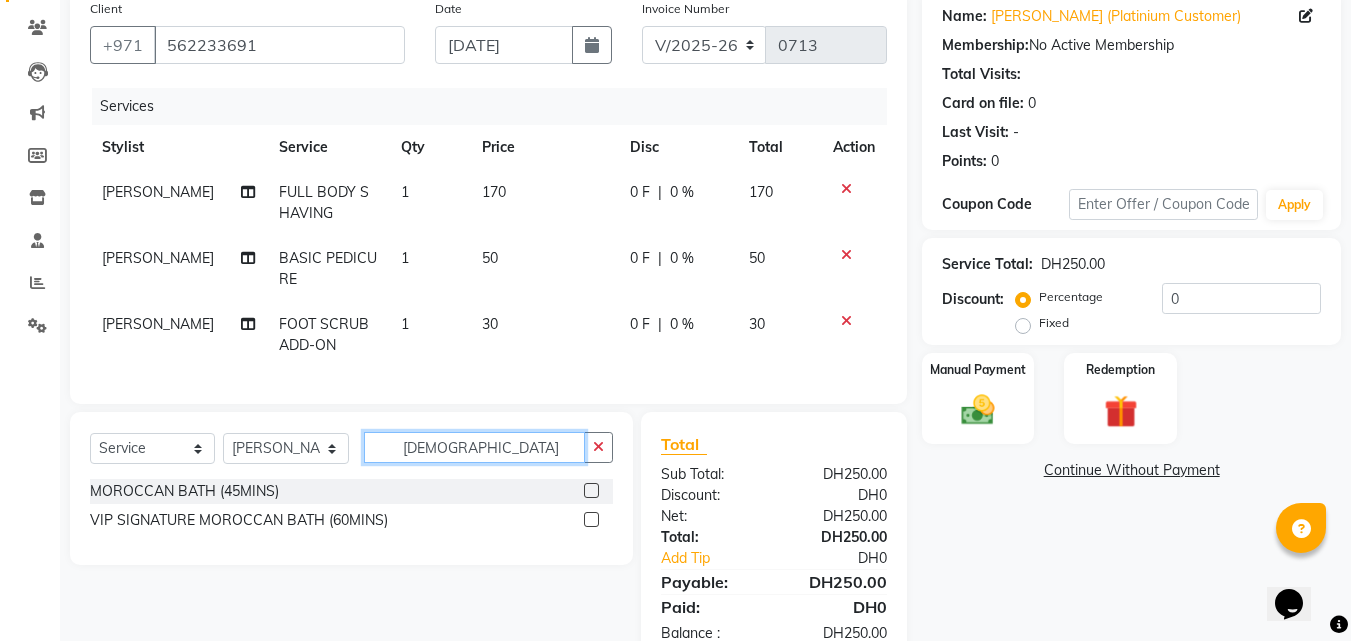 type on "MORO" 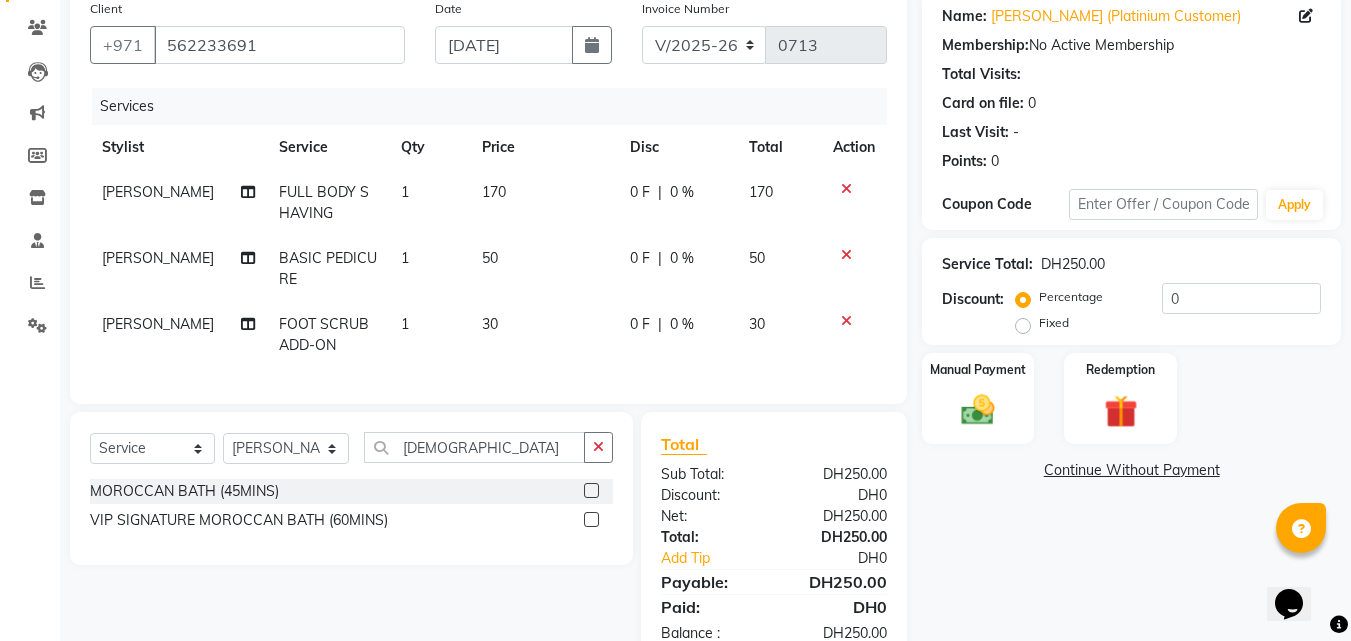 click 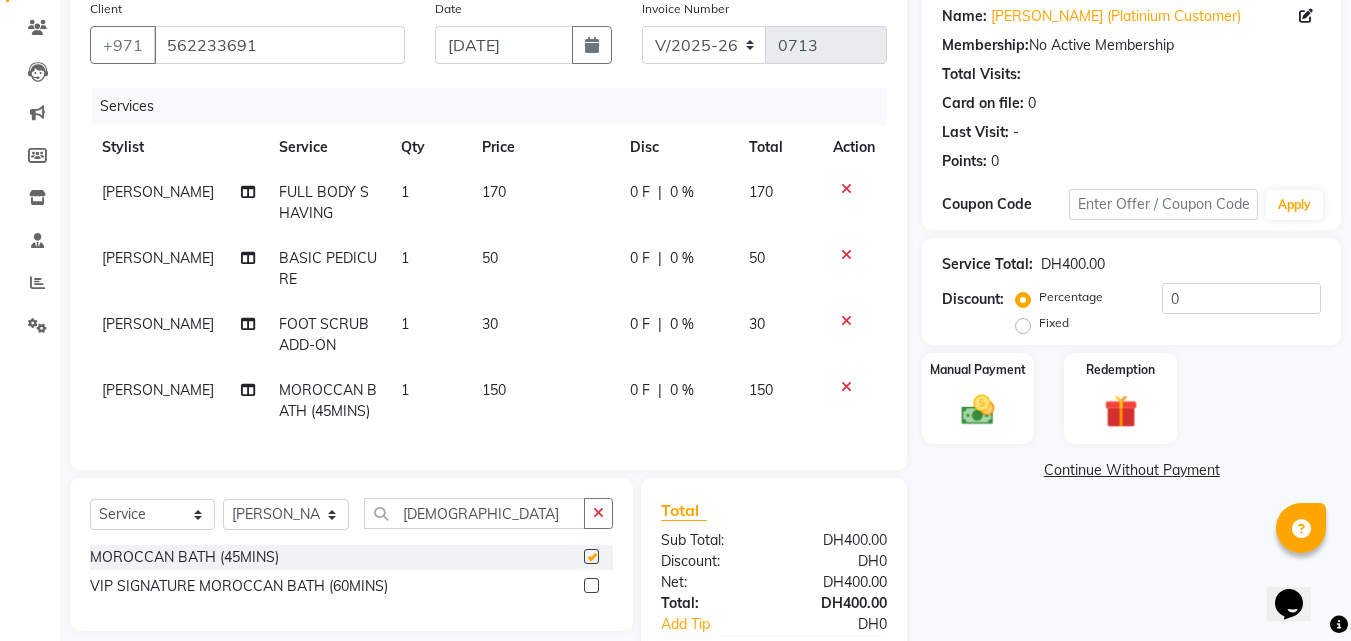checkbox on "false" 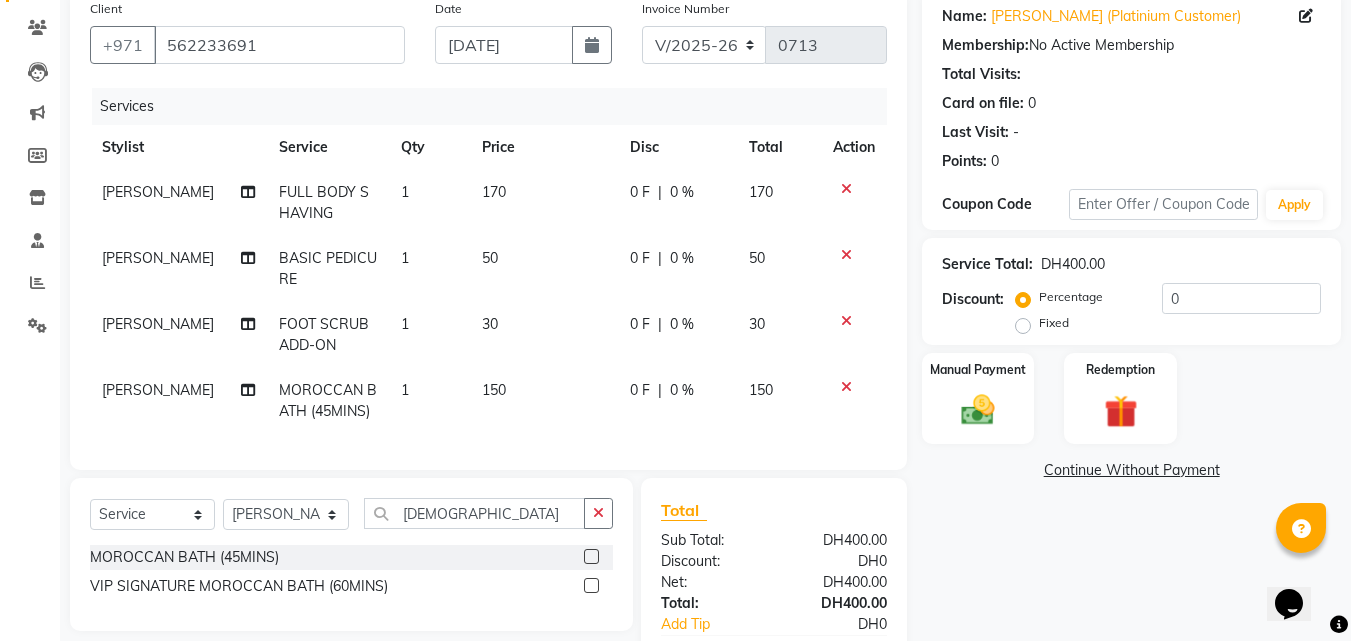 click on "Name: Mr Ahmed (Platinium Customer)  Membership:  No Active Membership  Total Visits:   Card on file:  0 Last Visit:   - Points:   0  Coupon Code Apply Service Total:  DH400.00  Discount:  Percentage   Fixed  0 Manual Payment Redemption  Continue Without Payment" 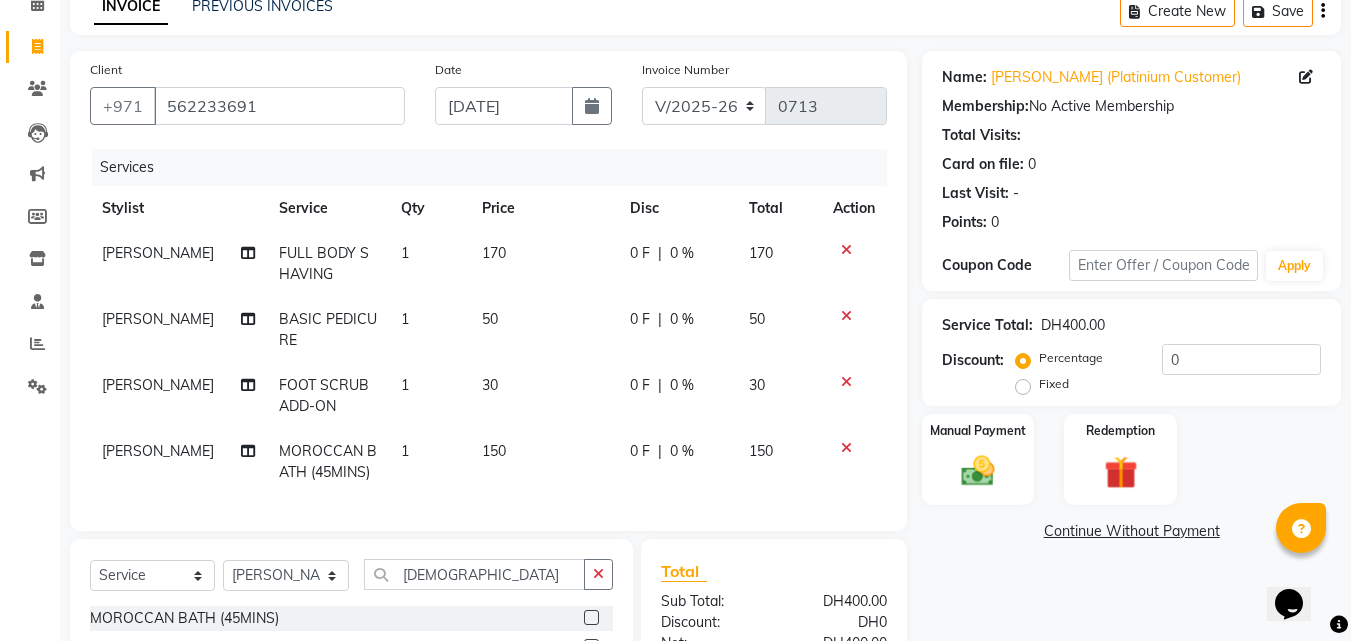 scroll, scrollTop: 0, scrollLeft: 0, axis: both 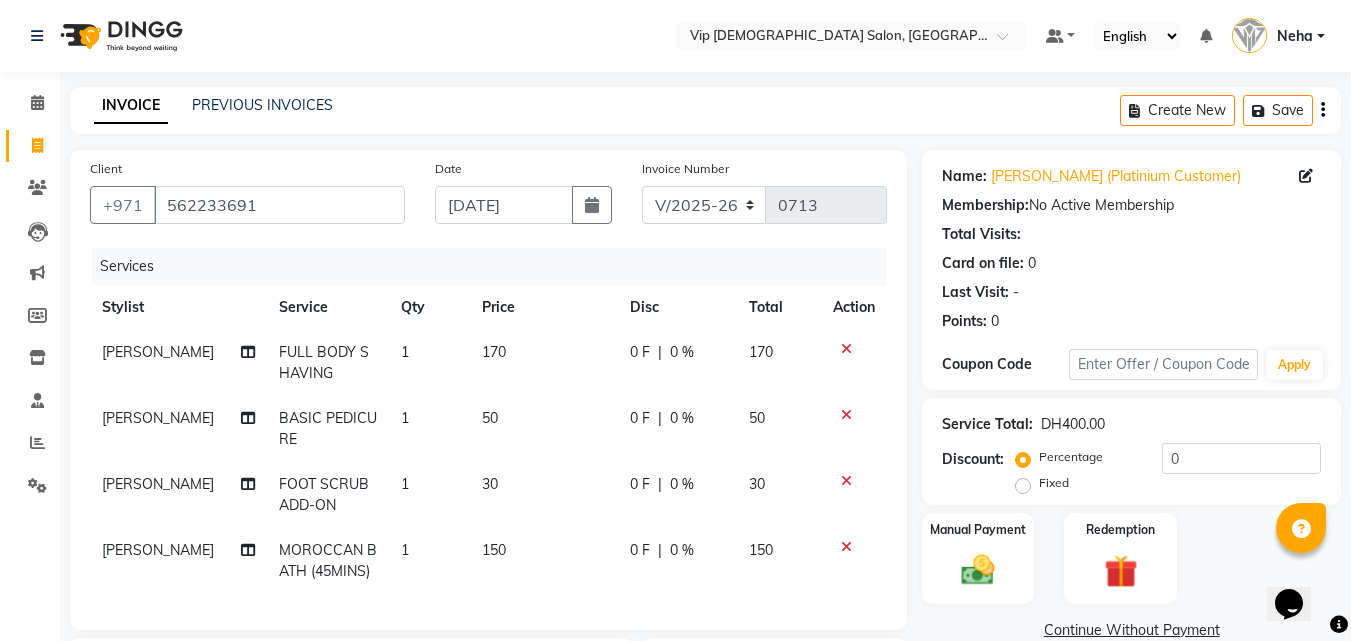click on "INVOICE PREVIOUS INVOICES Create New   Save" 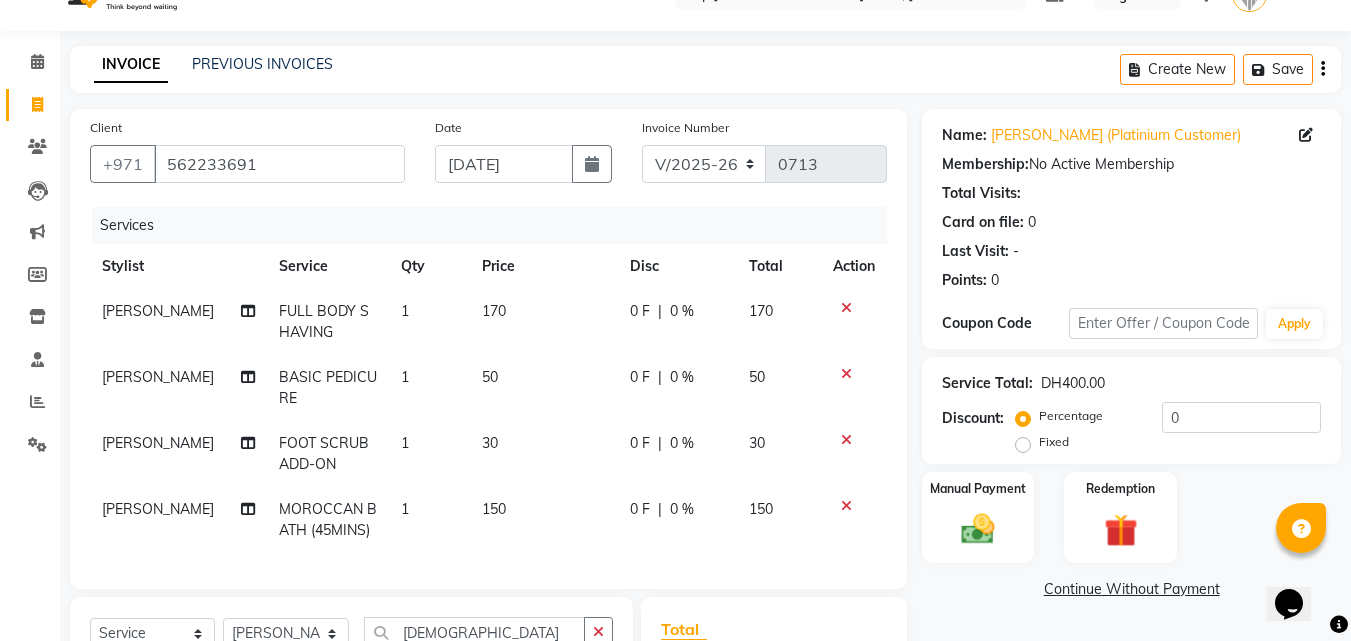scroll, scrollTop: 40, scrollLeft: 0, axis: vertical 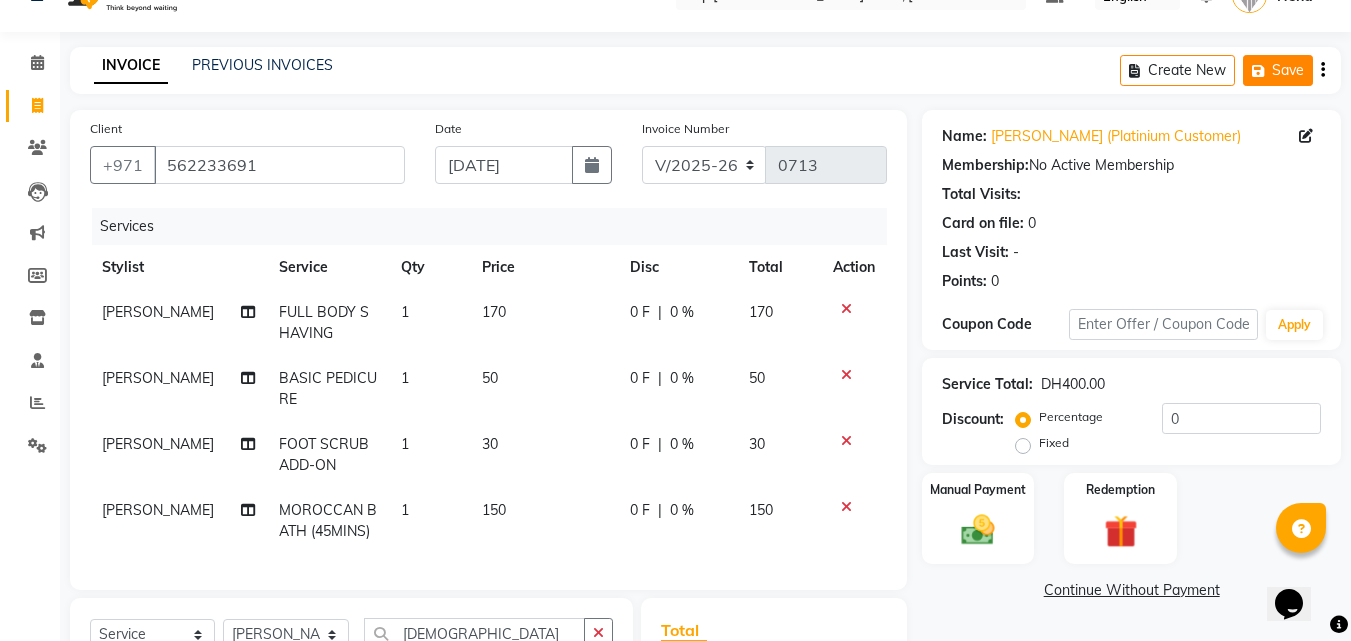 click on "Save" 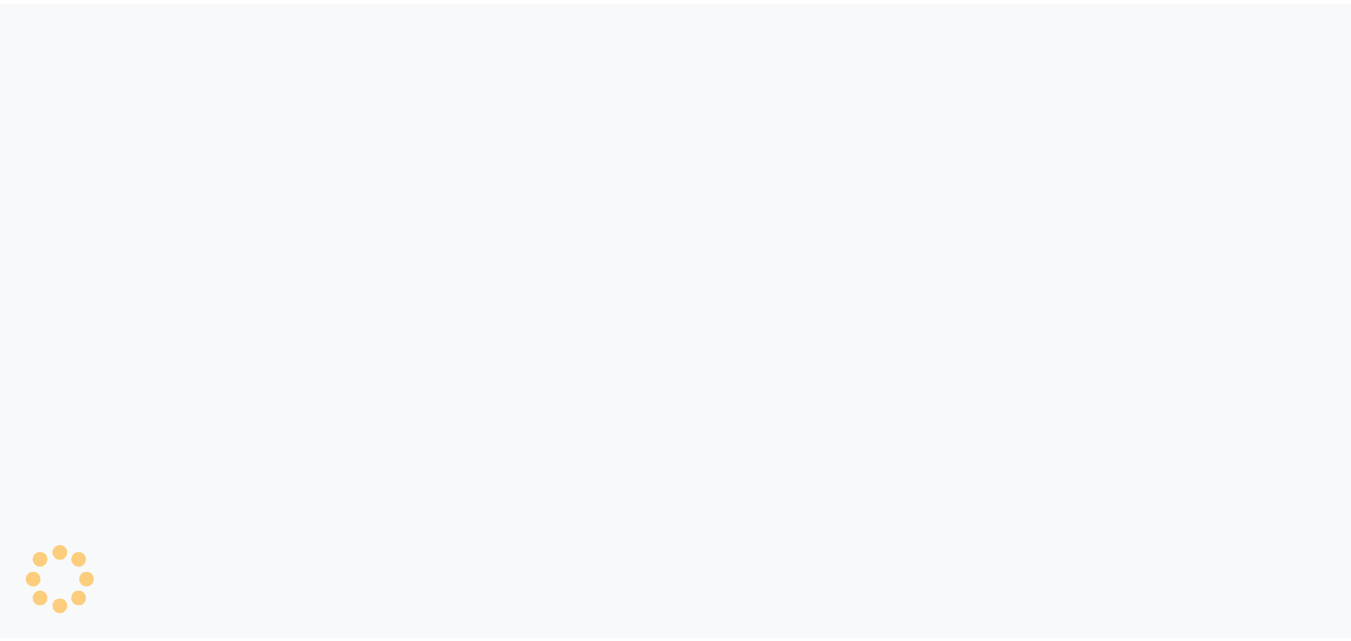 scroll, scrollTop: 0, scrollLeft: 0, axis: both 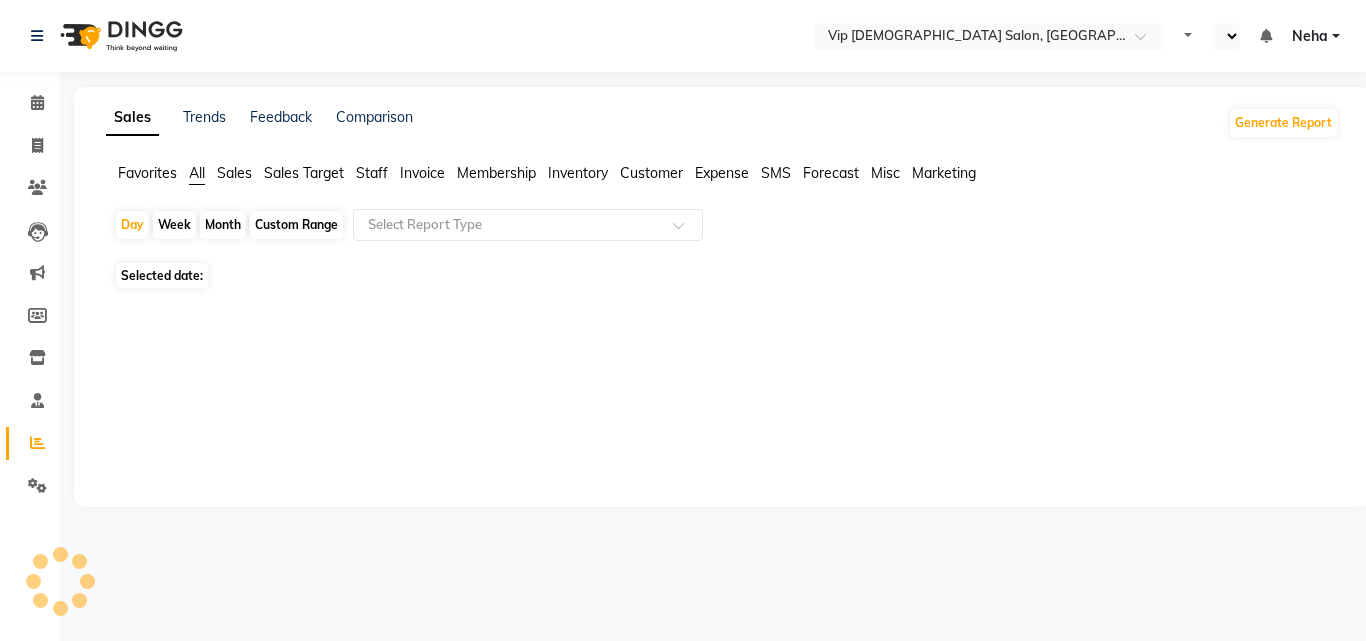 select on "en" 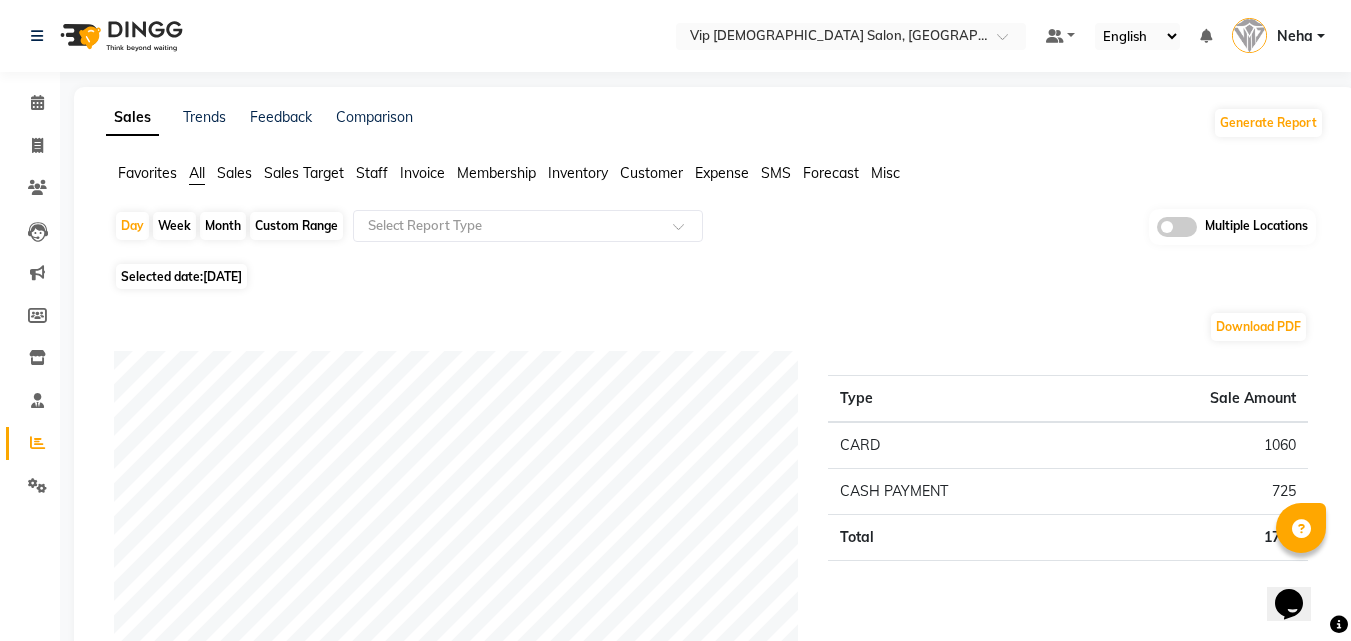 scroll, scrollTop: 0, scrollLeft: 0, axis: both 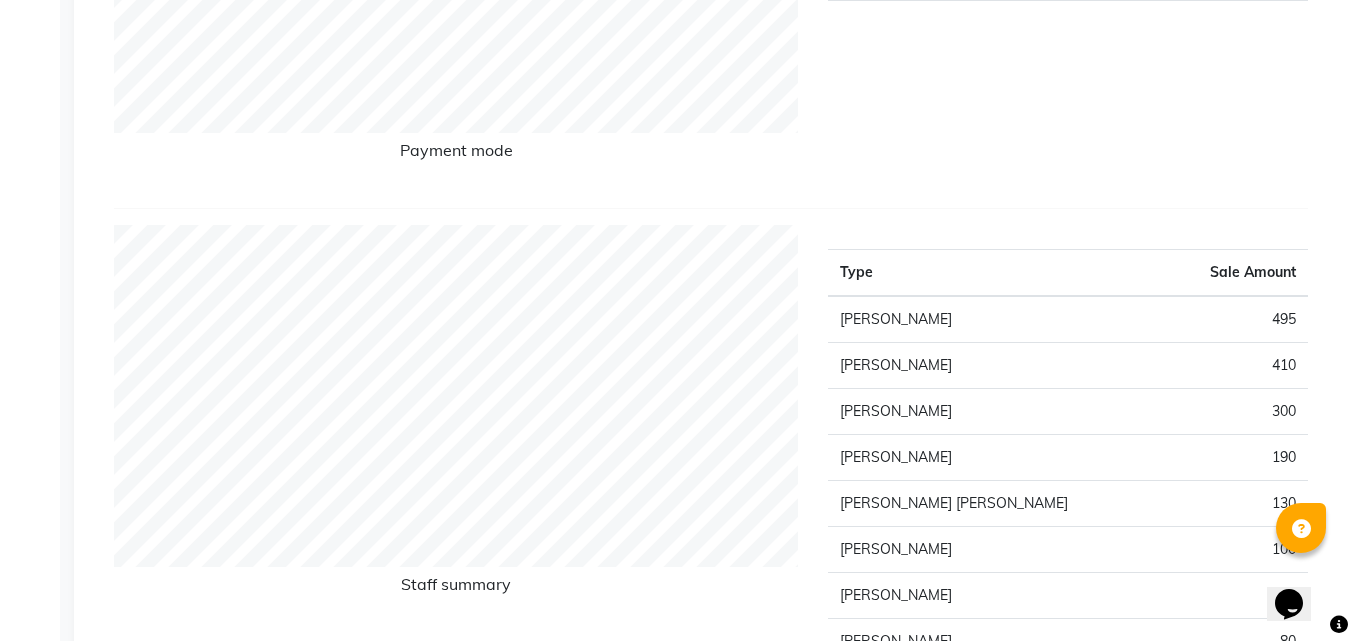 click on "Payment mode" 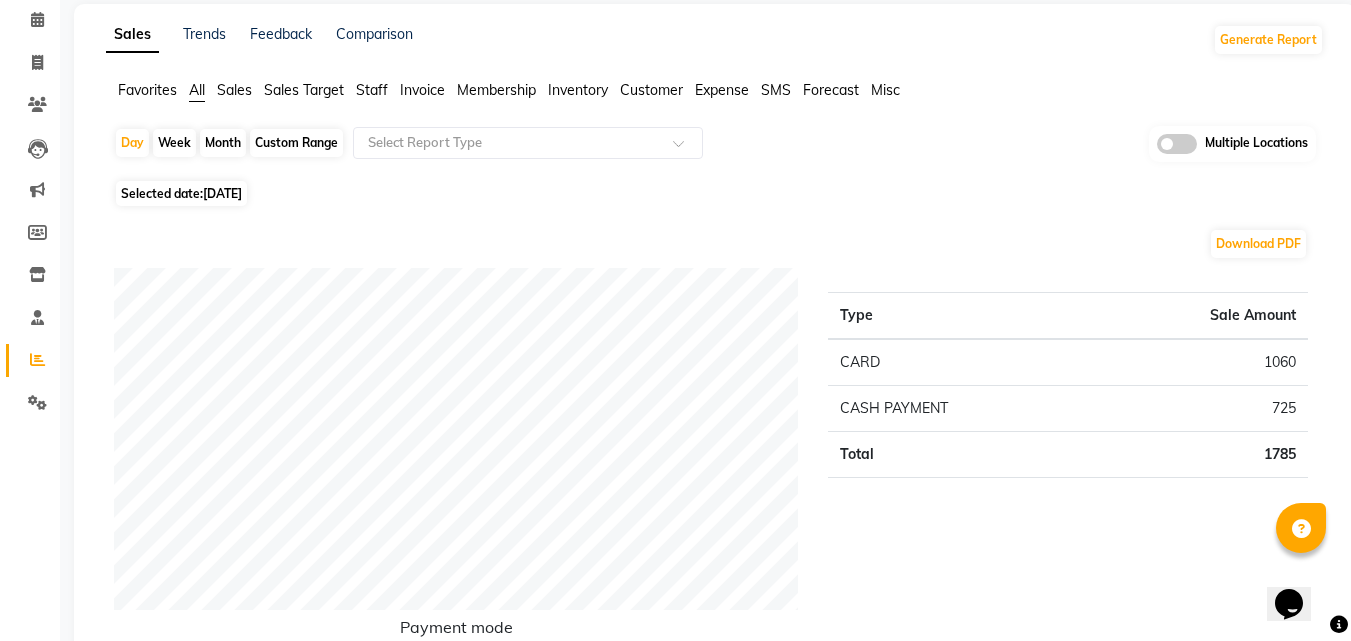 scroll, scrollTop: 0, scrollLeft: 0, axis: both 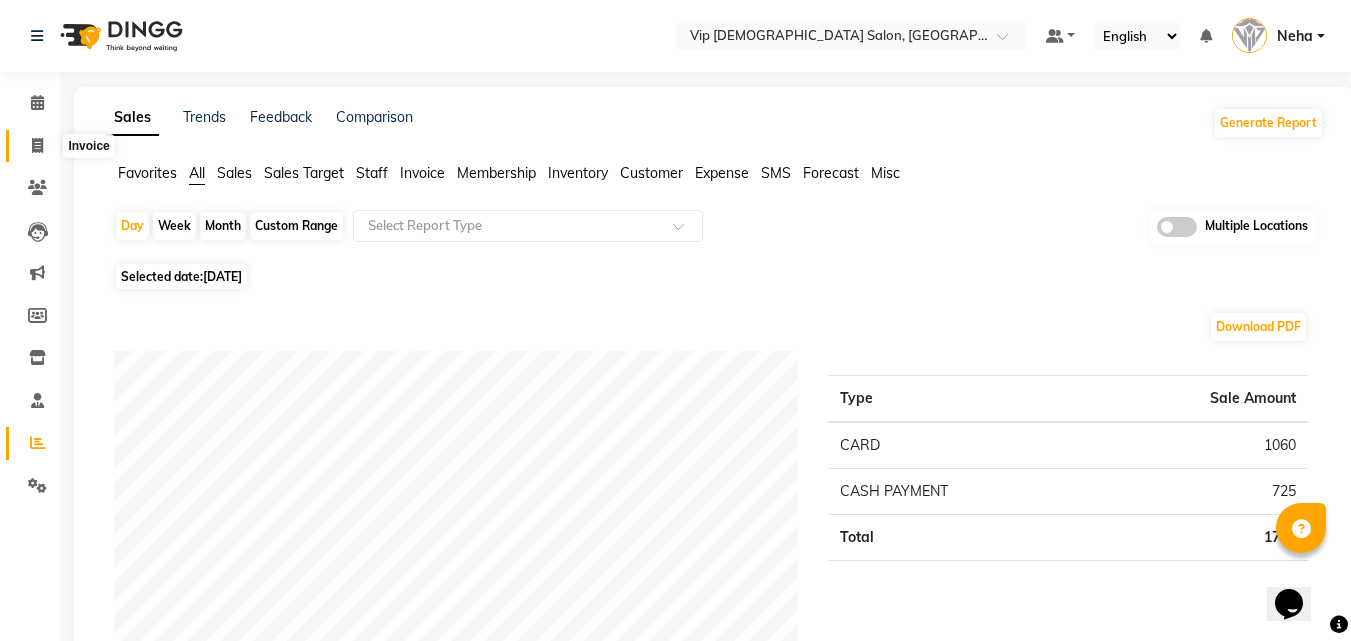 click 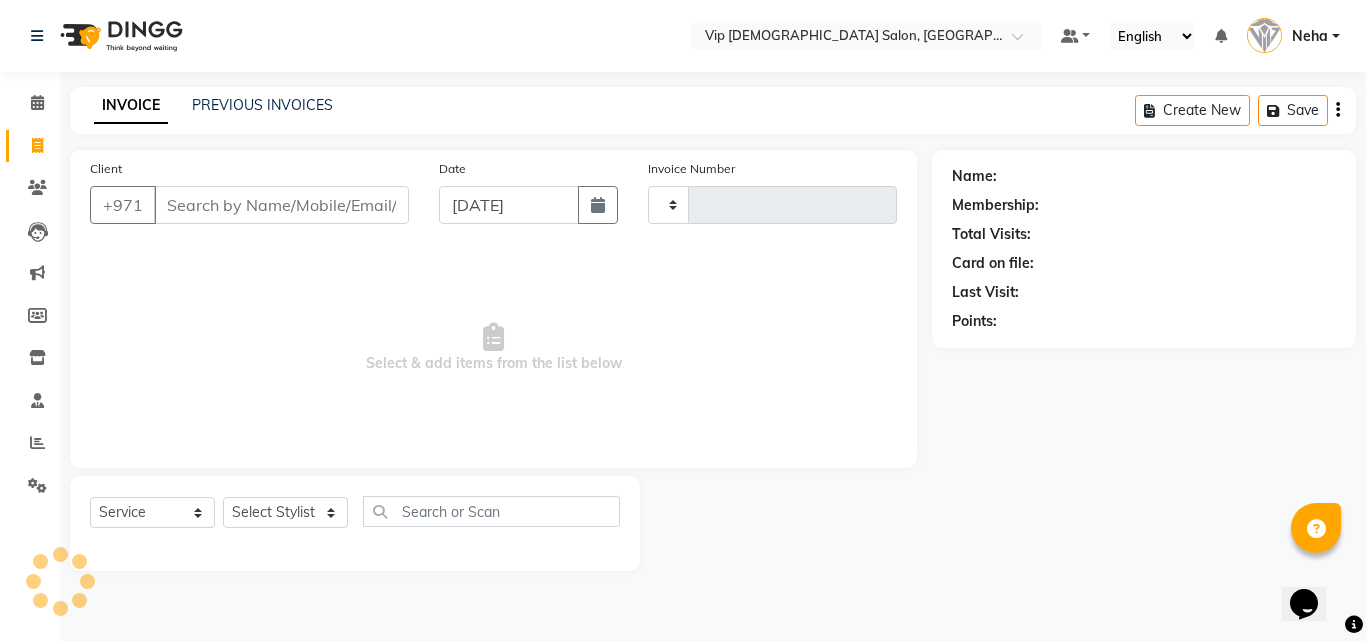 type on "0713" 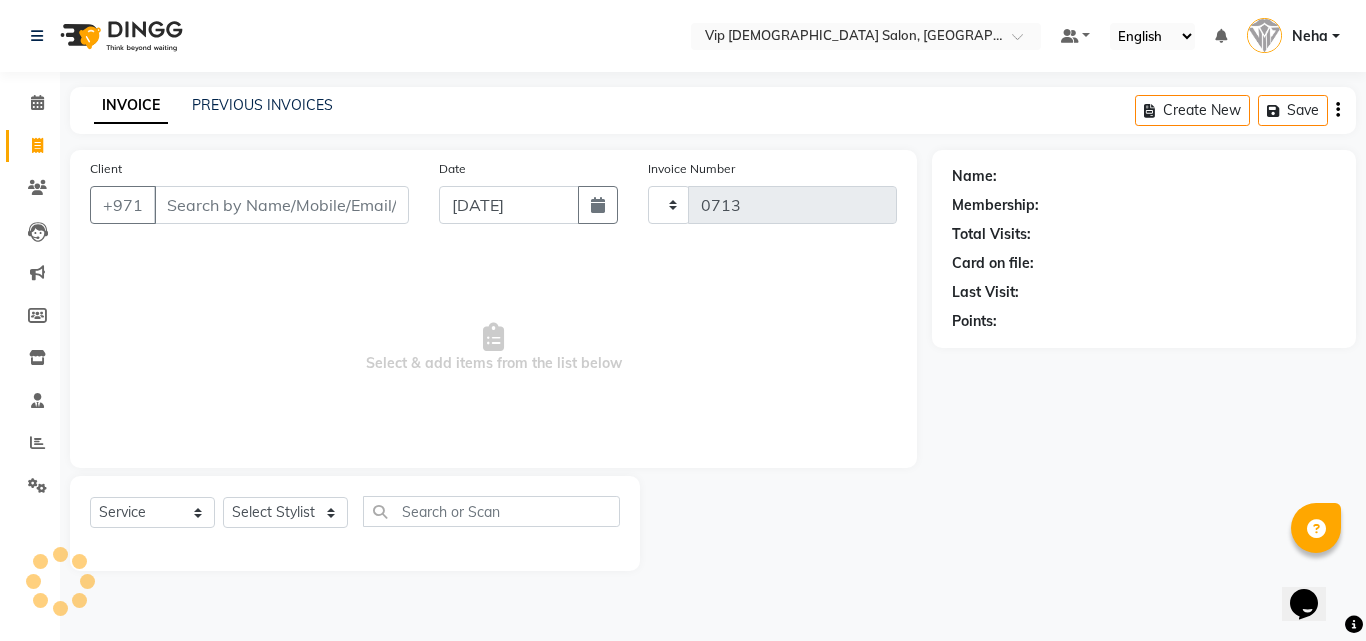select on "8415" 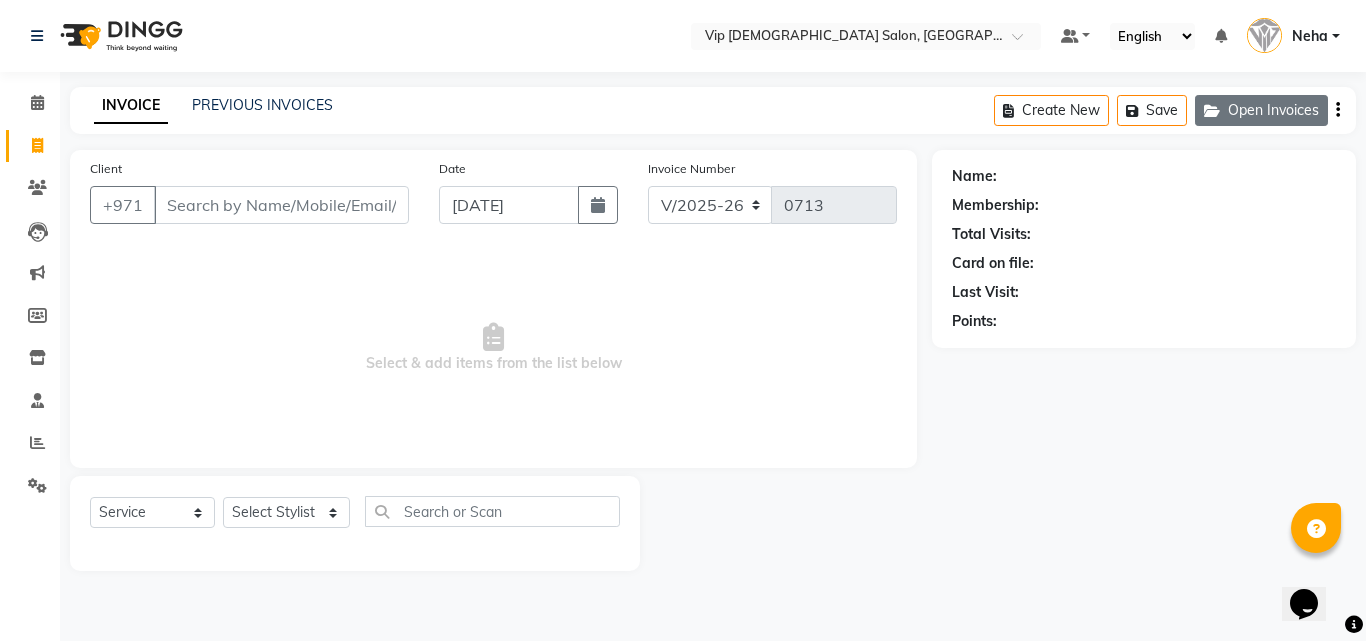 click on "Open Invoices" 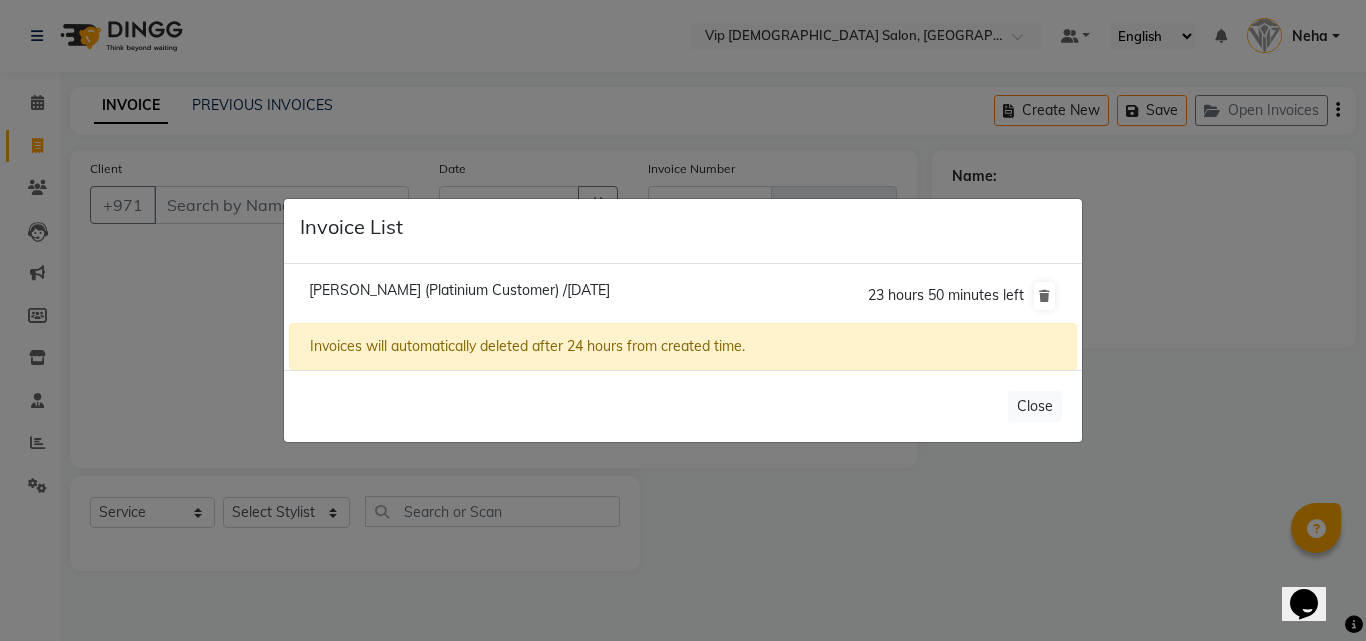 click on "[PERSON_NAME] (Platinium Customer) /[DATE]  23 hours 50 minutes left" 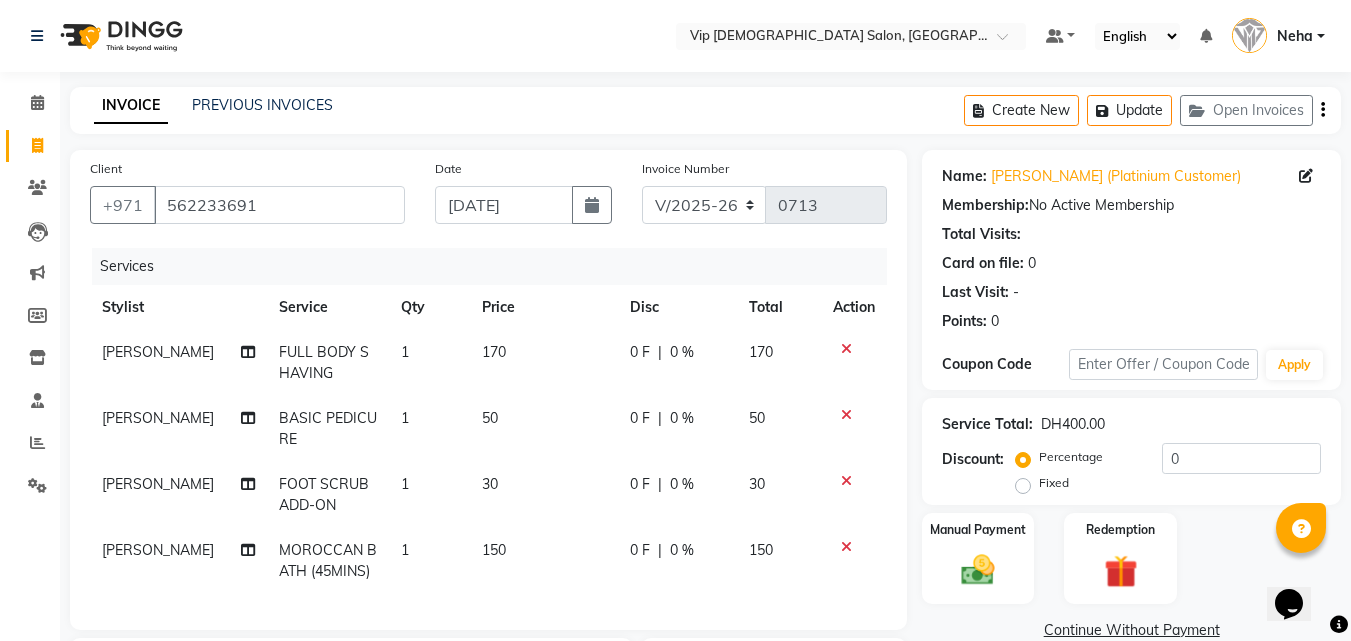 type 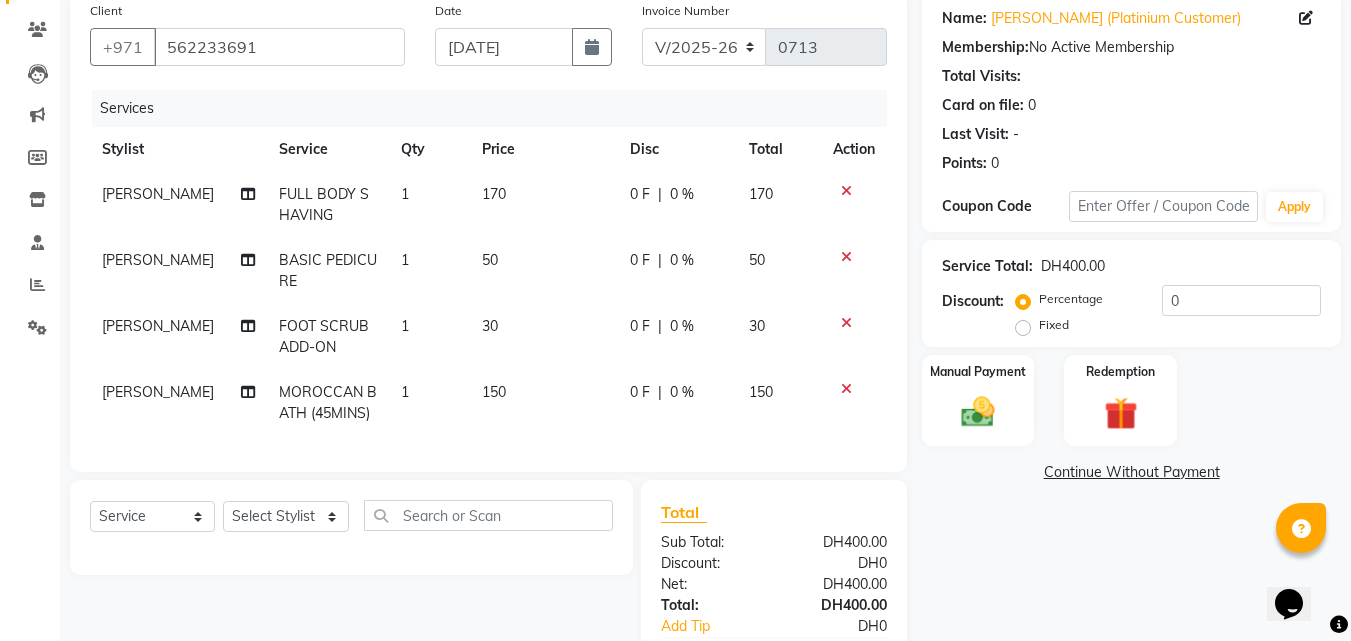 scroll, scrollTop: 160, scrollLeft: 0, axis: vertical 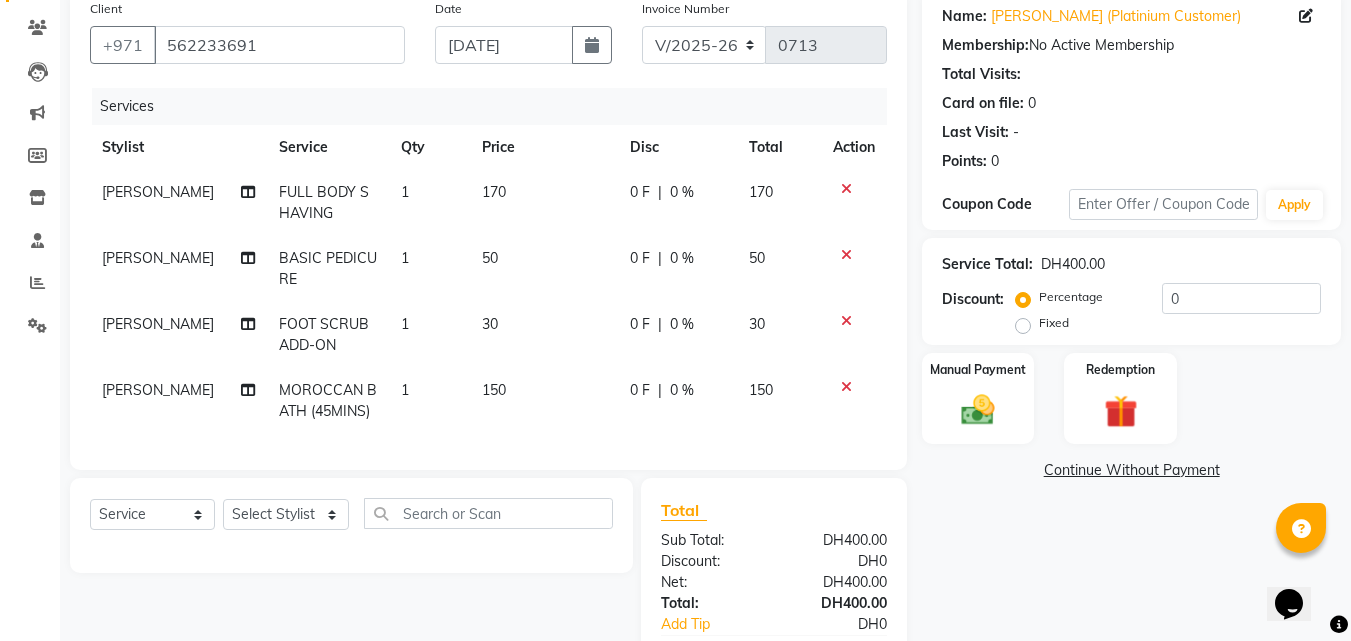 click 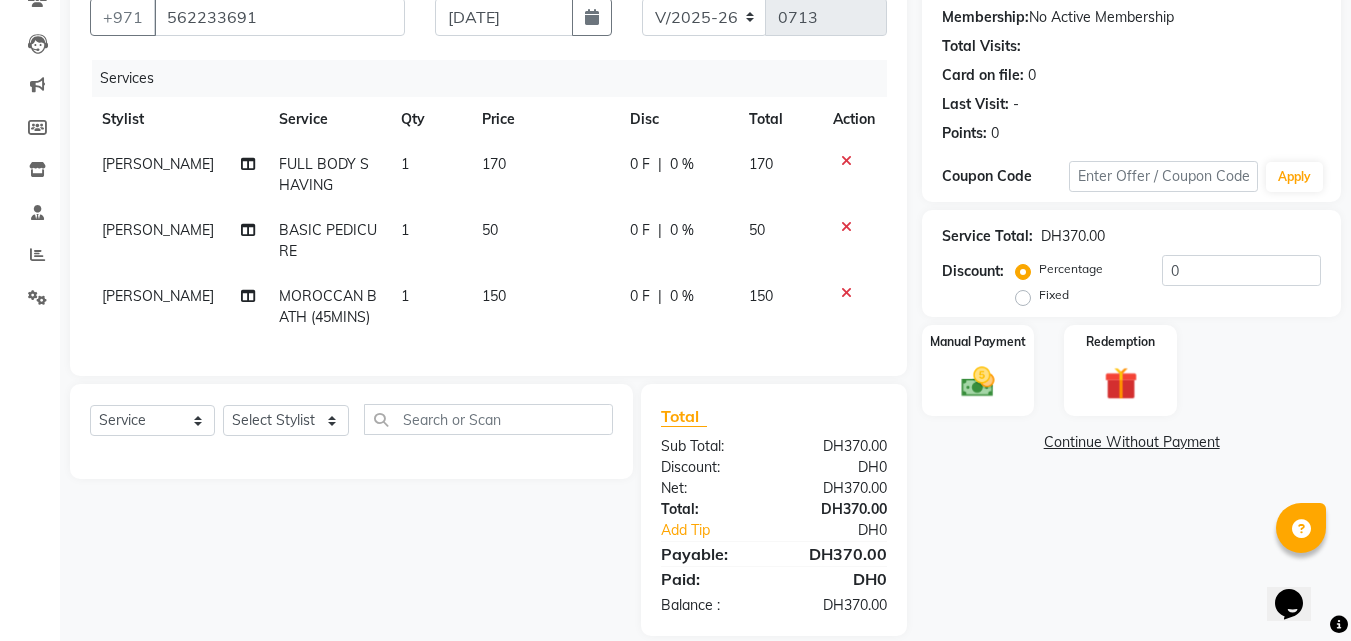 scroll, scrollTop: 148, scrollLeft: 0, axis: vertical 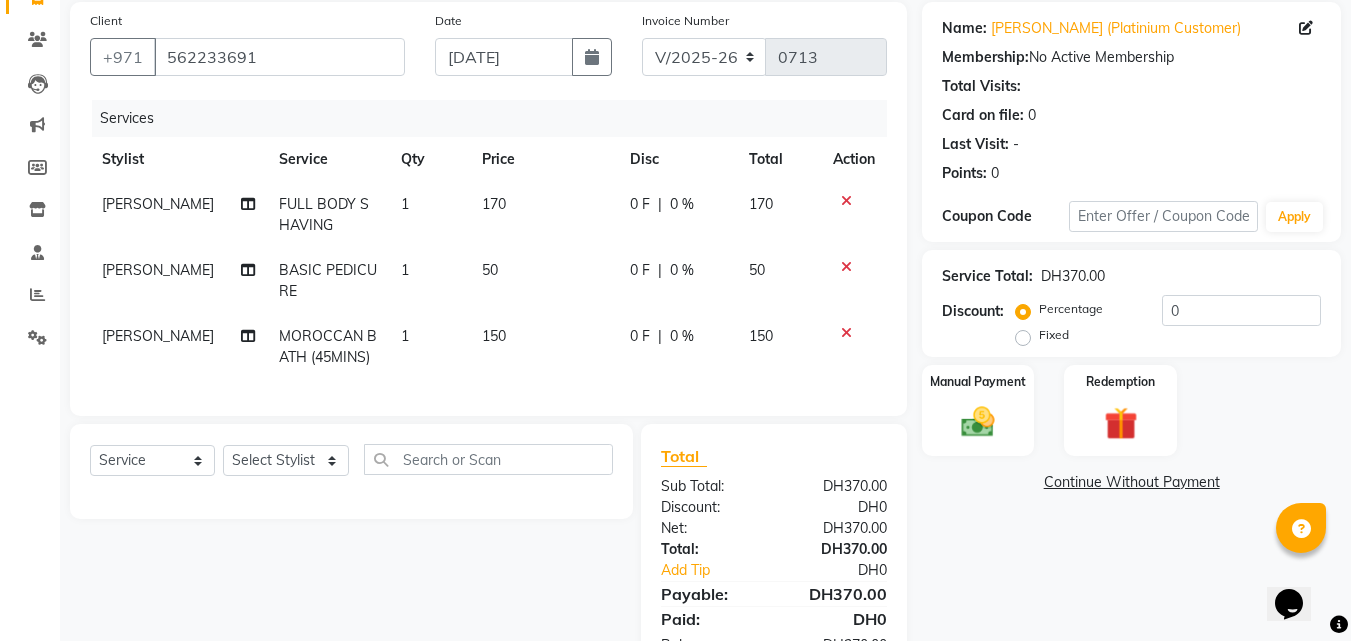click on "170" 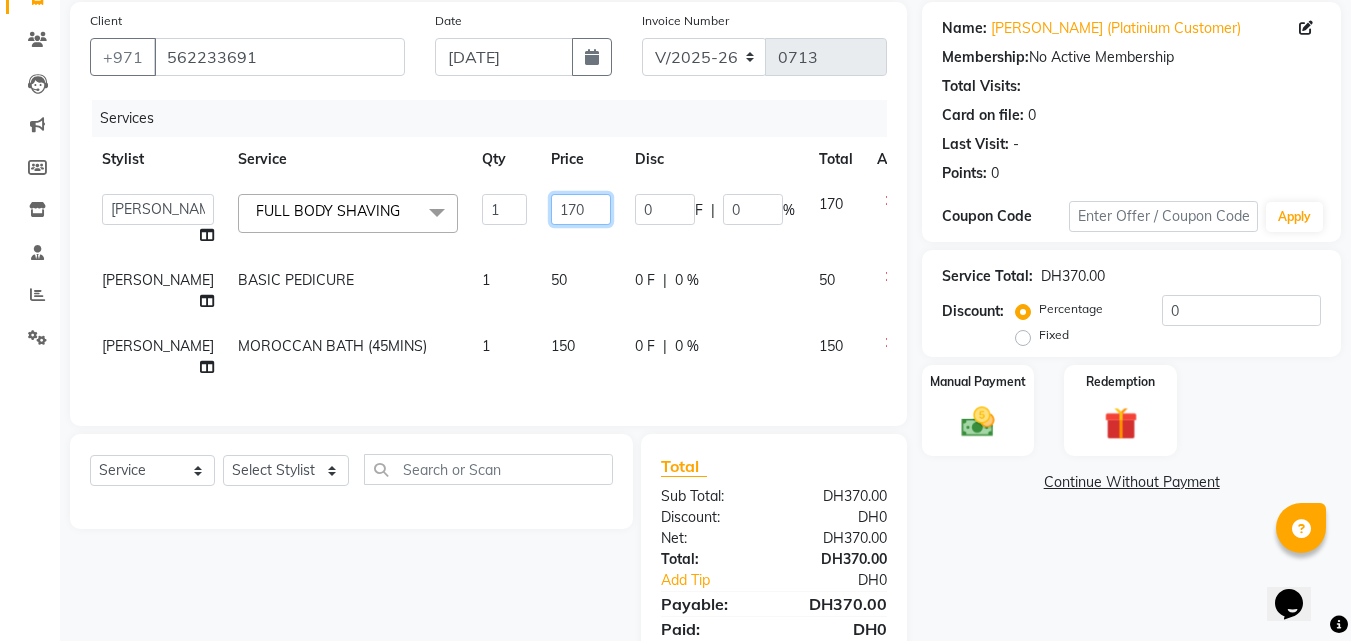 click on "170" 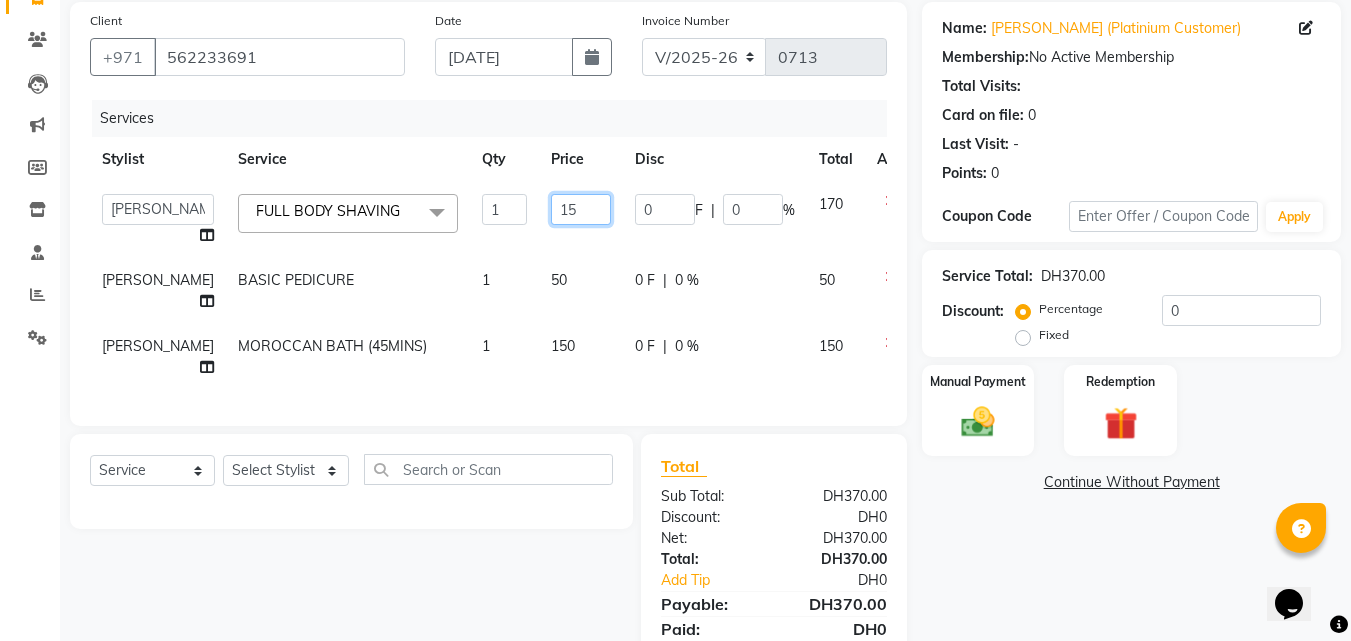 type on "150" 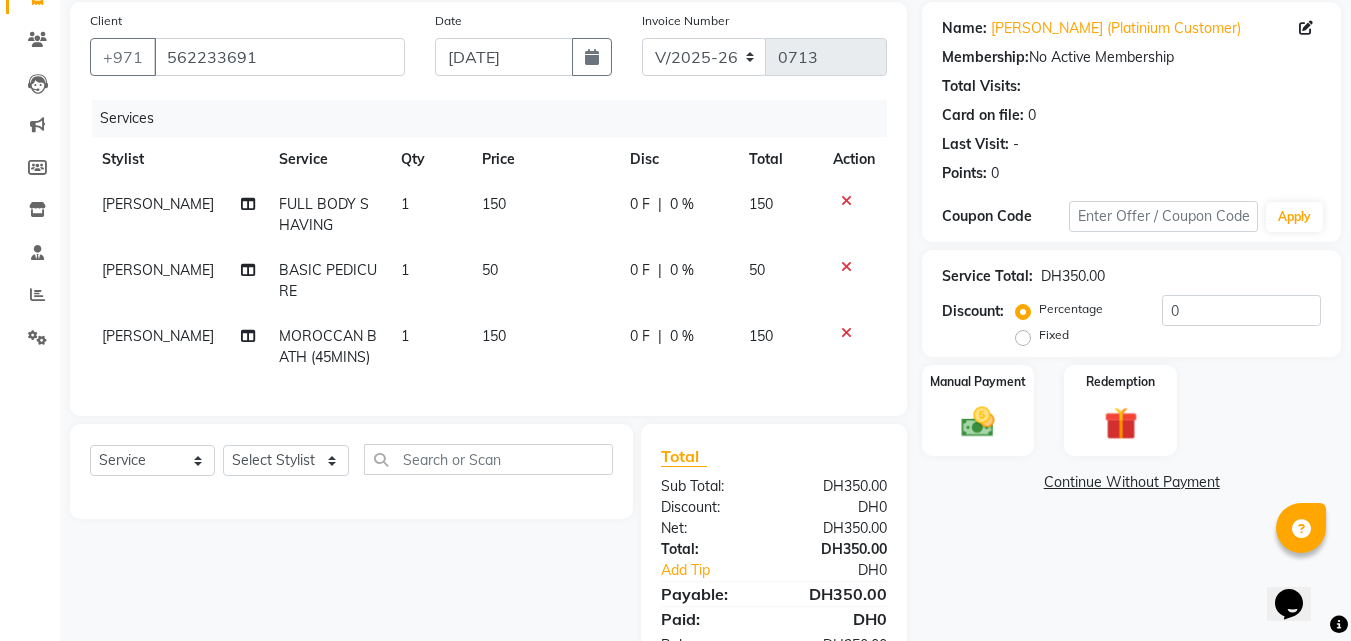 click on "Client +971 562233691 Date 10-07-2025 Invoice Number V/2025 V/2025-26 0713 Services Stylist Service Qty Price Disc Total Action Nelson FULL BODY SHAVING 1 150 0 F | 0 % 150 Nelson BASIC PEDICURE 1 50 0 F | 0 % 50 Ayoub Lakhbizi MOROCCAN BATH (45MINS) 1 150 0 F | 0 % 150 Select  Service  Product  Membership  Package Voucher Prepaid Gift Card  Select Stylist AHMED MOHAMED MOHAMED ELKHODARY ABDELHAMID Ali Rana Allauddin Anwar Ali Ameen Ayoub Lakhbizi Jairah Mr. Mohannad Neha Nelson Ricalyn Colcol Riffat Magdy Taufeeq Anwar Ali Tauseef  Akhilaque Zoya Bhatti. Total Sub Total: DH350.00 Discount: DH0 Net: DH350.00 Total: DH350.00 Add Tip DH0 Payable: DH350.00 Paid: DH0 Balance   : DH350.00" 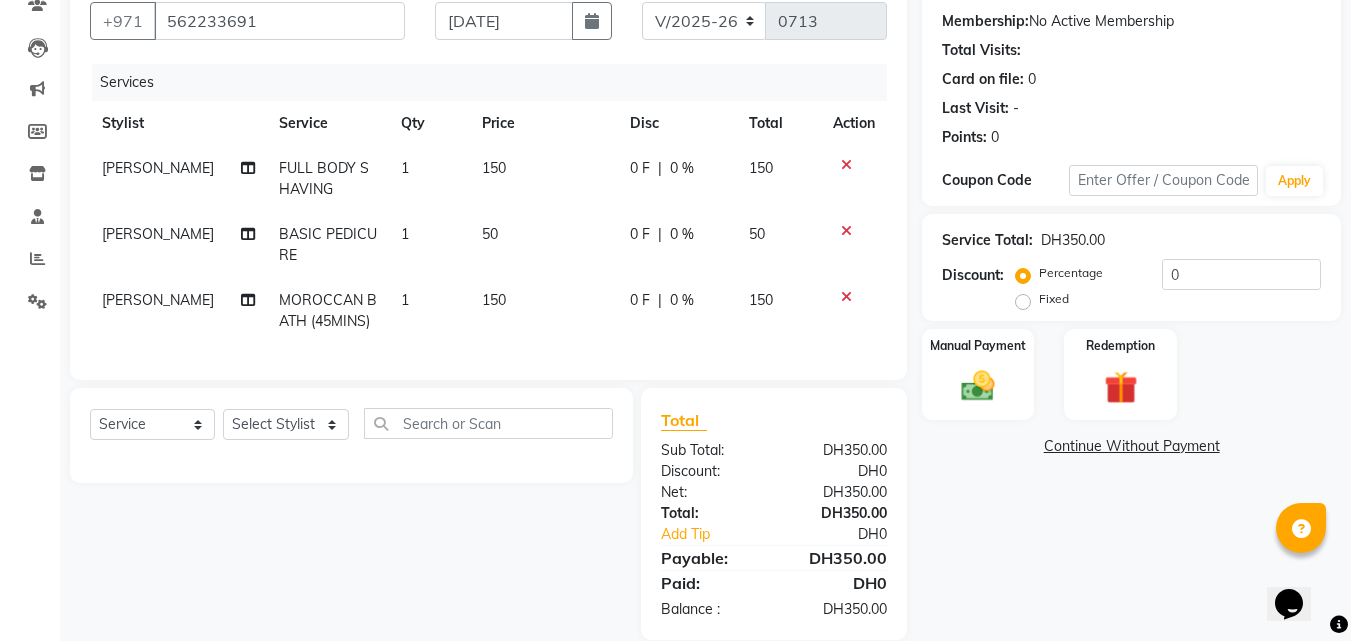 scroll, scrollTop: 228, scrollLeft: 0, axis: vertical 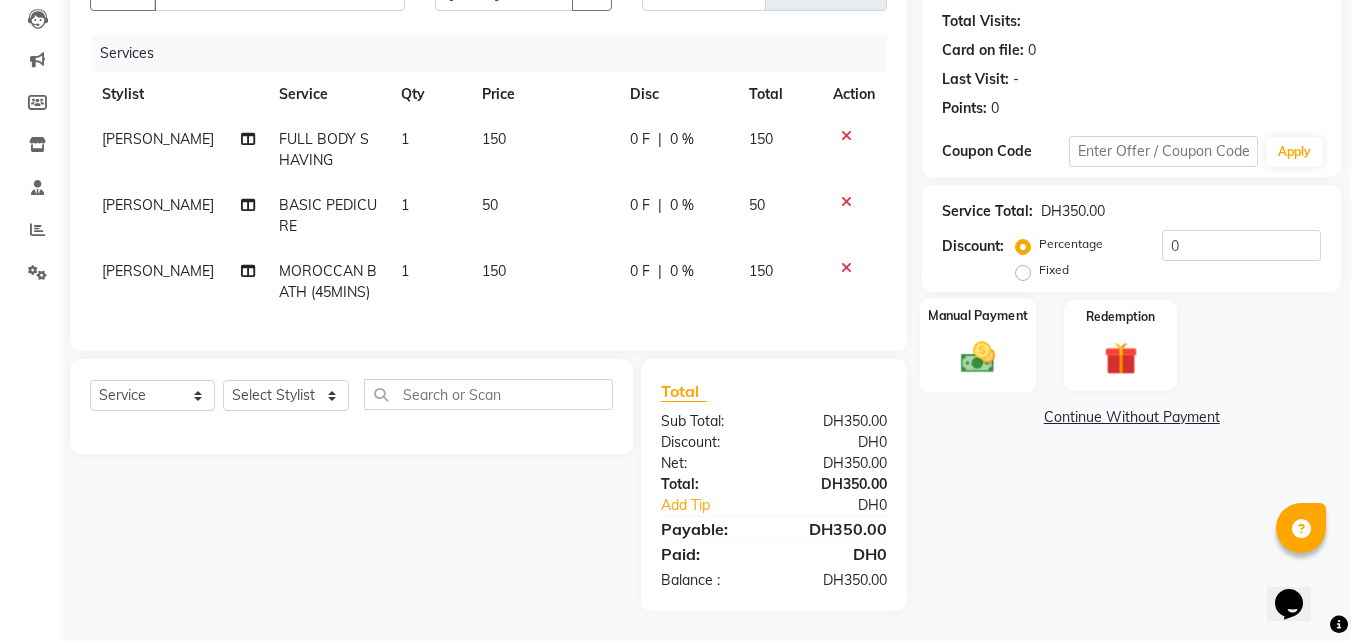 click 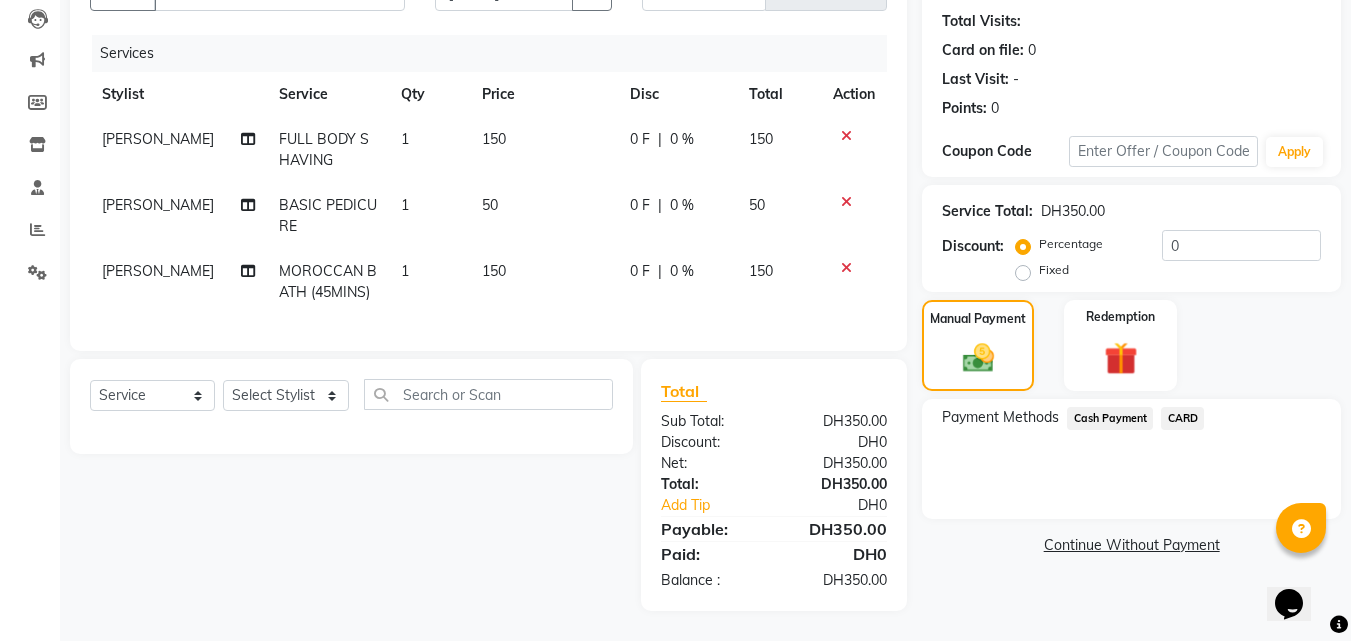 click on "CARD" 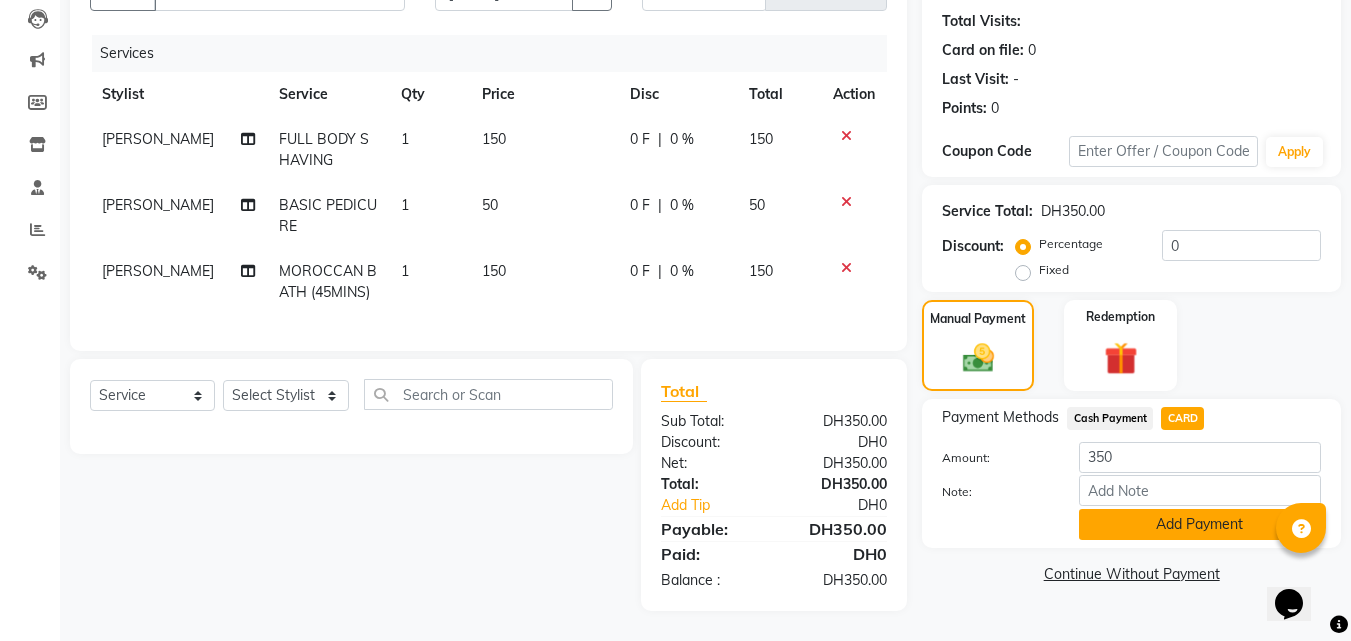 click on "Add Payment" 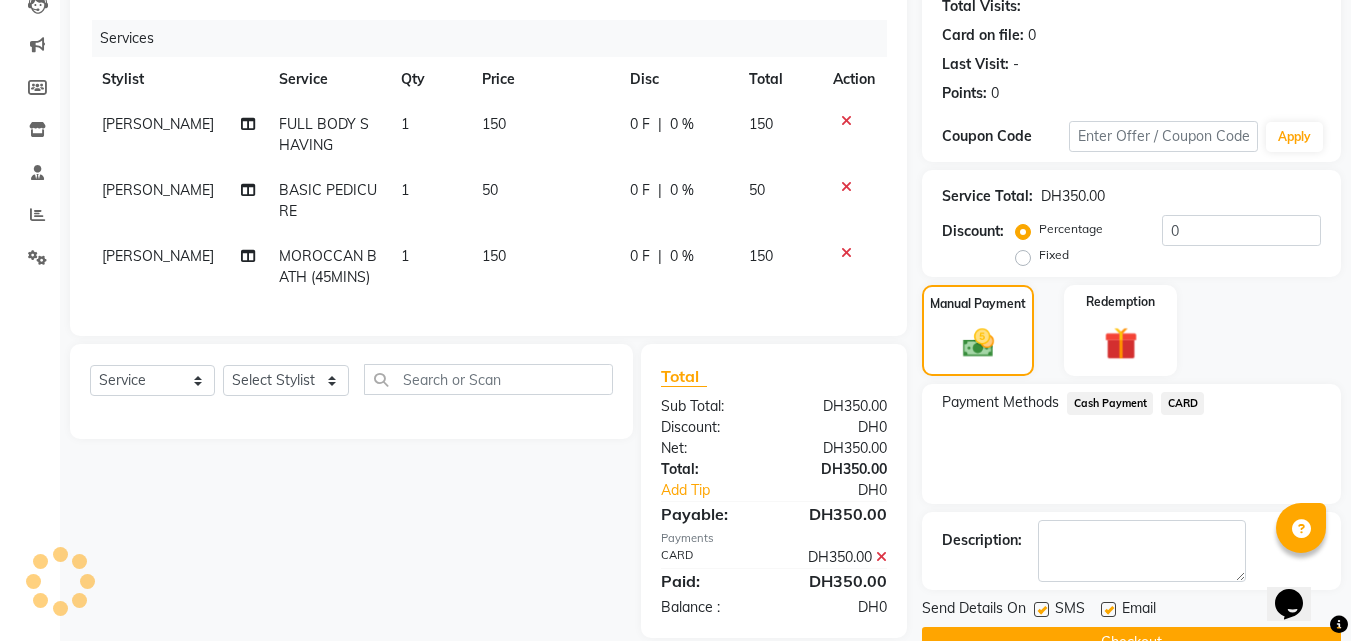 click on "Payment Methods  Cash Payment   CARD" 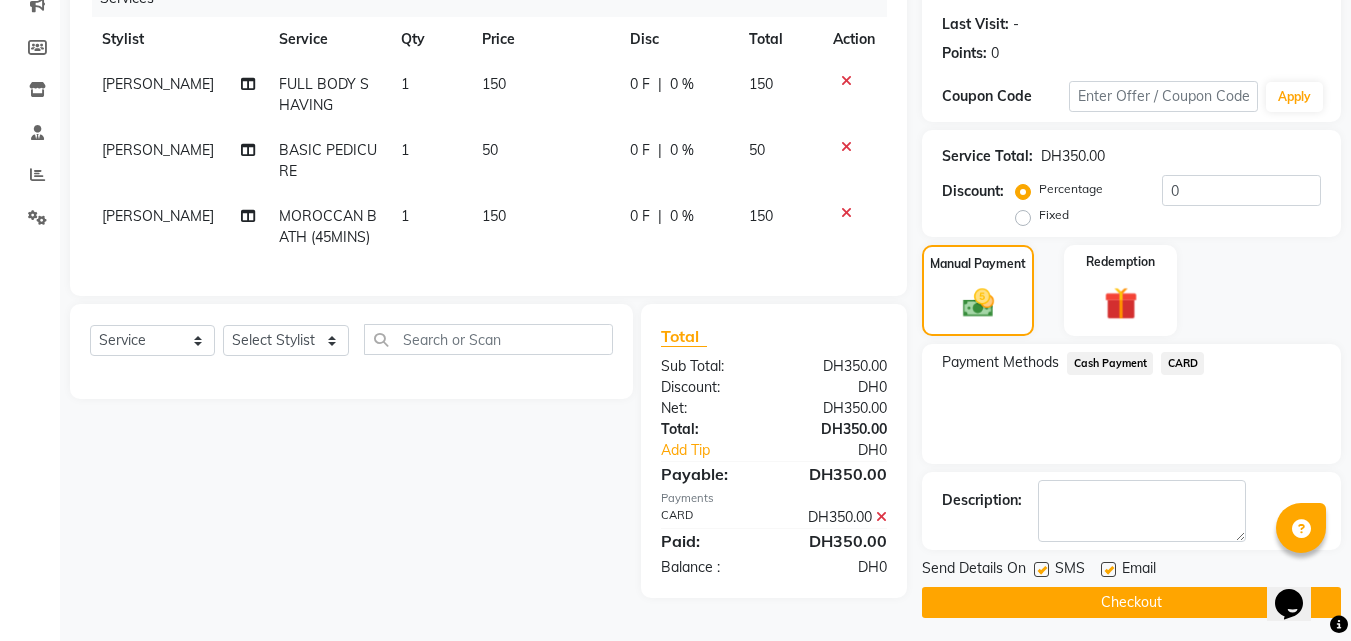 scroll, scrollTop: 275, scrollLeft: 0, axis: vertical 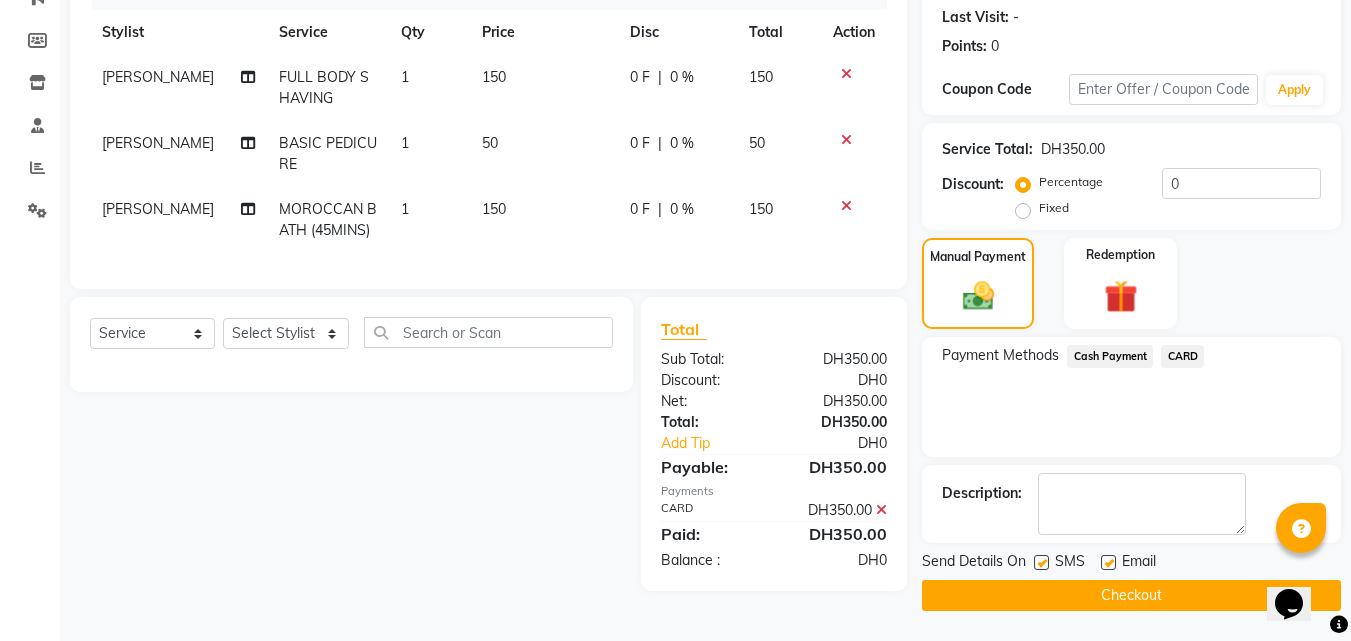 click on "Checkout" 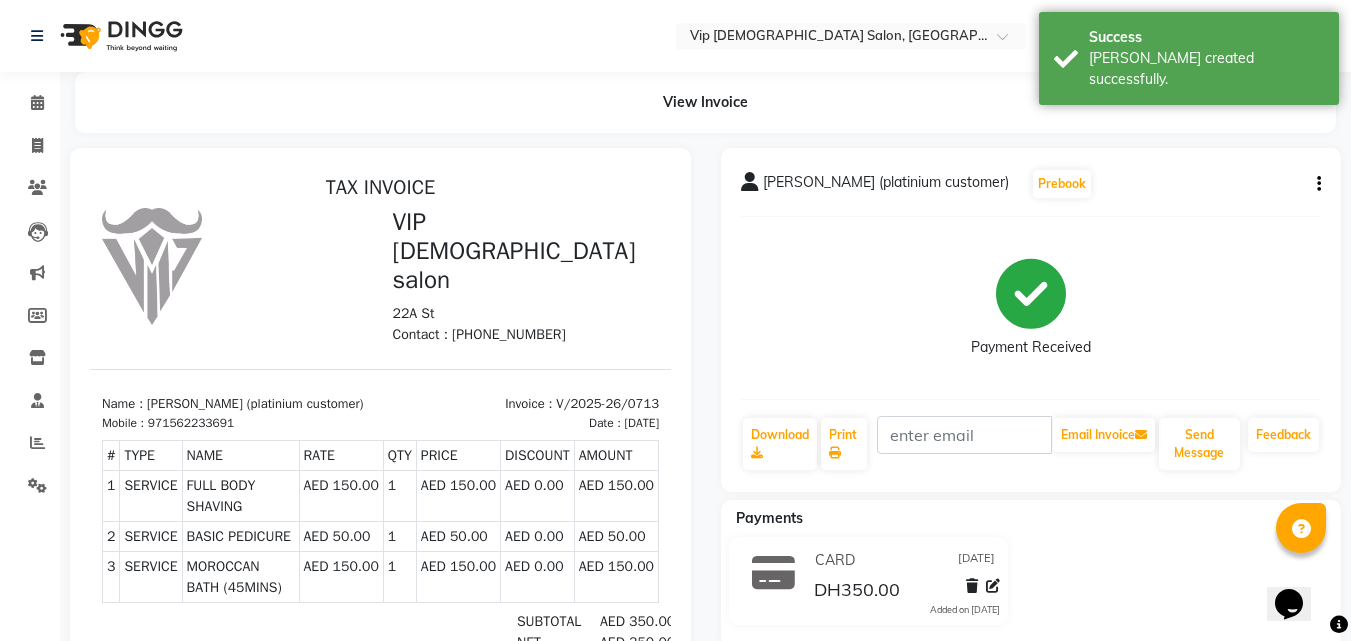 scroll, scrollTop: 0, scrollLeft: 0, axis: both 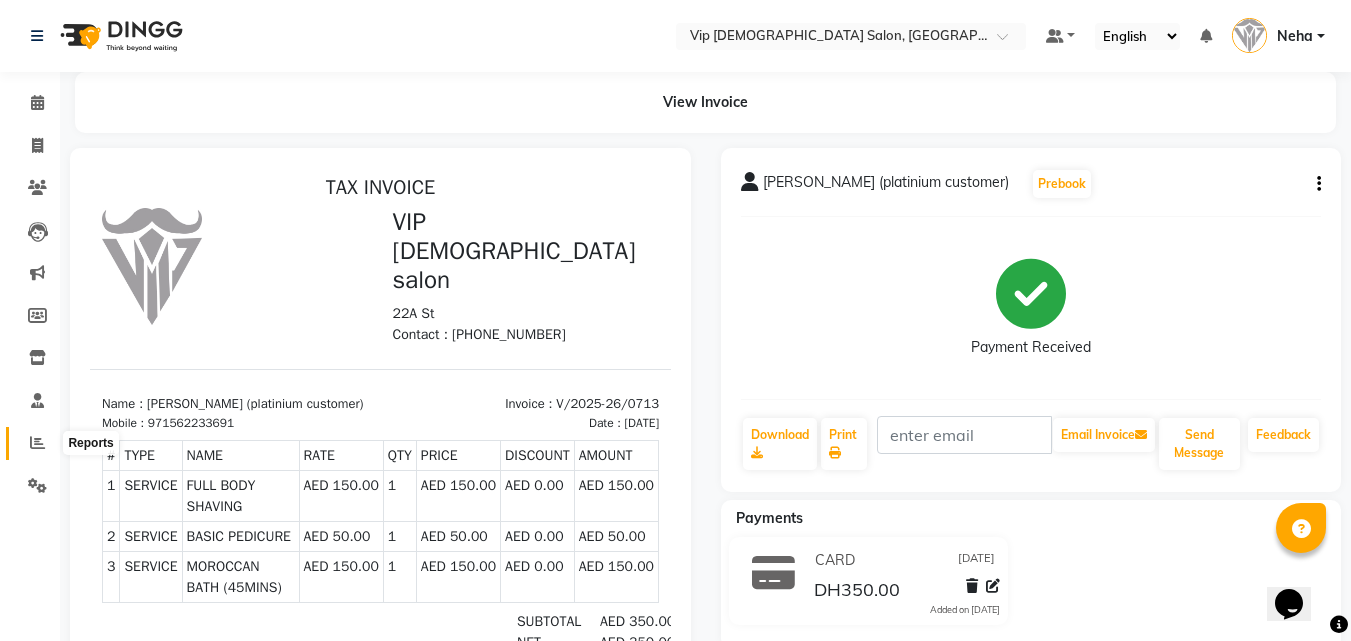 click 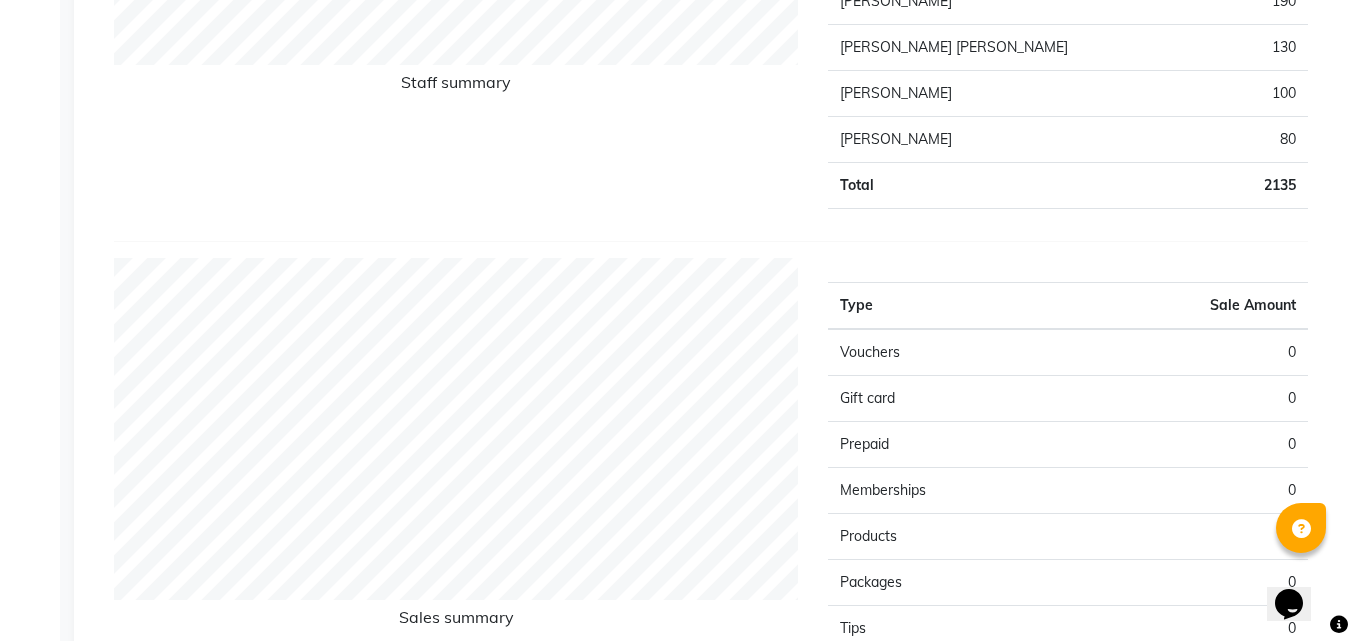 scroll, scrollTop: 1120, scrollLeft: 0, axis: vertical 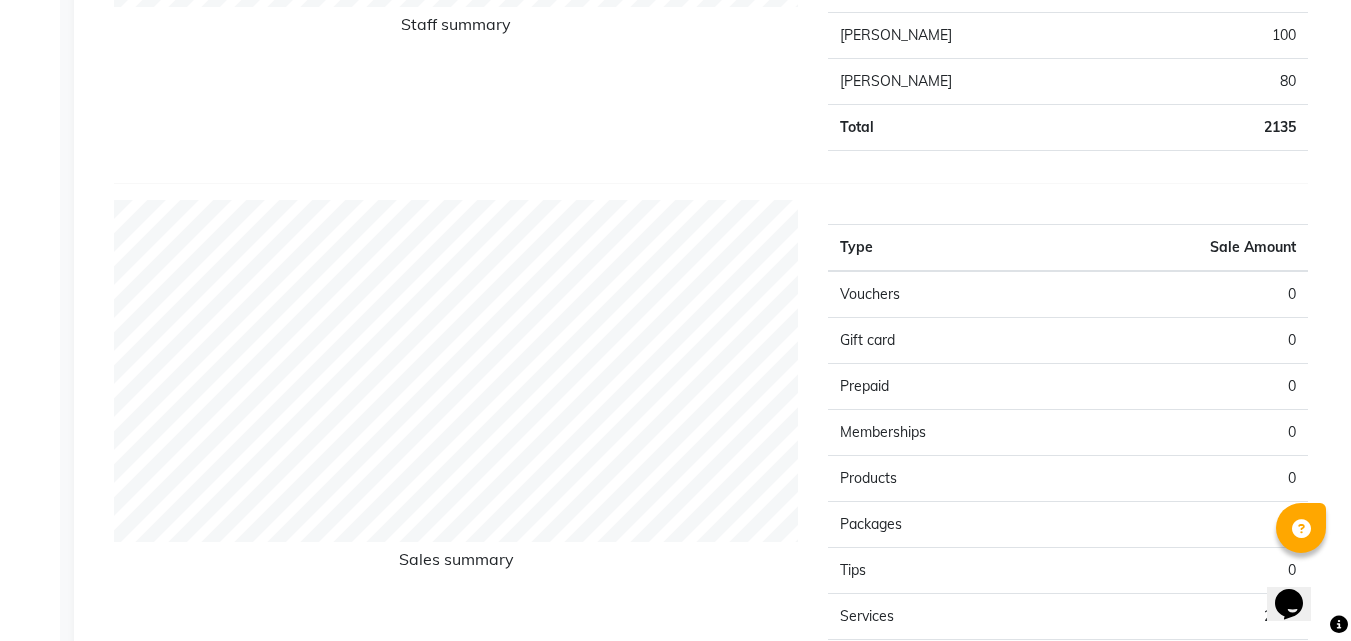 click on "Sales Trends Feedback Comparison Generate Report Favorites All Sales Sales Target Staff Invoice Membership Inventory Customer Expense SMS Forecast Misc  Day   Week   Month   Custom Range  Select Report Type Multiple Locations Selected date:  10-07-2025  Download PDF Payment mode Type Sale Amount CARD 1410 CASH PAYMENT 725 Total 2135 Staff summary Type Sale Amount Ali Rana 495 Ayoub Lakhbizi 450 Allauddin Anwar Ali 410 Nelson 280 Taufeeq Anwar Ali 190 Ahmed Mohamed Mohamed Elkhodary Abdelhamid 130 Ricalyn Colcol 100 Riffat Magdy 80 Total 2135 Sales summary Type Sale Amount Vouchers 0 Gift card 0 Prepaid 0 Memberships 0 Products 0 Packages 0 Tips 0 Services 2135 Fee 0 Total 2135 Expense by type Type Sale Amount Miscellaneous 93 Total 93 Service by category Type Sale Amount HAIR 1605 PEDICURE-MANICURE 230 BODY RELAXING (INCLUDING STEAM) 150 BODY SHAVING 150 Total 2135 Service sales Type Sale Amount MEN'S HAIRCUT + BEARD CRAFTING 800 KERATINE HAIR PROTIEN TREATMENT(AS PER DENSITY) 300 HAIR GLOBAL COLOR (SHORT) 95" 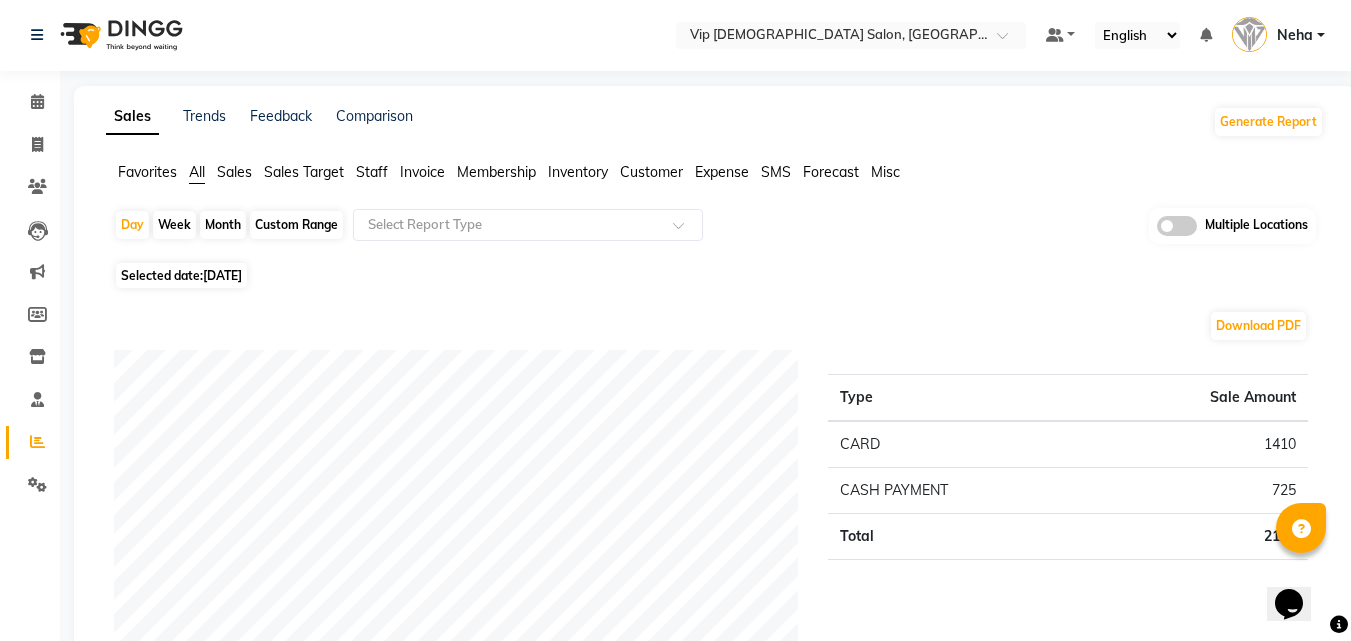 scroll, scrollTop: 0, scrollLeft: 0, axis: both 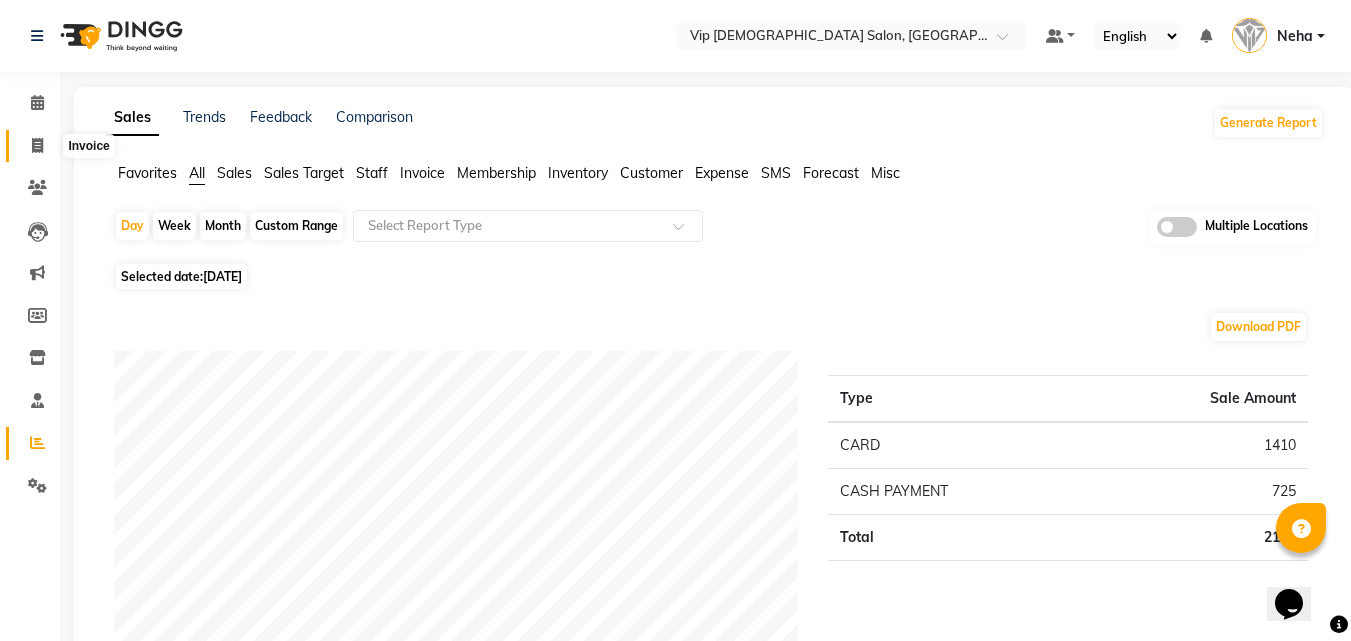 click 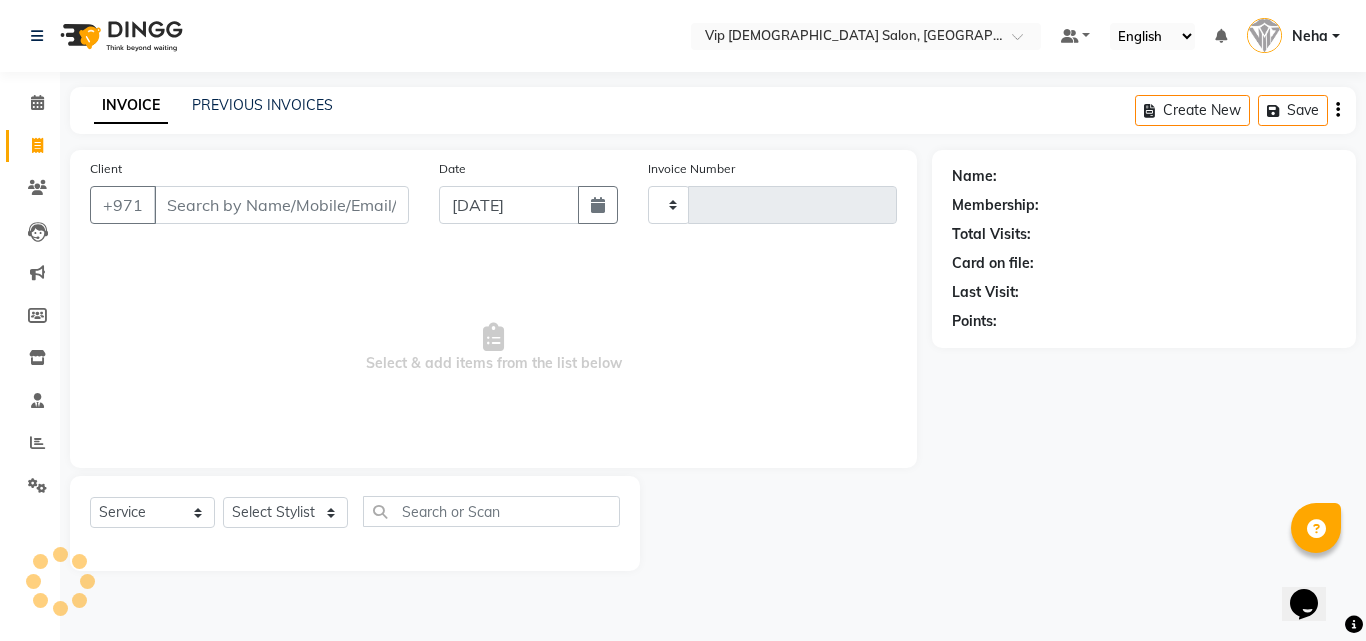 type on "0714" 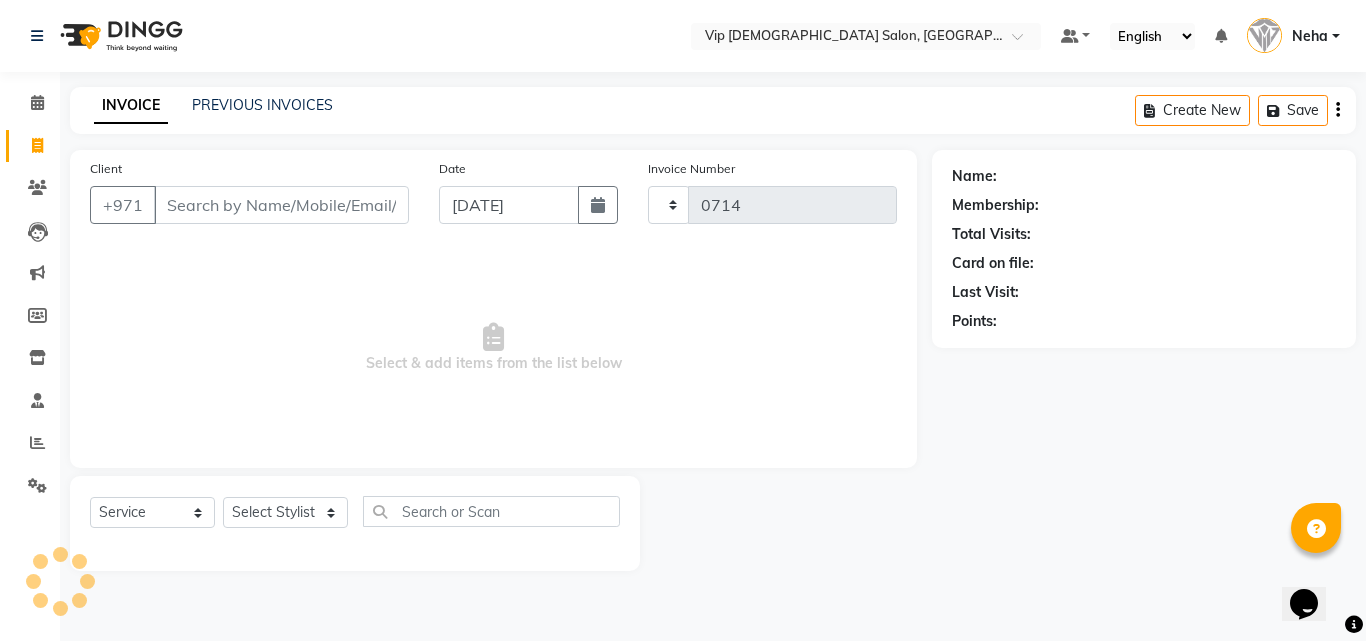 select on "8415" 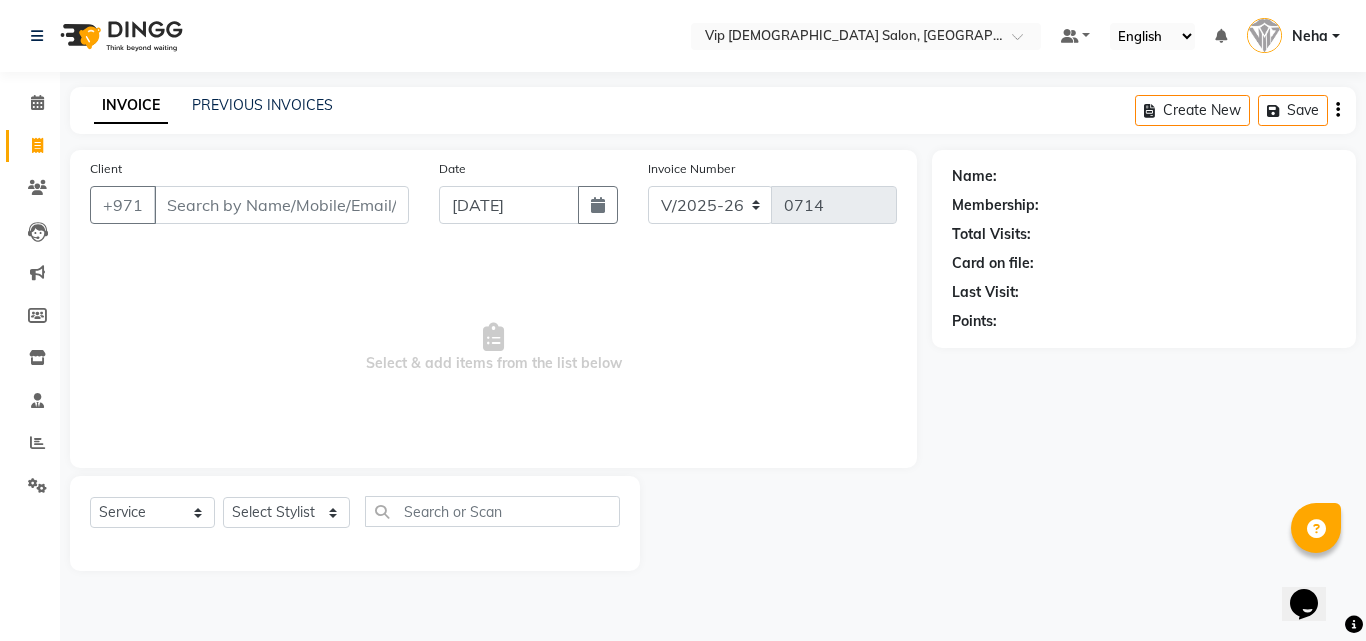 click on "Client" at bounding box center [281, 205] 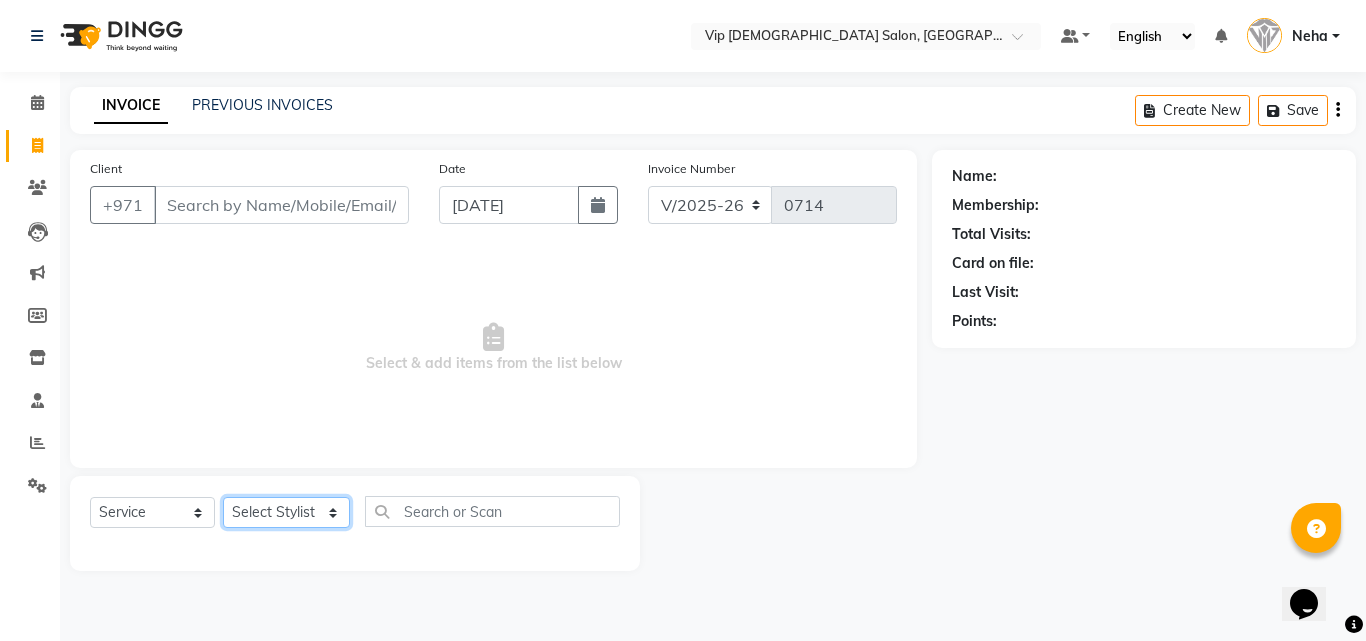 click on "Select Stylist AHMED MOHAMED MOHAMED ELKHODARY ABDELHAMID Ali Rana Allauddin Anwar Ali Ameen Ayoub Lakhbizi Jairah Mr. Mohannad Neha Nelson Ricalyn Colcol Riffat Magdy Taufeeq Anwar Ali Tauseef  Akhilaque Zoya Bhatti." 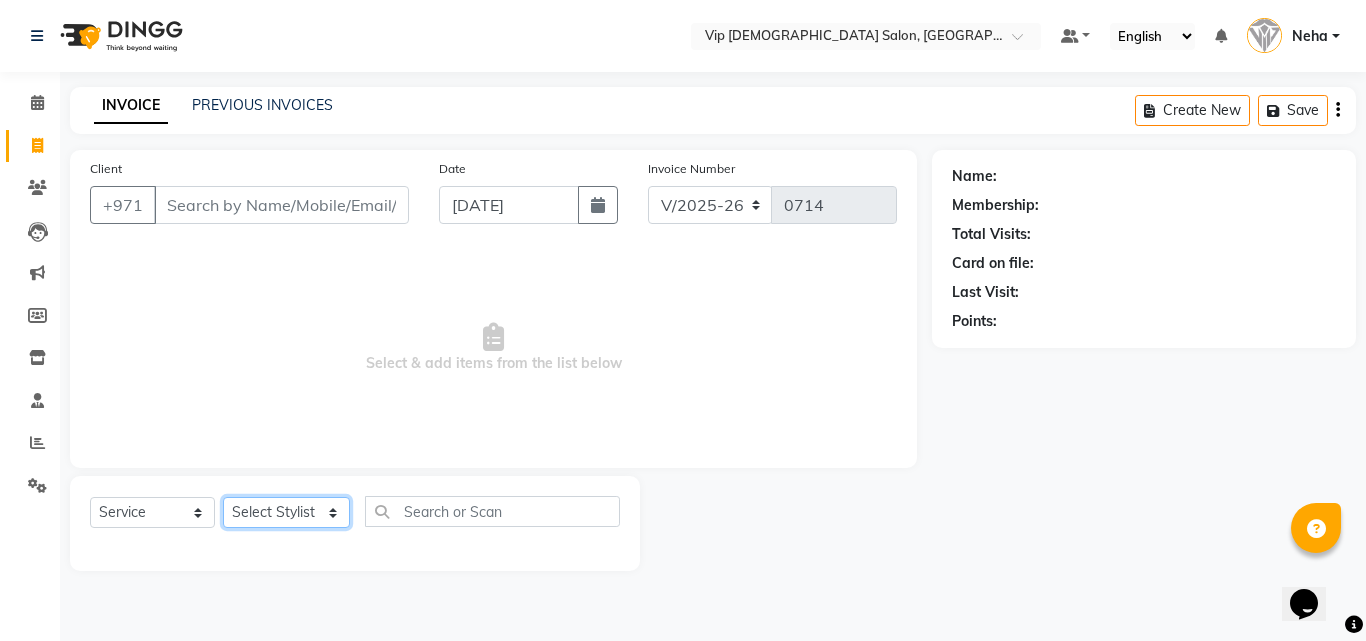 select on "81342" 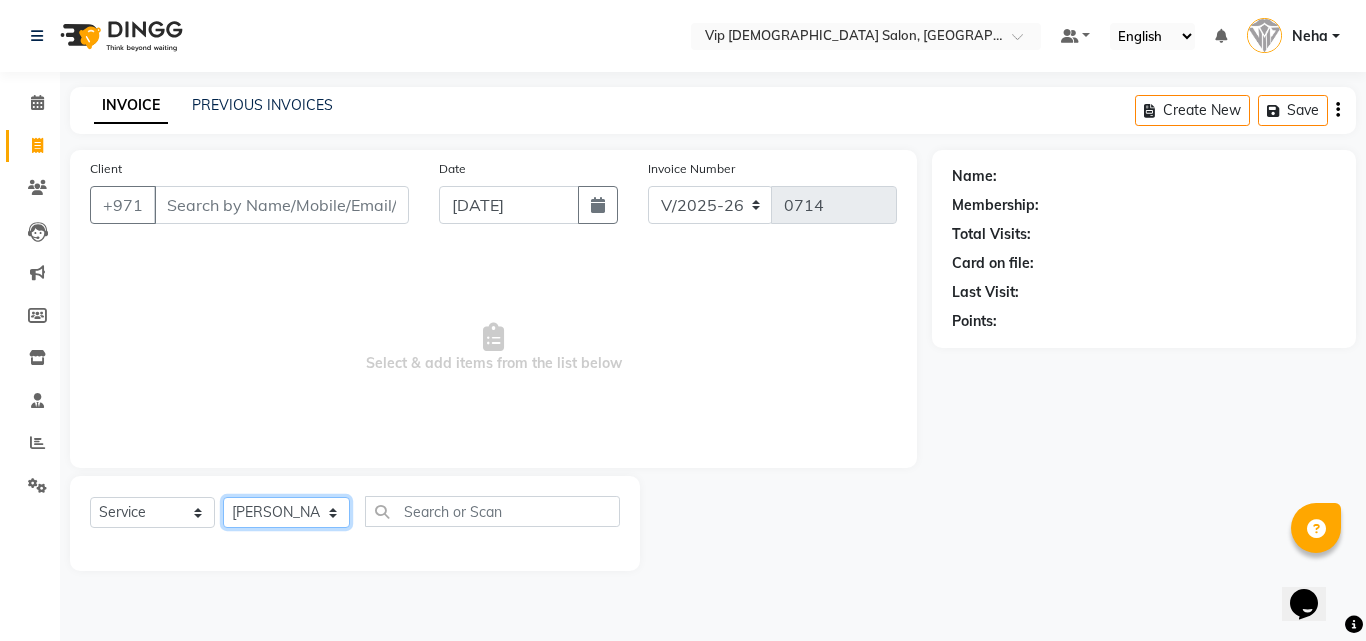 click on "Select Stylist AHMED MOHAMED MOHAMED ELKHODARY ABDELHAMID Ali Rana Allauddin Anwar Ali Ameen Ayoub Lakhbizi Jairah Mr. Mohannad Neha Nelson Ricalyn Colcol Riffat Magdy Taufeeq Anwar Ali Tauseef  Akhilaque Zoya Bhatti." 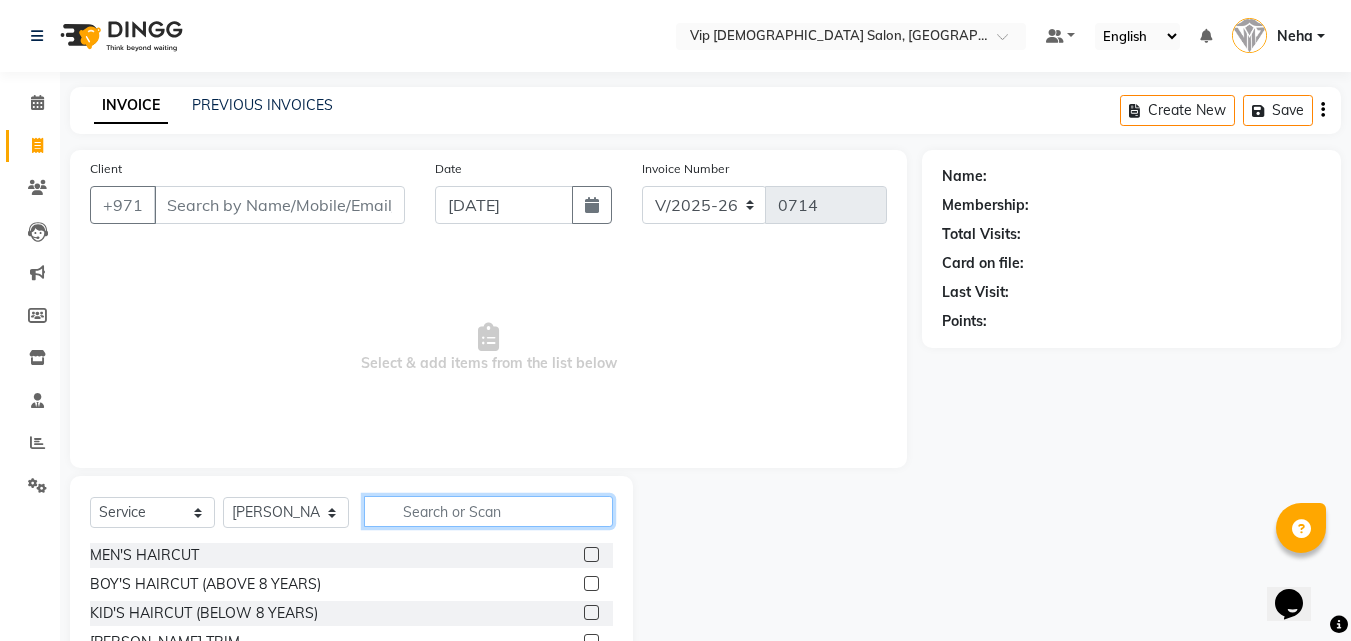 click 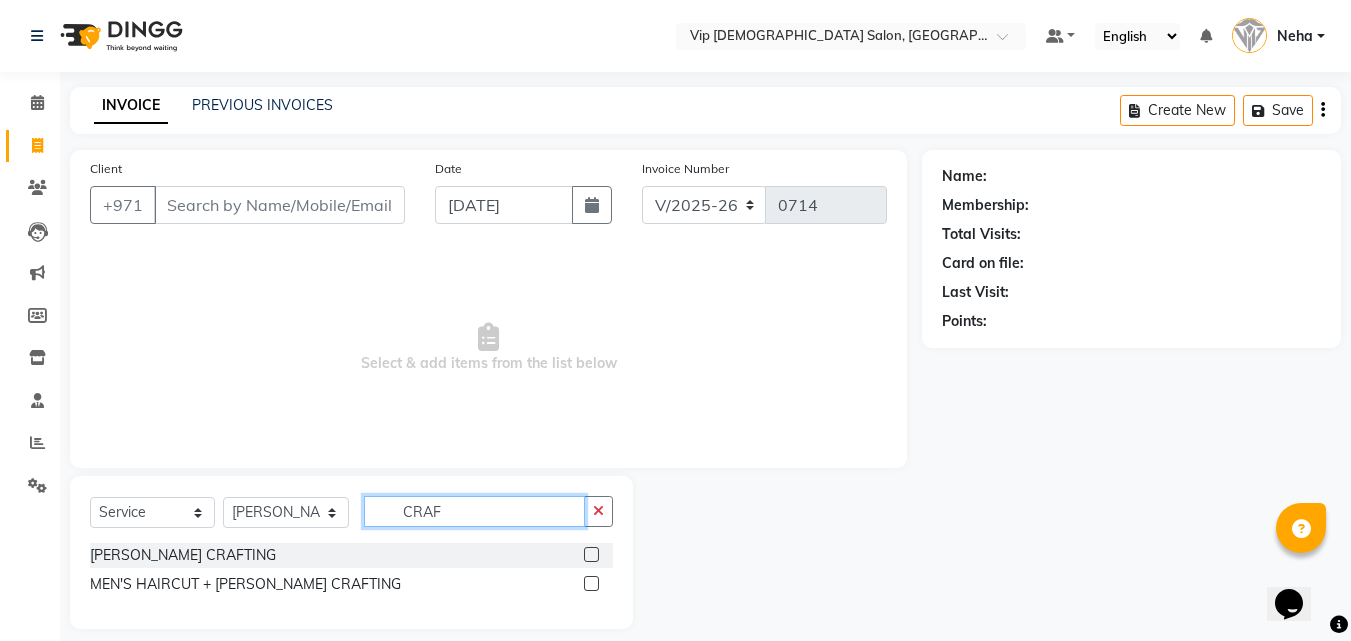 type on "CRAF" 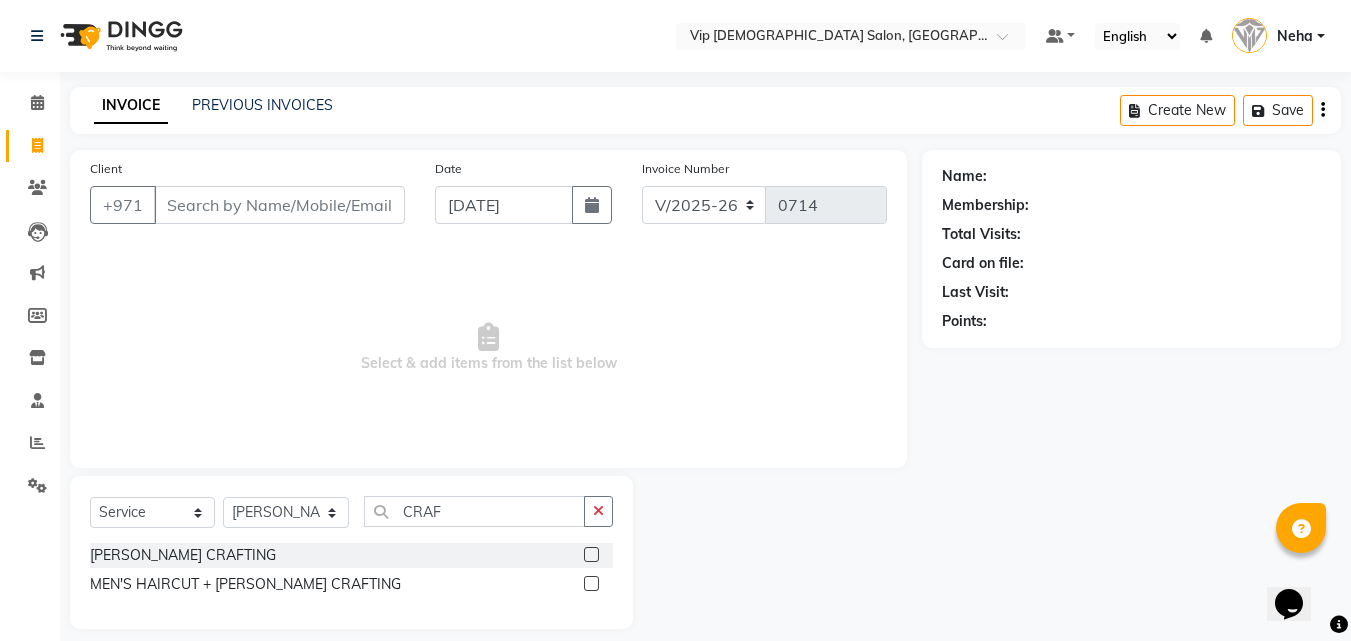 click 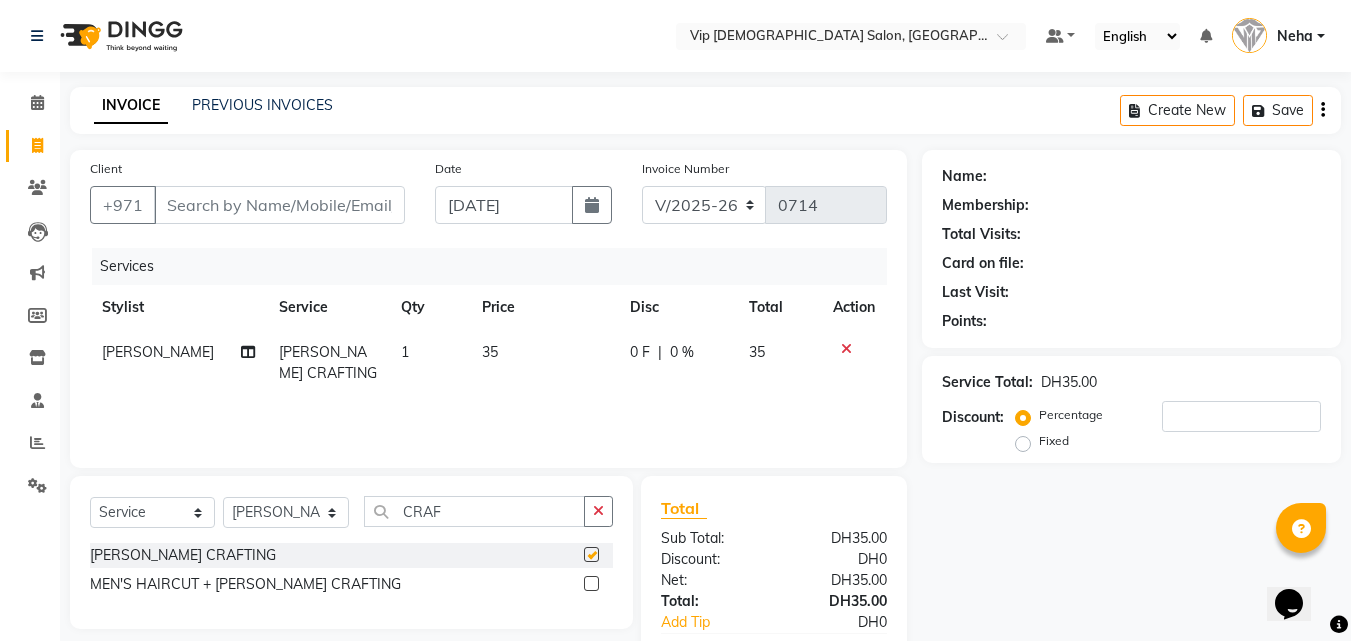 checkbox on "false" 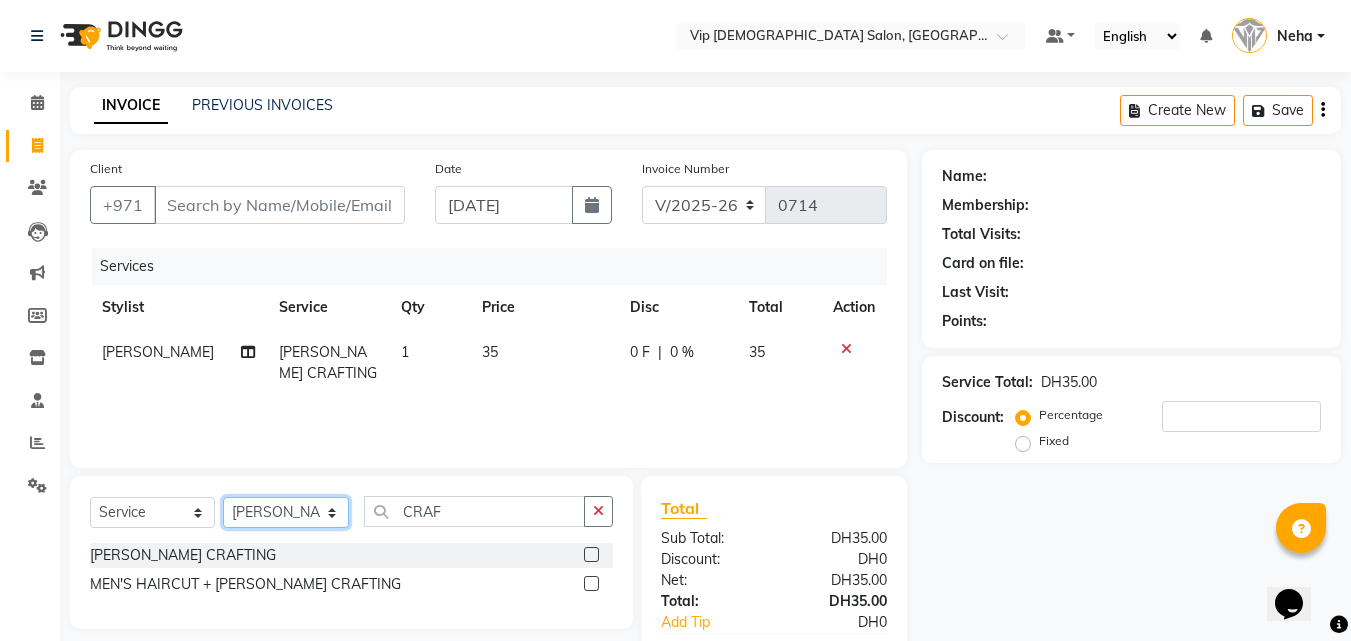 drag, startPoint x: 306, startPoint y: 510, endPoint x: 325, endPoint y: 421, distance: 91.00549 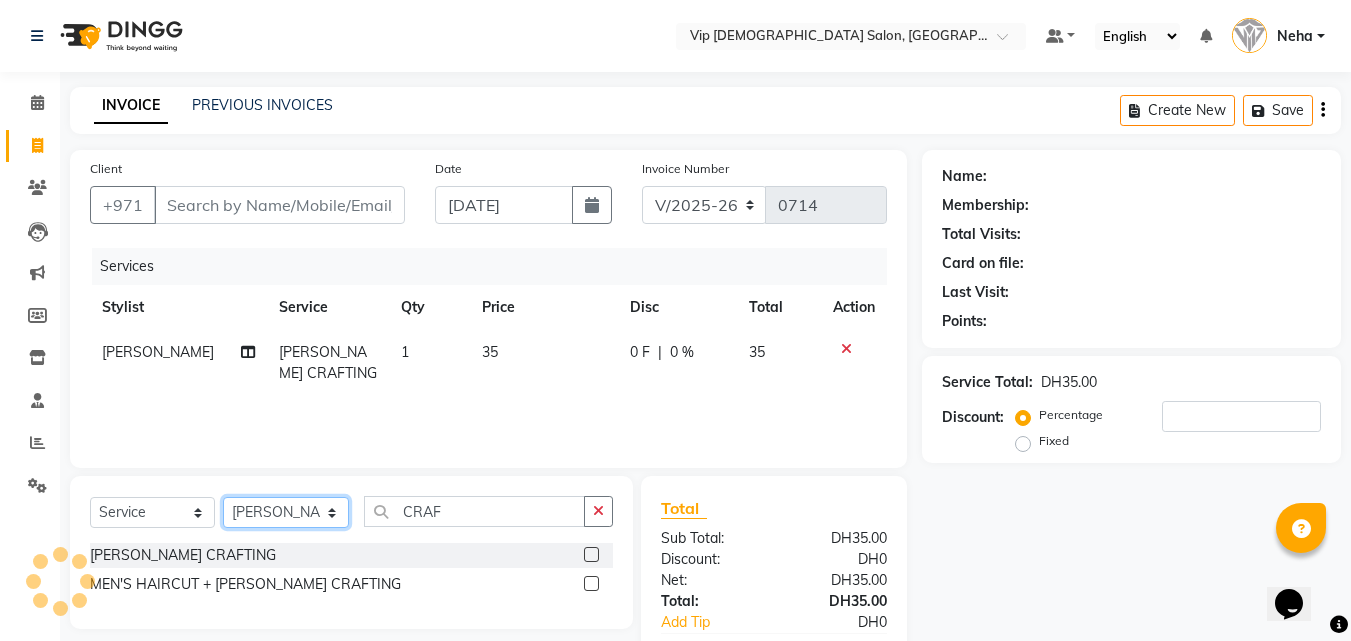 select on "81365" 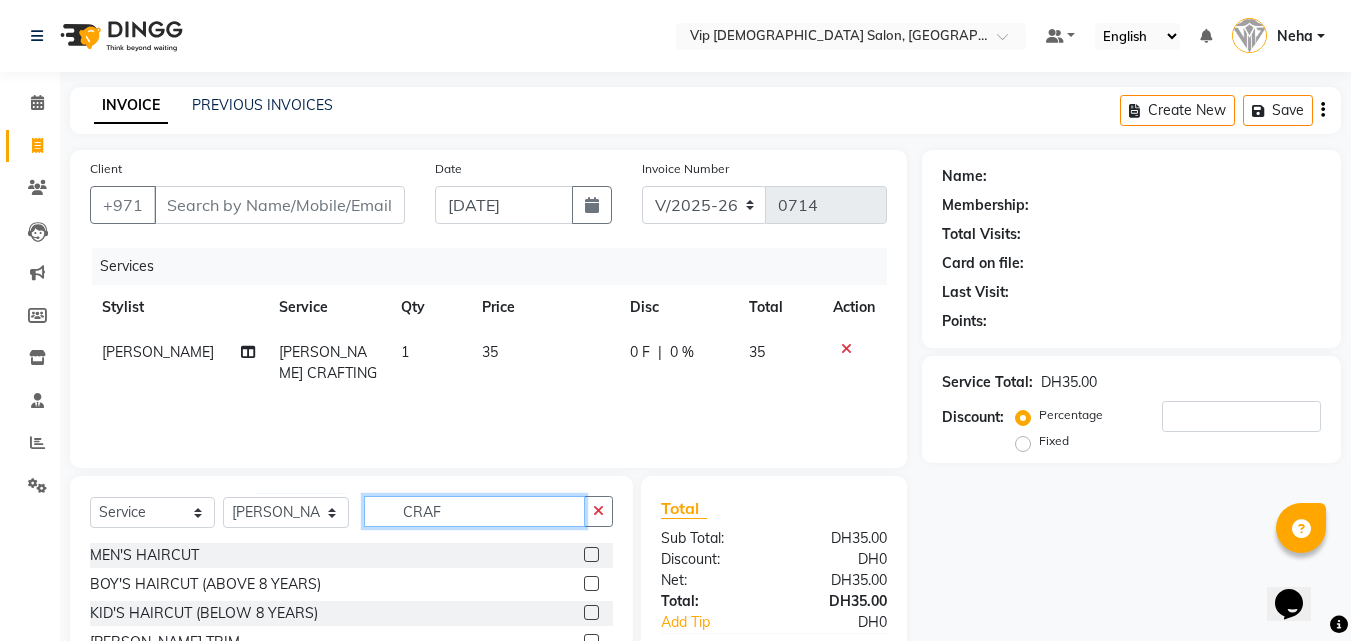 click on "CRAF" 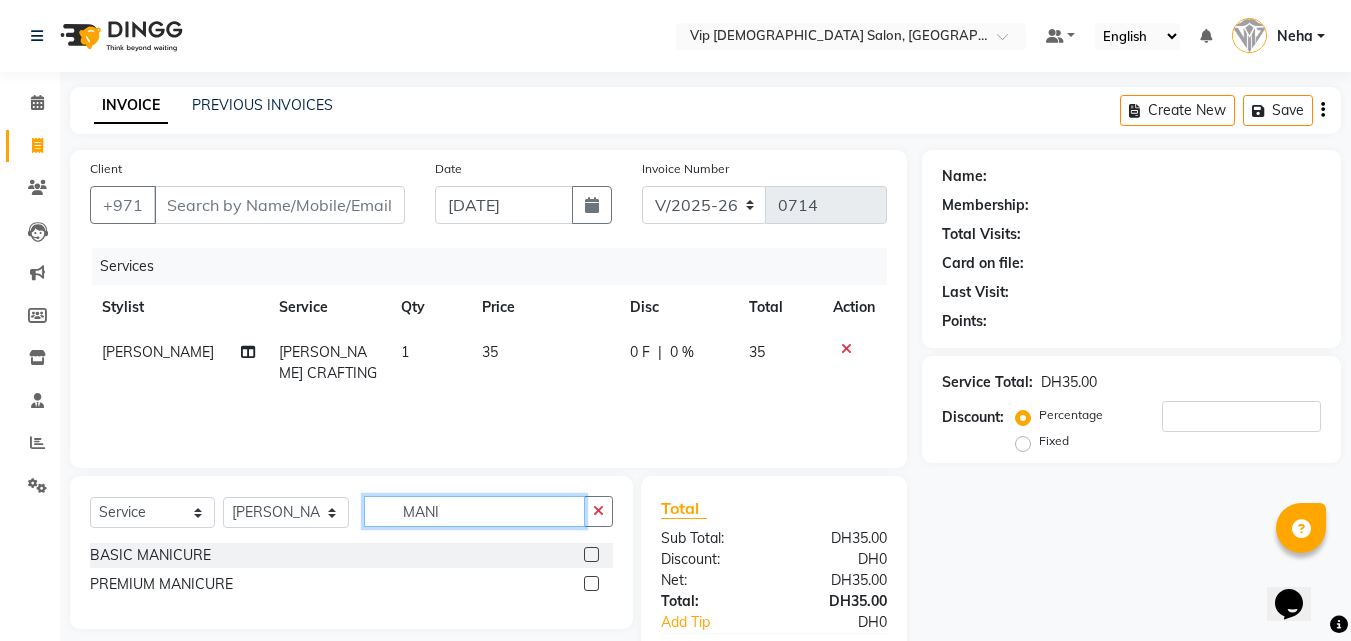 type on "MANI" 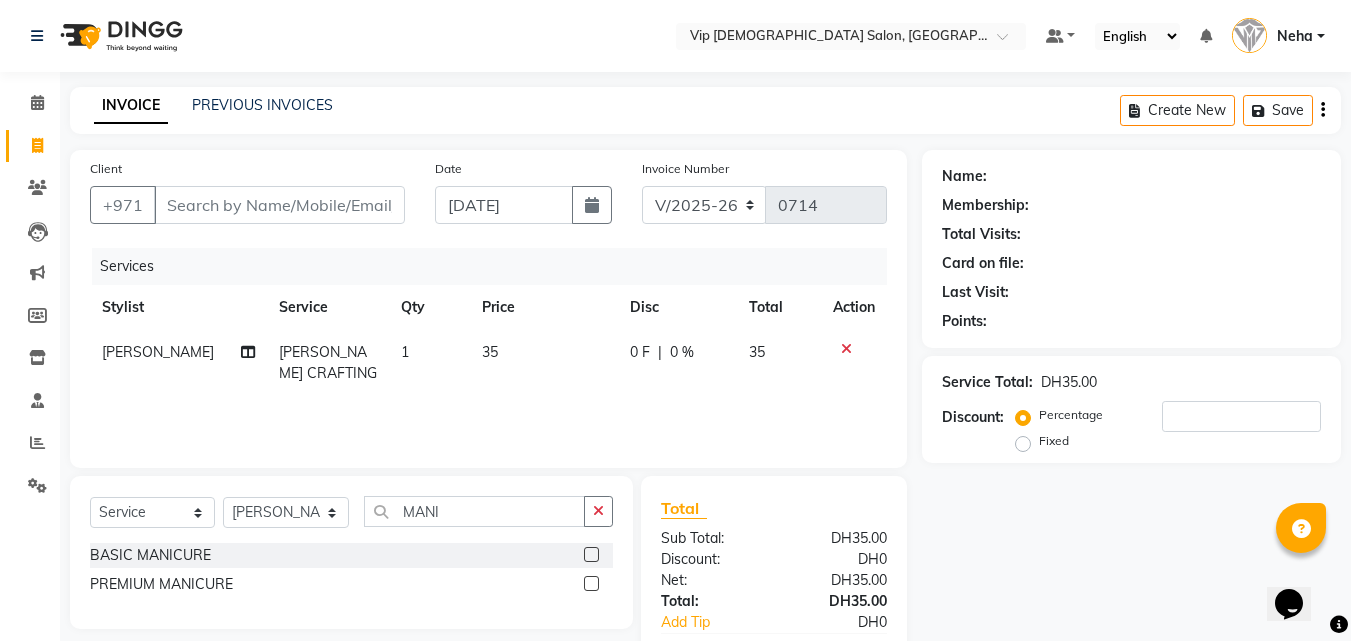 click 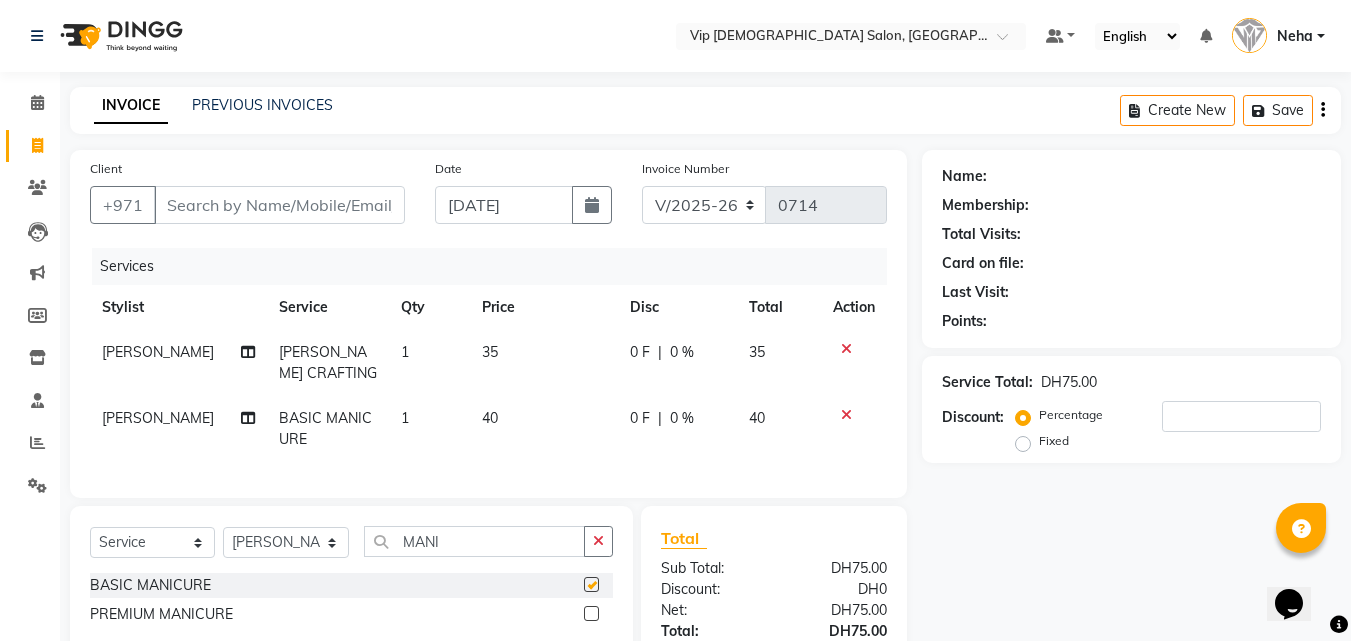 checkbox on "false" 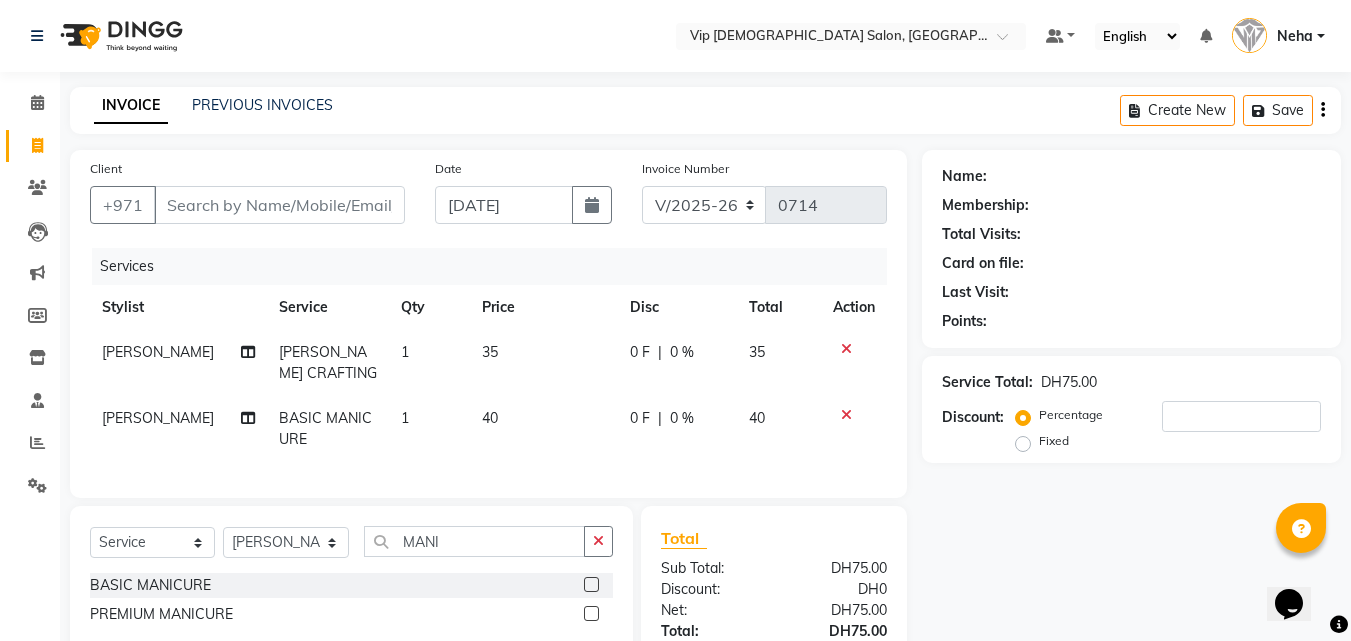 click on "40" 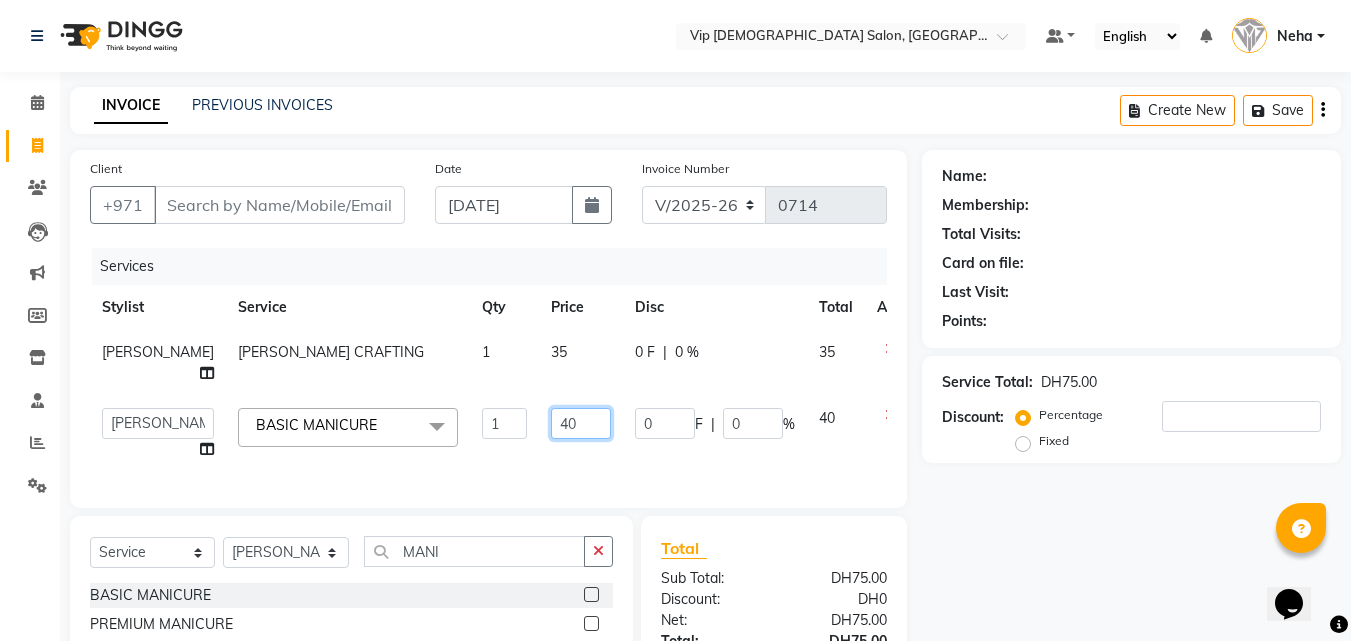 click on "40" 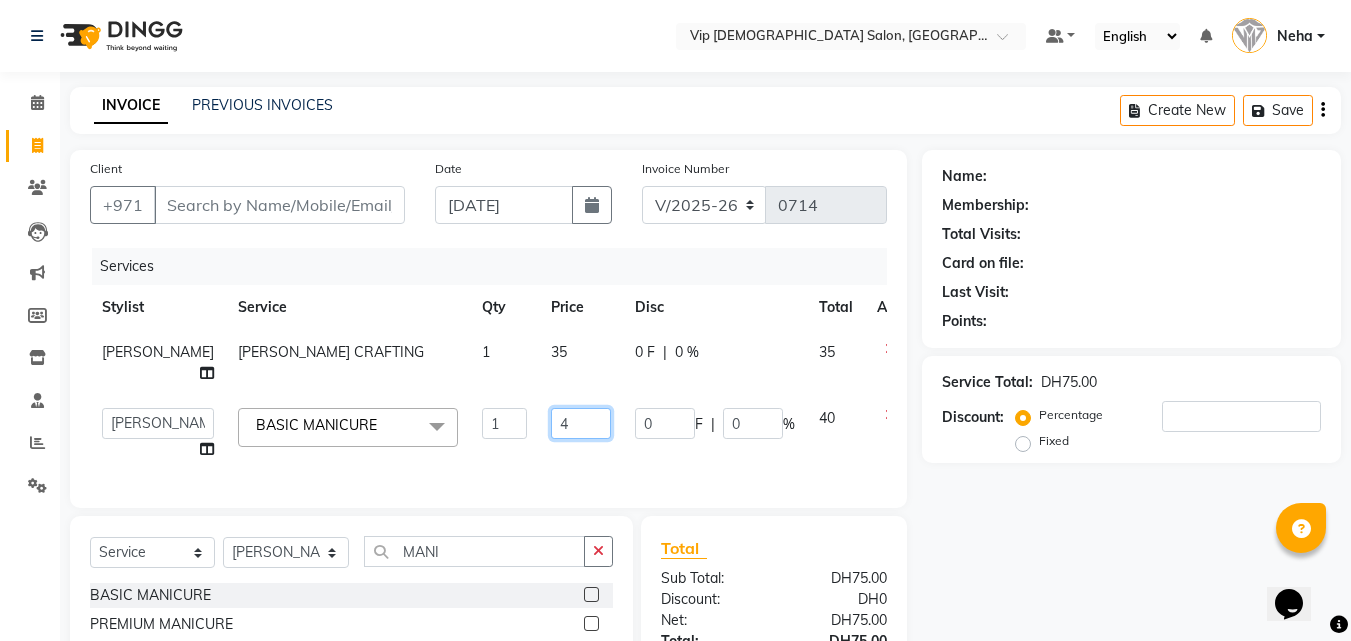 type on "45" 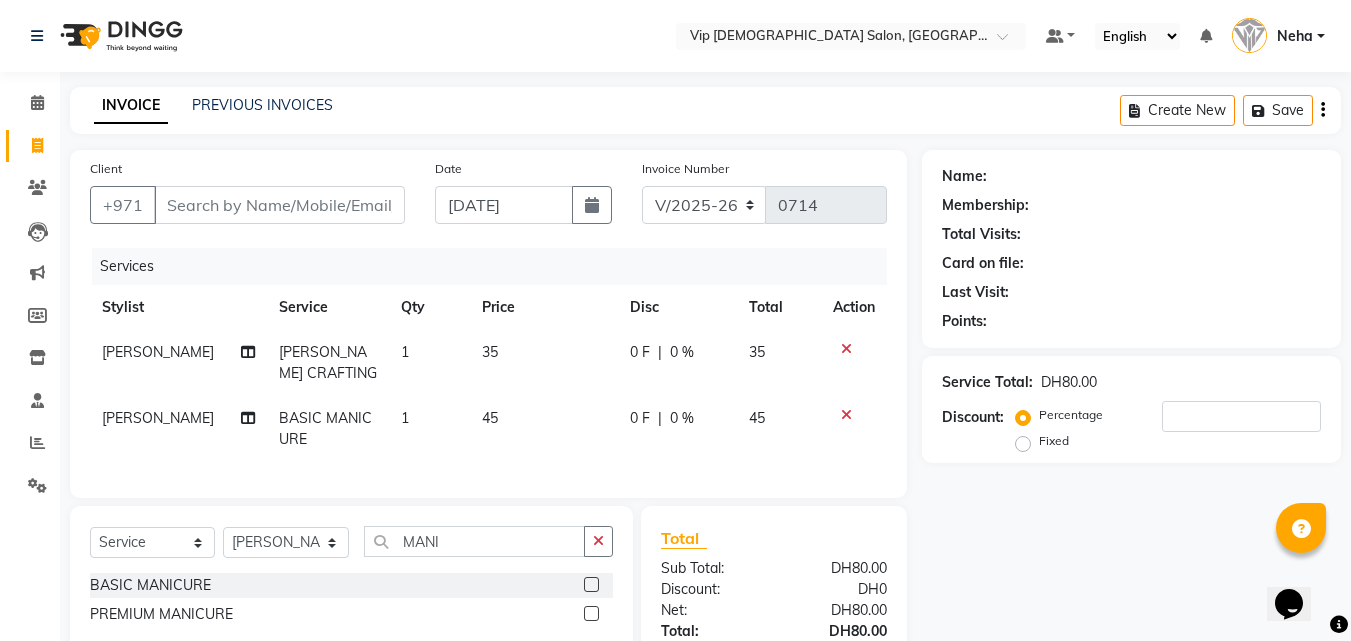 click on "Client +971 Date 10-07-2025 Invoice Number V/2025 V/2025-26 0714 Services Stylist Service Qty Price Disc Total Action Ayoub Lakhbizi BEARD CRAFTING 1 35 0 F | 0 % 35 Ricalyn Colcol BASIC MANICURE 1 45 0 F | 0 % 45" 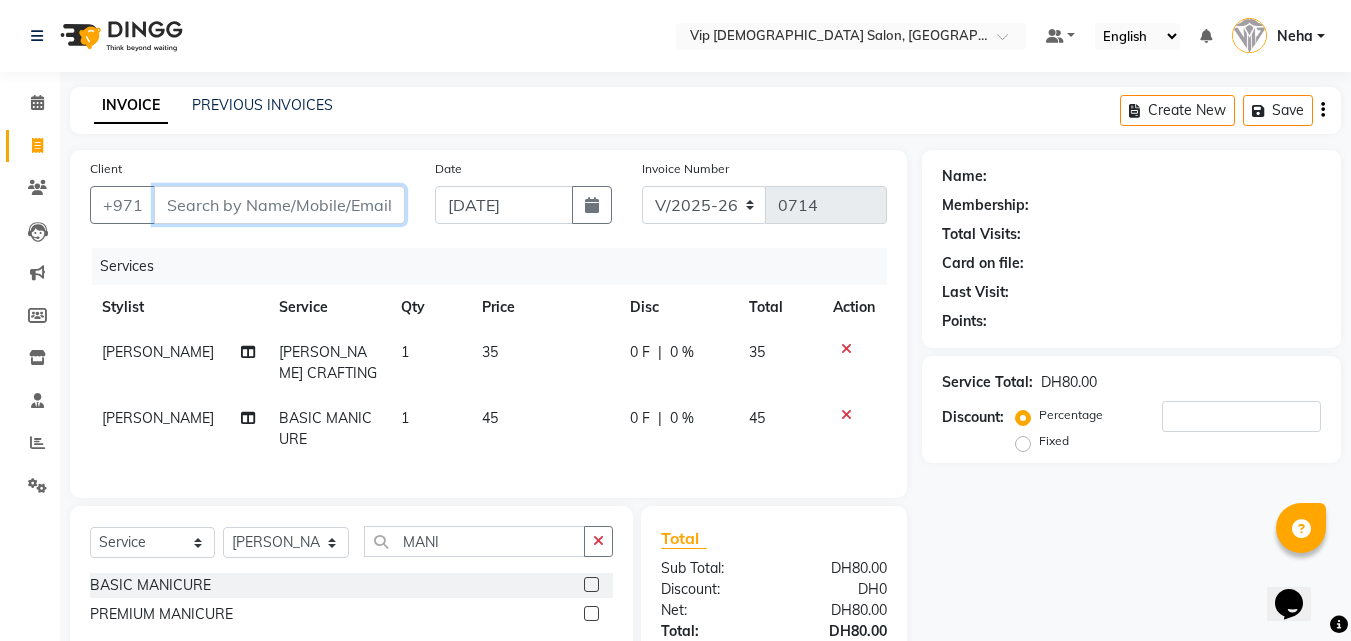 click on "Client" at bounding box center [279, 205] 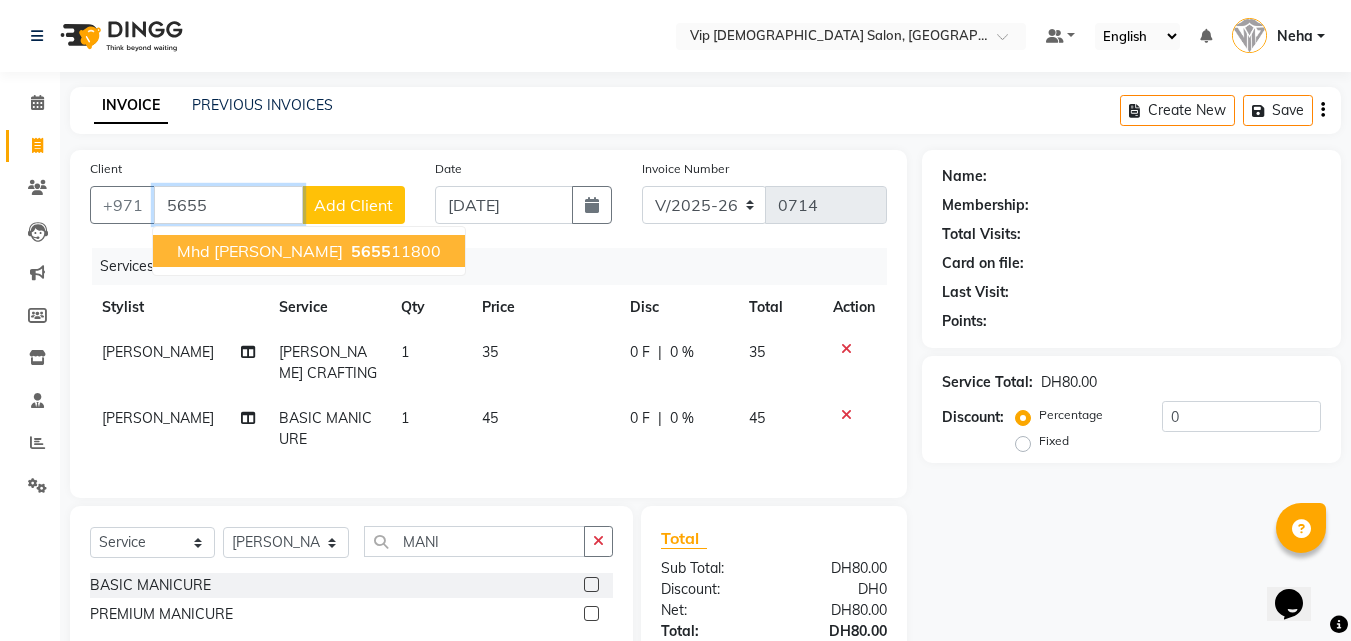 click on "mhd Mirza" at bounding box center (260, 251) 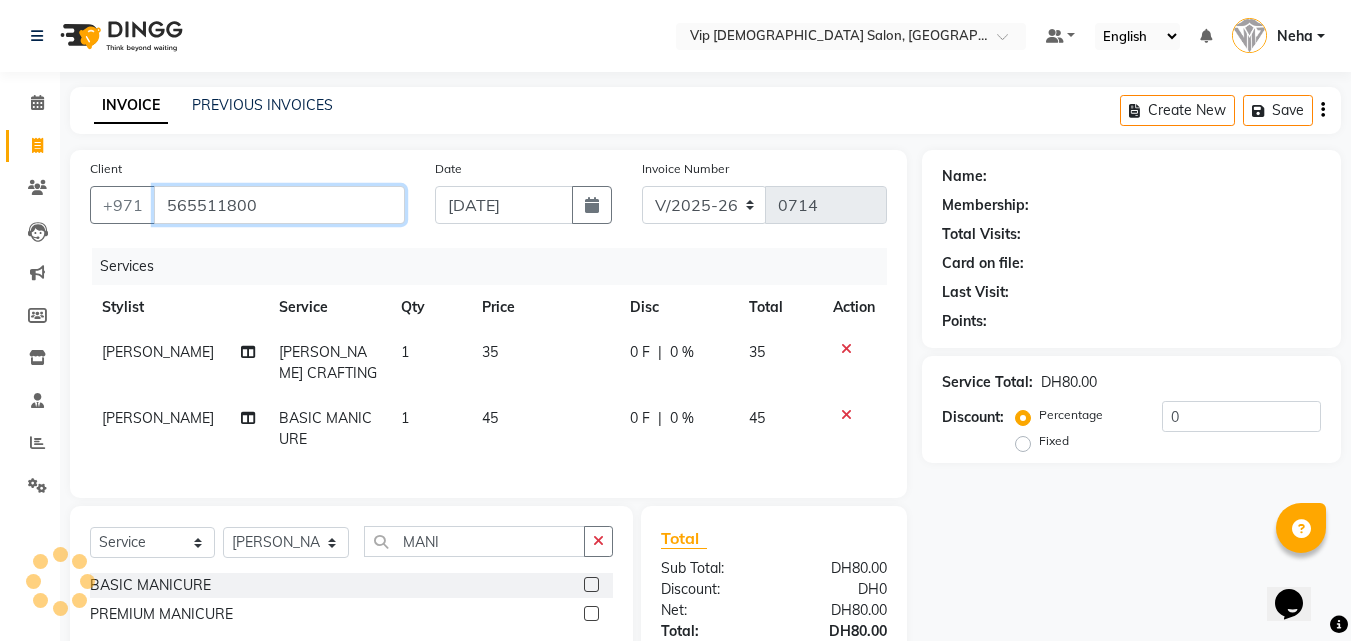 type on "565511800" 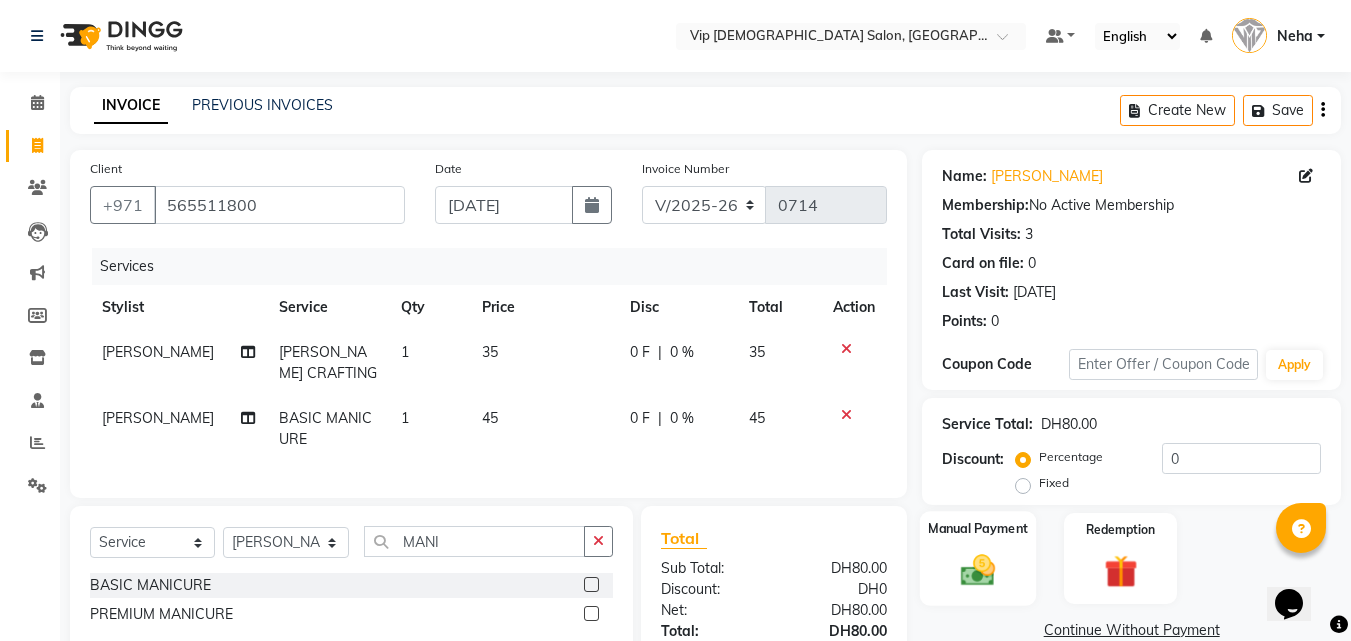 click 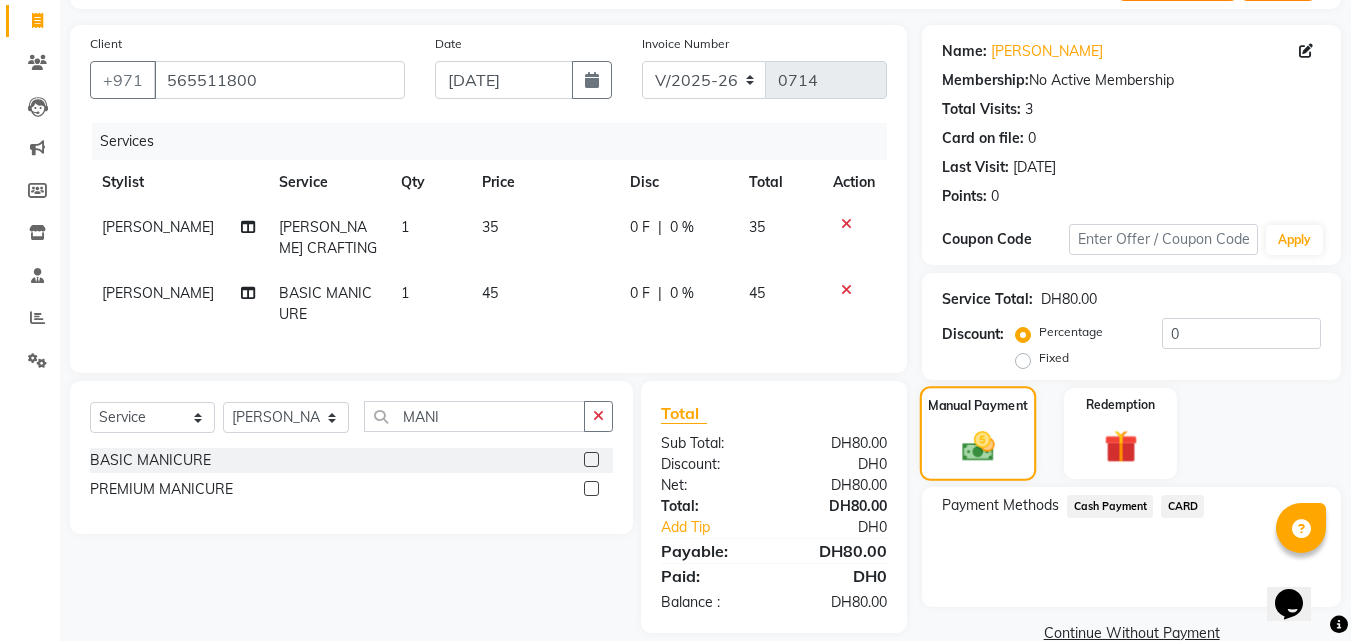 scroll, scrollTop: 162, scrollLeft: 0, axis: vertical 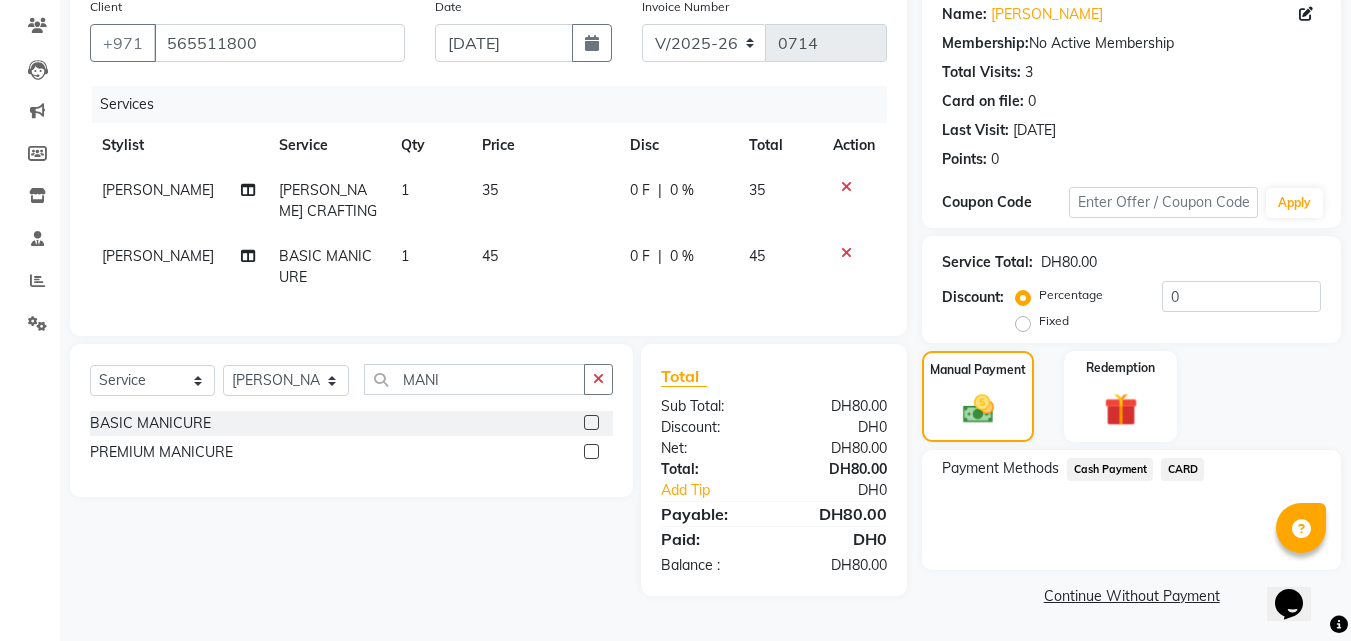 click on "CARD" 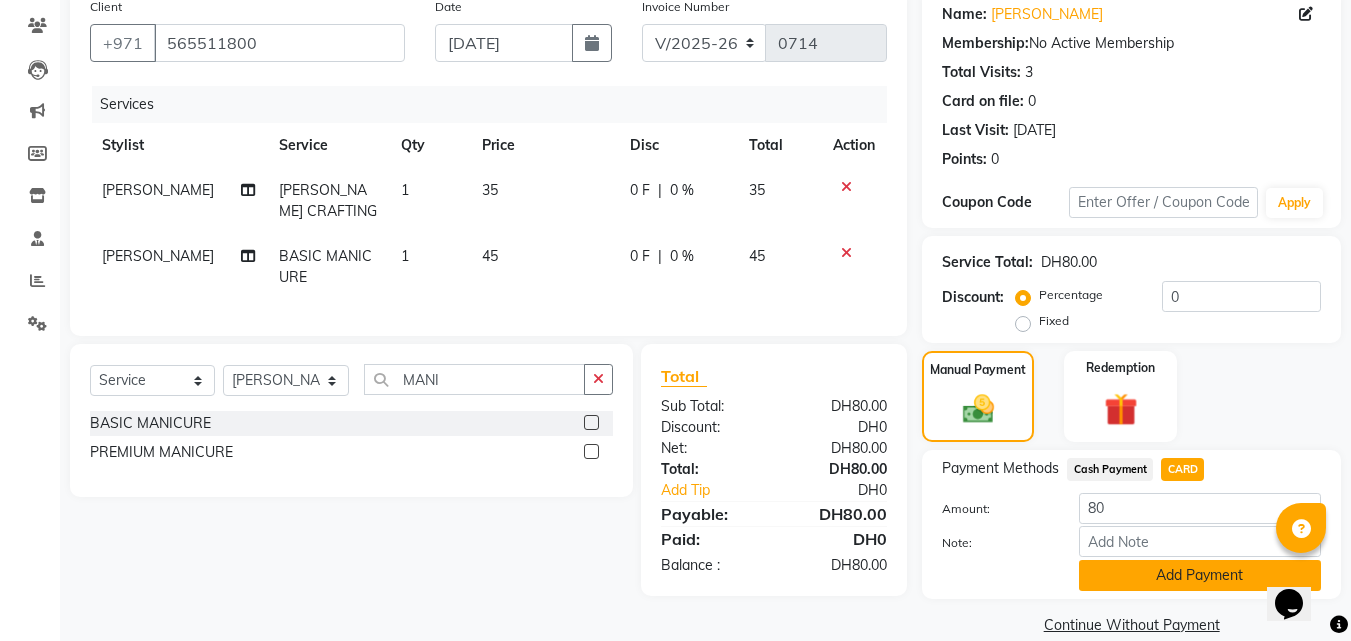 click on "Add Payment" 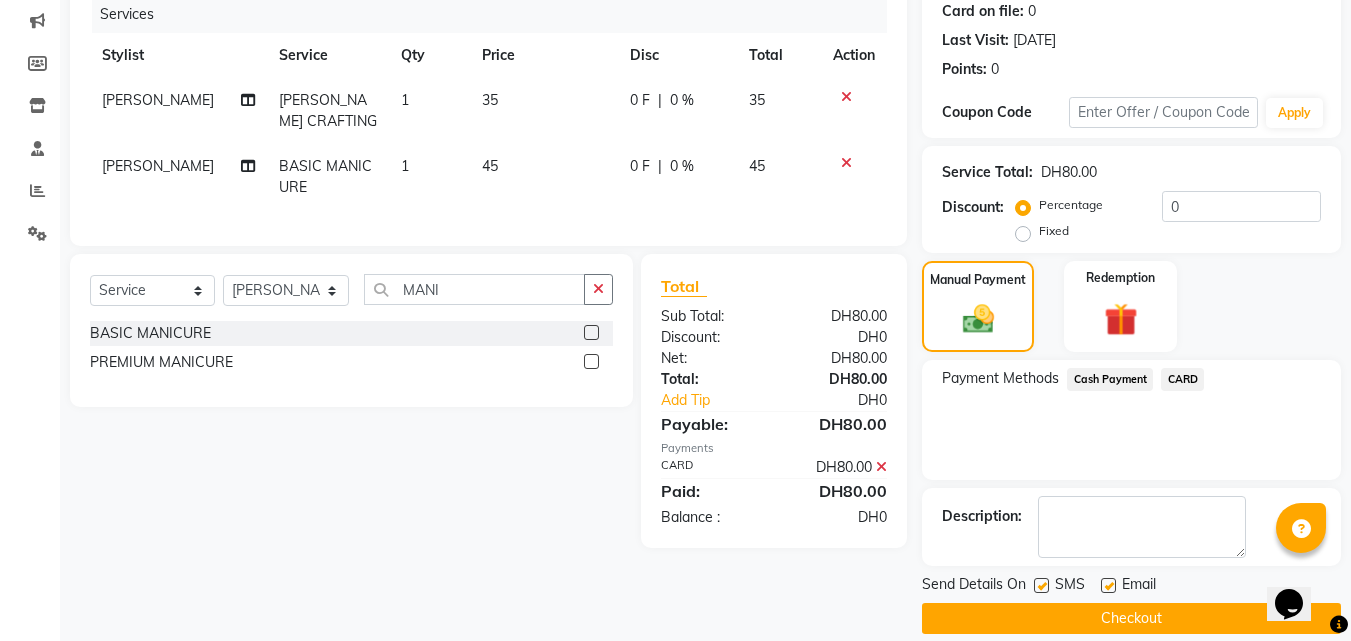 scroll, scrollTop: 275, scrollLeft: 0, axis: vertical 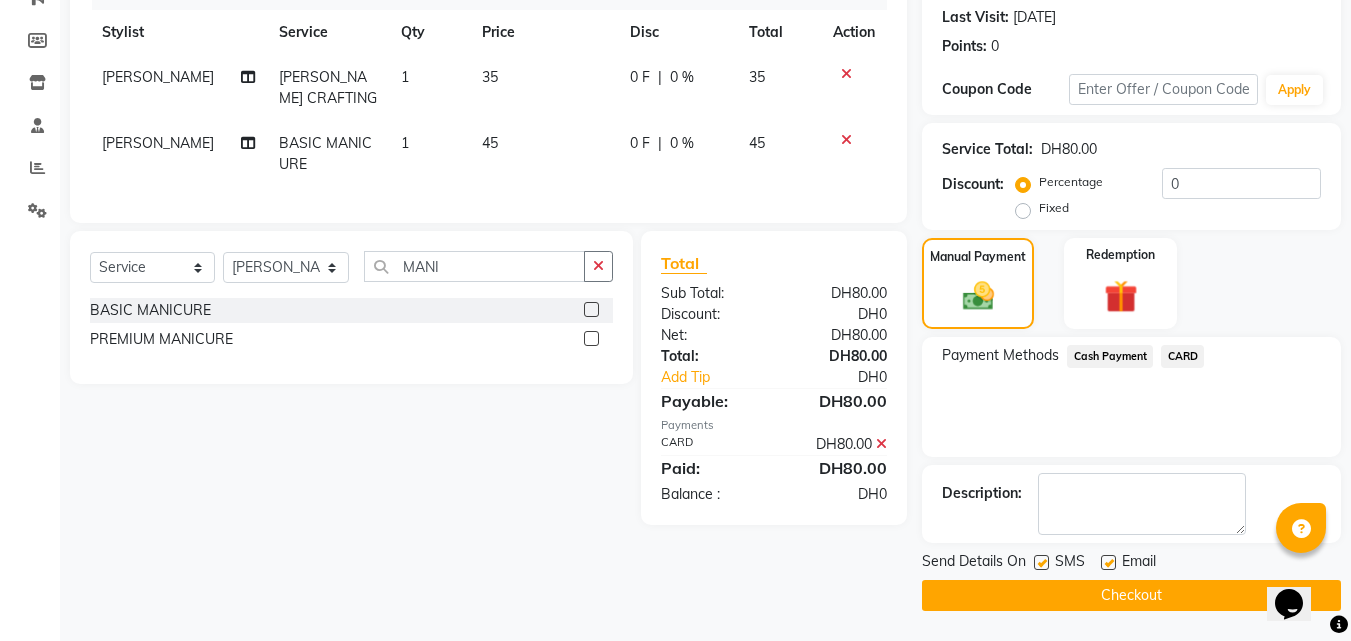 click on "Checkout" 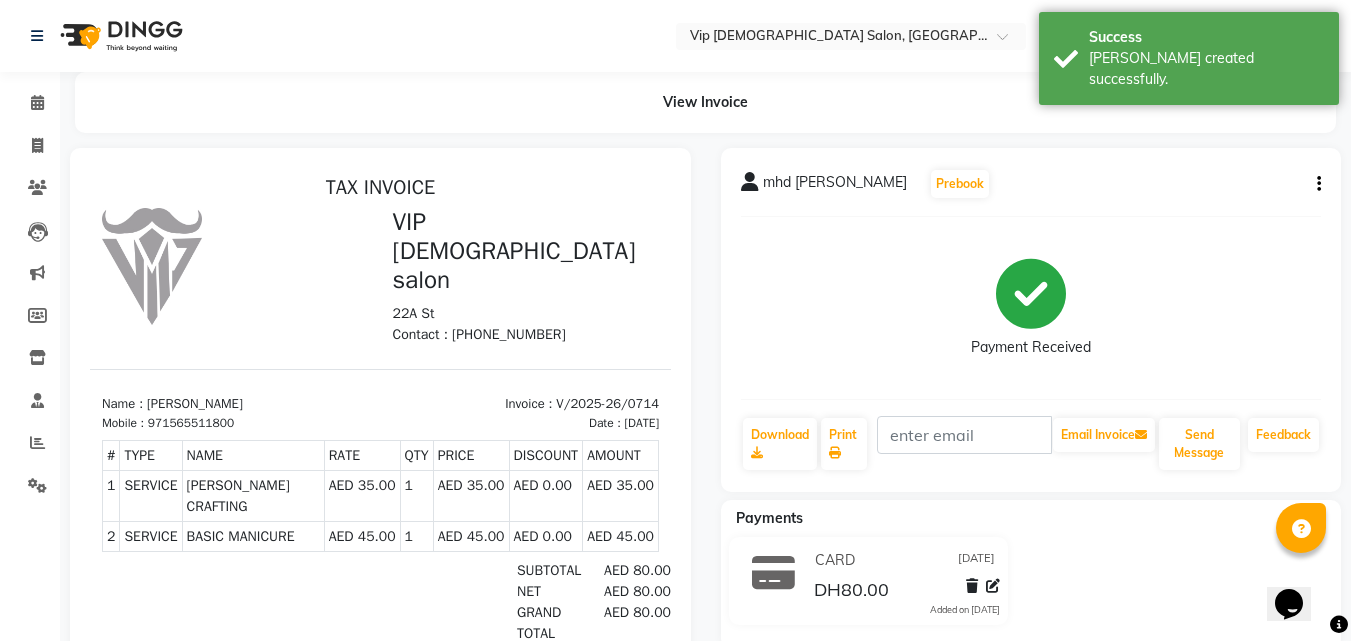 scroll, scrollTop: 0, scrollLeft: 0, axis: both 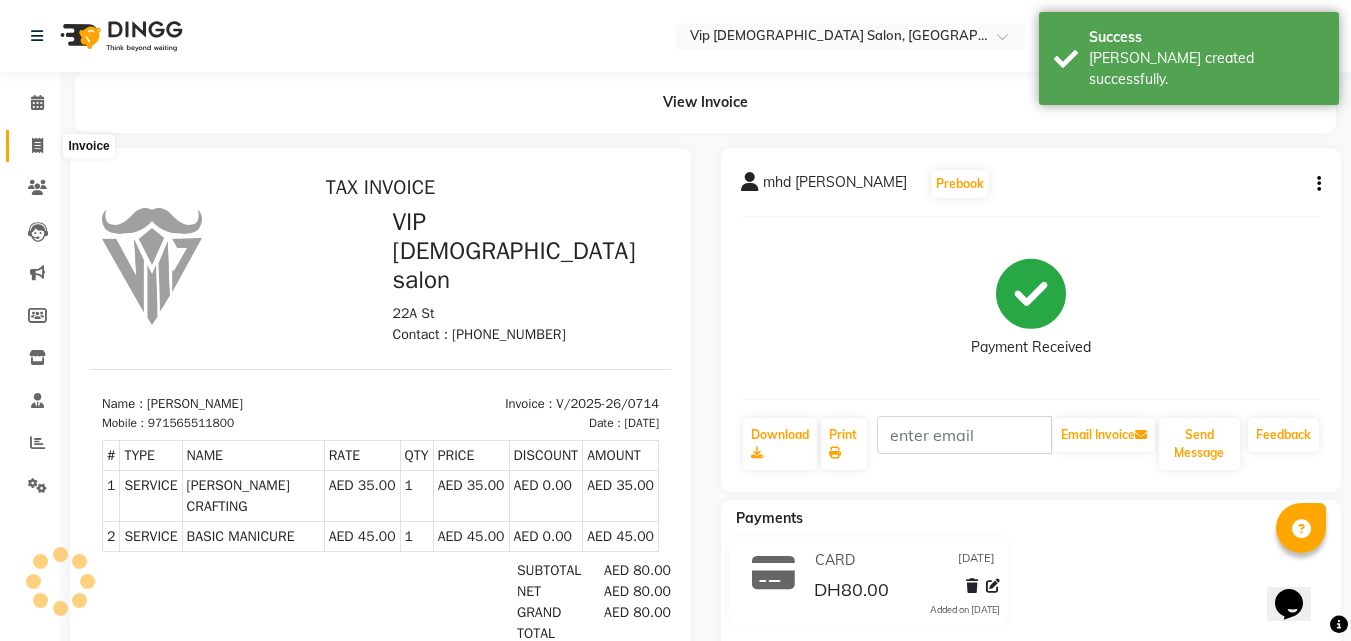 click 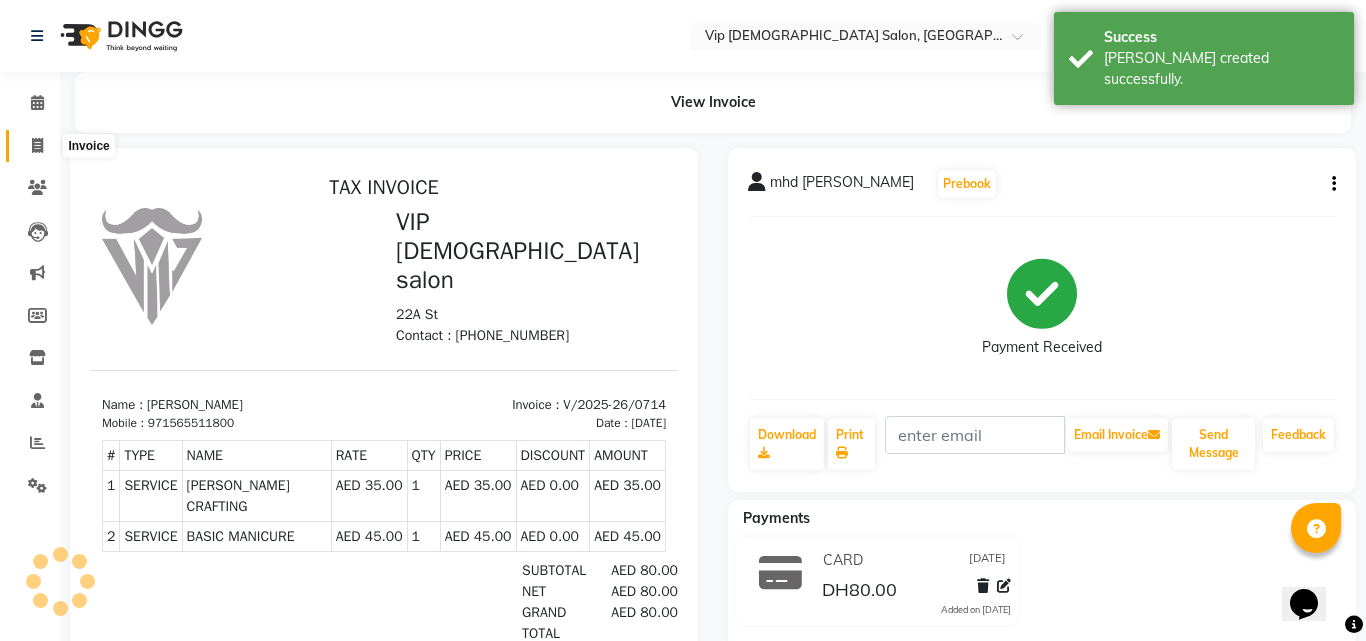 select on "8415" 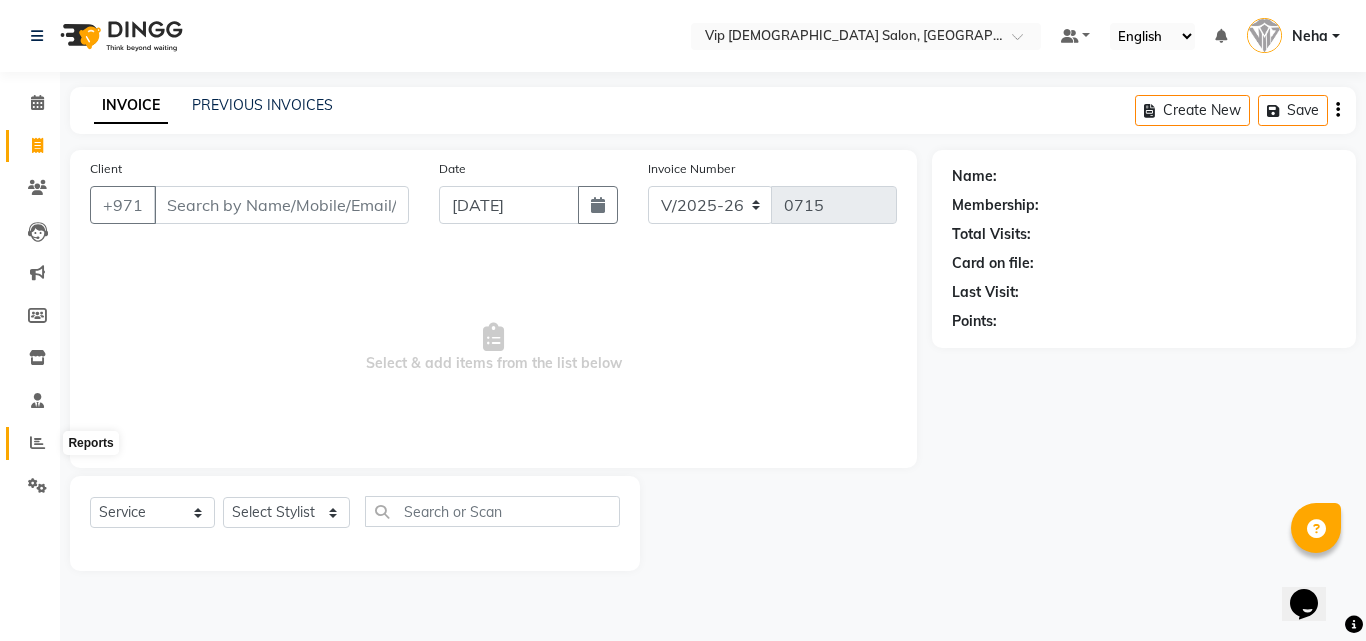 click 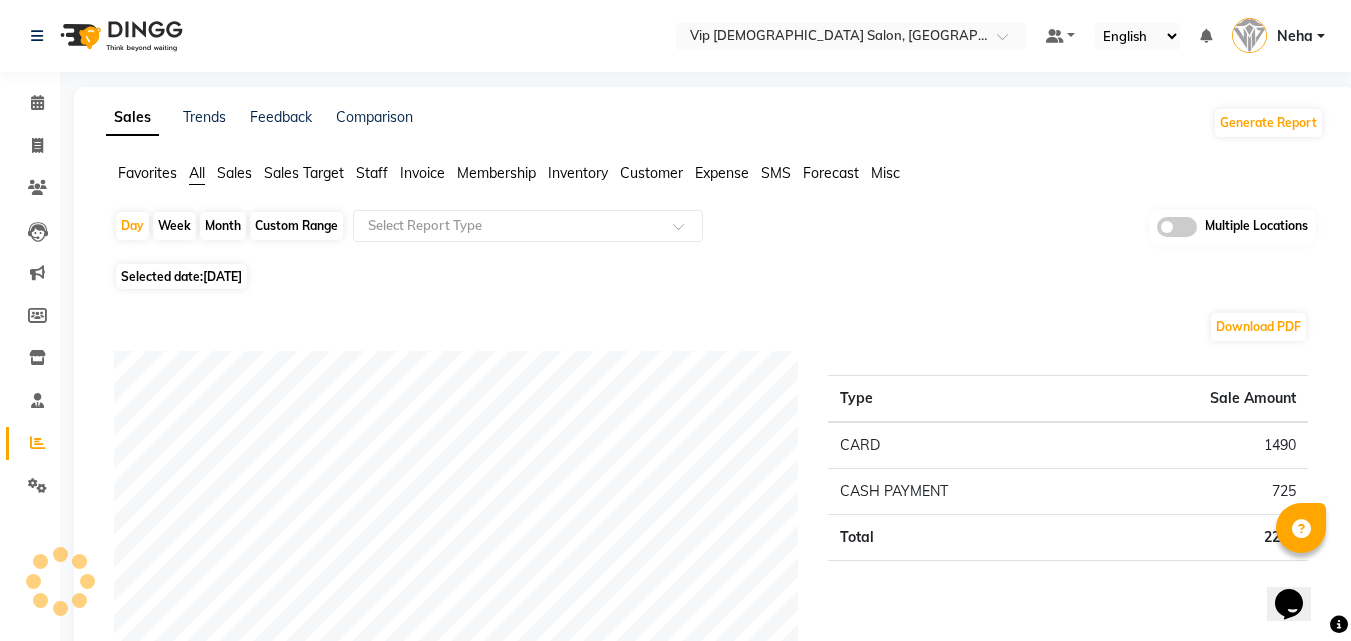 click on "Selected date:  10-07-2025" 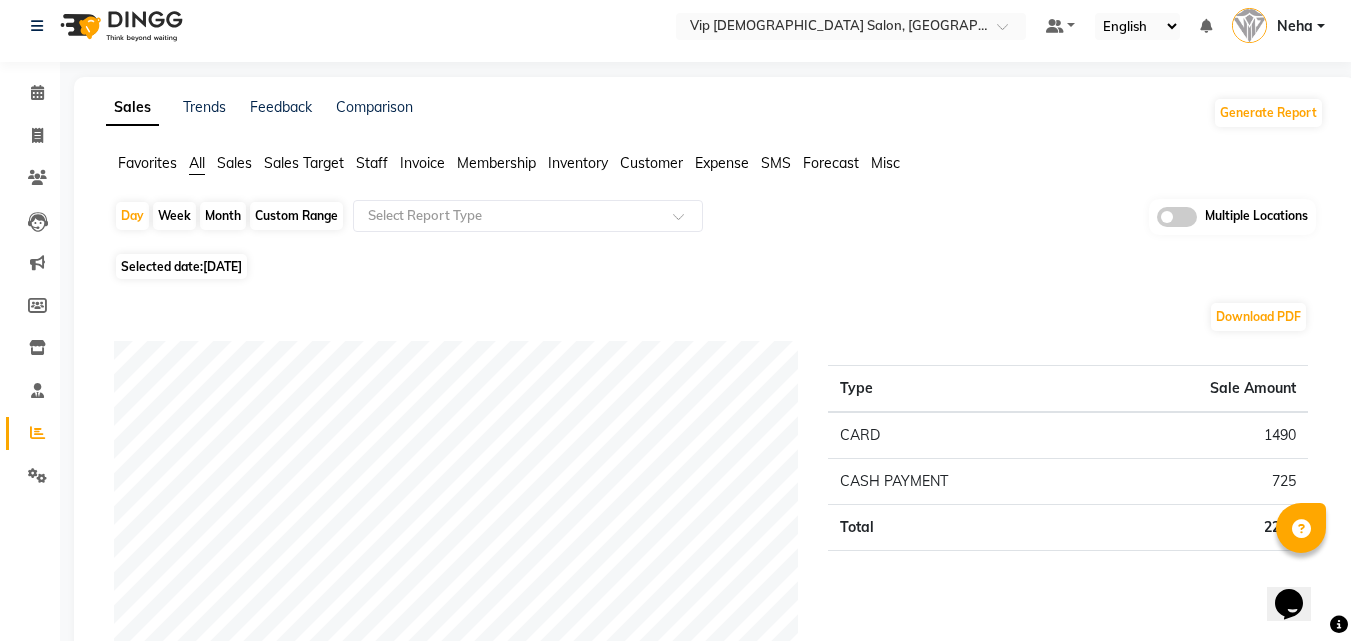 scroll, scrollTop: 0, scrollLeft: 0, axis: both 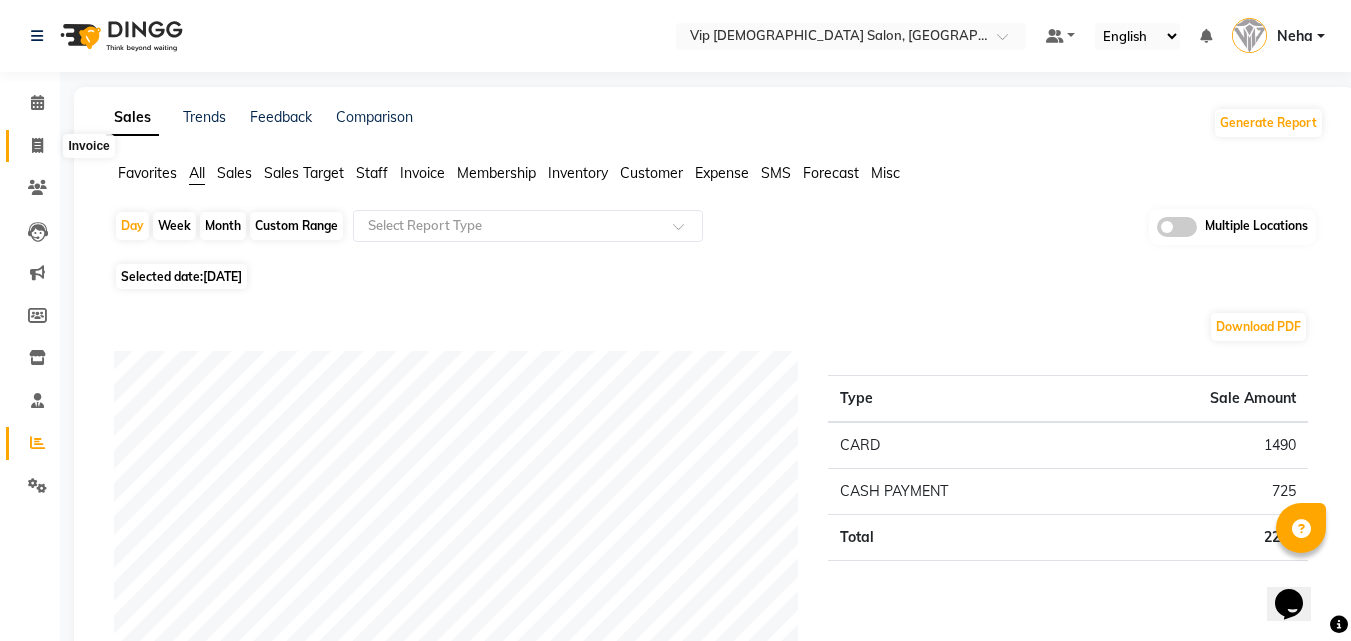 click 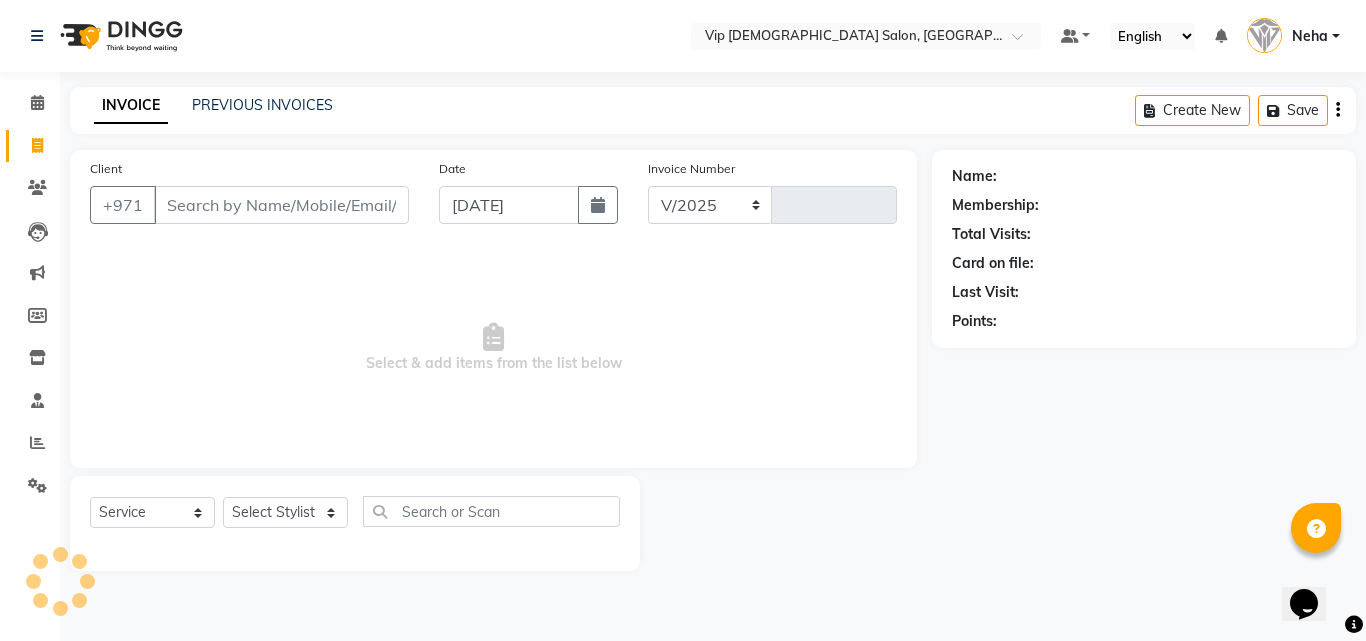 select on "8415" 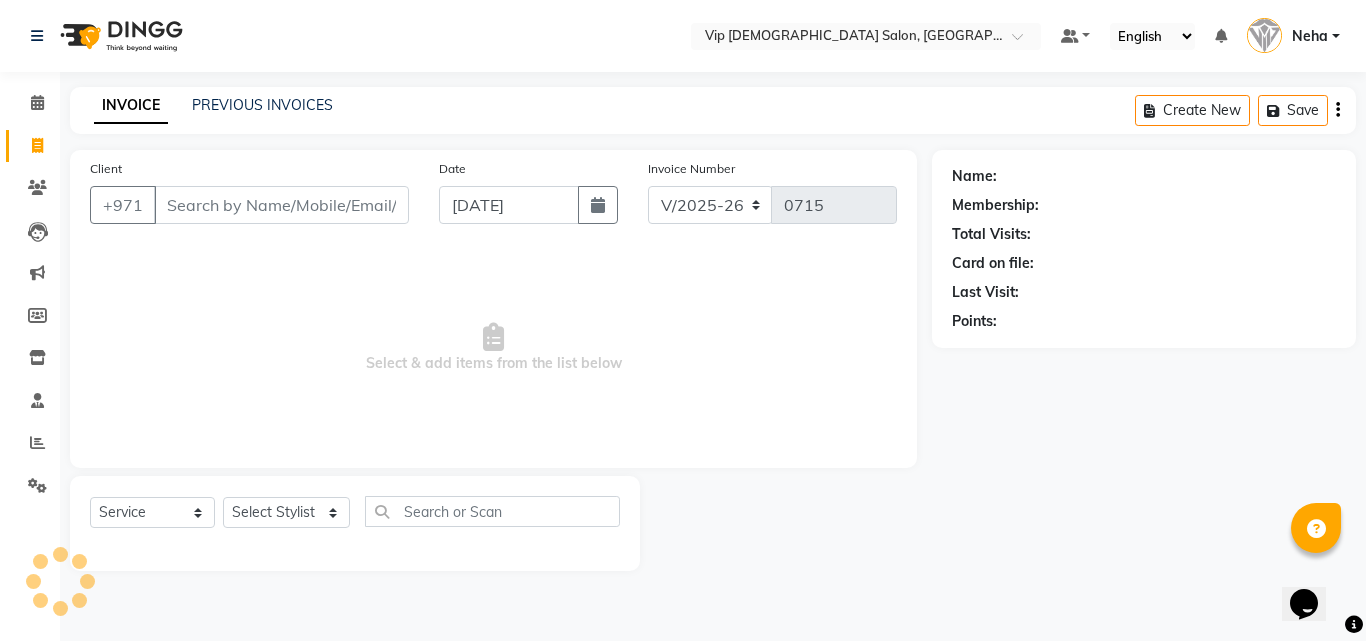 click on "Client" at bounding box center (281, 205) 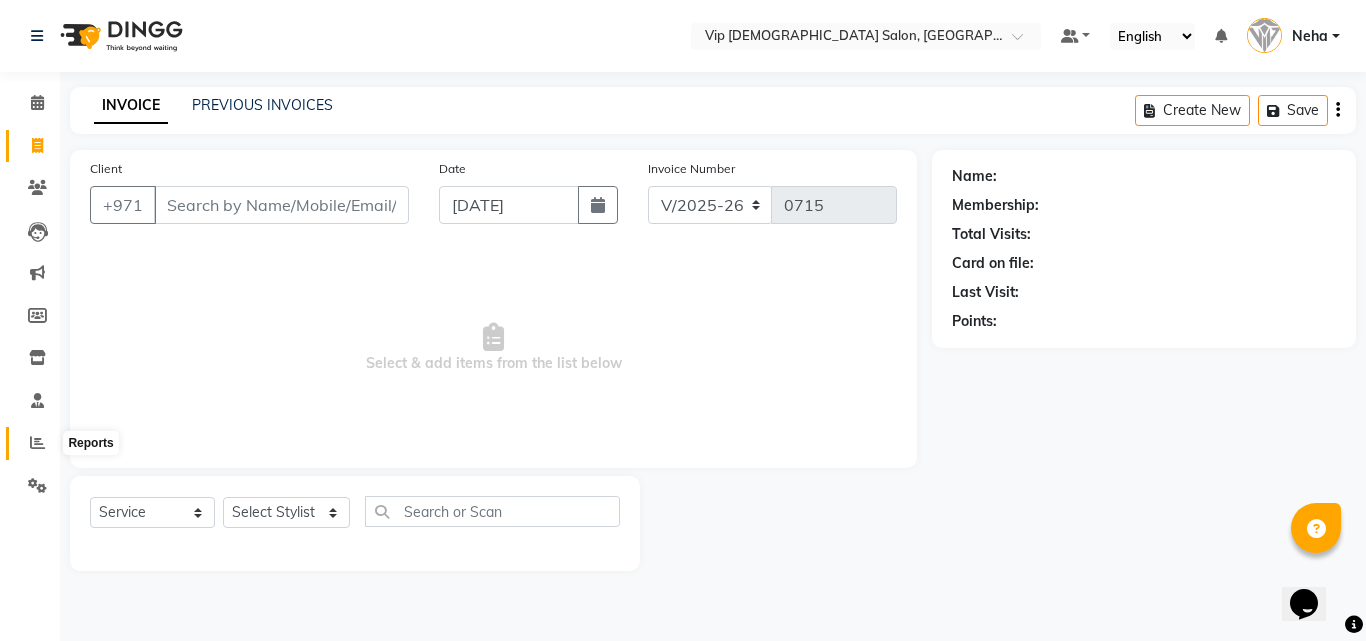 click 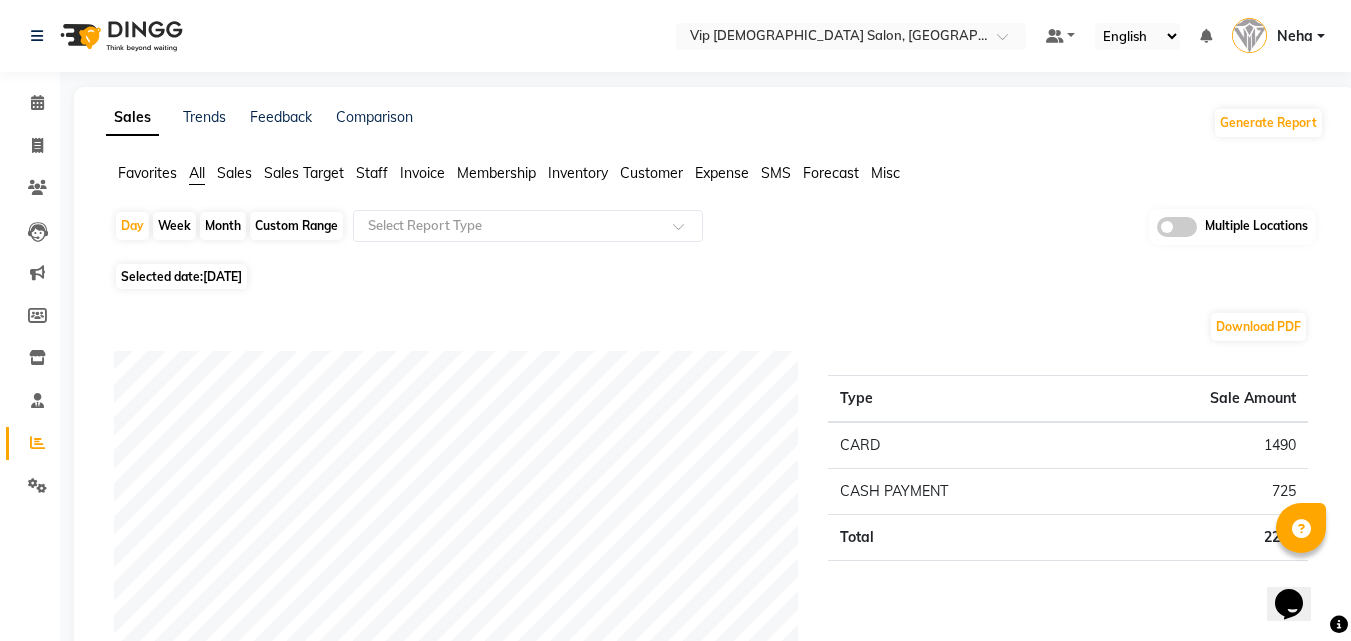 click on "Day   Week   Month   Custom Range  Select Report Type Multiple Locations" 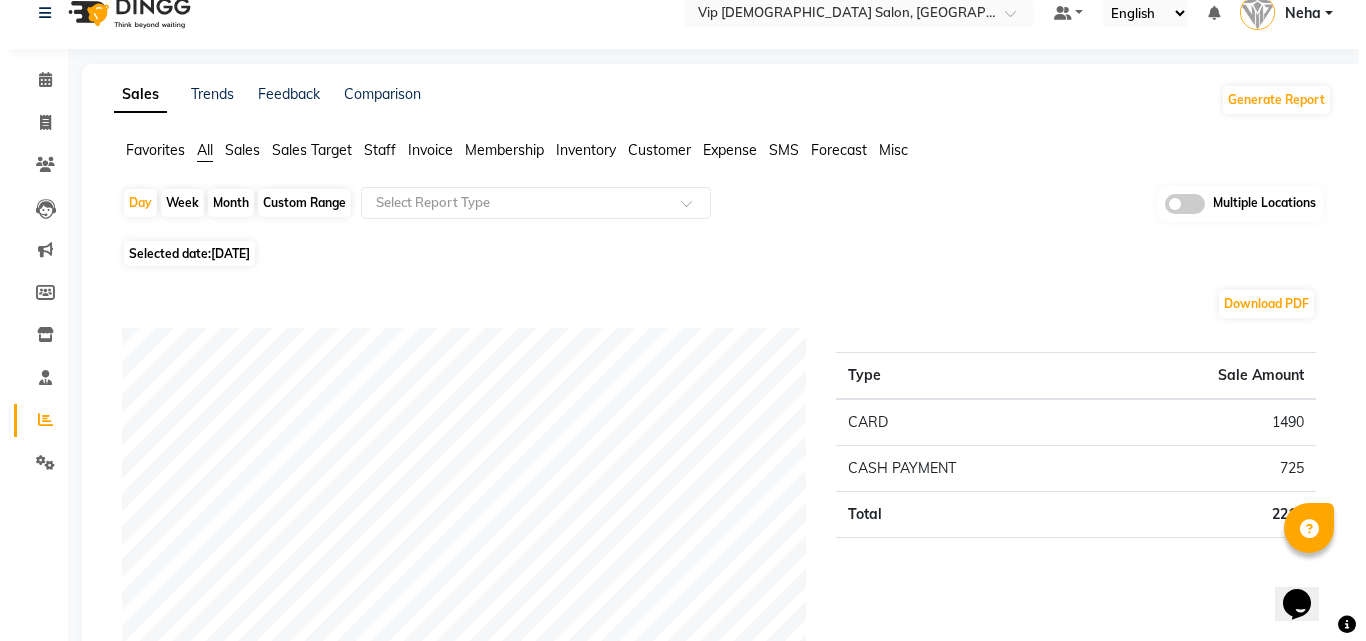 scroll, scrollTop: 0, scrollLeft: 0, axis: both 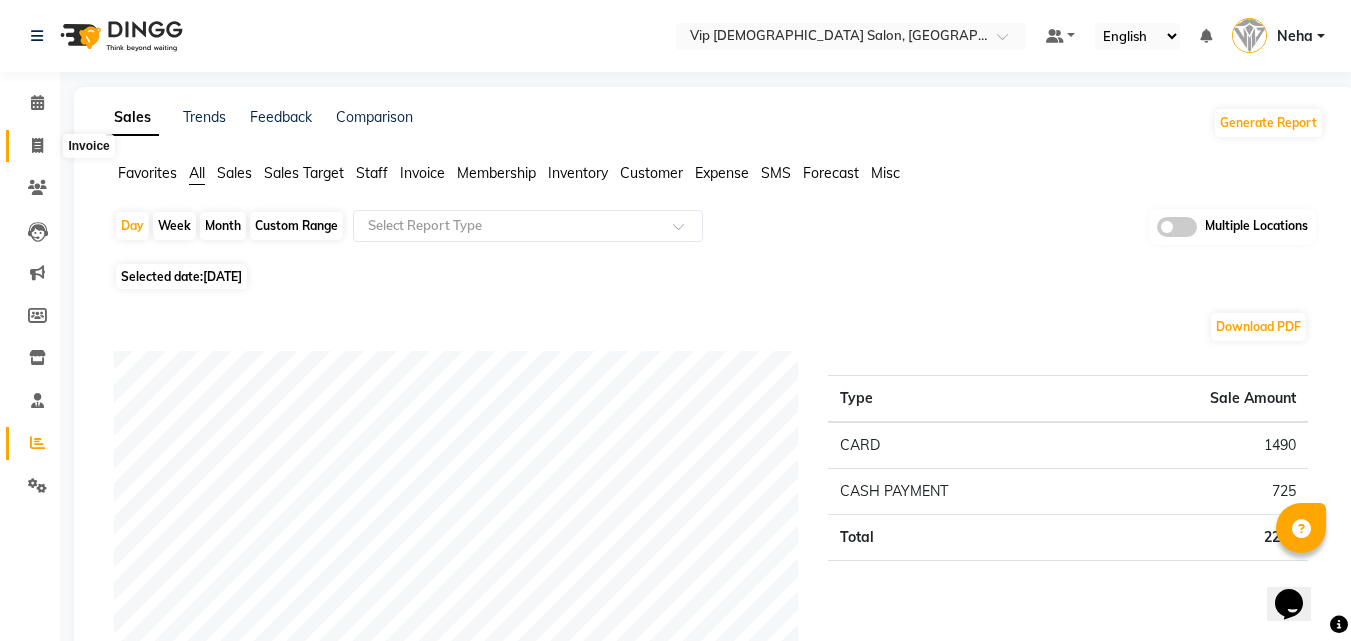 click 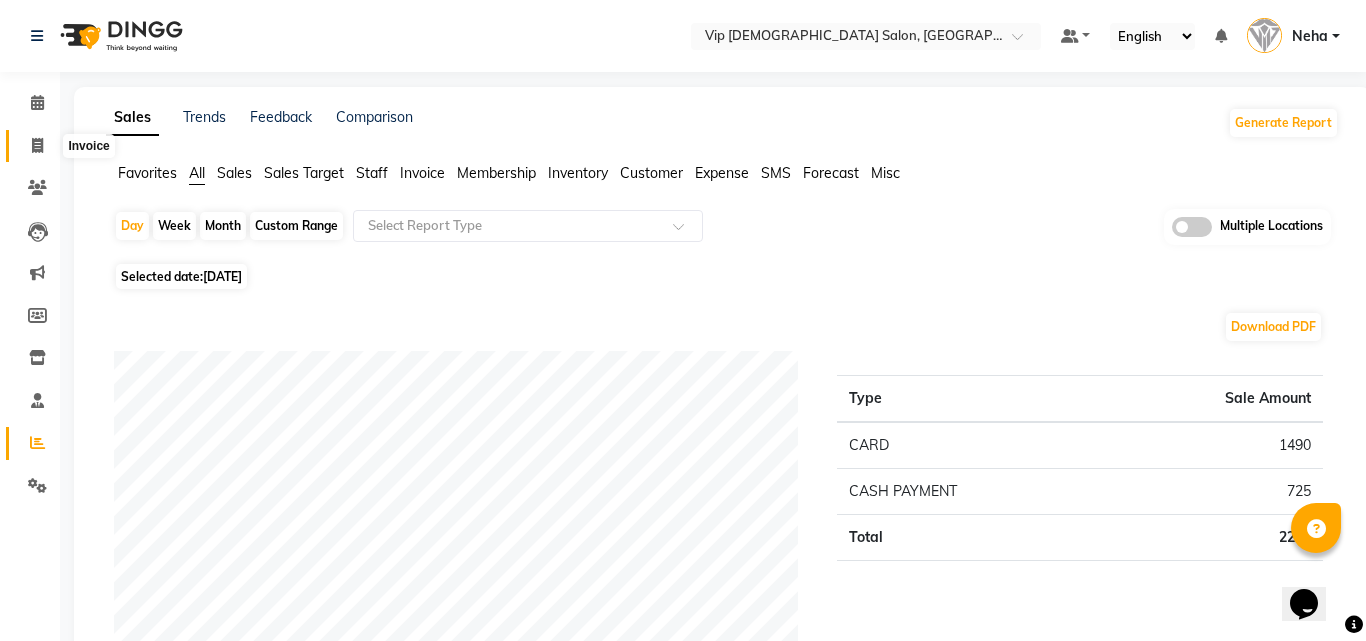 select on "service" 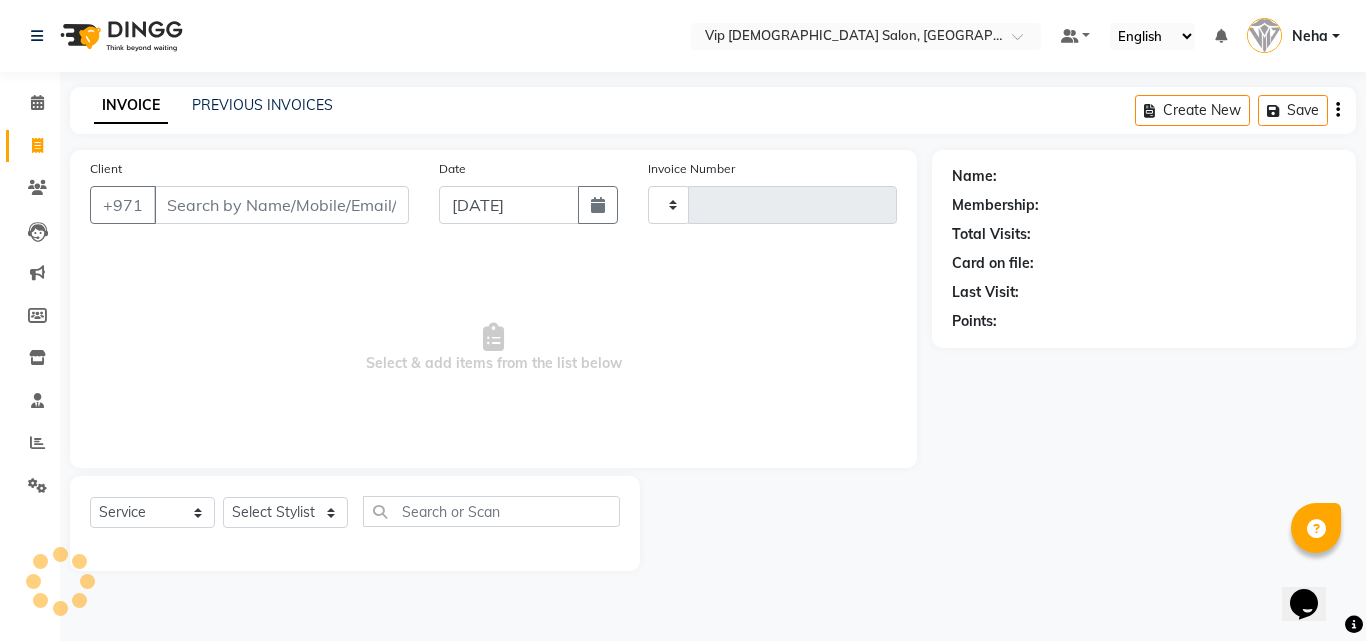 type on "0715" 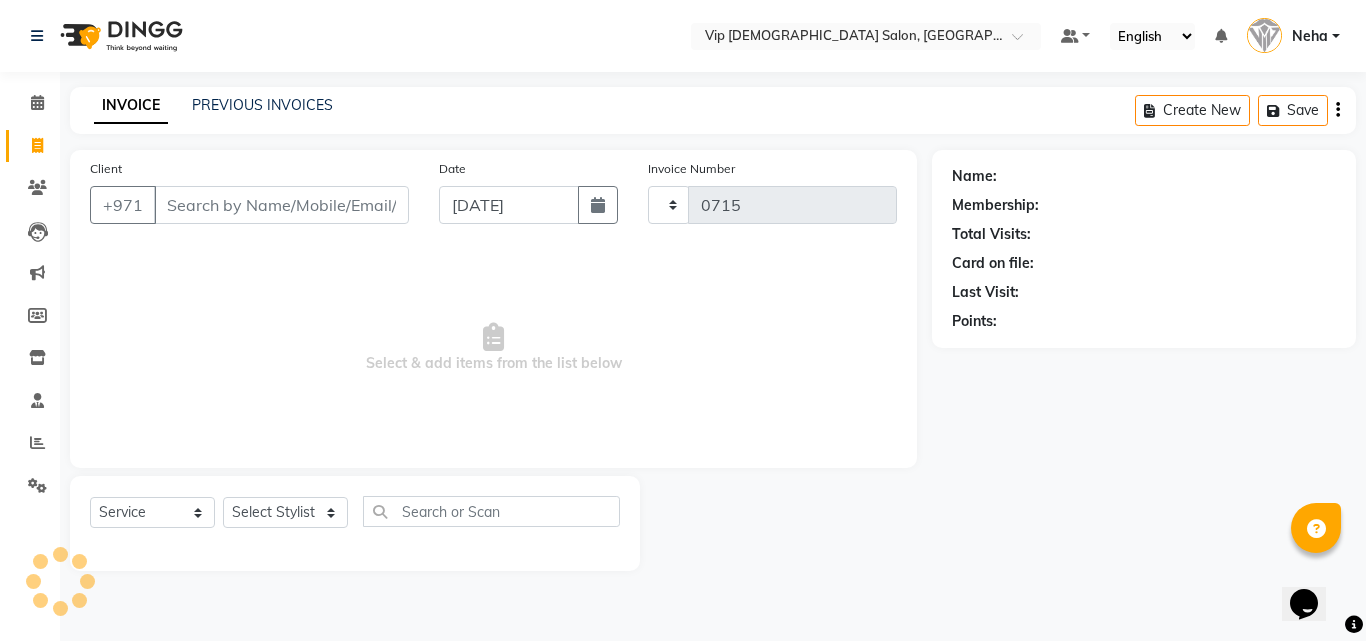 select on "8415" 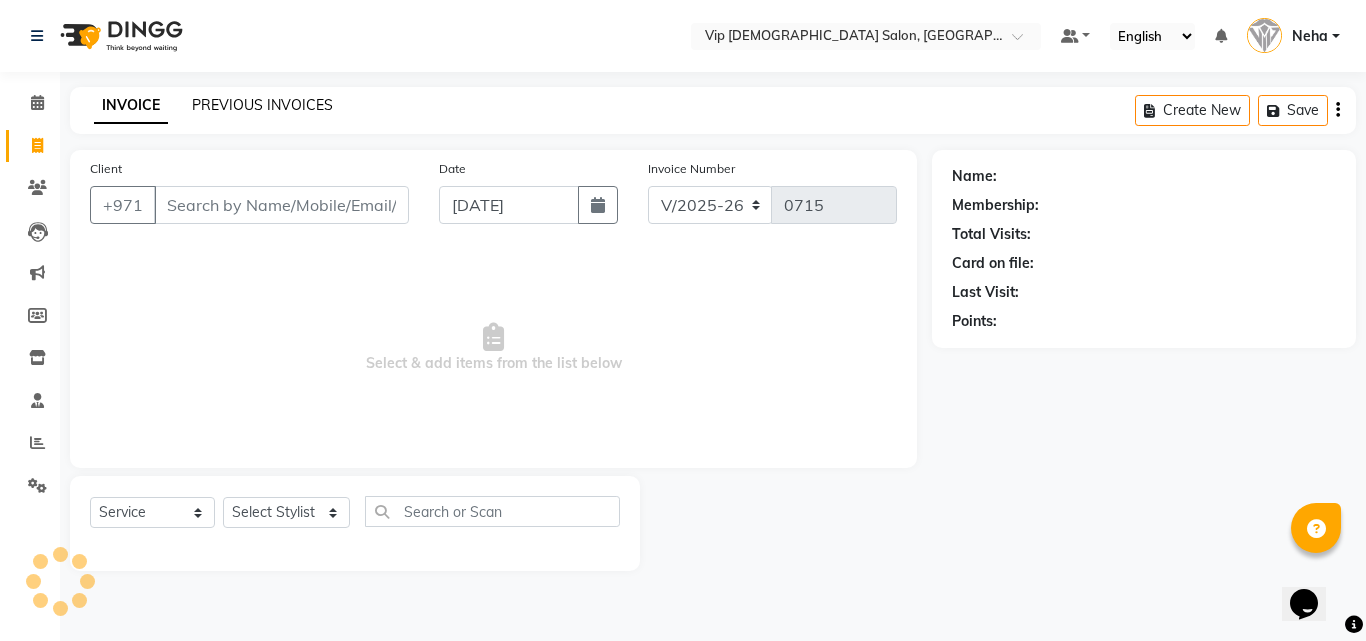 click on "PREVIOUS INVOICES" 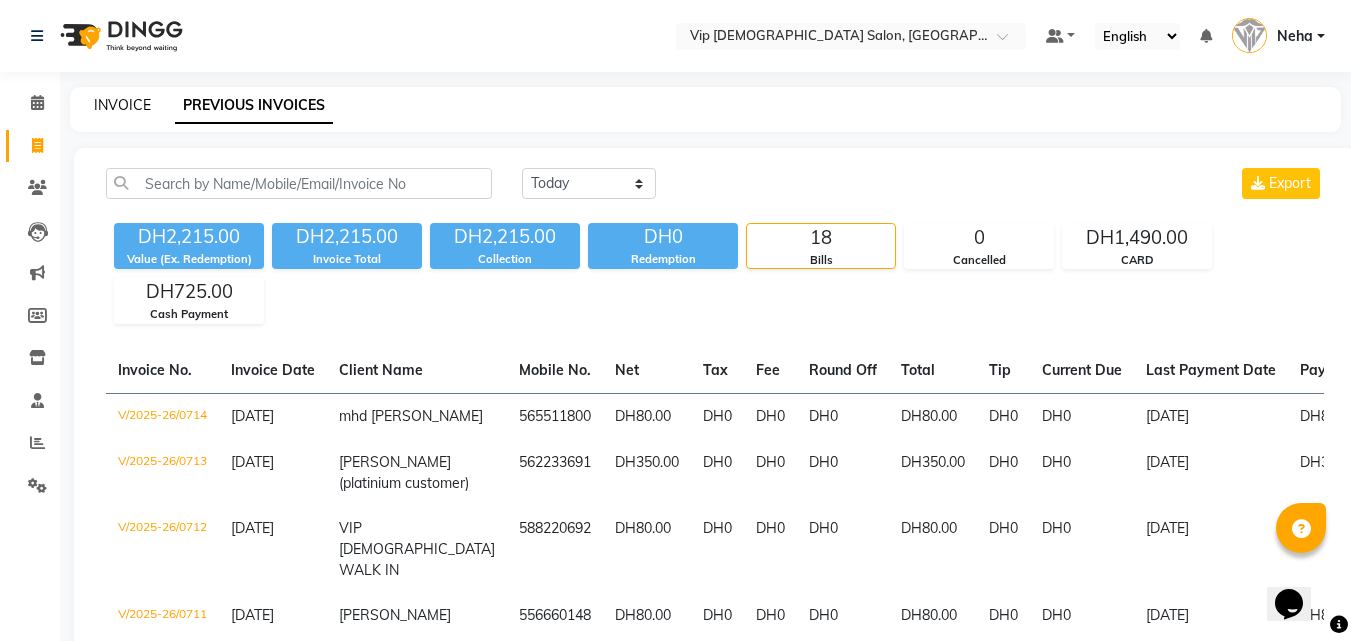 click on "INVOICE" 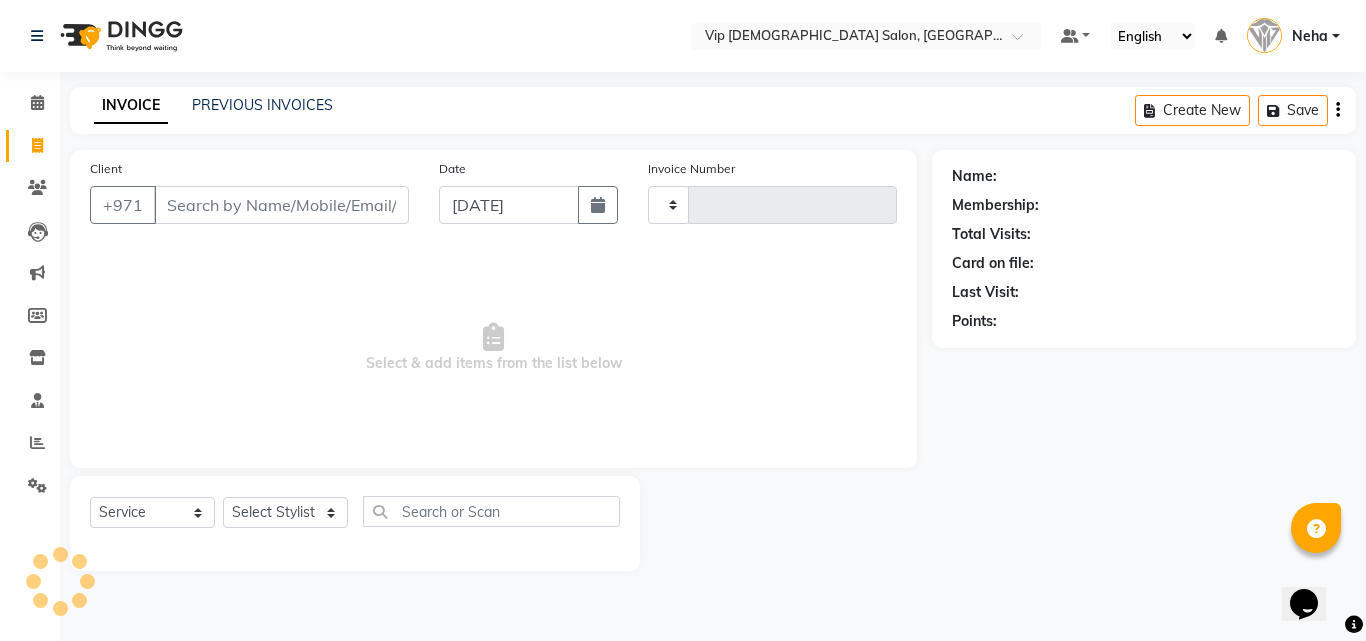 type on "0715" 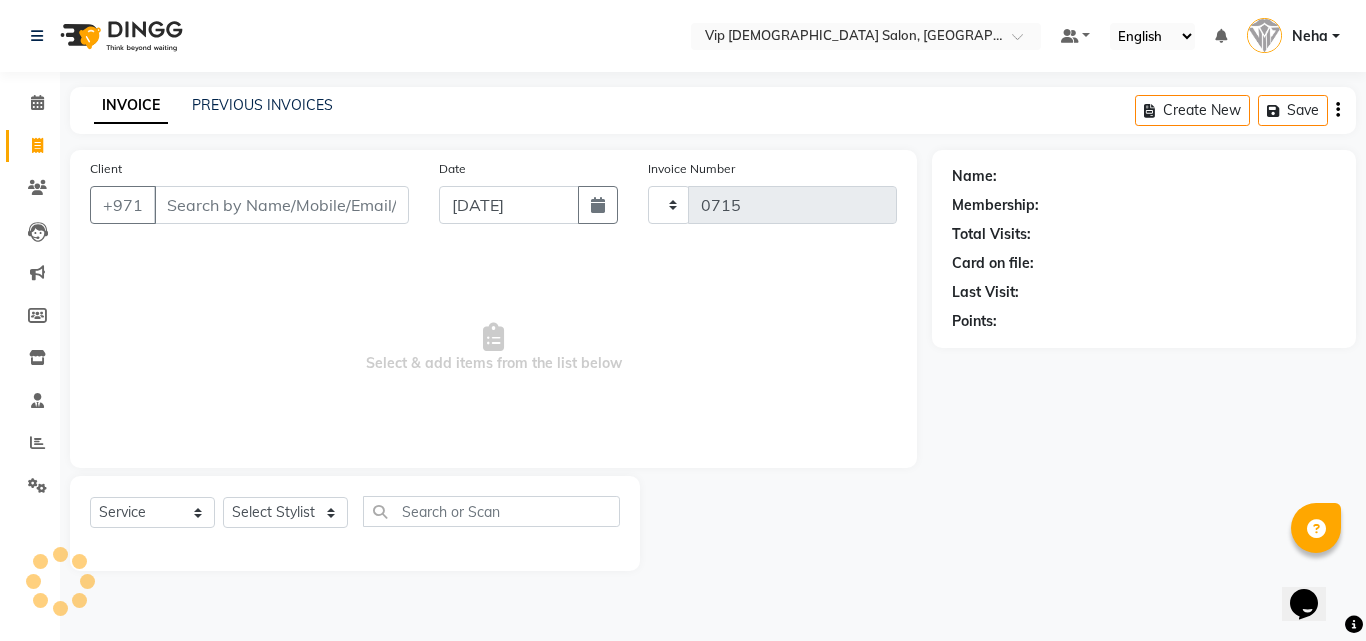 select on "8415" 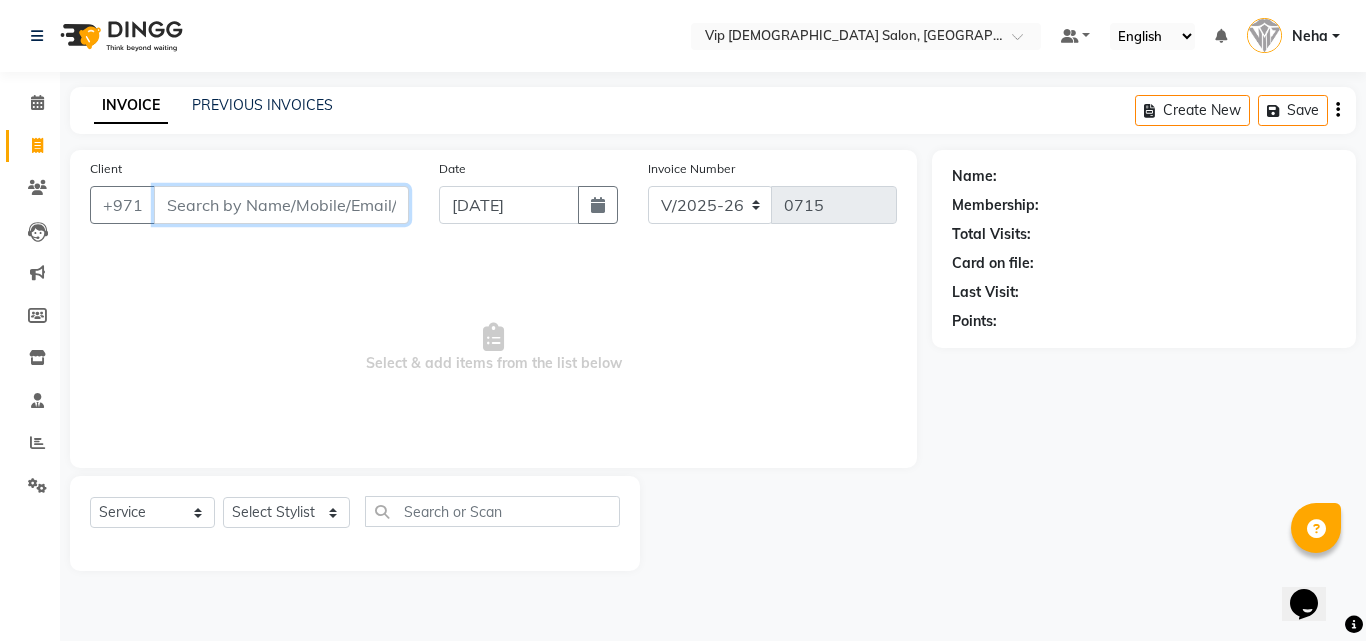 click on "Client" at bounding box center (281, 205) 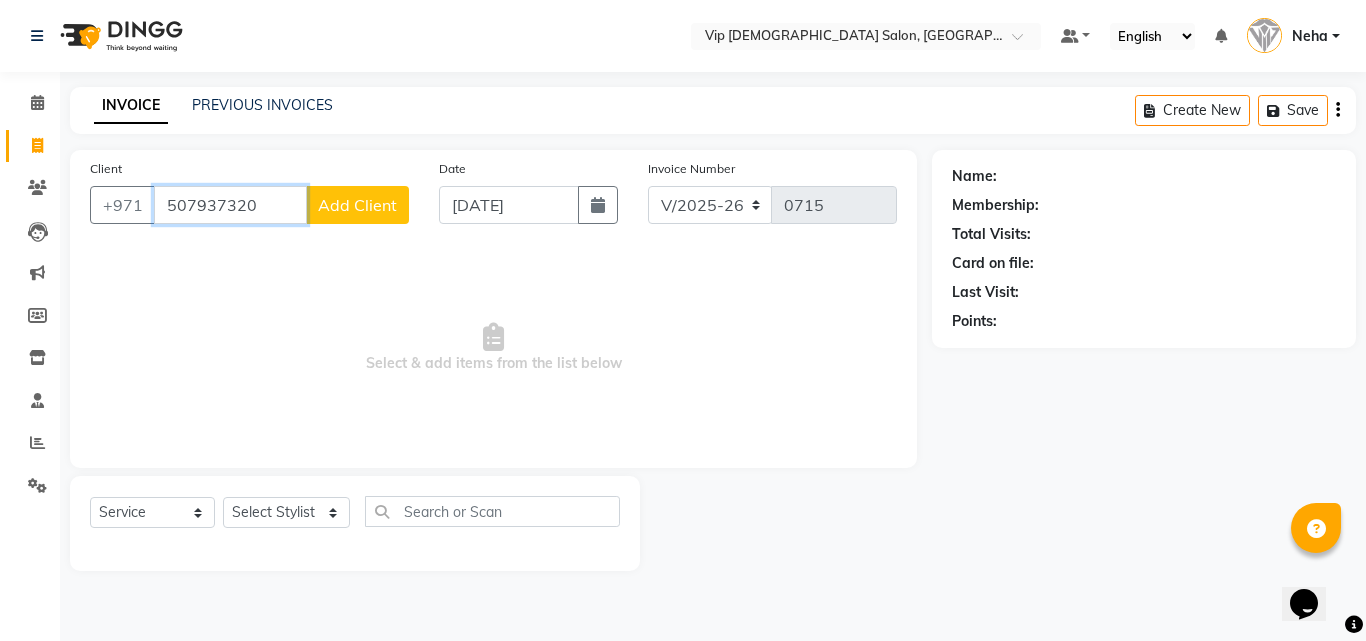 type on "507937320" 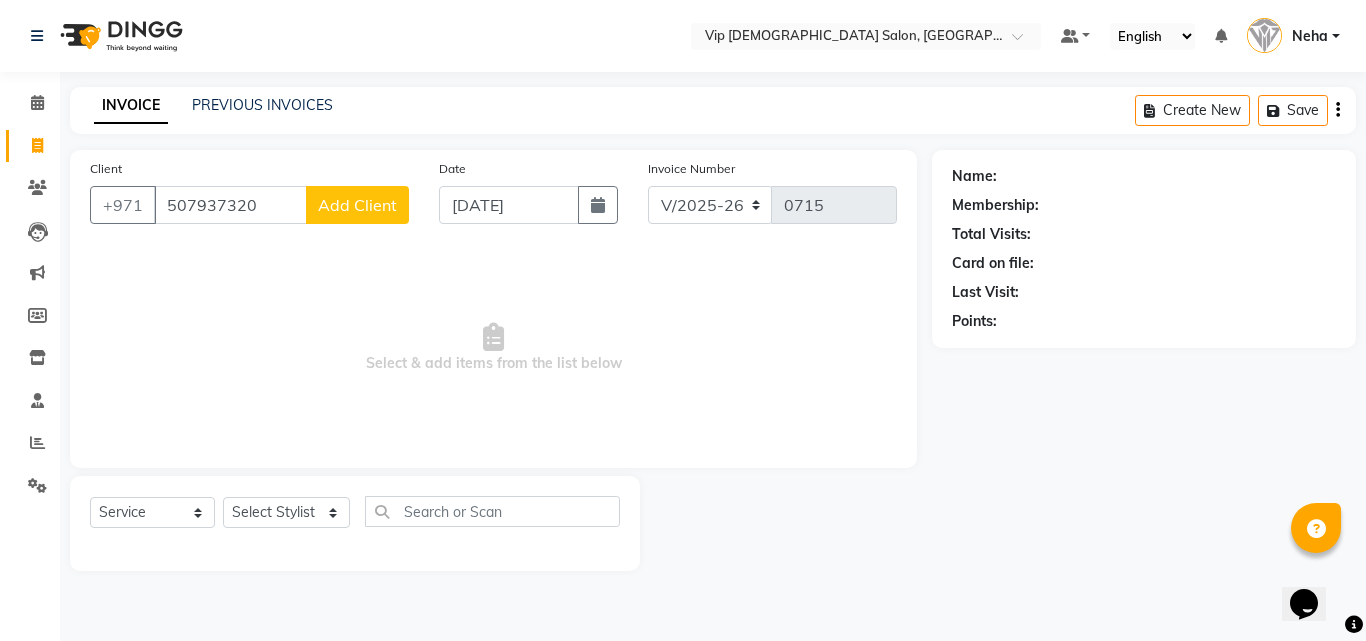 click on "Add Client" 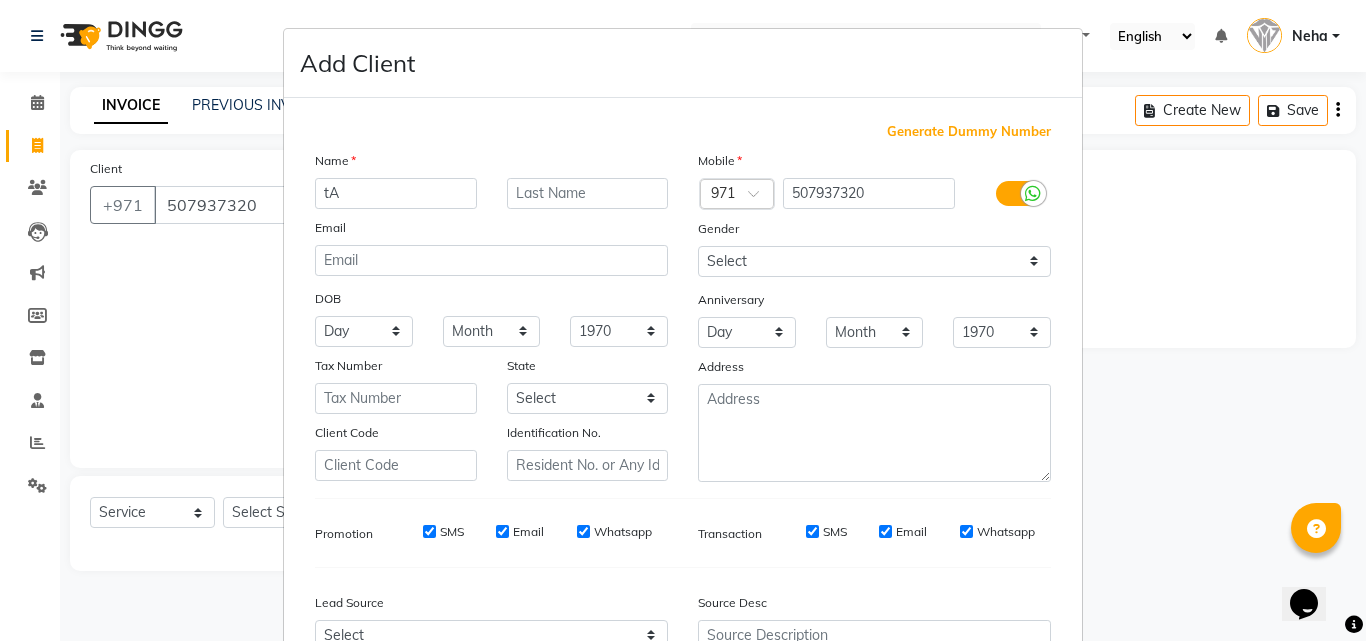 type on "t" 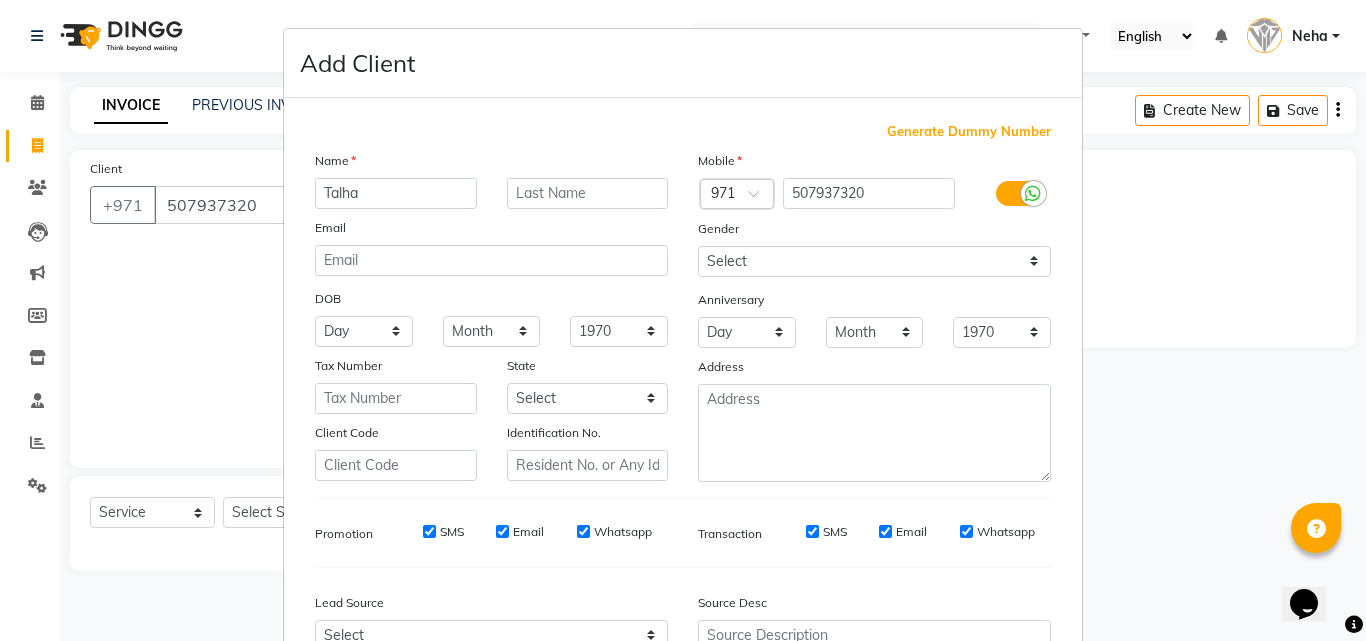 type on "Talha" 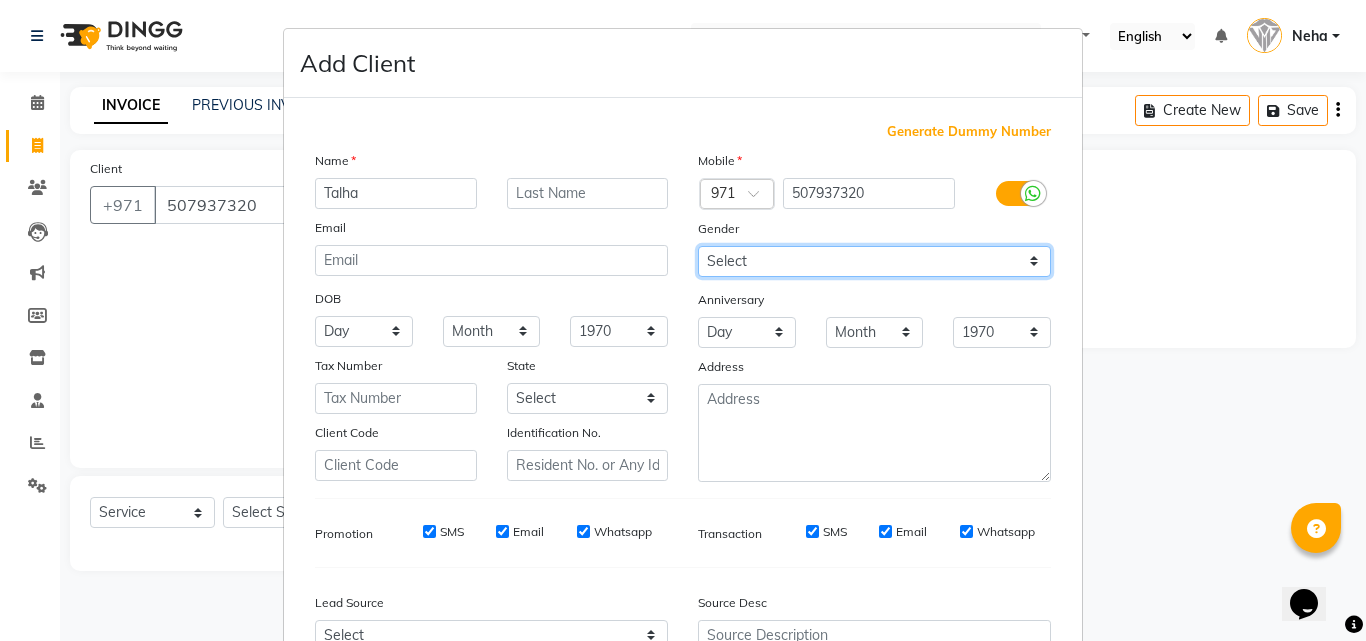 drag, startPoint x: 769, startPoint y: 269, endPoint x: 743, endPoint y: 313, distance: 51.10773 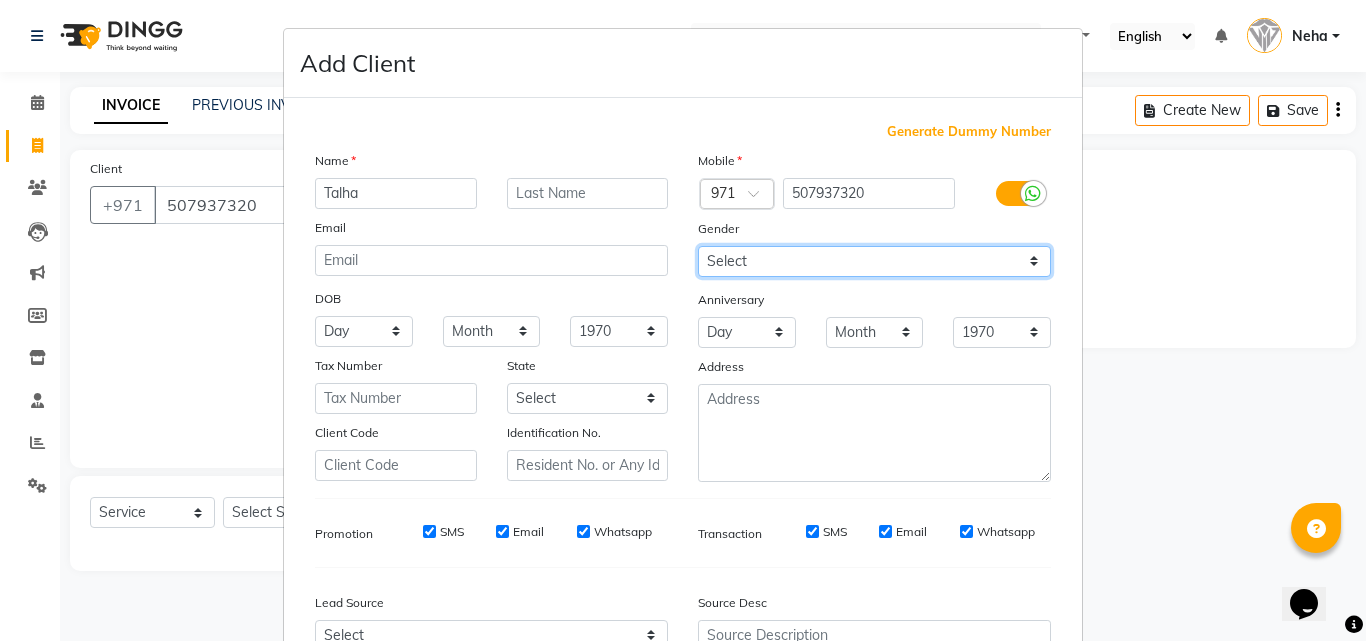click on "Mobile Country Code × 971 507937320 Gender Select Male Female Other Prefer Not To Say Anniversary Day 01 02 03 04 05 06 07 08 09 10 11 12 13 14 15 16 17 18 19 20 21 22 23 24 25 26 27 28 29 30 31 Month January February March April May June July August September October November December 1970 1971 1972 1973 1974 1975 1976 1977 1978 1979 1980 1981 1982 1983 1984 1985 1986 1987 1988 1989 1990 1991 1992 1993 1994 1995 1996 1997 1998 1999 2000 2001 2002 2003 2004 2005 2006 2007 2008 2009 2010 2011 2012 2013 2014 2015 2016 2017 2018 2019 2020 2021 2022 2023 2024 2025 Address" at bounding box center (874, 316) 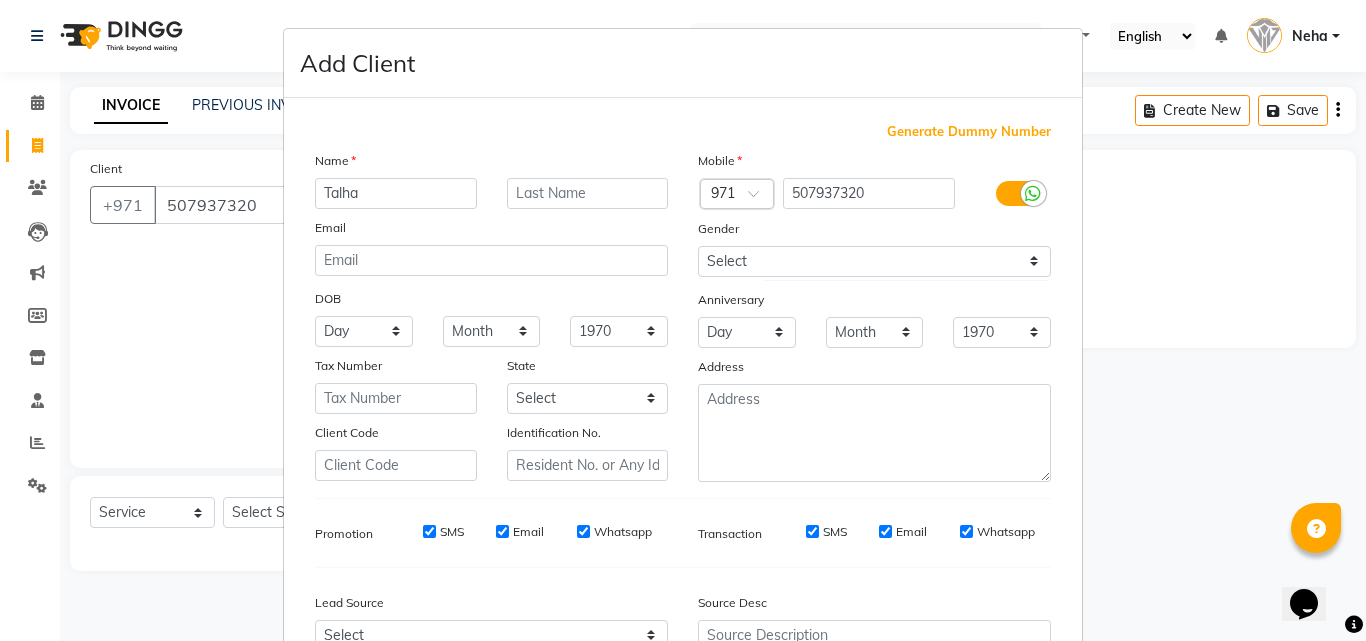 click at bounding box center (874, 433) 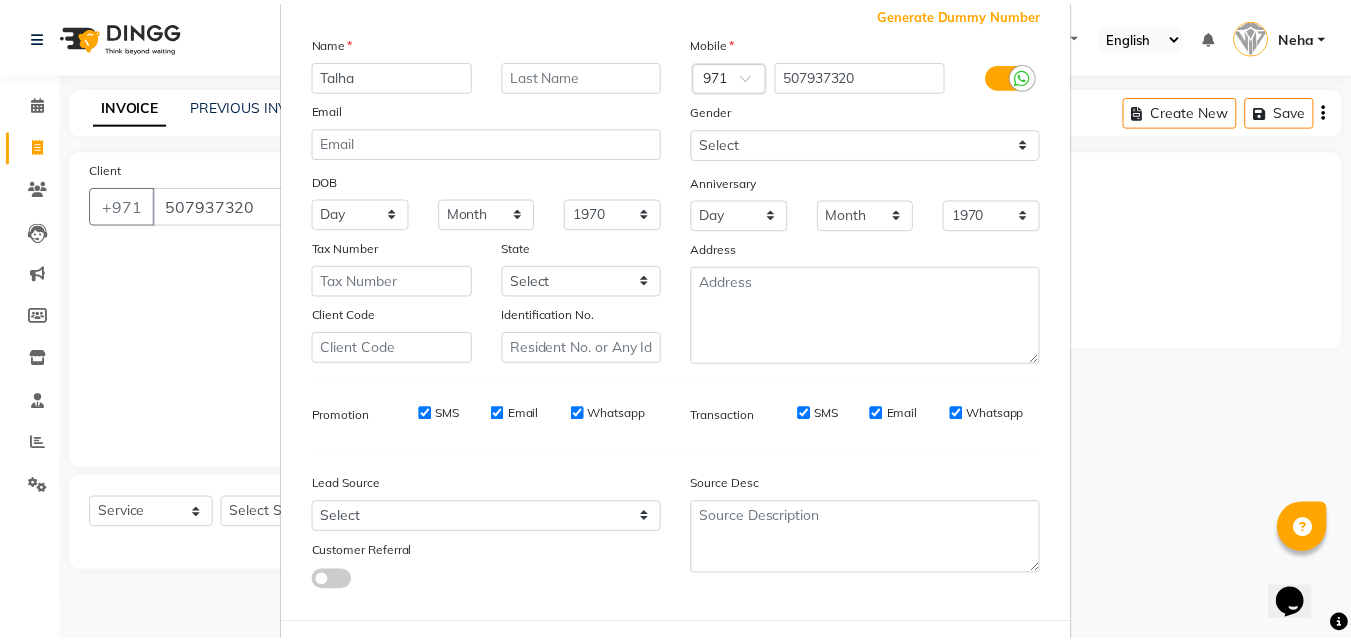 scroll, scrollTop: 208, scrollLeft: 0, axis: vertical 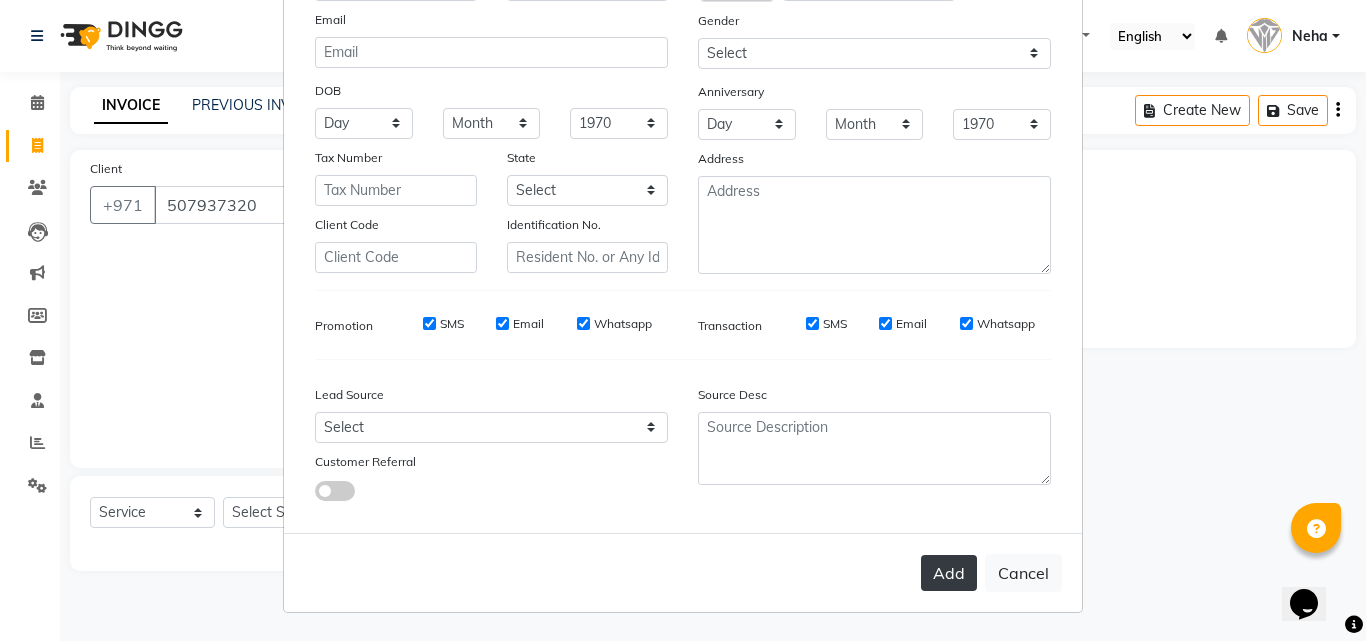 click on "Add" at bounding box center (949, 573) 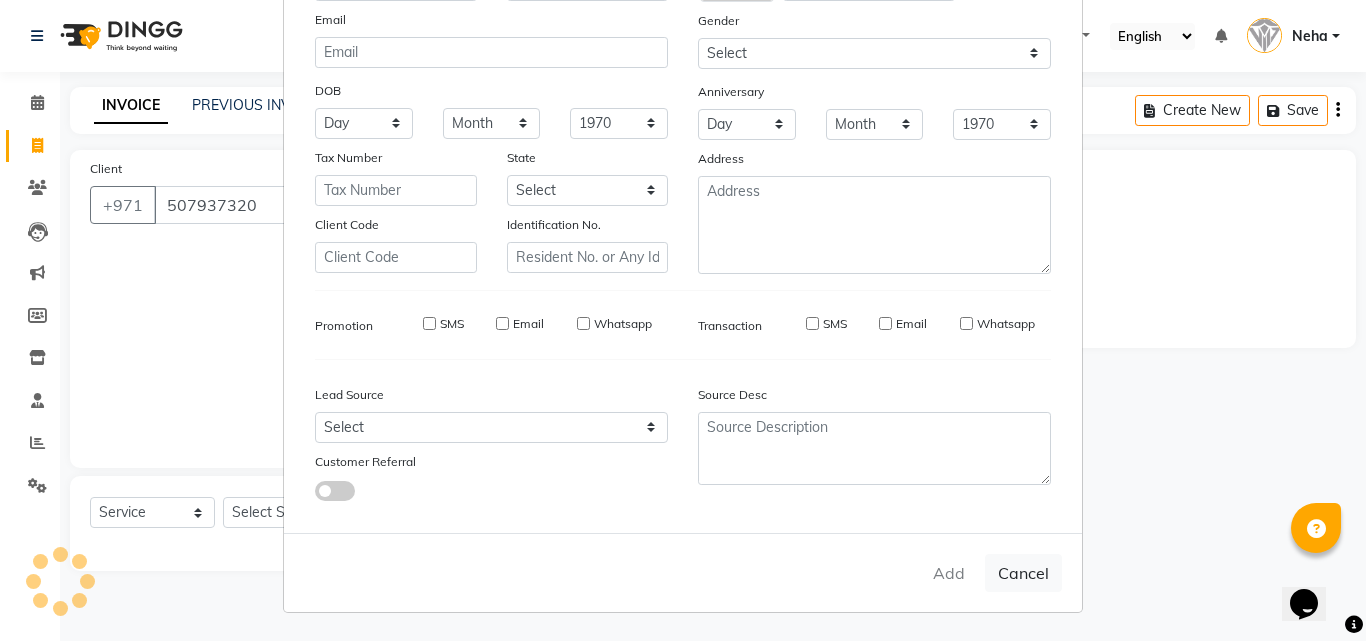 type 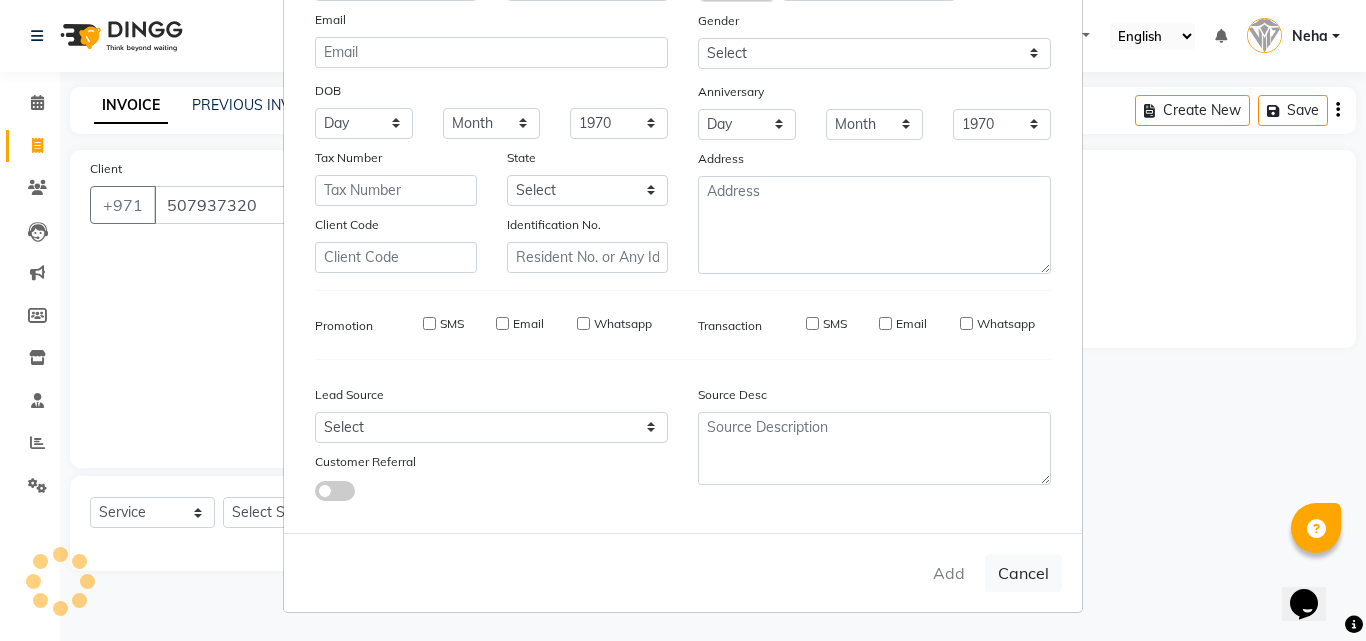 select 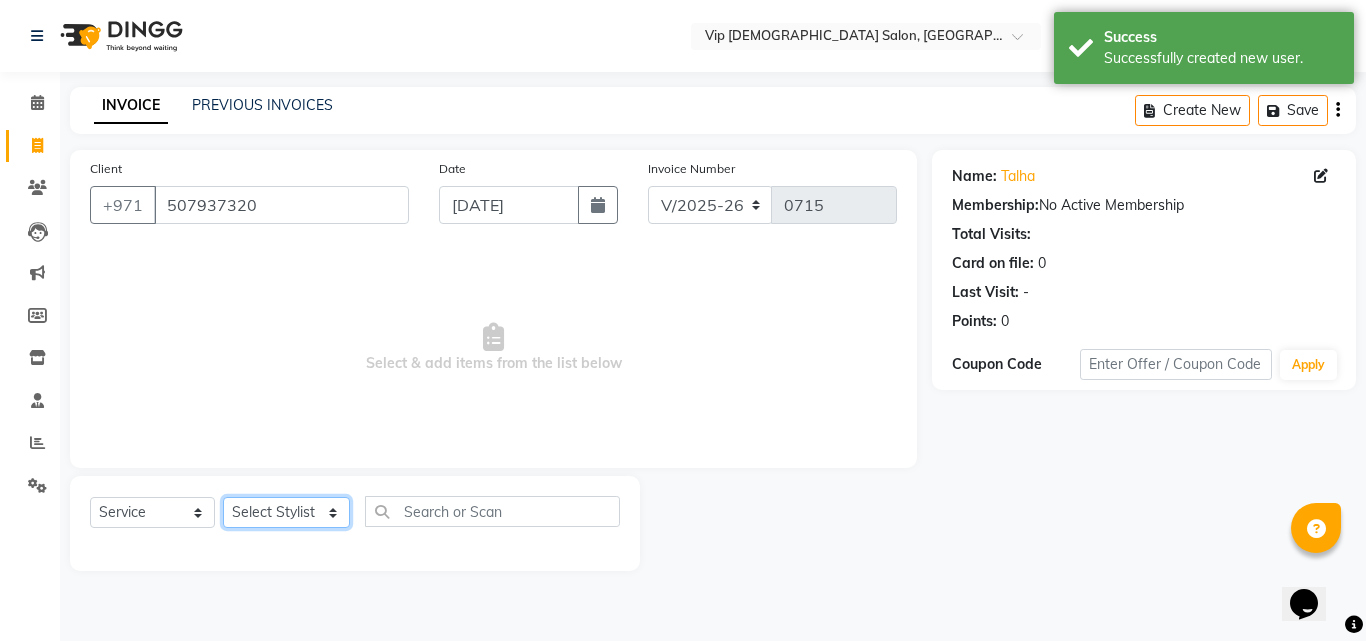 click on "Select Stylist AHMED MOHAMED MOHAMED ELKHODARY ABDELHAMID Ali Rana Allauddin Anwar Ali Ameen Ayoub Lakhbizi Jairah Mr. Mohannad Neha Nelson Ricalyn Colcol Riffat Magdy Taufeeq Anwar Ali Tauseef  Akhilaque Zoya Bhatti." 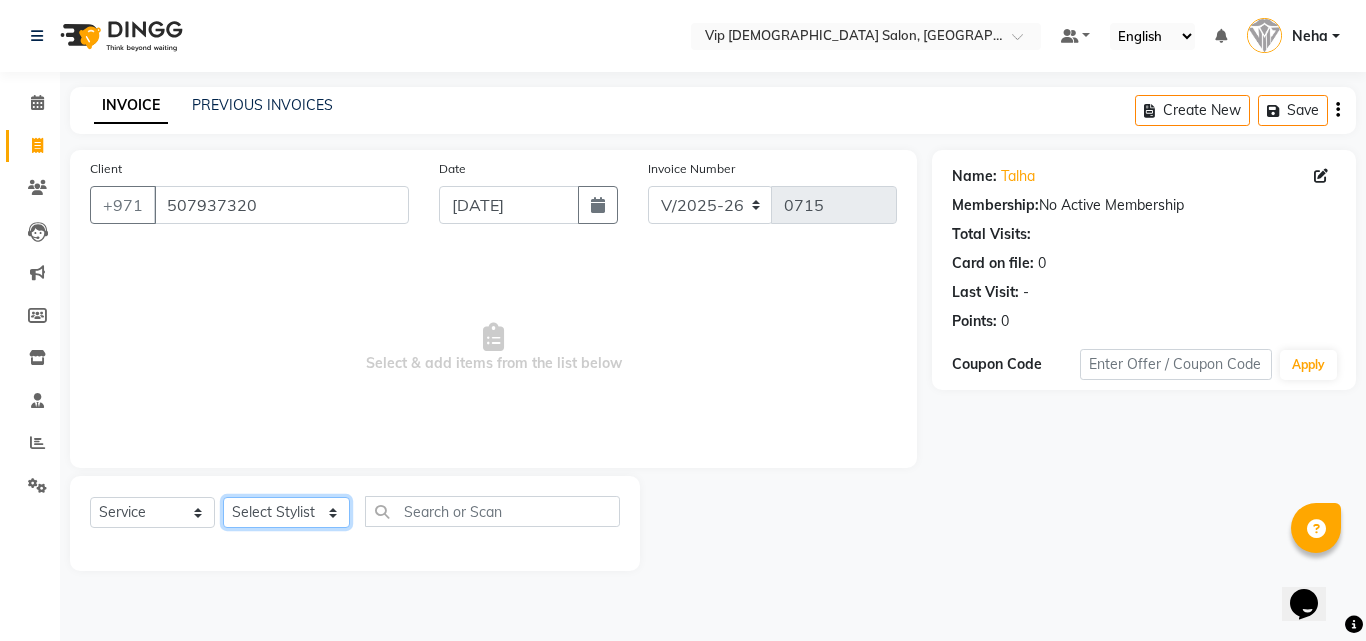select on "81344" 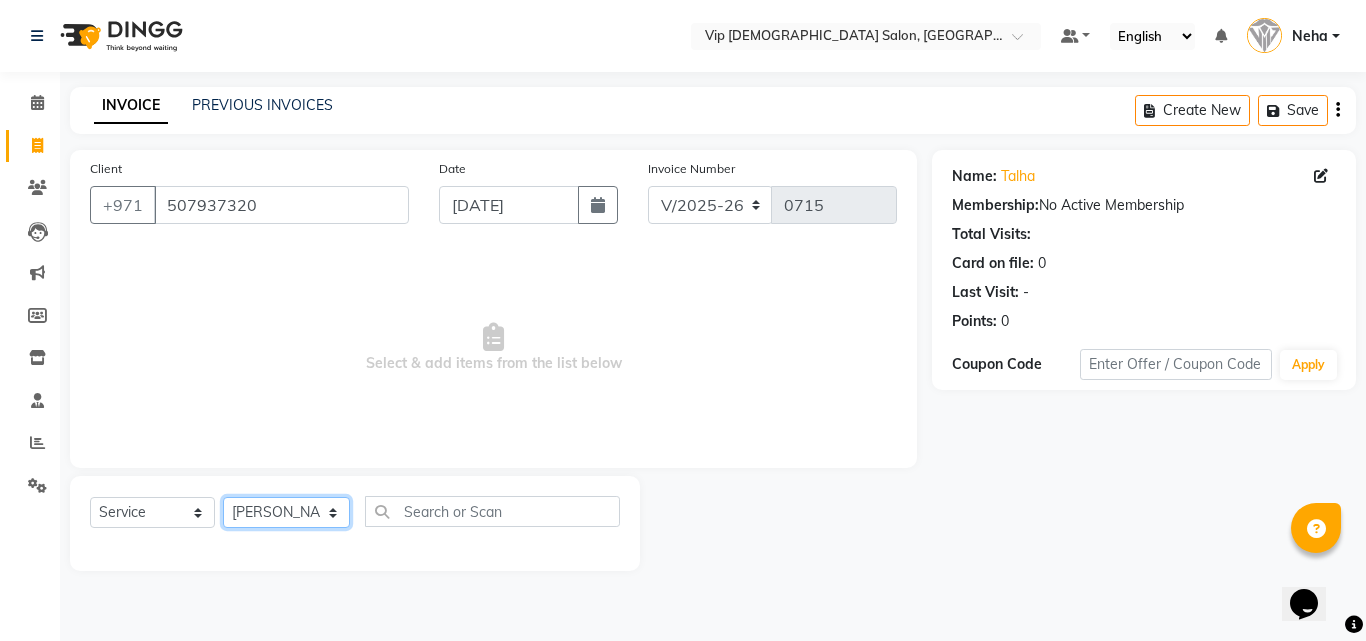 click on "Select Stylist AHMED MOHAMED MOHAMED ELKHODARY ABDELHAMID Ali Rana Allauddin Anwar Ali Ameen Ayoub Lakhbizi Jairah Mr. Mohannad Neha Nelson Ricalyn Colcol Riffat Magdy Taufeeq Anwar Ali Tauseef  Akhilaque Zoya Bhatti." 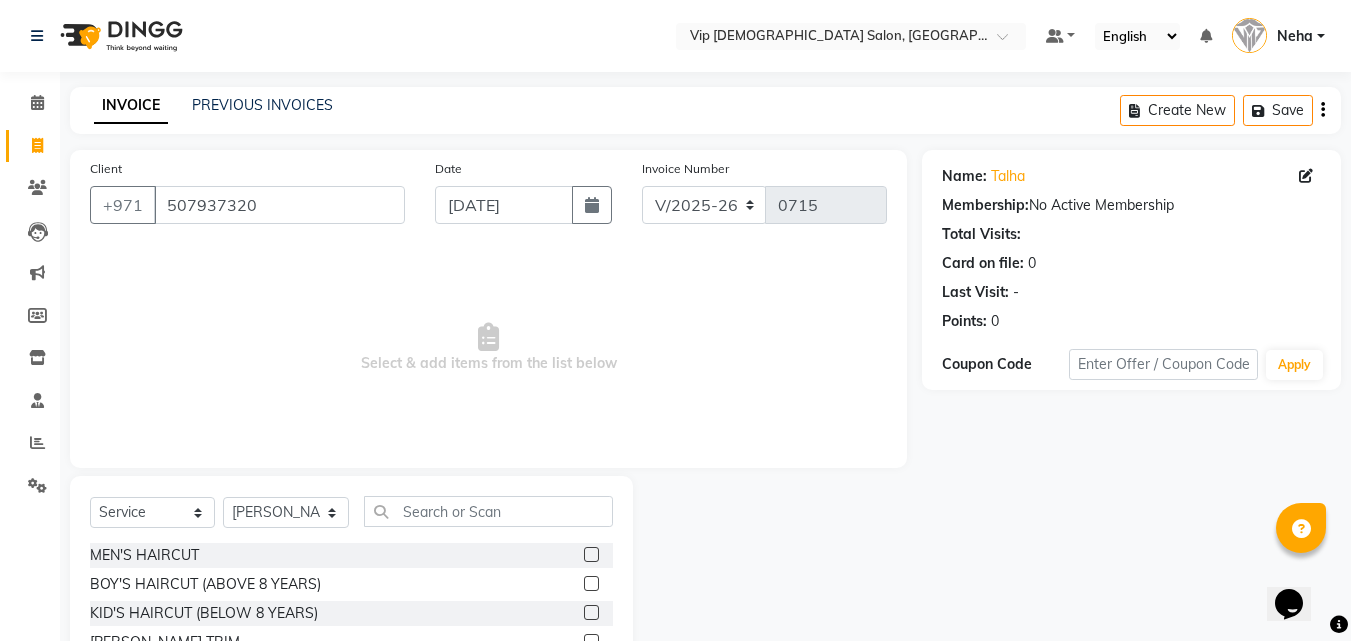 click 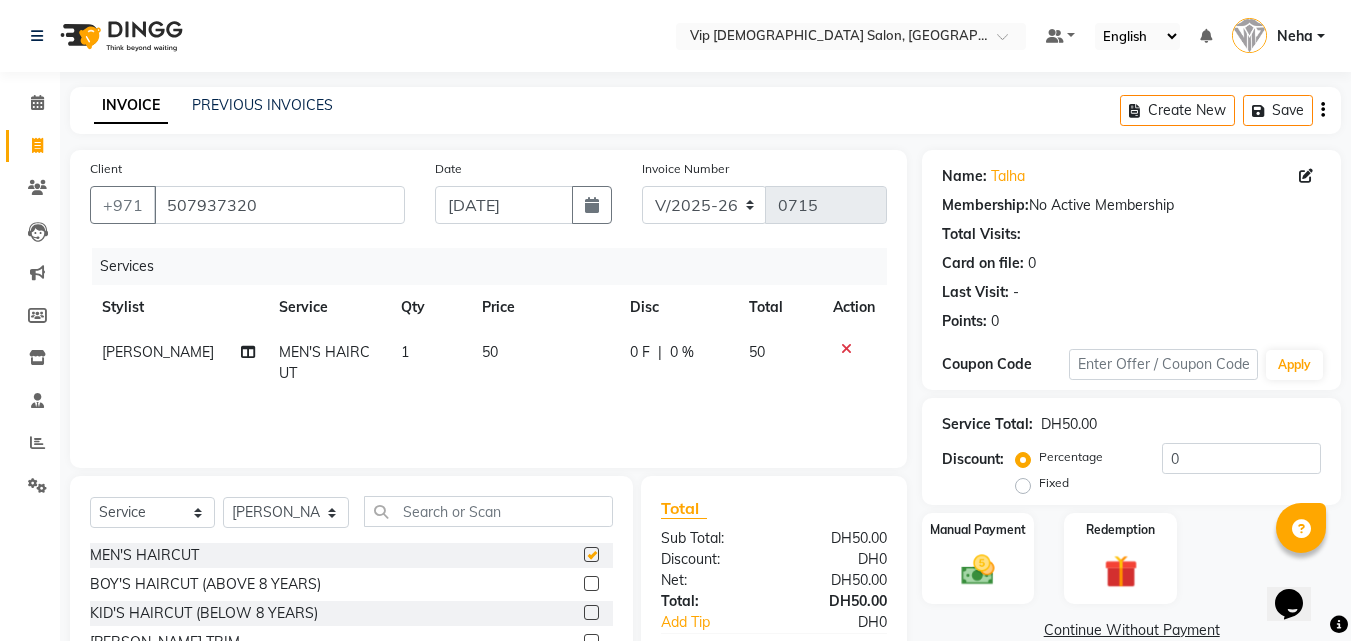 checkbox on "false" 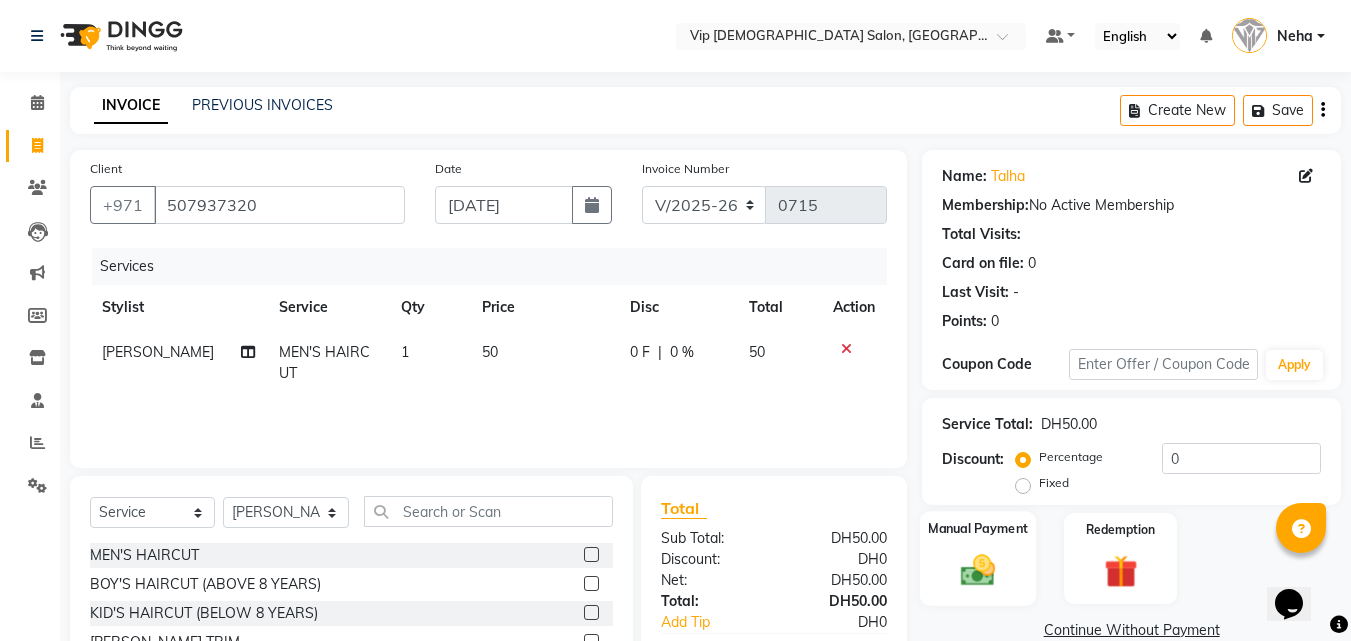 click 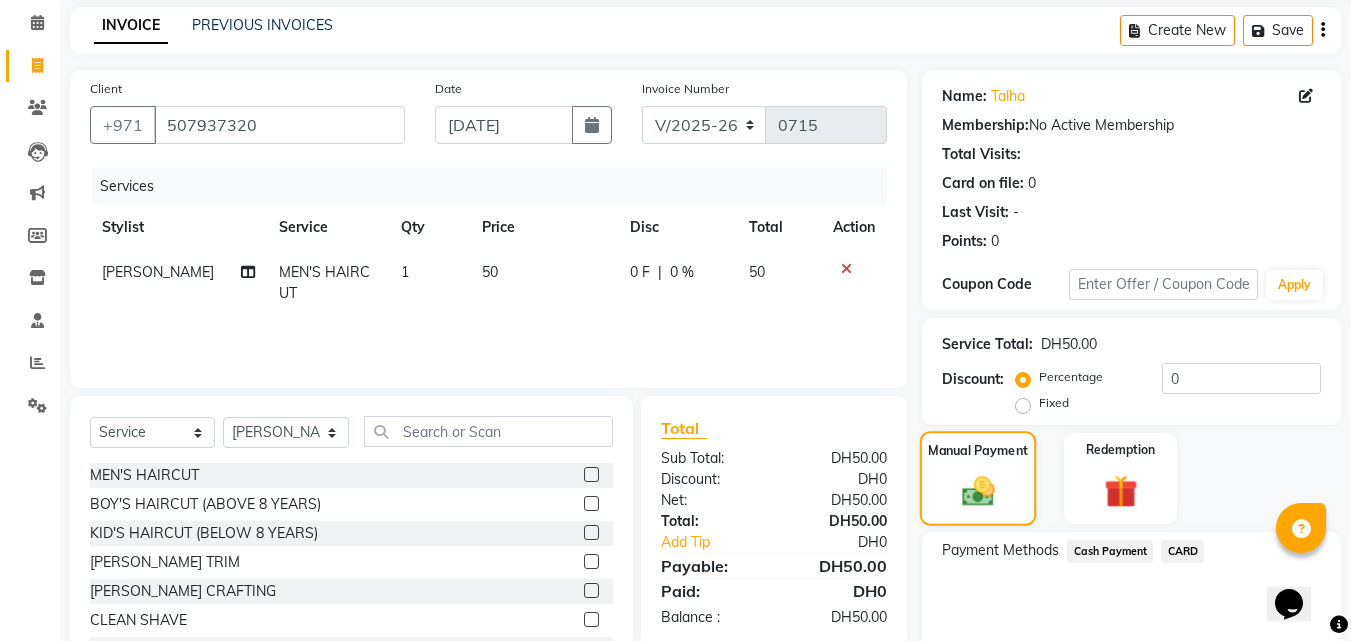 scroll, scrollTop: 160, scrollLeft: 0, axis: vertical 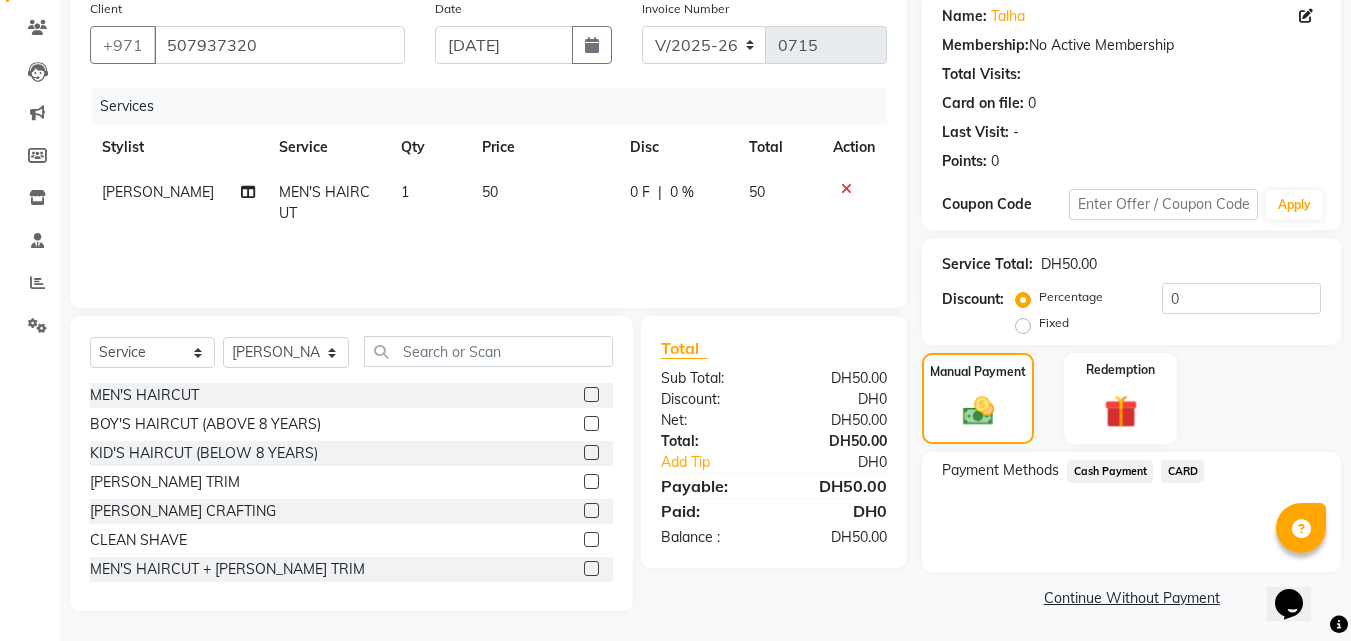click on "CARD" 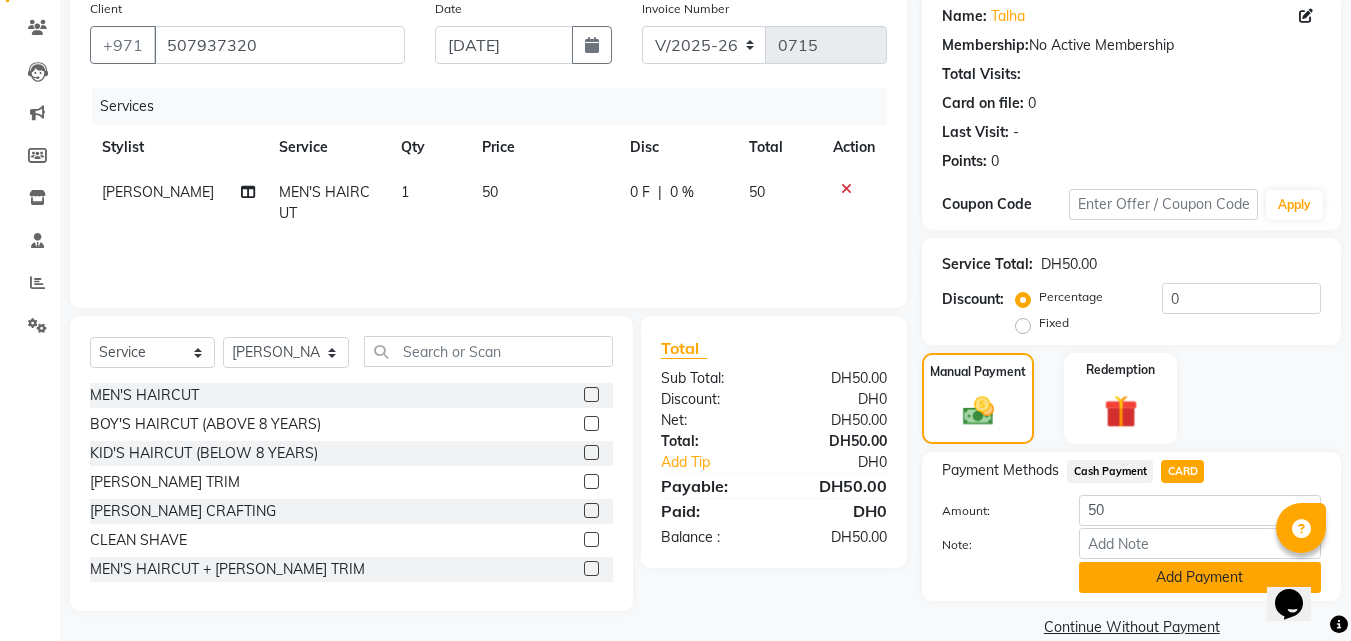 click on "Add Payment" 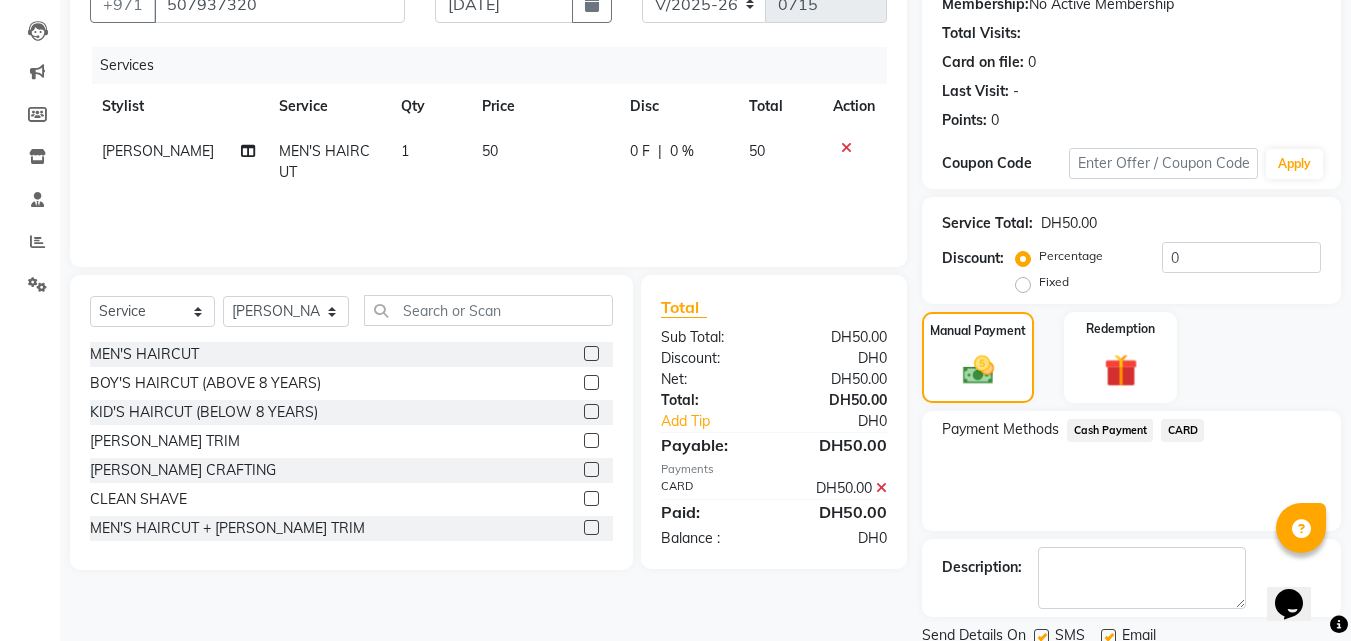 scroll, scrollTop: 275, scrollLeft: 0, axis: vertical 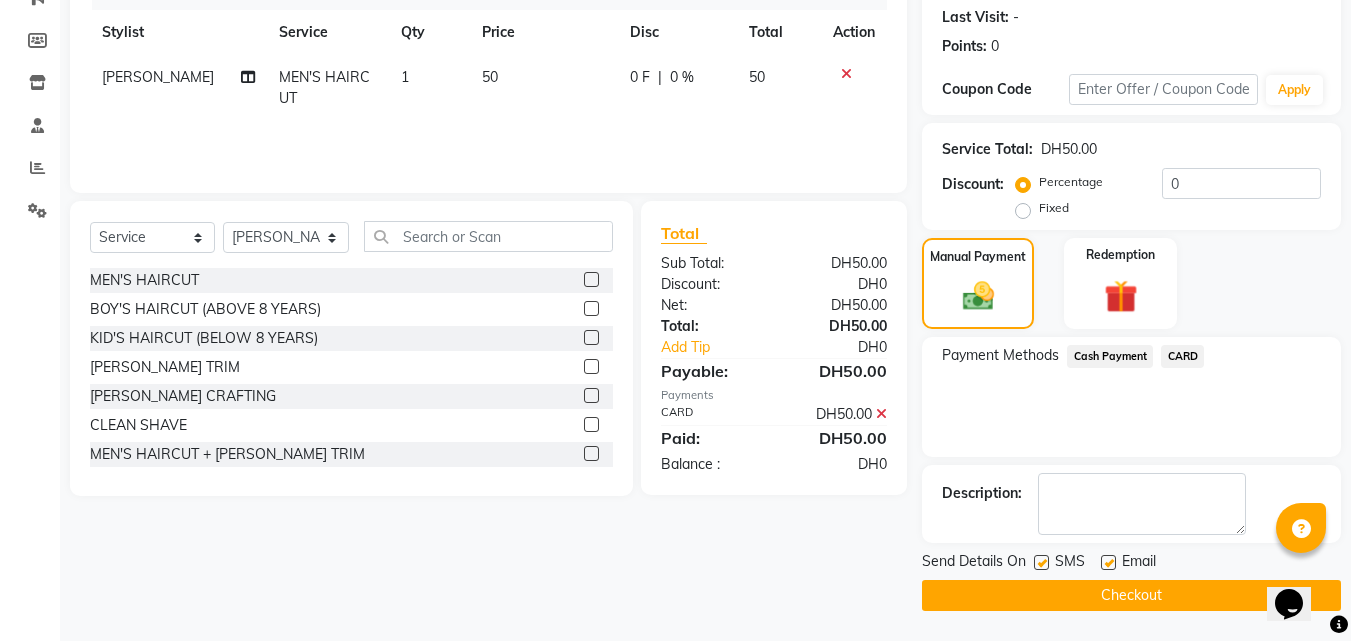 click on "Checkout" 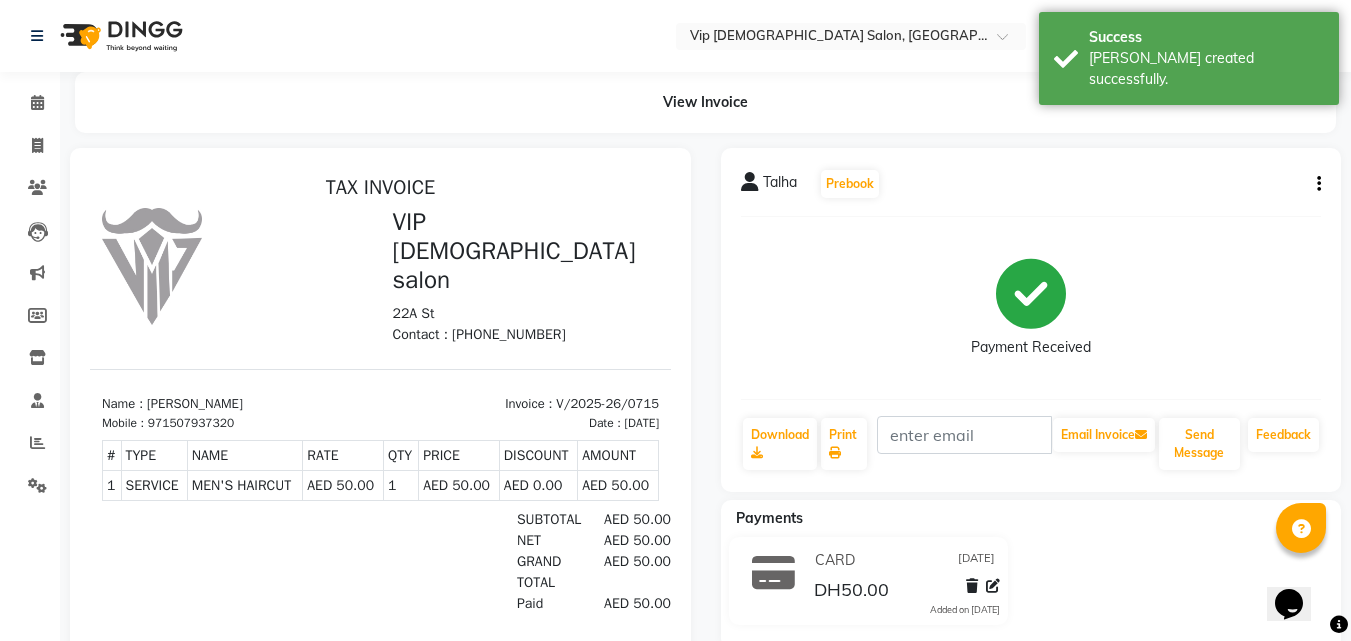 scroll, scrollTop: 0, scrollLeft: 0, axis: both 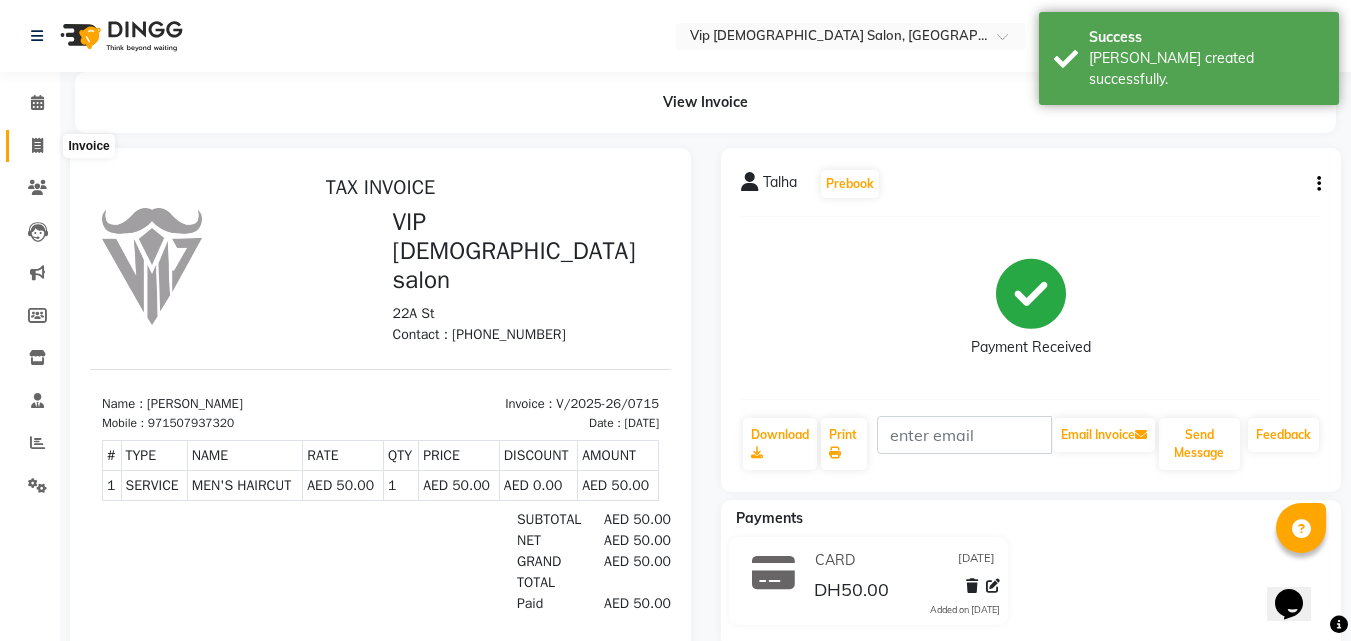 click 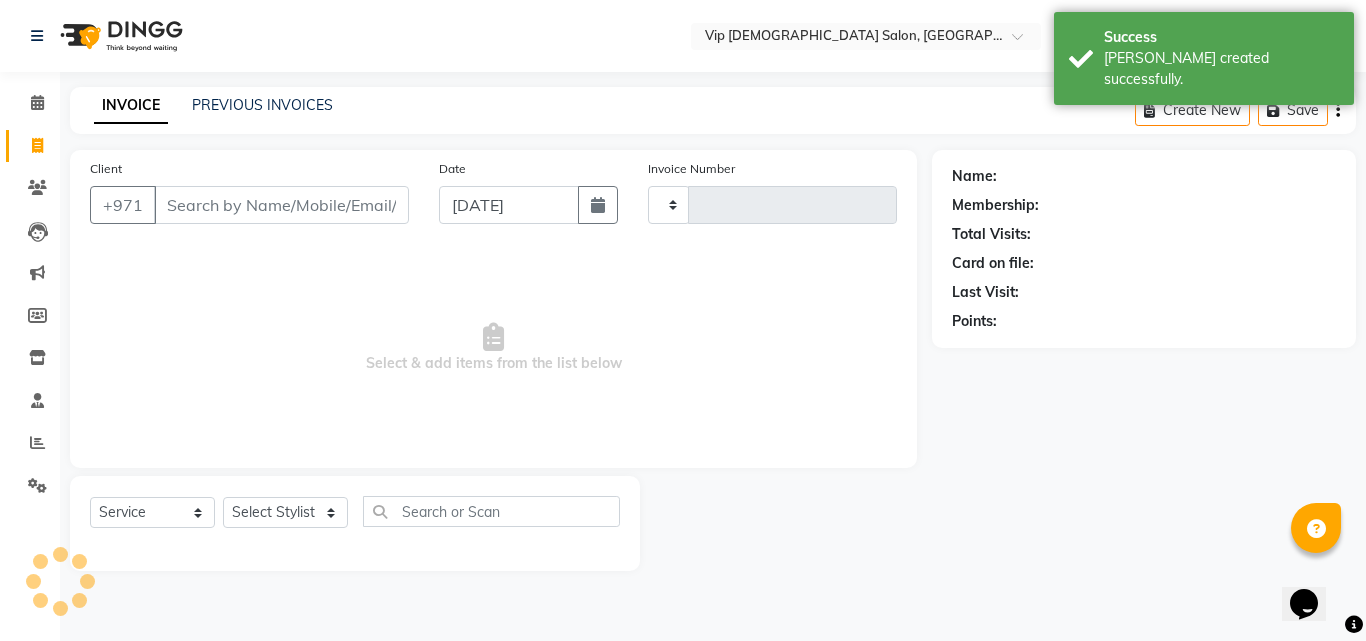 type on "0716" 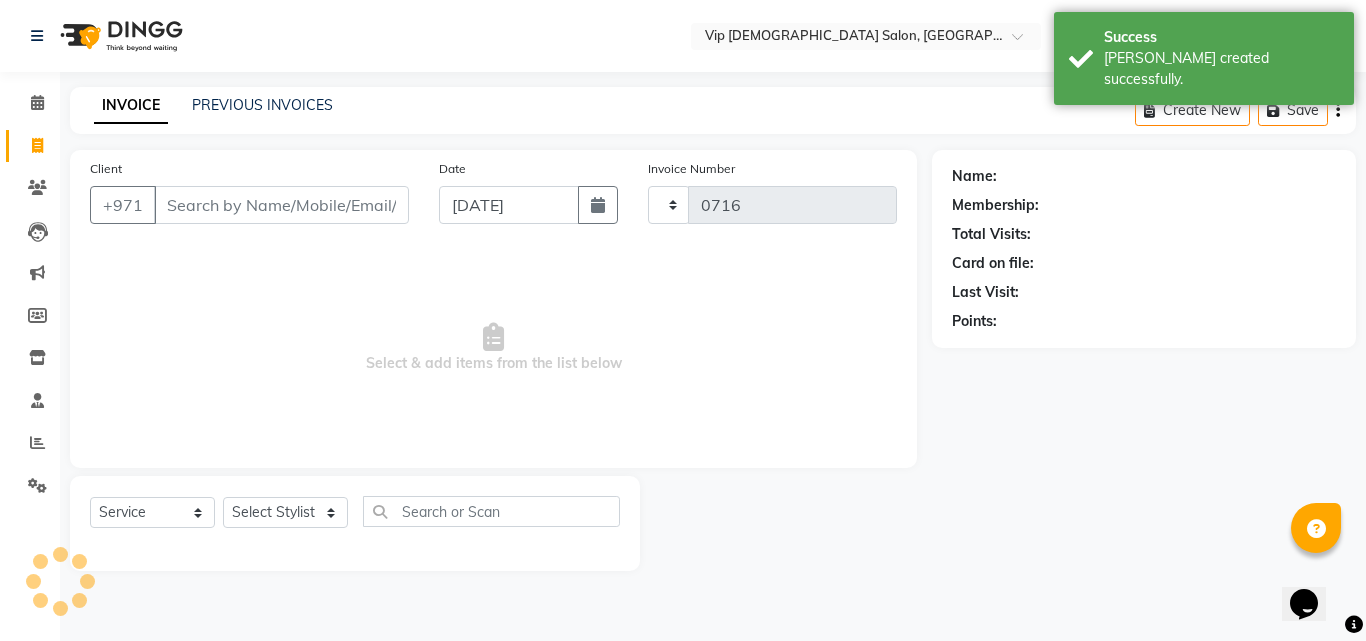 select on "8415" 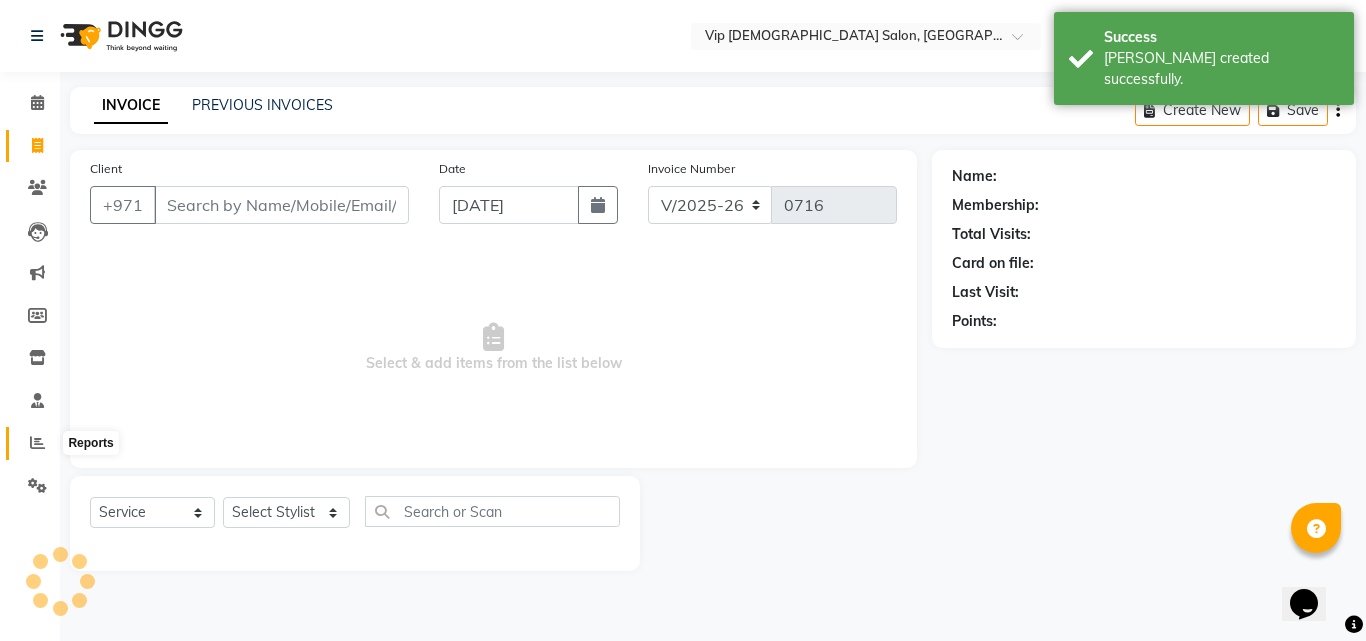 click 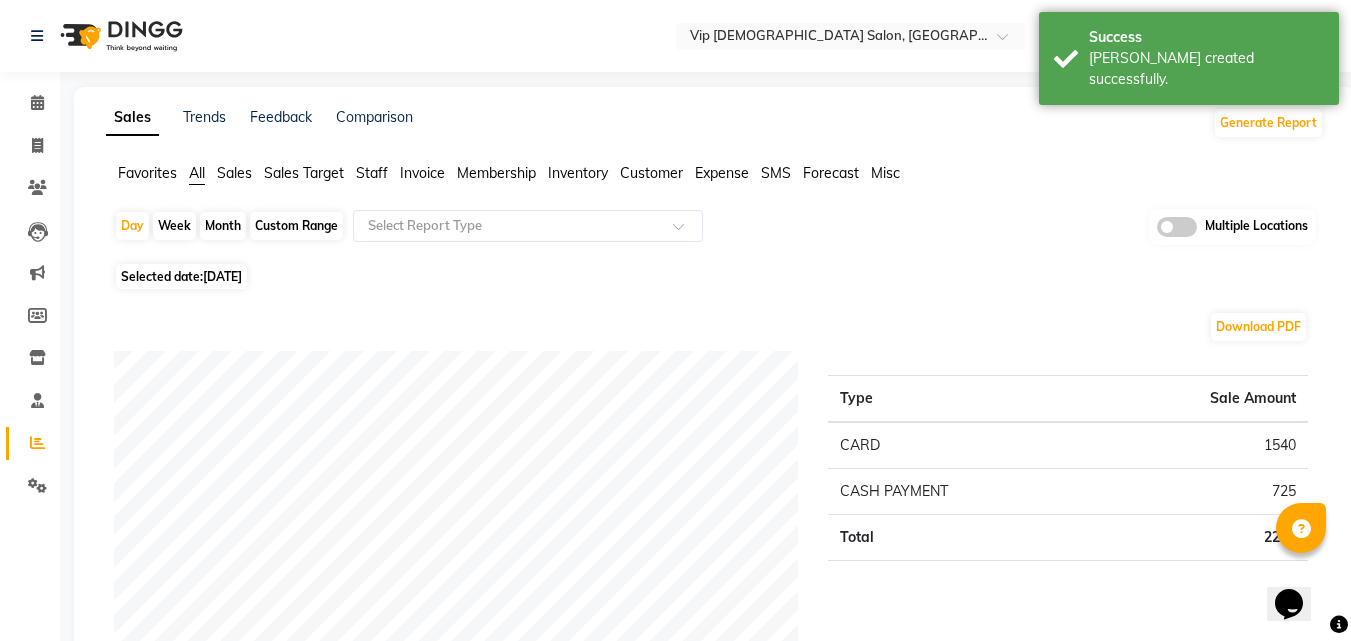 click on "Day   Week   Month   Custom Range  Select Report Type Multiple Locations" 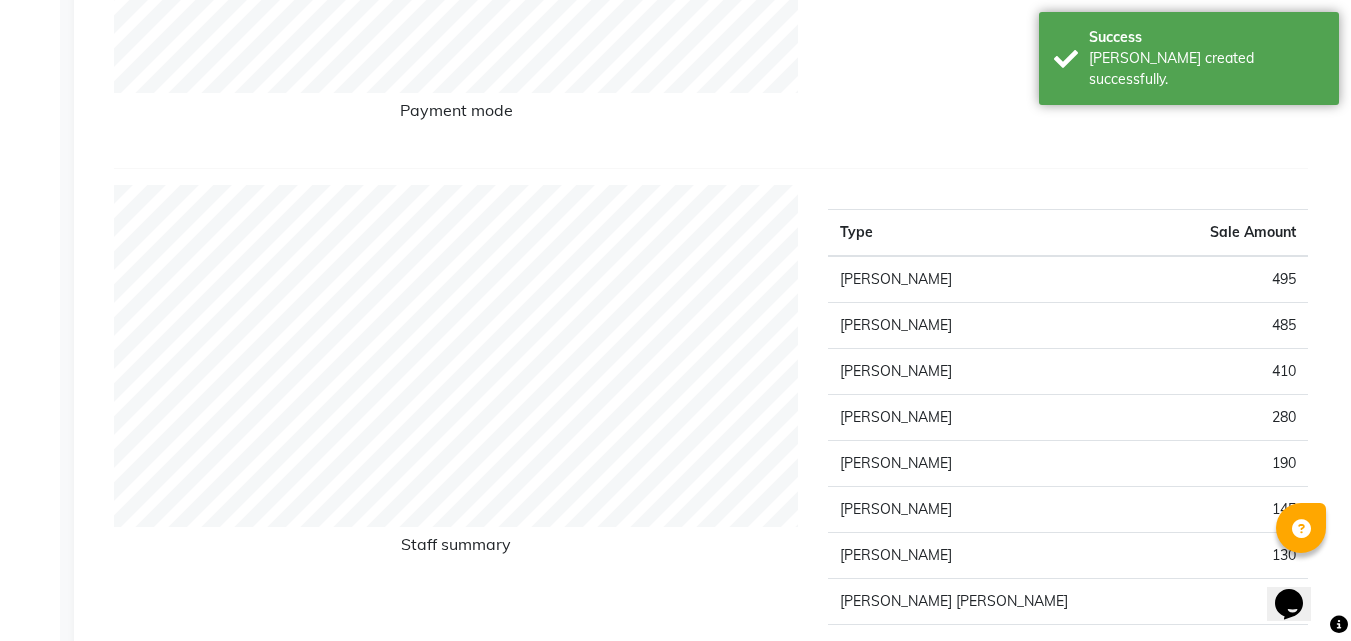 scroll, scrollTop: 640, scrollLeft: 0, axis: vertical 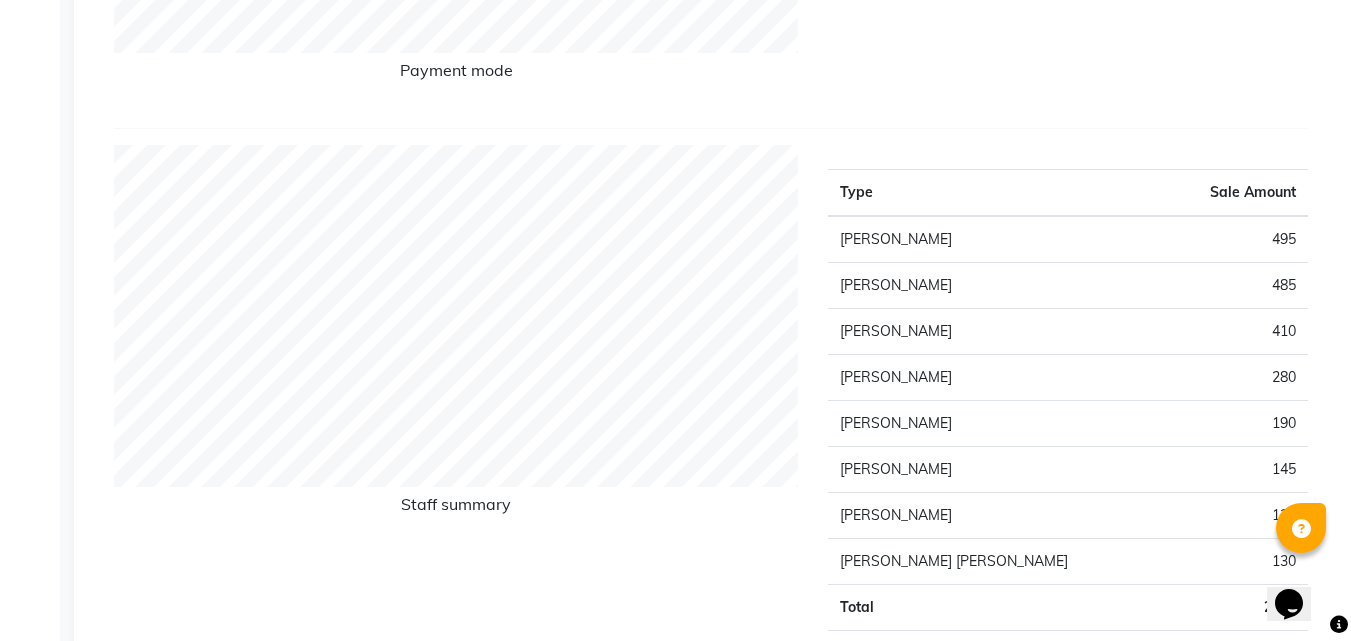 click on "Staff summary" 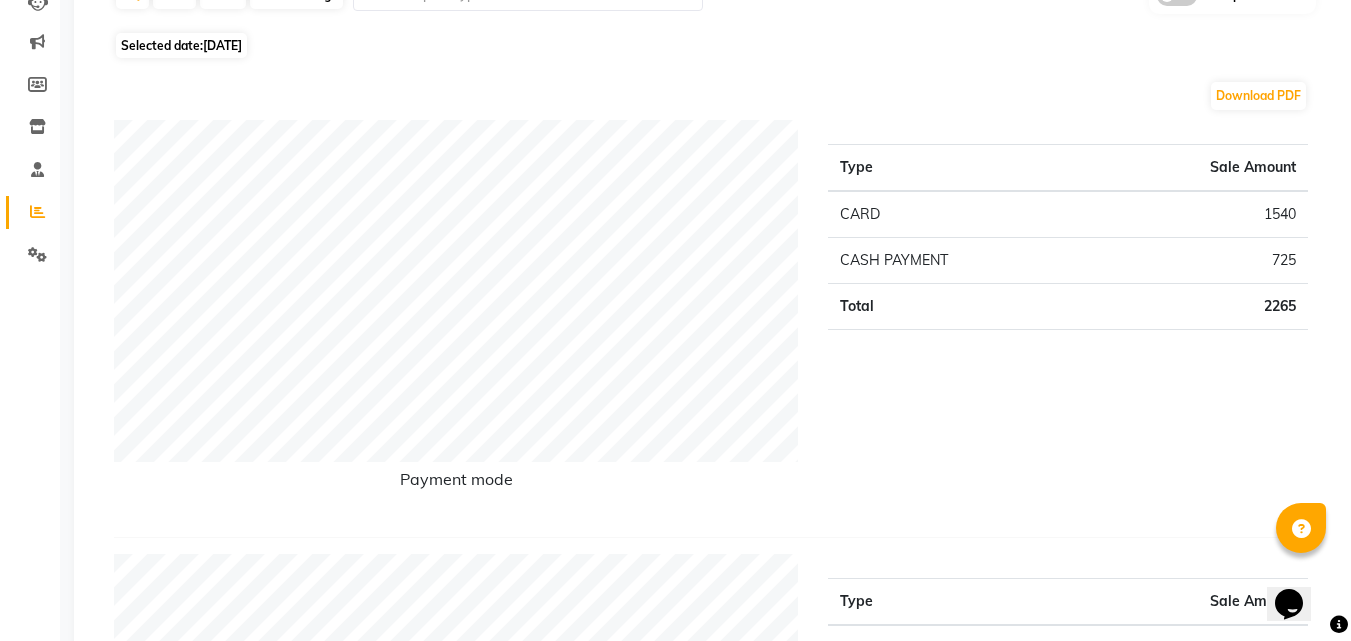 scroll, scrollTop: 200, scrollLeft: 0, axis: vertical 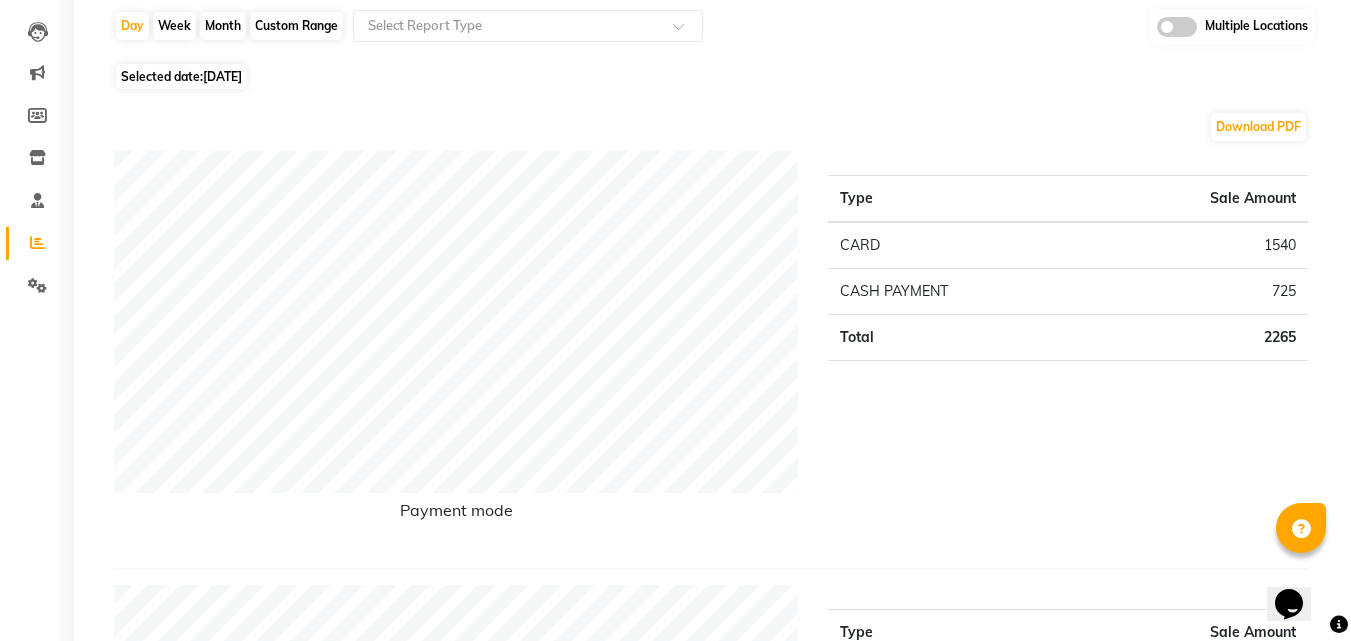 click on "Selected date:  10-07-2025" 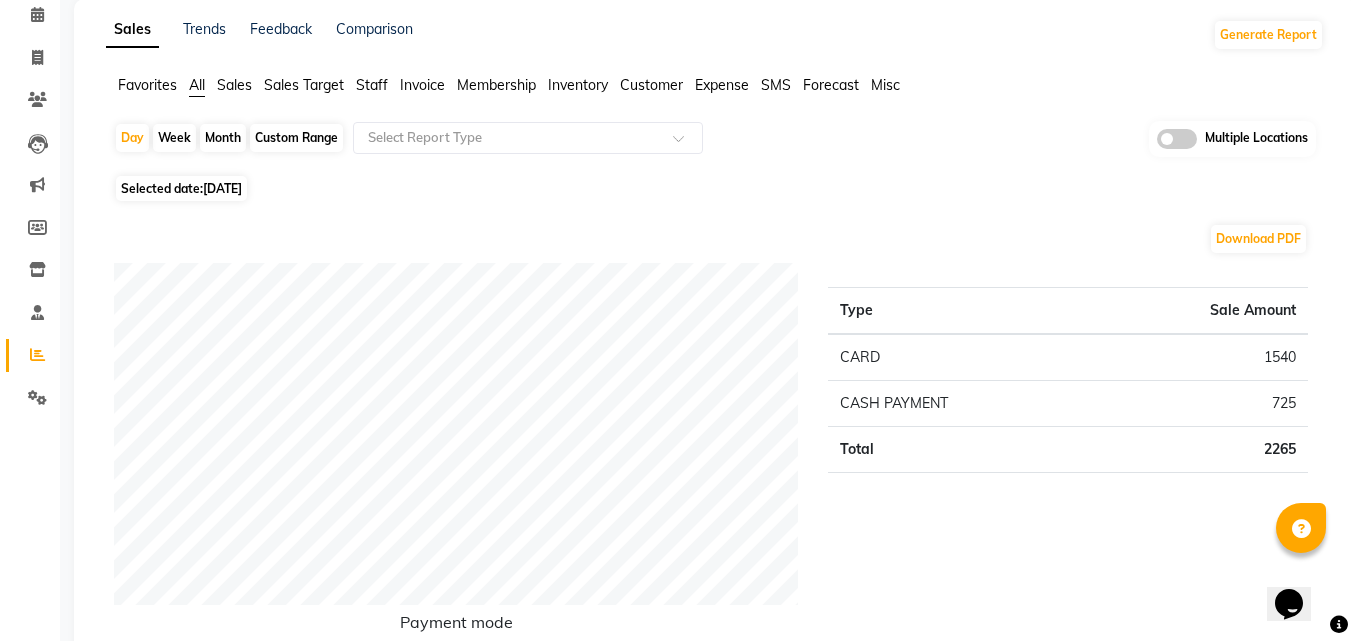 scroll, scrollTop: 0, scrollLeft: 0, axis: both 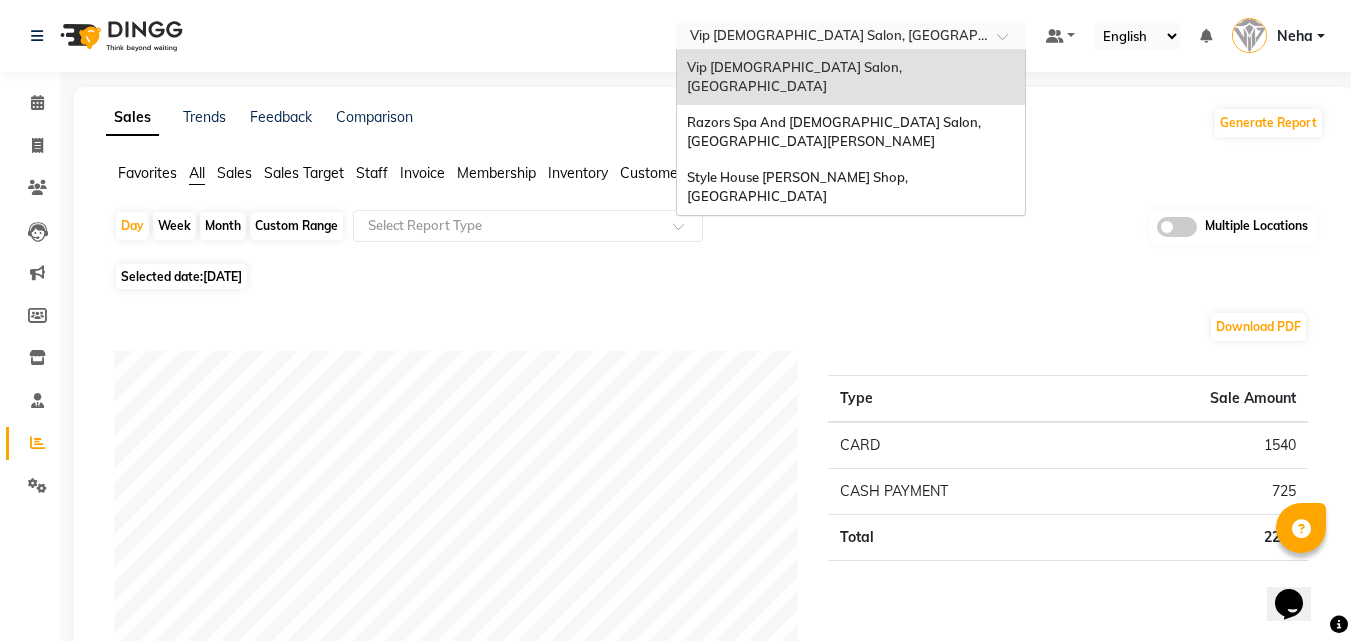 click at bounding box center [831, 38] 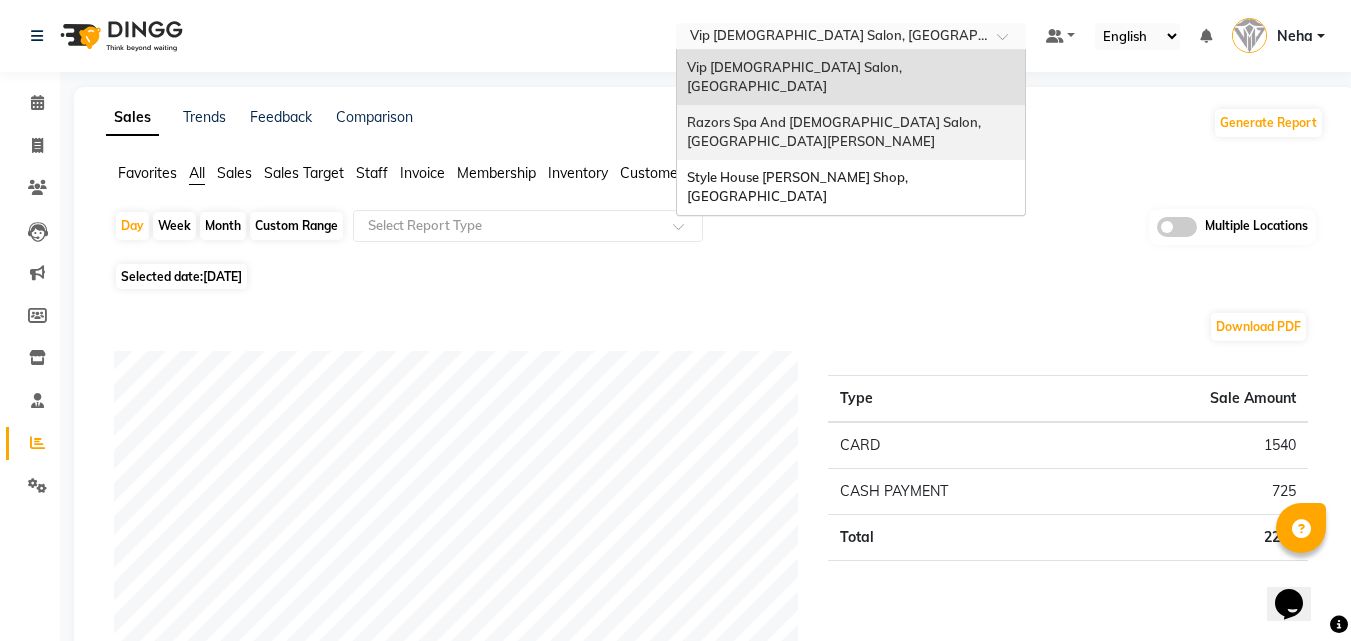 click on "Razors Spa And [DEMOGRAPHIC_DATA] Salon, [GEOGRAPHIC_DATA][PERSON_NAME]" at bounding box center [835, 132] 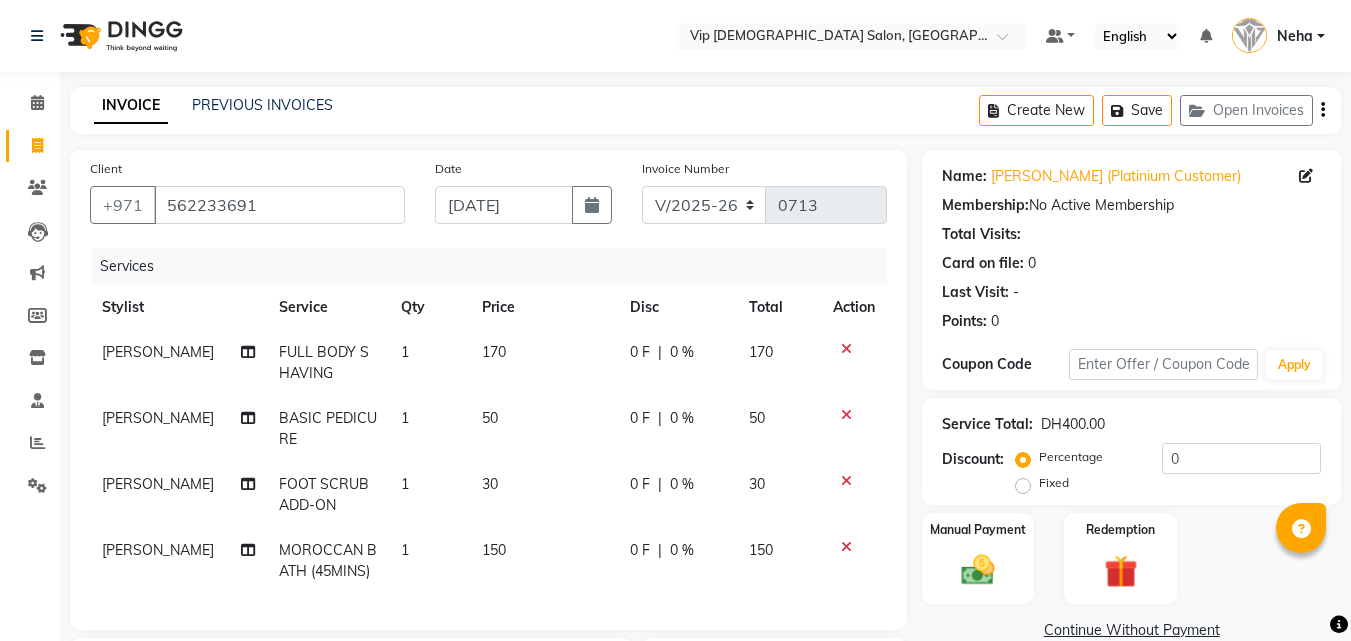 select on "8415" 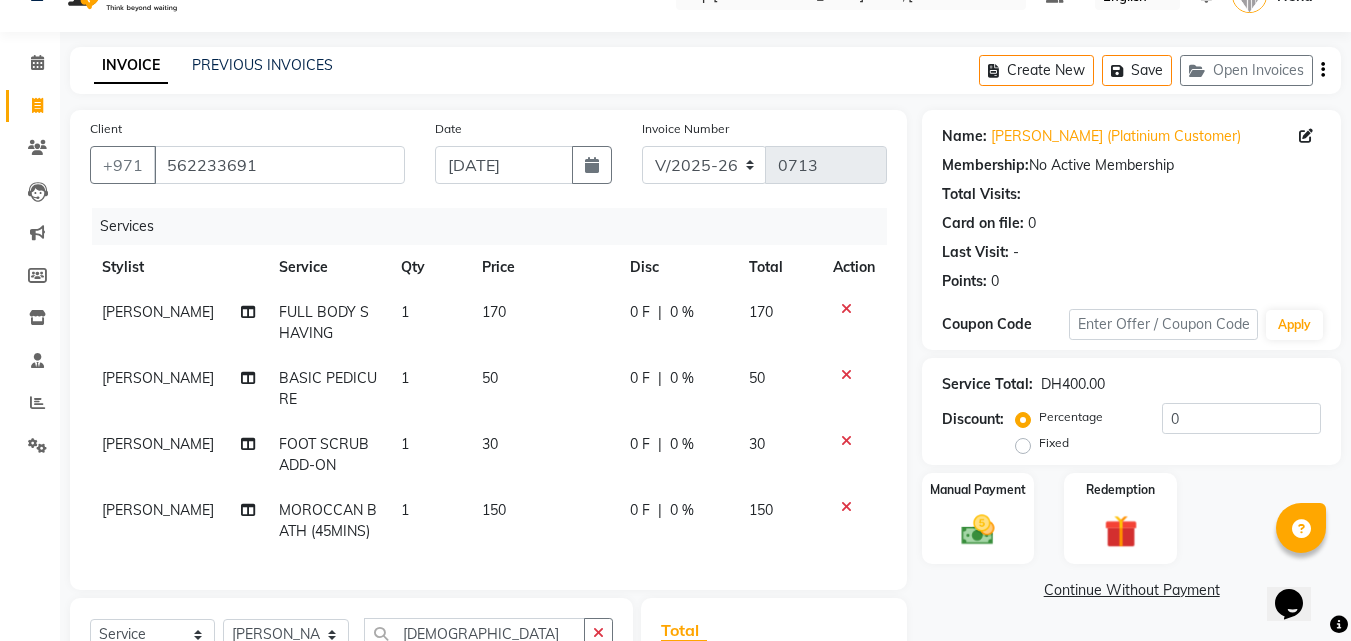 scroll, scrollTop: 0, scrollLeft: 0, axis: both 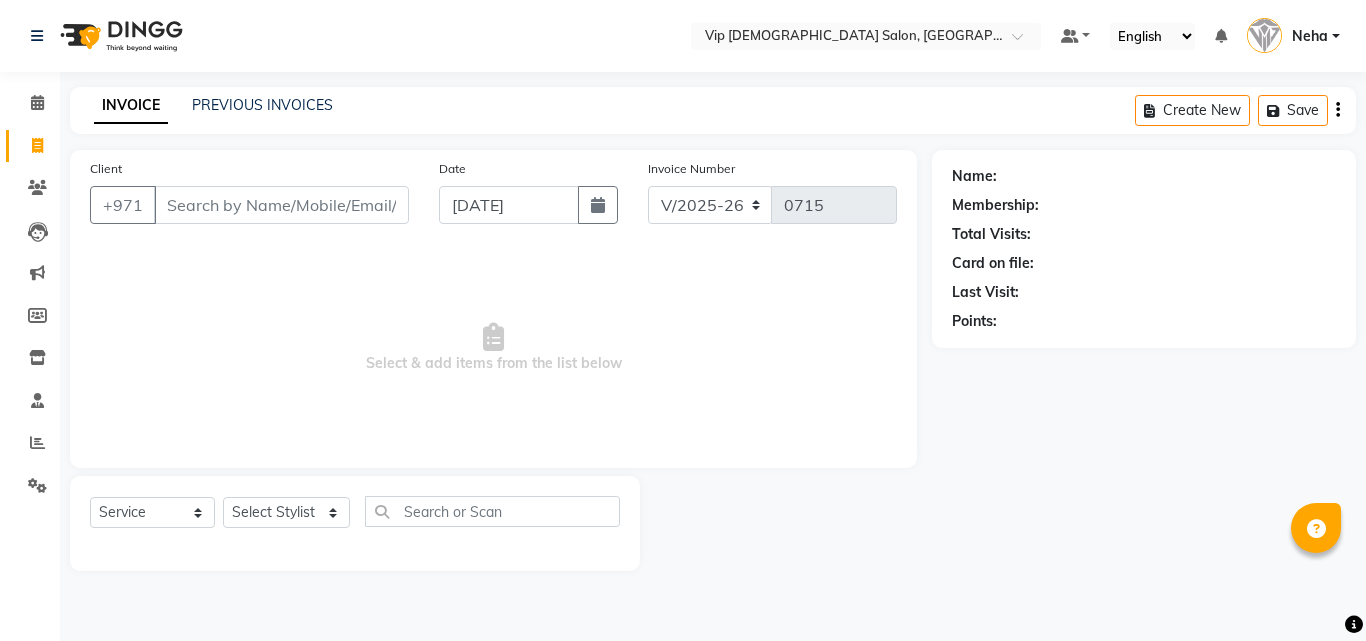 select on "8415" 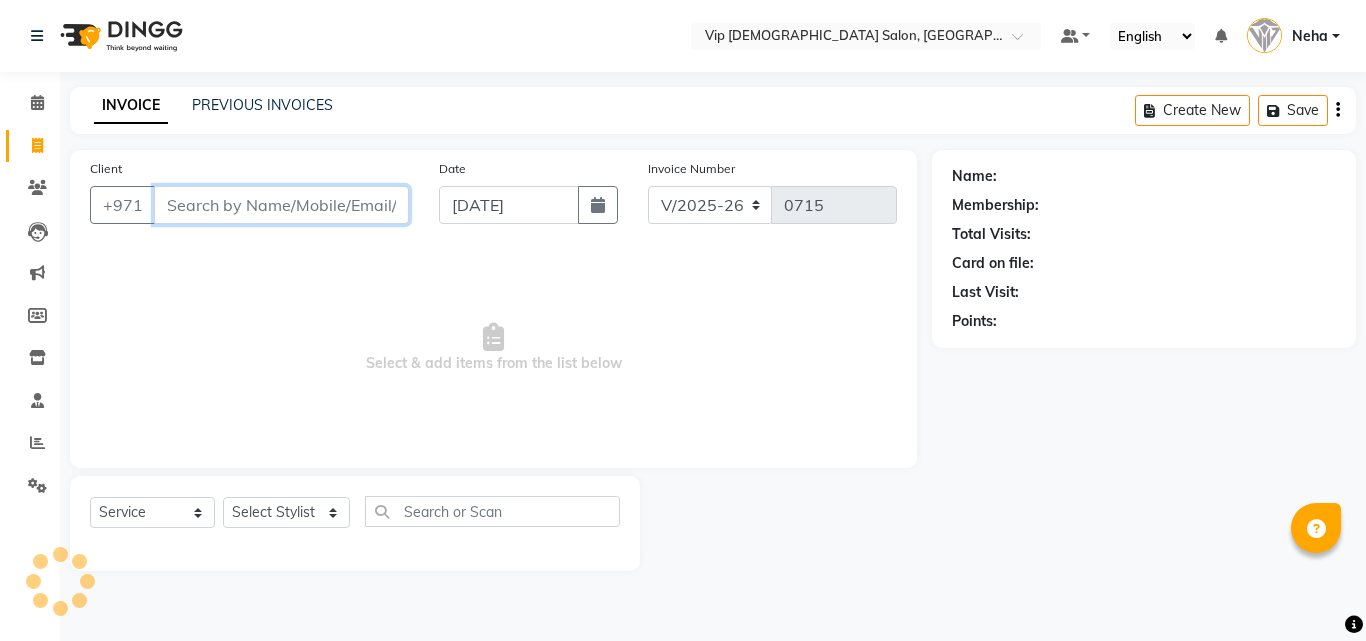 scroll, scrollTop: 0, scrollLeft: 0, axis: both 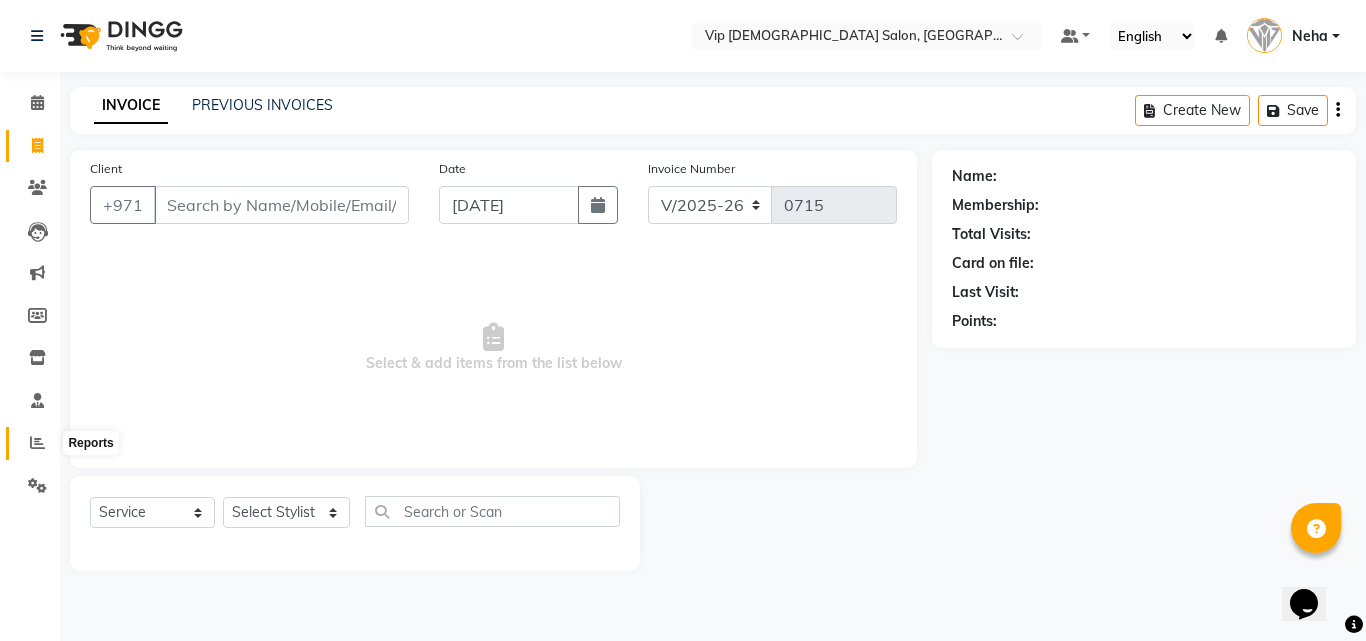 click 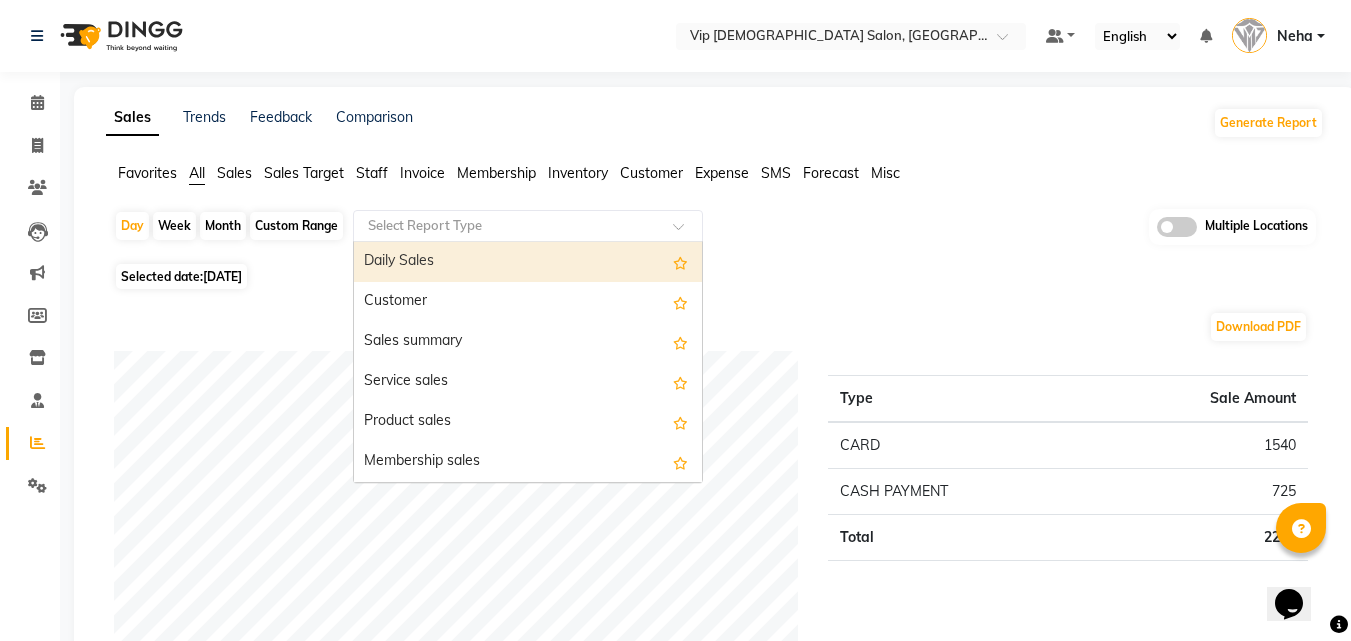 click 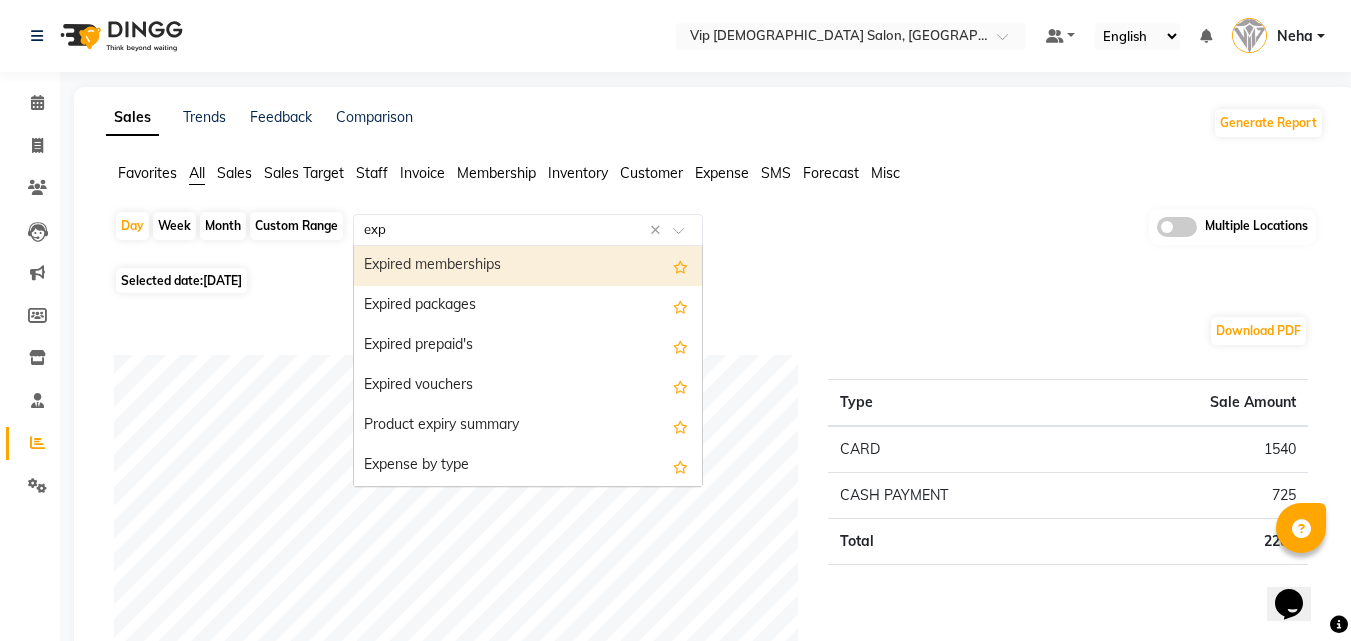 type on "expe" 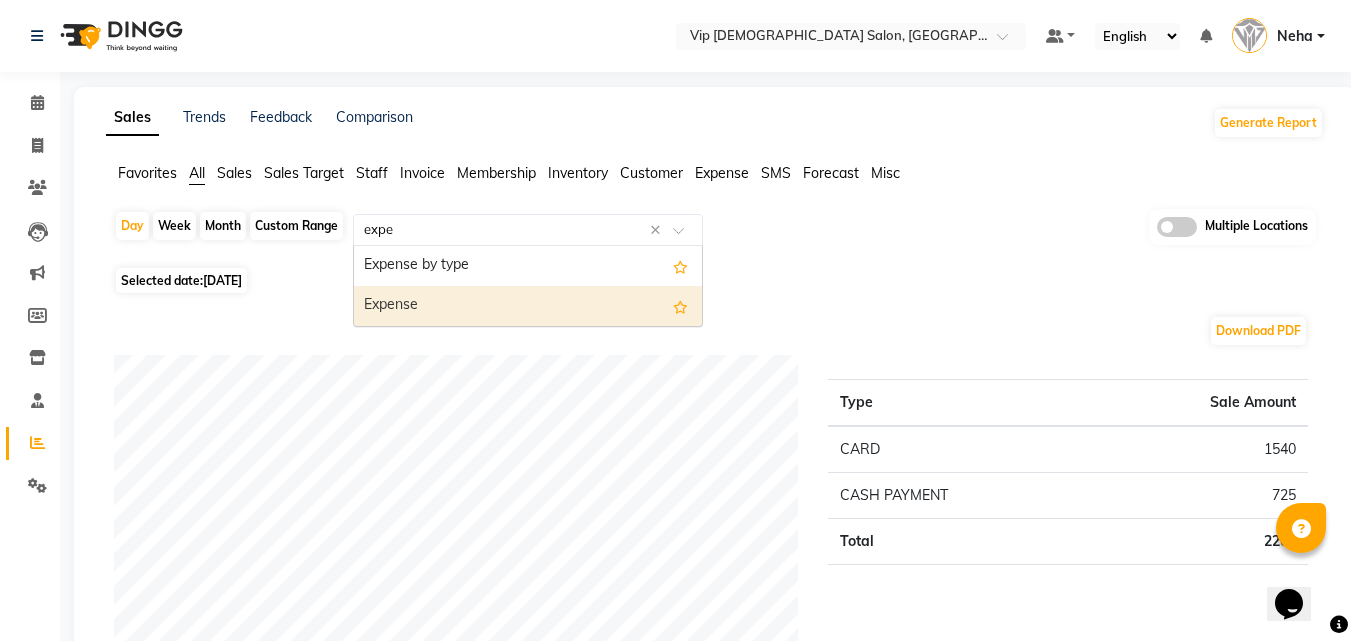 click on "Expense" at bounding box center (528, 306) 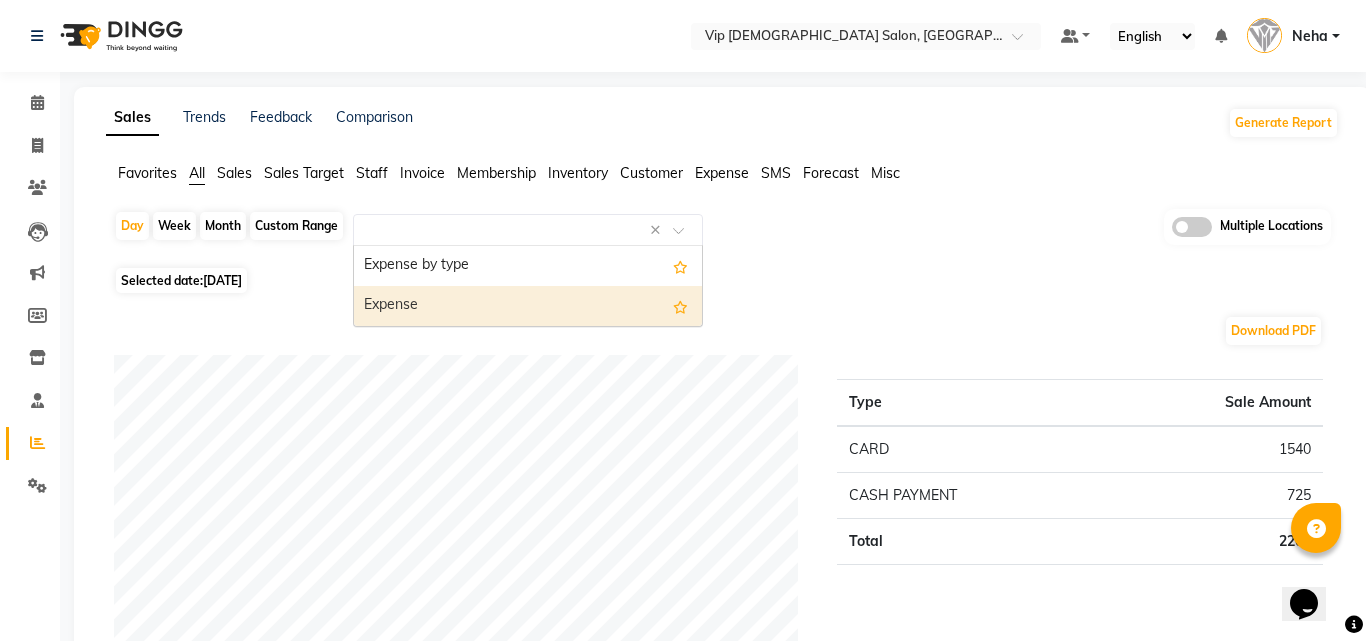 select on "full_report" 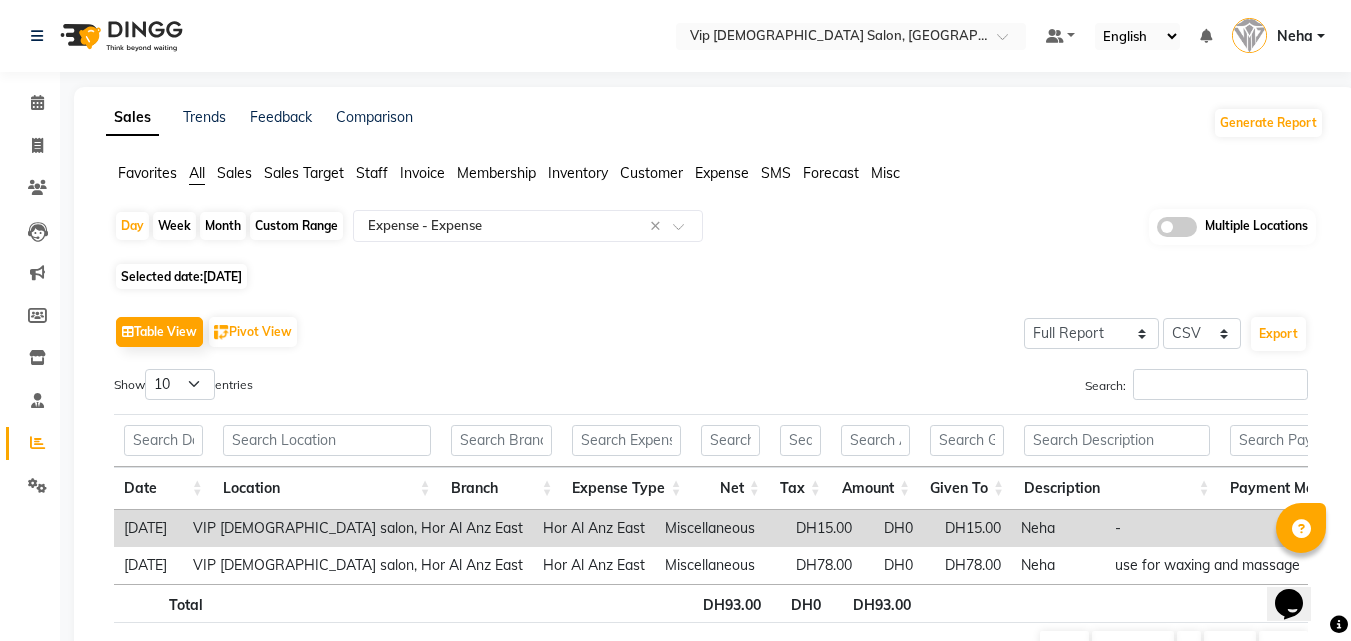 click on "Table View   Pivot View  Select Full Report Filtered Report Select CSV PDF  Export" 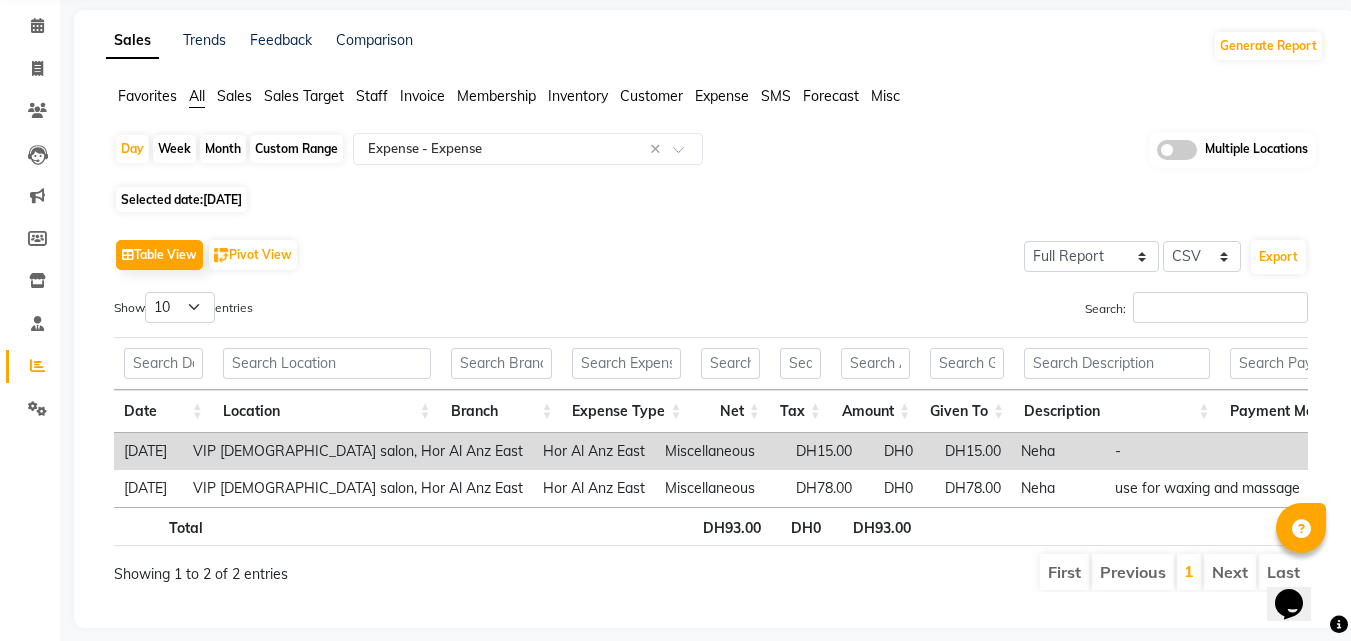scroll, scrollTop: 80, scrollLeft: 0, axis: vertical 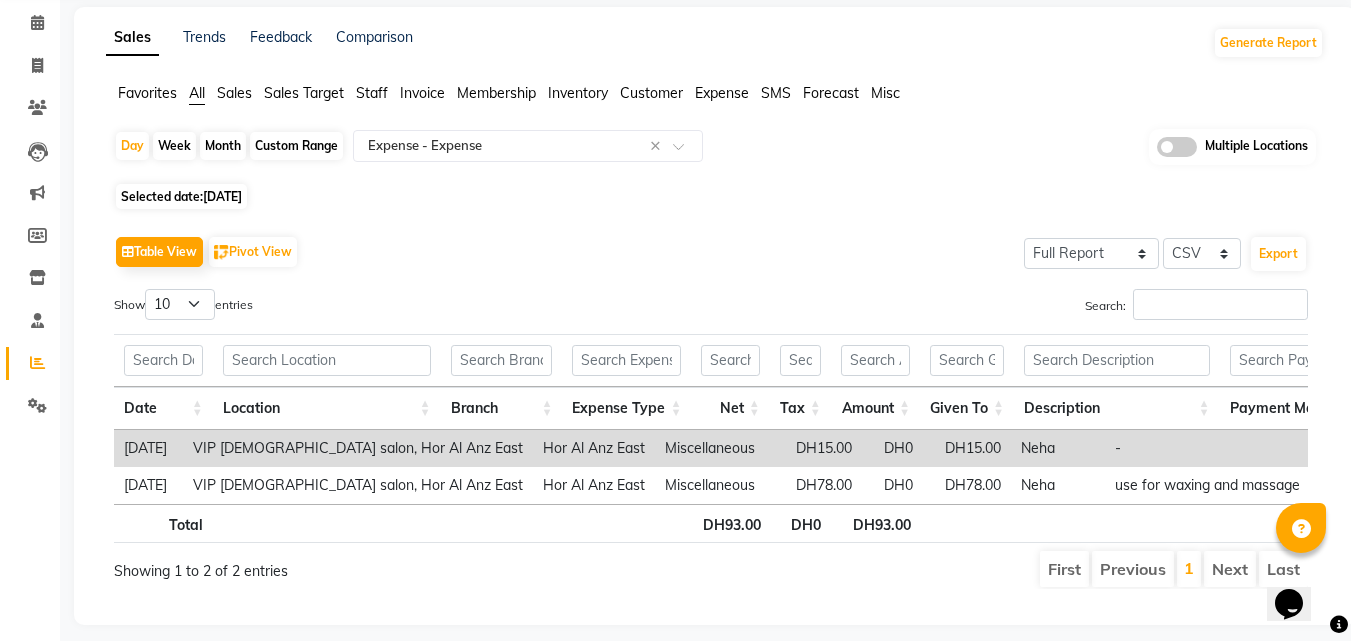 click on "Date Location Branch Expense Type Net Tax Amount Given To Description Payment Mode" at bounding box center [711, 379] 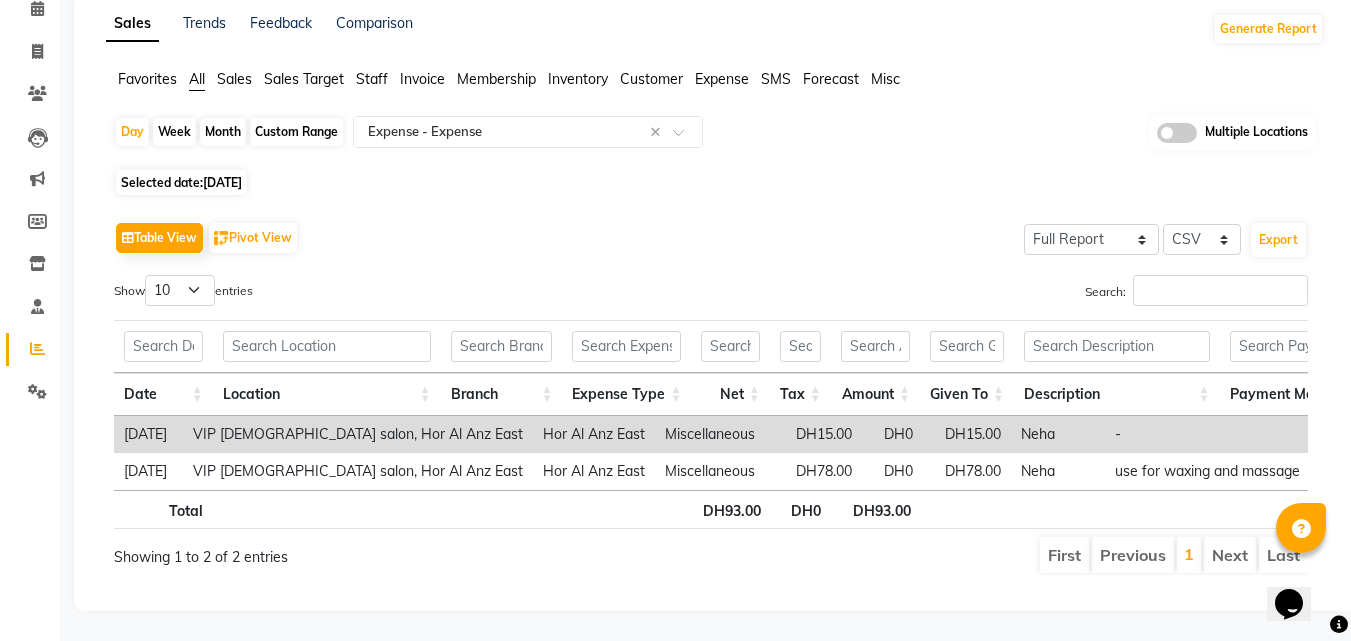 scroll, scrollTop: 124, scrollLeft: 0, axis: vertical 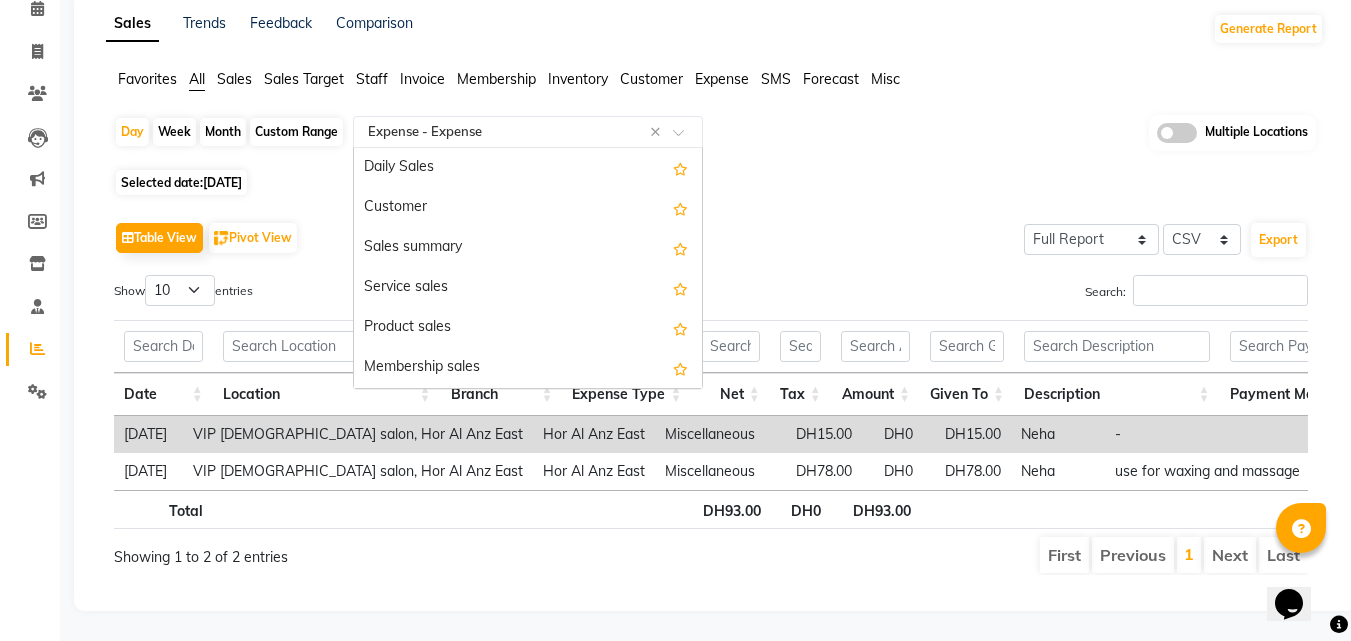 click on "Select Report Type × Expense -  Expense ×" 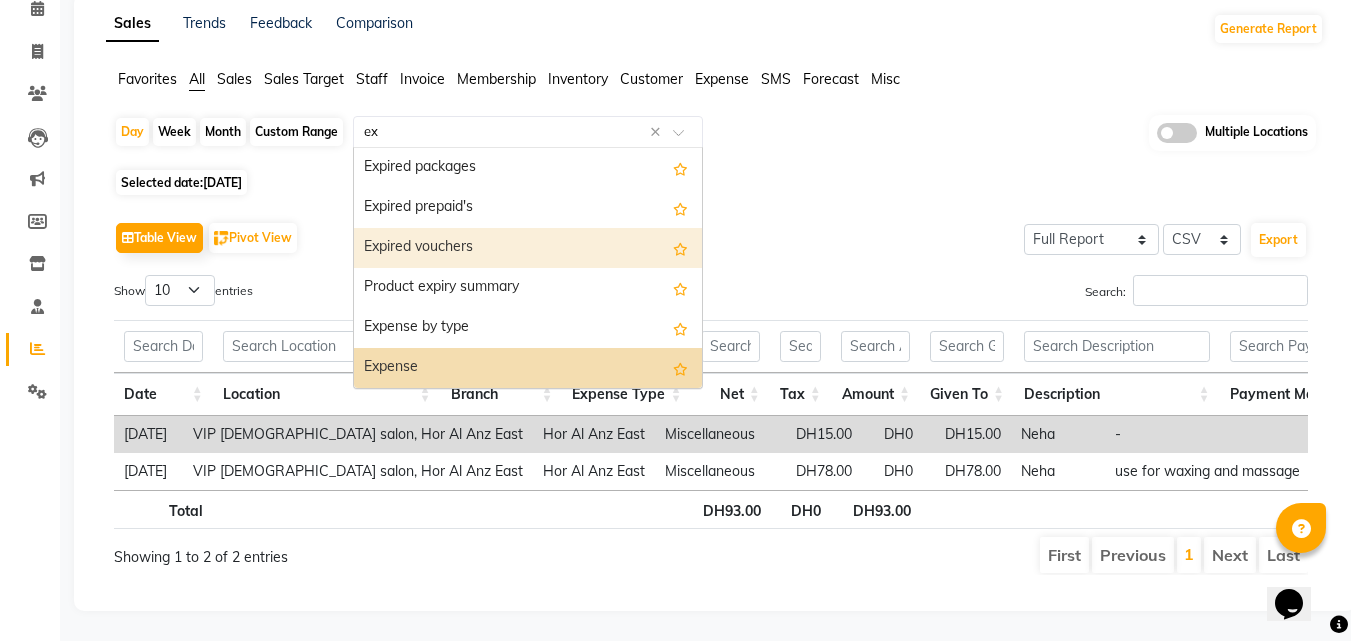 scroll, scrollTop: 40, scrollLeft: 0, axis: vertical 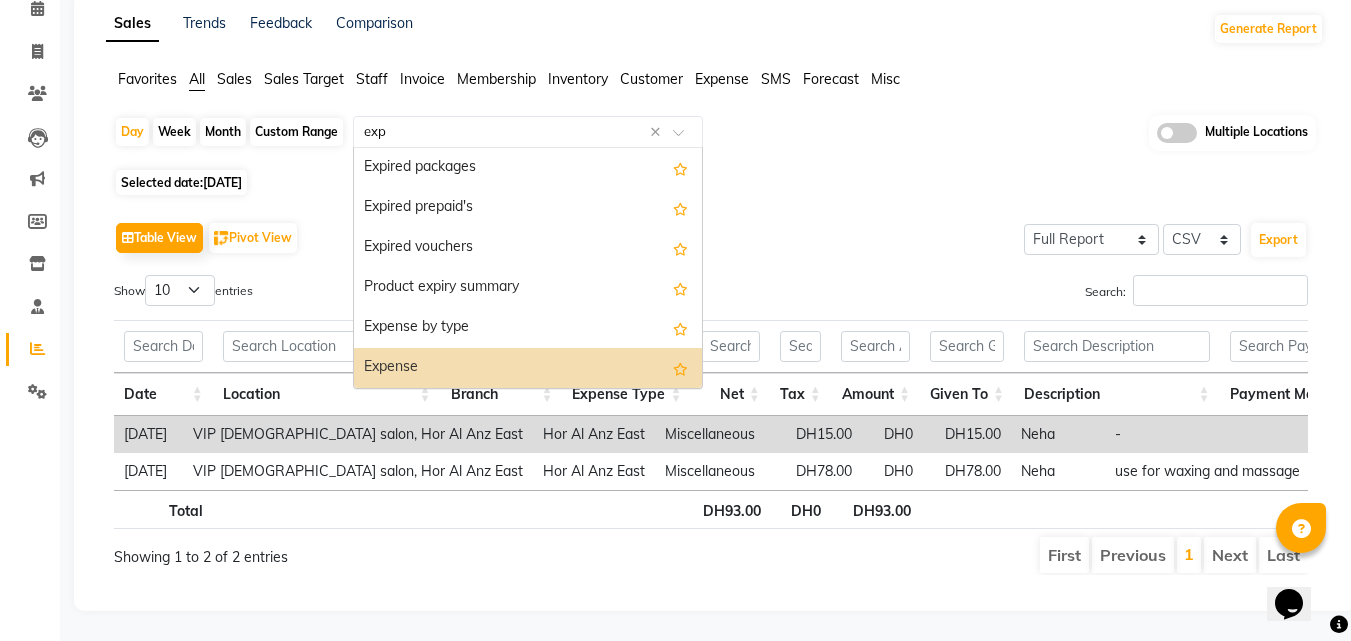 type on "expe" 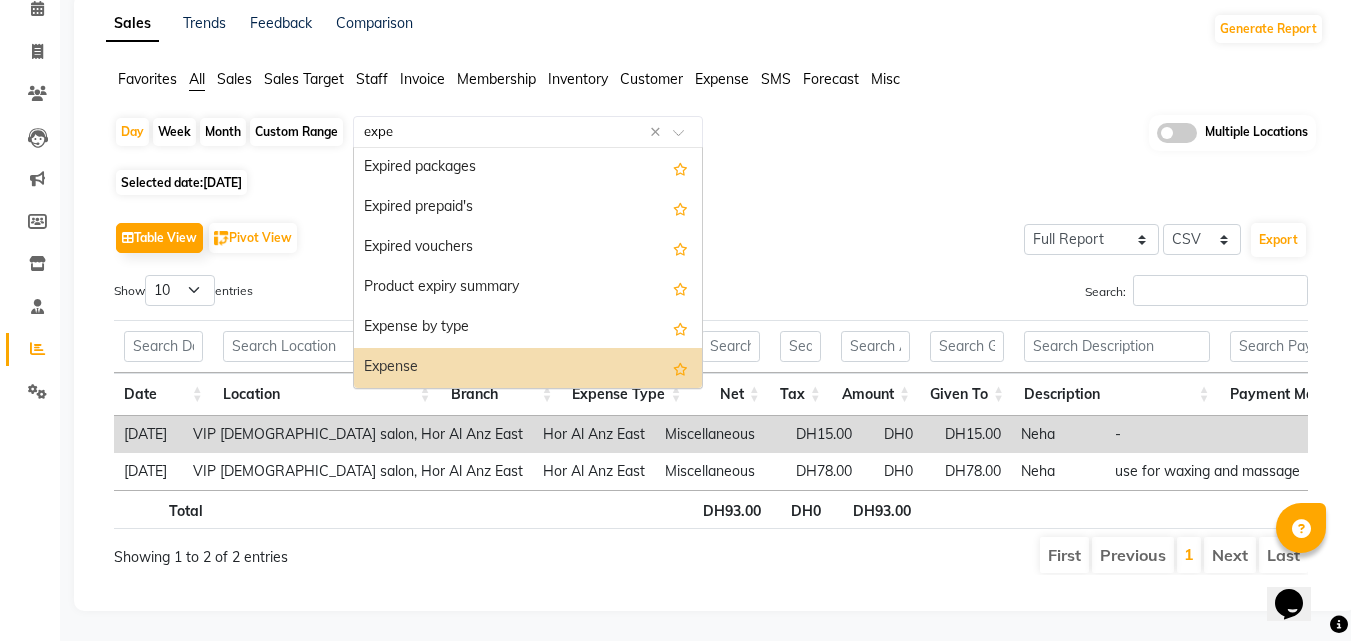 scroll, scrollTop: 0, scrollLeft: 0, axis: both 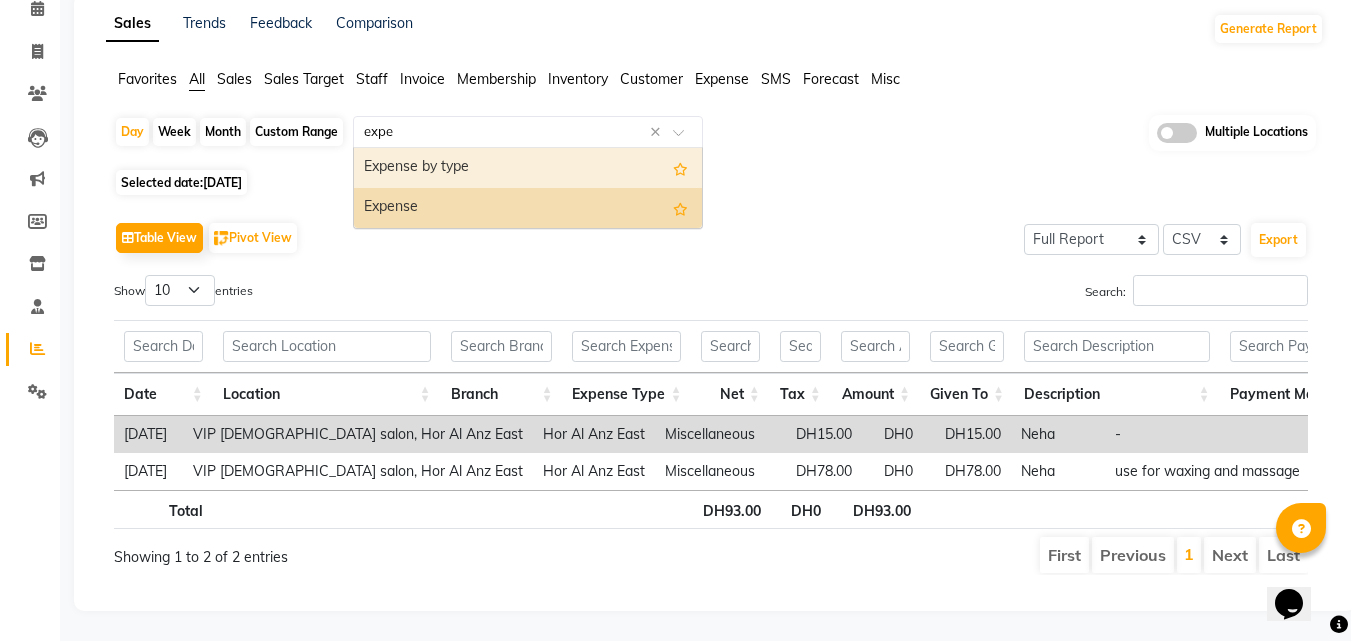 type 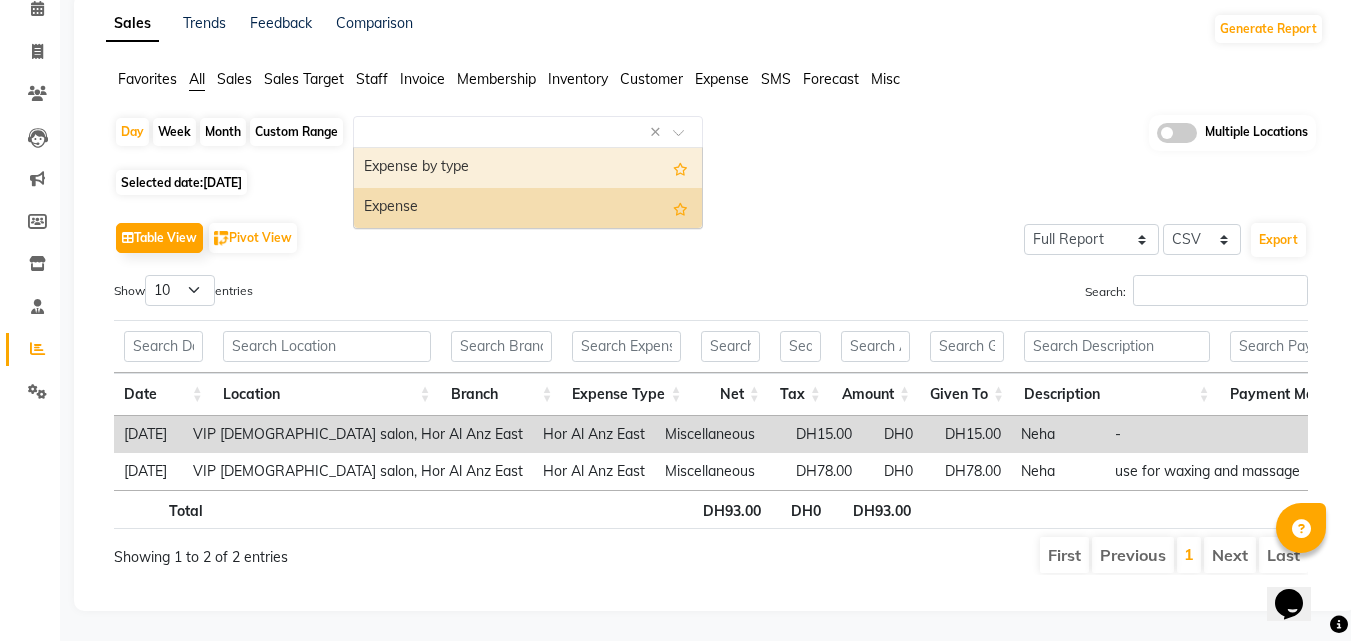 scroll, scrollTop: 0, scrollLeft: 22, axis: horizontal 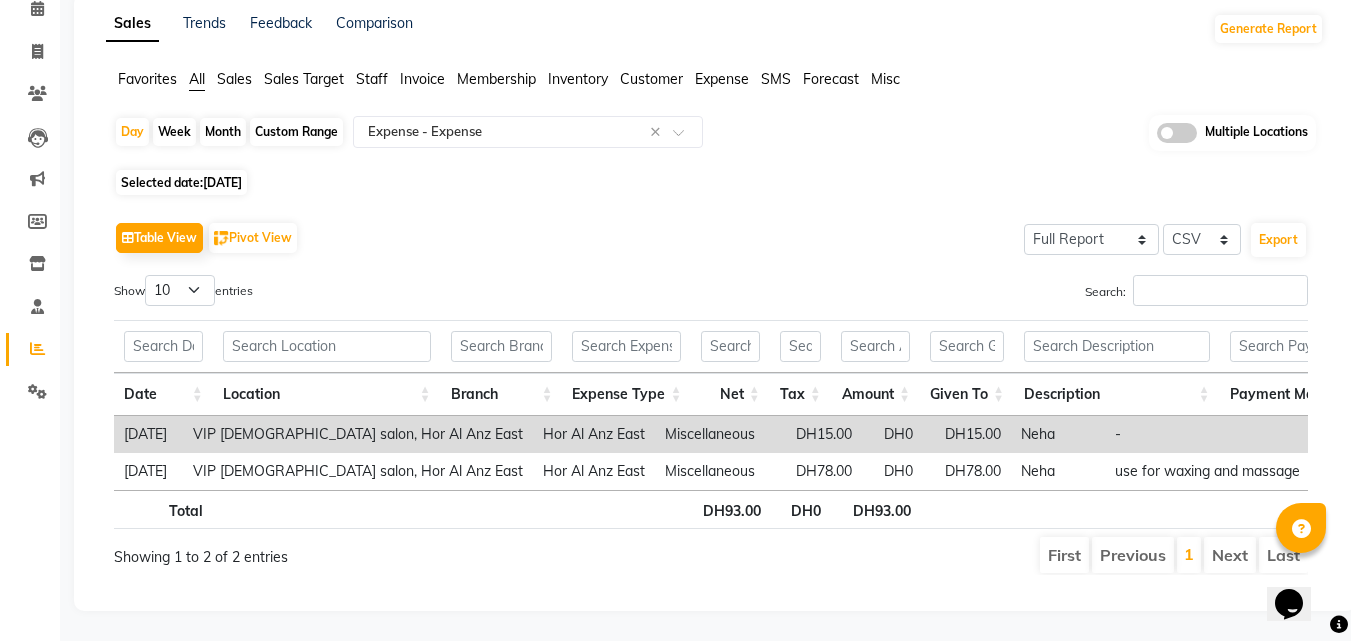click on "Table View   Pivot View  Select Full Report Filtered Report Select CSV PDF  Export  Show  10 25 50 100  entries Search: Date Location Branch Expense Type Net Tax Amount Given To Description Payment Mode Date Location Branch Expense Type Net Tax Amount Given To Description Payment Mode Total DH93.00 DH0 DH93.00 10-07-2025 VIP gents salon, Hor Al Anz East Hor Al Anz East Miscellaneous DH15.00 DH0 DH15.00 Neha - Cash Payment 10-07-2025 VIP gents salon, Hor Al Anz East Hor Al Anz East Miscellaneous DH78.00 DH0 DH78.00 Neha use for waxing and massage Cash Payment Total DH93.00 DH0 DH93.00 Showing 1 to 2 of 2 entries First Previous 1 Next Last" 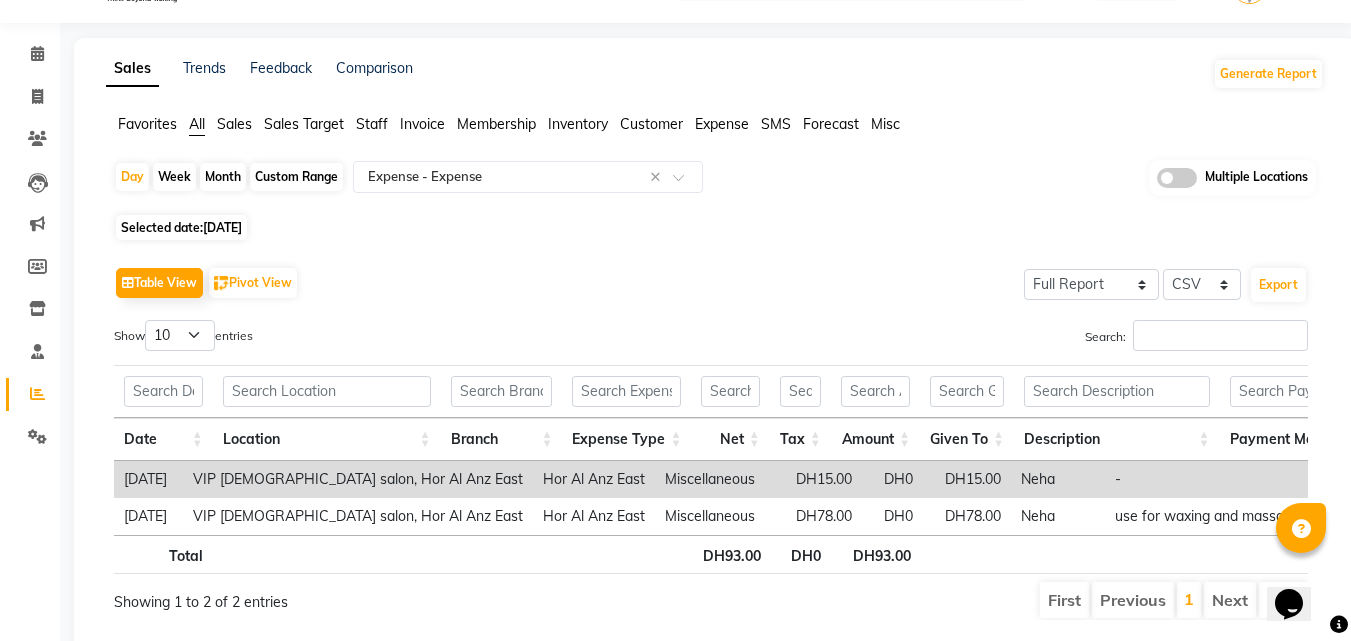 scroll 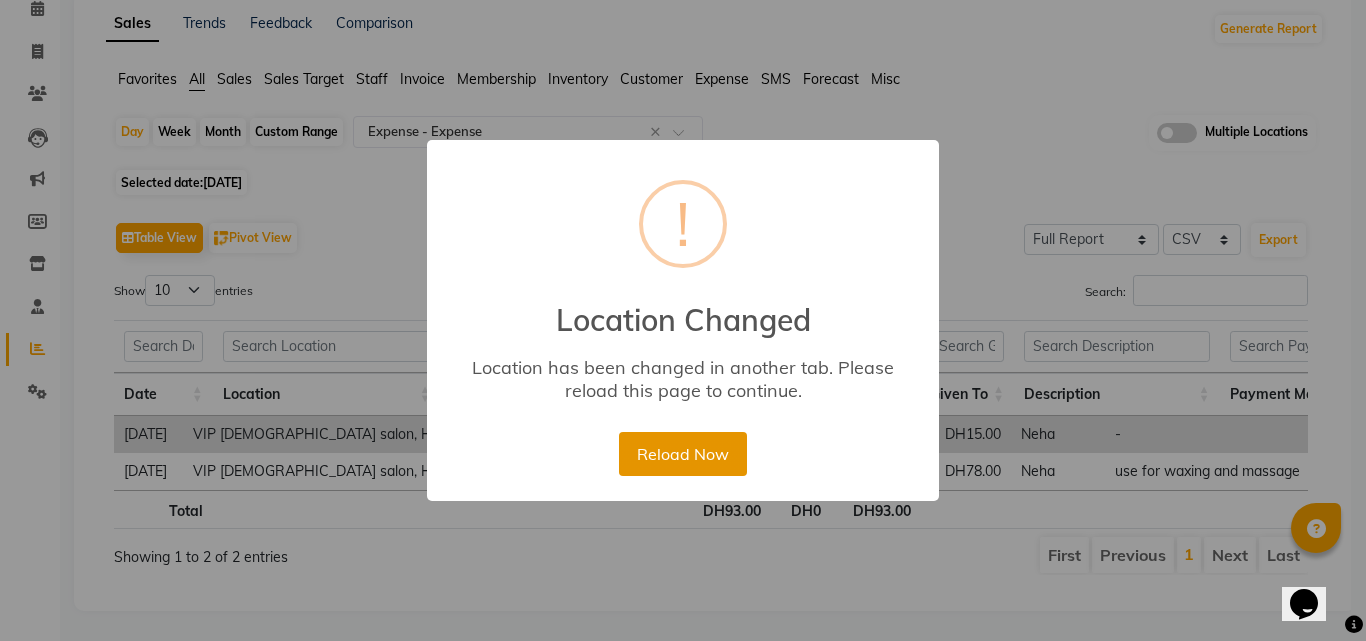 click on "Reload Now" at bounding box center [682, 454] 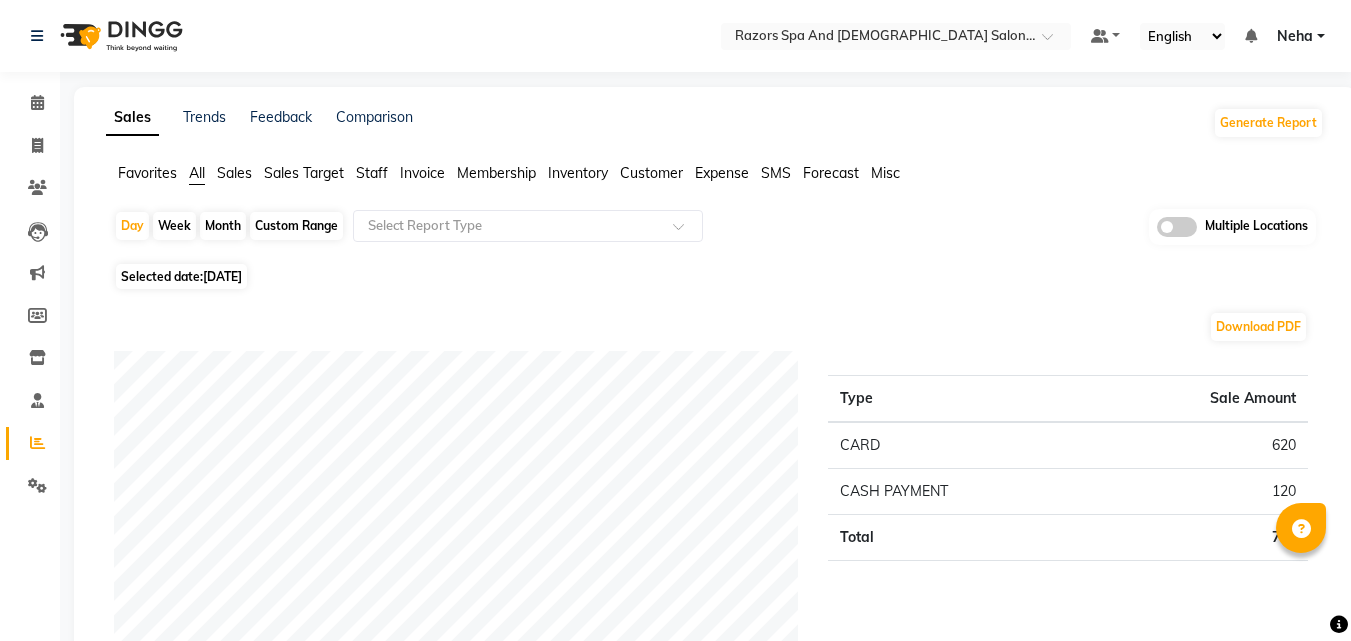 click on "Download PDF" 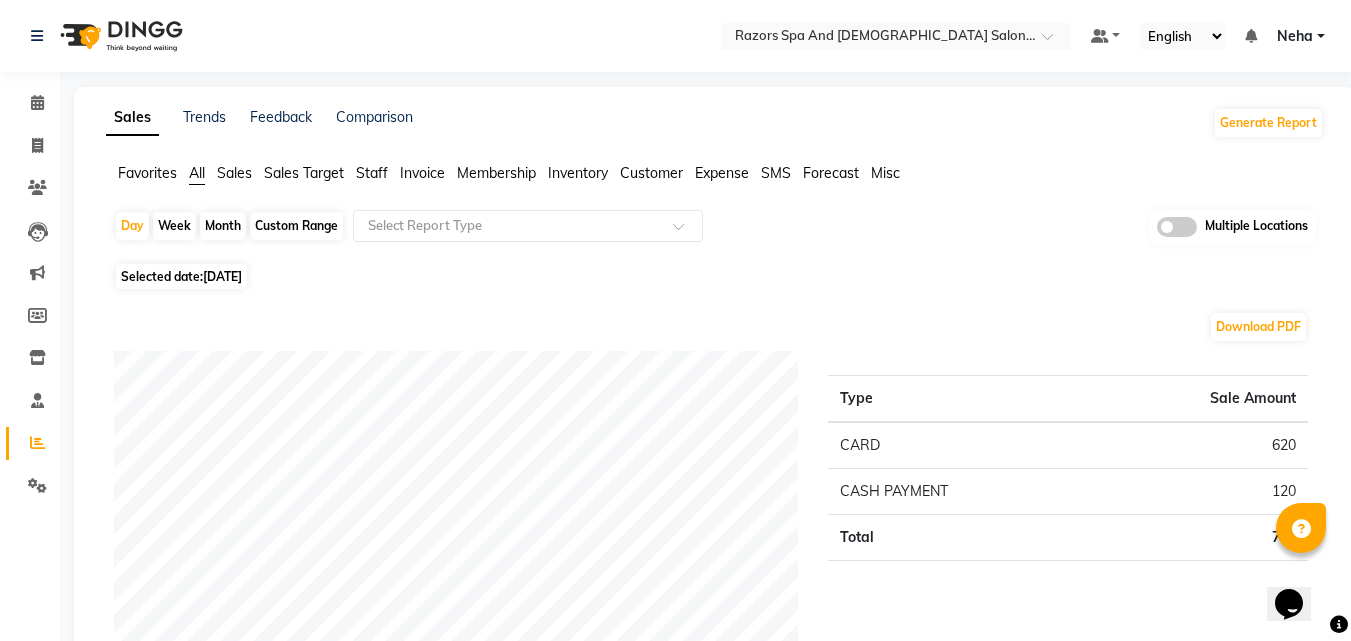 scroll, scrollTop: 0, scrollLeft: 0, axis: both 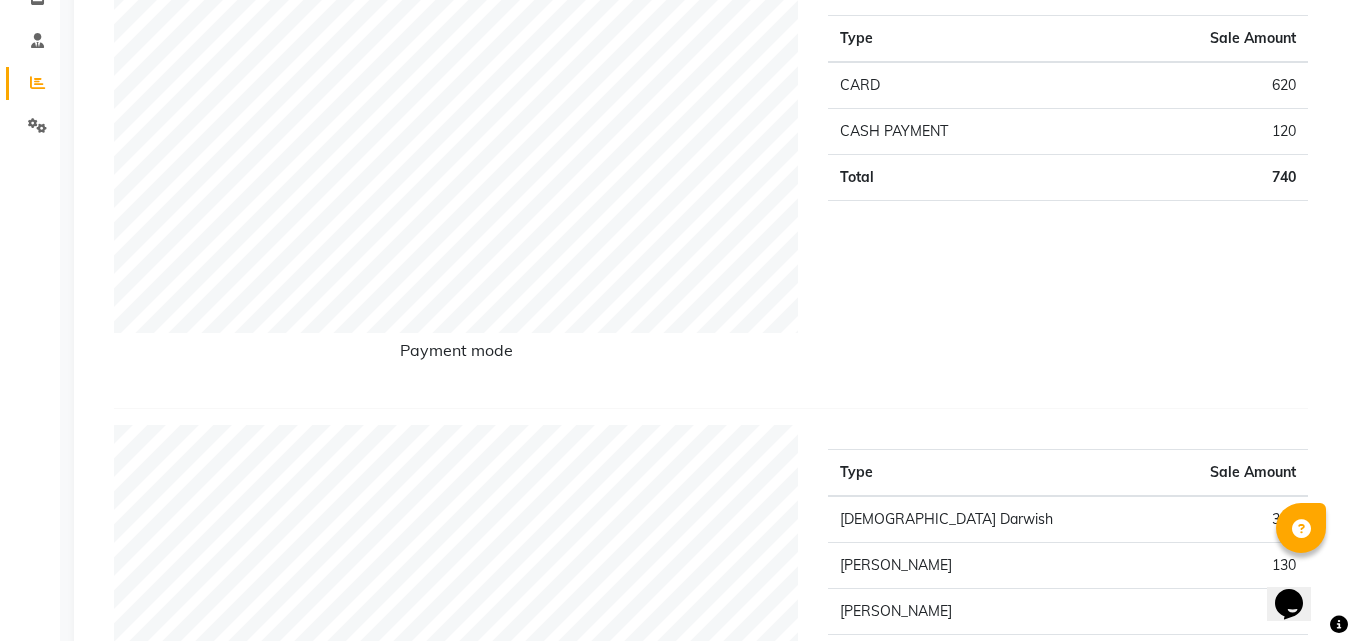 click on "Type Sale Amount CARD 620 CASH PAYMENT 120 Total 740" 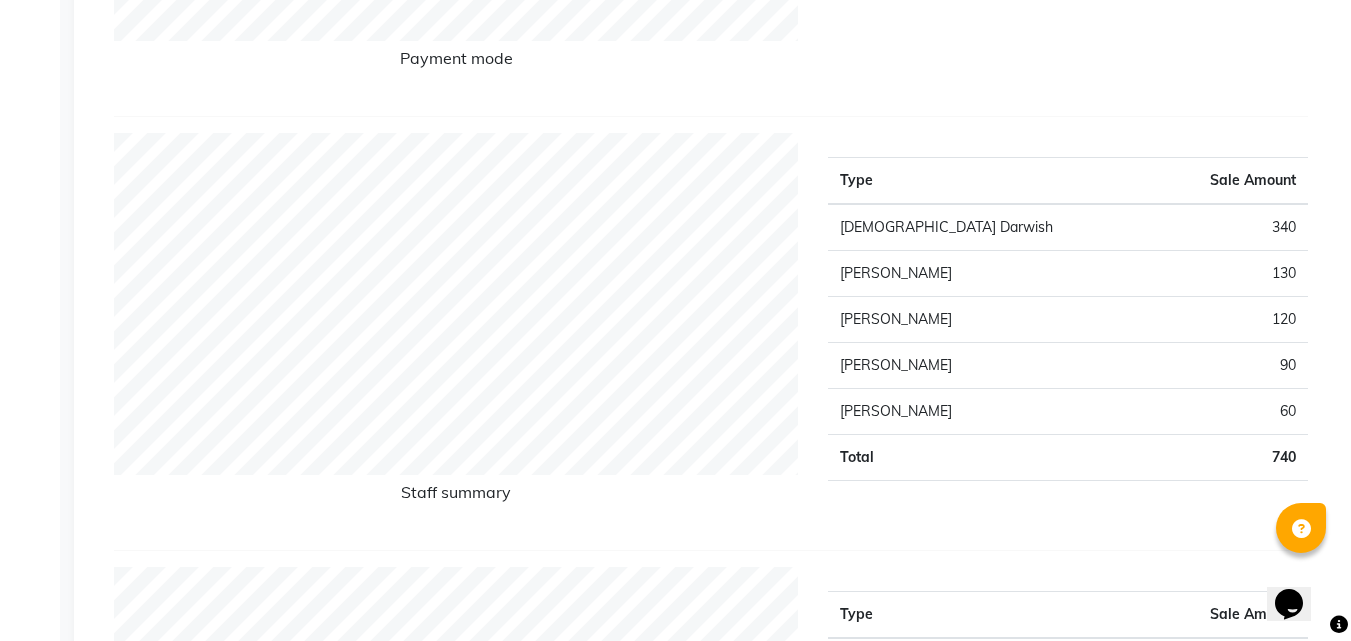 scroll, scrollTop: 680, scrollLeft: 0, axis: vertical 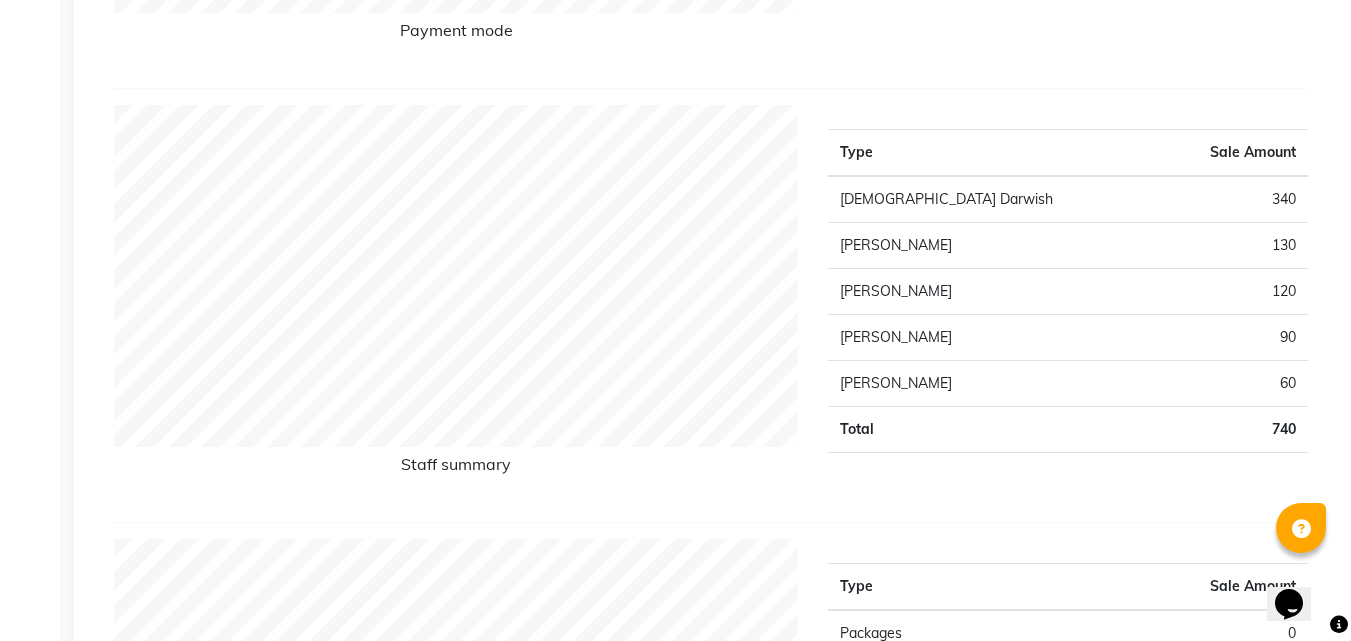 click on "Payment mode Type Sale Amount CARD 620 CASH PAYMENT 120 Total 740" 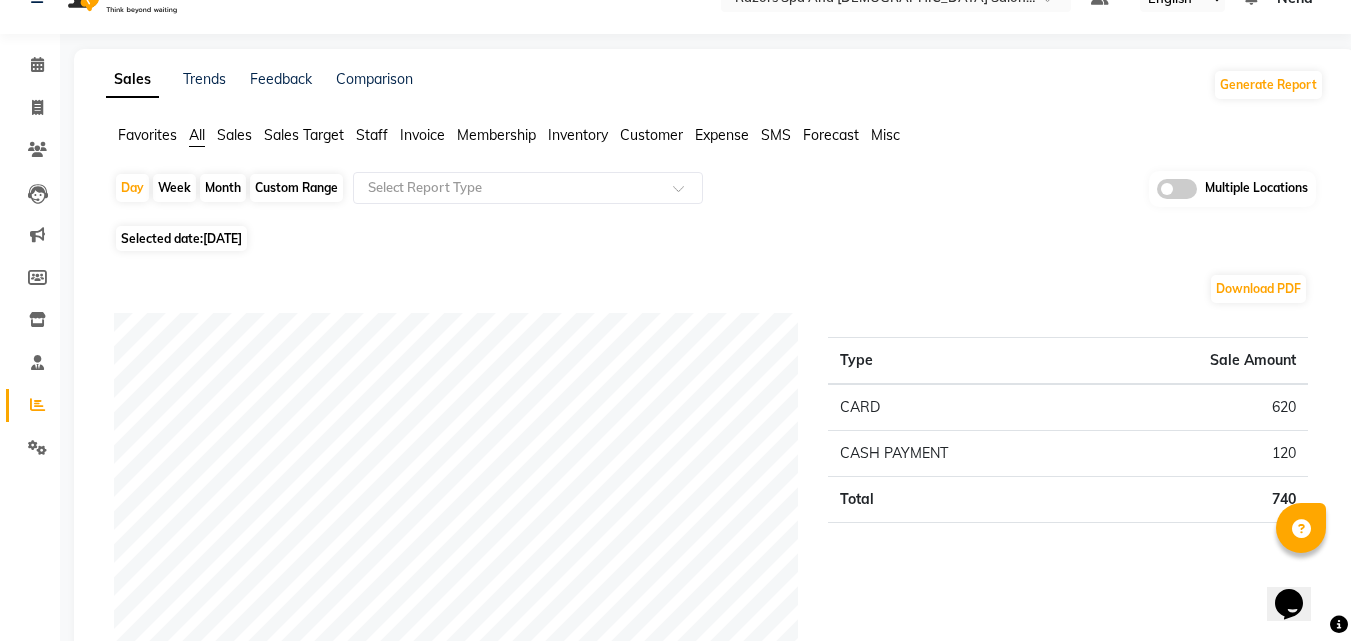 scroll, scrollTop: 0, scrollLeft: 0, axis: both 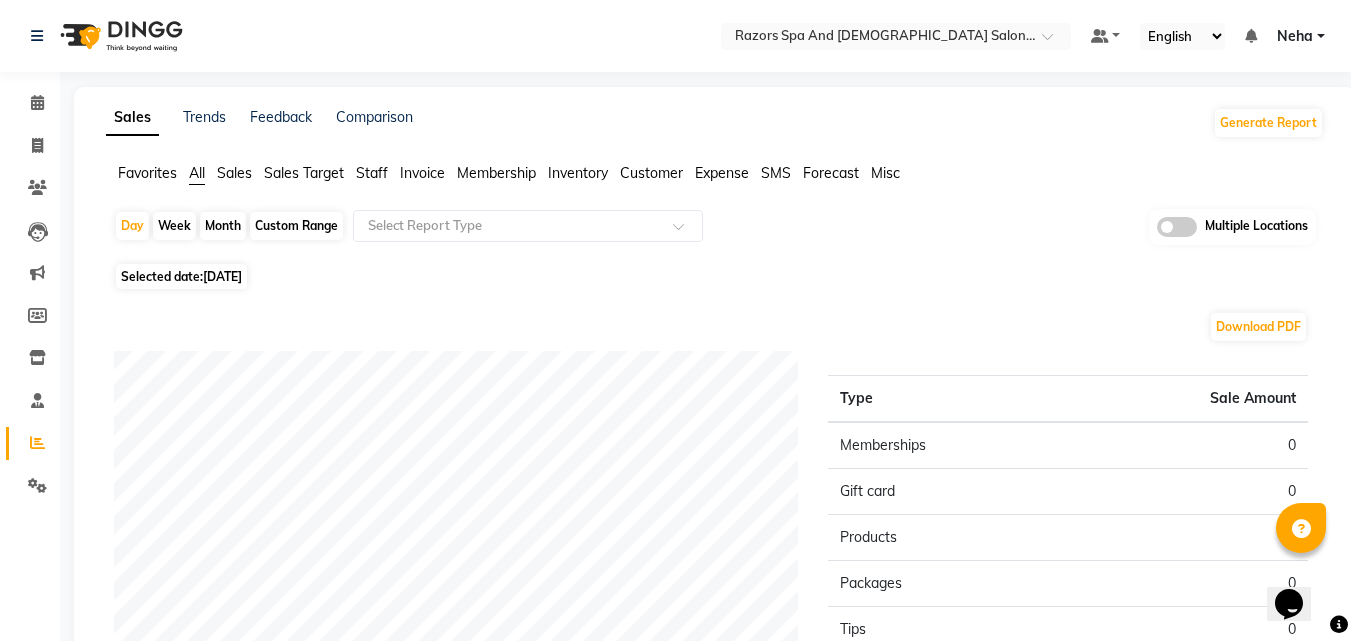 click on "Sales Trends Feedback Comparison Generate Report Favorites All Sales Sales Target Staff Invoice Membership Inventory Customer Expense SMS Forecast Misc  Day   Week   Month   Custom Range  Select Report Type Multiple Locations Selected date:  [DATE]  Download PDF Sales summary Type Sale Amount Memberships 0 Gift card 0 Products 0 Packages 0 Tips 0 Services 0 Prepaid 0 Vouchers 0 Fee 0 Total 0 ★ Mark as Favorite  Choose how you'd like to save "" report to favorites  Save to Personal Favorites:   Only you can see this report in your favorites tab. Share with Organization:   Everyone in your organization can see this report in their favorites tab.  Save to Favorites" 